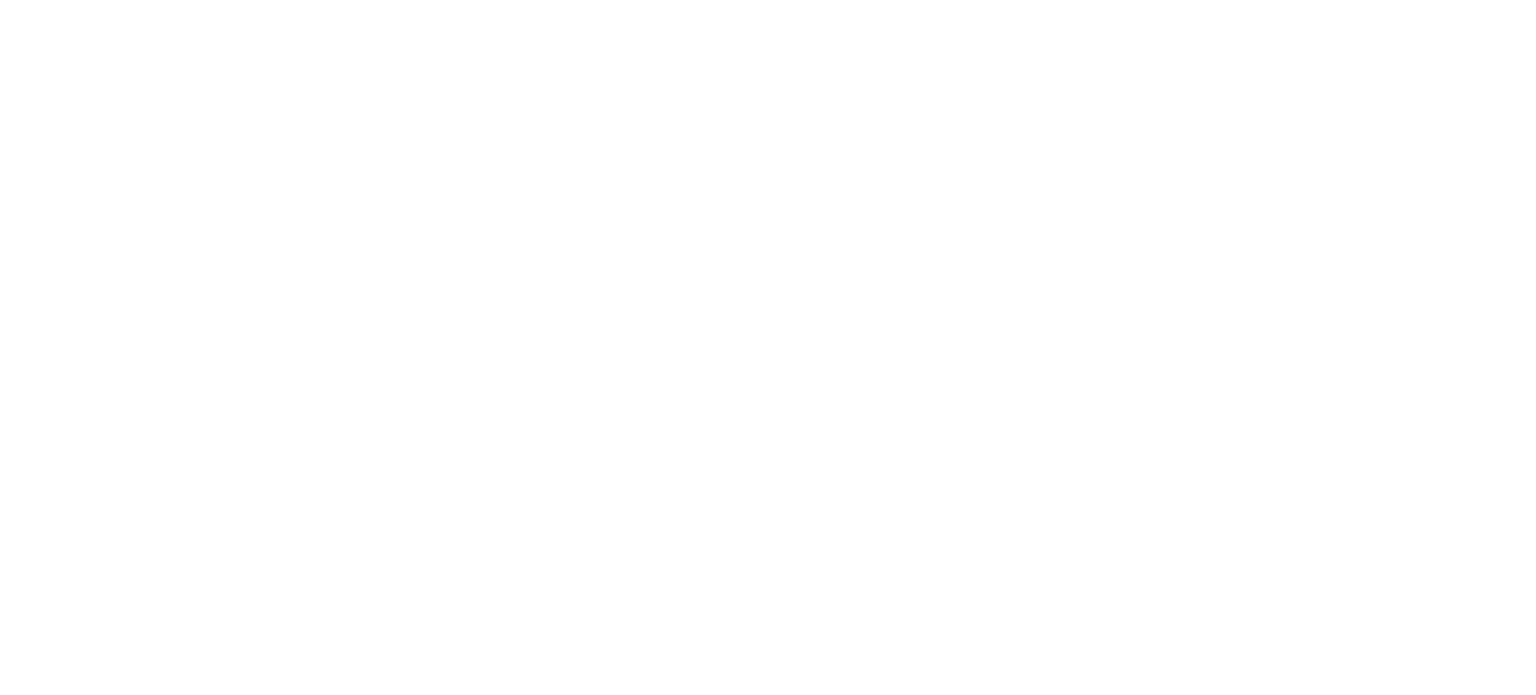 scroll, scrollTop: 0, scrollLeft: 0, axis: both 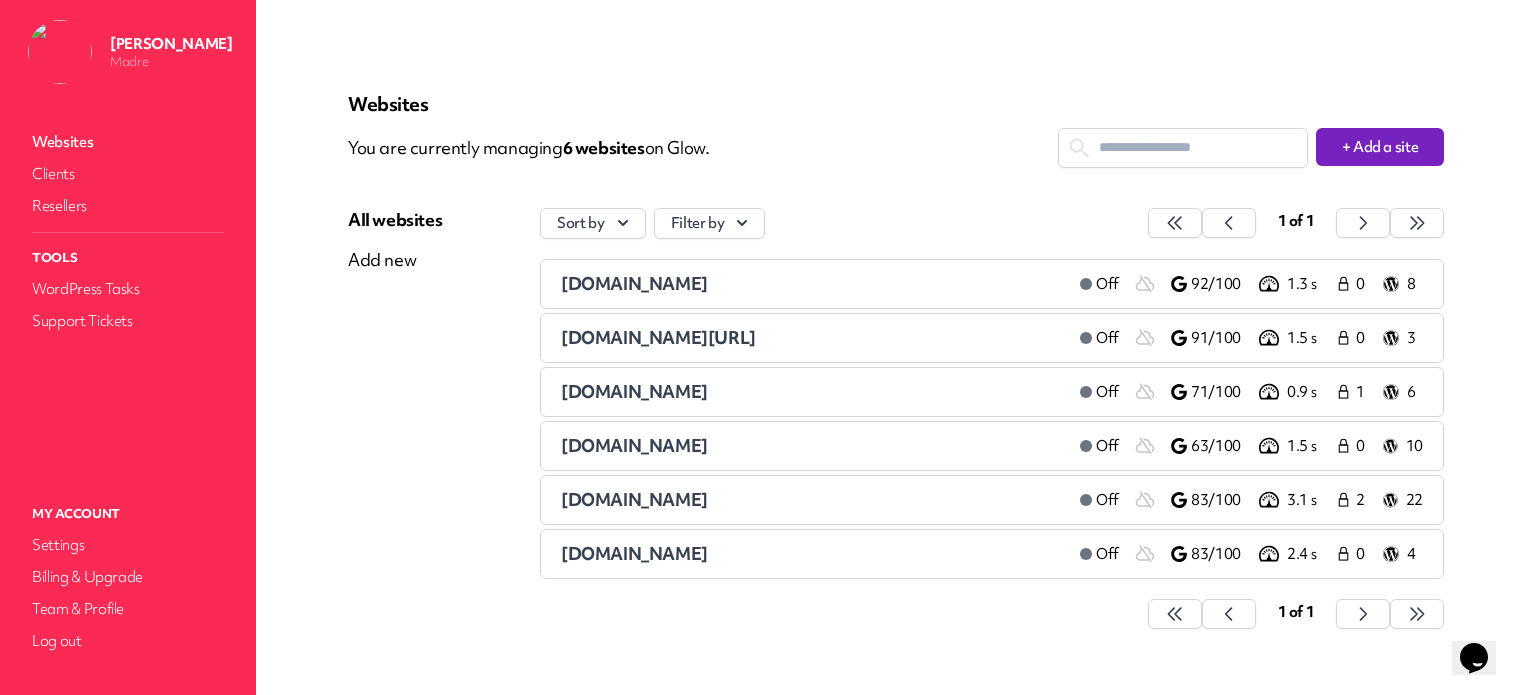 click on "[DOMAIN_NAME]" at bounding box center [634, 283] 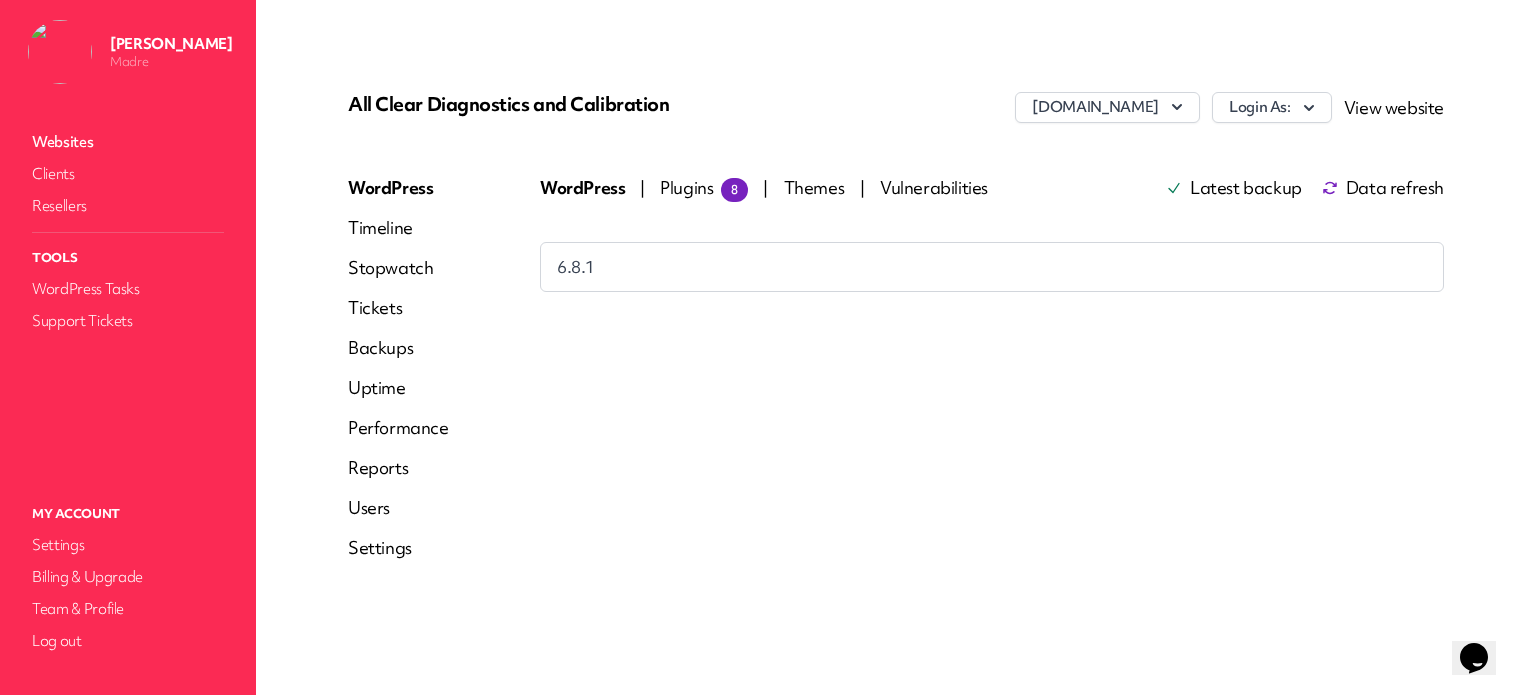 click on "Plugins
8" at bounding box center [704, 187] 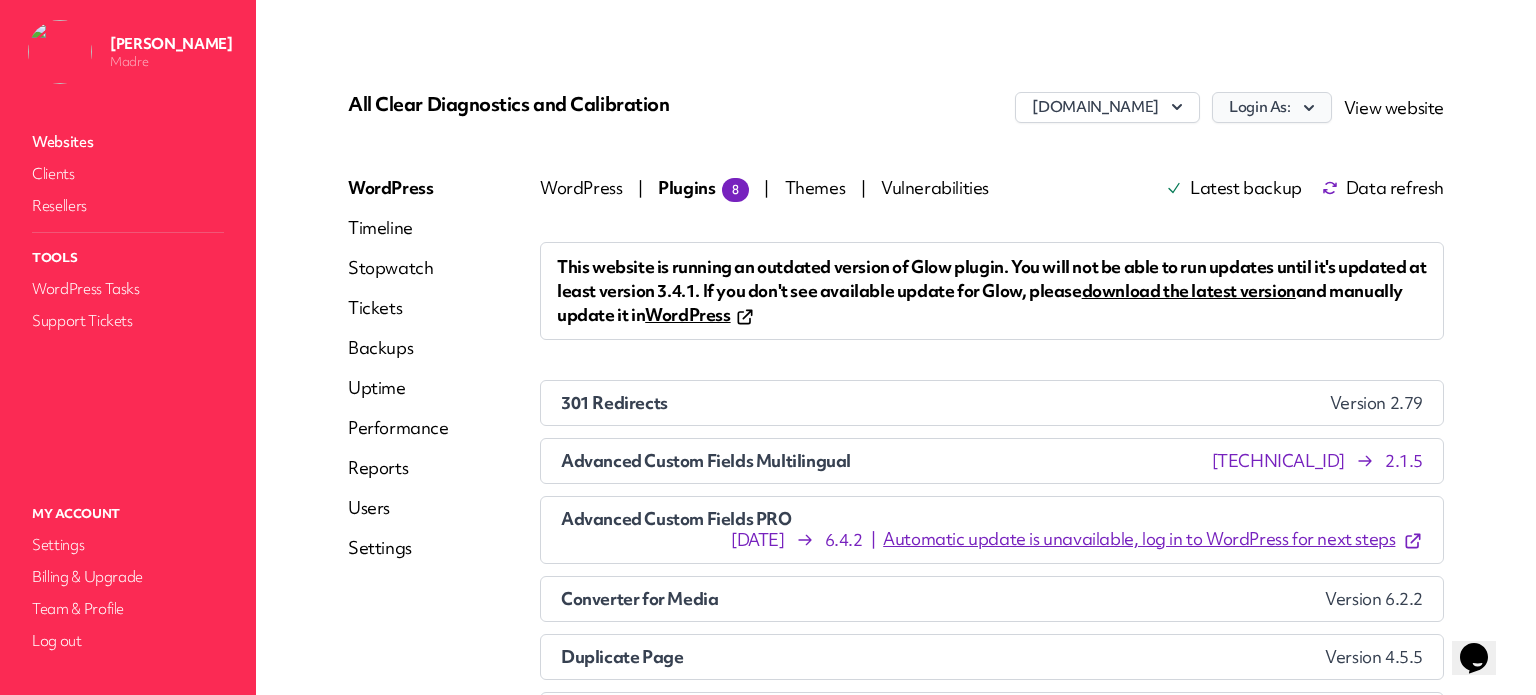 click on "Login As:" at bounding box center (1272, 107) 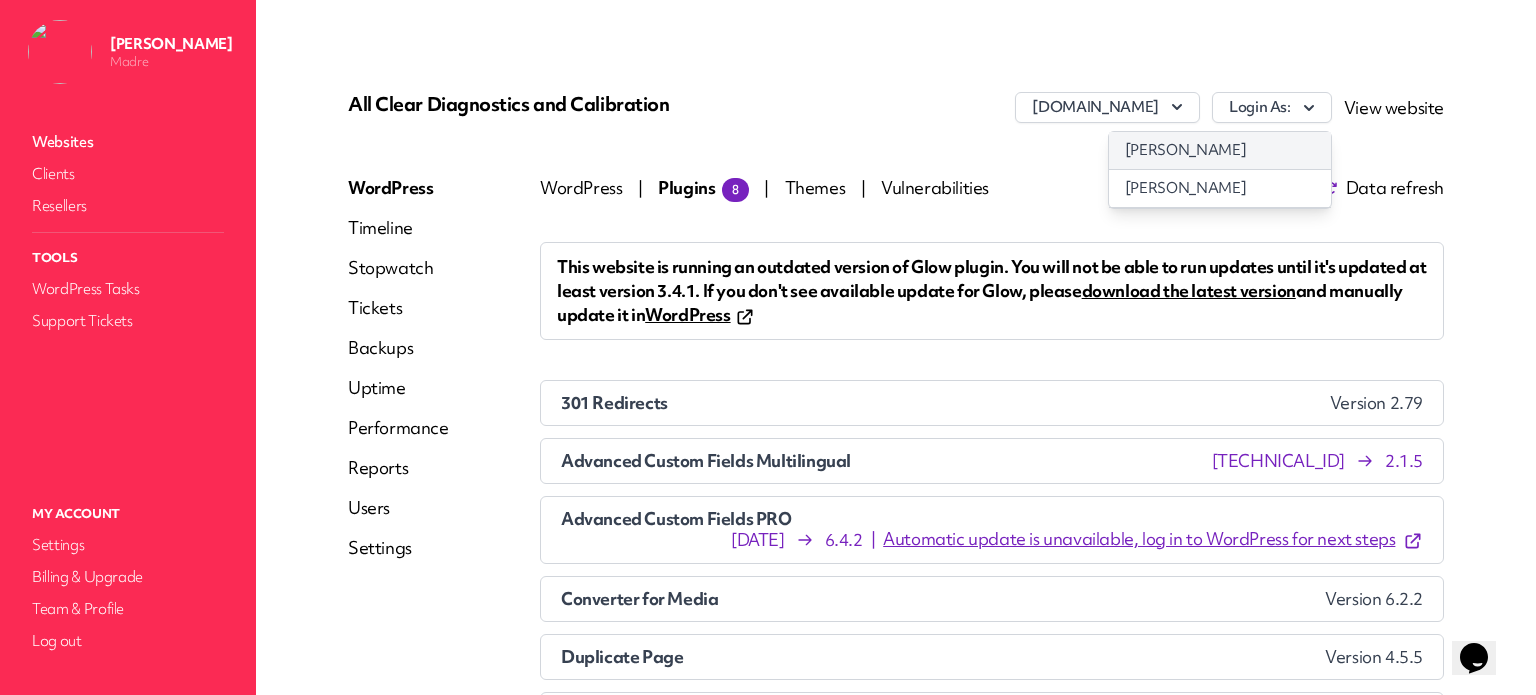click on "sara" at bounding box center [1220, 150] 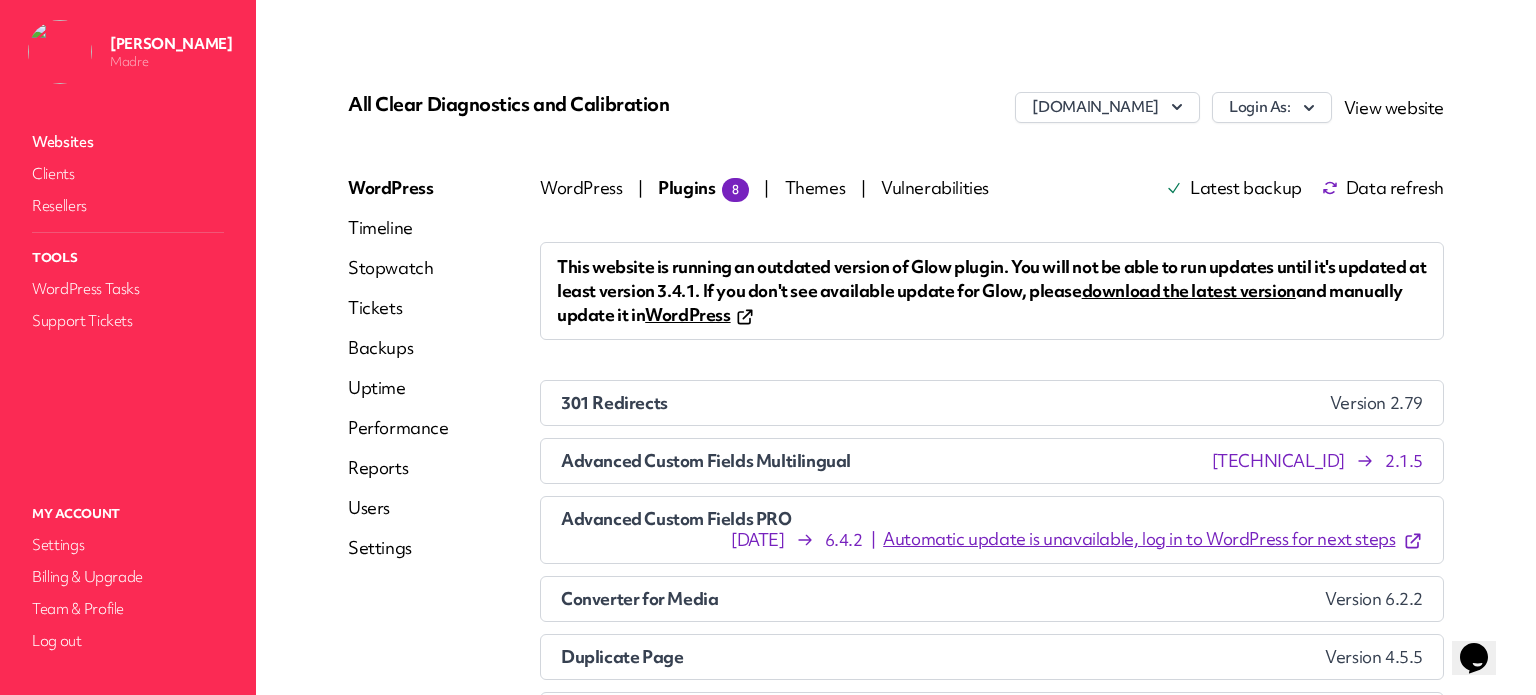 click on "Timeline" at bounding box center (398, 228) 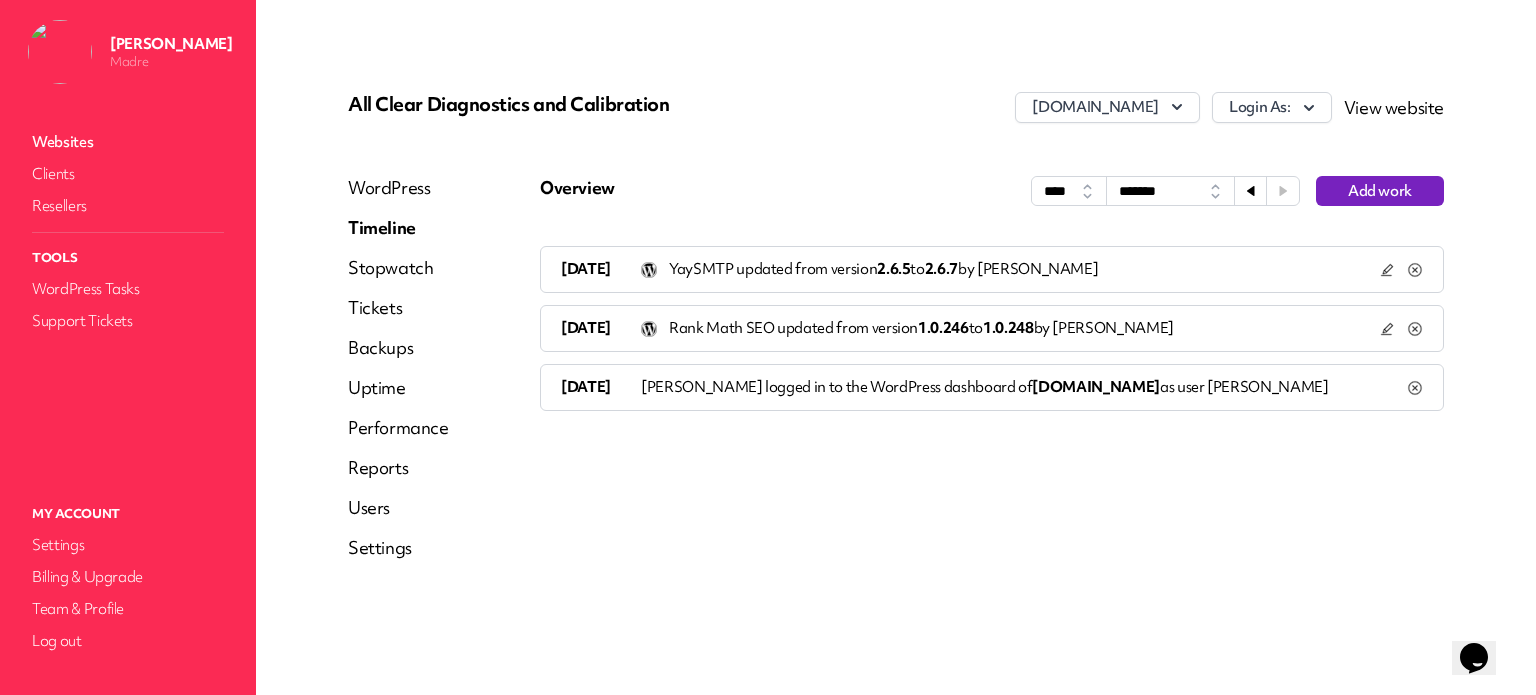 click 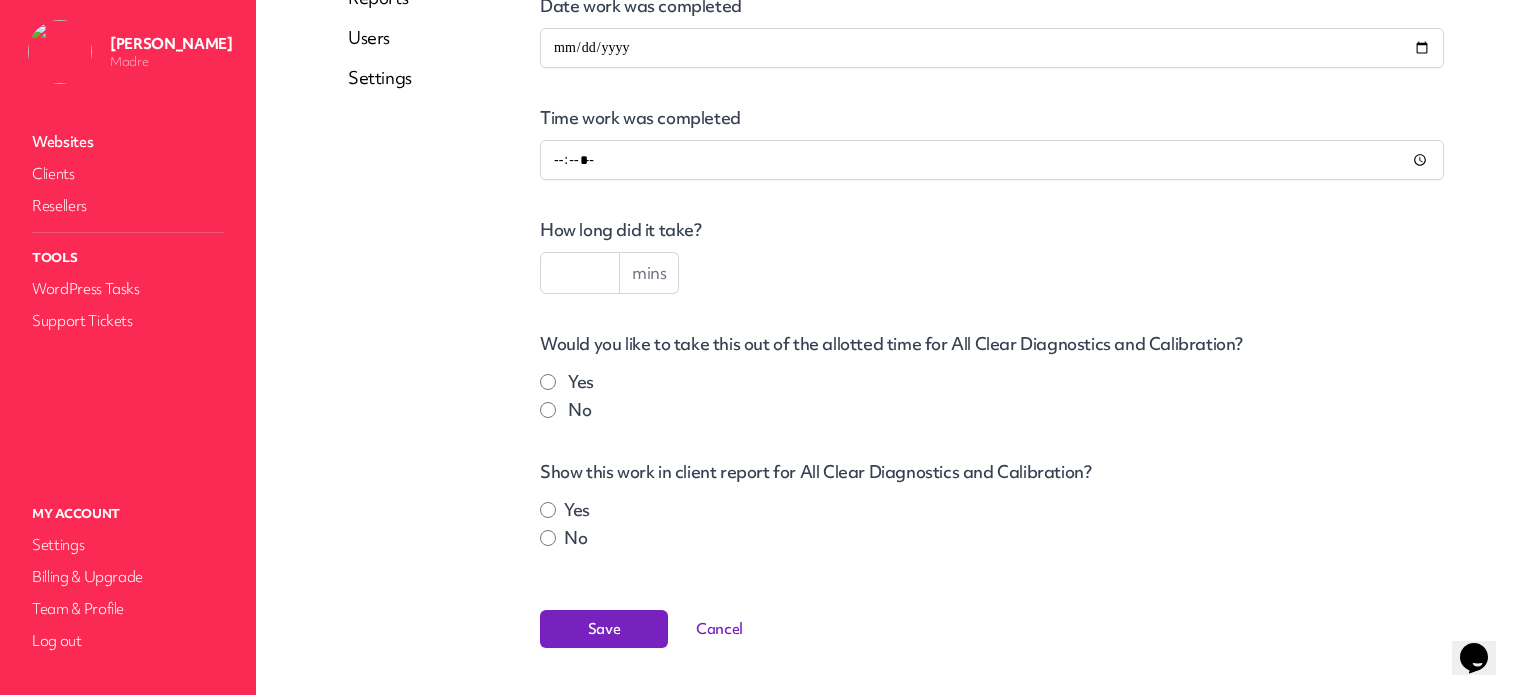 scroll, scrollTop: 0, scrollLeft: 0, axis: both 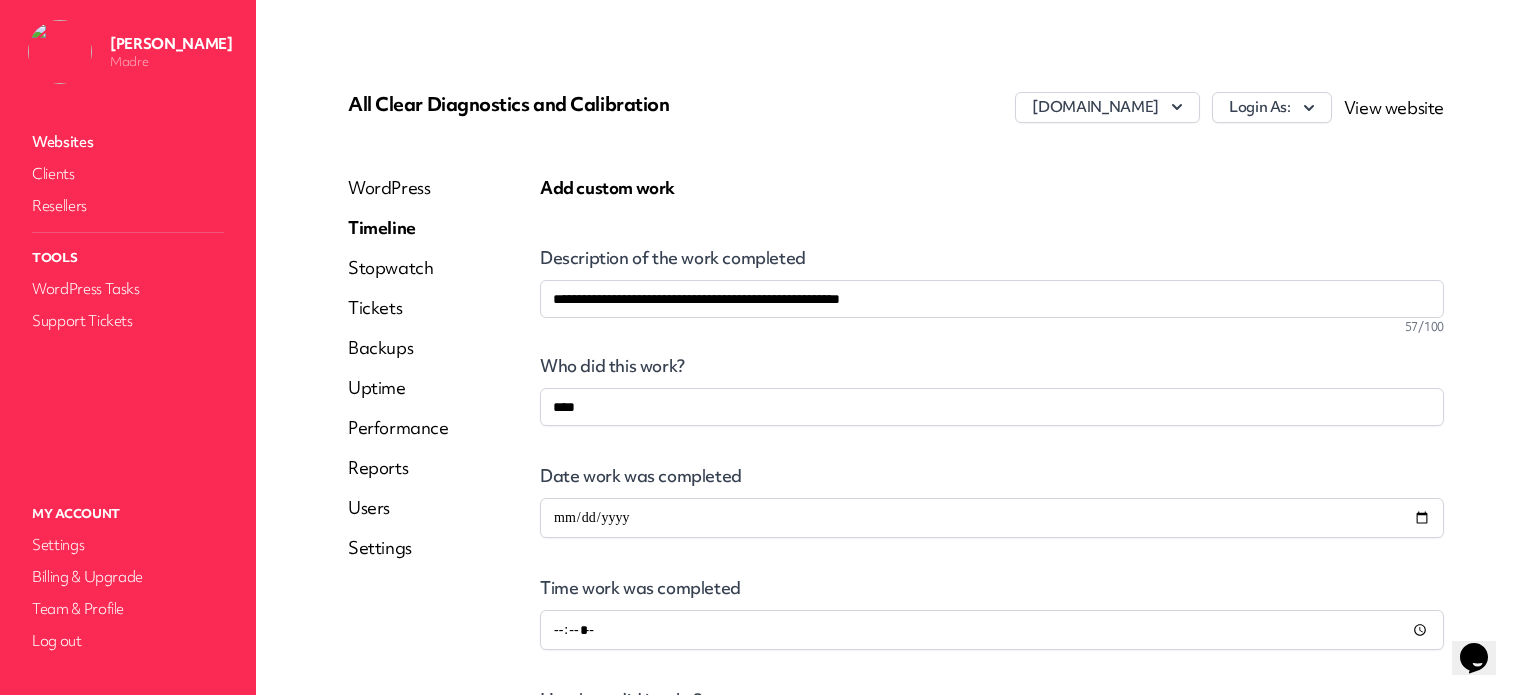 click on "Stopwatch" at bounding box center (398, 268) 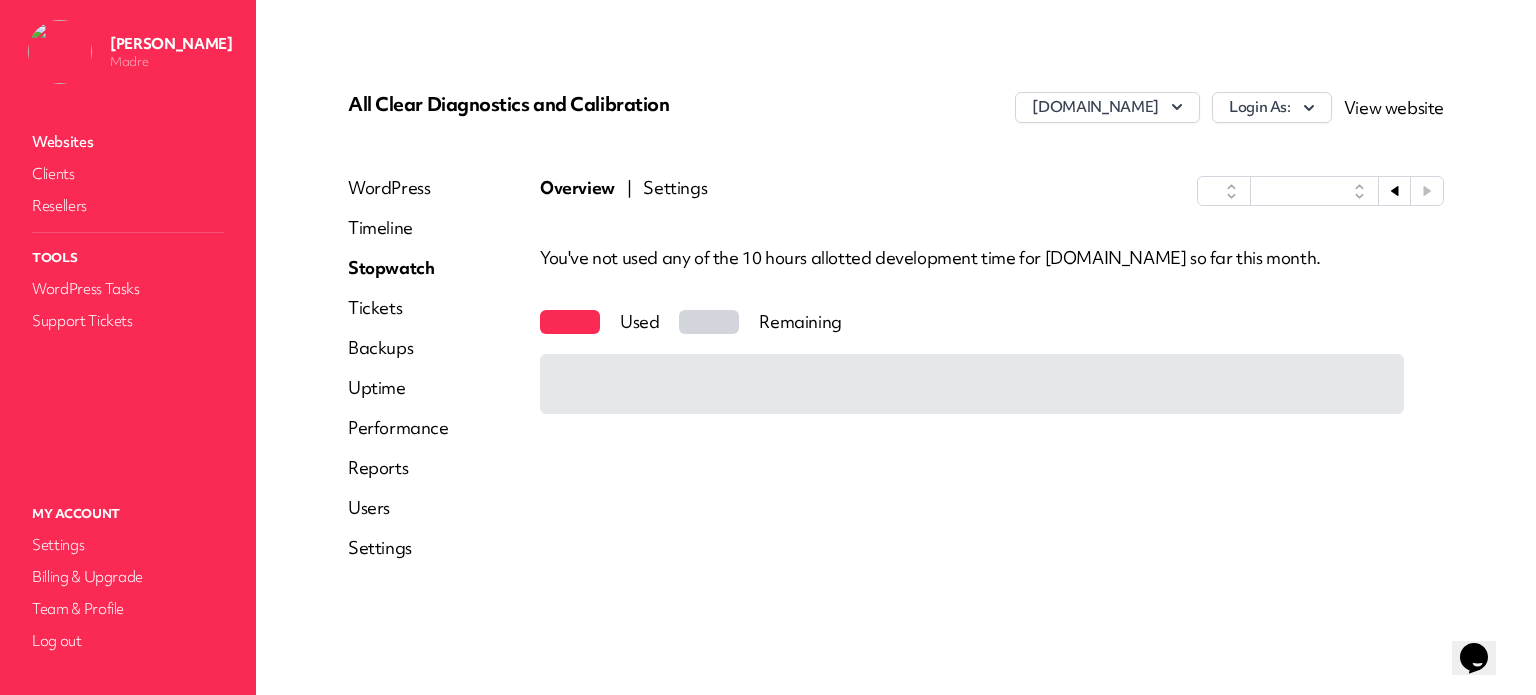 select on "****" 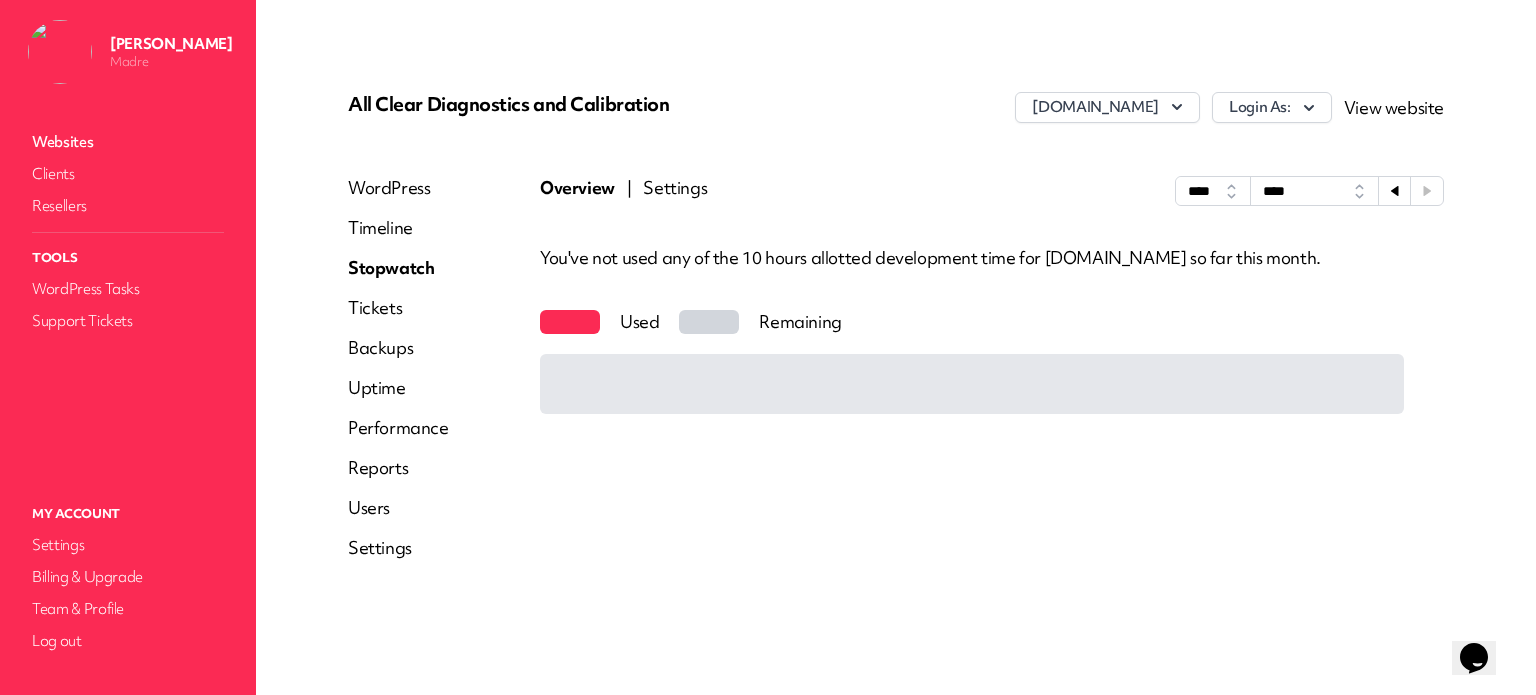 click on "Settings" at bounding box center [675, 191] 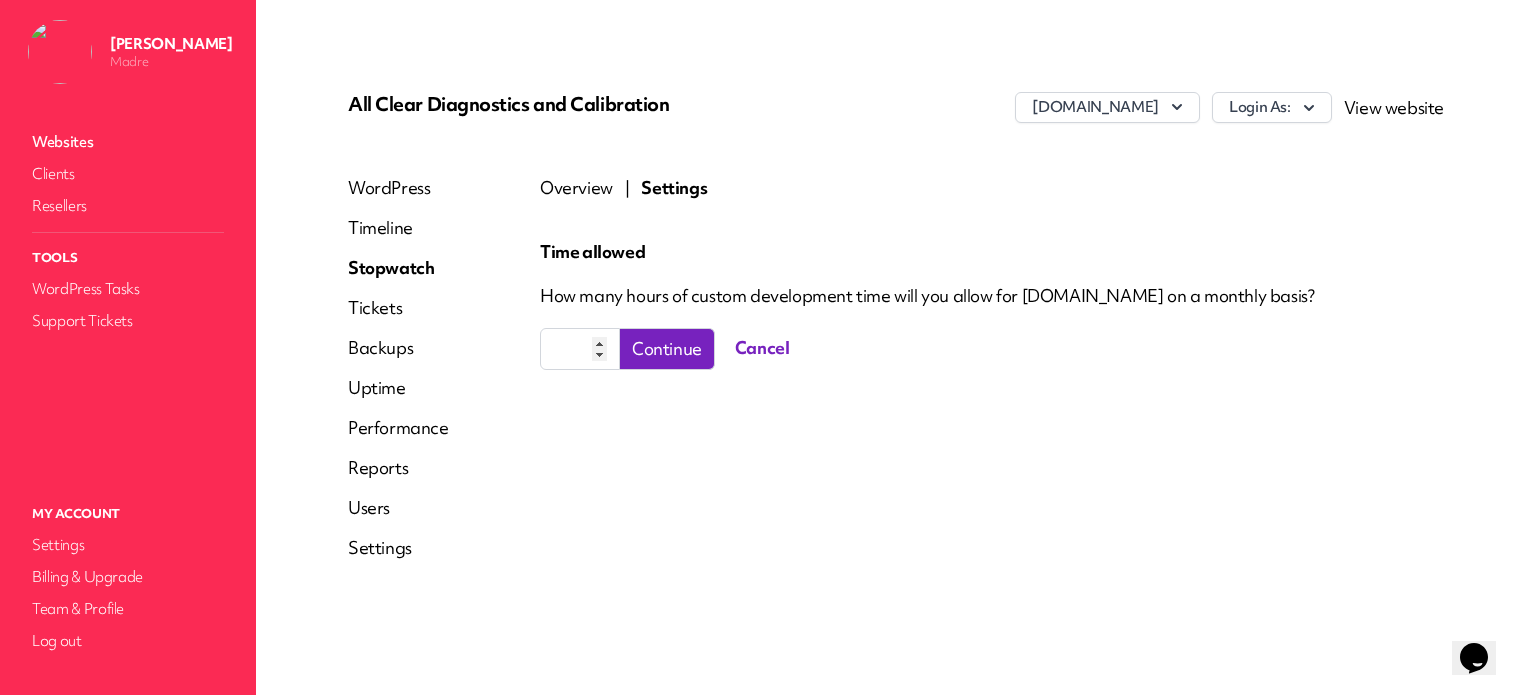 click on "Timeline" at bounding box center [398, 228] 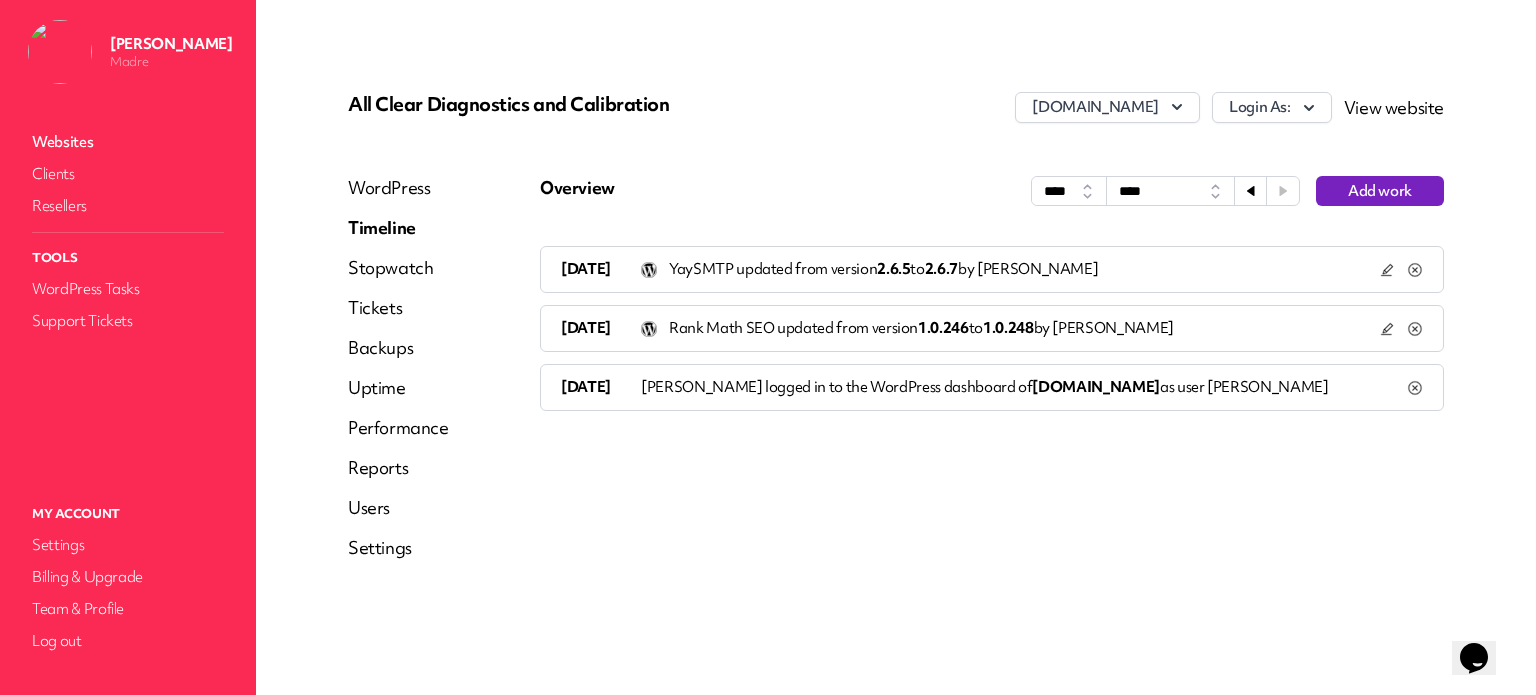 click on "WordPress" at bounding box center (398, 188) 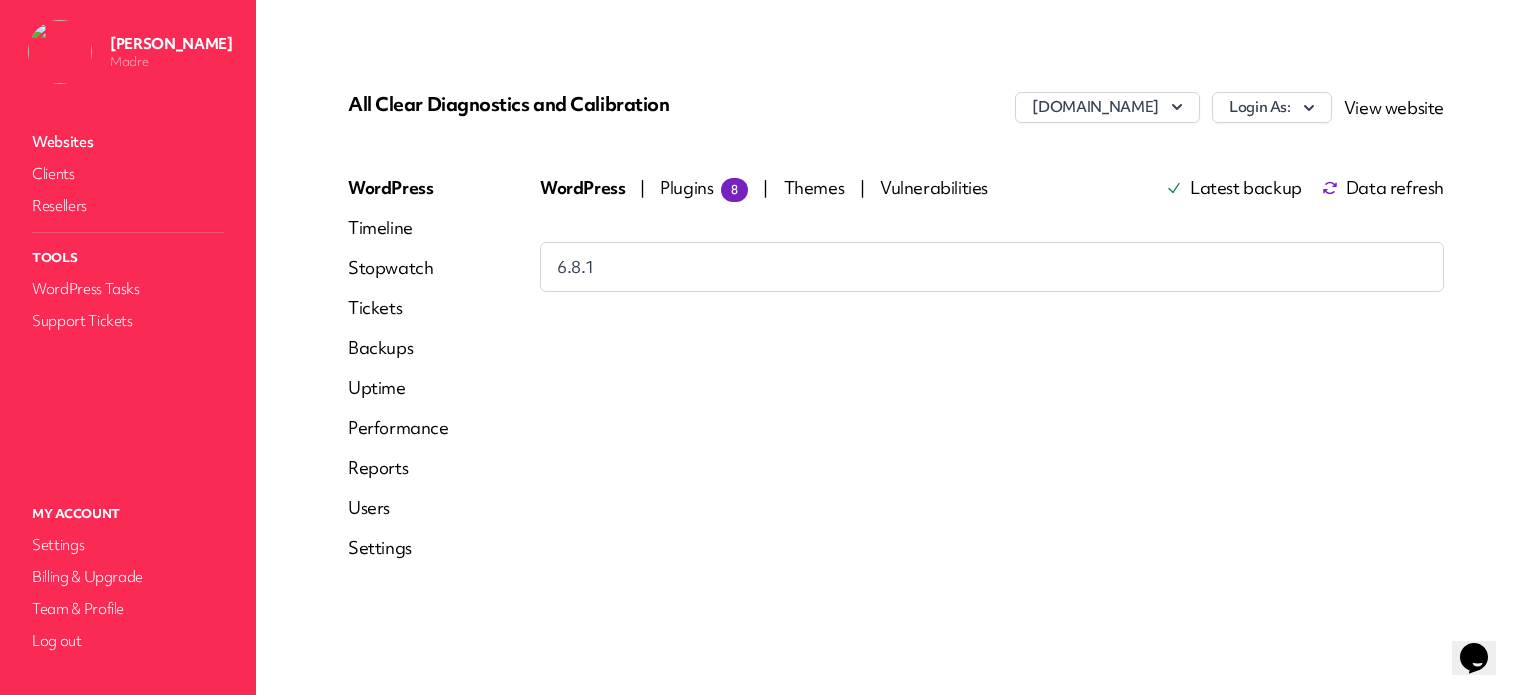 click on "Plugins
8" at bounding box center [704, 187] 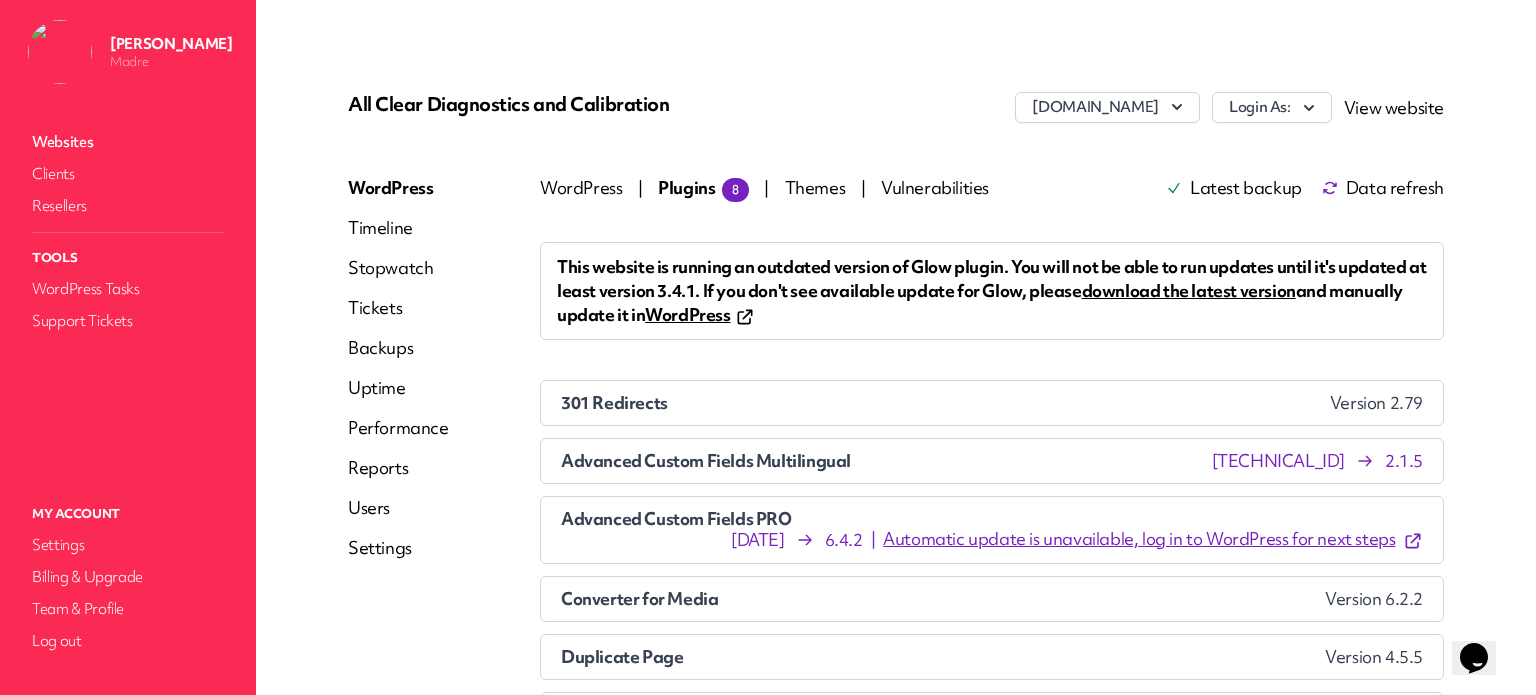 click on "Plugins
8" at bounding box center [703, 187] 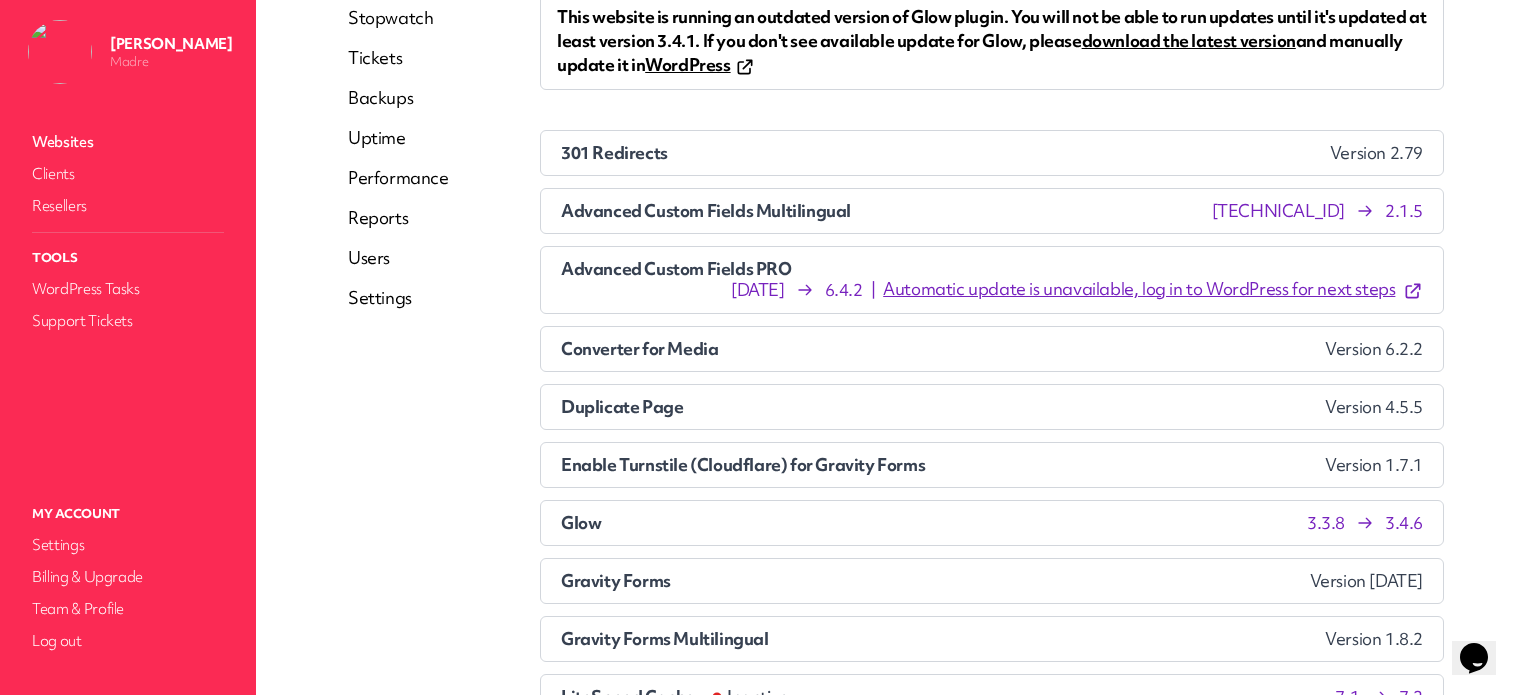 scroll, scrollTop: 256, scrollLeft: 0, axis: vertical 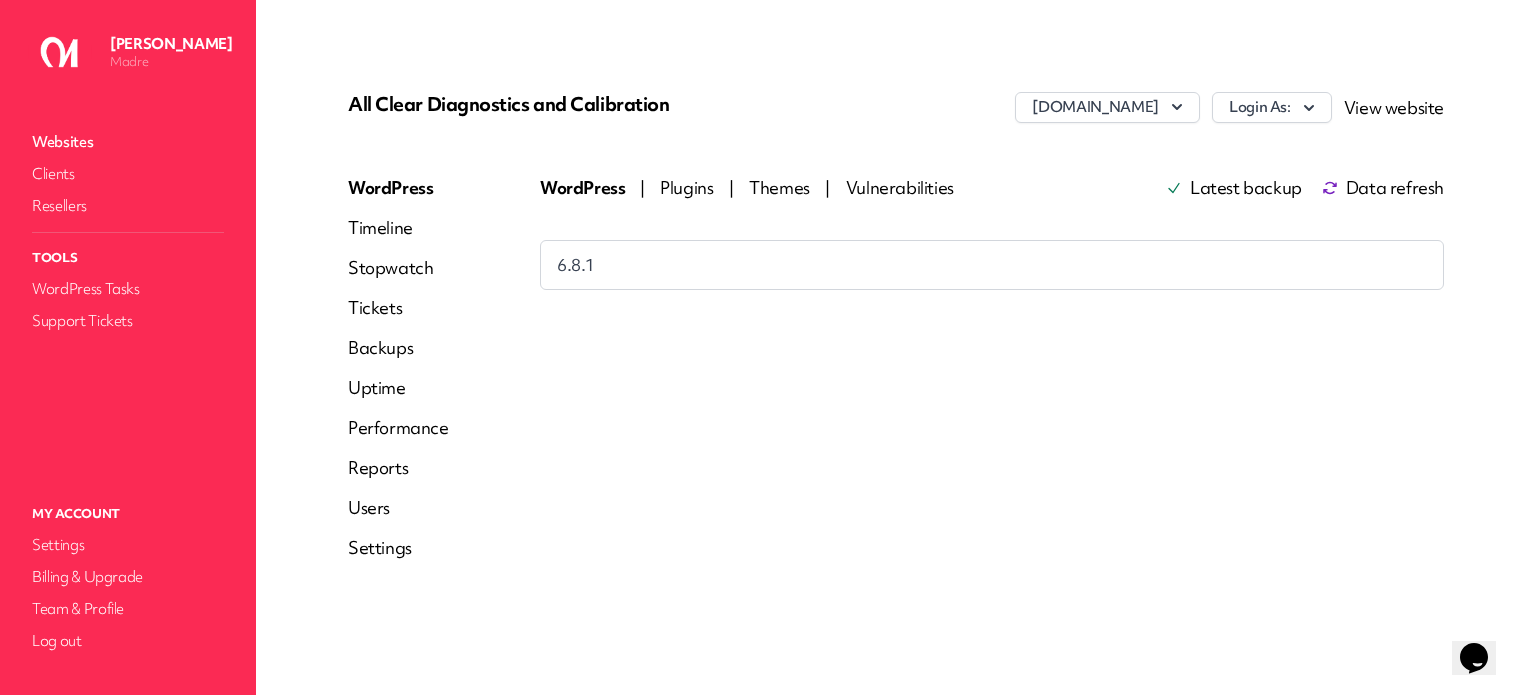 click on "Timeline" at bounding box center [398, 228] 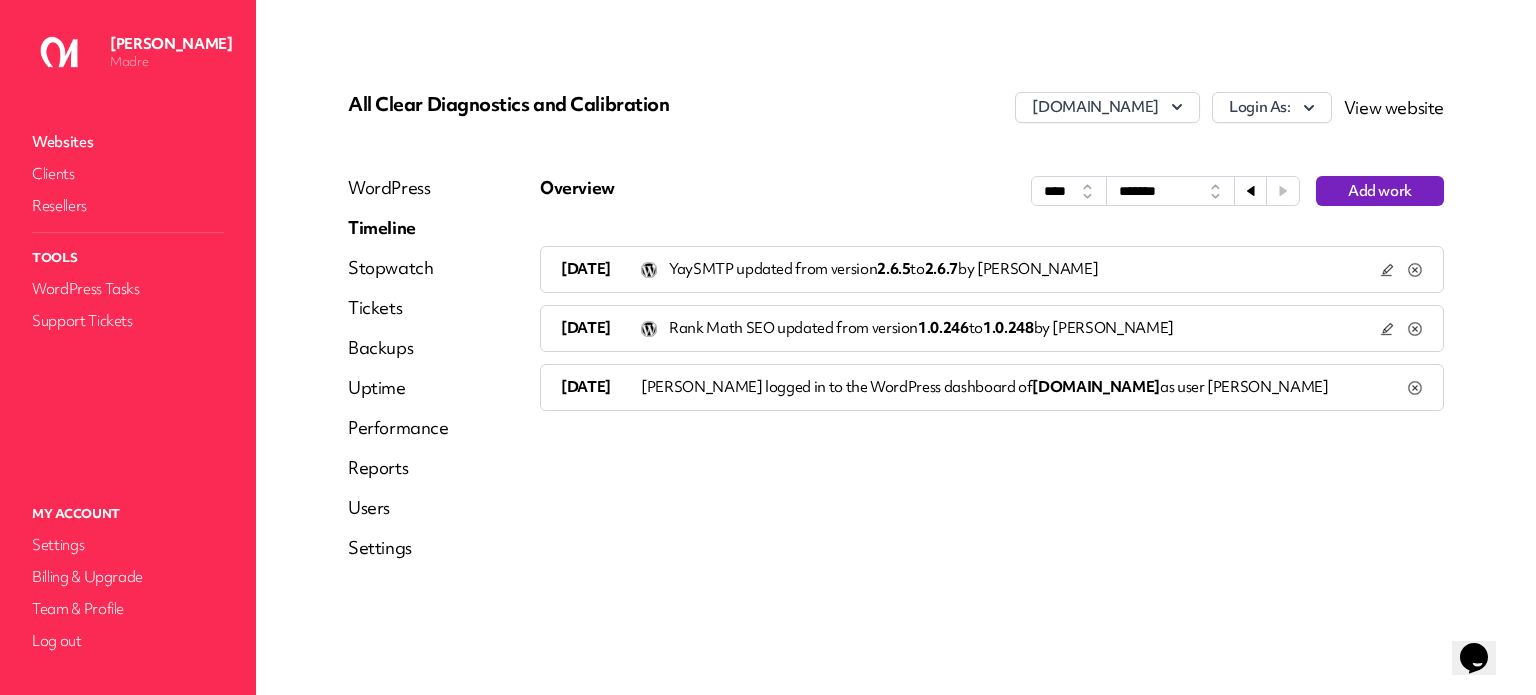 click 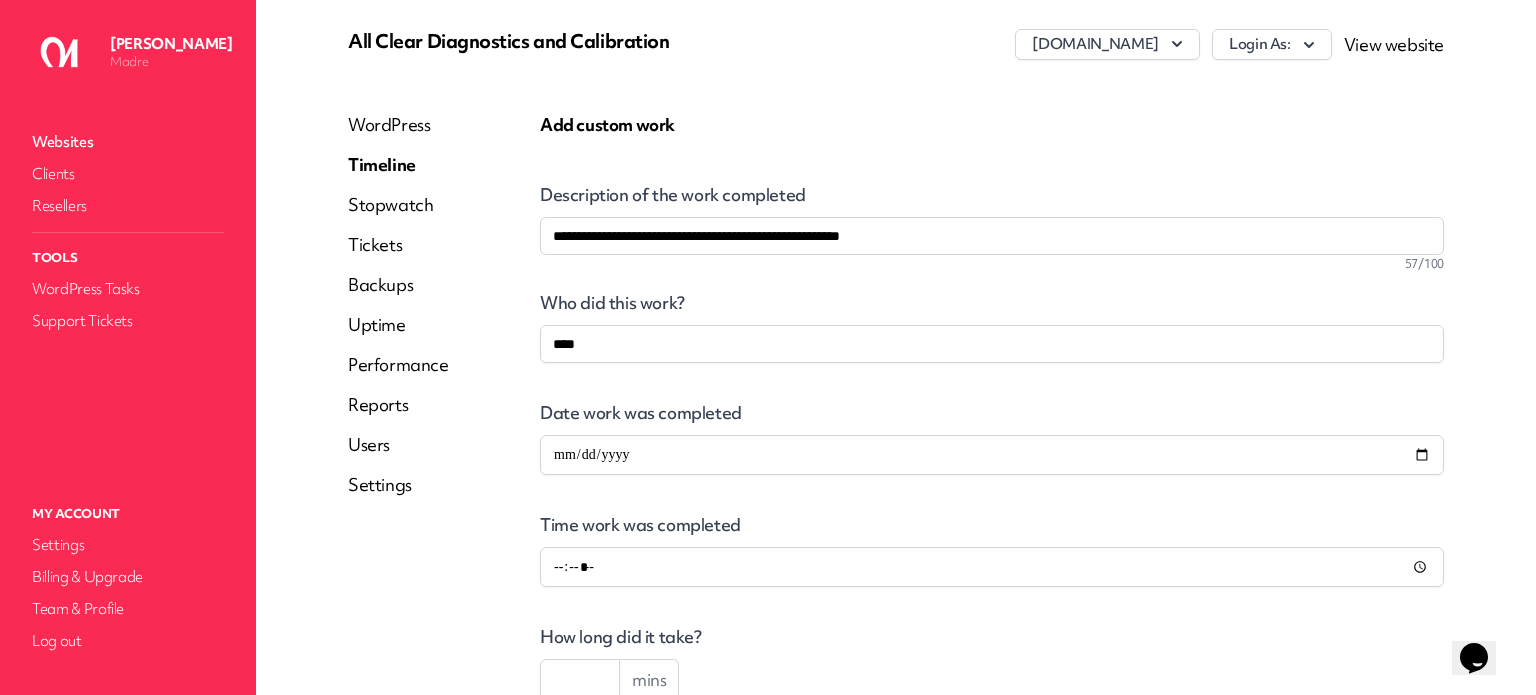 scroll, scrollTop: 524, scrollLeft: 0, axis: vertical 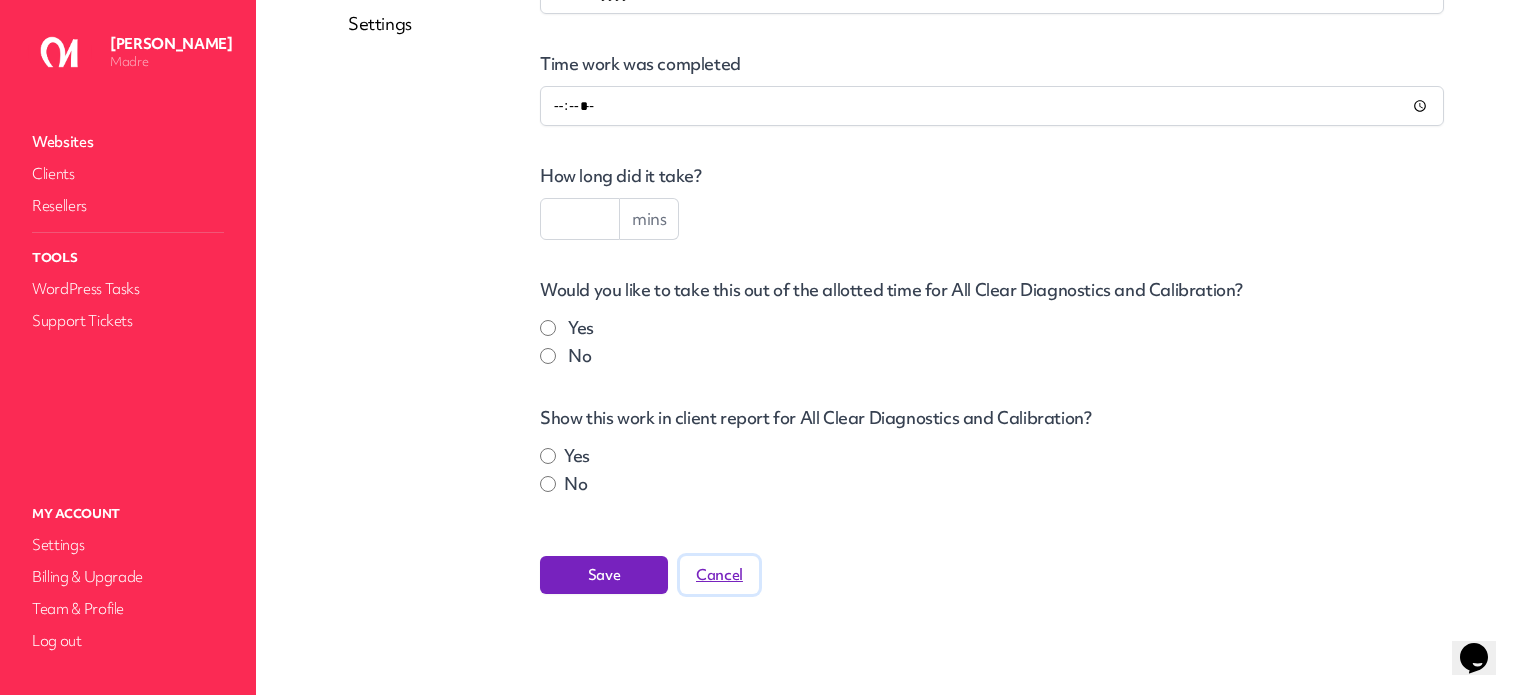 click on "Cancel" at bounding box center [719, 575] 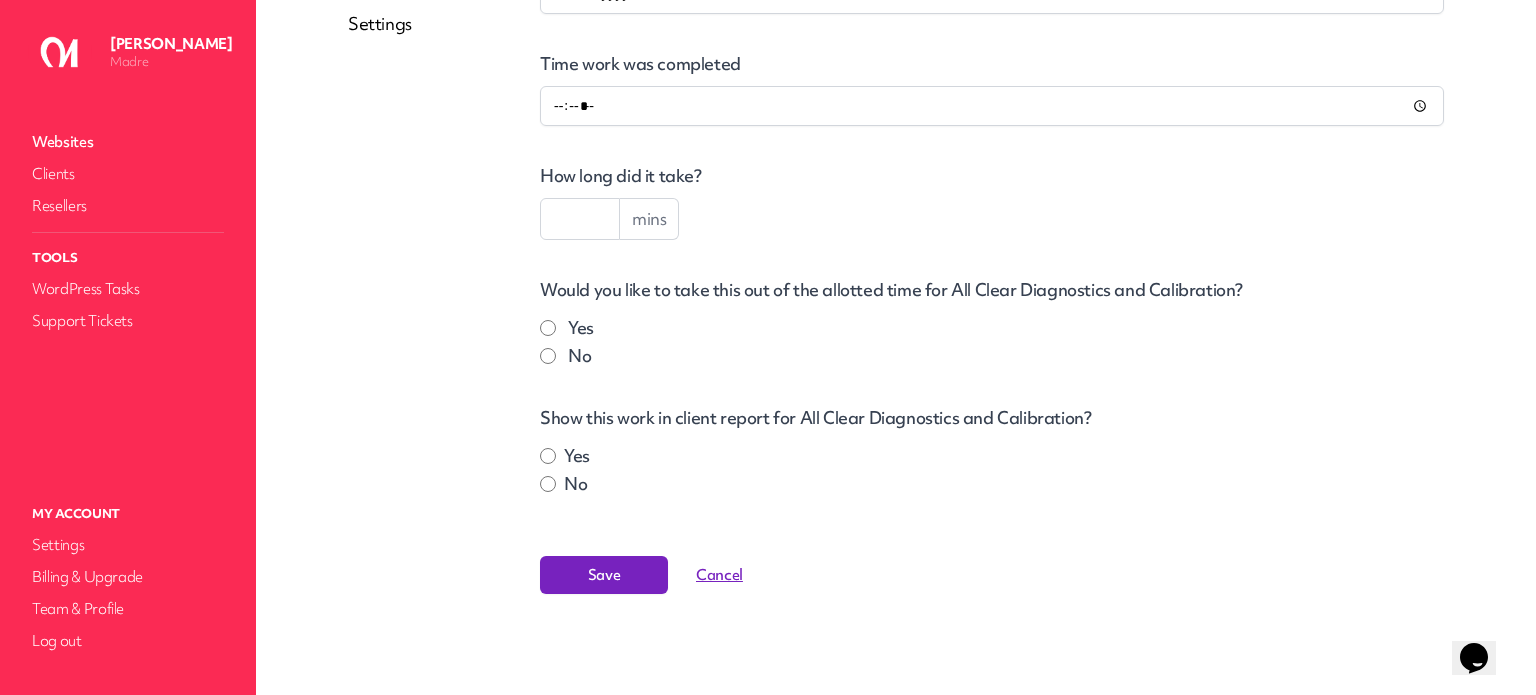 scroll, scrollTop: 0, scrollLeft: 0, axis: both 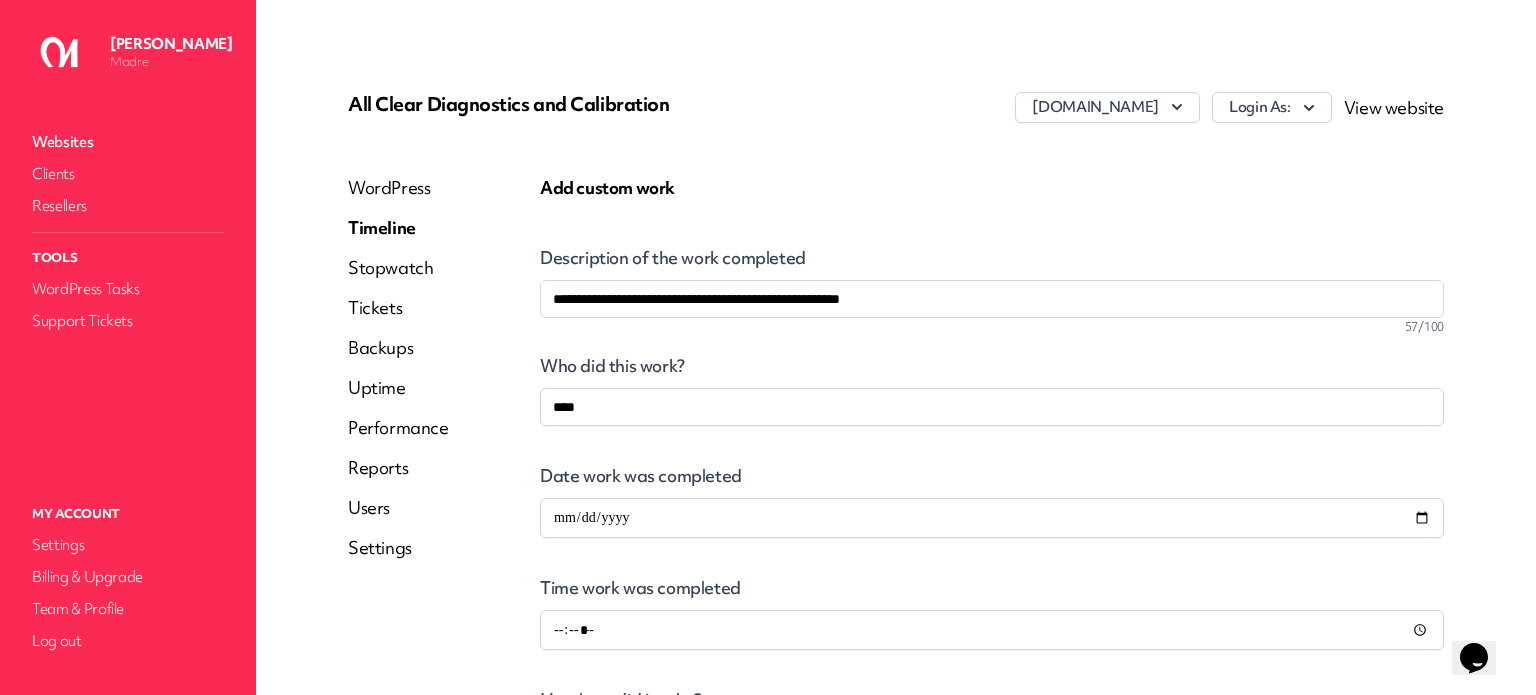 select on "****" 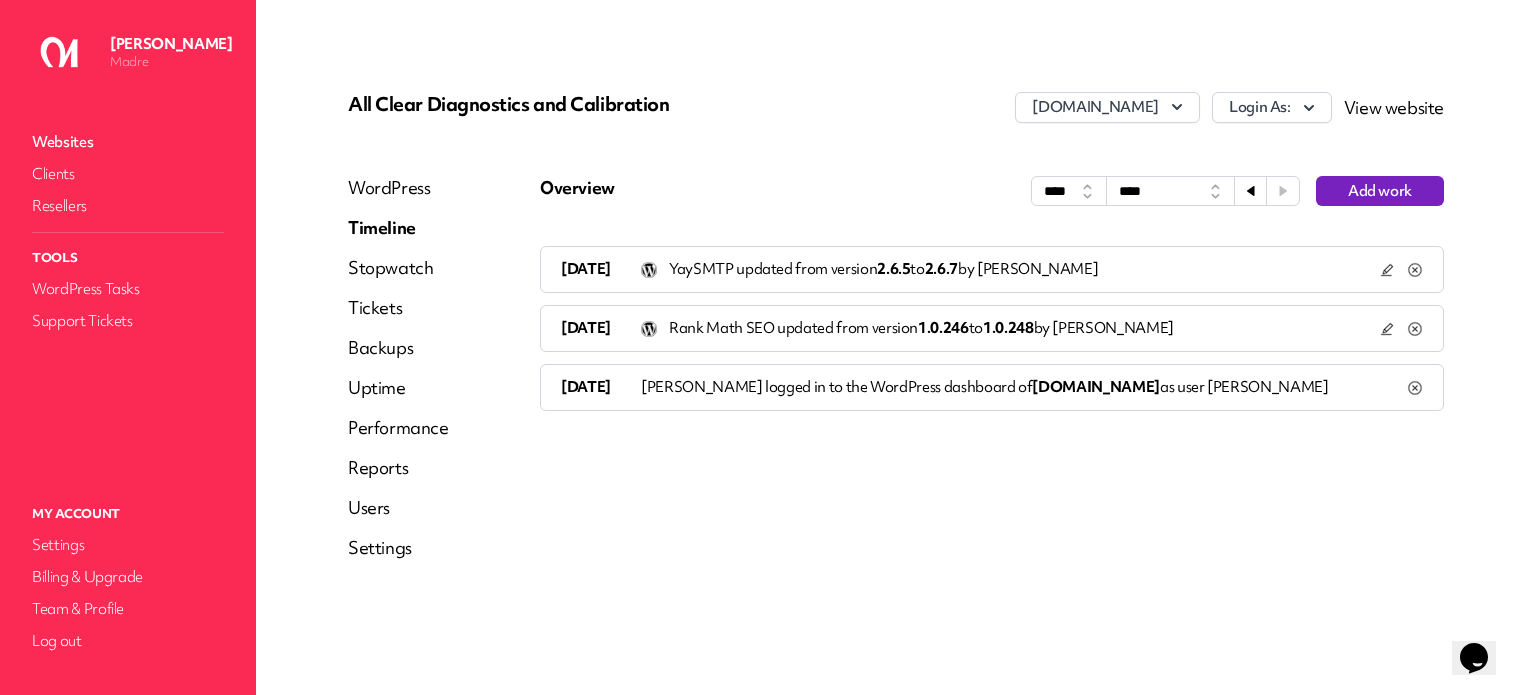 click 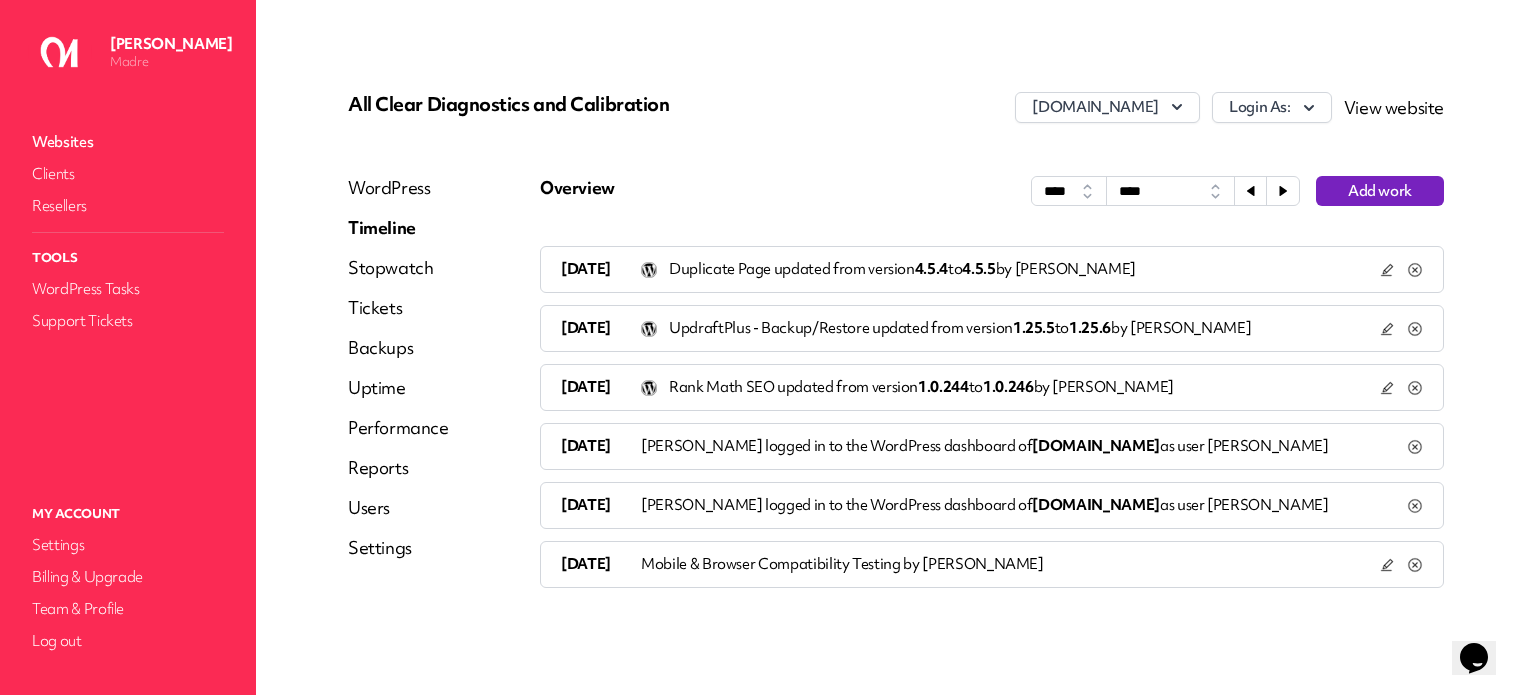 click 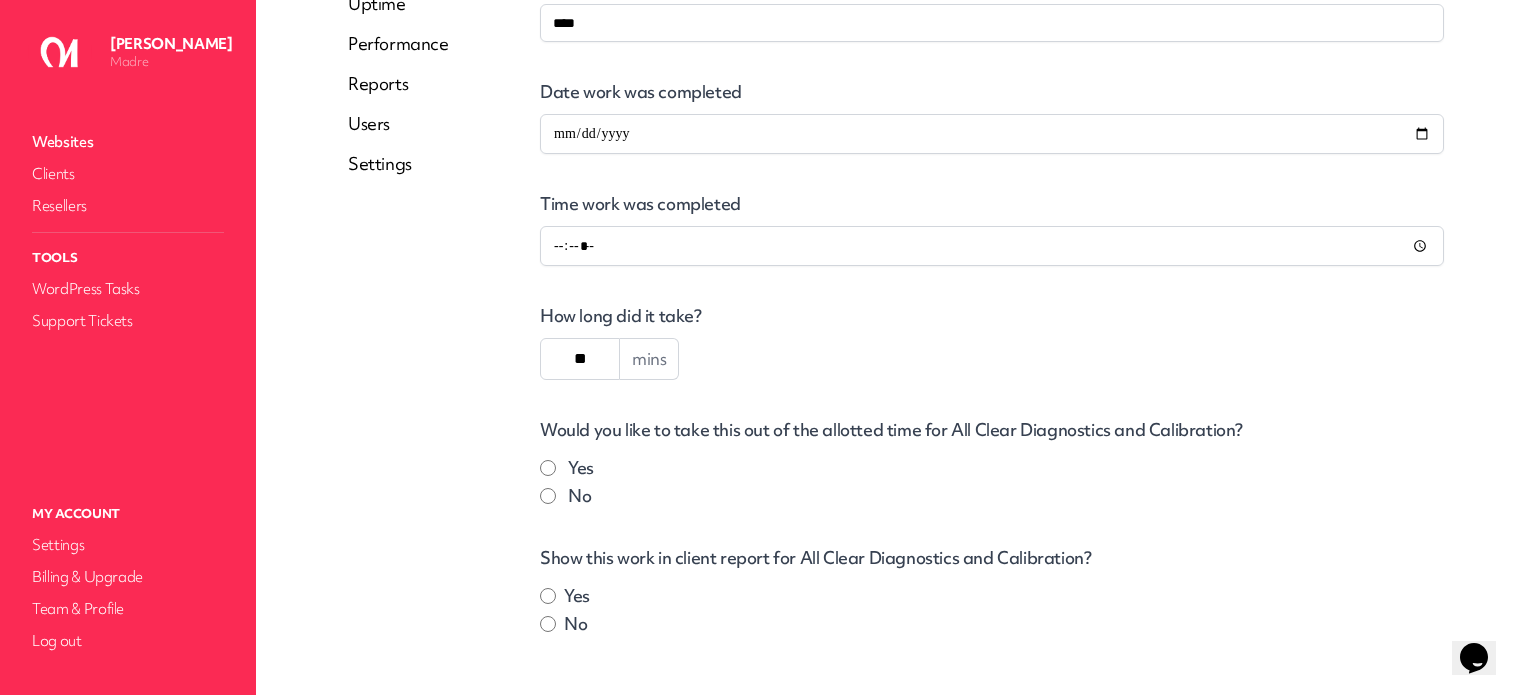 scroll, scrollTop: 524, scrollLeft: 0, axis: vertical 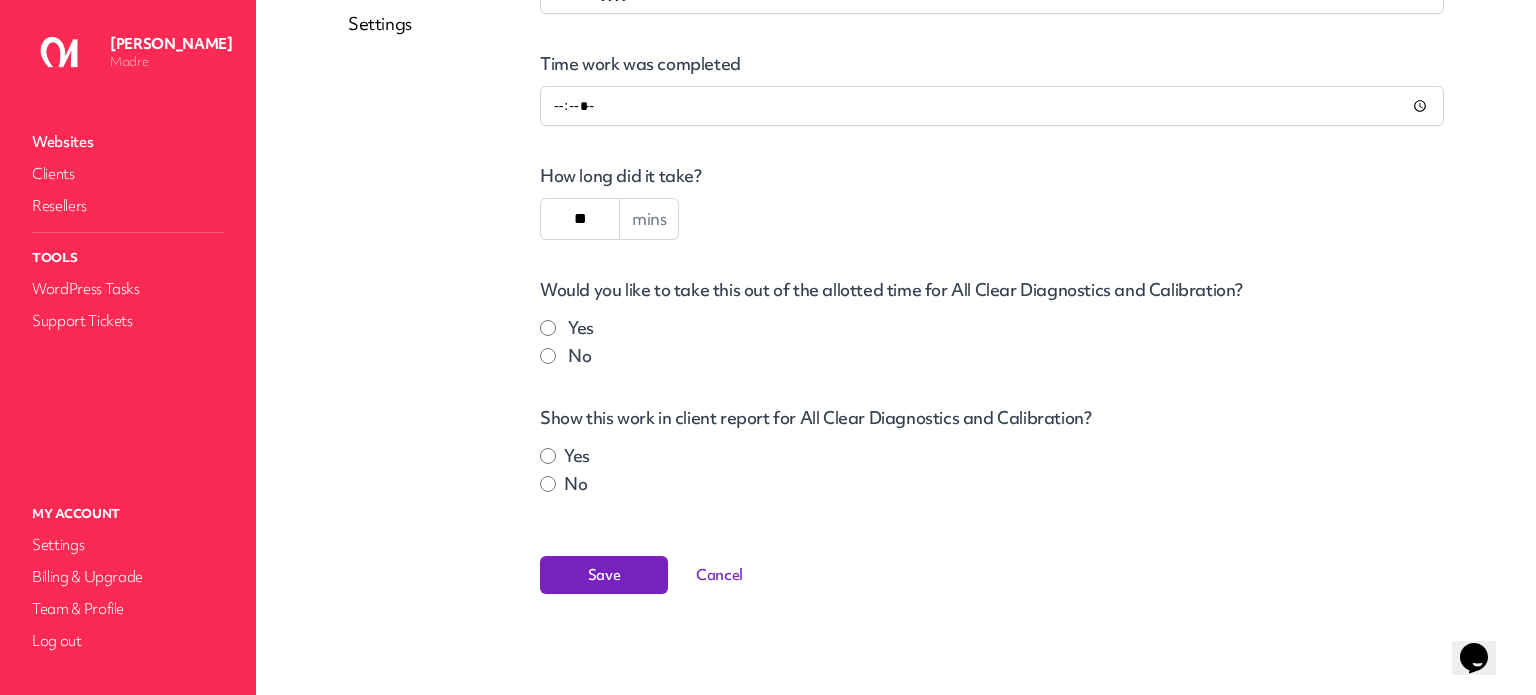click on "Save
Cancel" at bounding box center (992, 575) 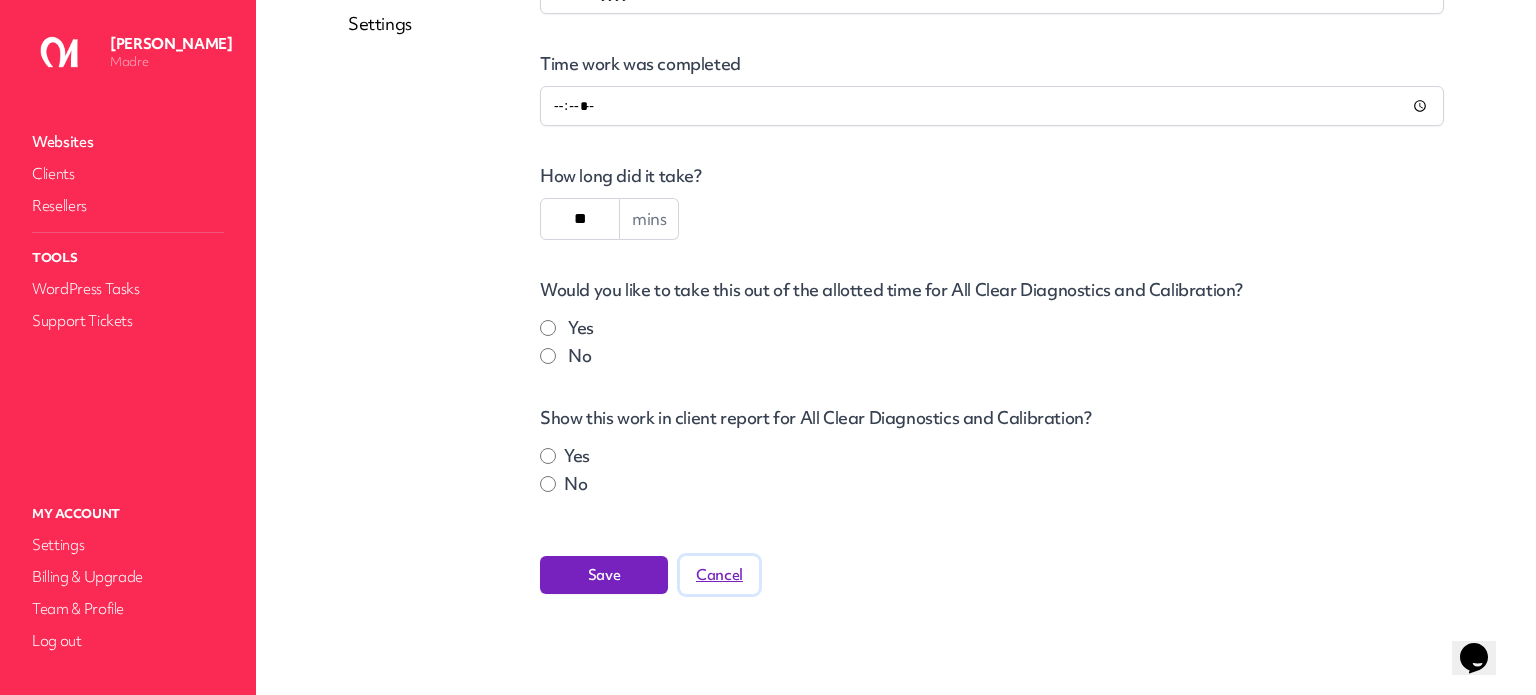 click on "Cancel" at bounding box center [719, 575] 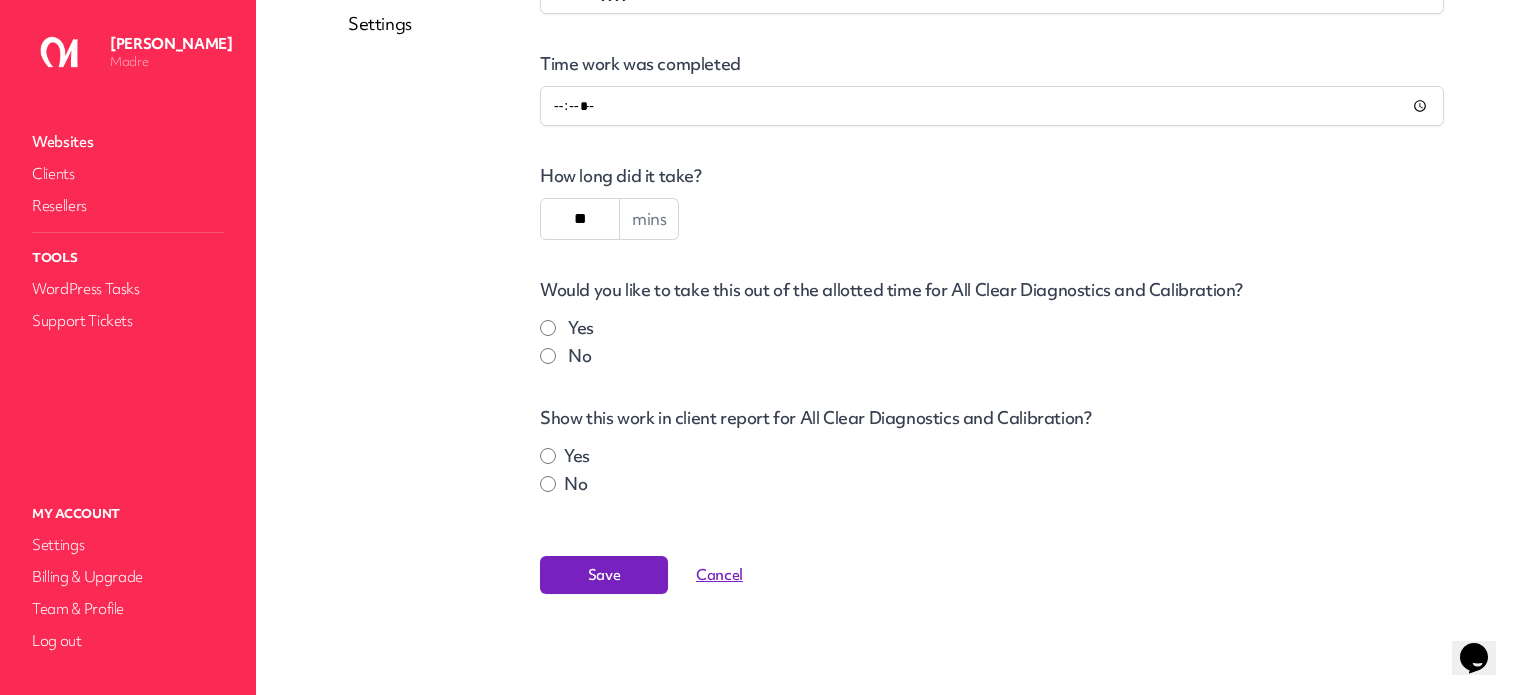 scroll, scrollTop: 0, scrollLeft: 0, axis: both 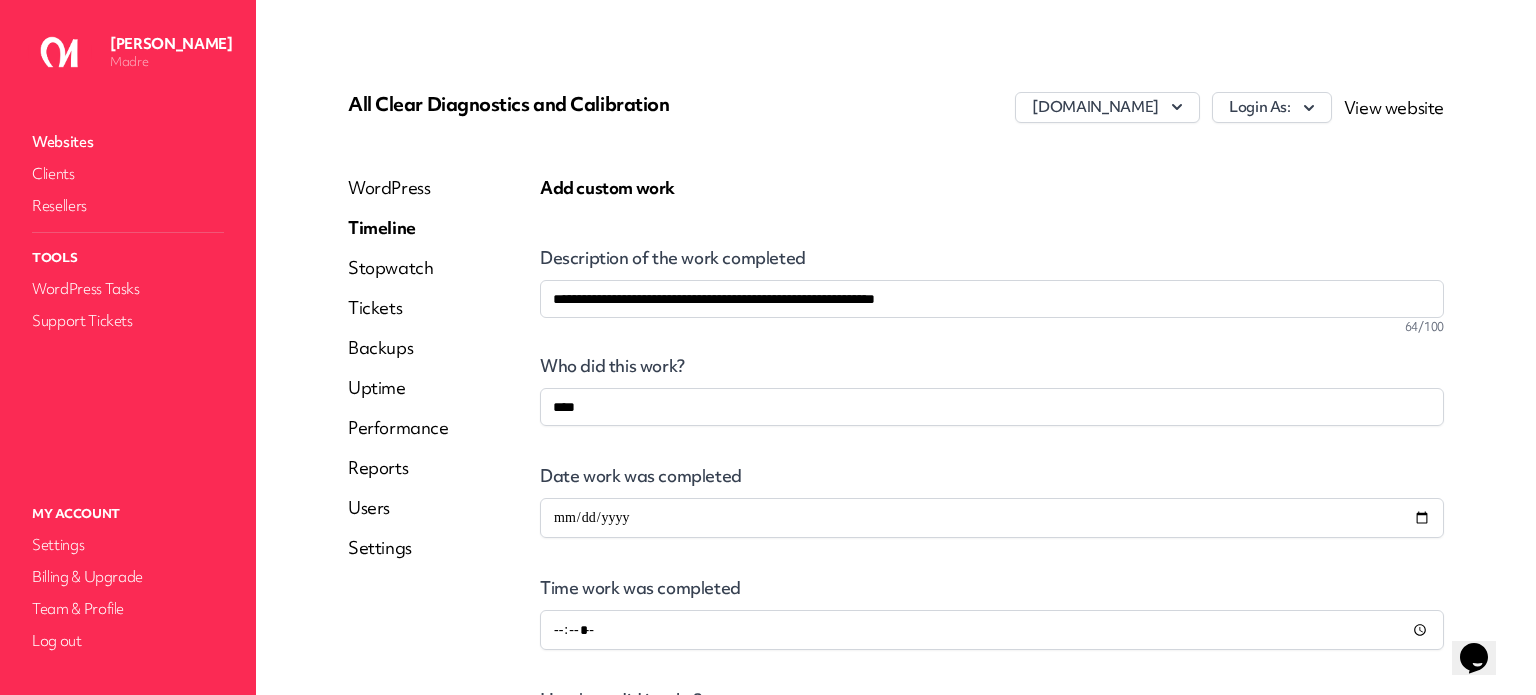 select on "****" 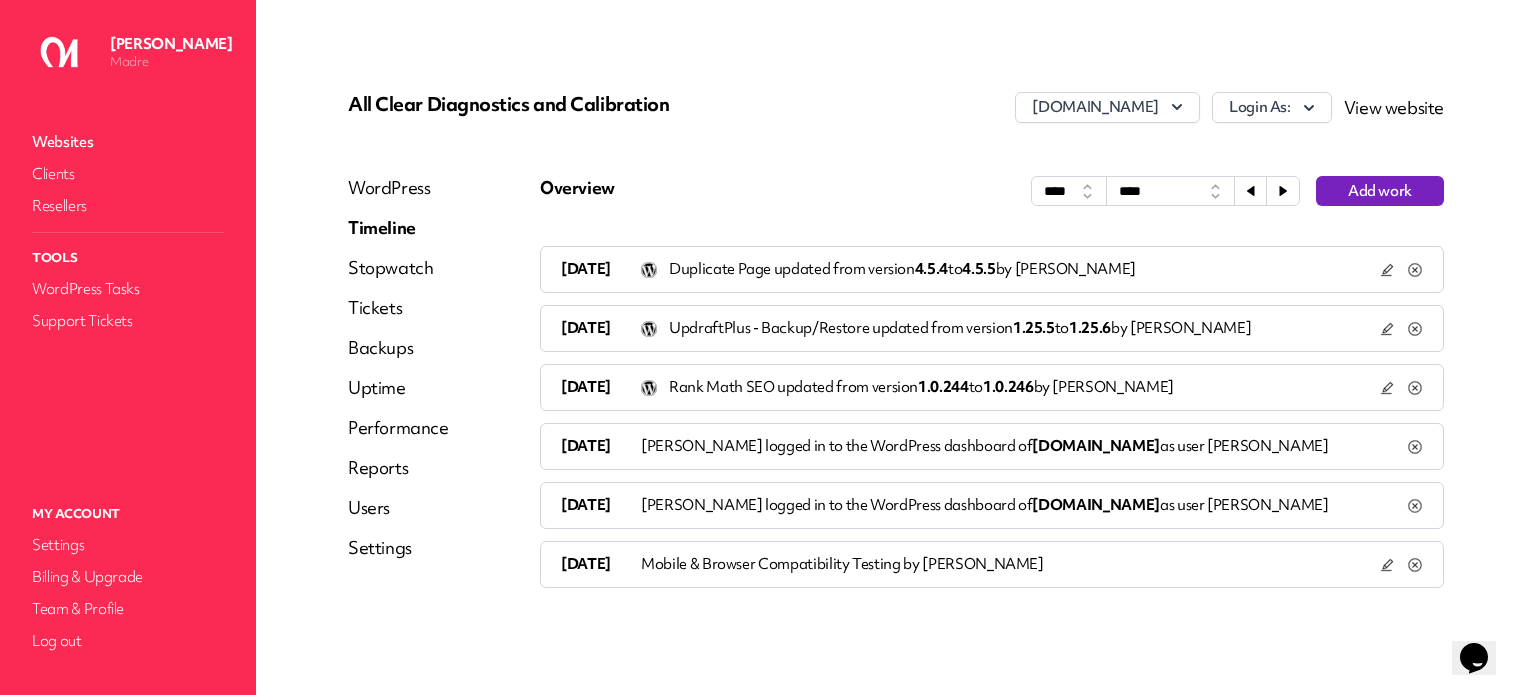 click 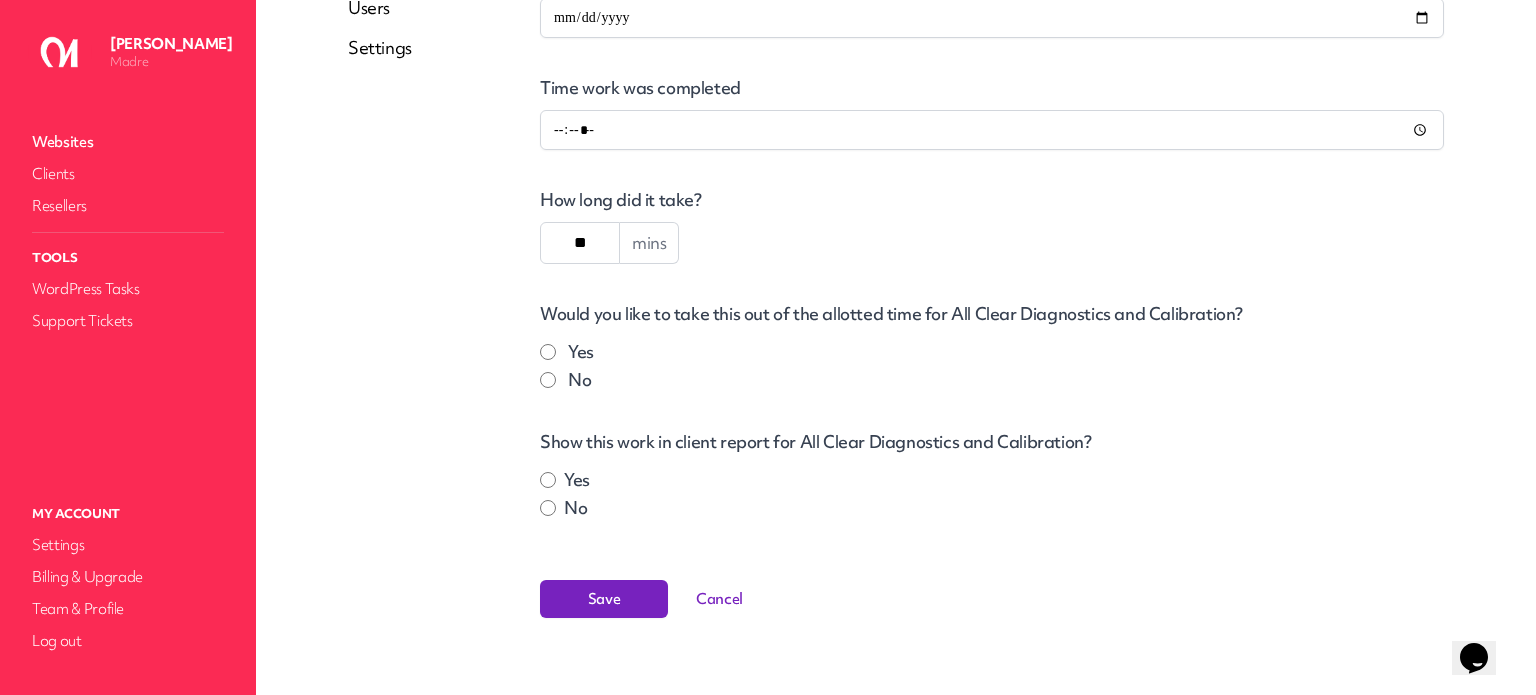 scroll, scrollTop: 524, scrollLeft: 0, axis: vertical 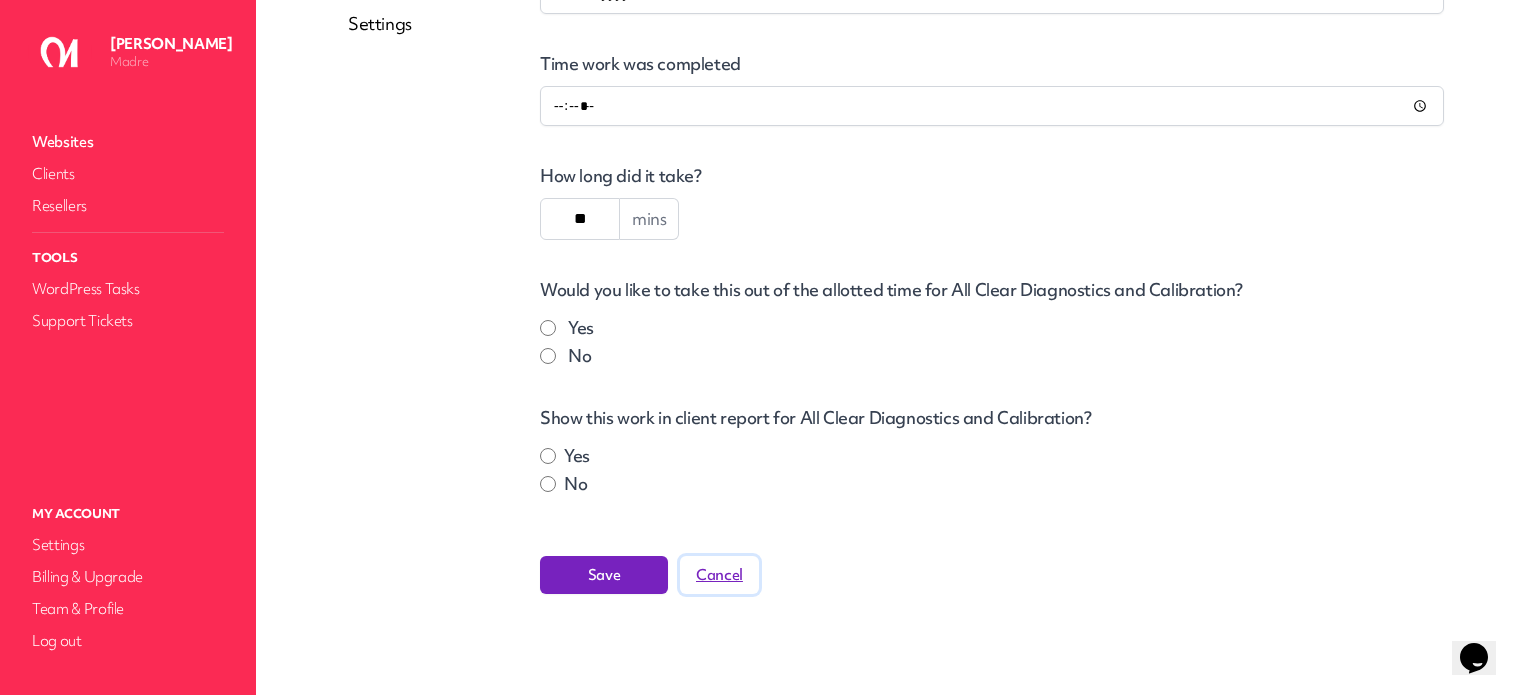 click on "Cancel" at bounding box center (719, 575) 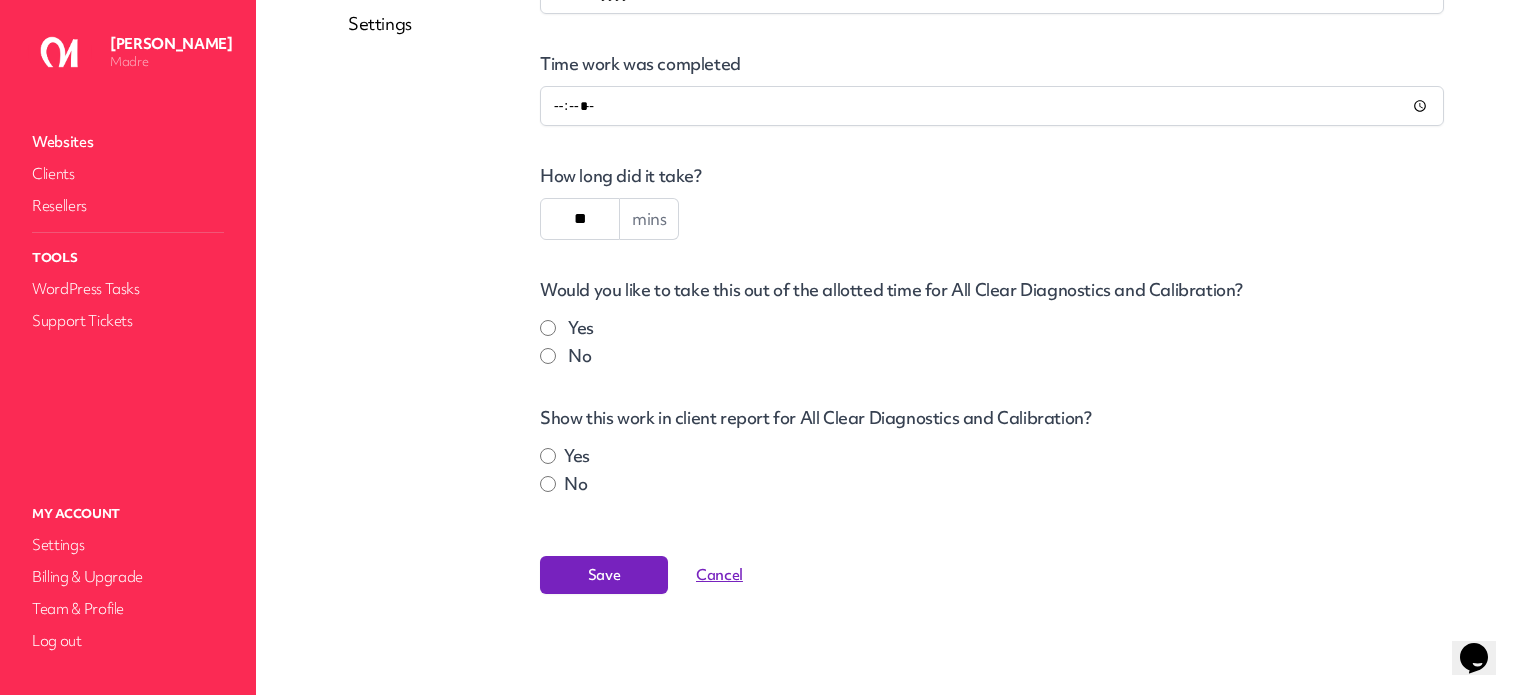 scroll, scrollTop: 0, scrollLeft: 0, axis: both 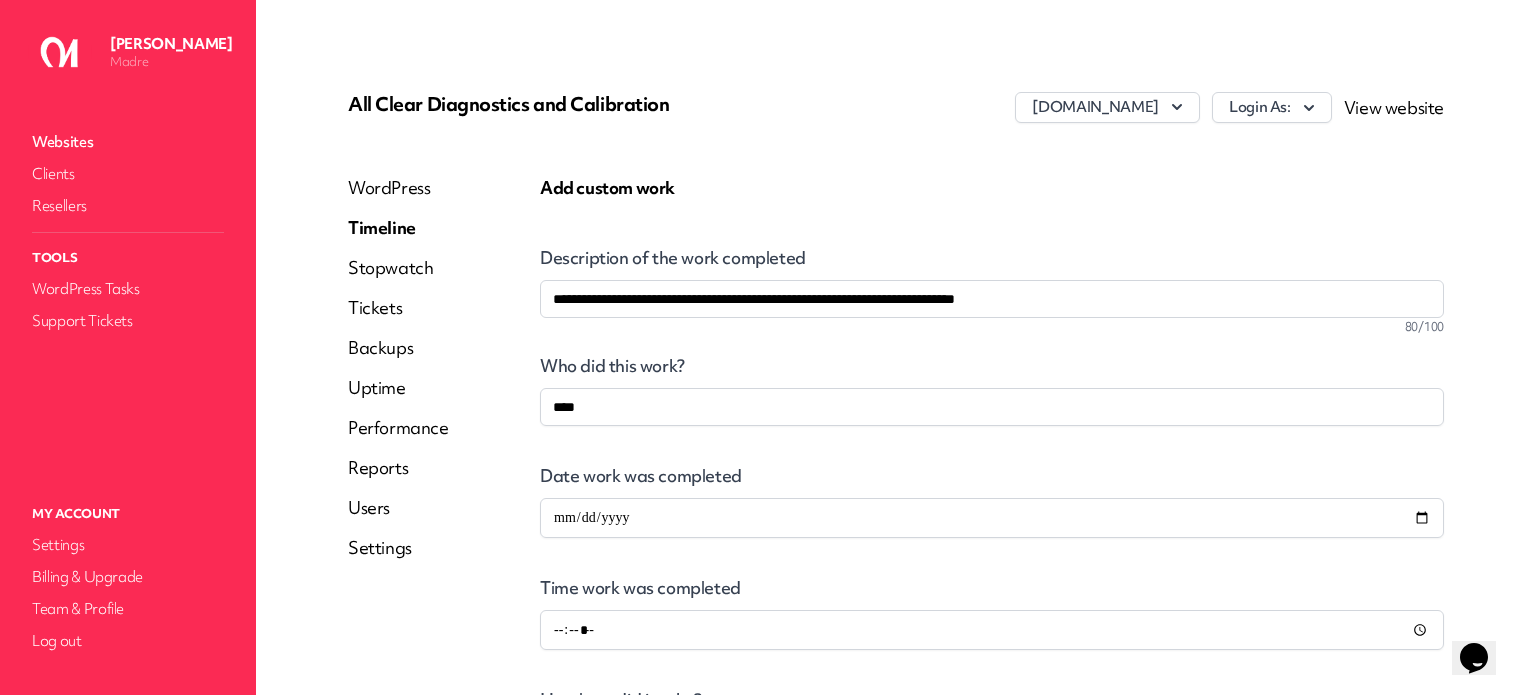 select on "****" 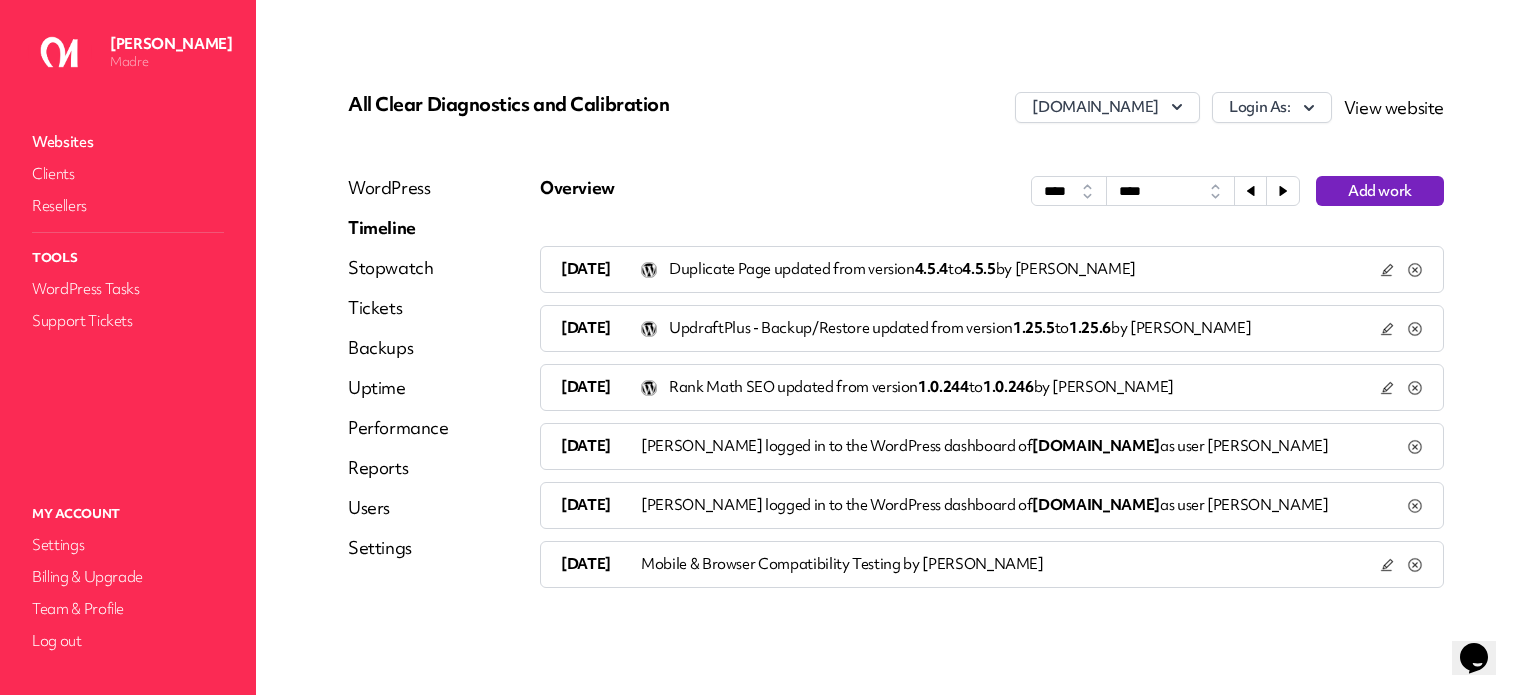 click 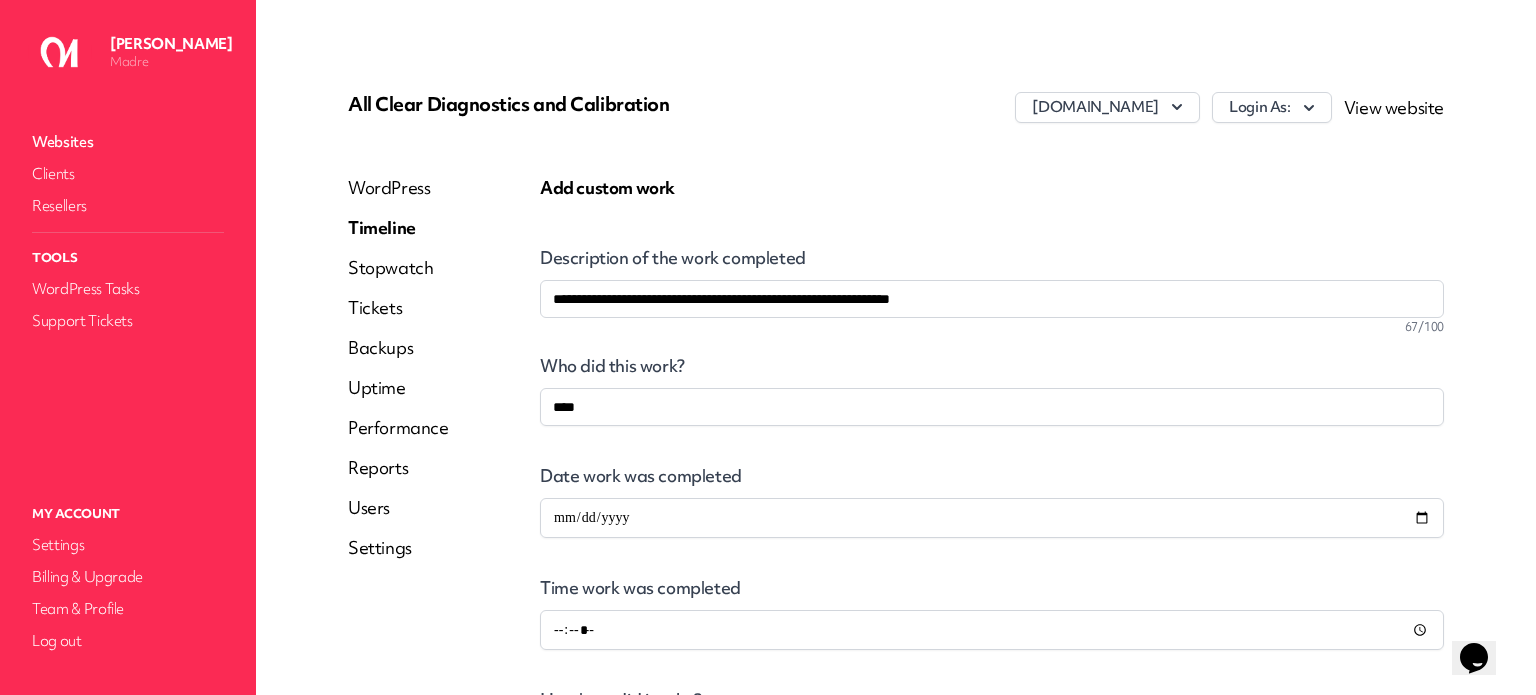 scroll, scrollTop: 500, scrollLeft: 0, axis: vertical 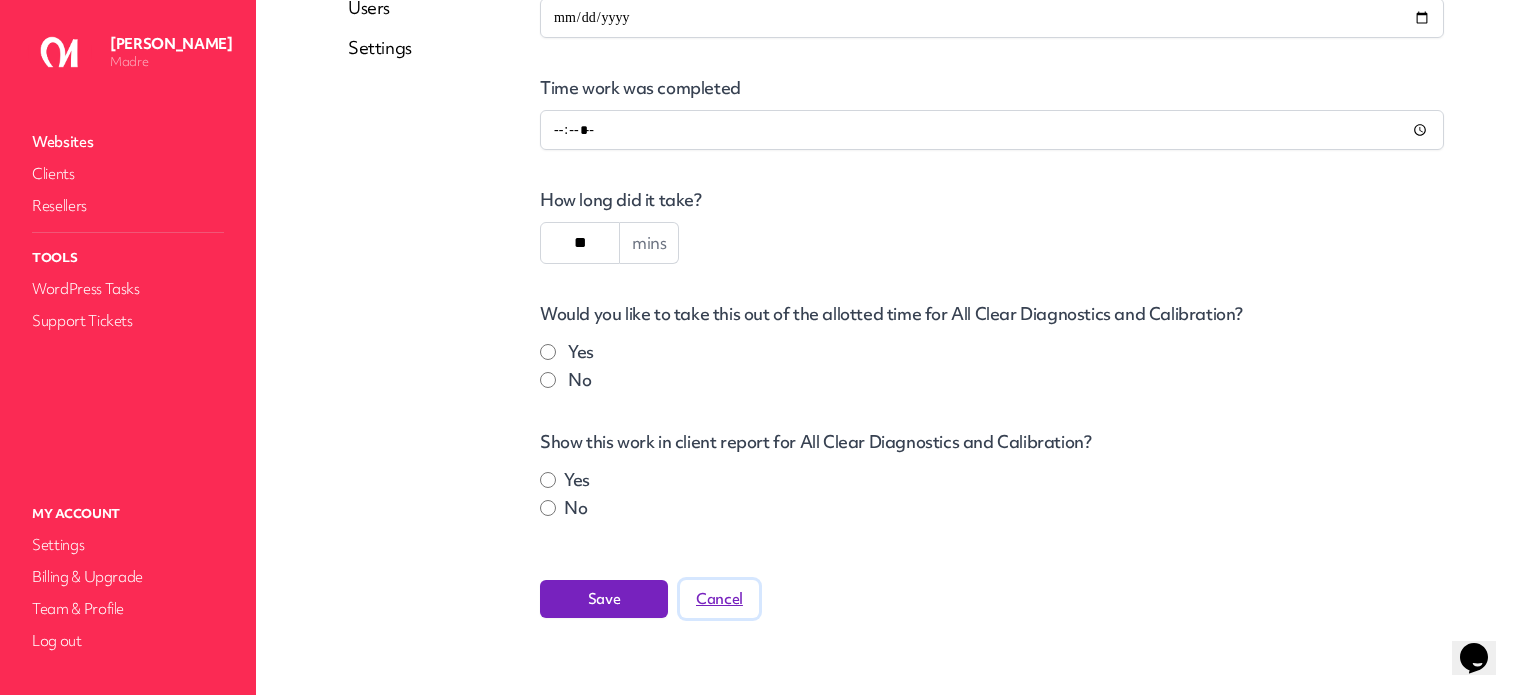 click on "Cancel" at bounding box center [719, 599] 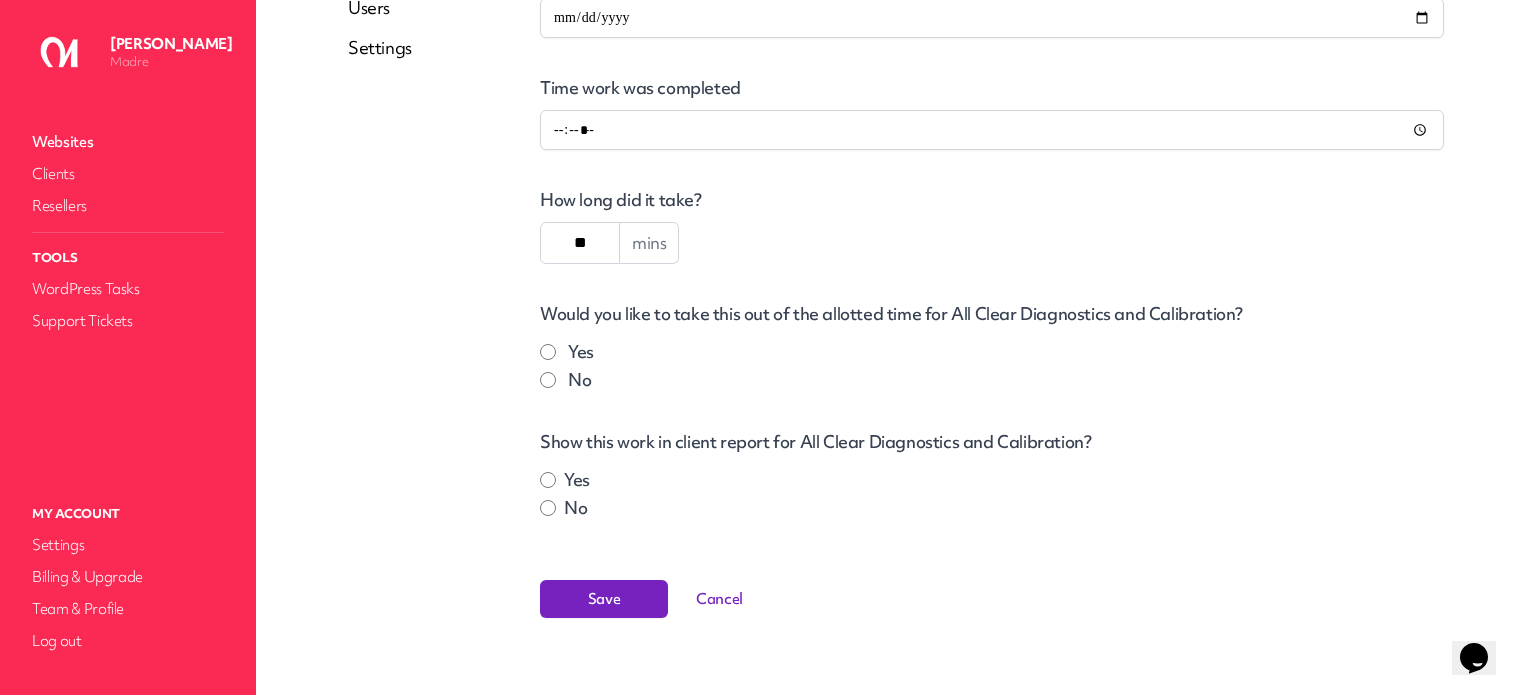 scroll, scrollTop: 0, scrollLeft: 0, axis: both 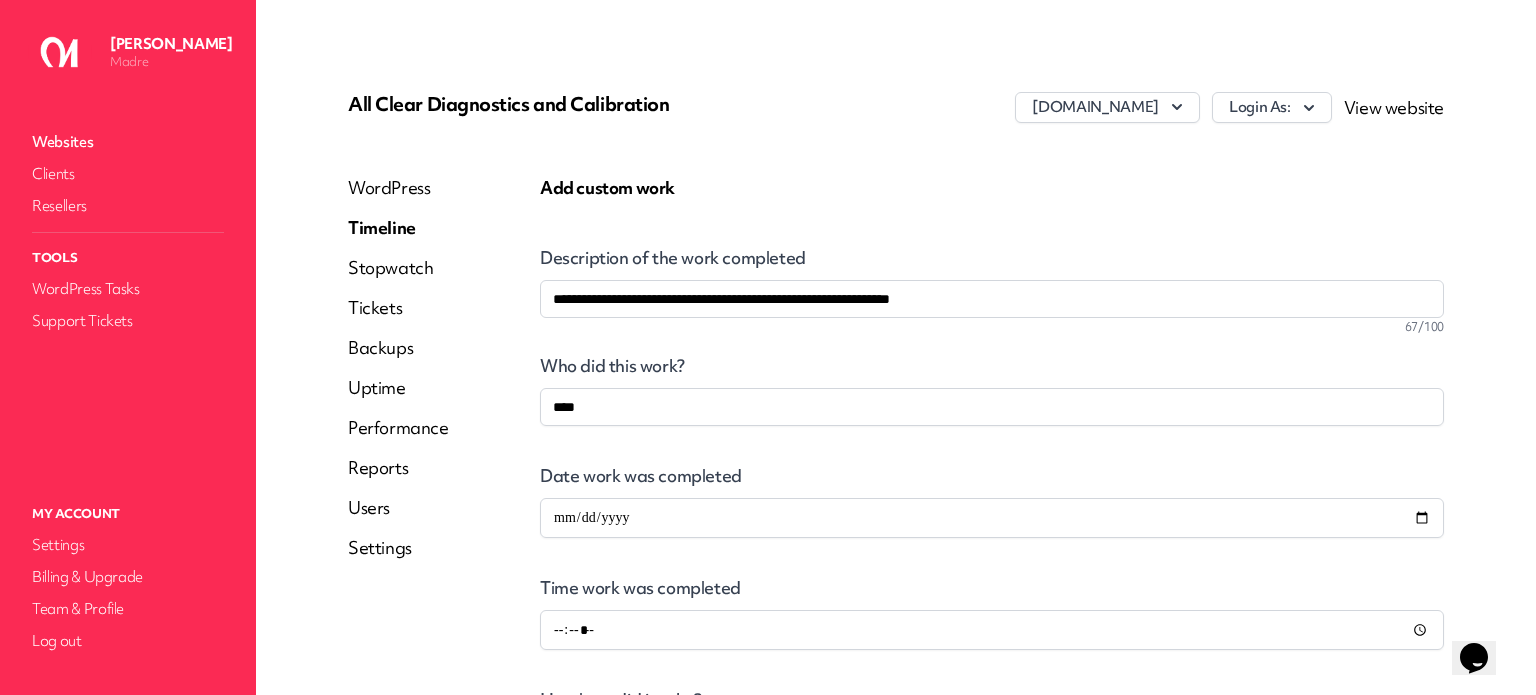 select on "****" 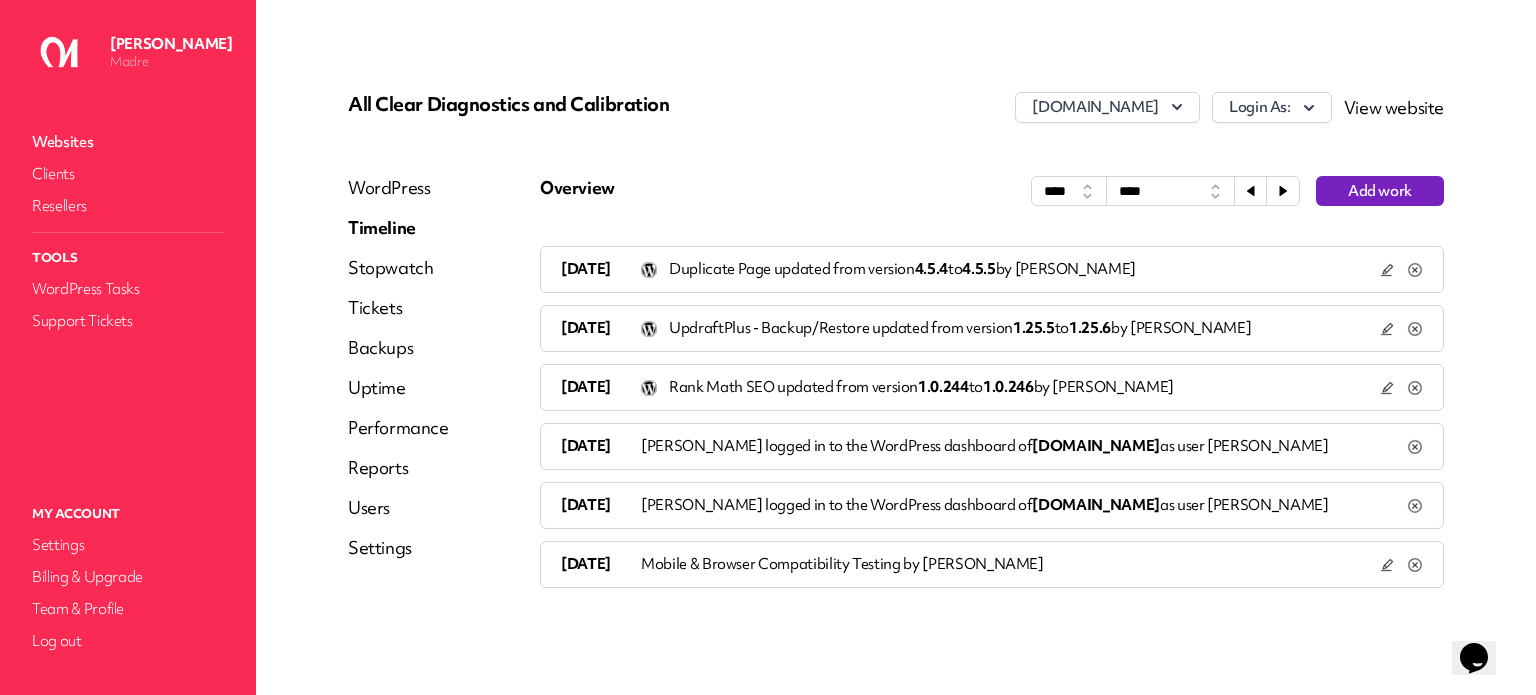 click 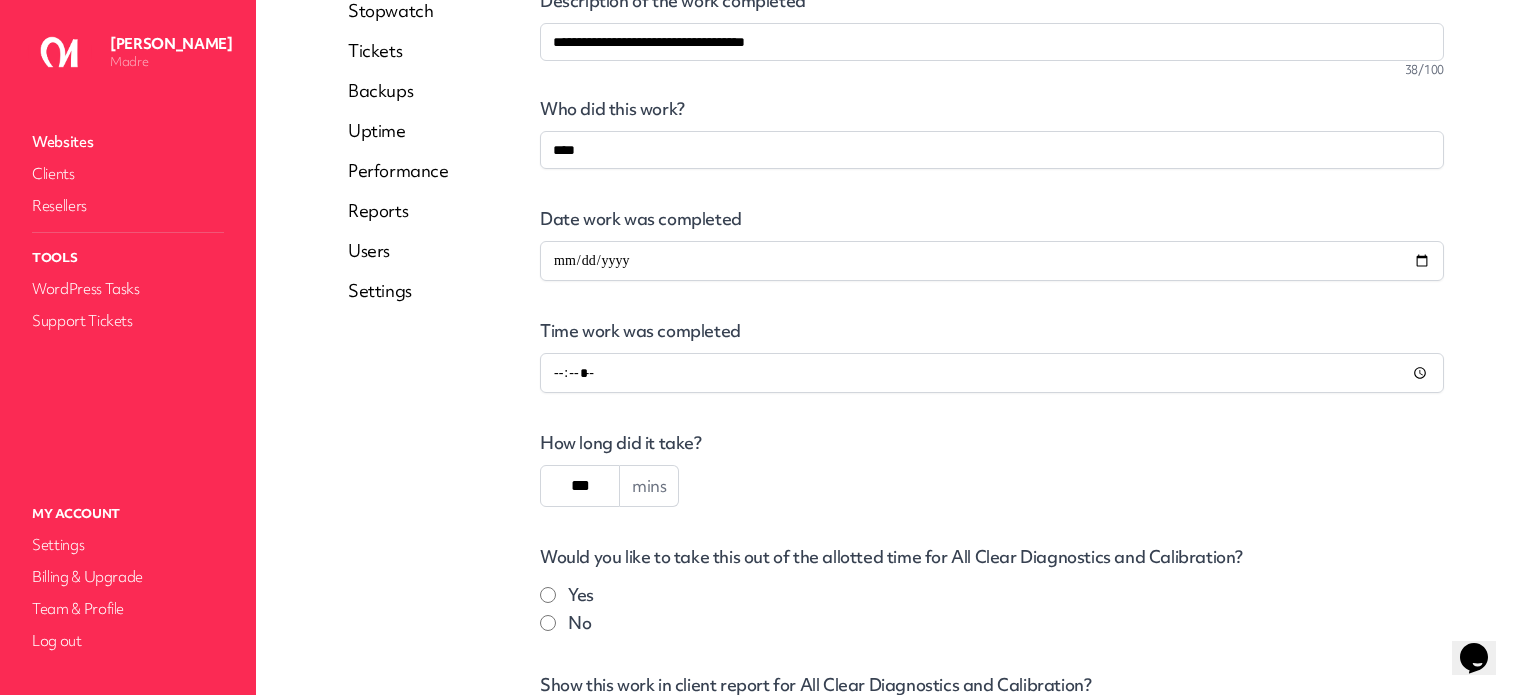 scroll, scrollTop: 500, scrollLeft: 0, axis: vertical 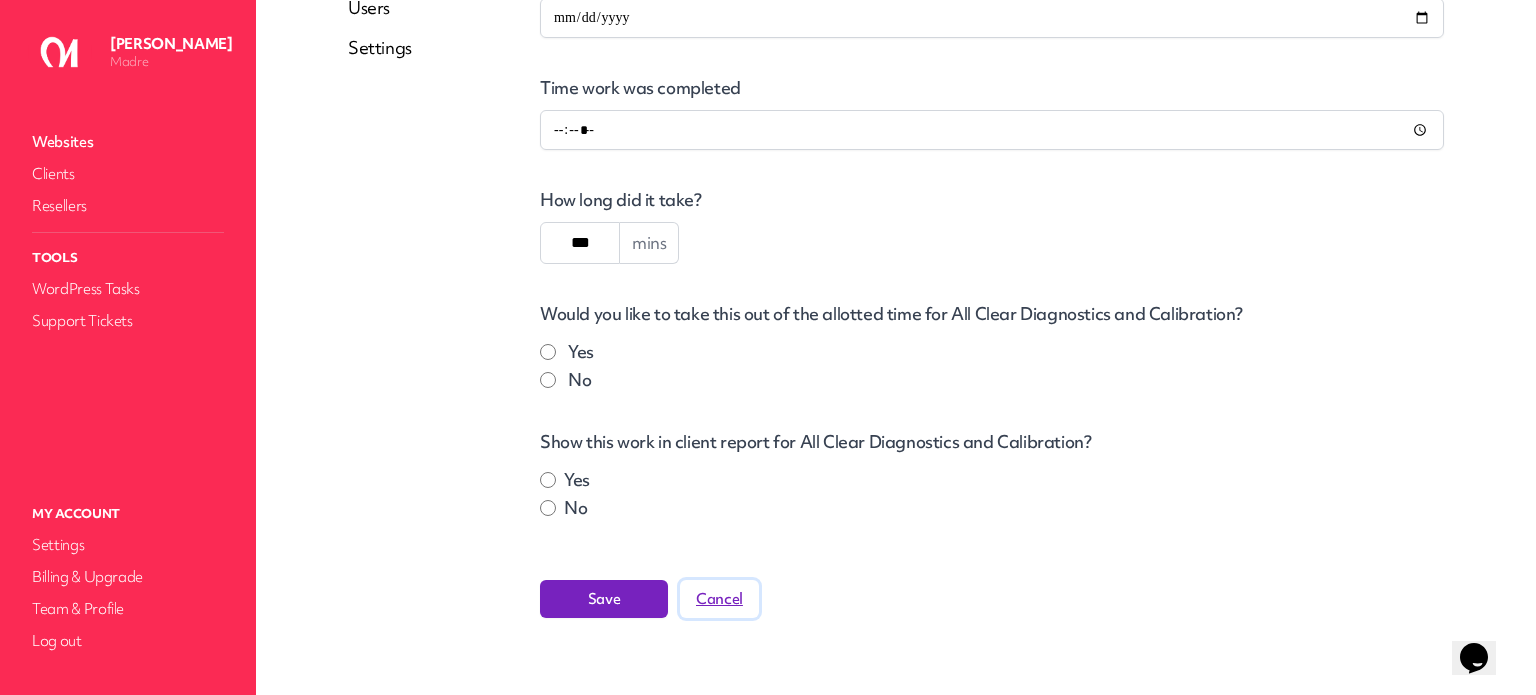 click on "Cancel" at bounding box center (719, 599) 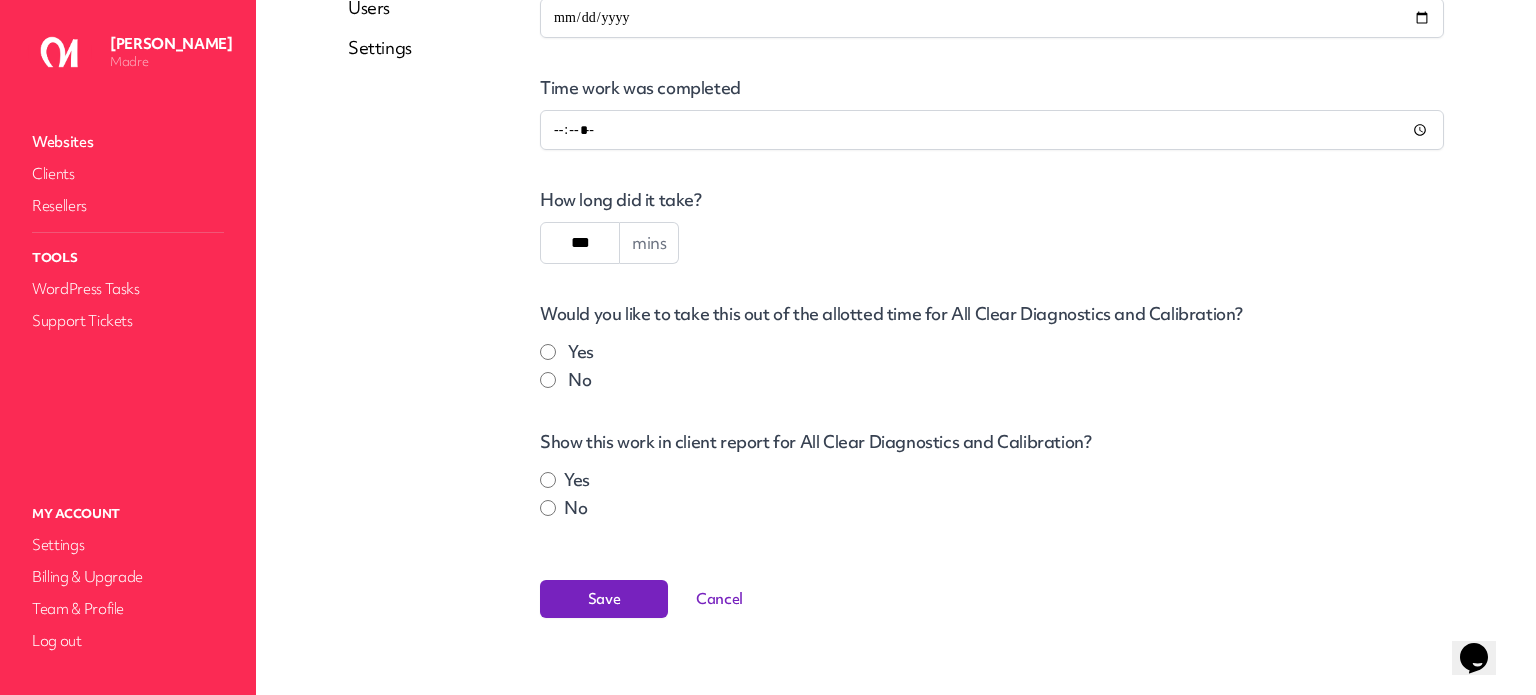 scroll, scrollTop: 0, scrollLeft: 0, axis: both 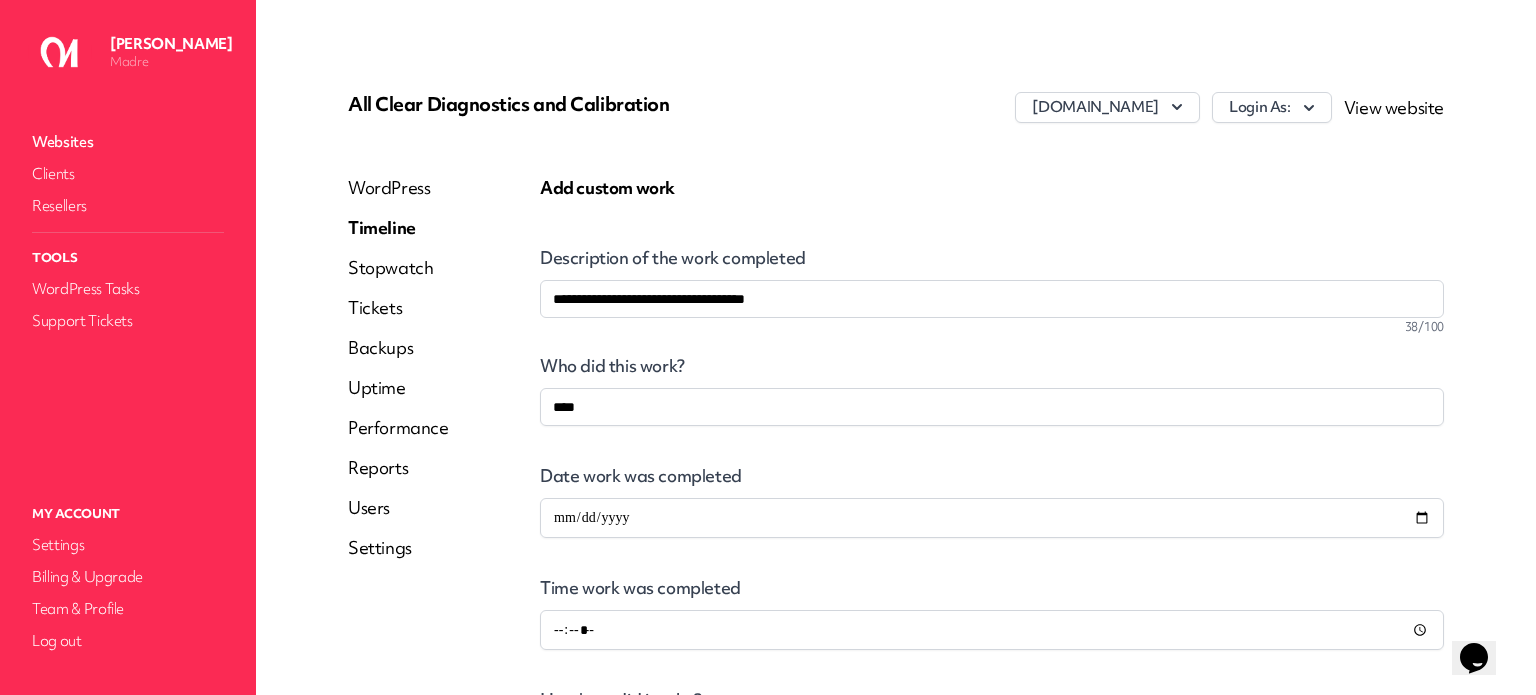 select on "****" 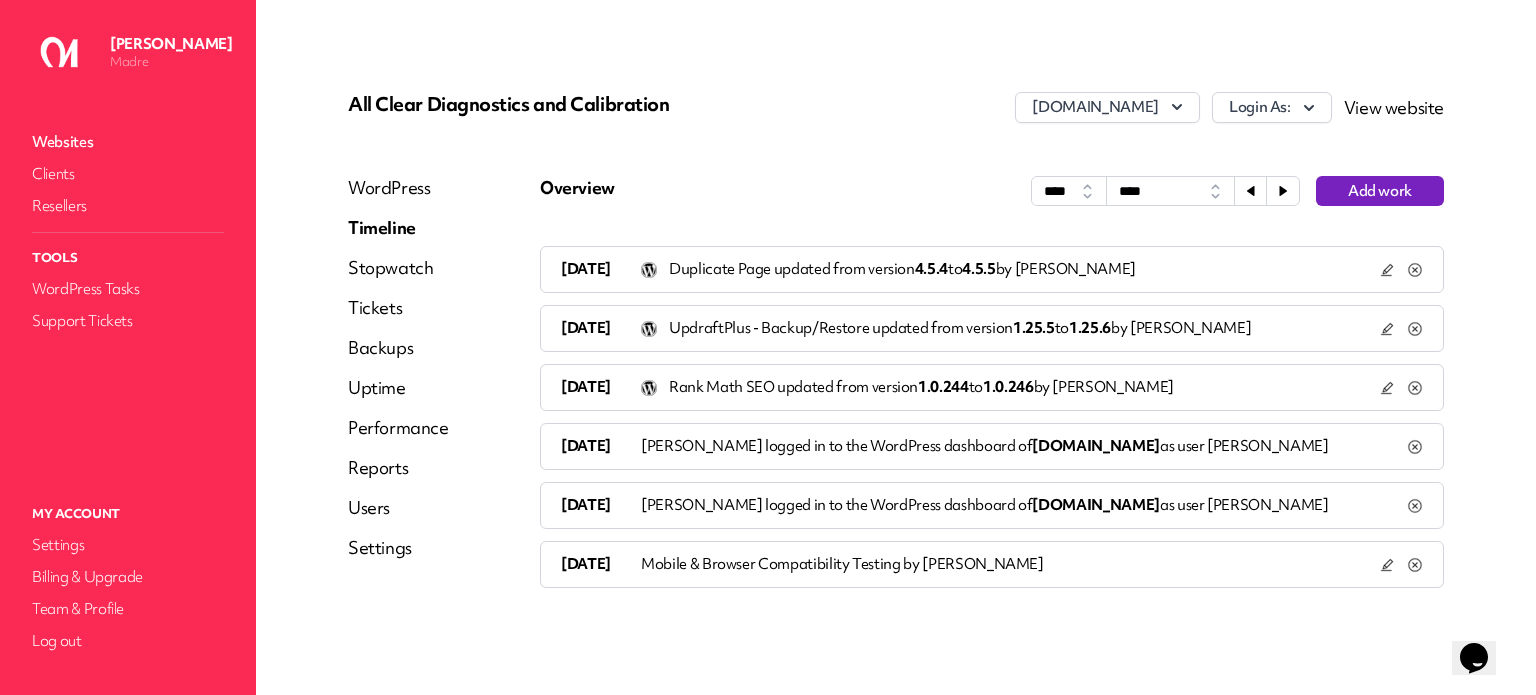 click 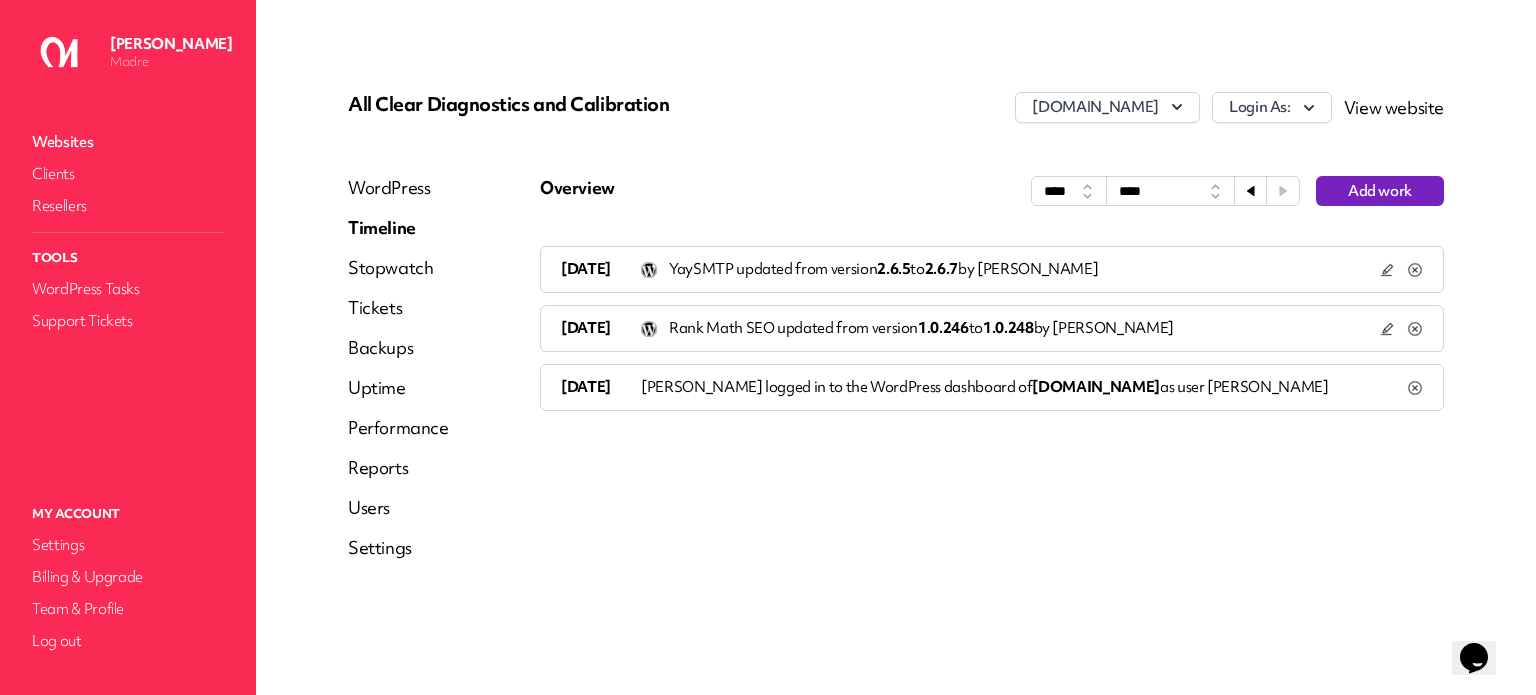 click 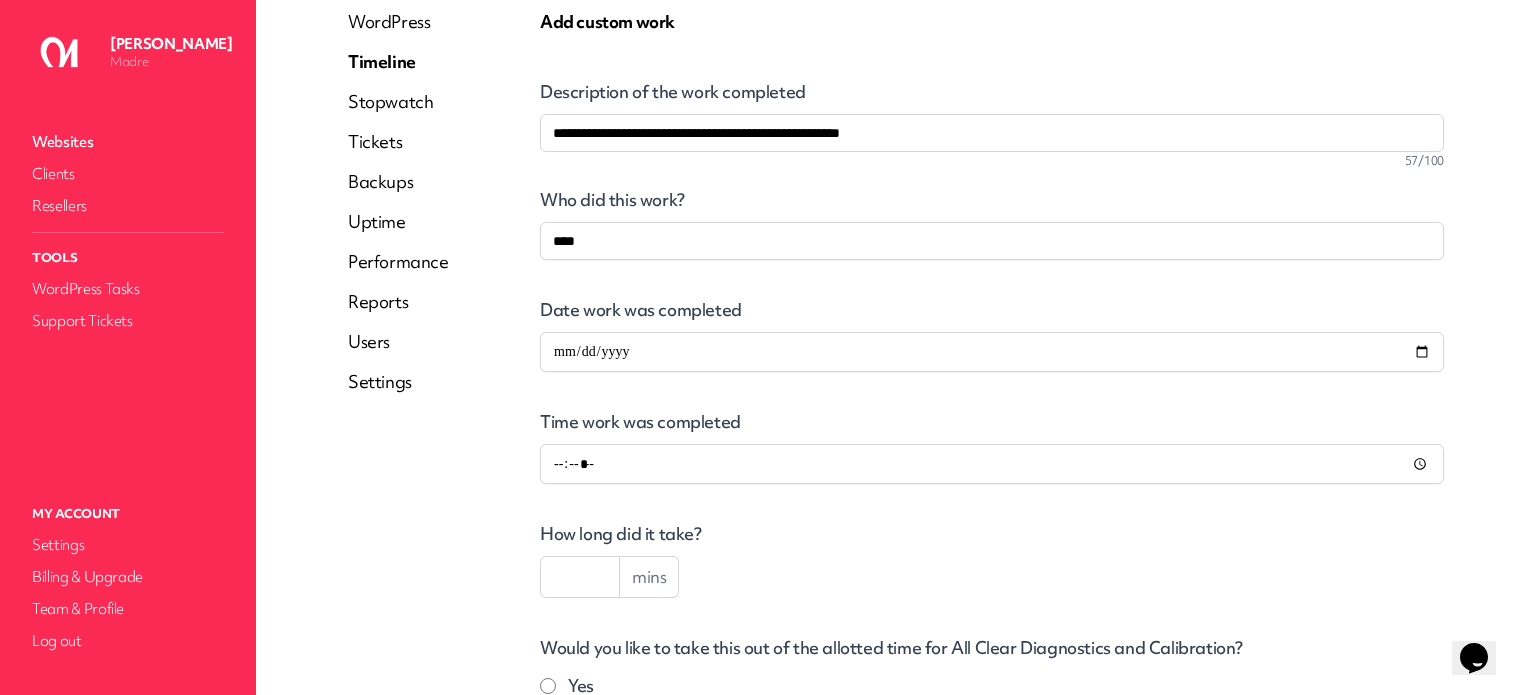 scroll, scrollTop: 400, scrollLeft: 0, axis: vertical 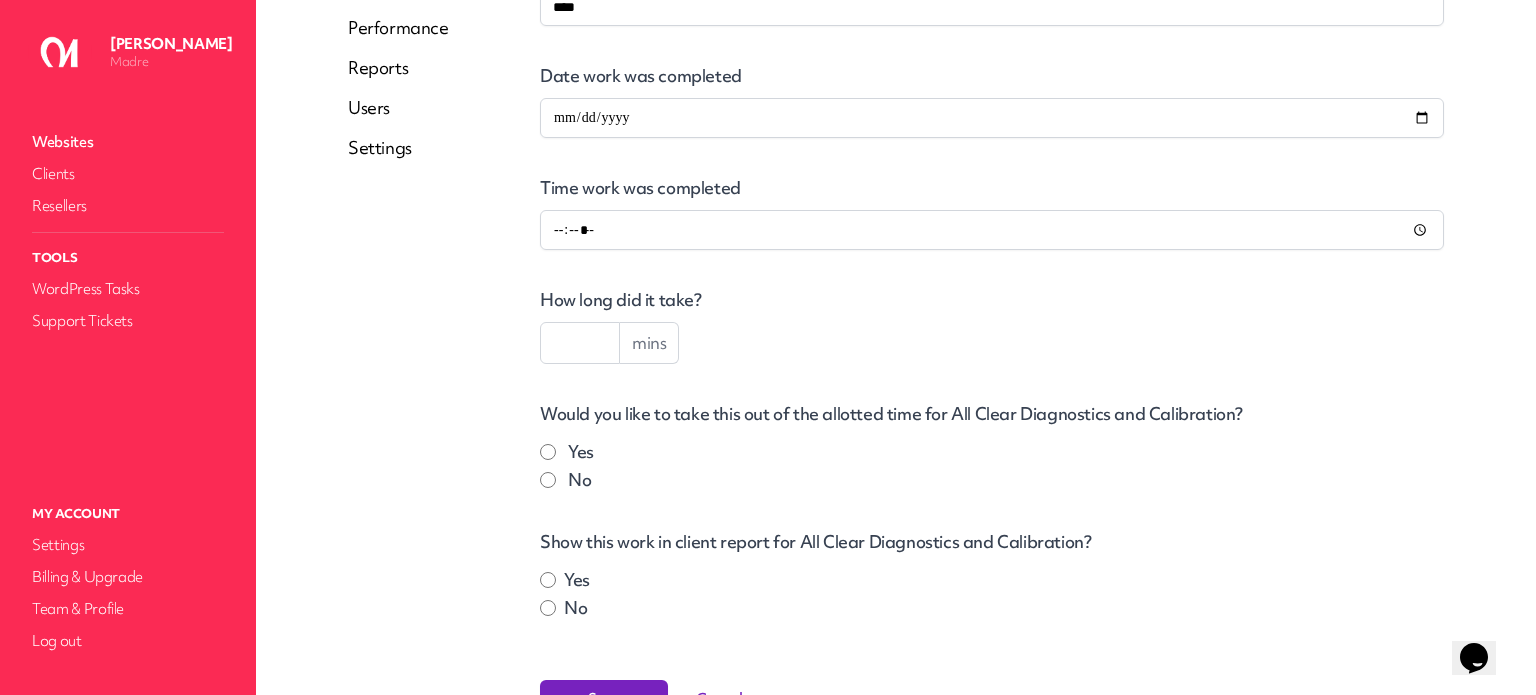 click on "**********" at bounding box center (992, 288) 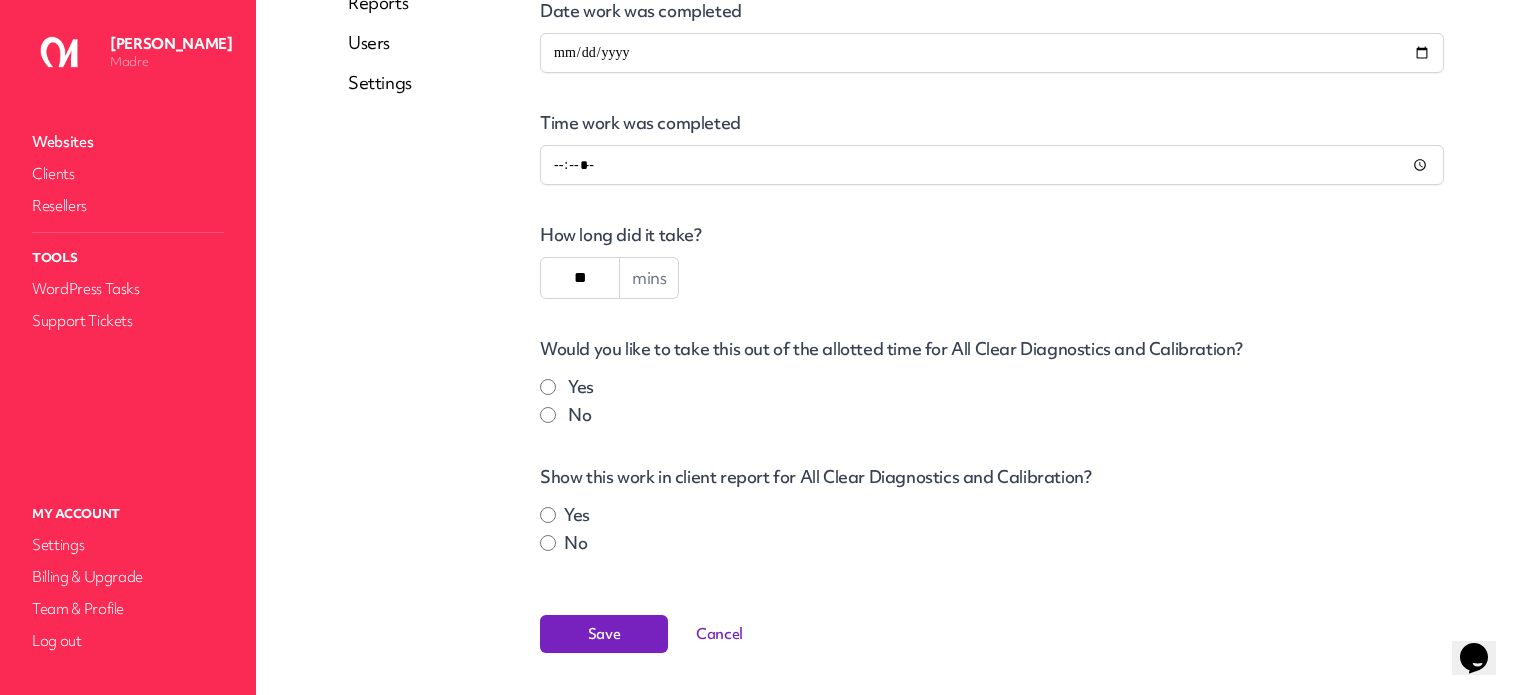 scroll, scrollTop: 524, scrollLeft: 0, axis: vertical 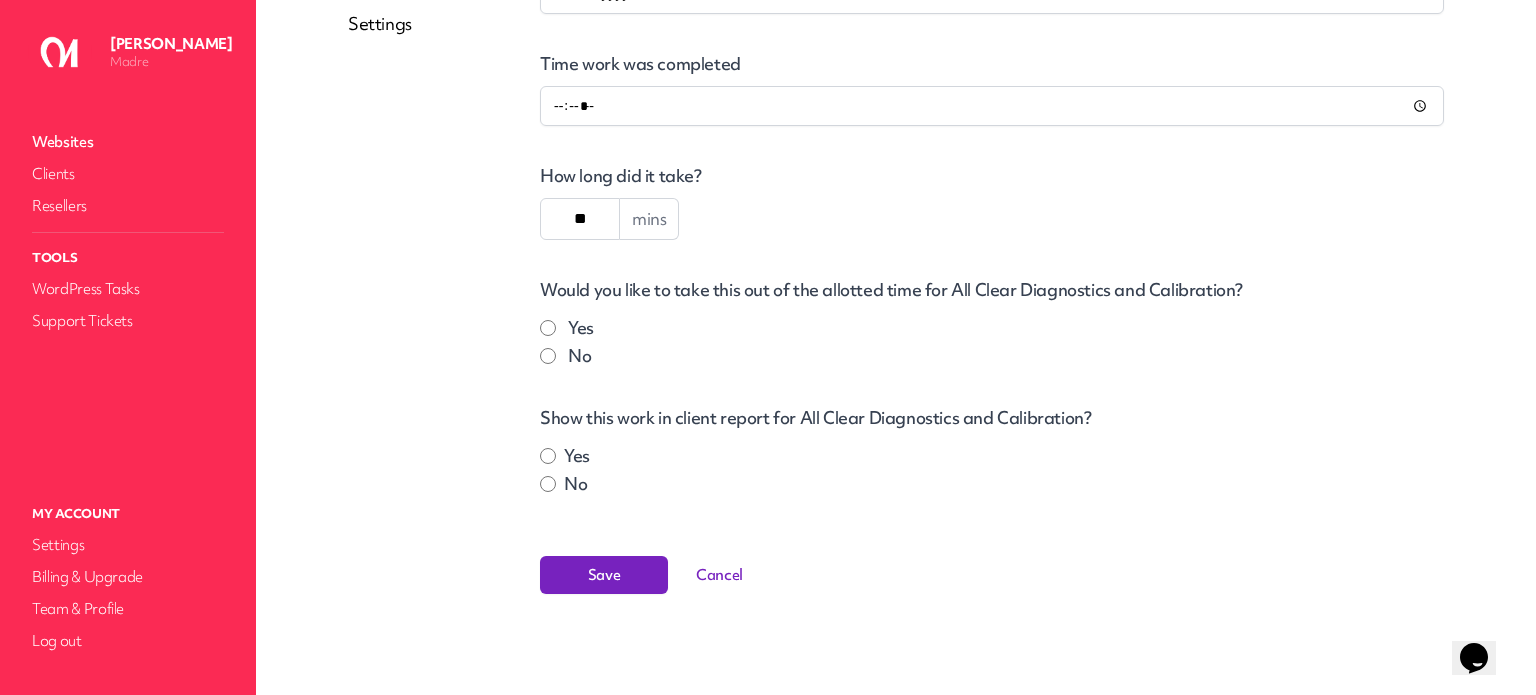 type on "**" 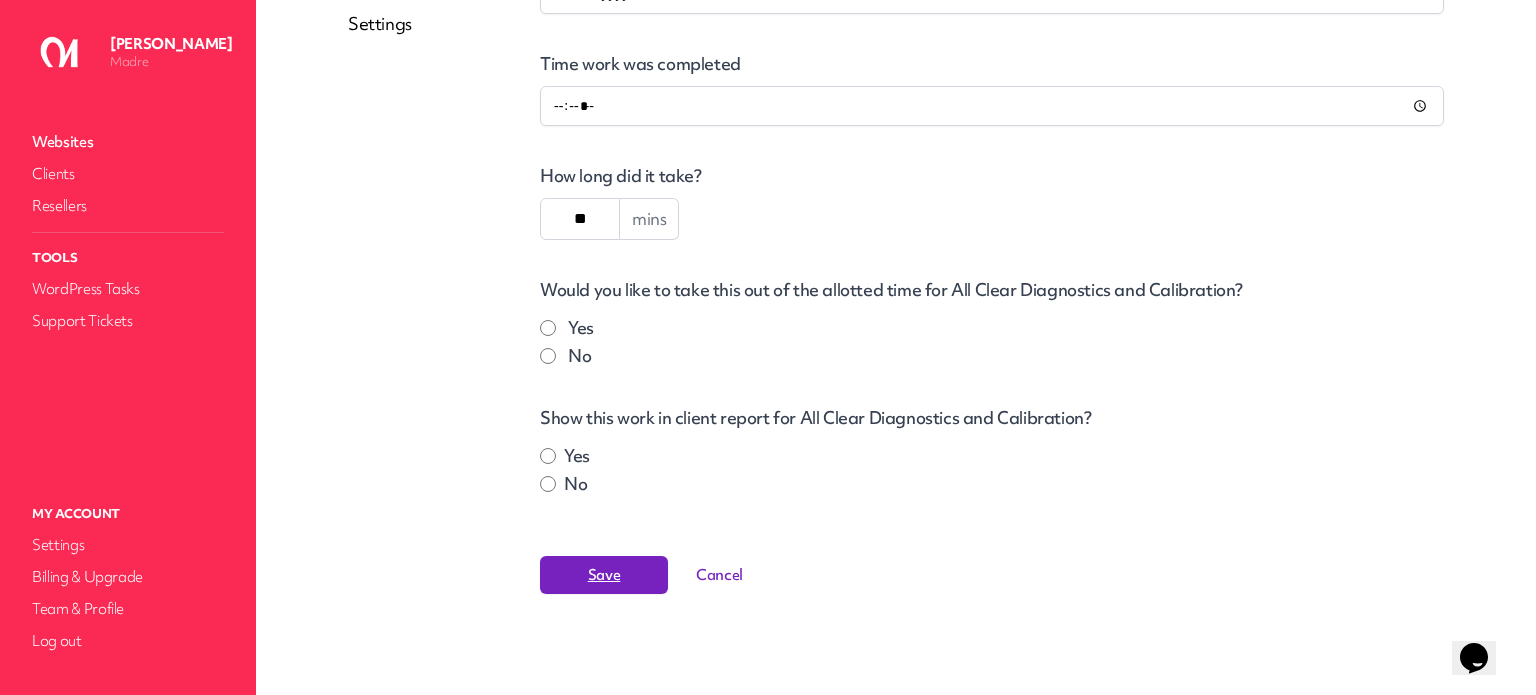 drag, startPoint x: 650, startPoint y: 611, endPoint x: 640, endPoint y: 590, distance: 23.259407 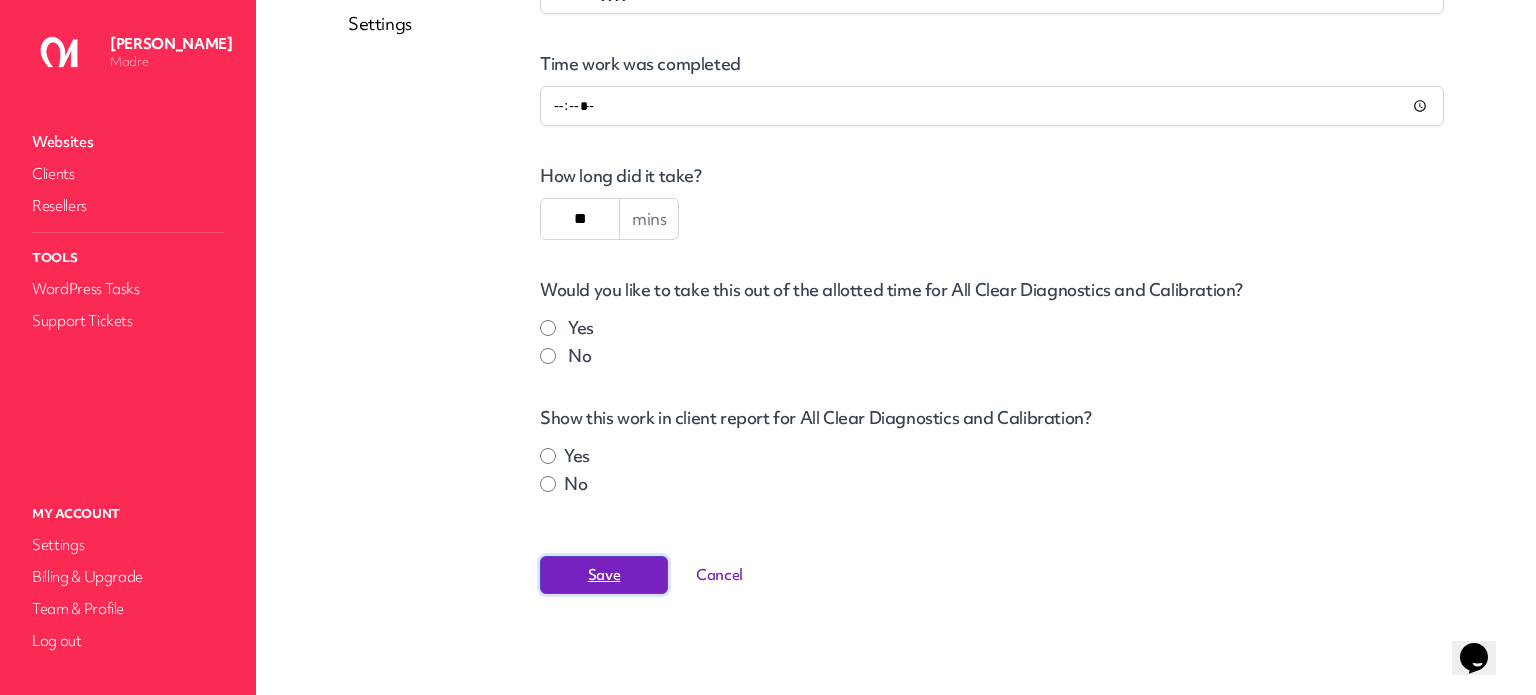 click on "Save" at bounding box center (604, 575) 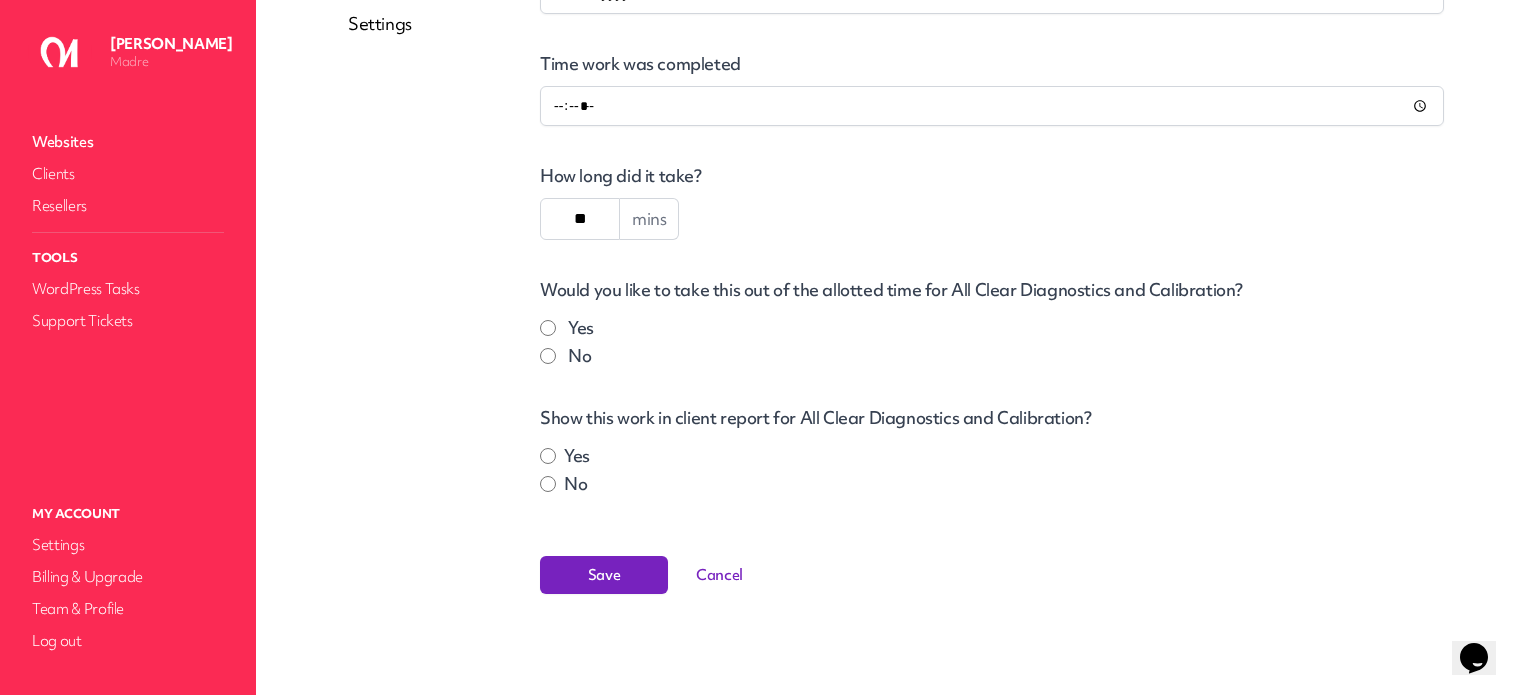 scroll, scrollTop: 0, scrollLeft: 0, axis: both 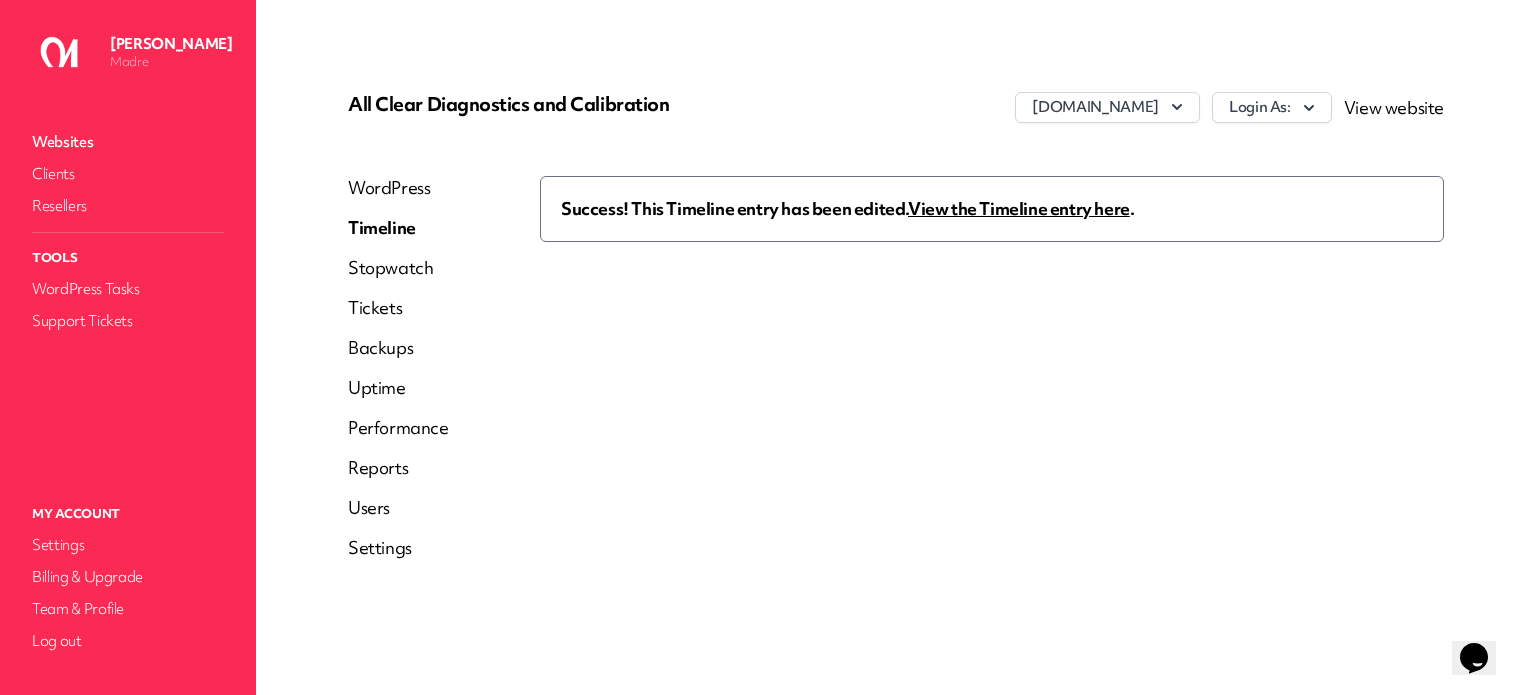 click on "View
the
Timeline entry here" at bounding box center [1019, 208] 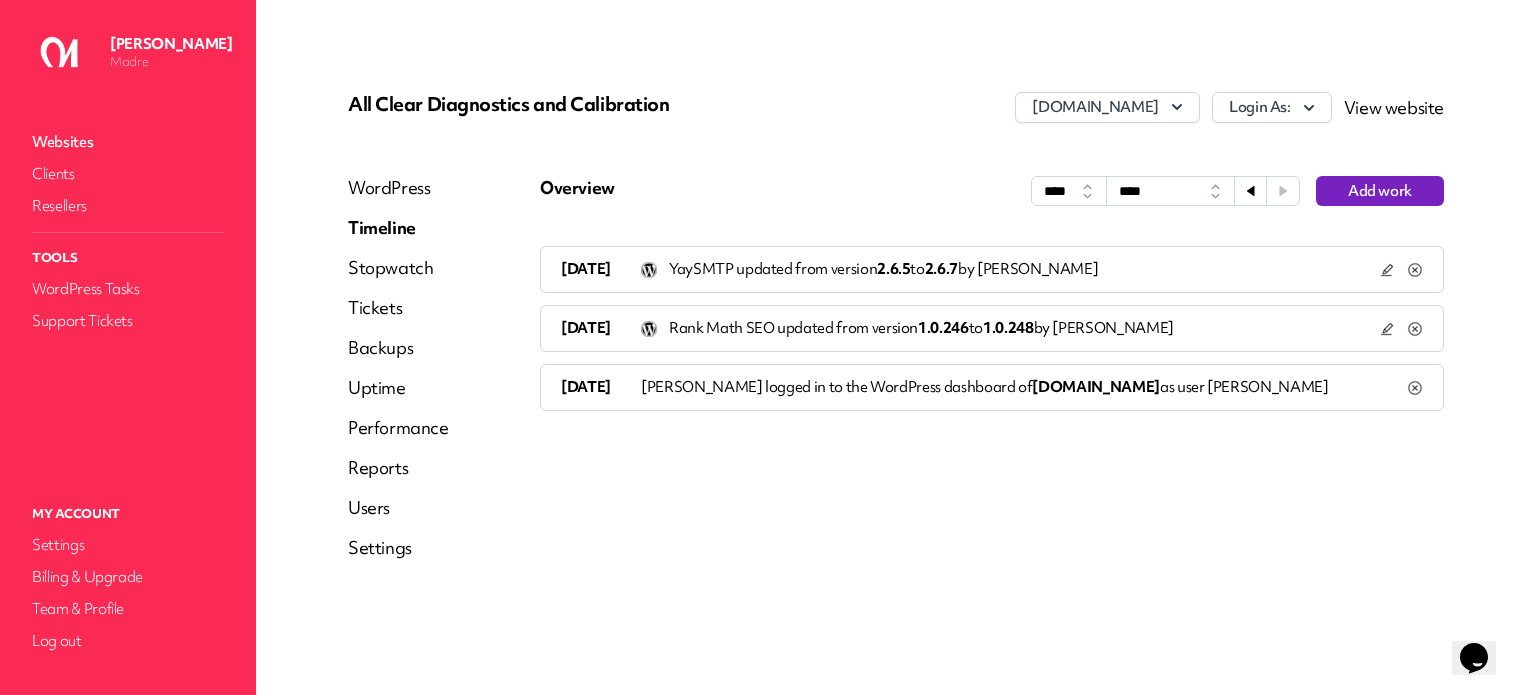 click 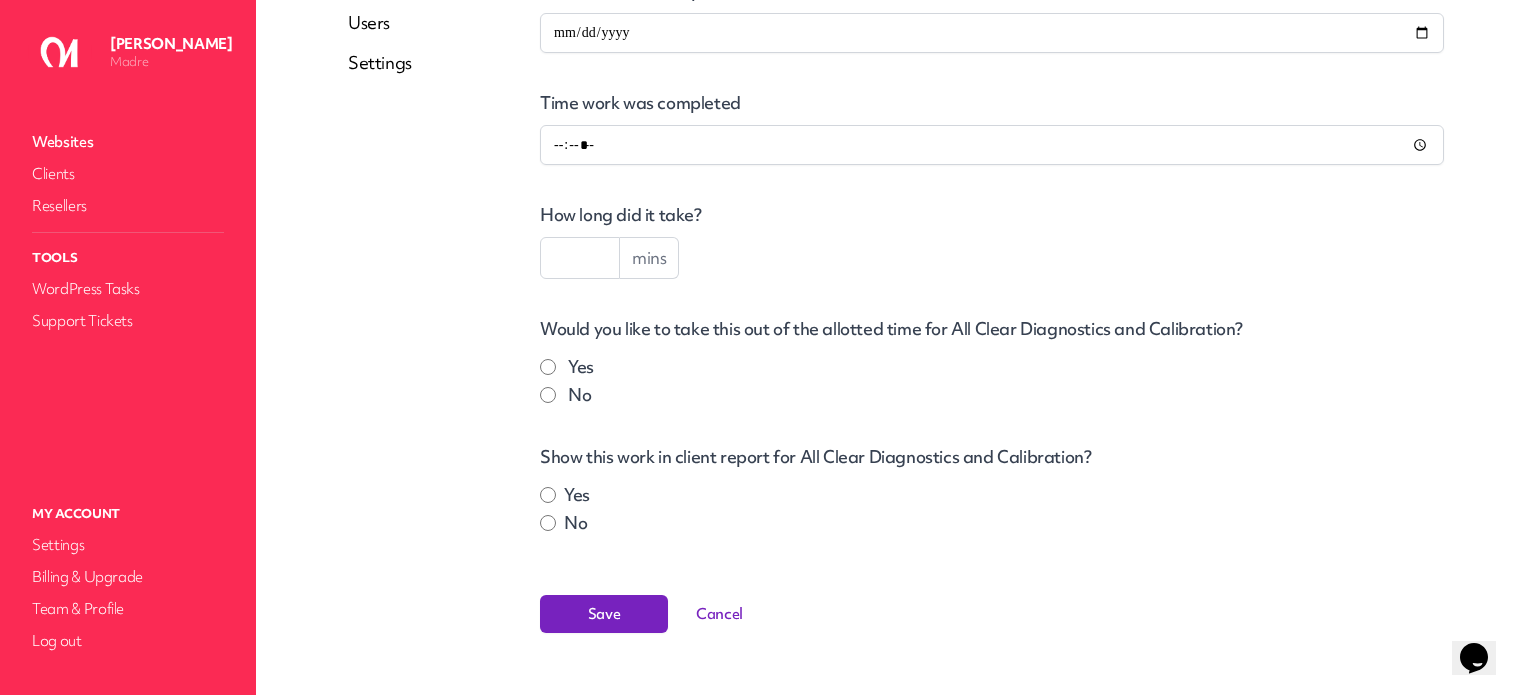 scroll, scrollTop: 500, scrollLeft: 0, axis: vertical 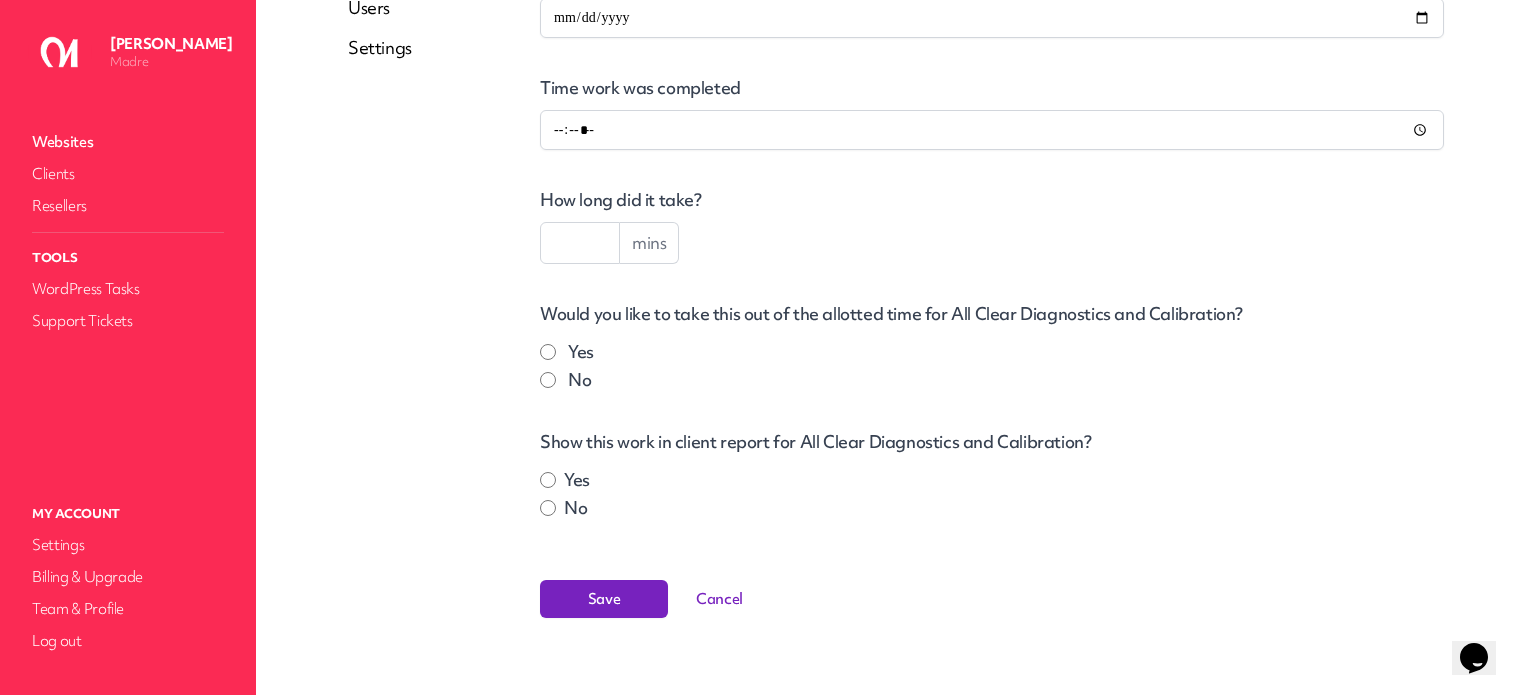click at bounding box center [580, 243] 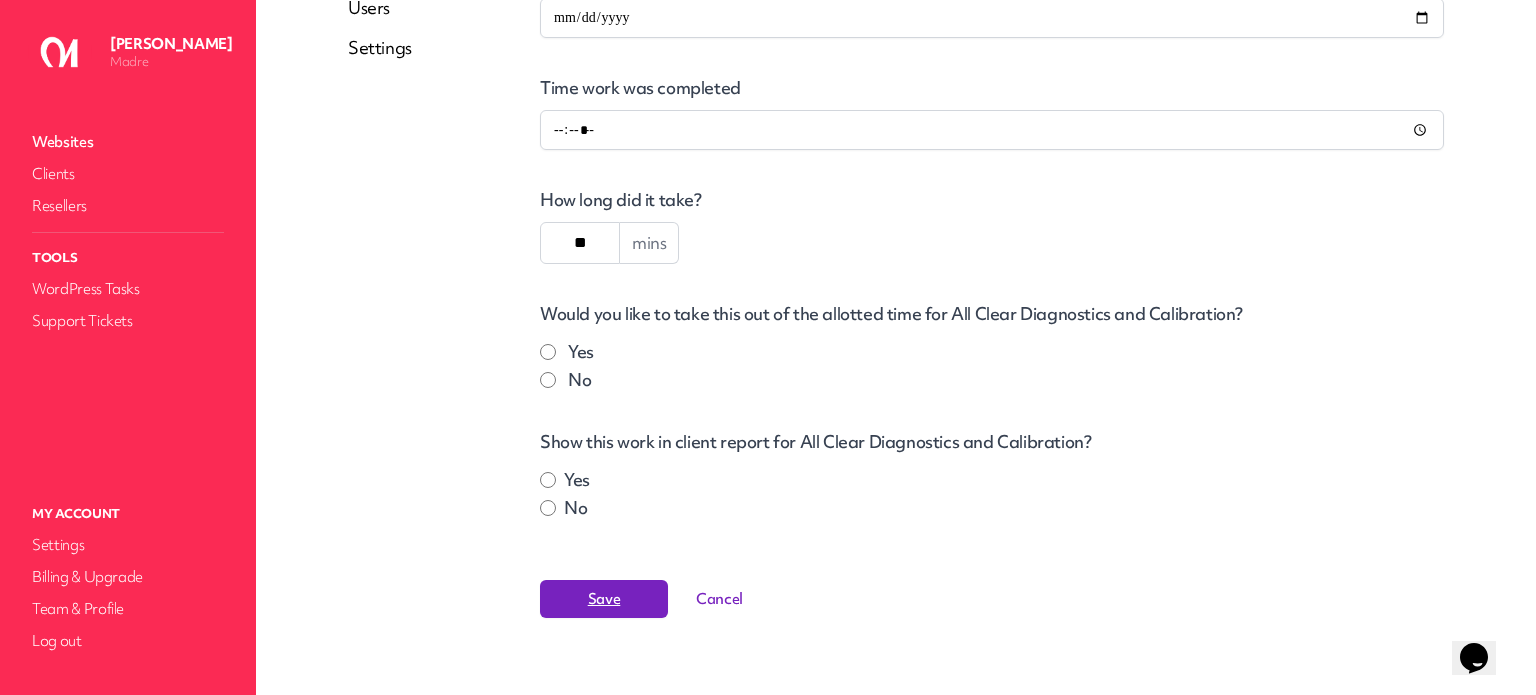 type on "**" 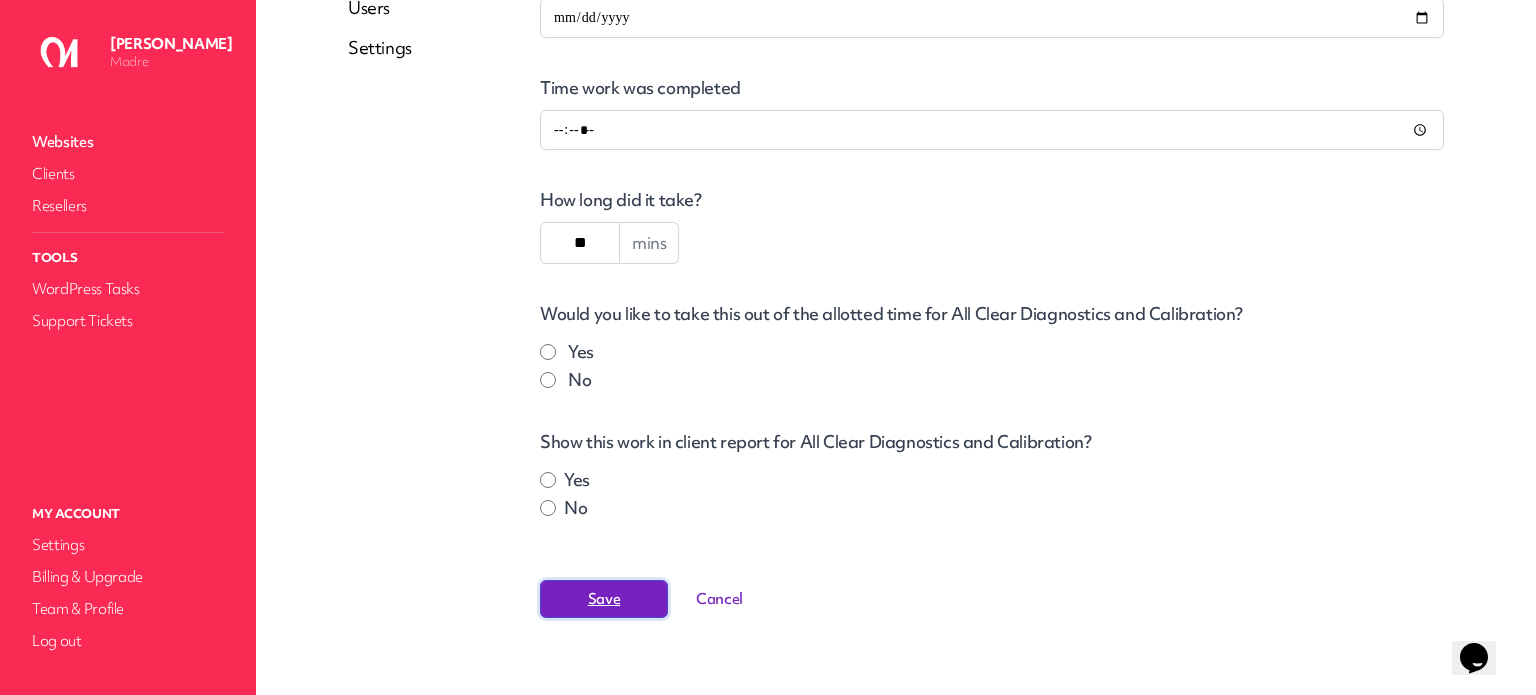 click on "Save" at bounding box center [604, 599] 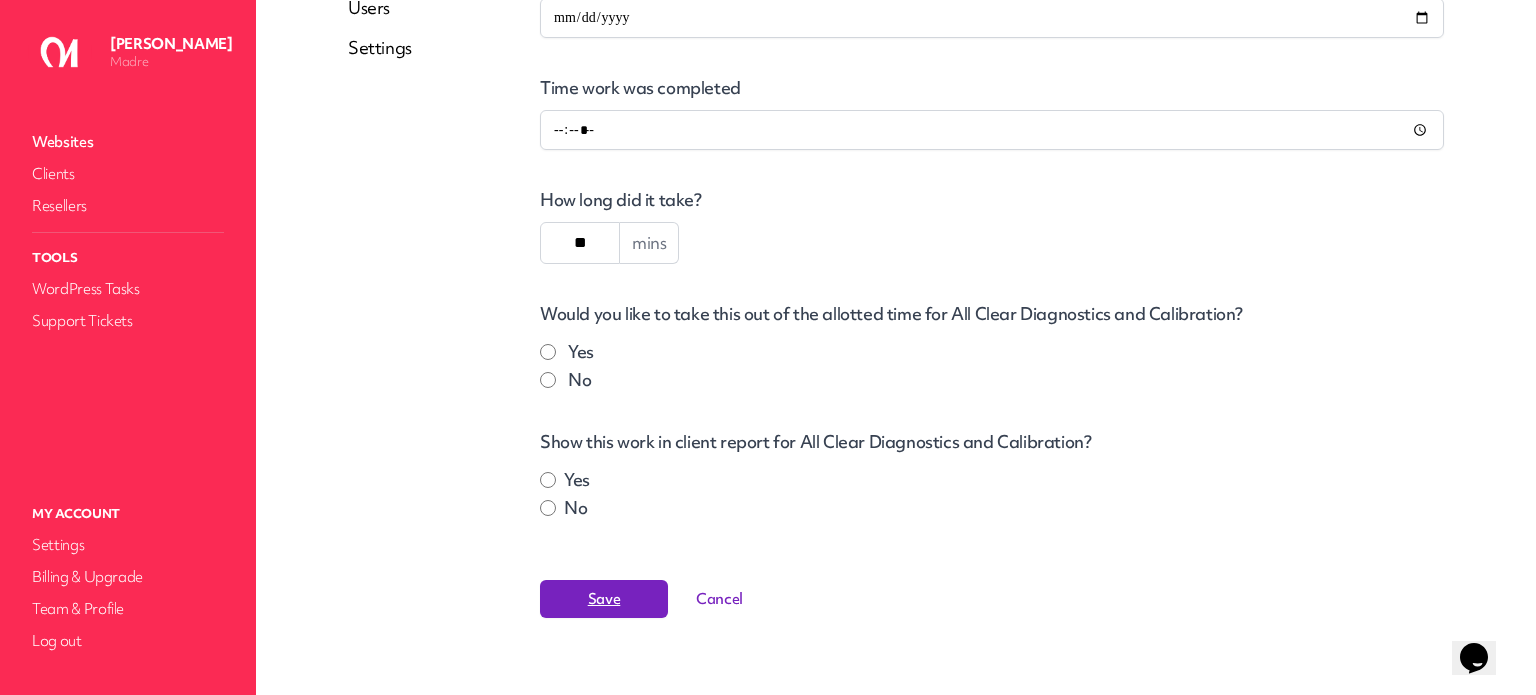 scroll, scrollTop: 0, scrollLeft: 0, axis: both 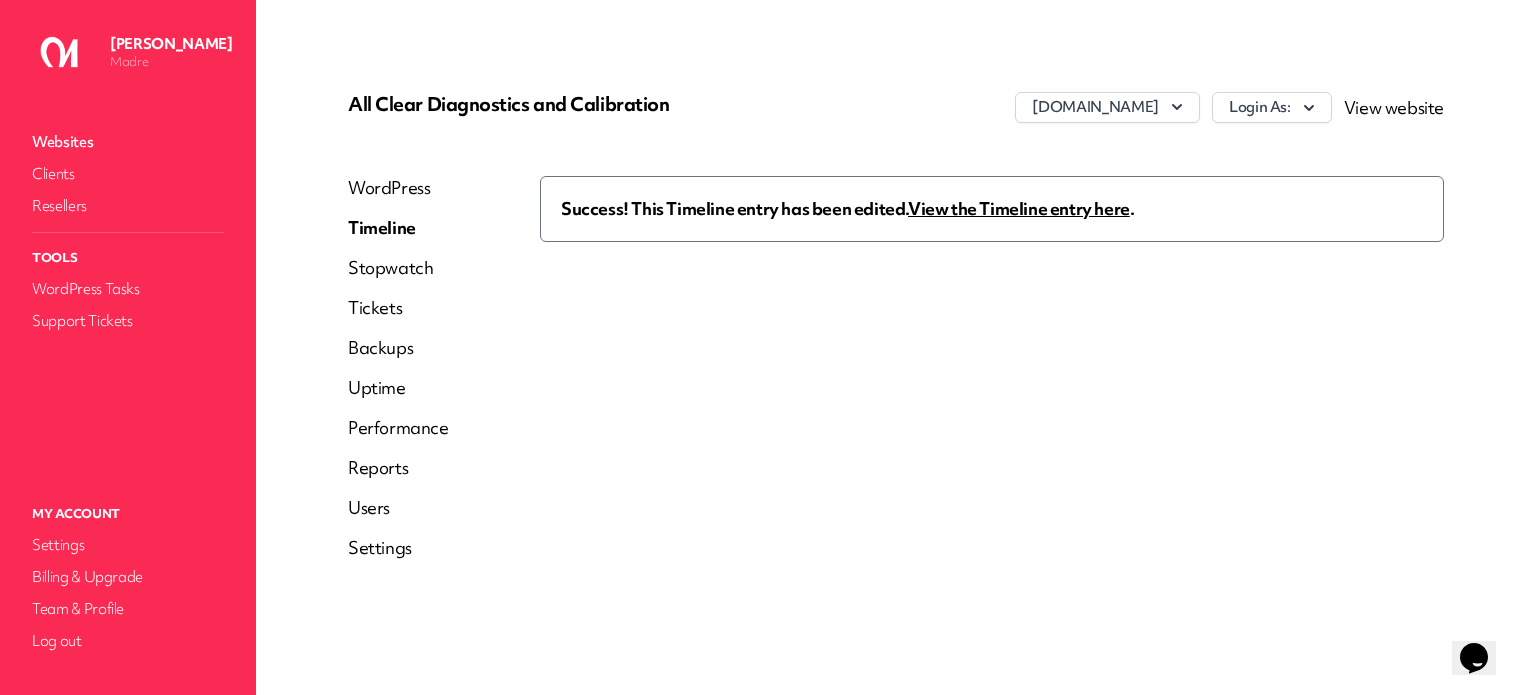 click on "WordPress
Timeline
Stopwatch
Tickets
Backups
Uptime
Performance
Reports
Users
Settings" at bounding box center [398, 376] 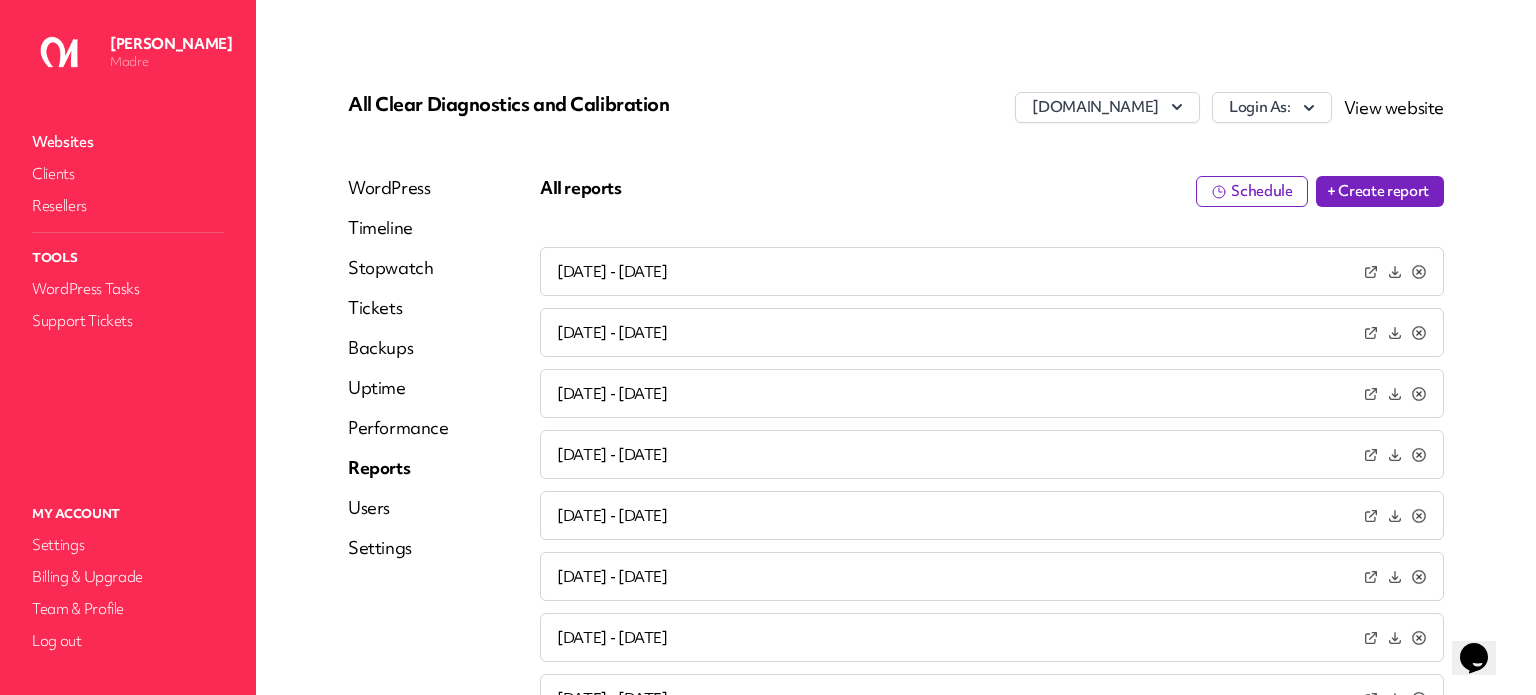 click on "+ Create report" at bounding box center [1380, 191] 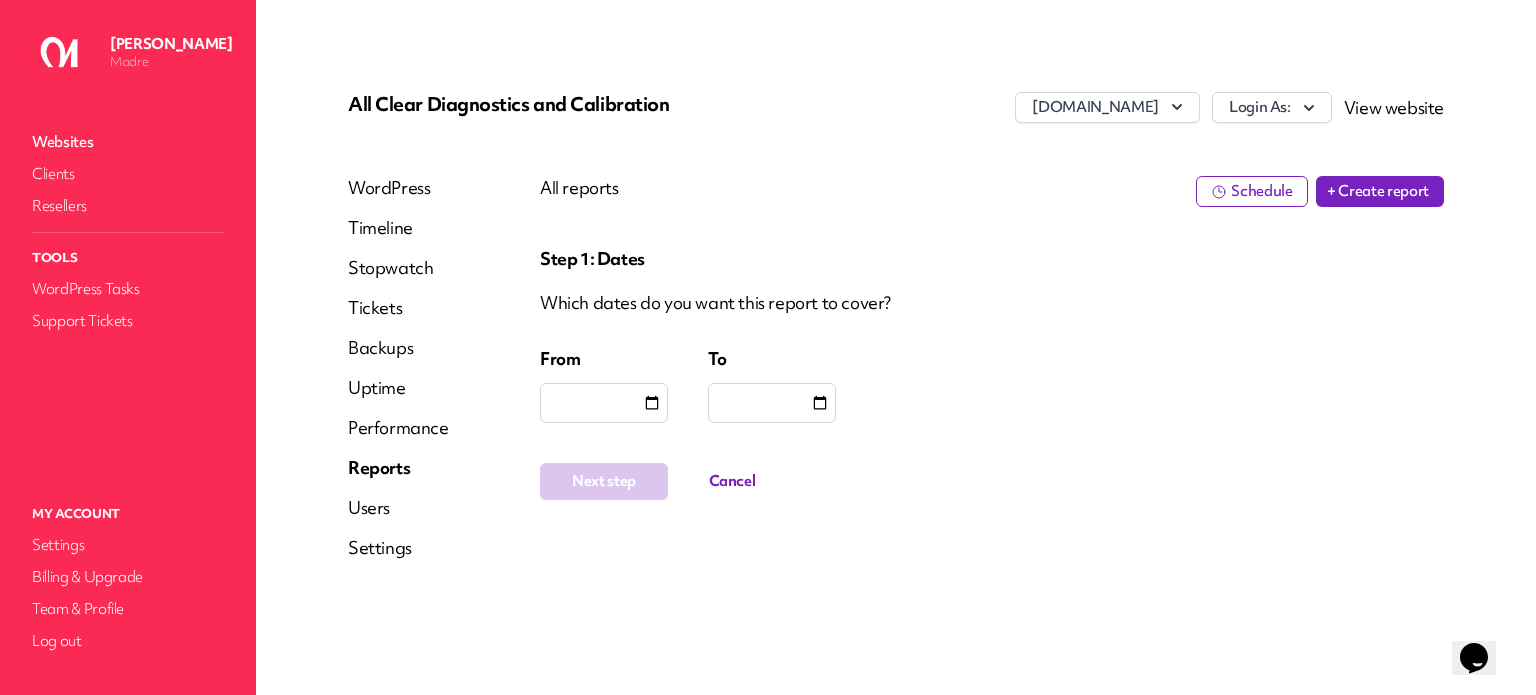 click at bounding box center (604, 403) 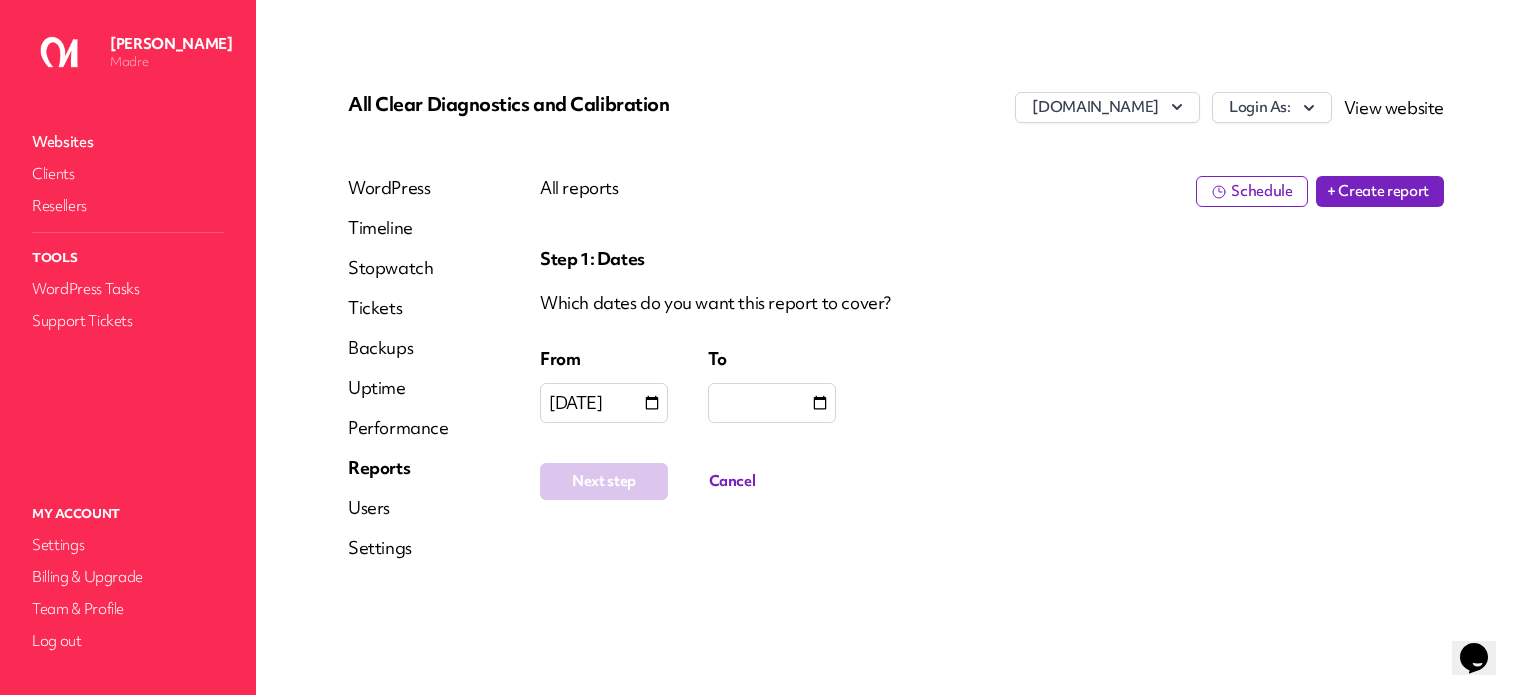 type on "**********" 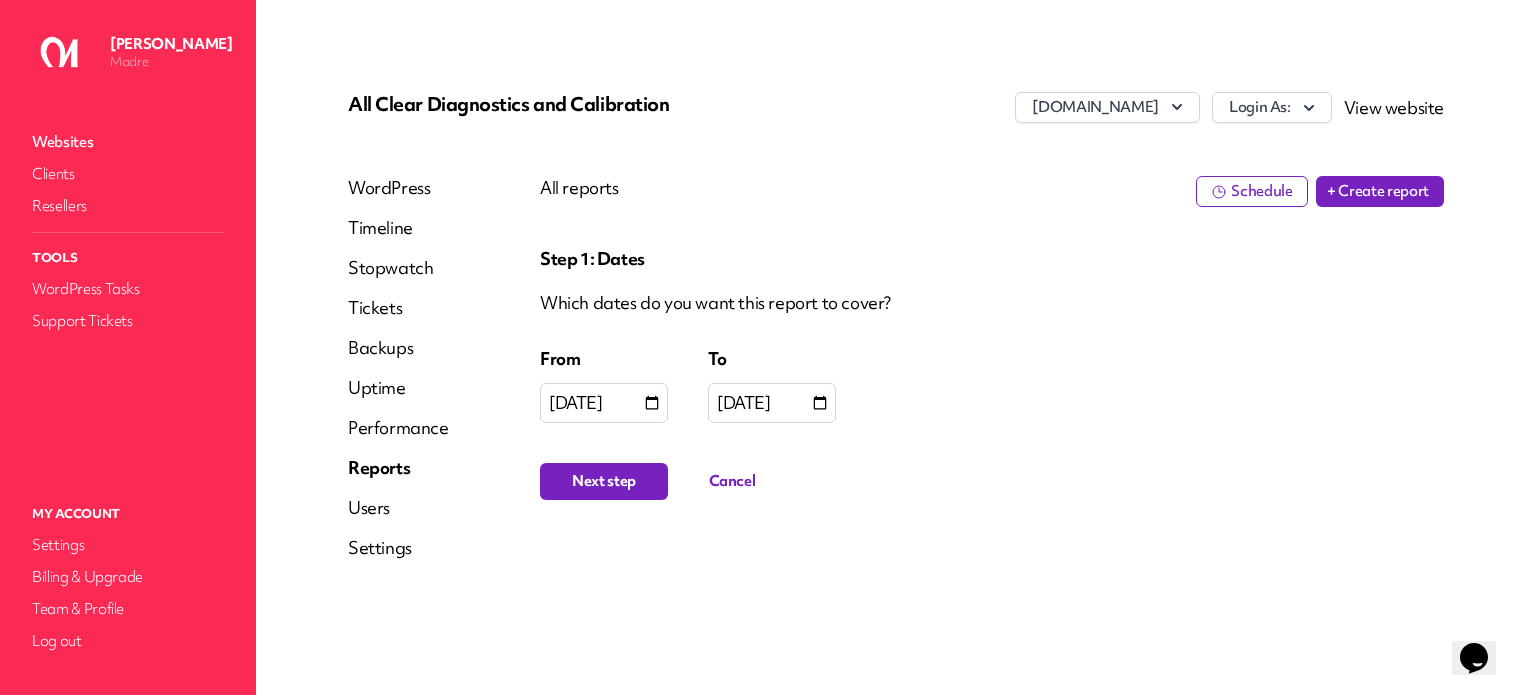 click on "Next step" at bounding box center [604, 481] 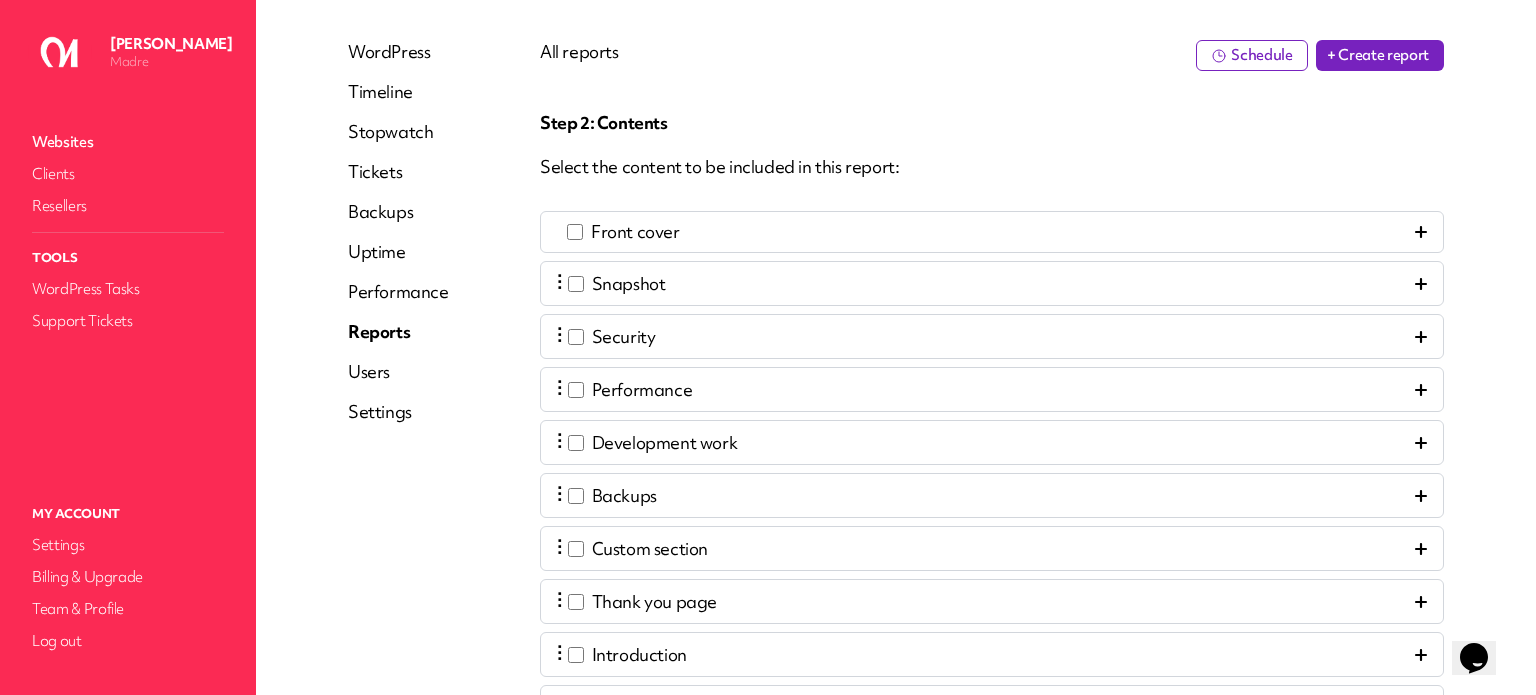 scroll, scrollTop: 388, scrollLeft: 0, axis: vertical 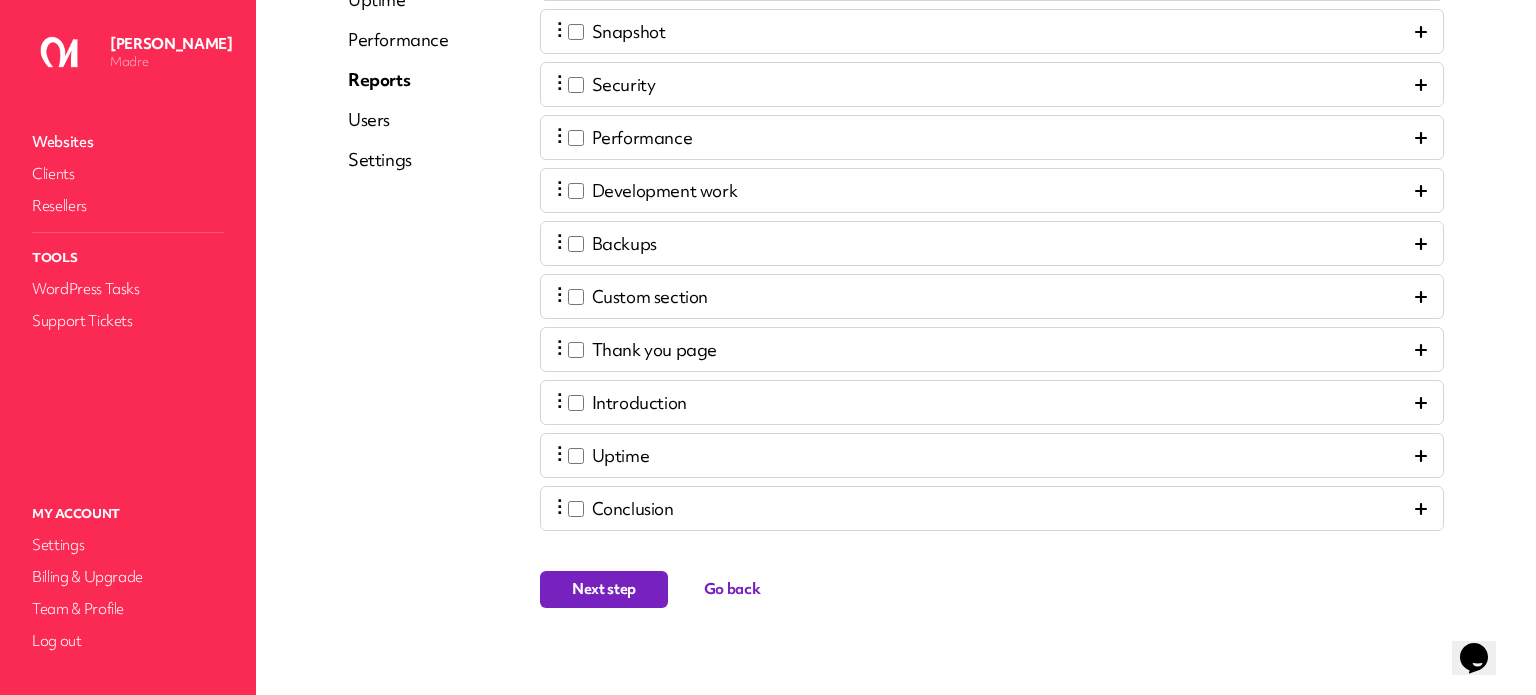 click on "Next step" at bounding box center [604, 589] 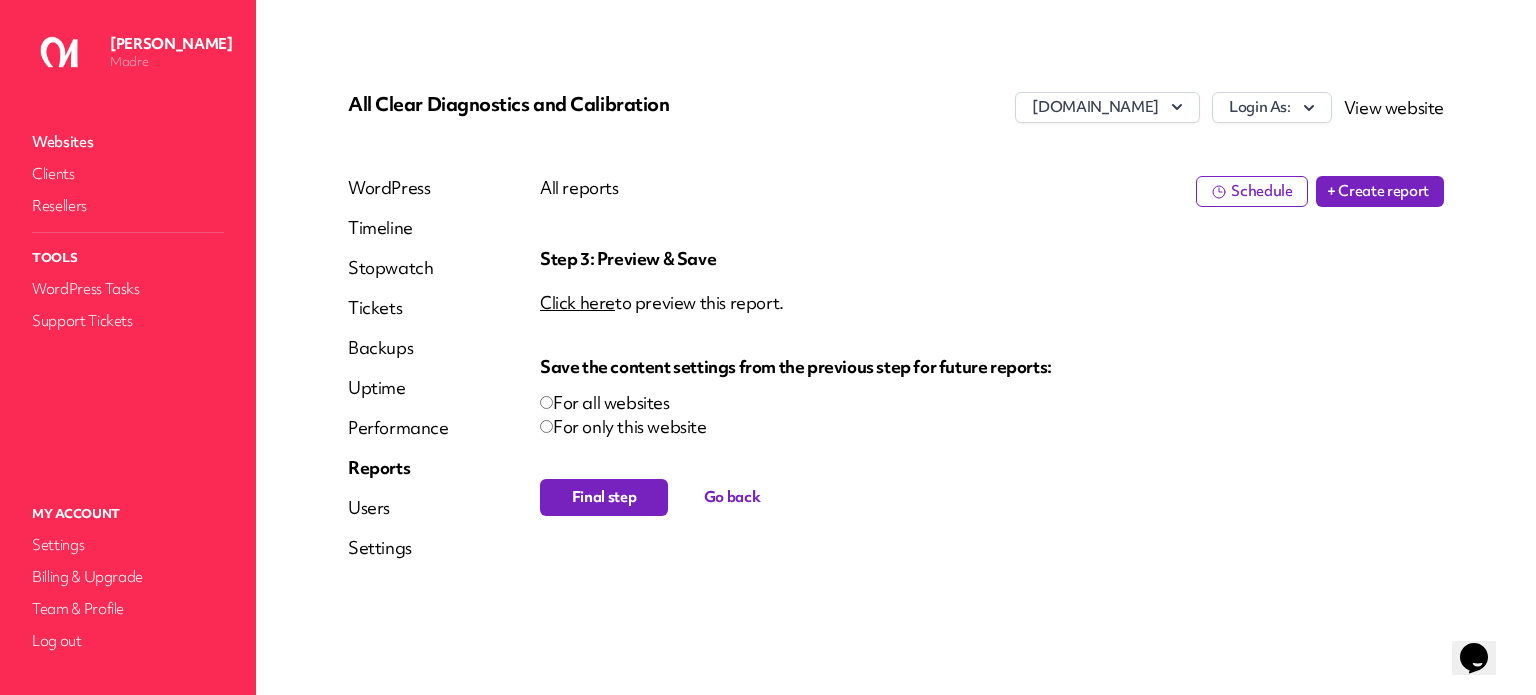 scroll, scrollTop: 0, scrollLeft: 0, axis: both 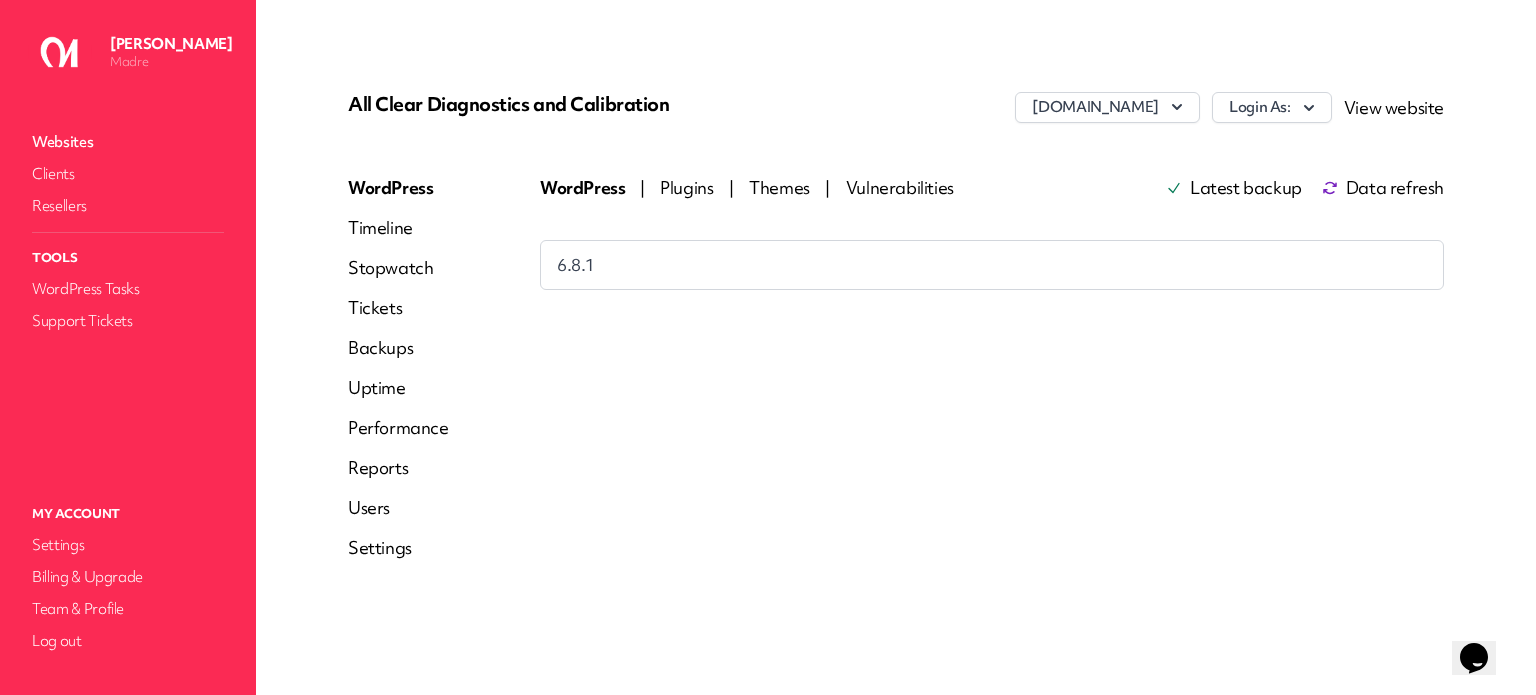 click on "Plugins" at bounding box center [688, 187] 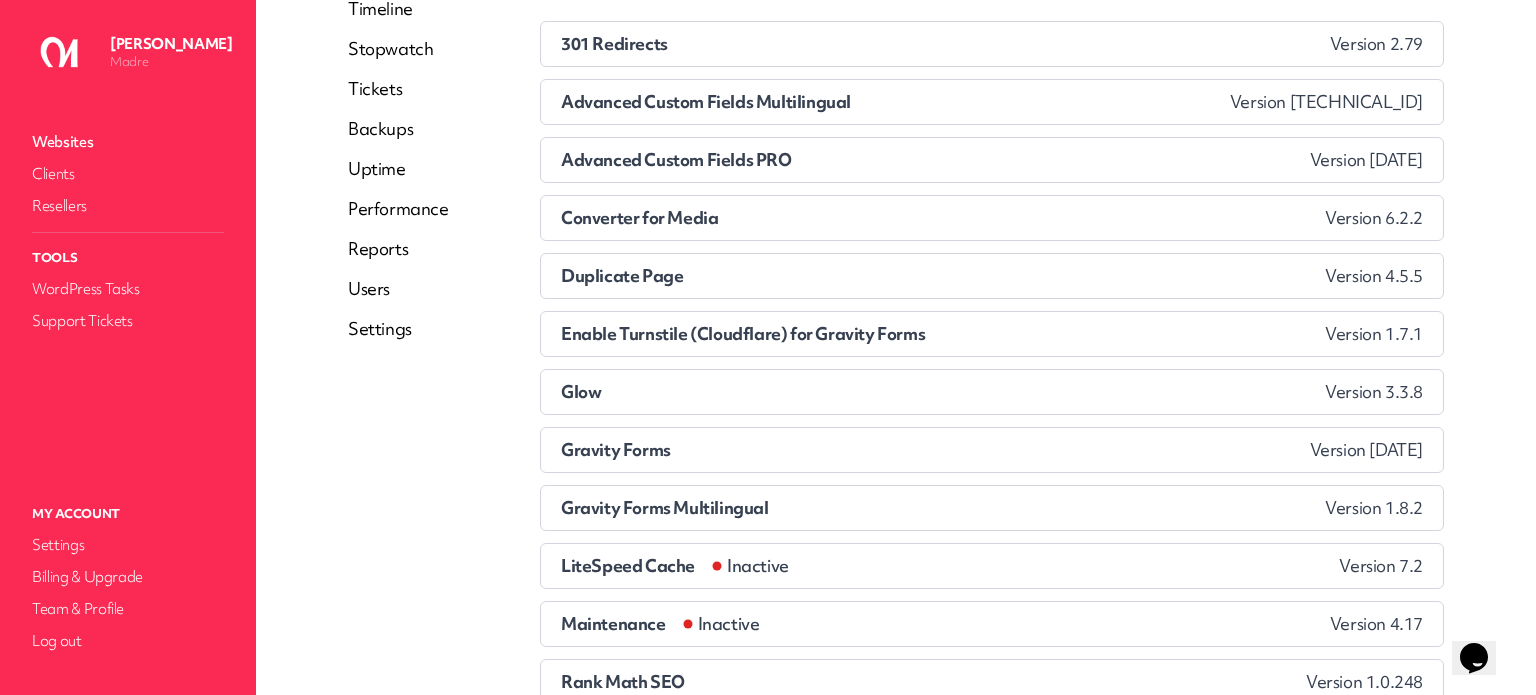 scroll, scrollTop: 158, scrollLeft: 0, axis: vertical 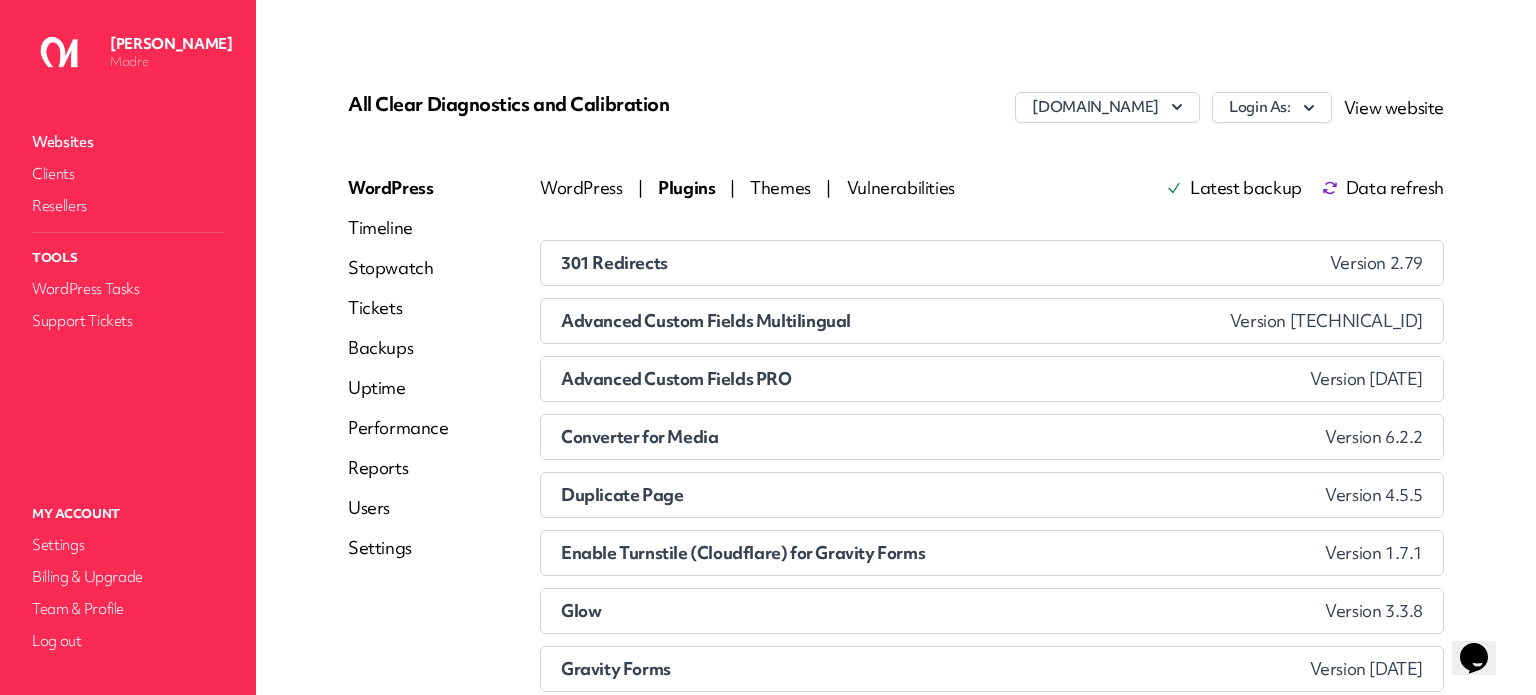 click on "Websites" at bounding box center [128, 142] 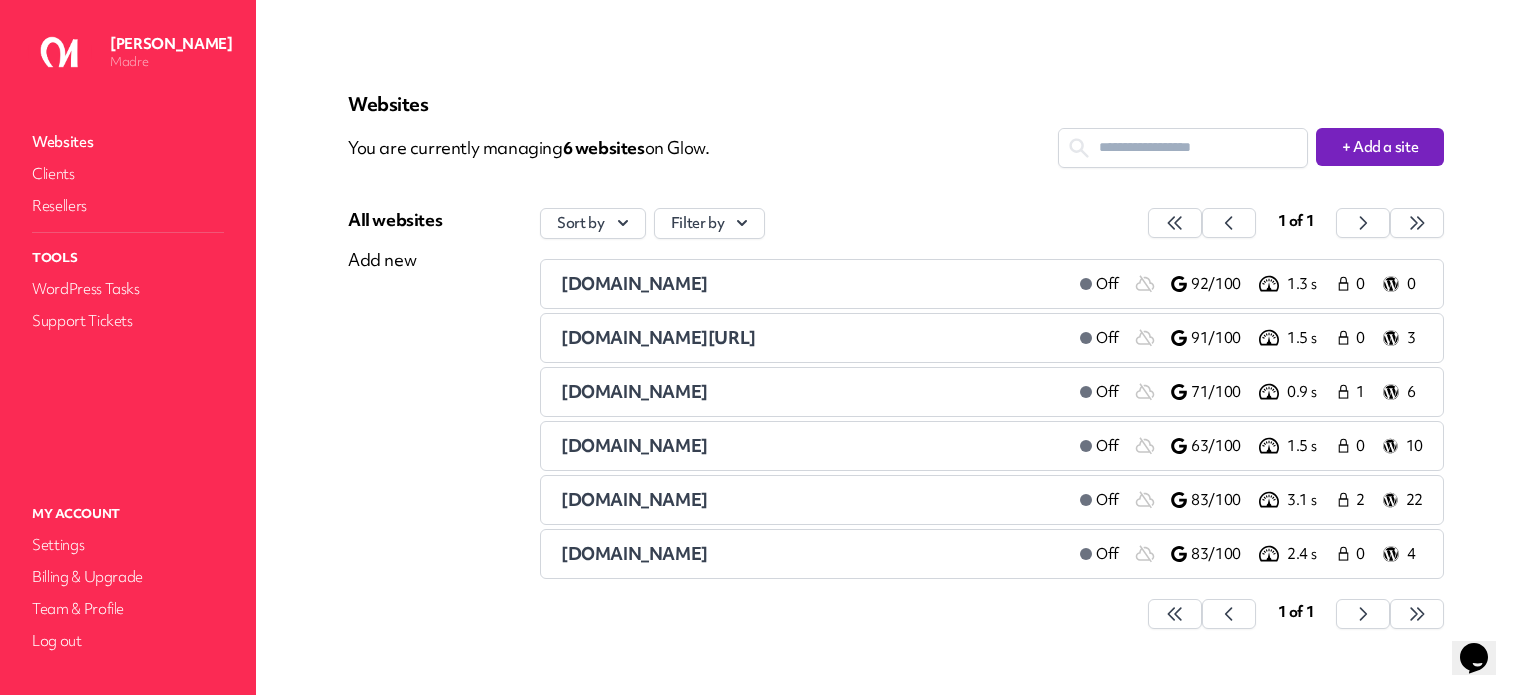 click on "[DOMAIN_NAME]" at bounding box center [634, 445] 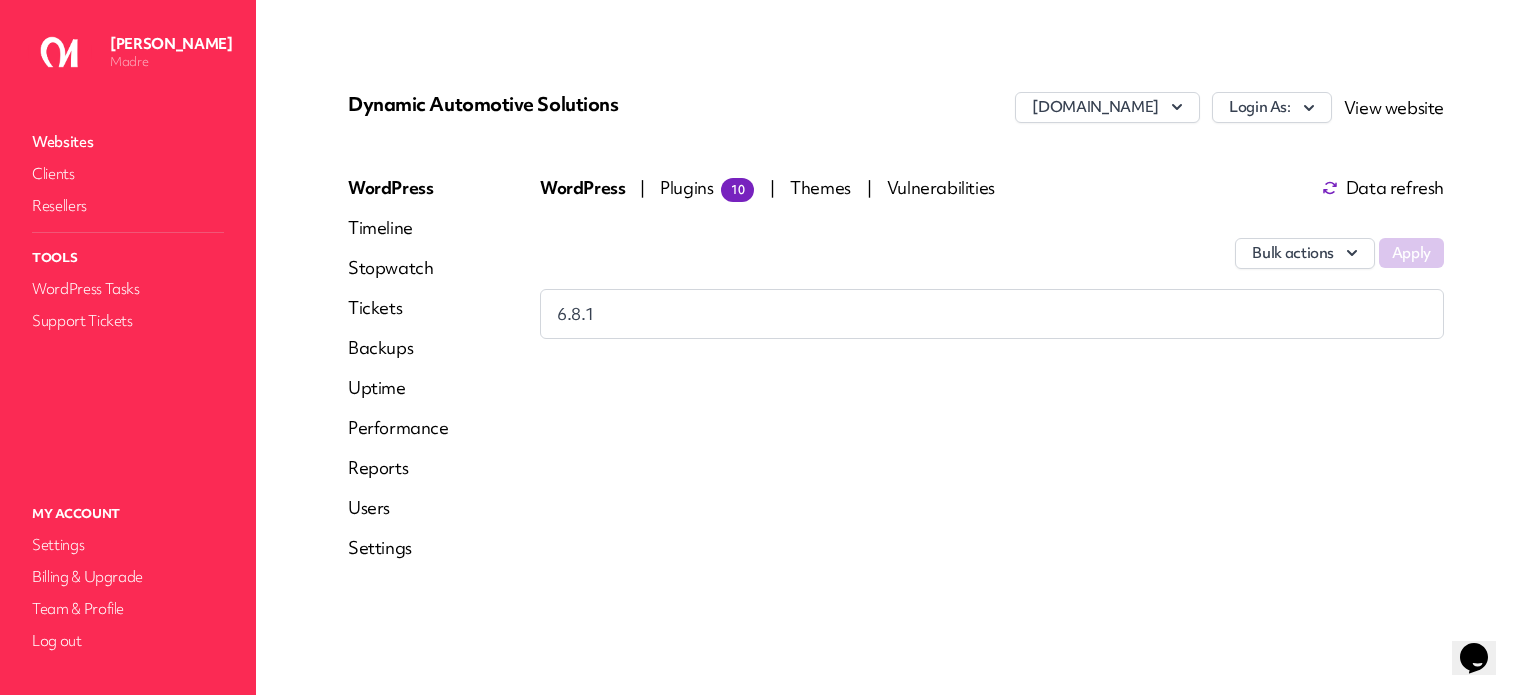 click on "Plugins
10" at bounding box center (707, 187) 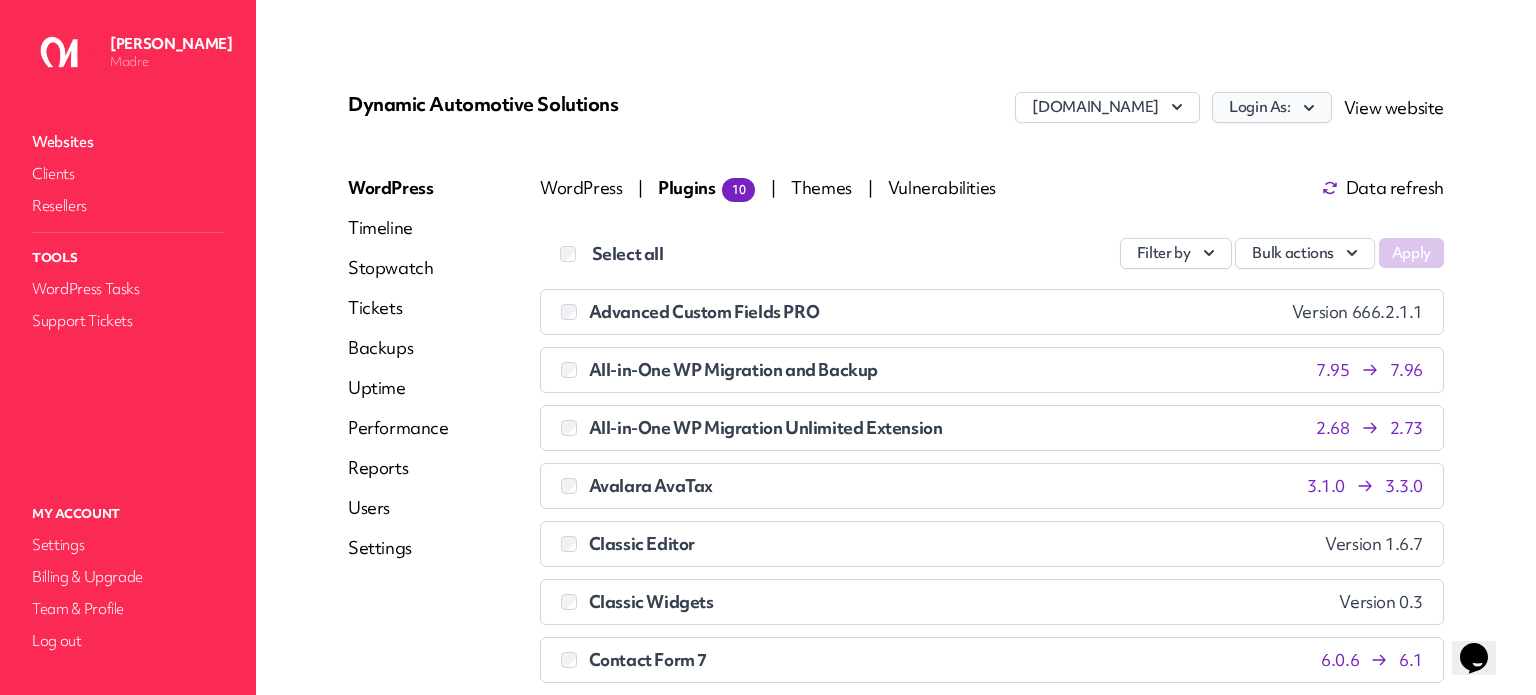 click 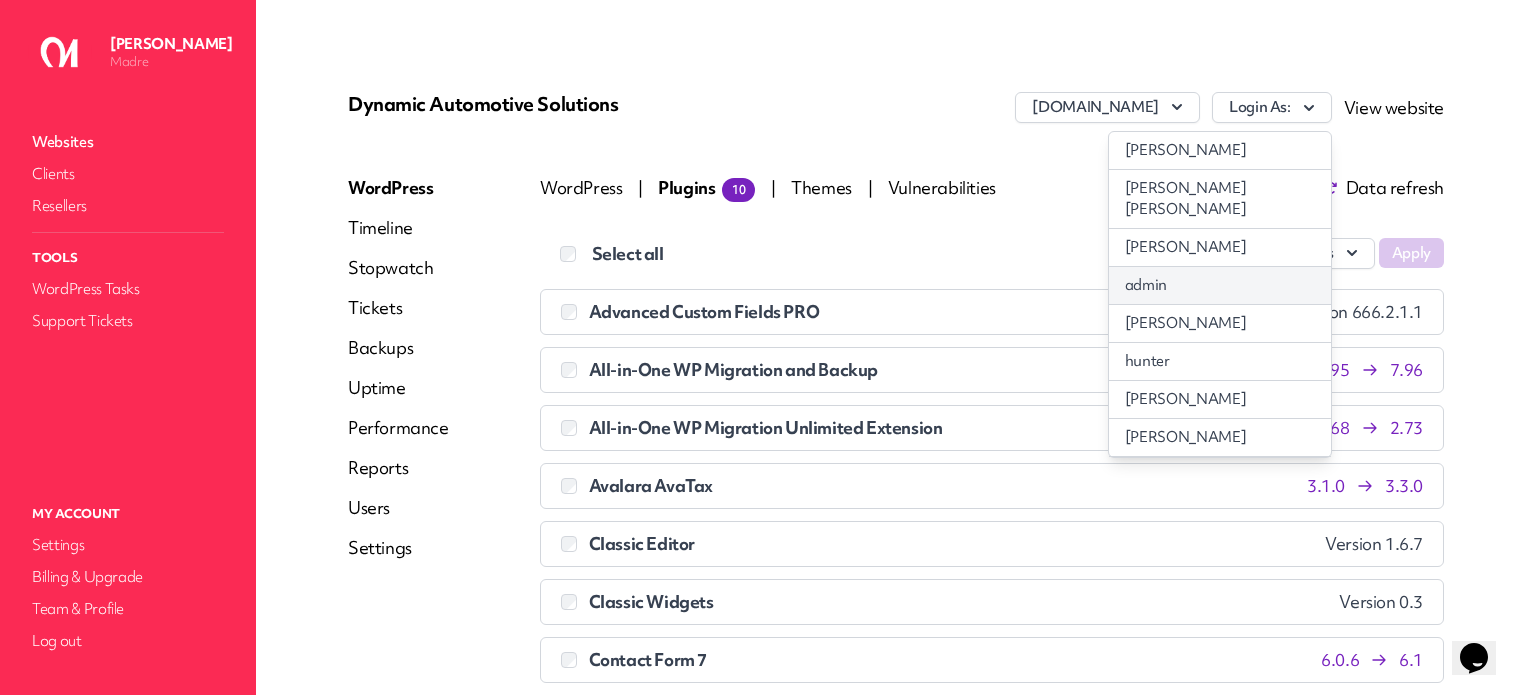 click on "admin" at bounding box center [1220, 285] 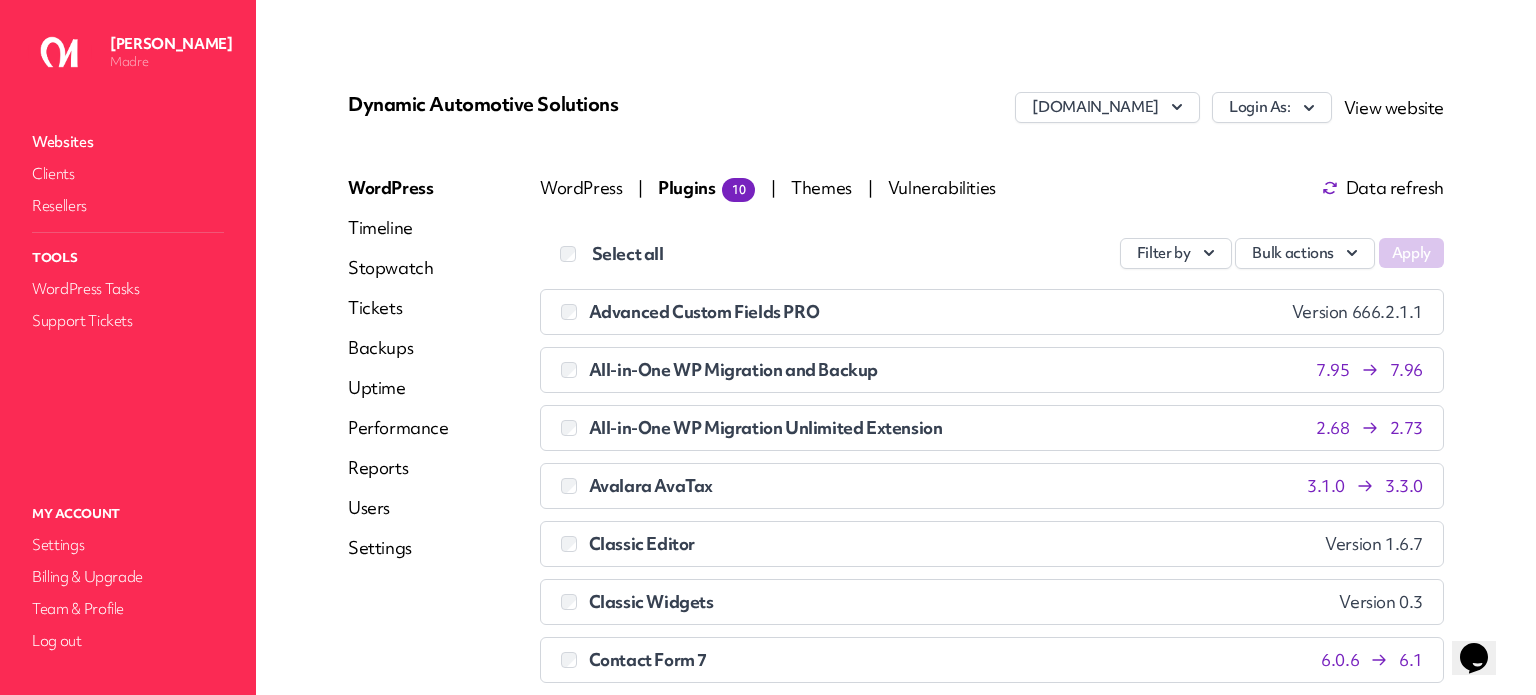 click on "Timeline" at bounding box center [398, 228] 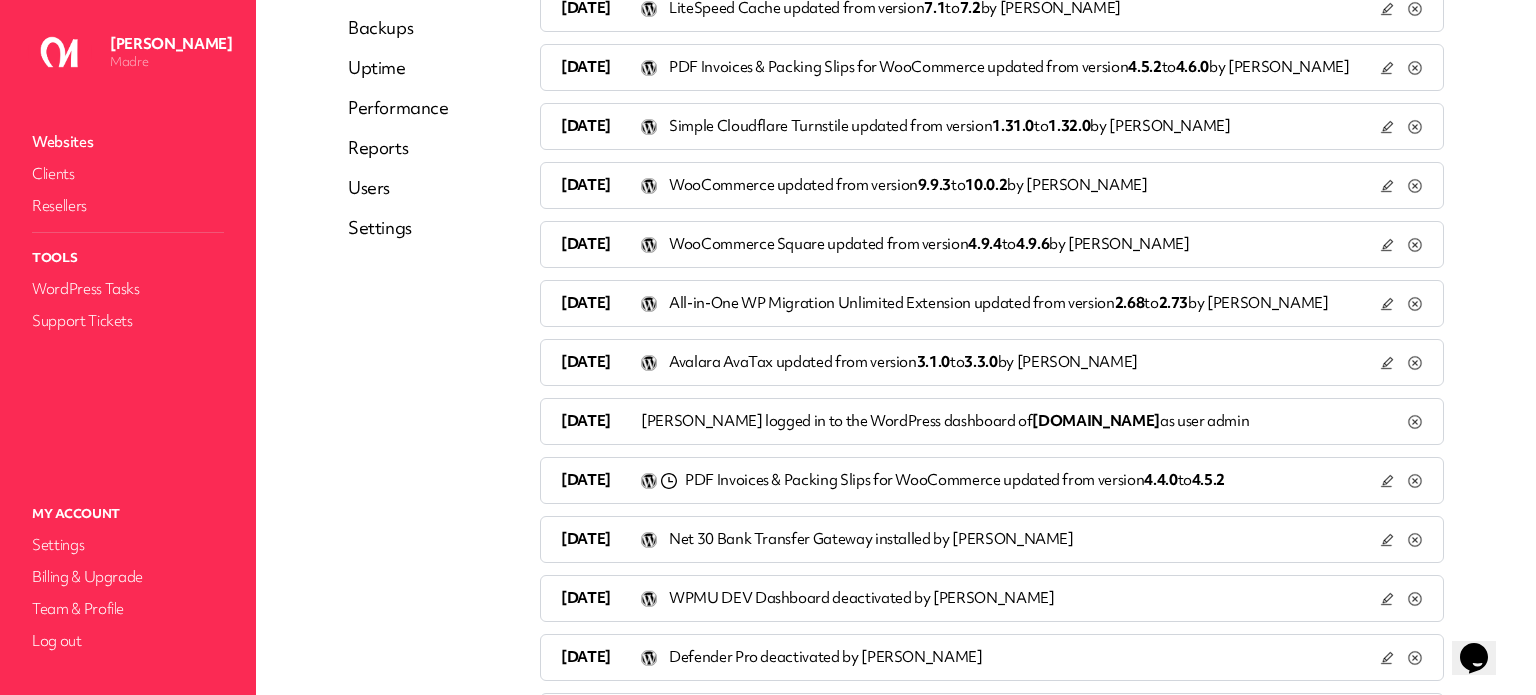 scroll, scrollTop: 156, scrollLeft: 0, axis: vertical 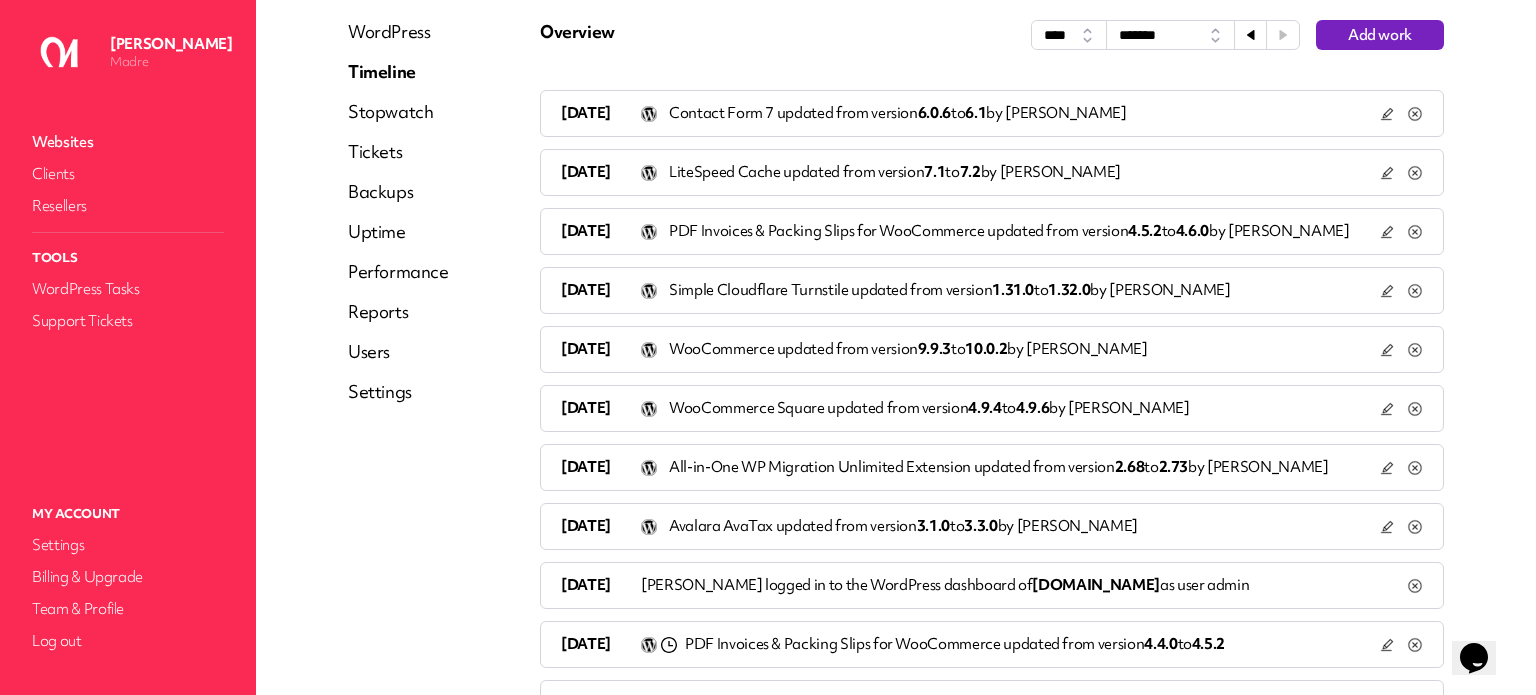 click 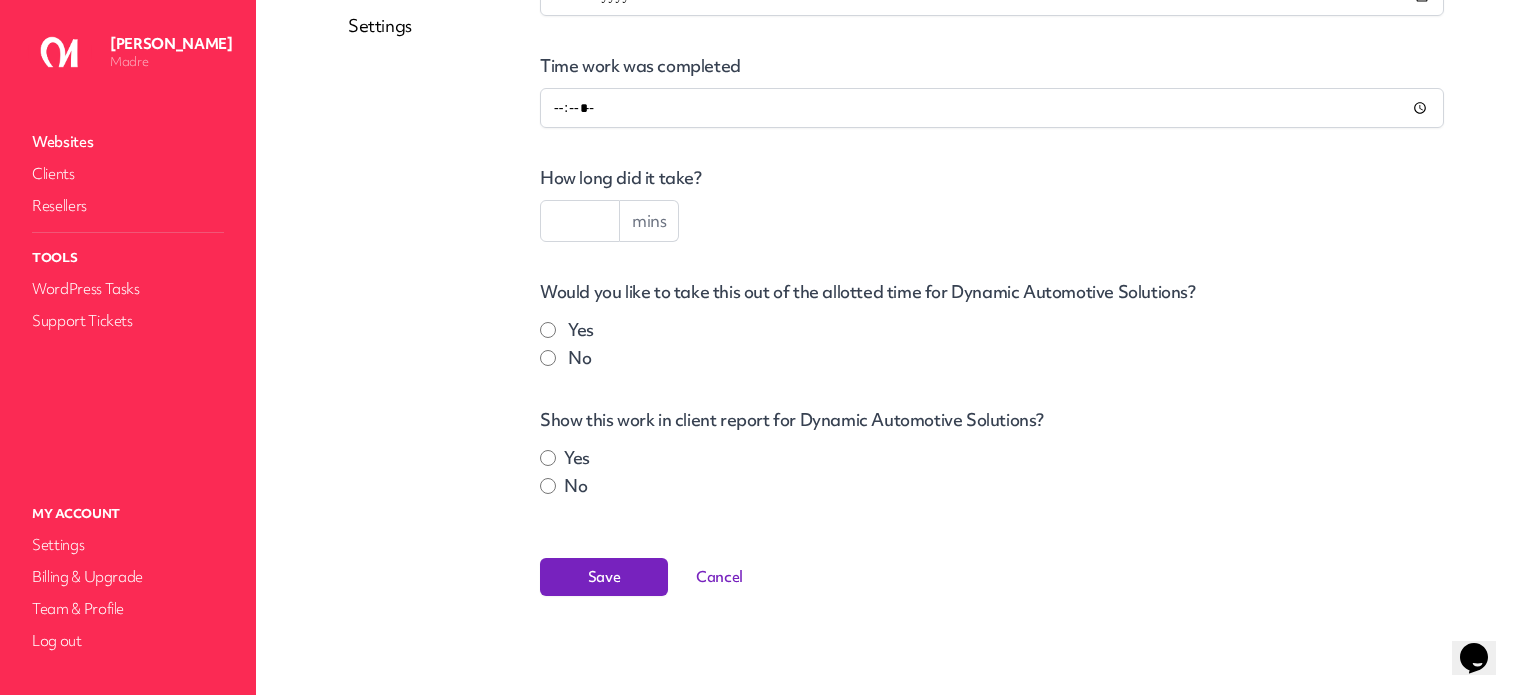 scroll, scrollTop: 524, scrollLeft: 0, axis: vertical 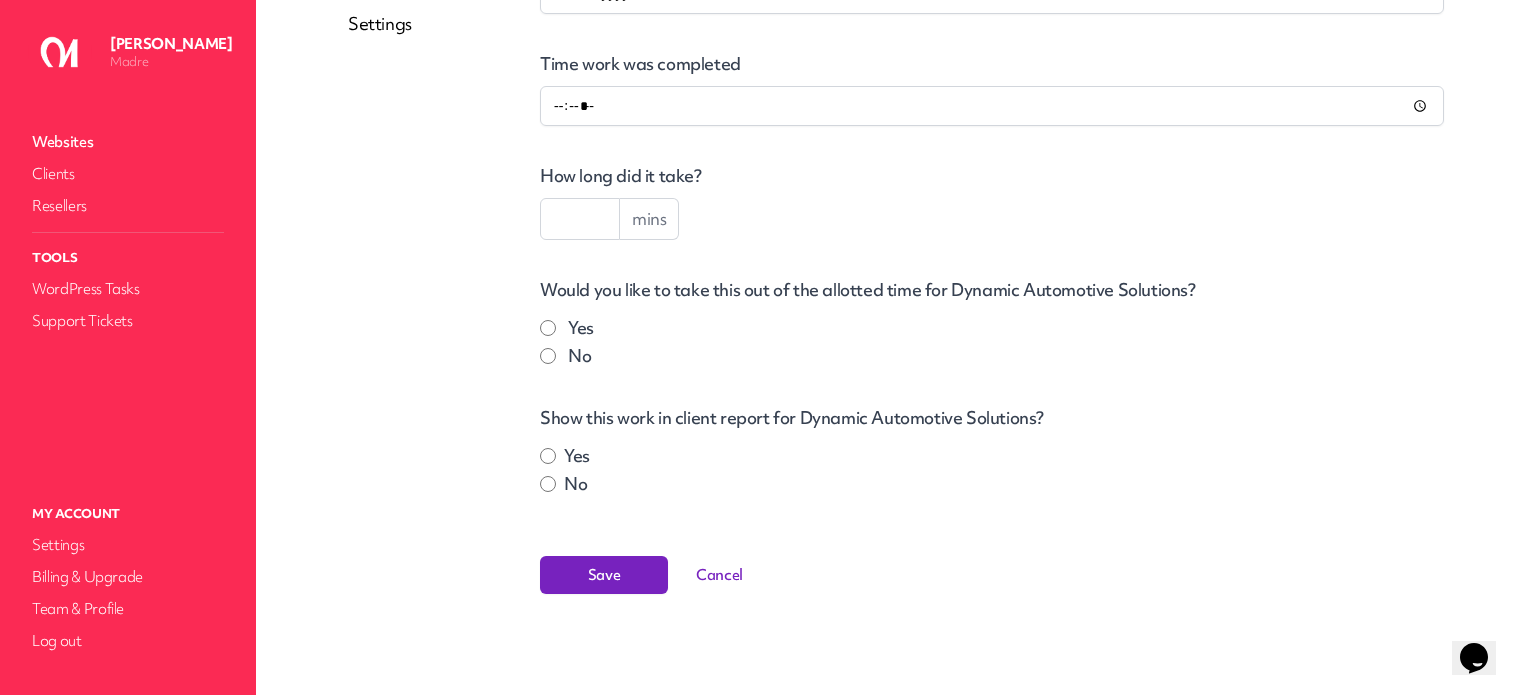 click on "**********" at bounding box center [992, 164] 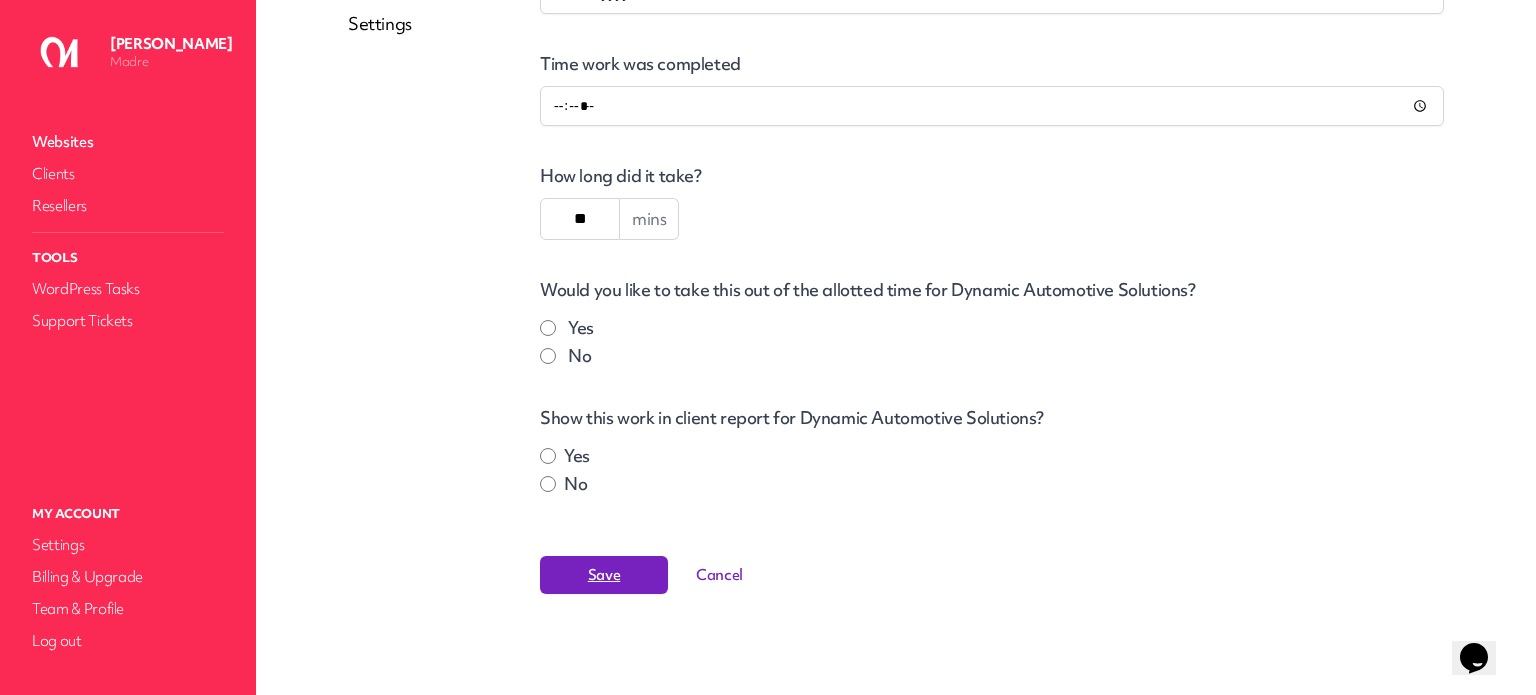 type on "**" 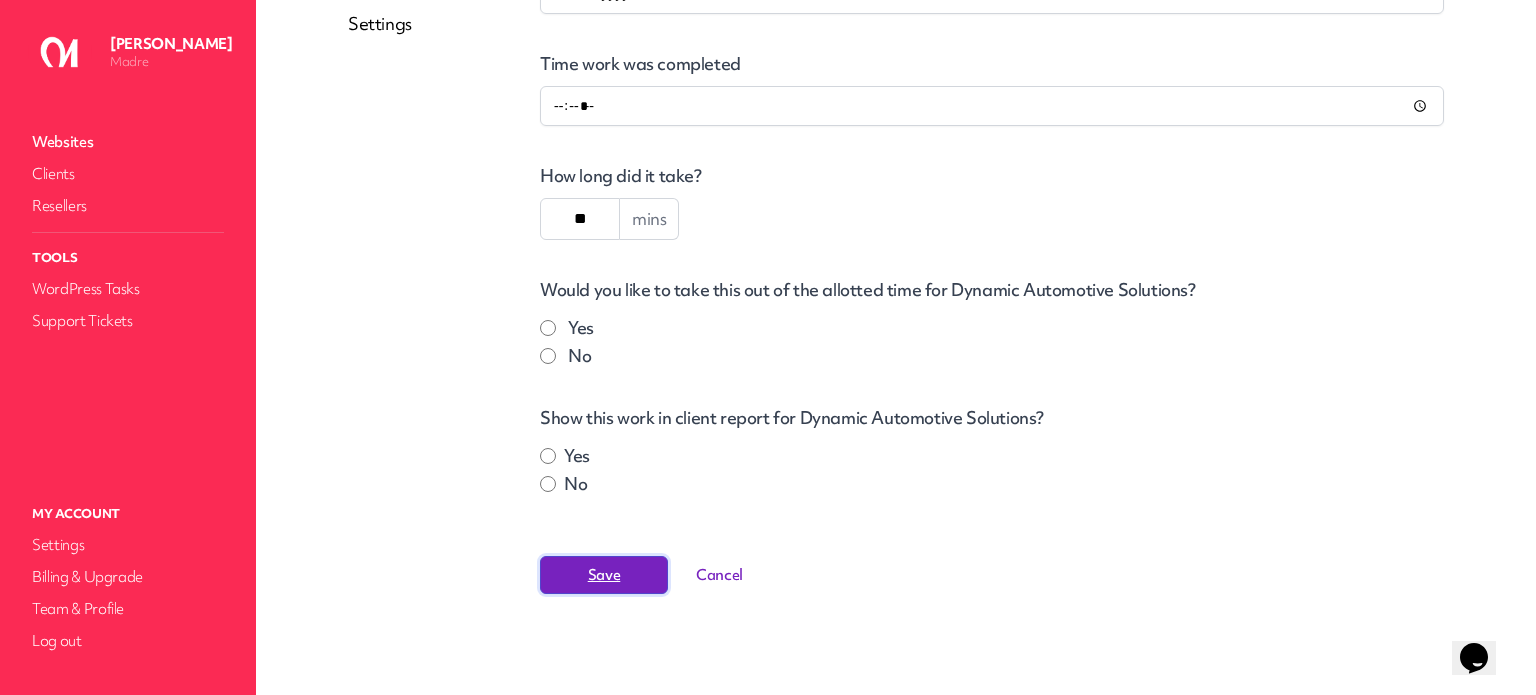 click on "Save" at bounding box center (604, 575) 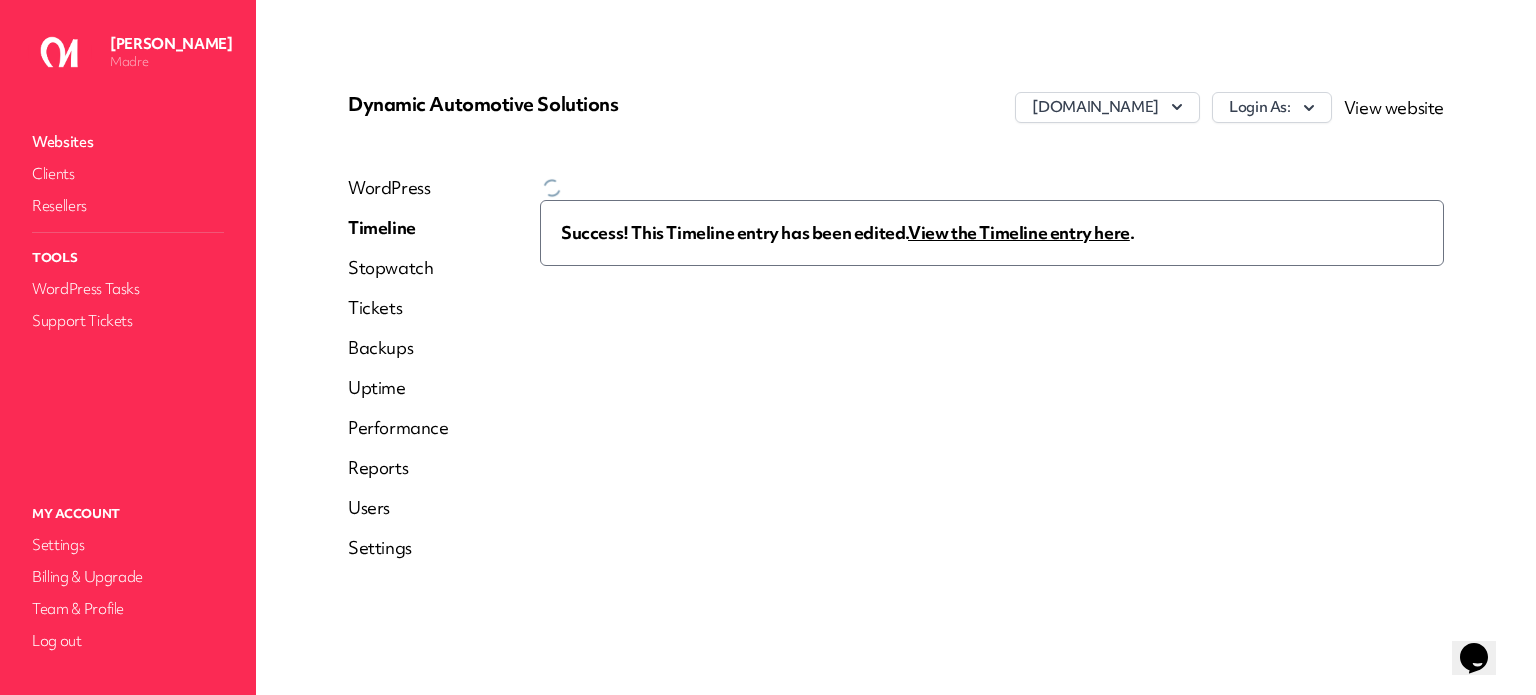 scroll, scrollTop: 0, scrollLeft: 0, axis: both 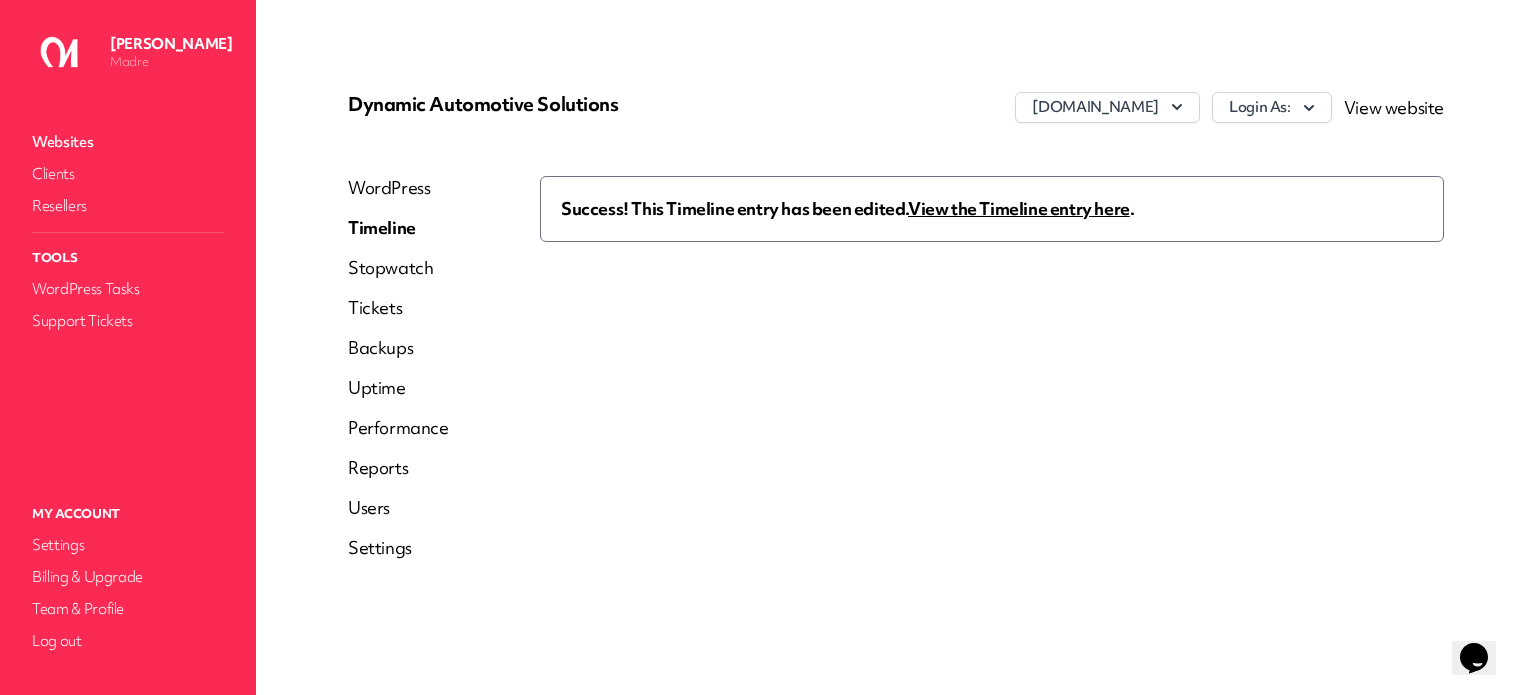 click on "WordPress
Timeline
Stopwatch
Tickets
Backups
Uptime
Performance
Reports
Users
Settings" at bounding box center [398, 376] 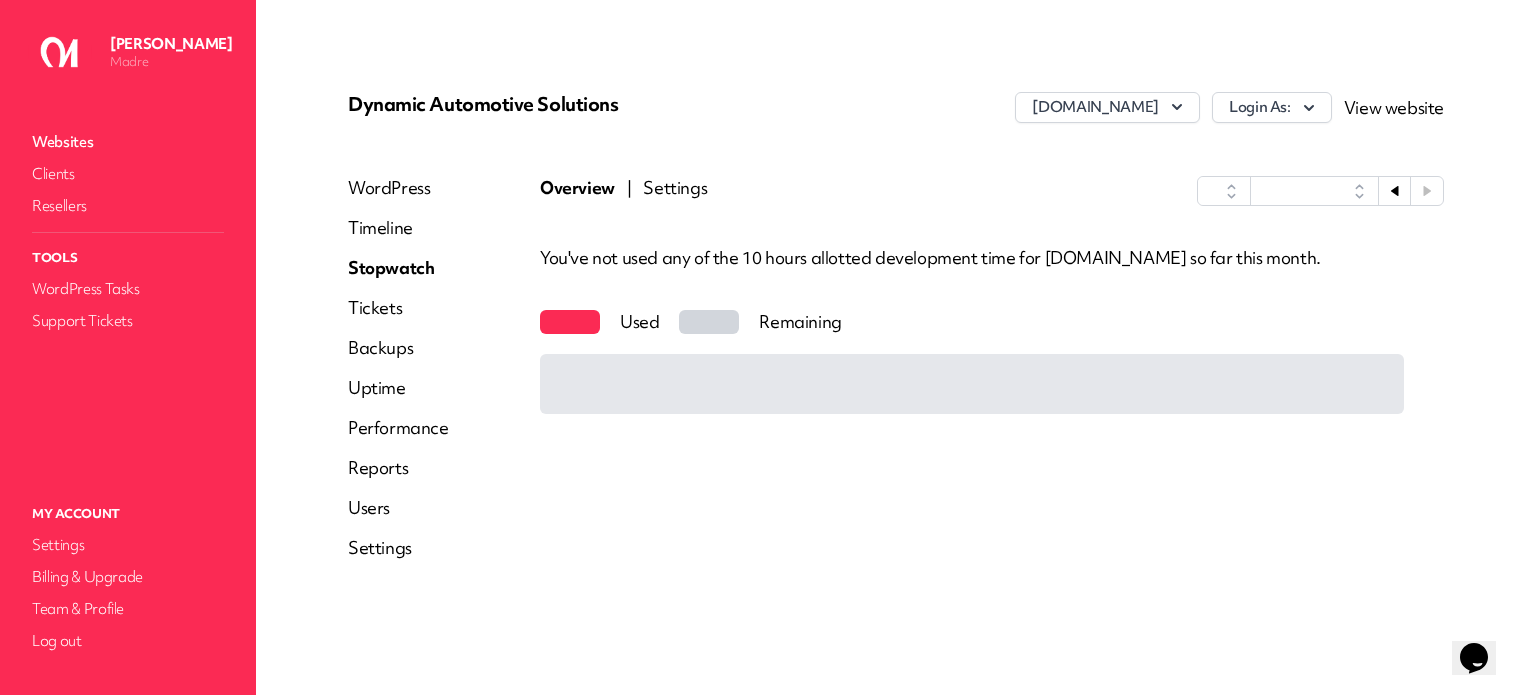 click on "Stopwatch" at bounding box center (398, 268) 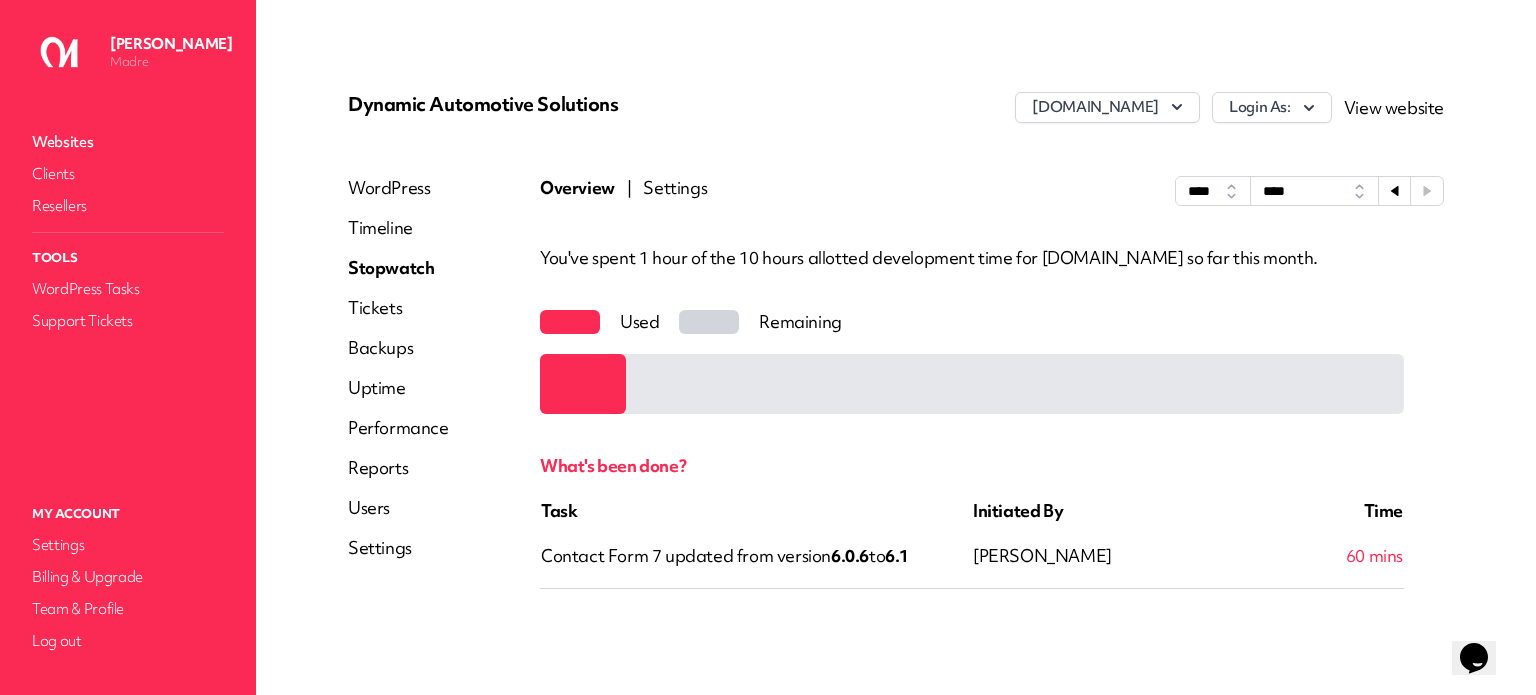 click on "Settings" at bounding box center [675, 191] 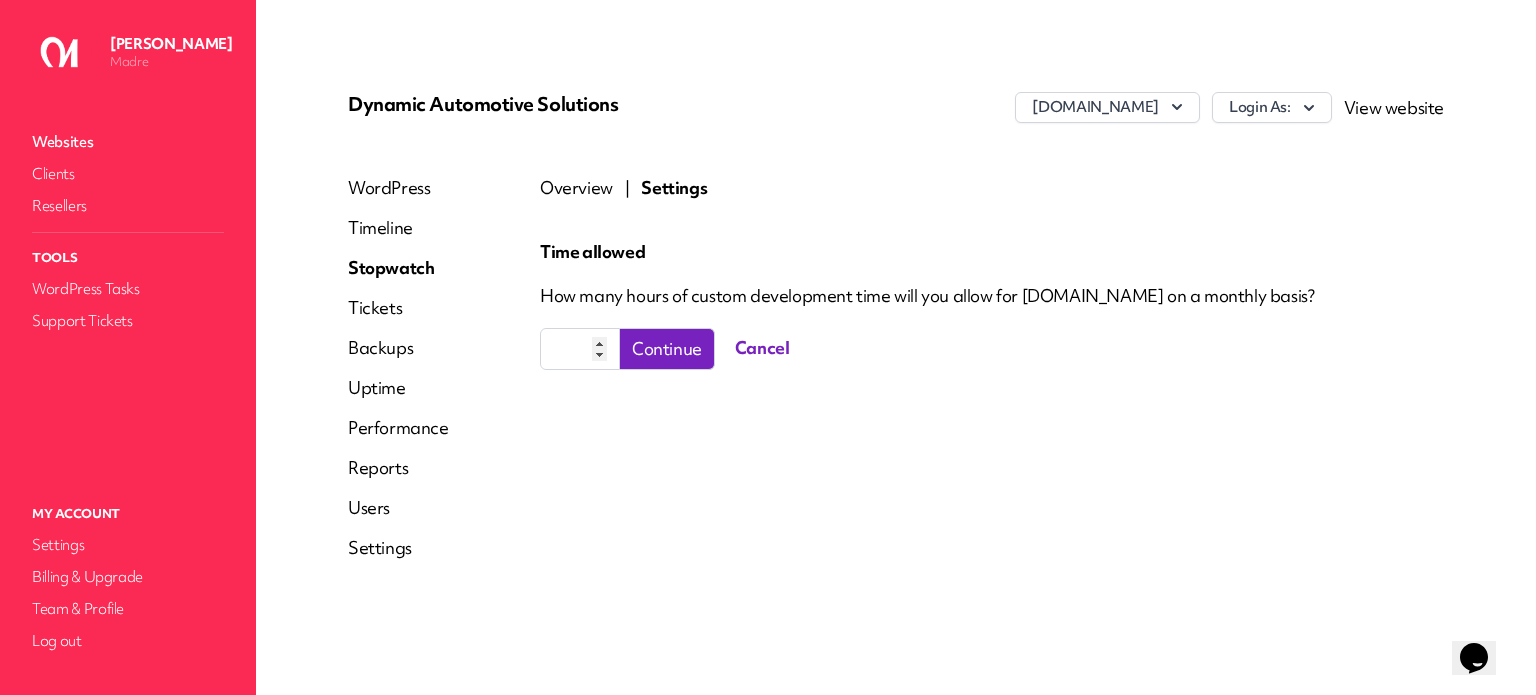 click on "Overview" at bounding box center [576, 188] 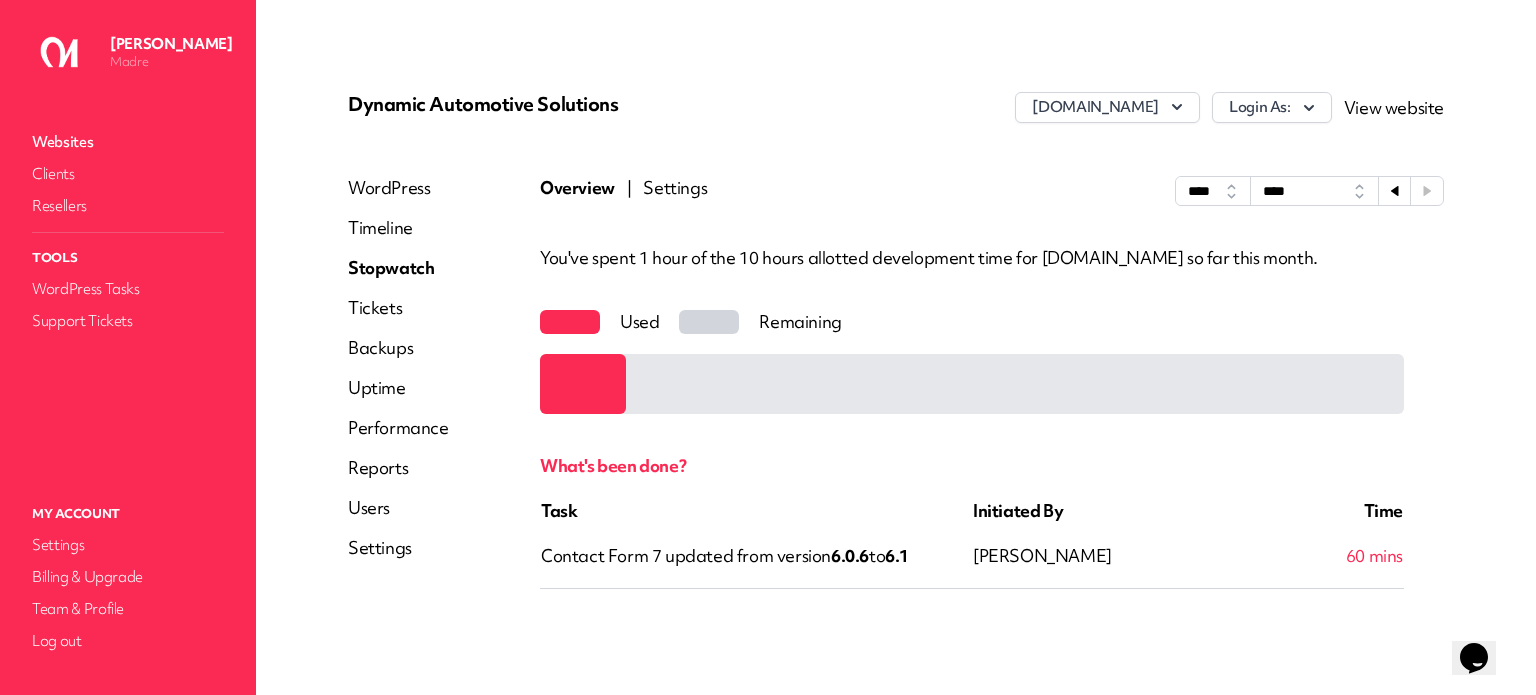 click on "Timeline" at bounding box center [398, 228] 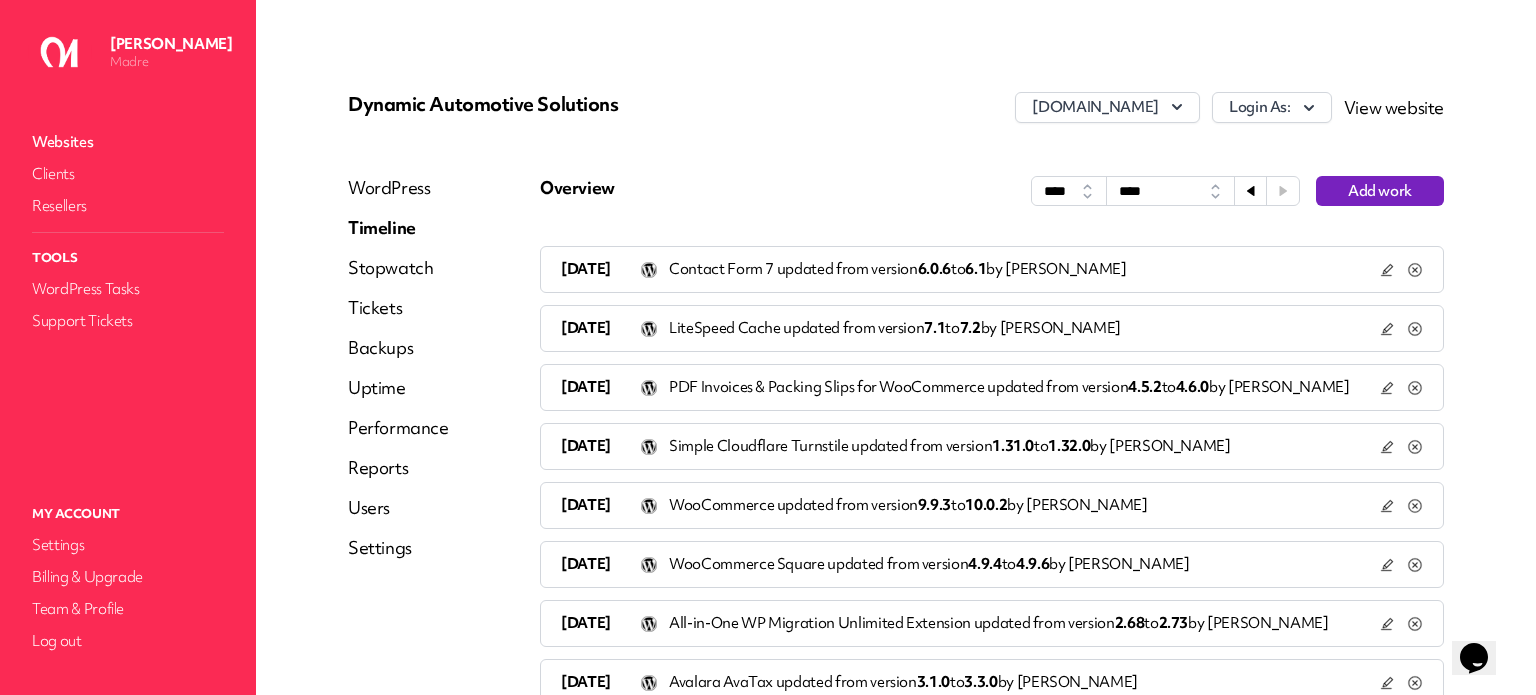 click 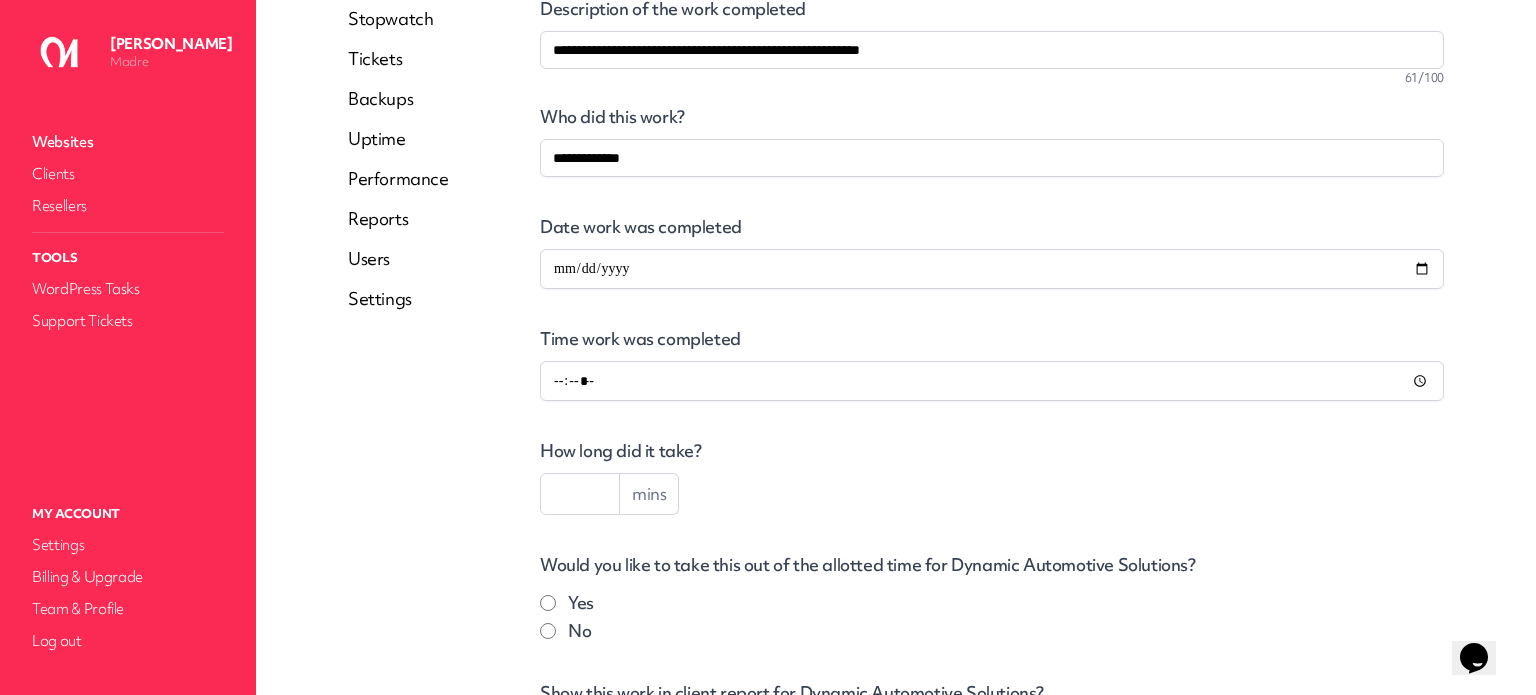 scroll, scrollTop: 400, scrollLeft: 0, axis: vertical 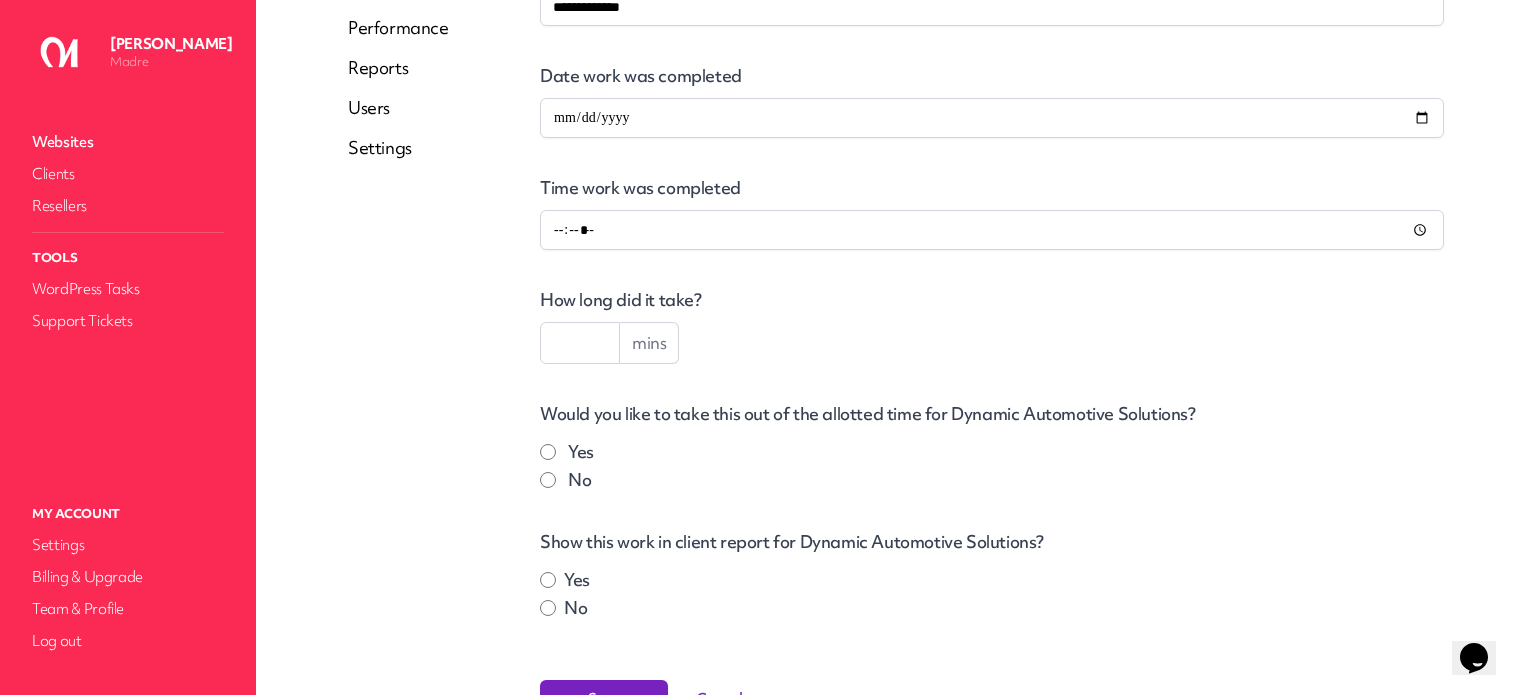 click at bounding box center (580, 343) 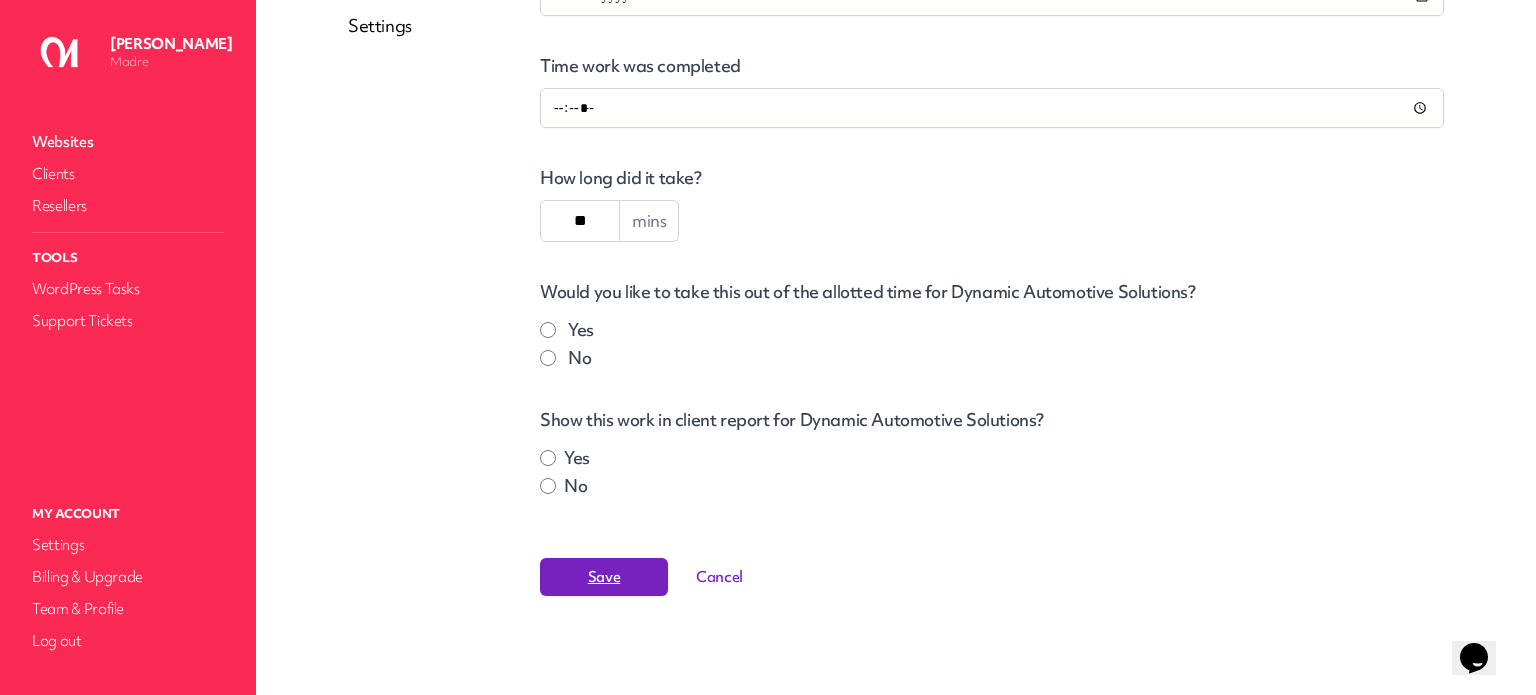 scroll, scrollTop: 524, scrollLeft: 0, axis: vertical 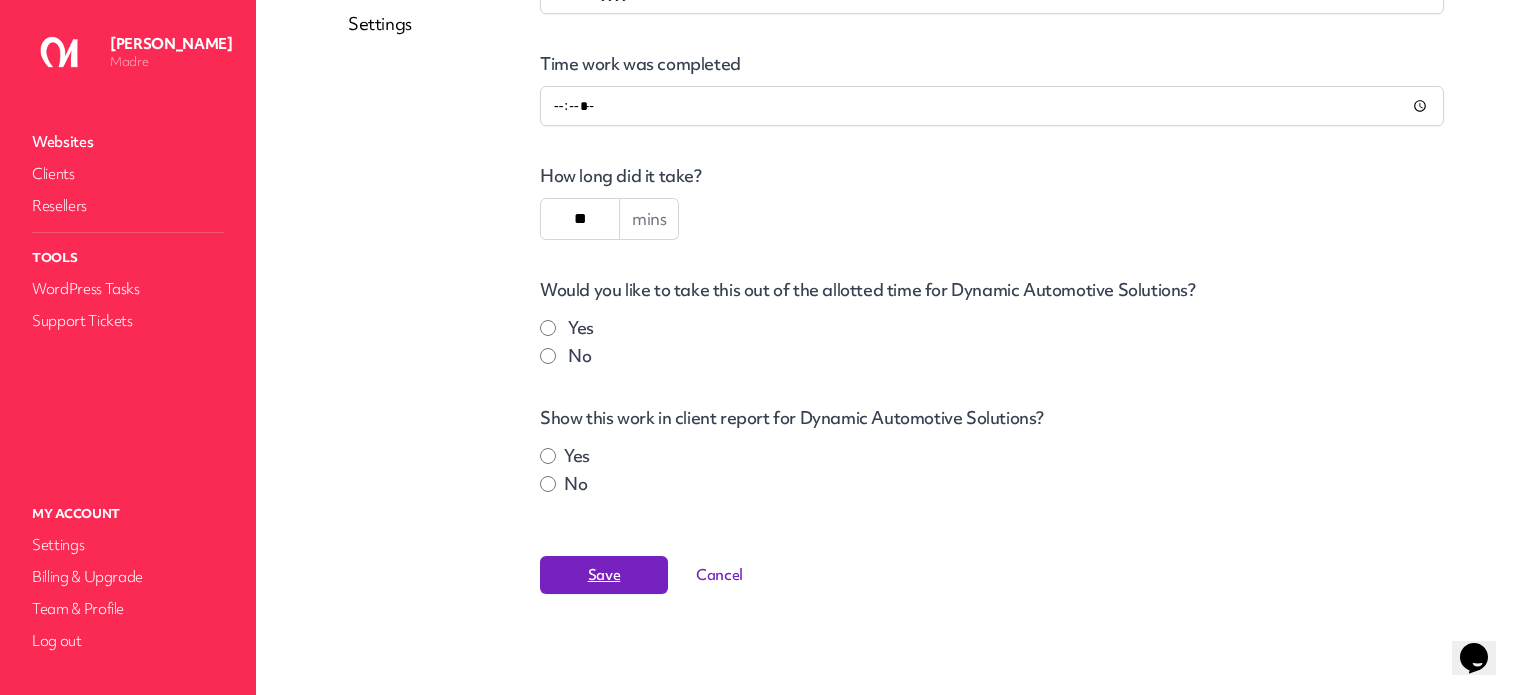 type on "**" 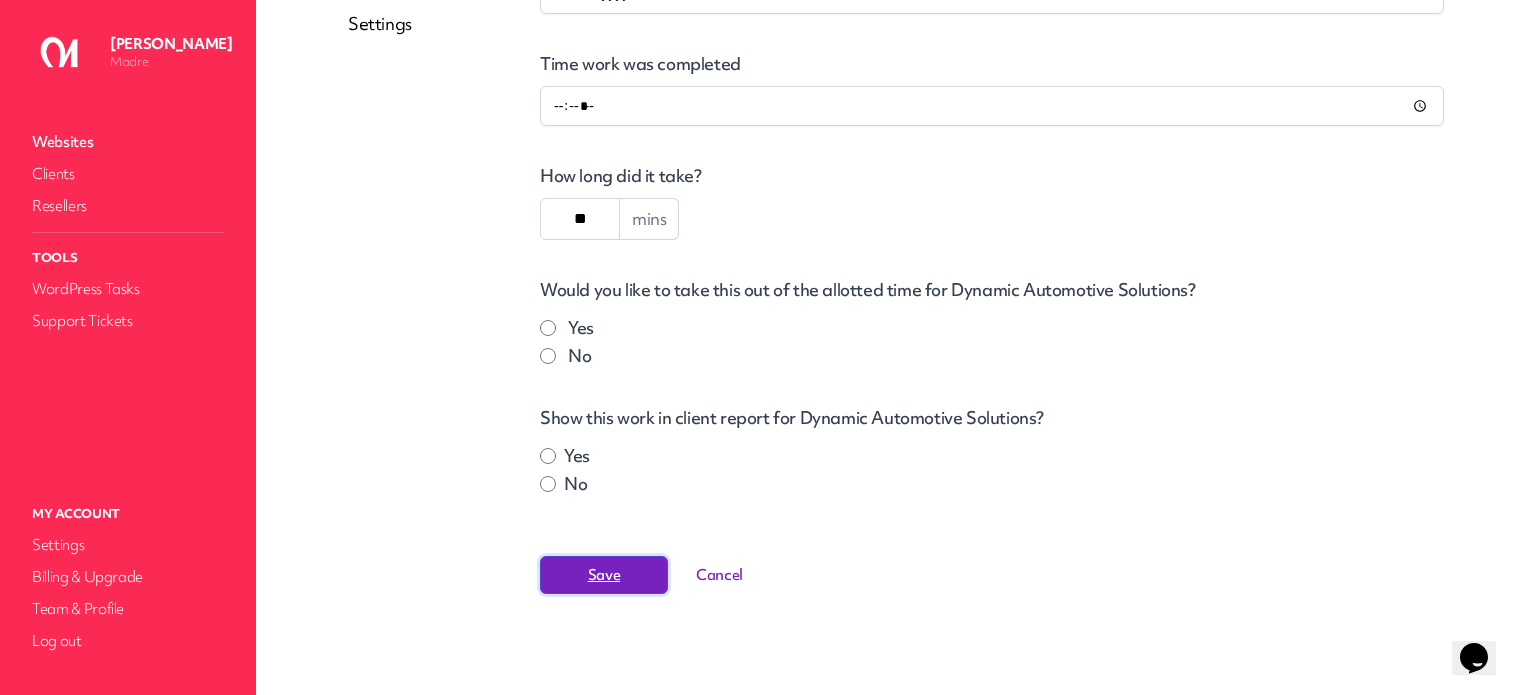 click on "Save" at bounding box center (604, 575) 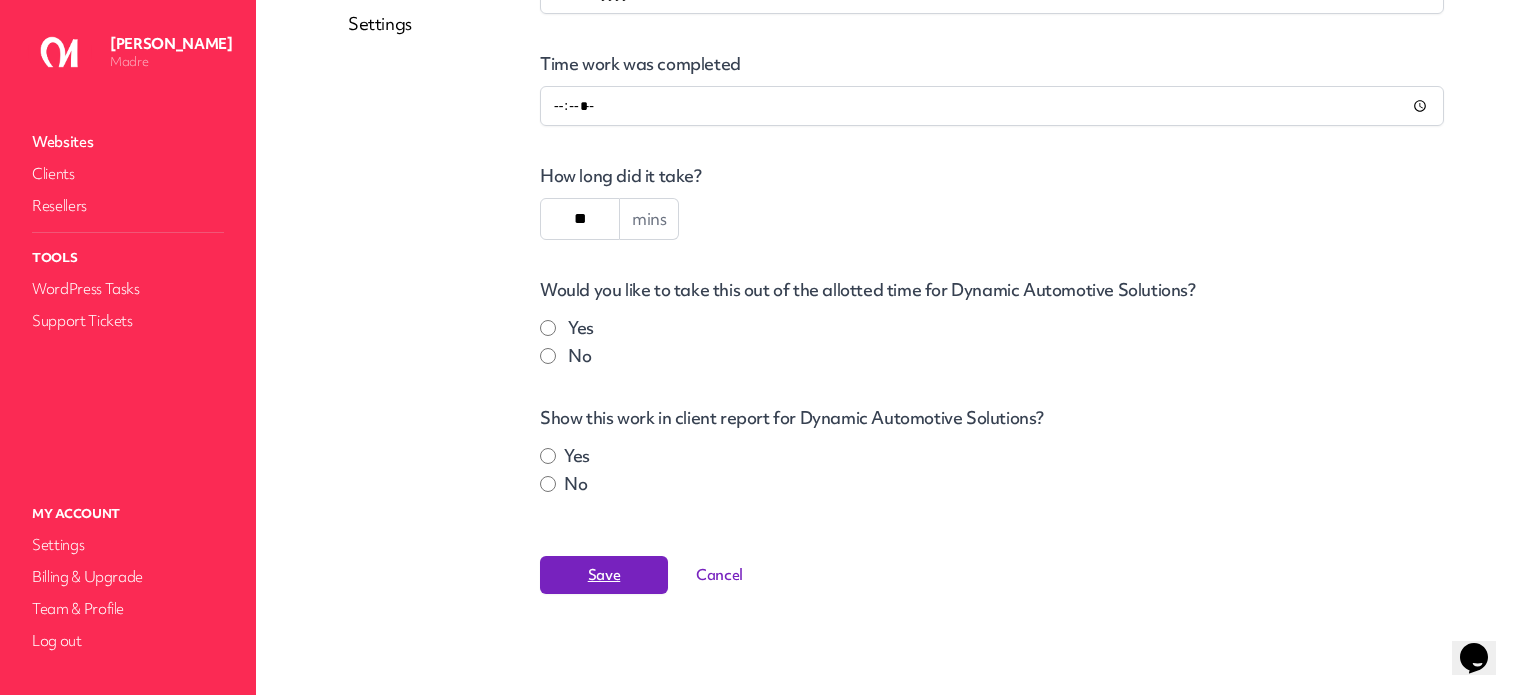 scroll, scrollTop: 0, scrollLeft: 0, axis: both 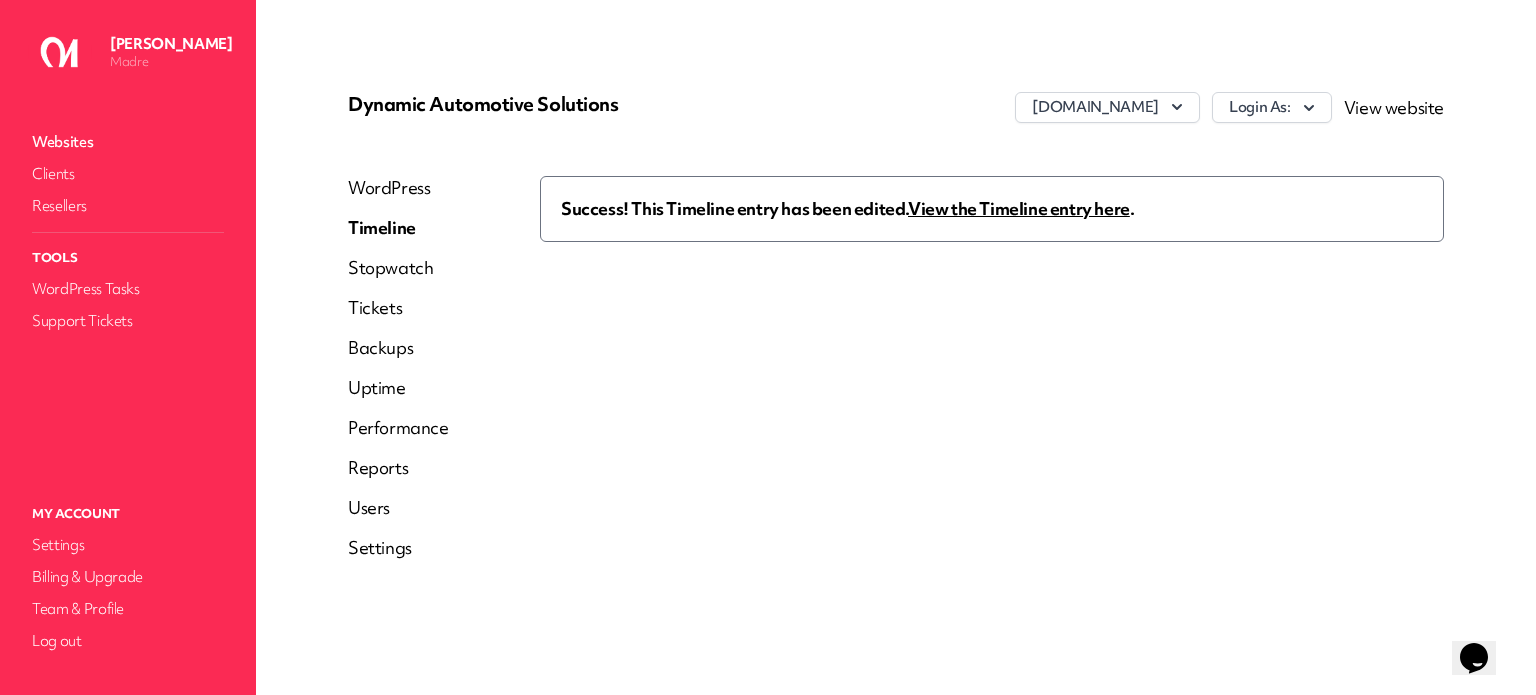click on "View
the
Timeline entry here" at bounding box center [1019, 208] 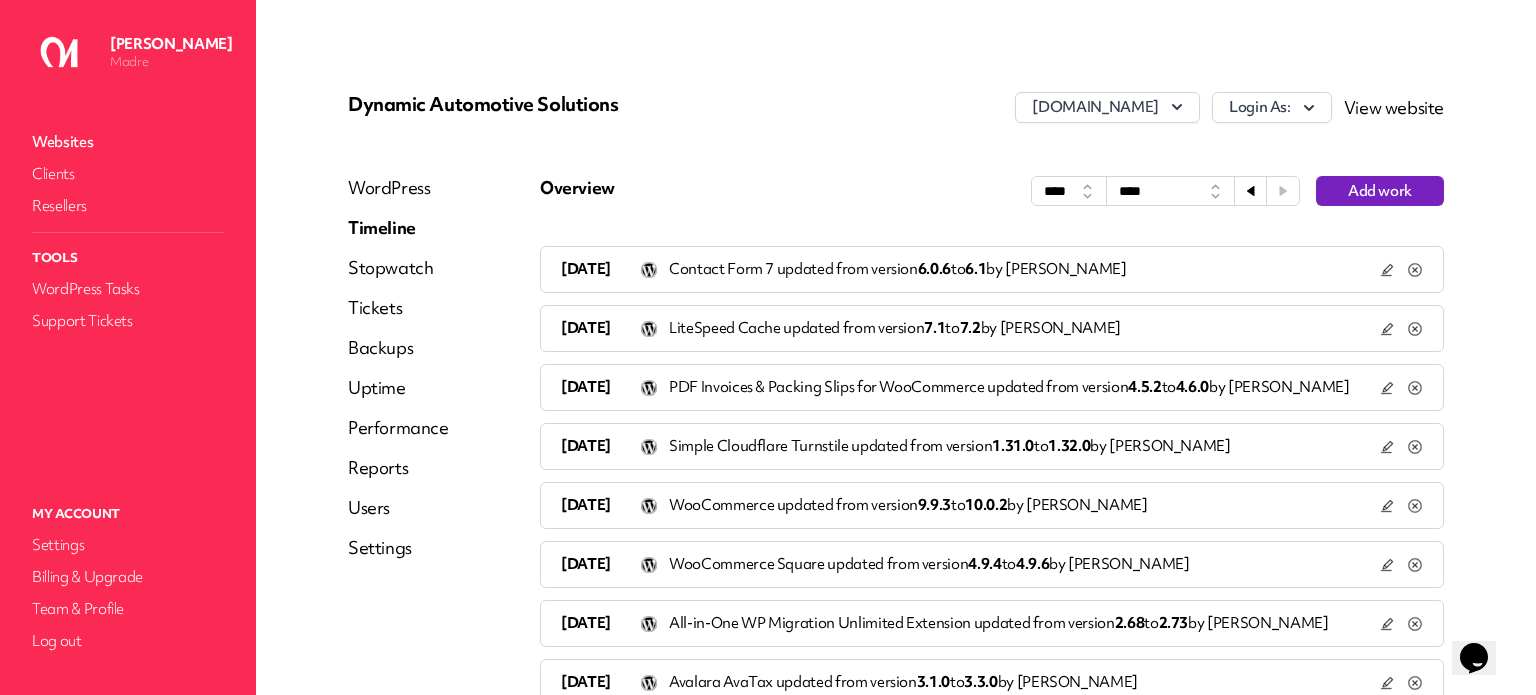 click at bounding box center (1401, 387) 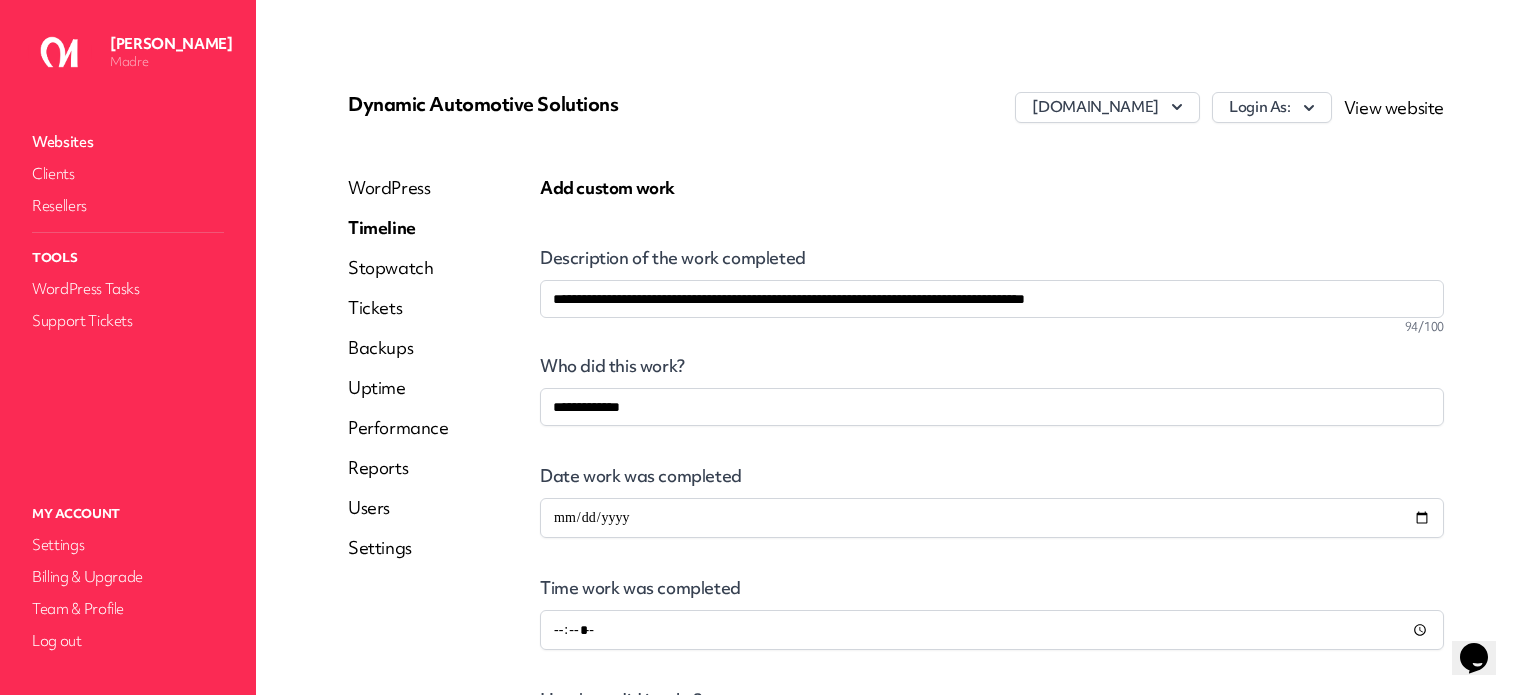 scroll, scrollTop: 200, scrollLeft: 0, axis: vertical 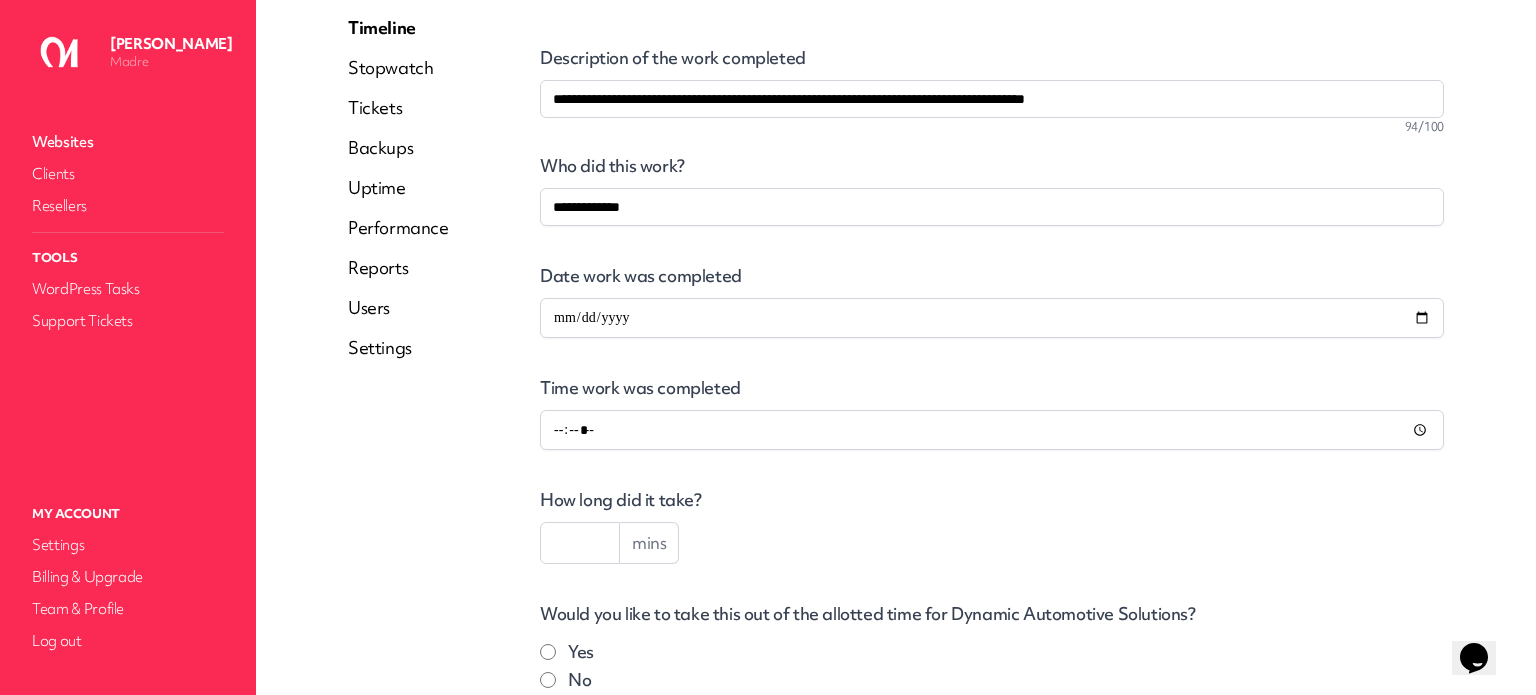click at bounding box center (580, 543) 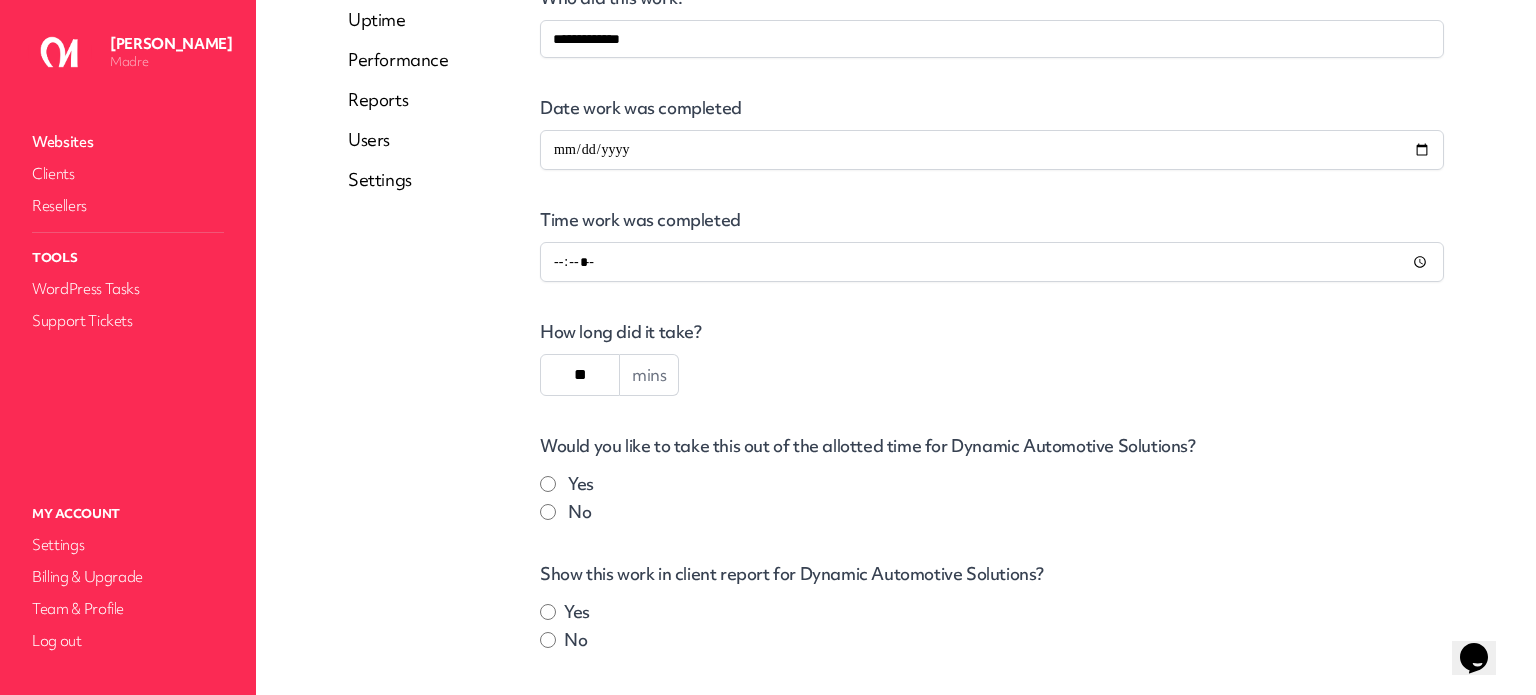 scroll, scrollTop: 524, scrollLeft: 0, axis: vertical 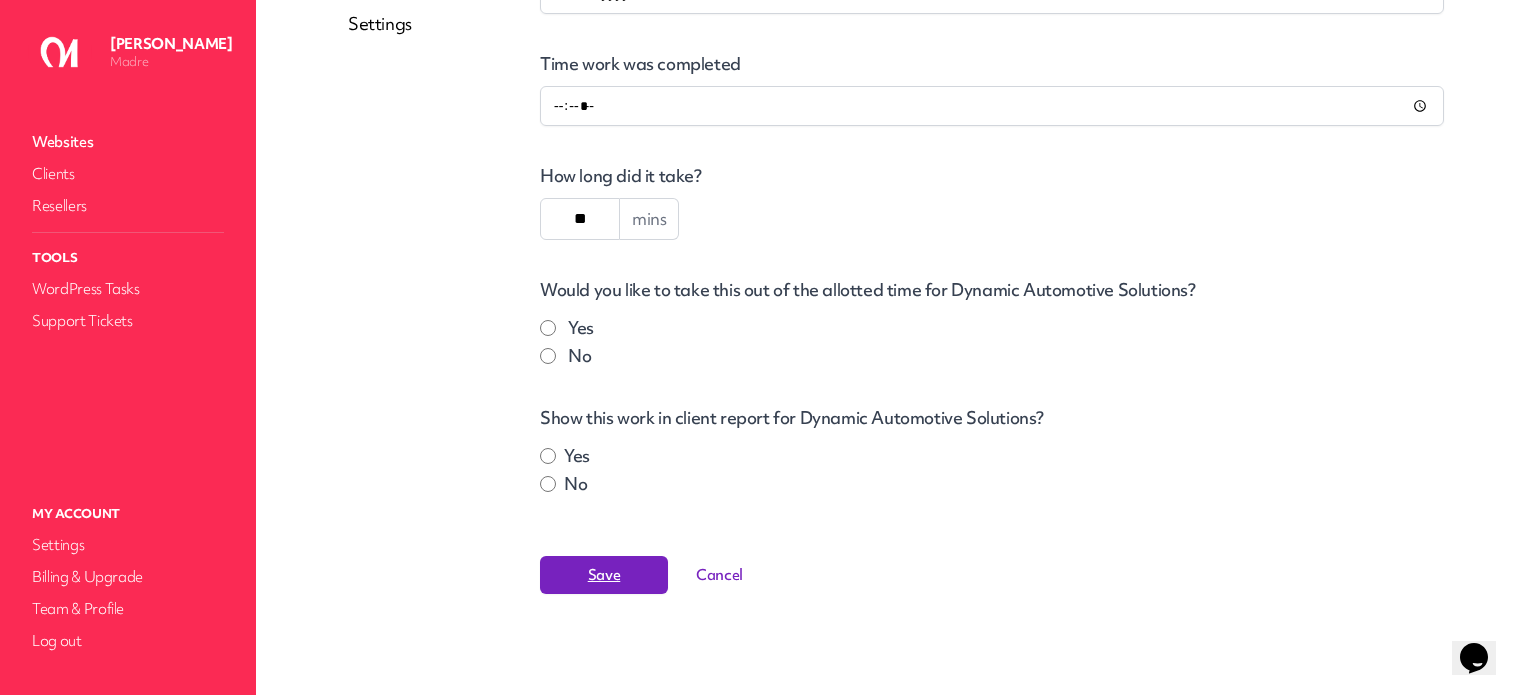 type on "**" 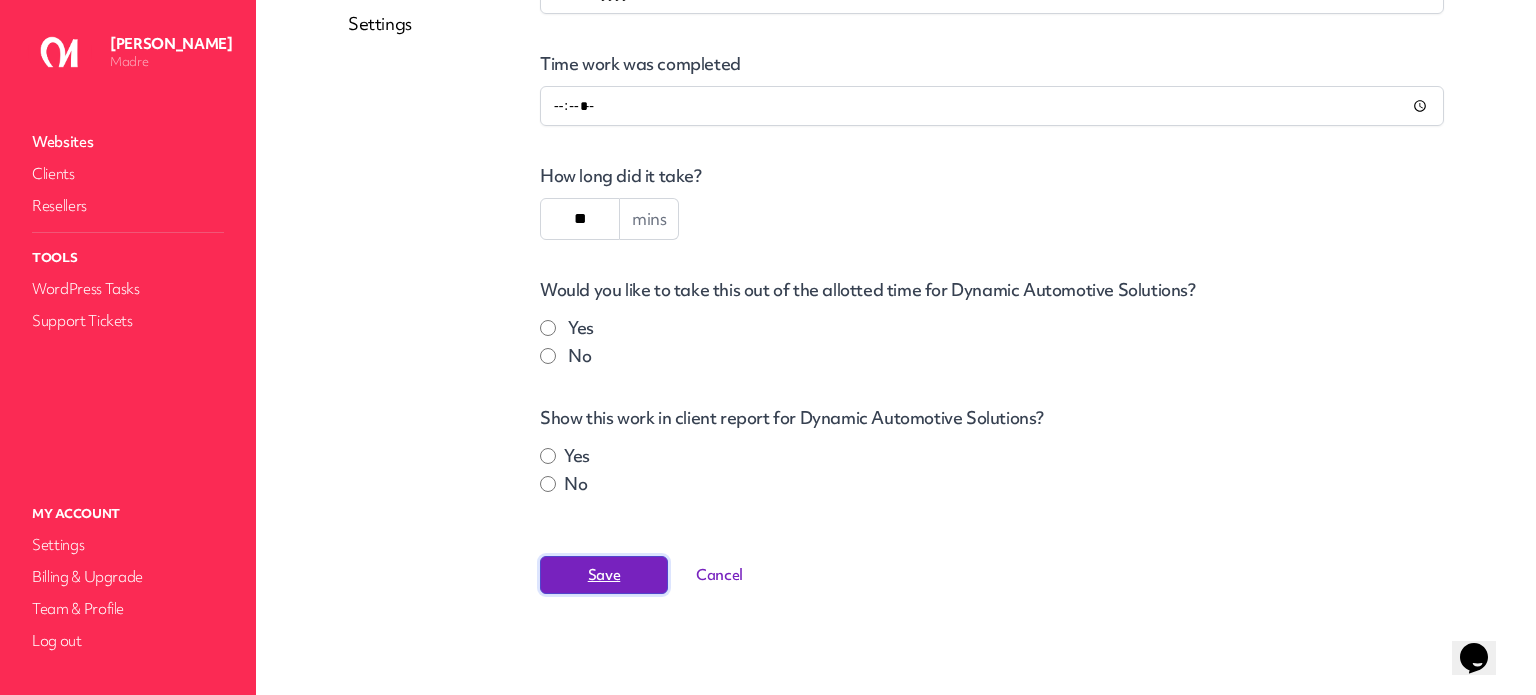 click on "Save" at bounding box center (604, 575) 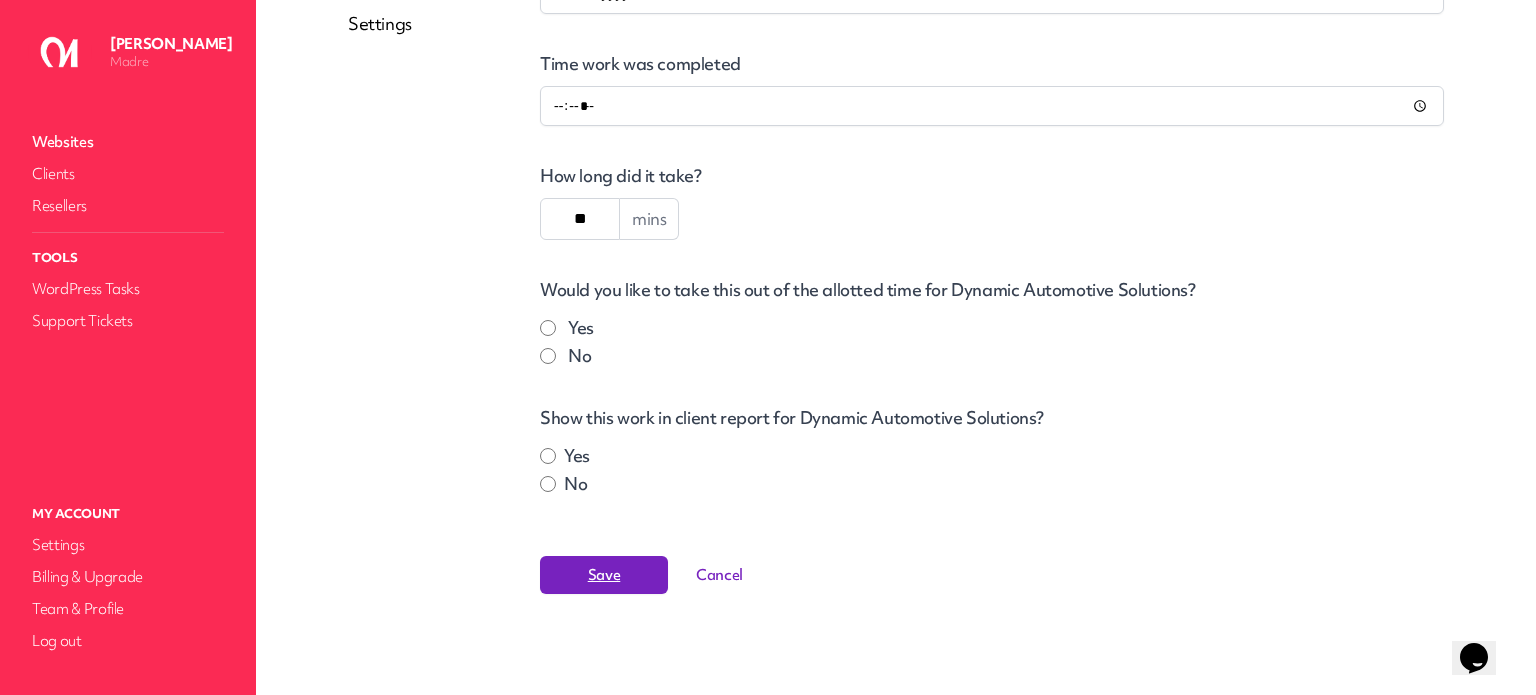 scroll, scrollTop: 0, scrollLeft: 0, axis: both 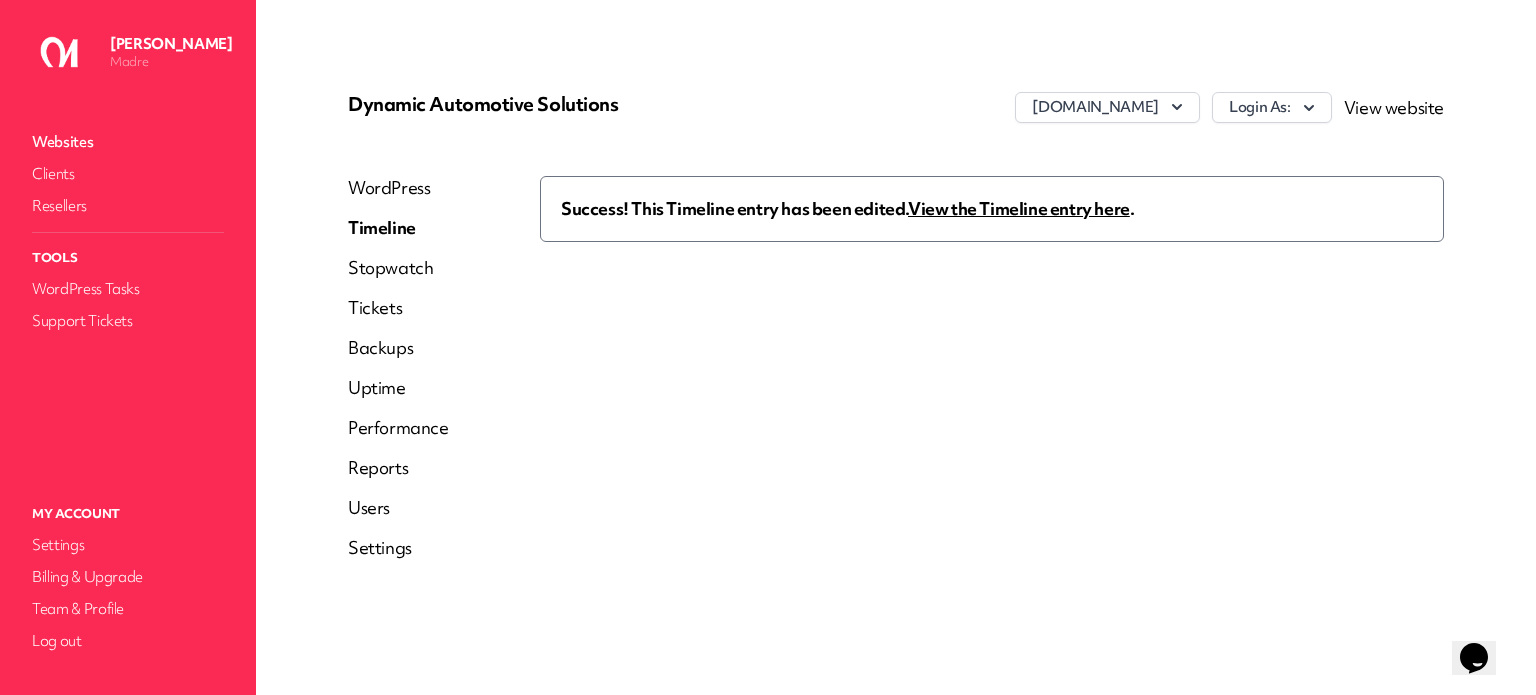 click on "View
the
Timeline entry here" at bounding box center [1019, 208] 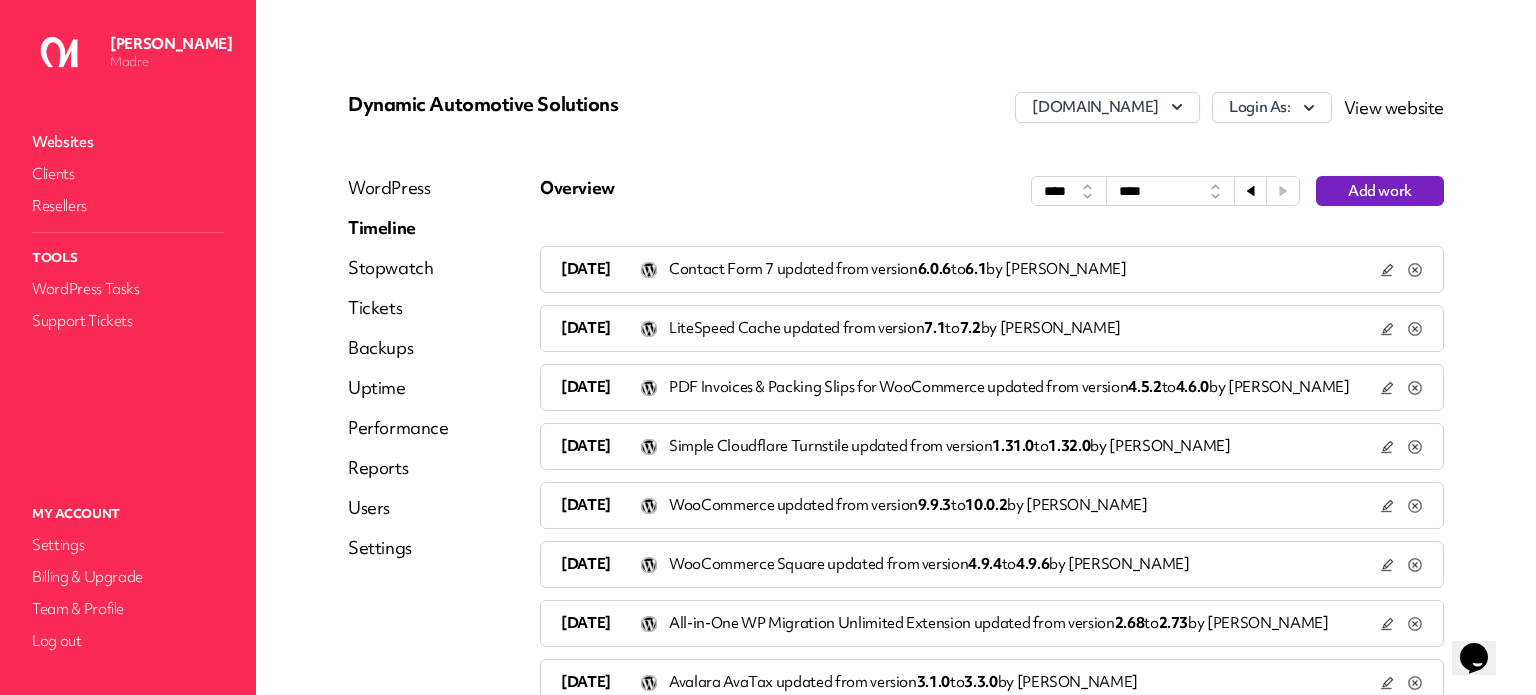 click on "[DATE]       Simple Cloudflare Turnstile updated from version  1.31.0  to  1.32.0  by [PERSON_NAME]" at bounding box center [970, 446] 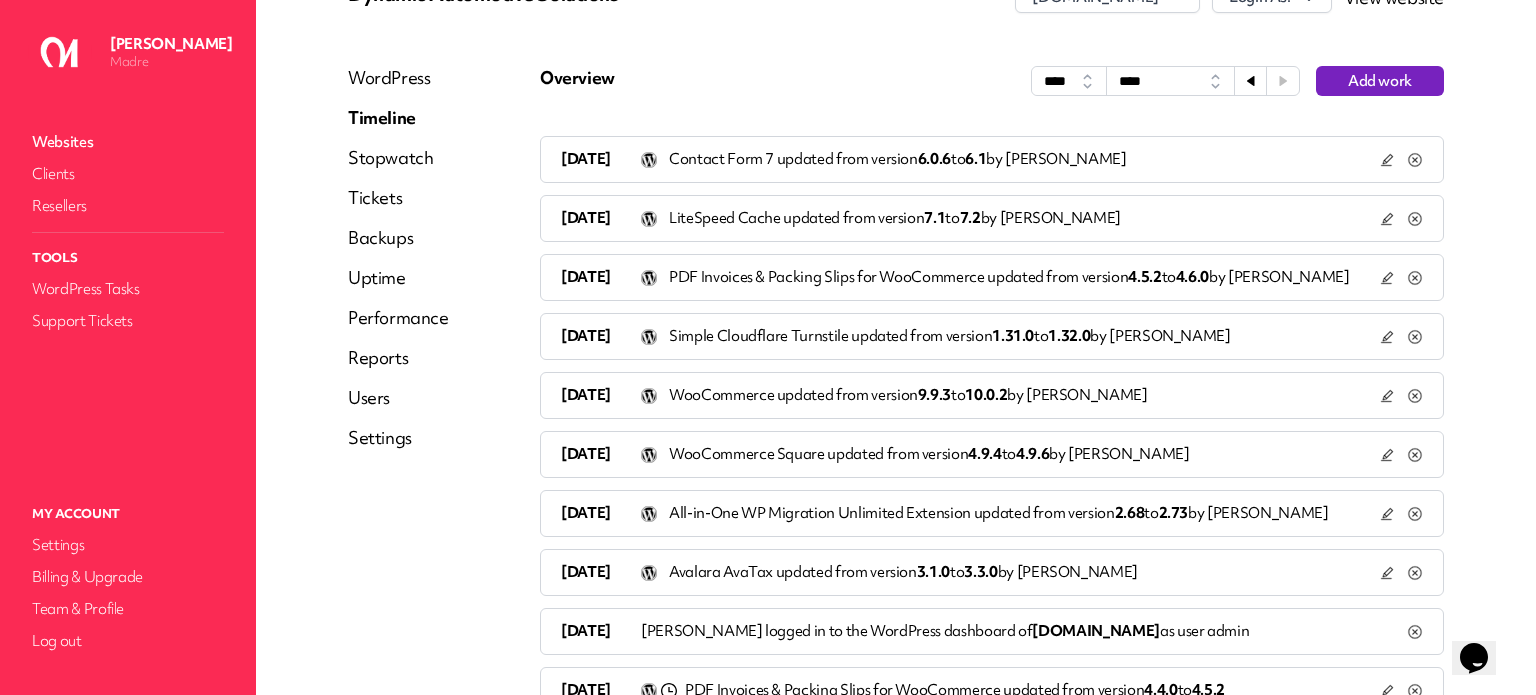 scroll, scrollTop: 100, scrollLeft: 0, axis: vertical 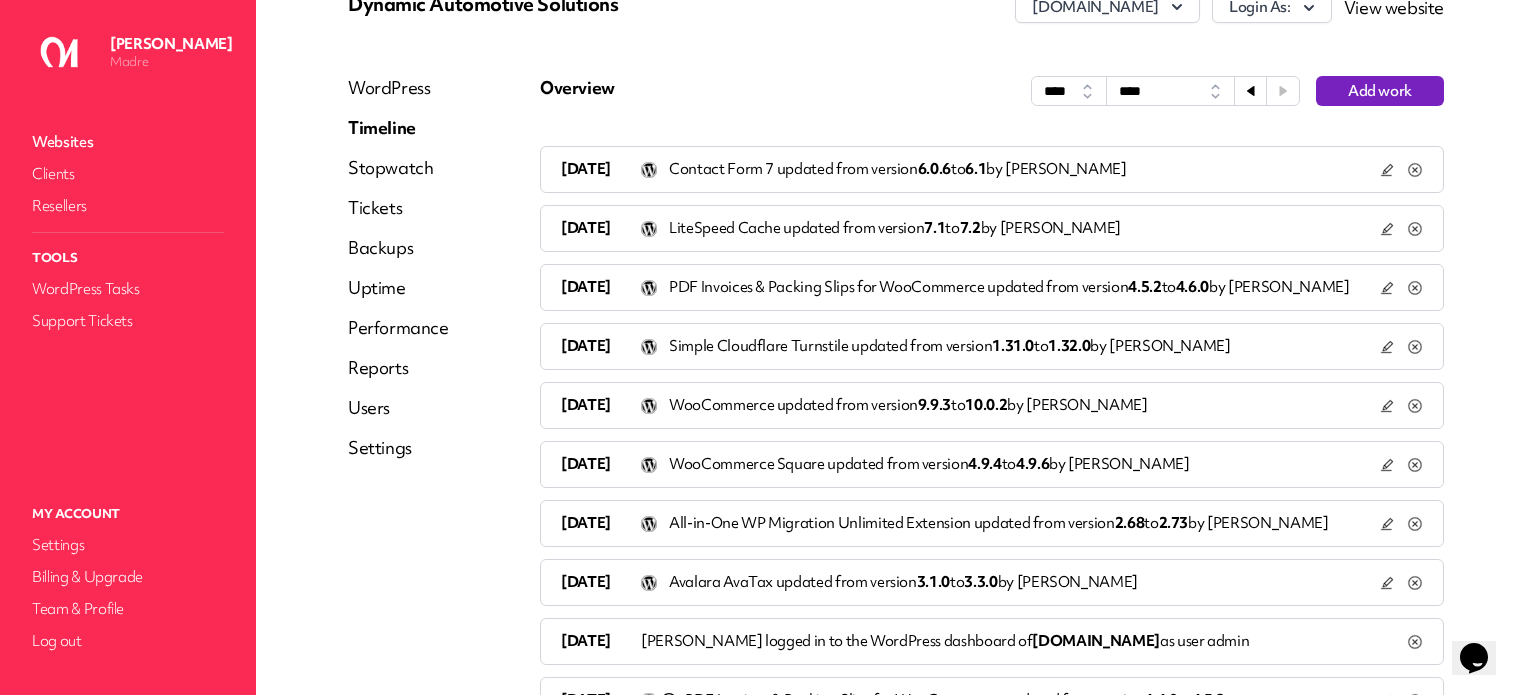 click 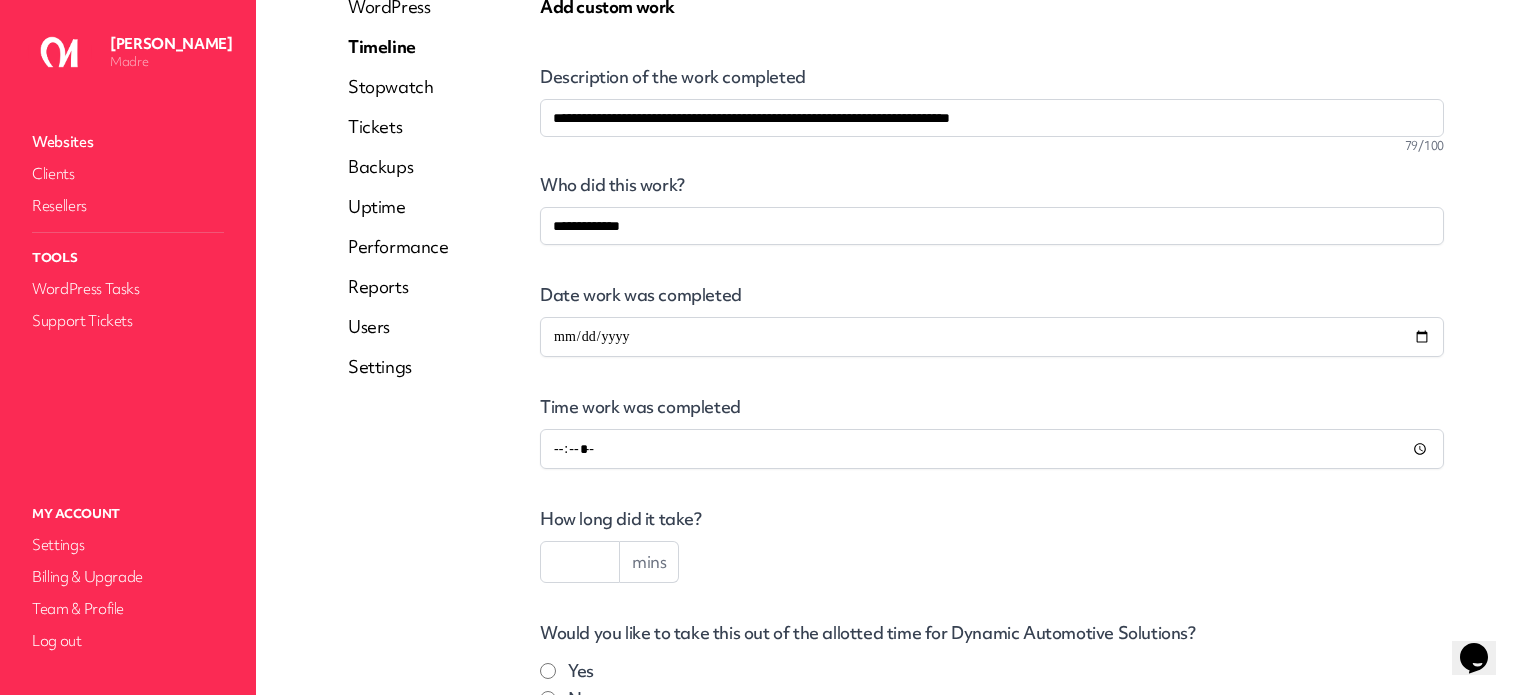 scroll, scrollTop: 300, scrollLeft: 0, axis: vertical 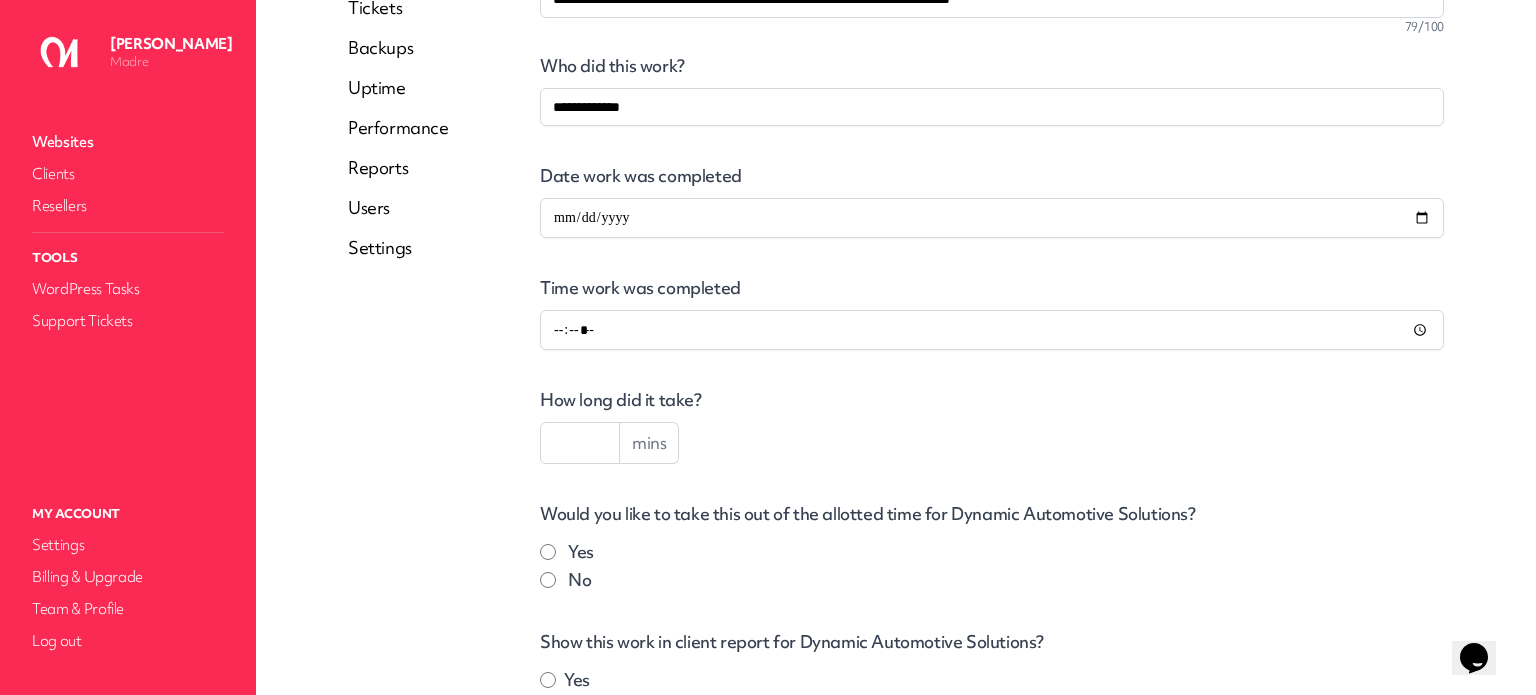 click on "mins" at bounding box center [609, 443] 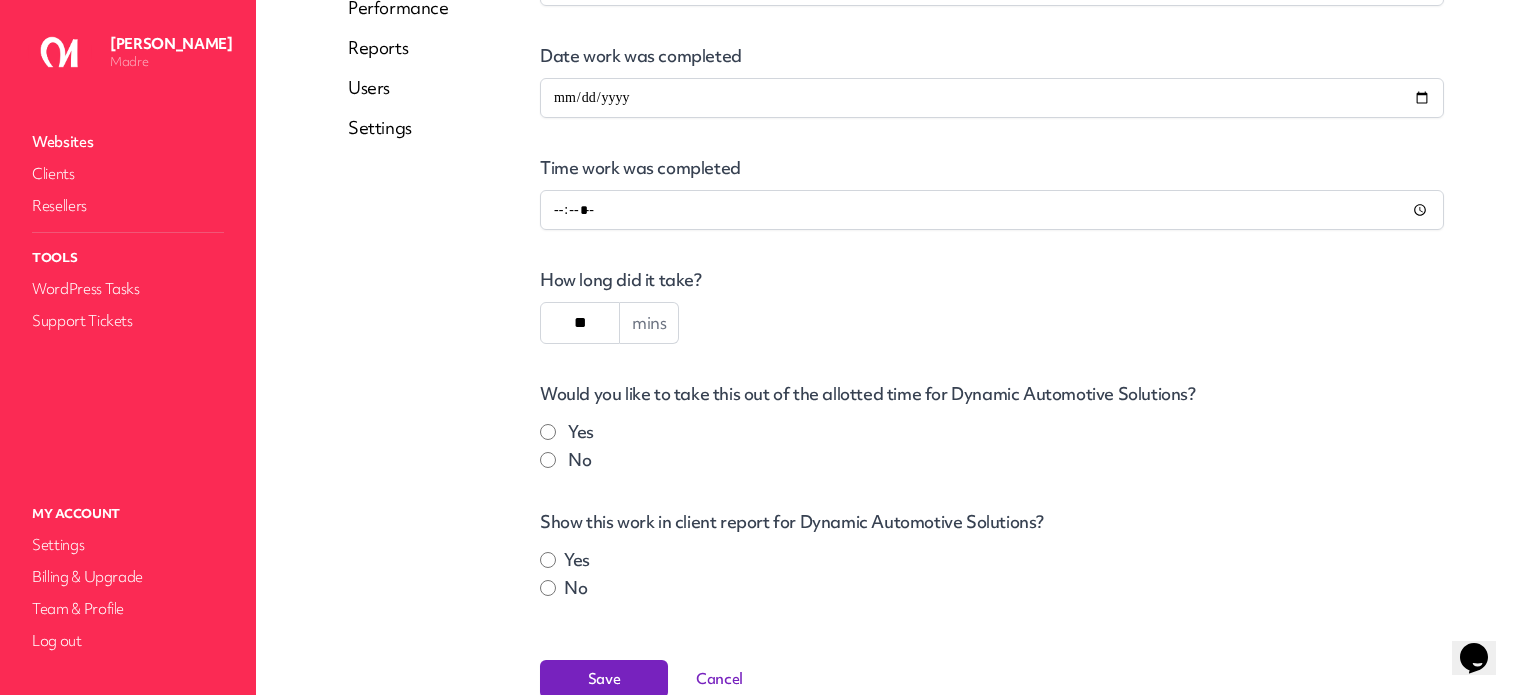 scroll, scrollTop: 524, scrollLeft: 0, axis: vertical 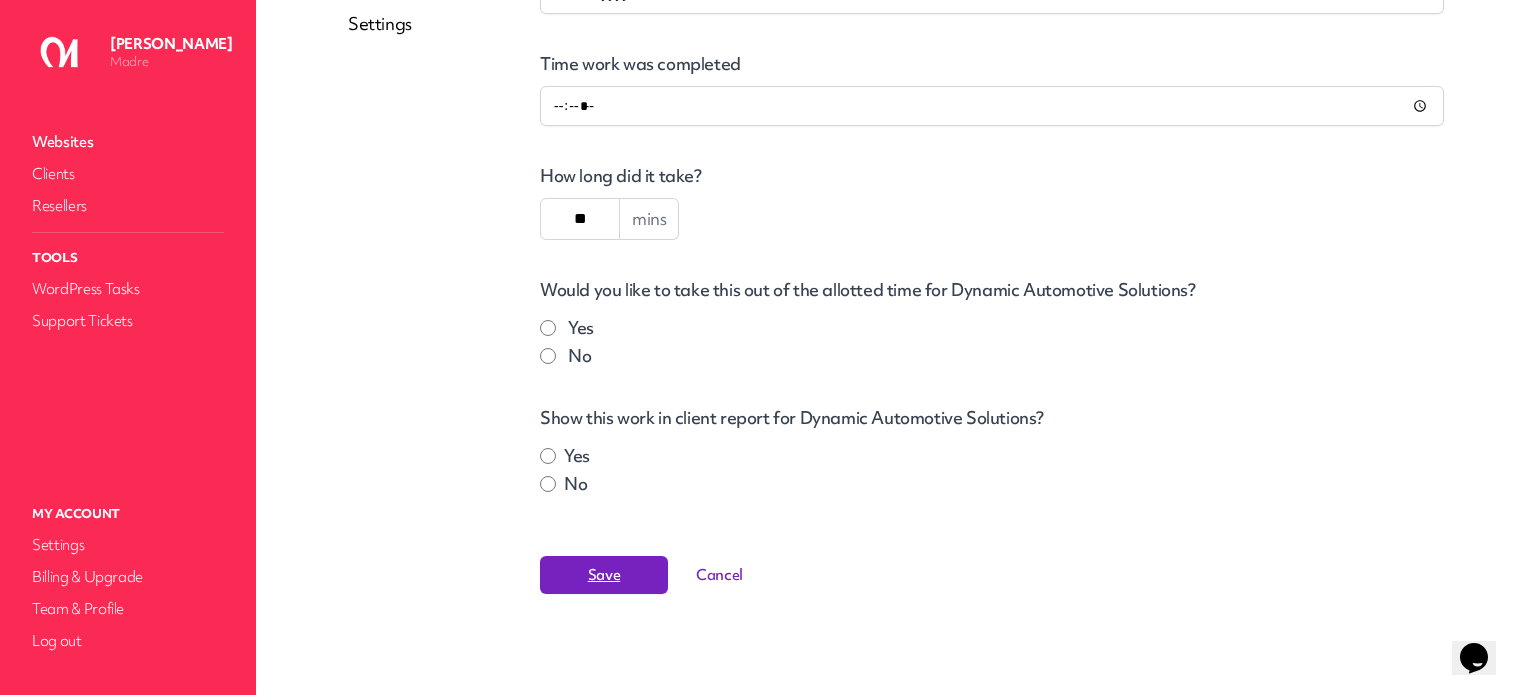 type on "**" 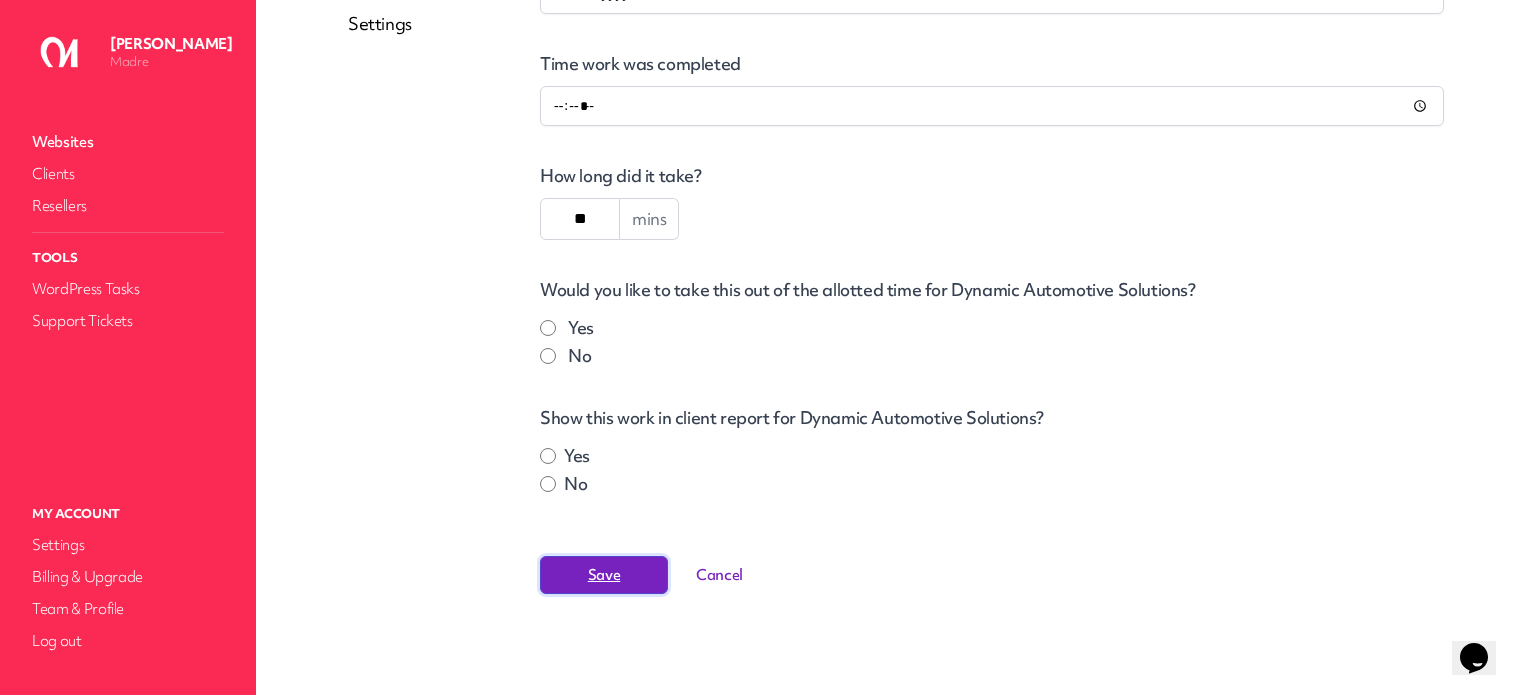click on "Save" at bounding box center (604, 575) 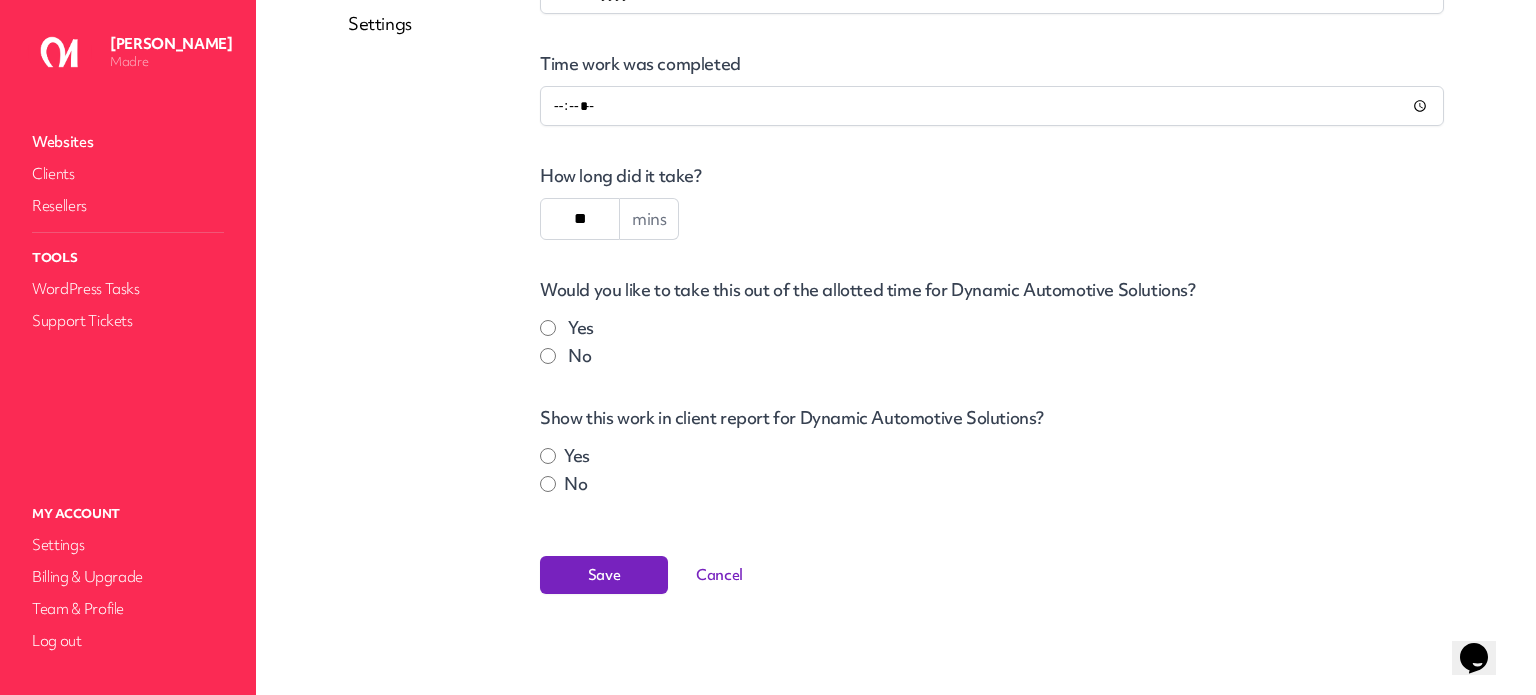 scroll, scrollTop: 0, scrollLeft: 0, axis: both 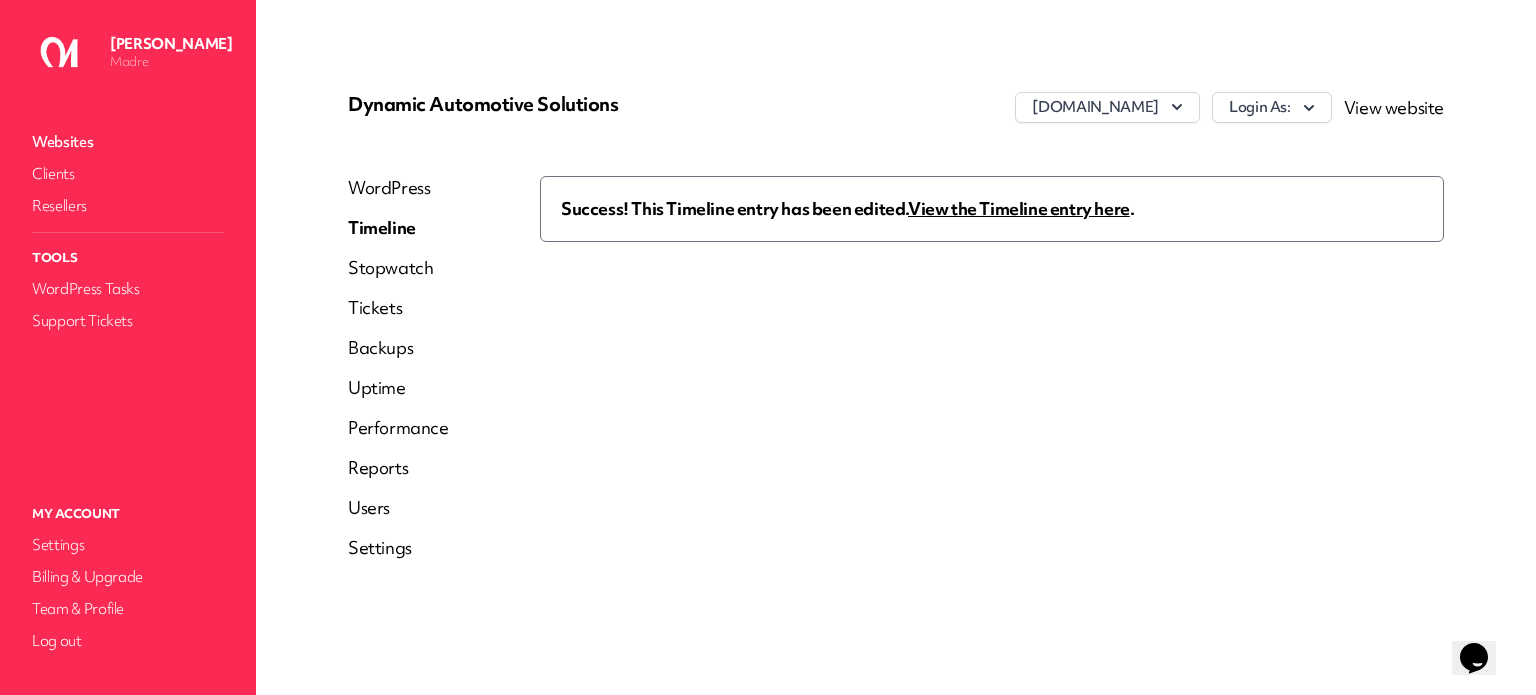 click on "Success! This Timeline entry has been edited.
View
the
Timeline entry here ." at bounding box center (992, 209) 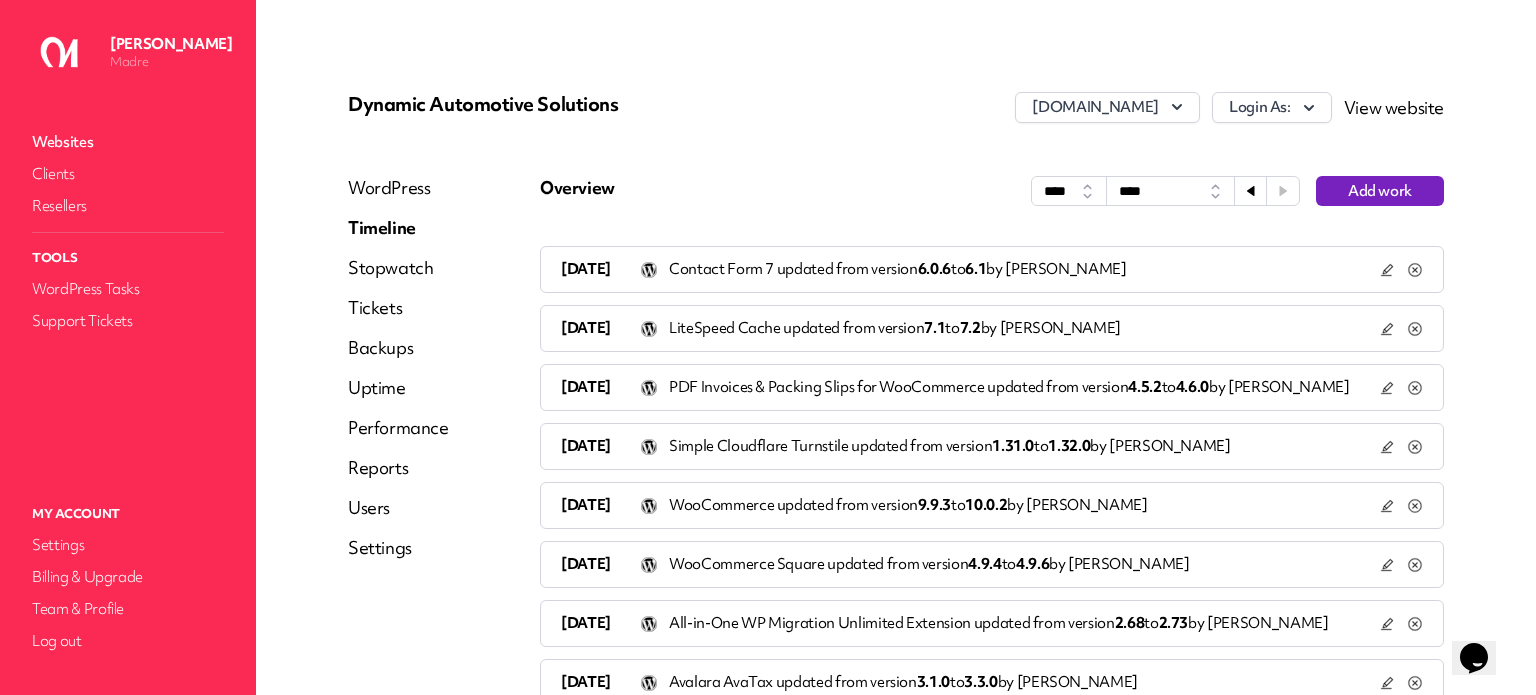 click on "[DATE]       WooCommerce updated from version  9.9.3  to  10.0.2  by [PERSON_NAME]" at bounding box center [970, 505] 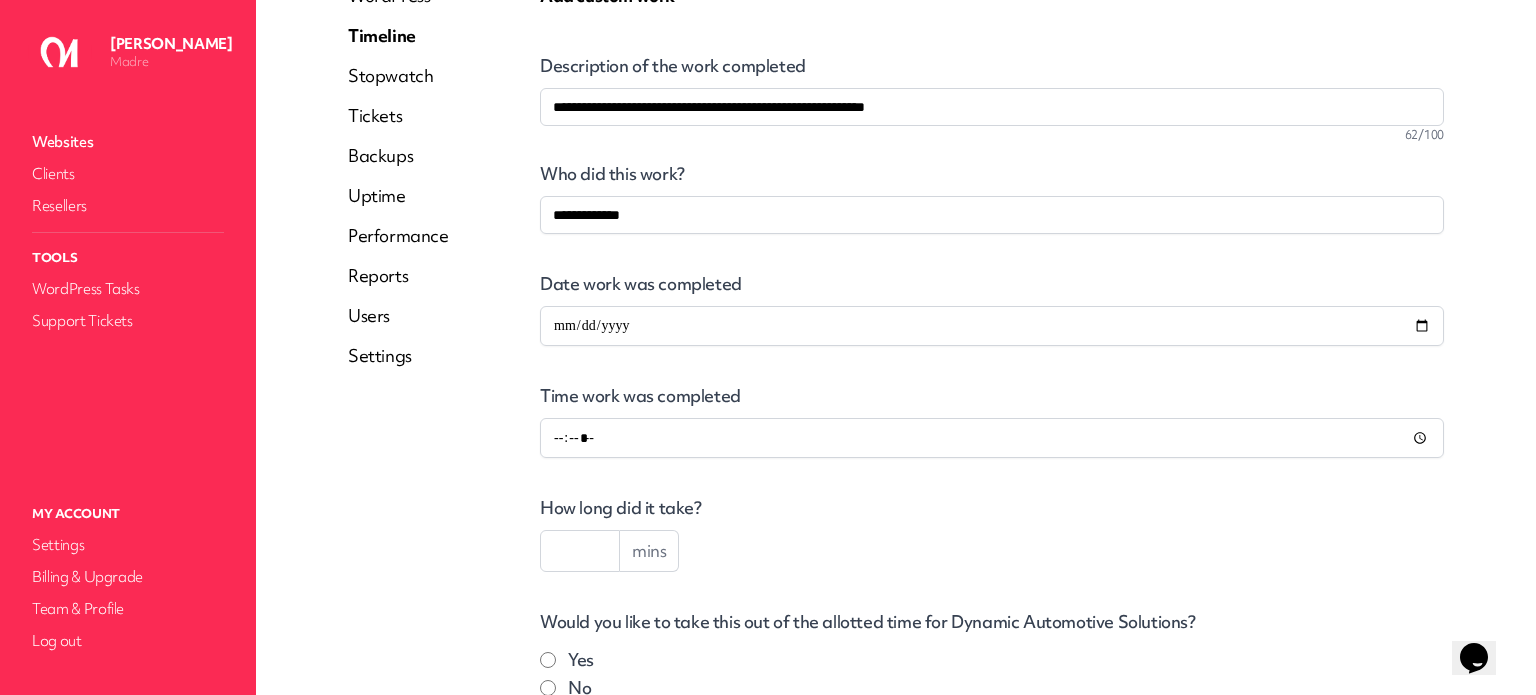 scroll, scrollTop: 500, scrollLeft: 0, axis: vertical 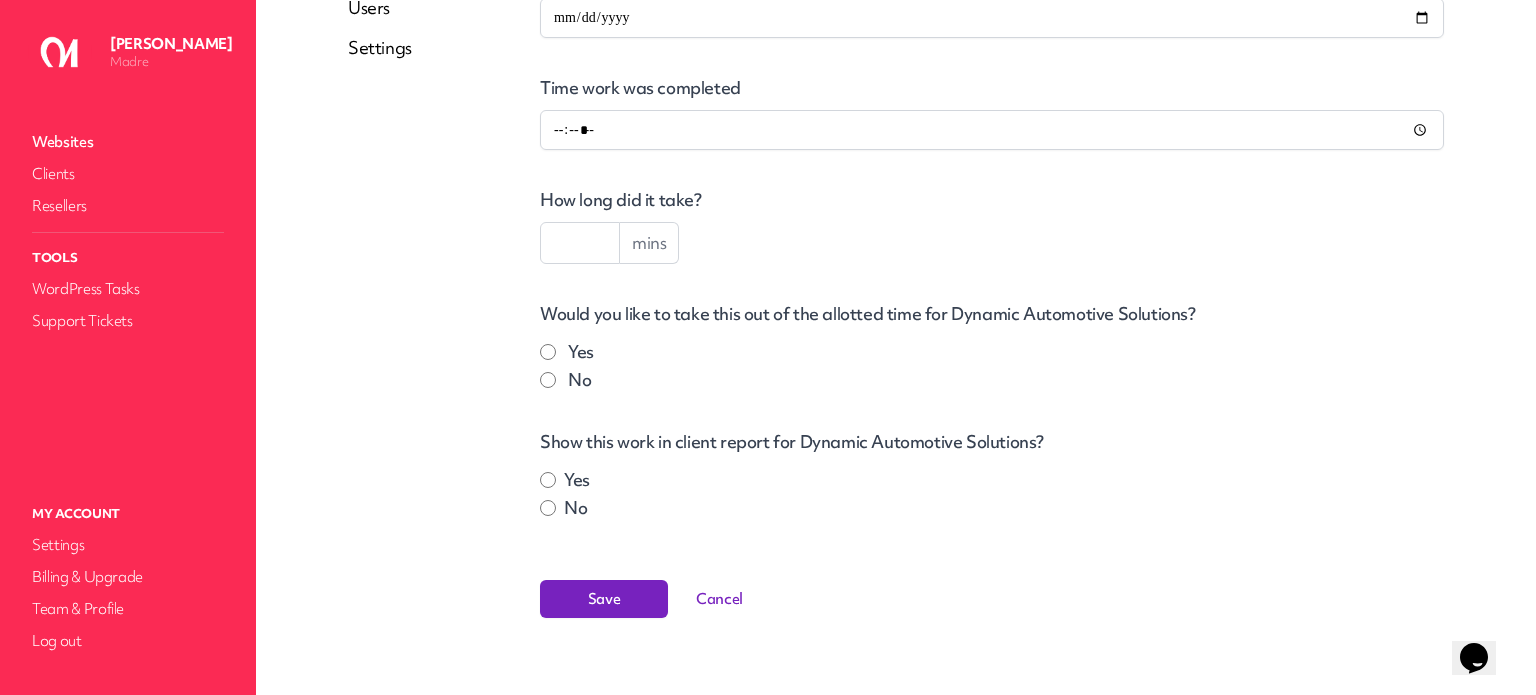 click at bounding box center [580, 243] 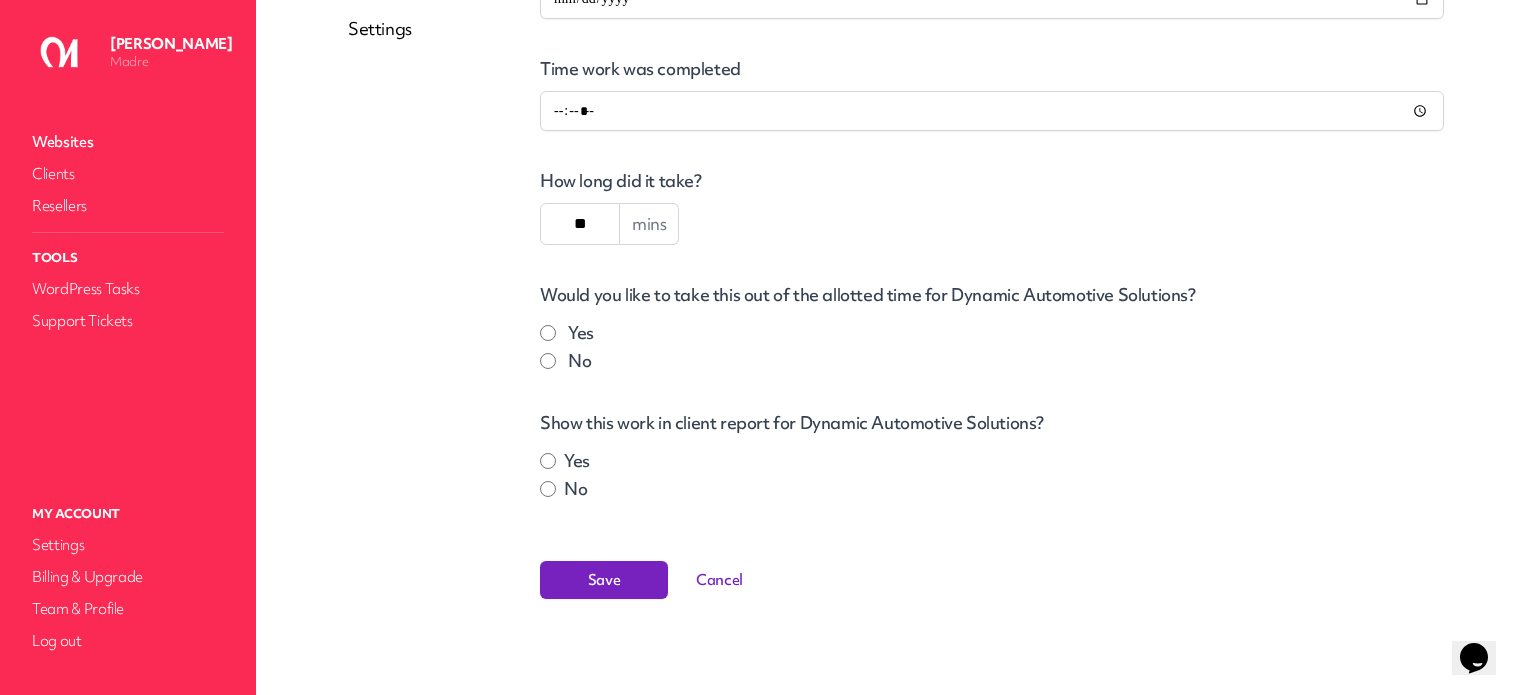 scroll, scrollTop: 524, scrollLeft: 0, axis: vertical 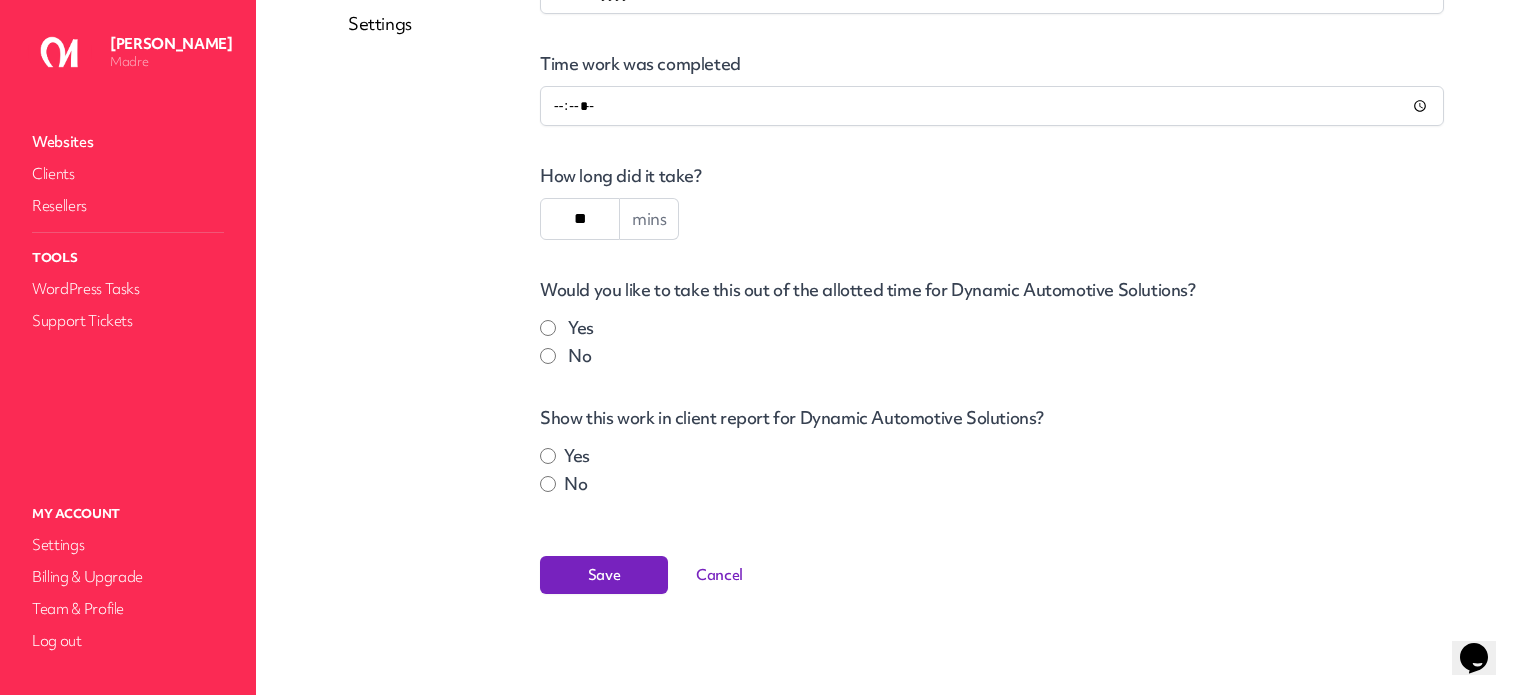 type on "**" 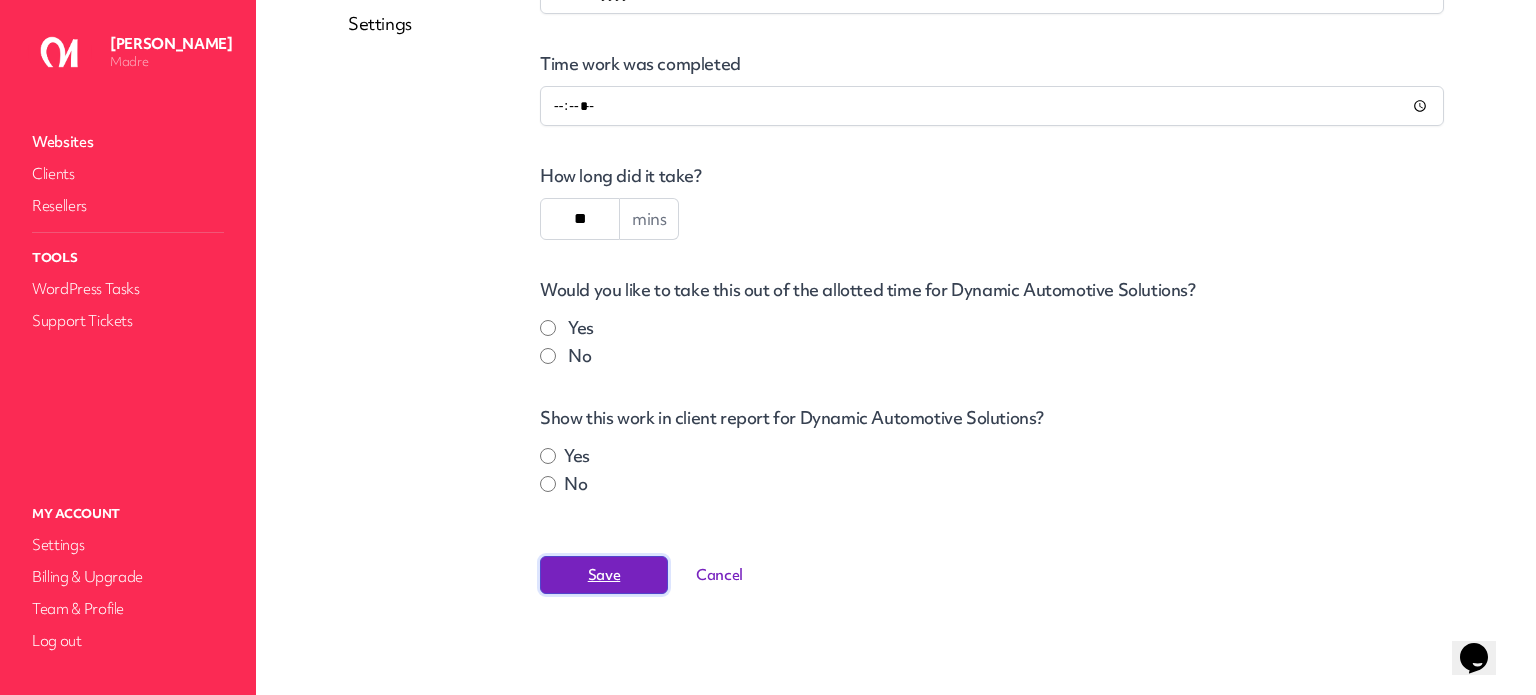 click on "Save" at bounding box center [604, 575] 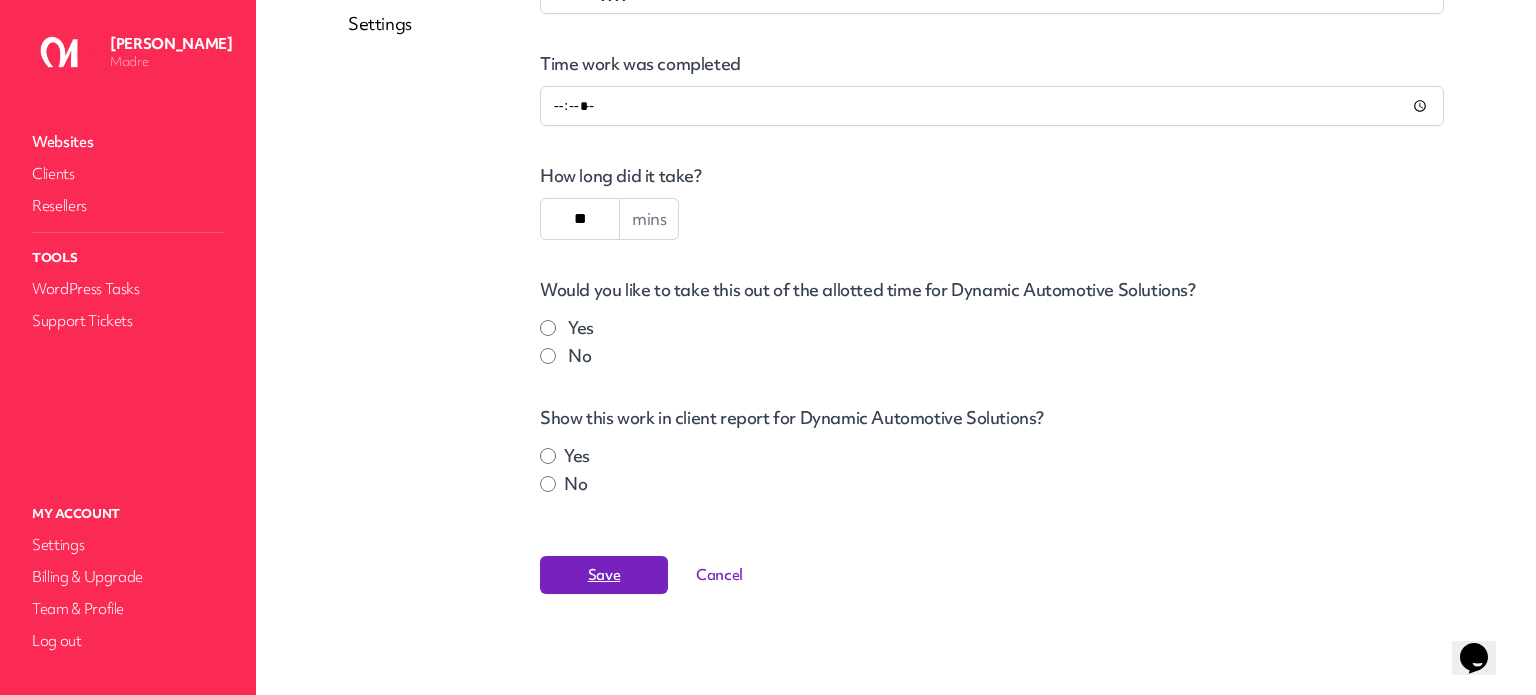 scroll, scrollTop: 0, scrollLeft: 0, axis: both 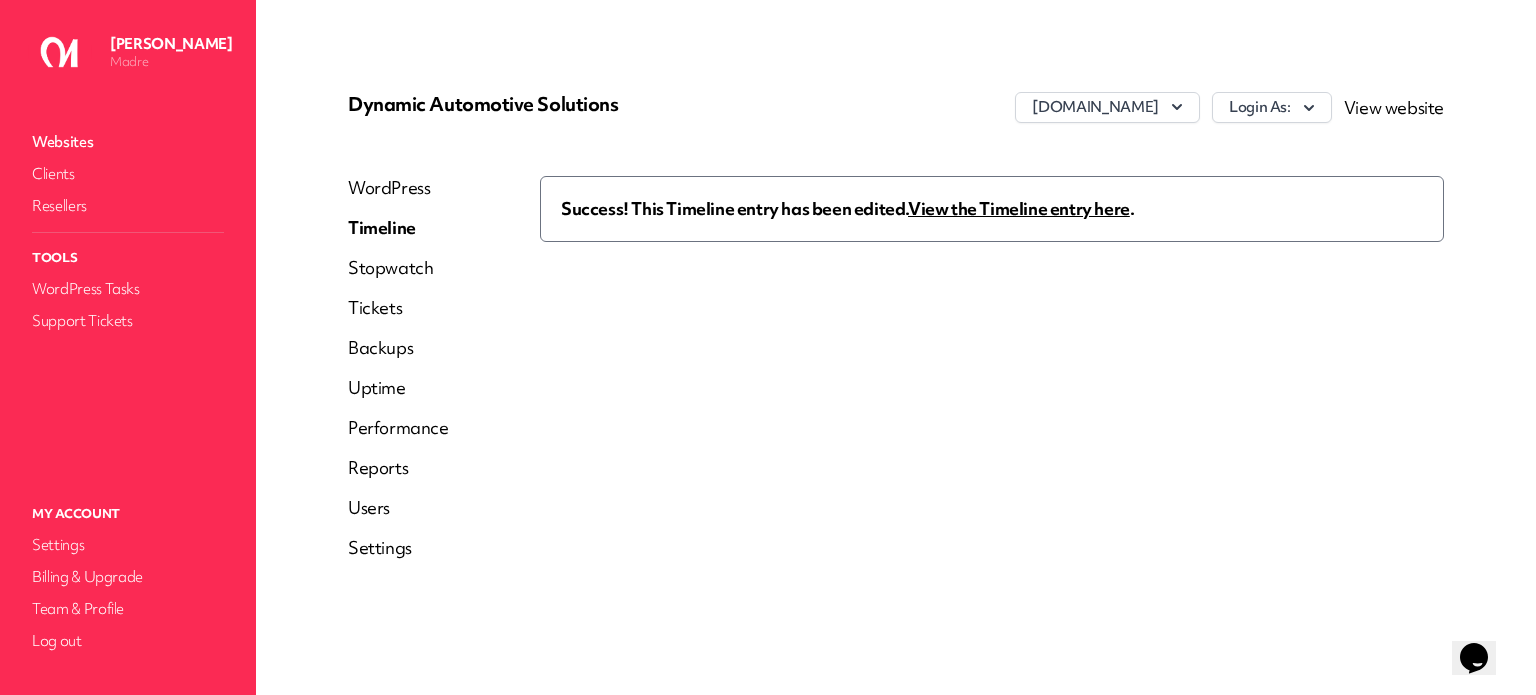 click on "Success! This Timeline entry has been edited.
View
the
Timeline entry here ." at bounding box center [992, 209] 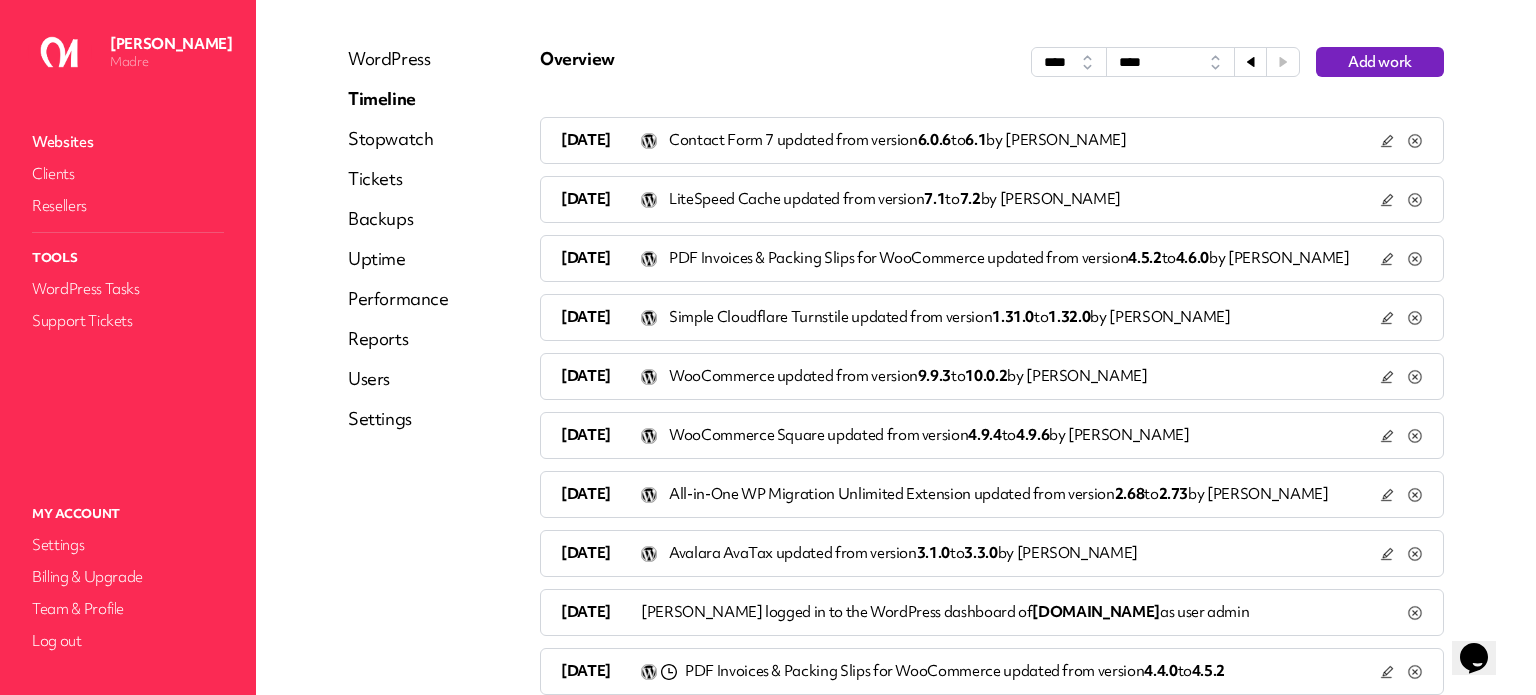 scroll, scrollTop: 200, scrollLeft: 0, axis: vertical 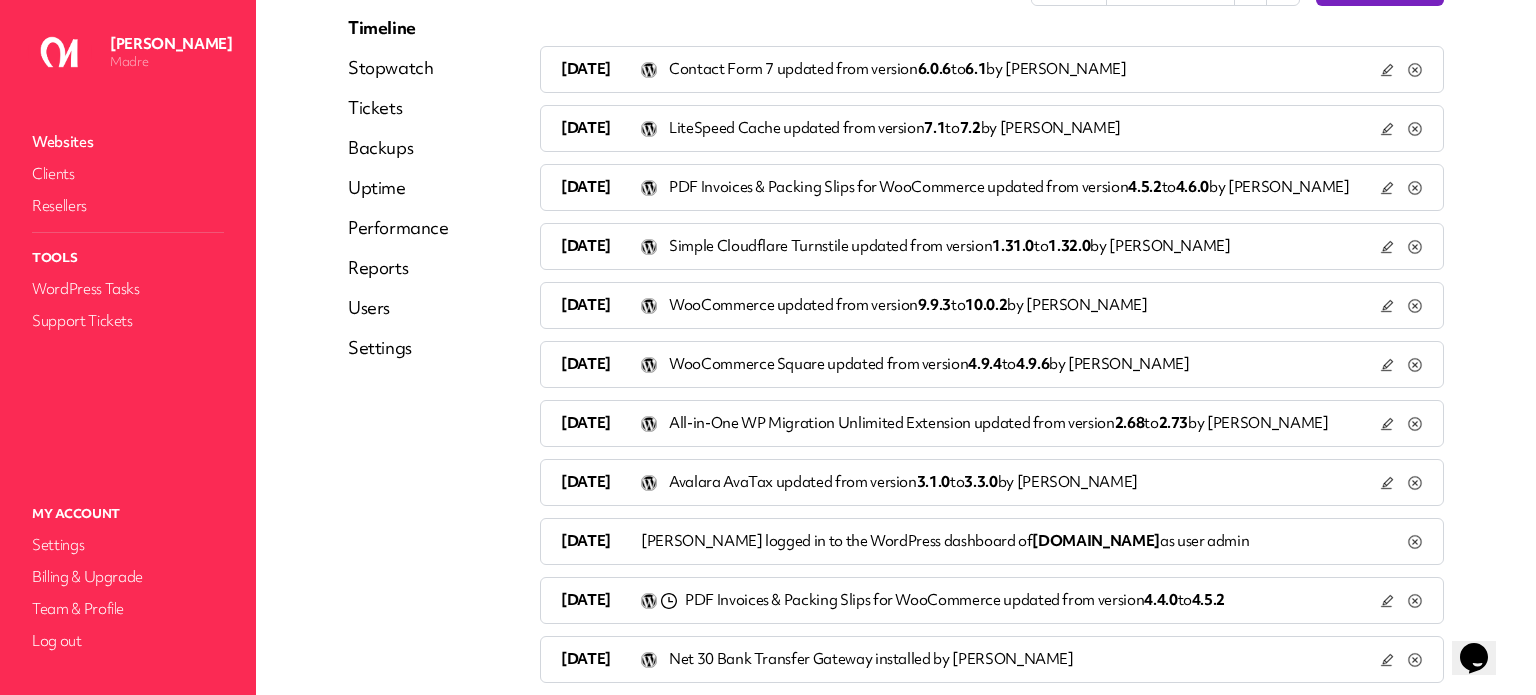 click 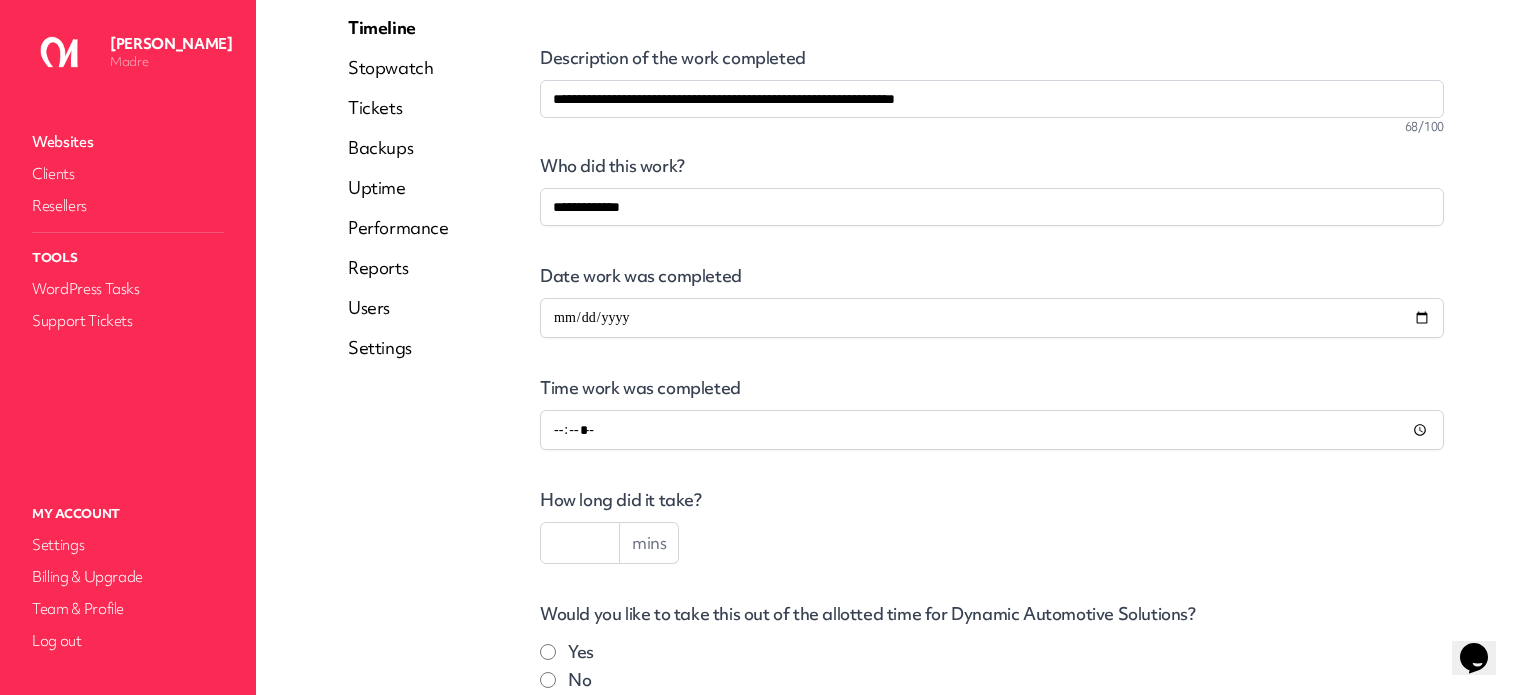click at bounding box center (580, 543) 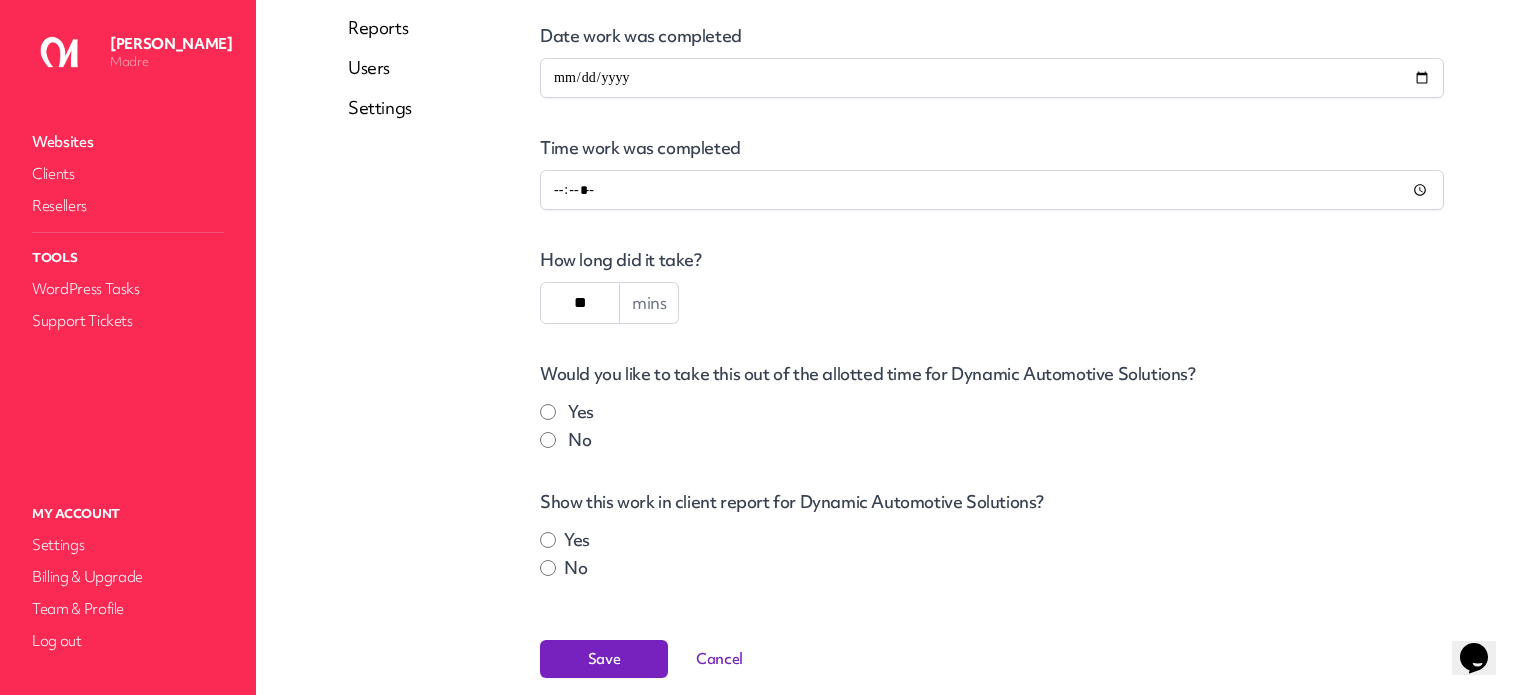 scroll, scrollTop: 524, scrollLeft: 0, axis: vertical 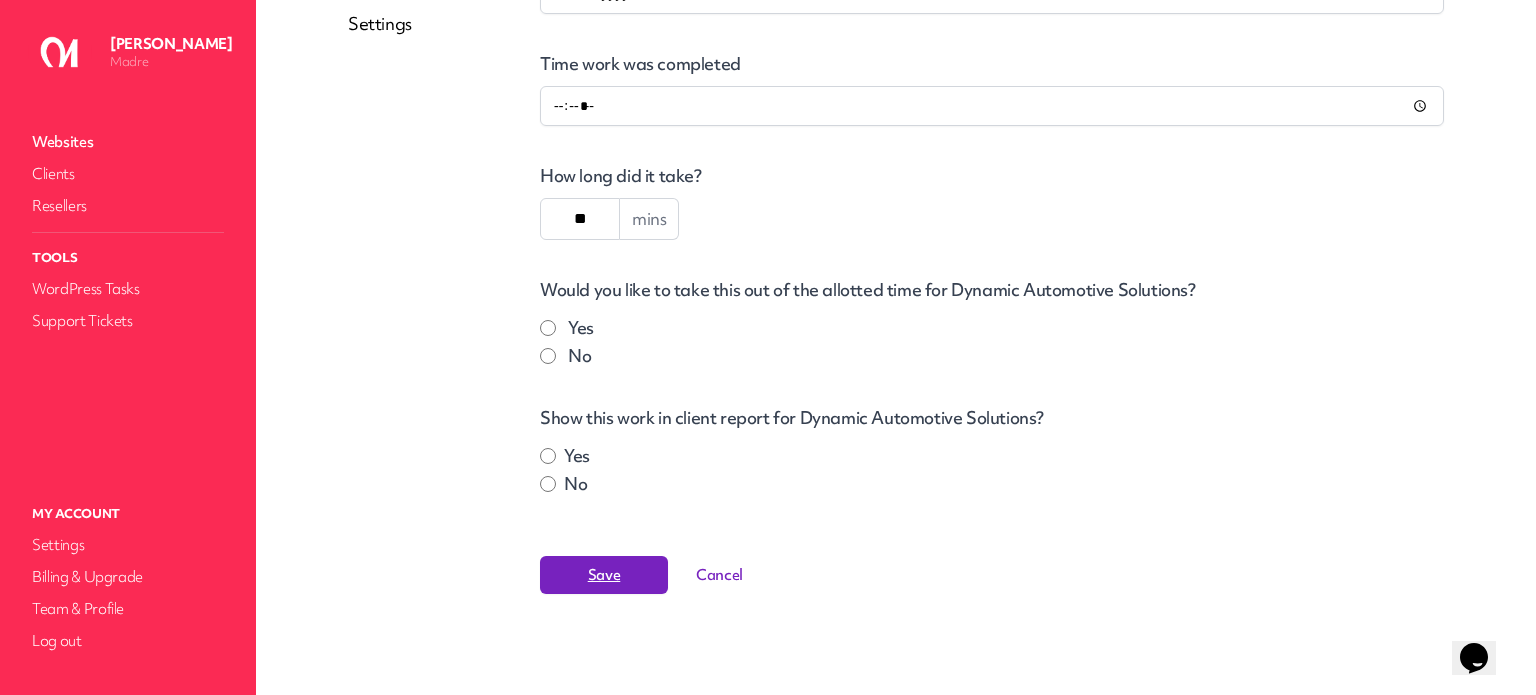type on "**" 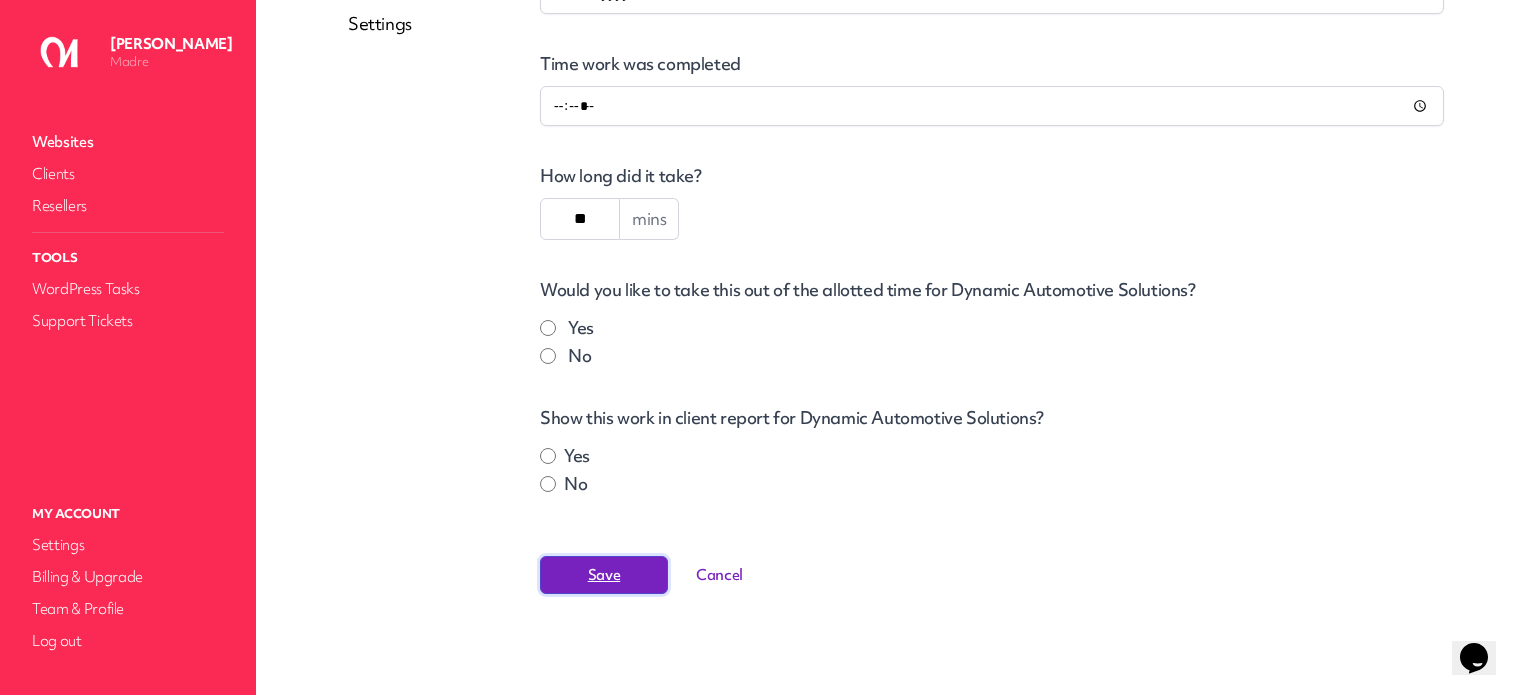 click on "Save" at bounding box center [604, 575] 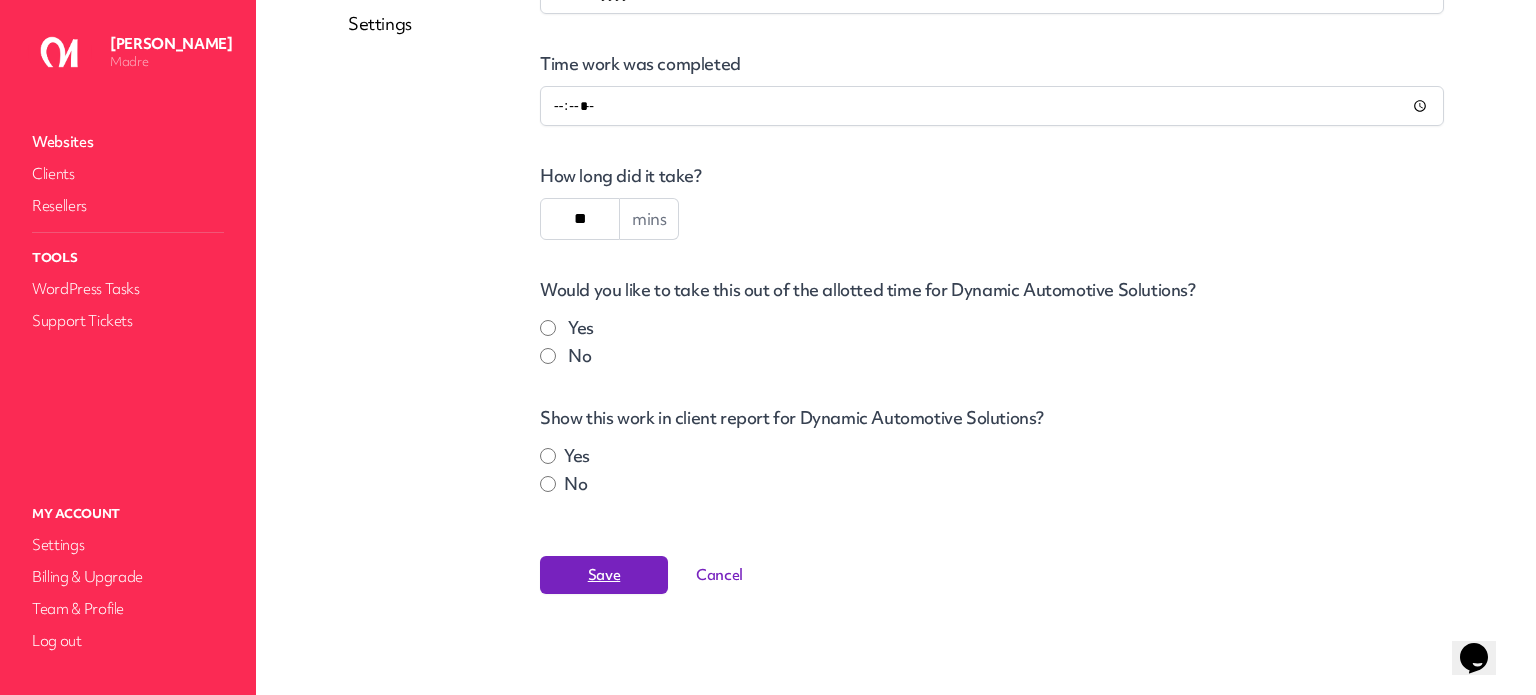 scroll, scrollTop: 0, scrollLeft: 0, axis: both 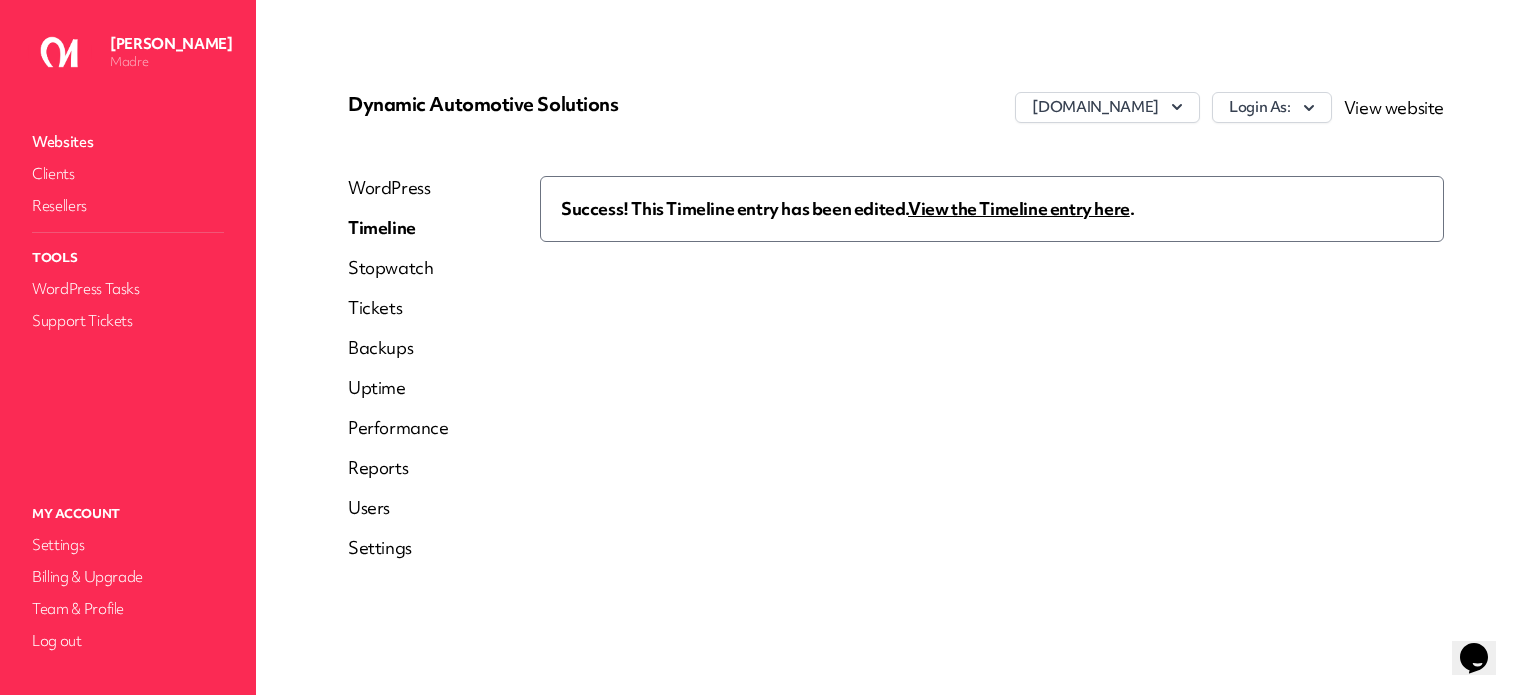 click on "View
the
Timeline entry here" at bounding box center [1019, 208] 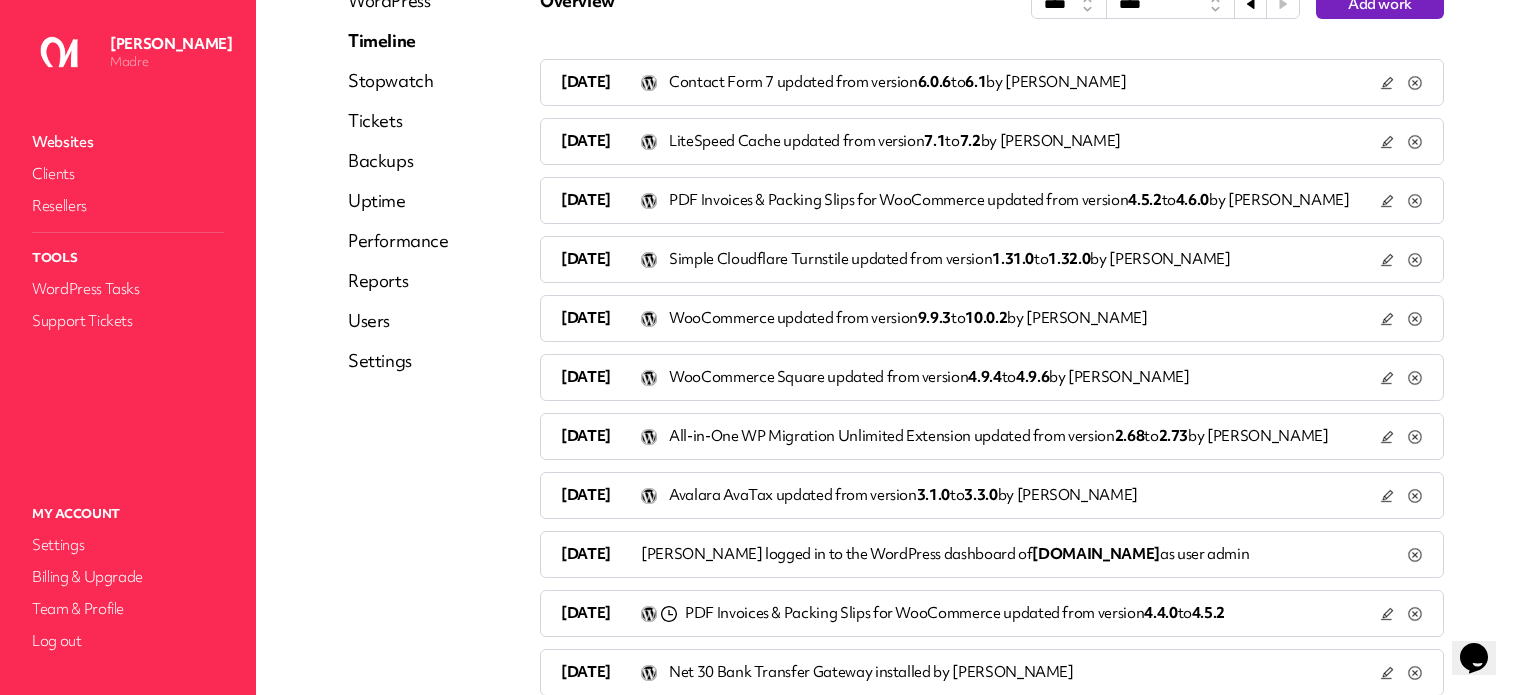 scroll, scrollTop: 200, scrollLeft: 0, axis: vertical 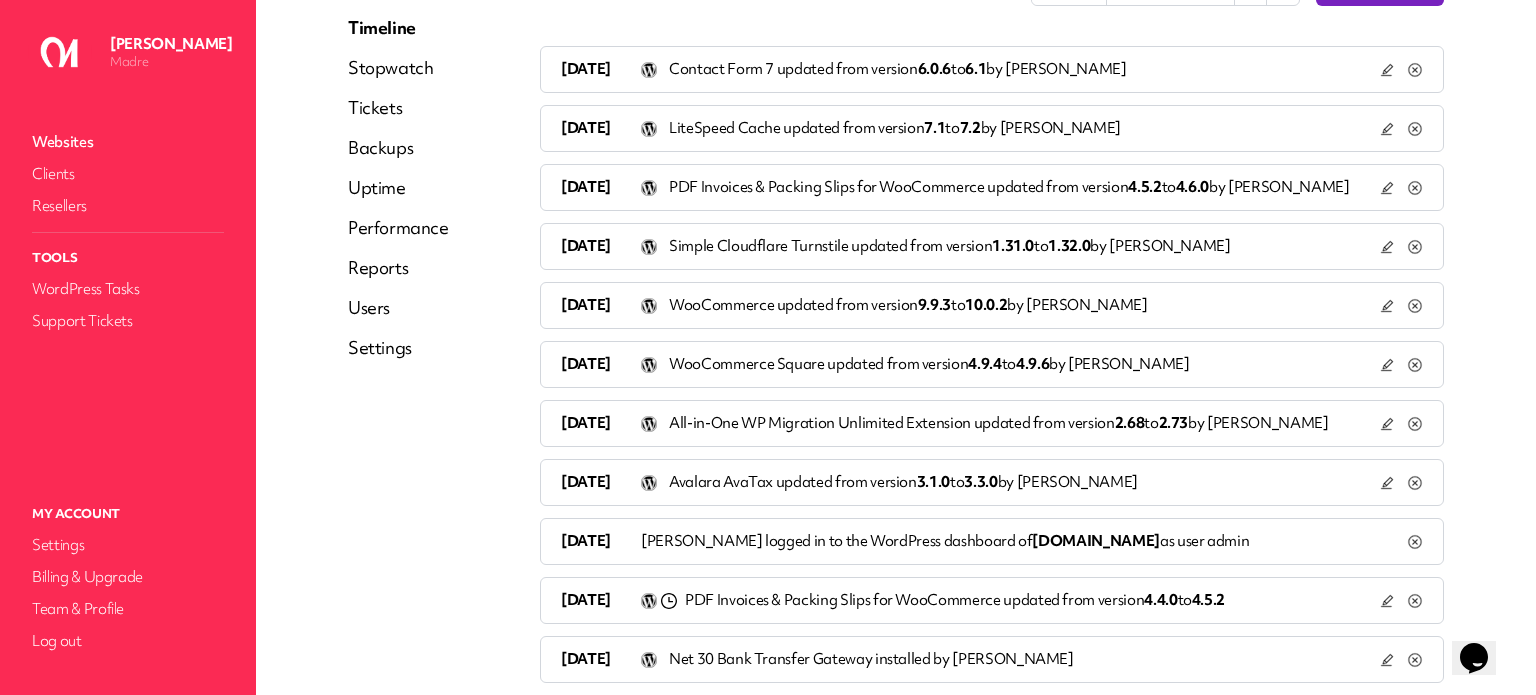 click 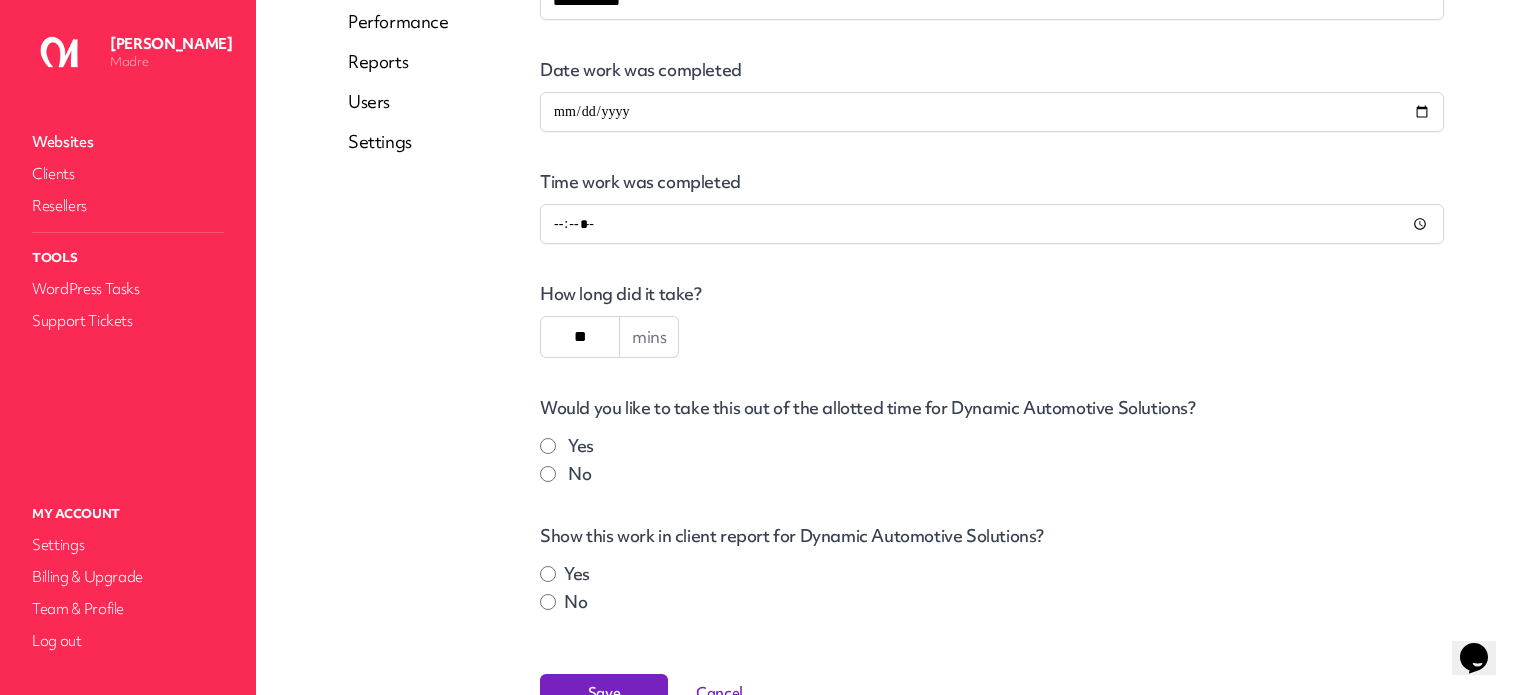 scroll, scrollTop: 524, scrollLeft: 0, axis: vertical 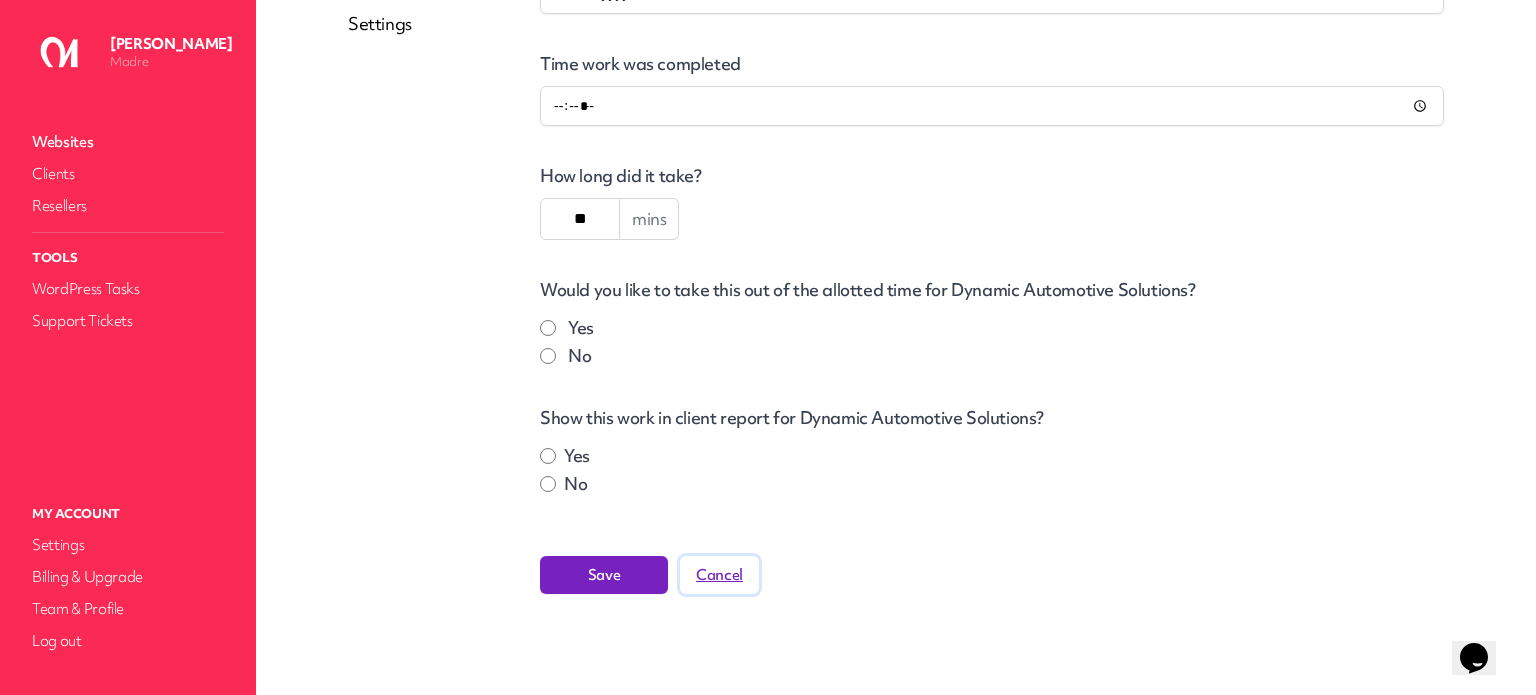 click on "Cancel" at bounding box center (719, 575) 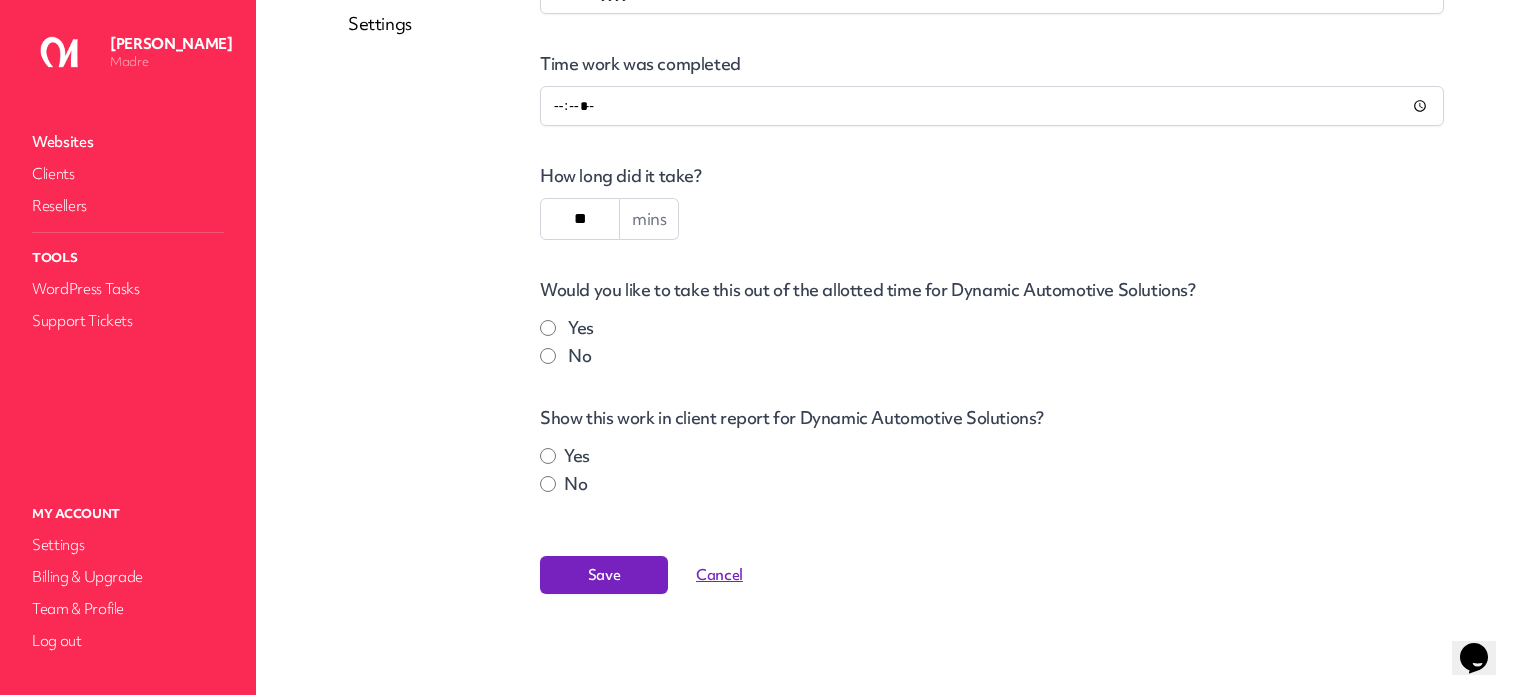 select on "****" 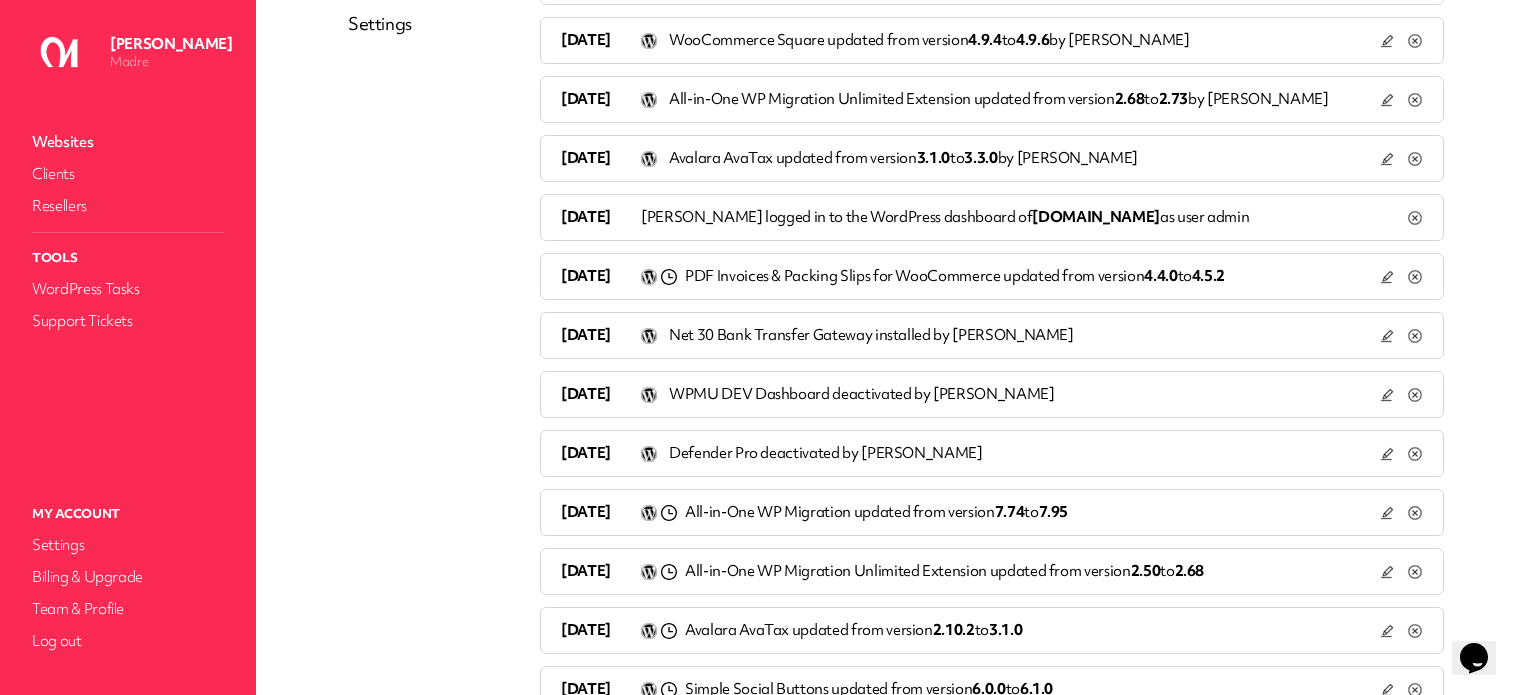 click 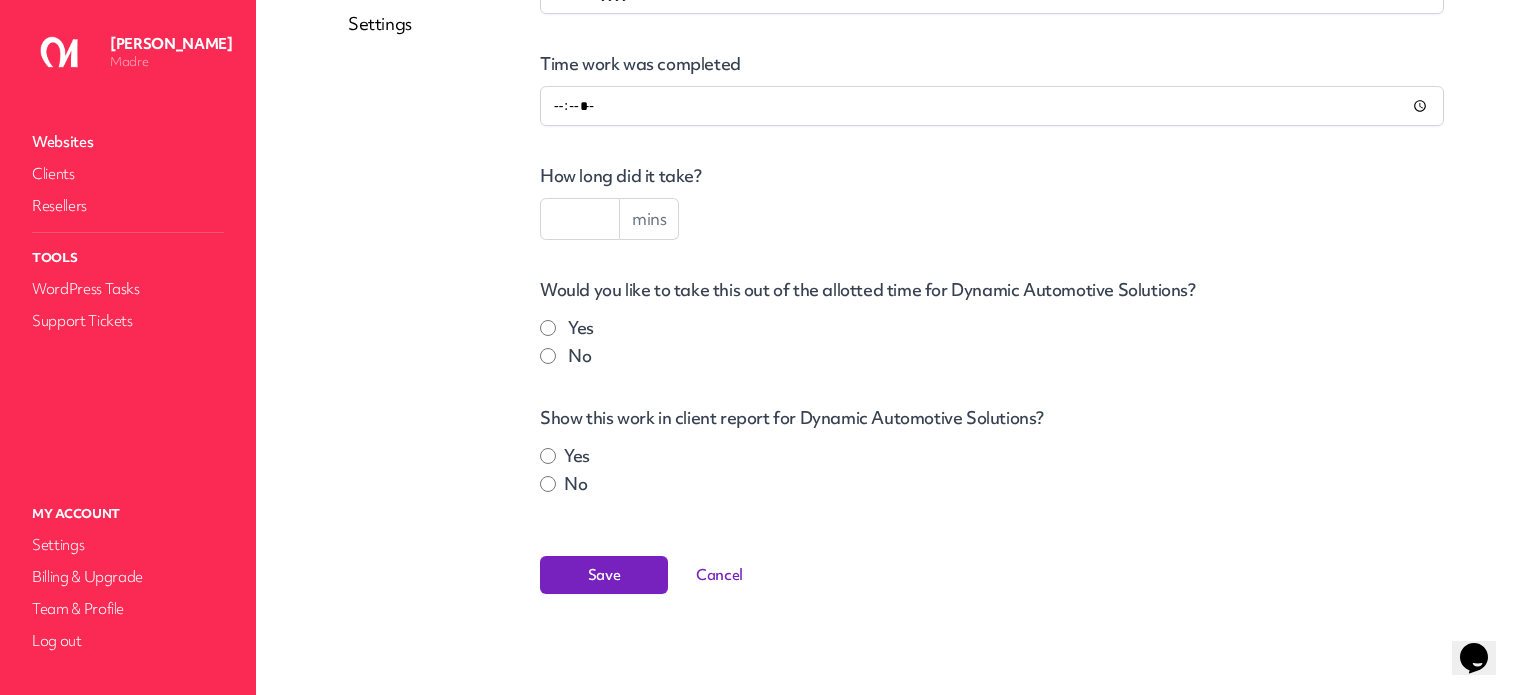 click at bounding box center (580, 219) 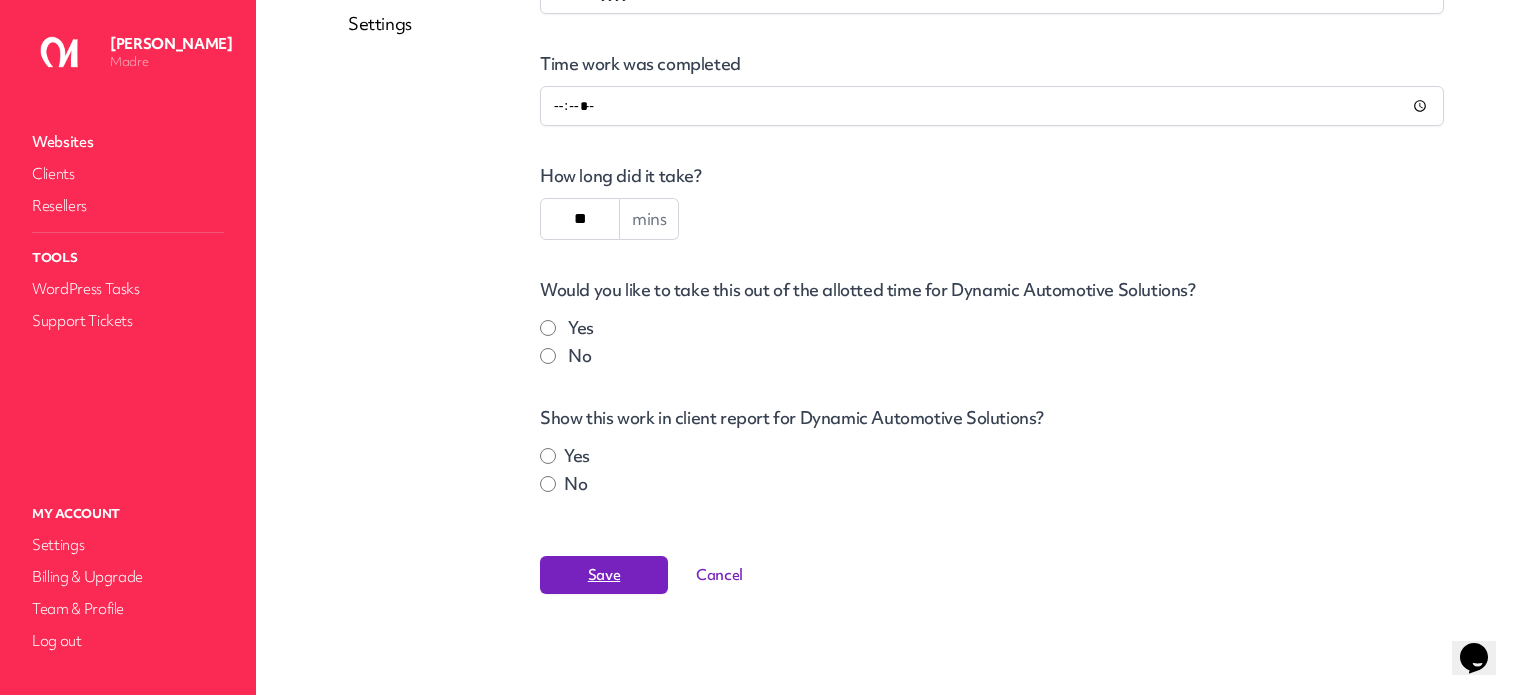 type on "**" 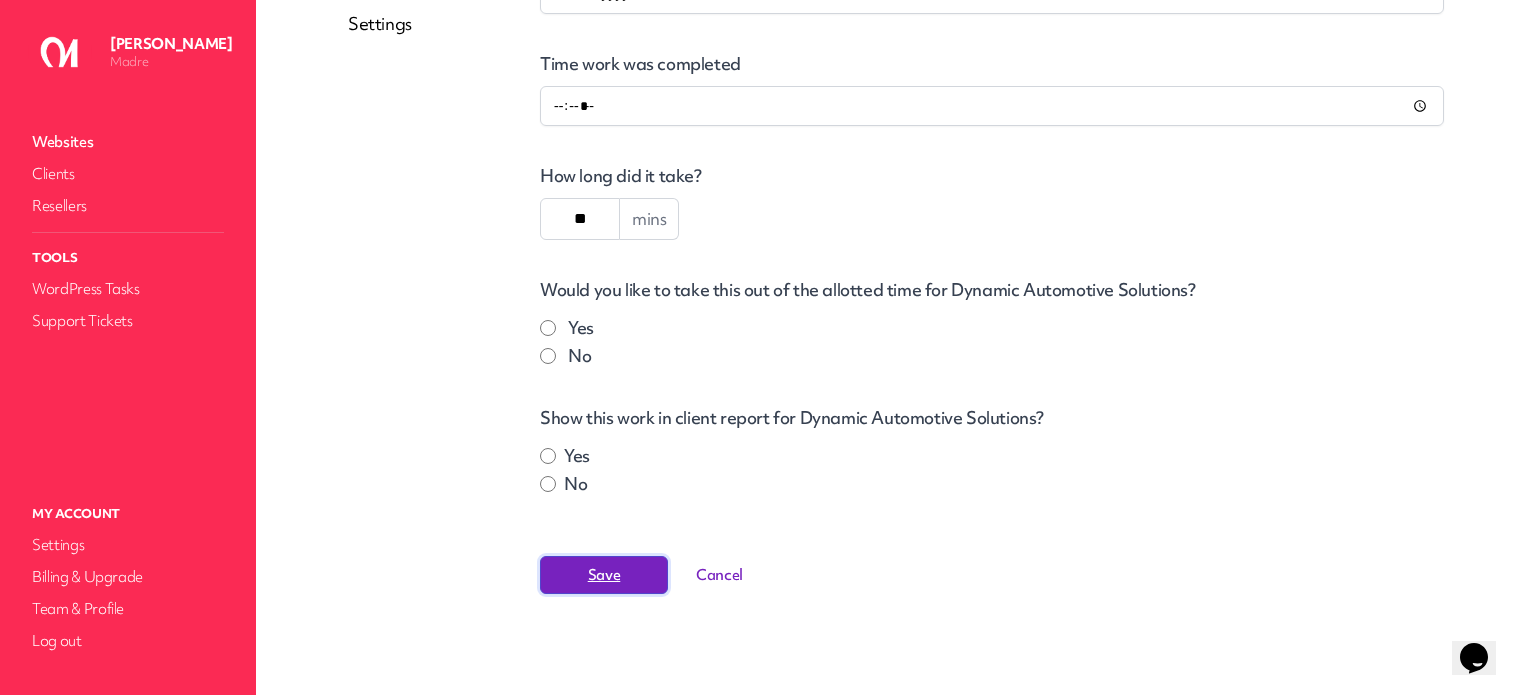 click on "Save" at bounding box center [604, 575] 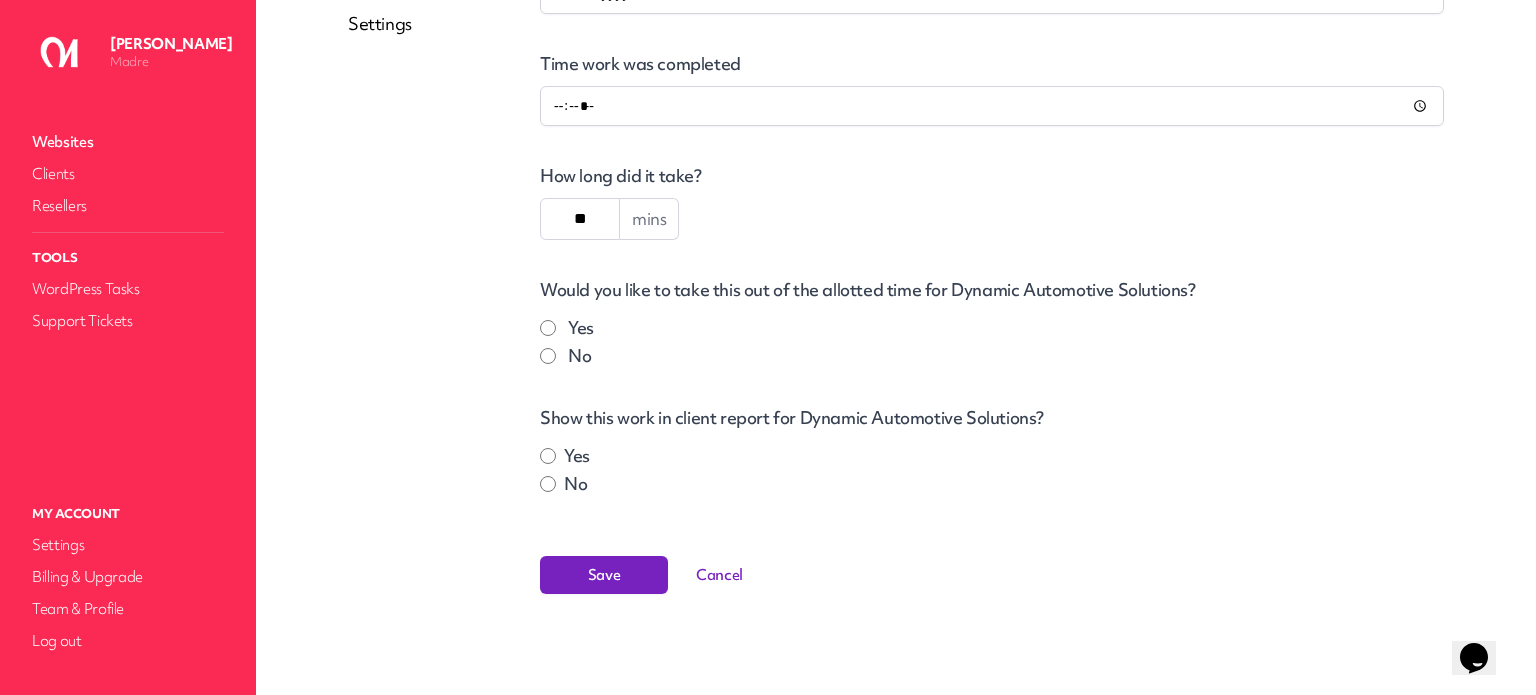 scroll, scrollTop: 0, scrollLeft: 0, axis: both 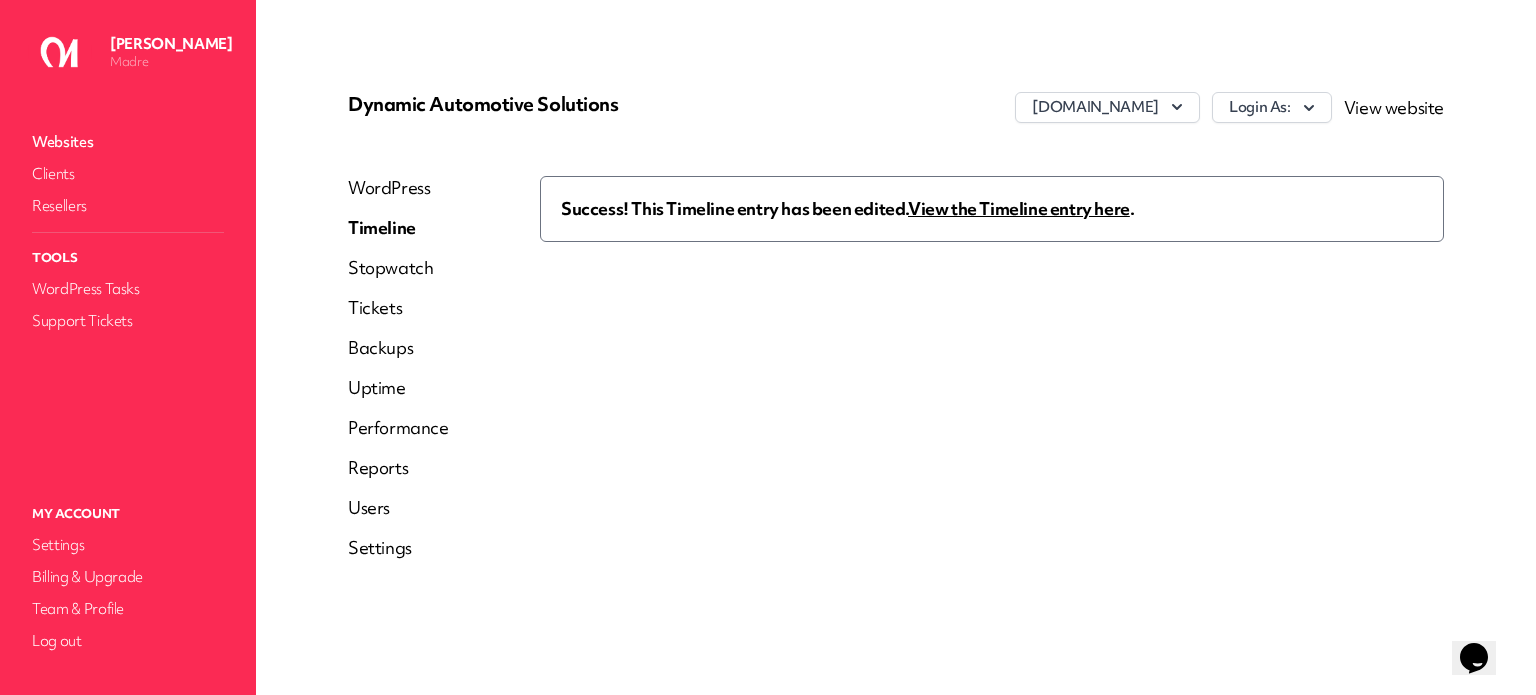 click on "View
the
Timeline entry here" at bounding box center (1019, 208) 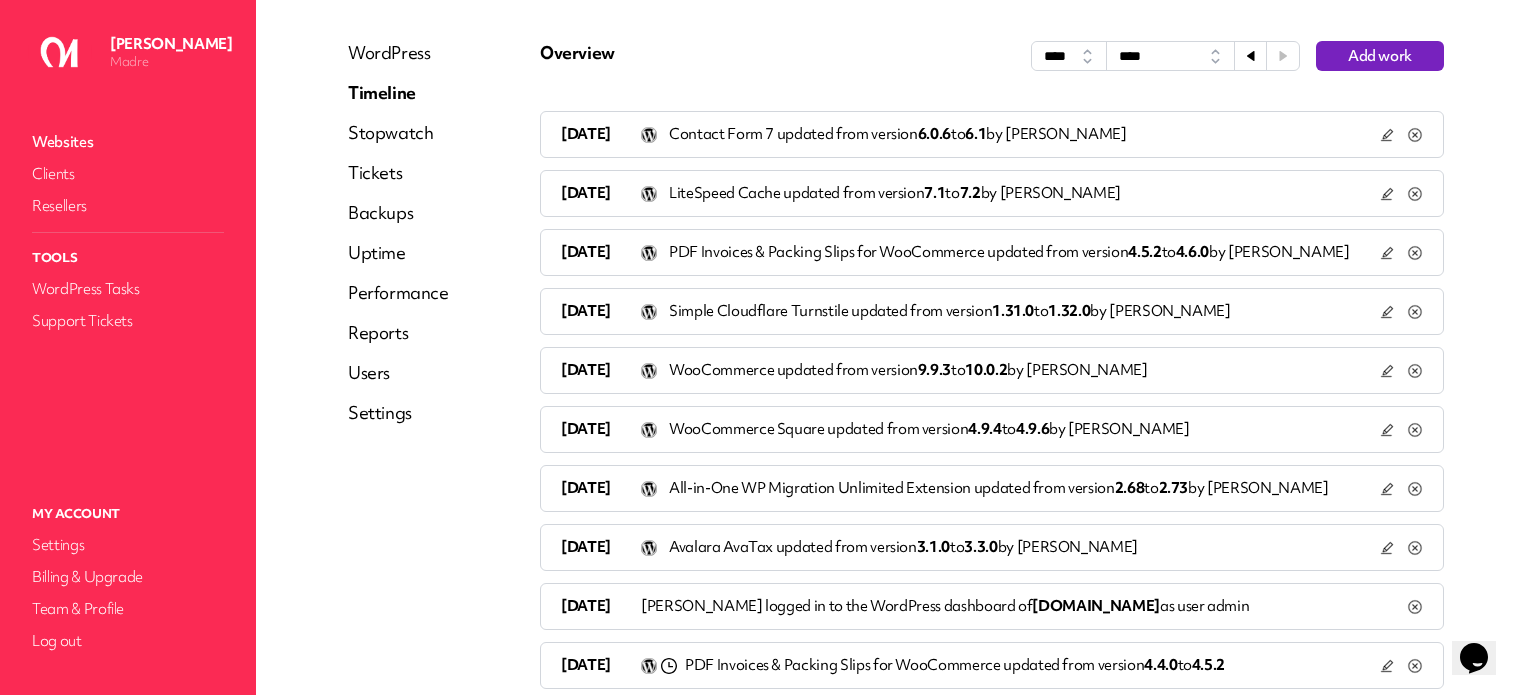 scroll, scrollTop: 100, scrollLeft: 0, axis: vertical 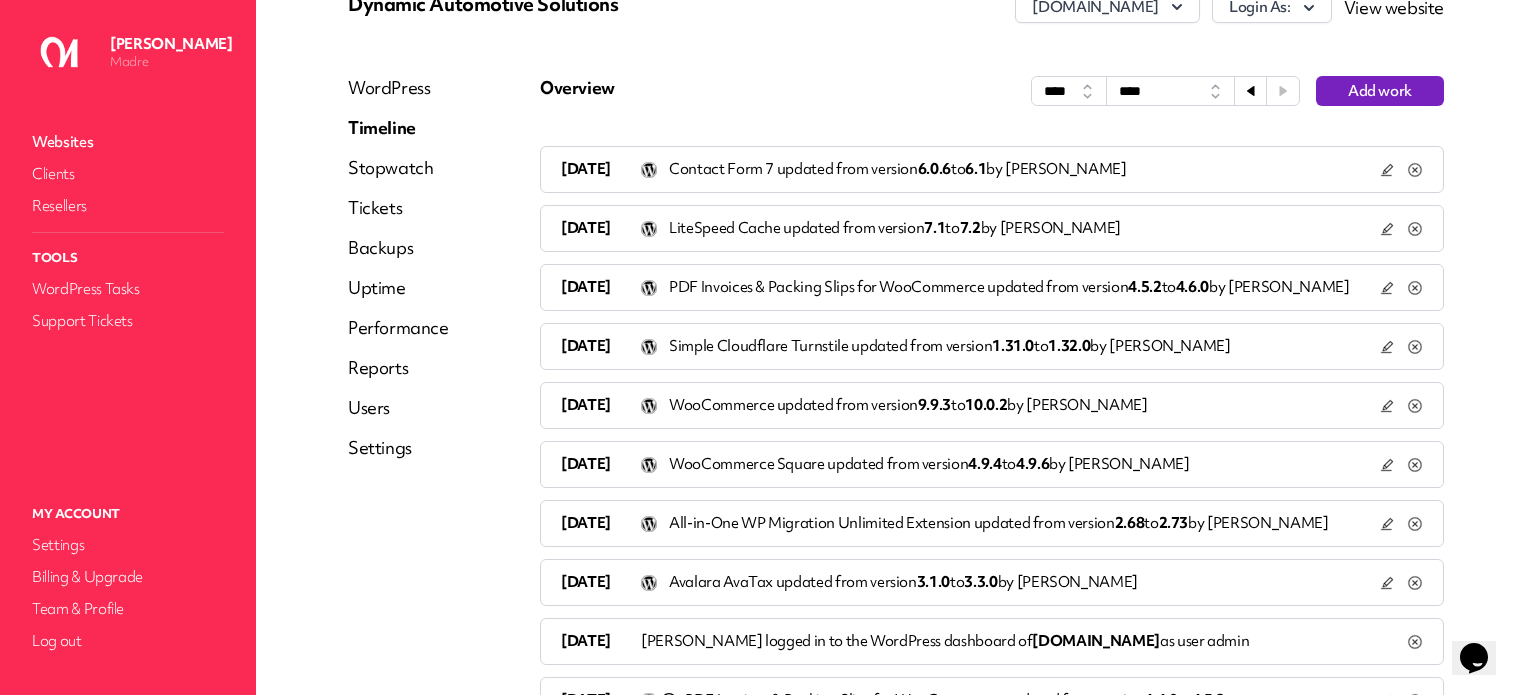 click 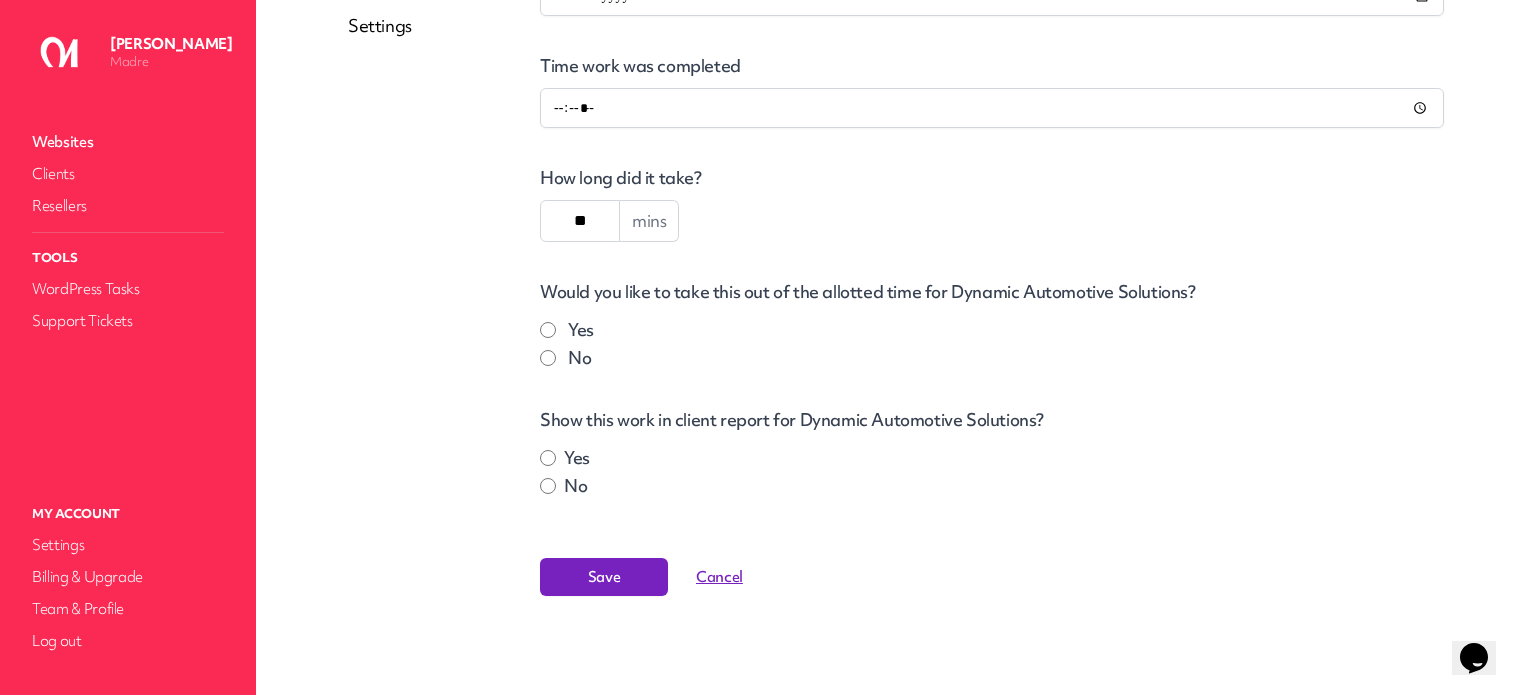 scroll, scrollTop: 524, scrollLeft: 0, axis: vertical 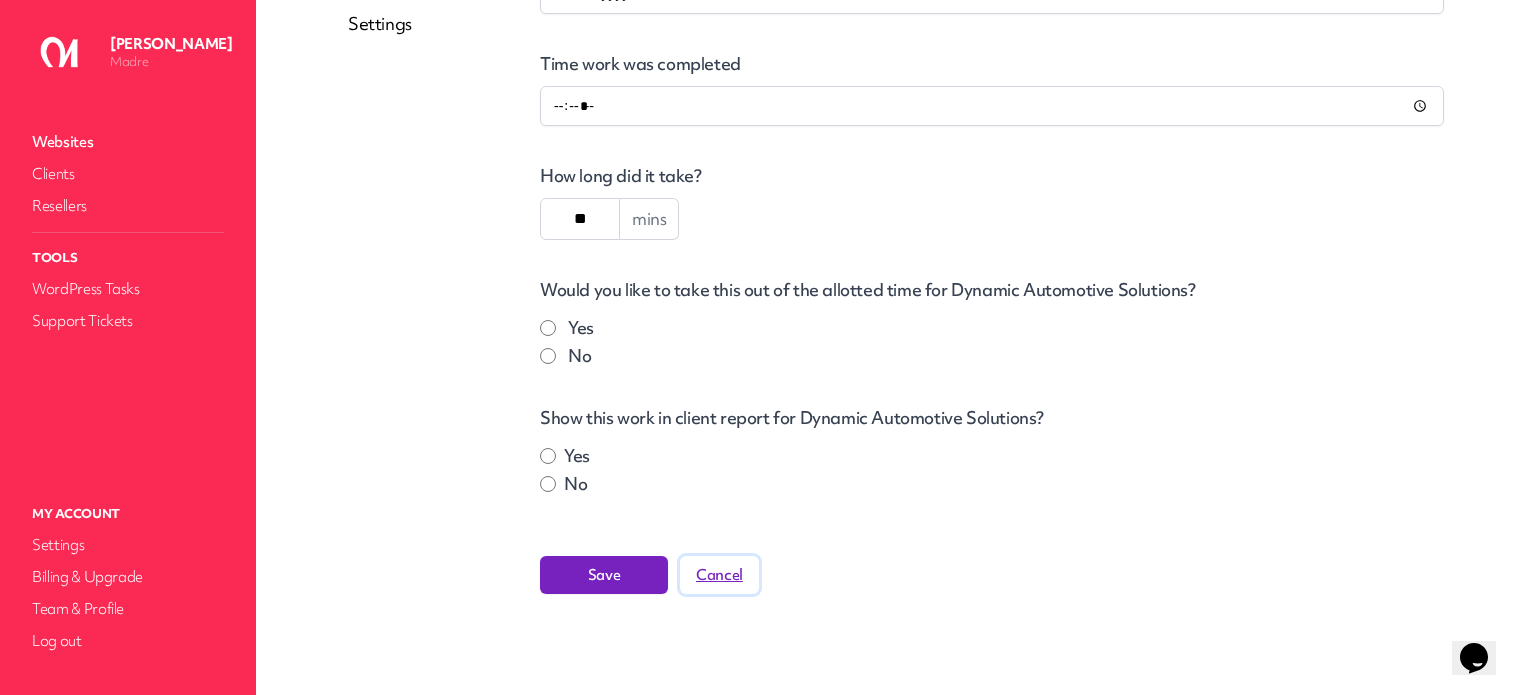 click on "Cancel" at bounding box center [719, 575] 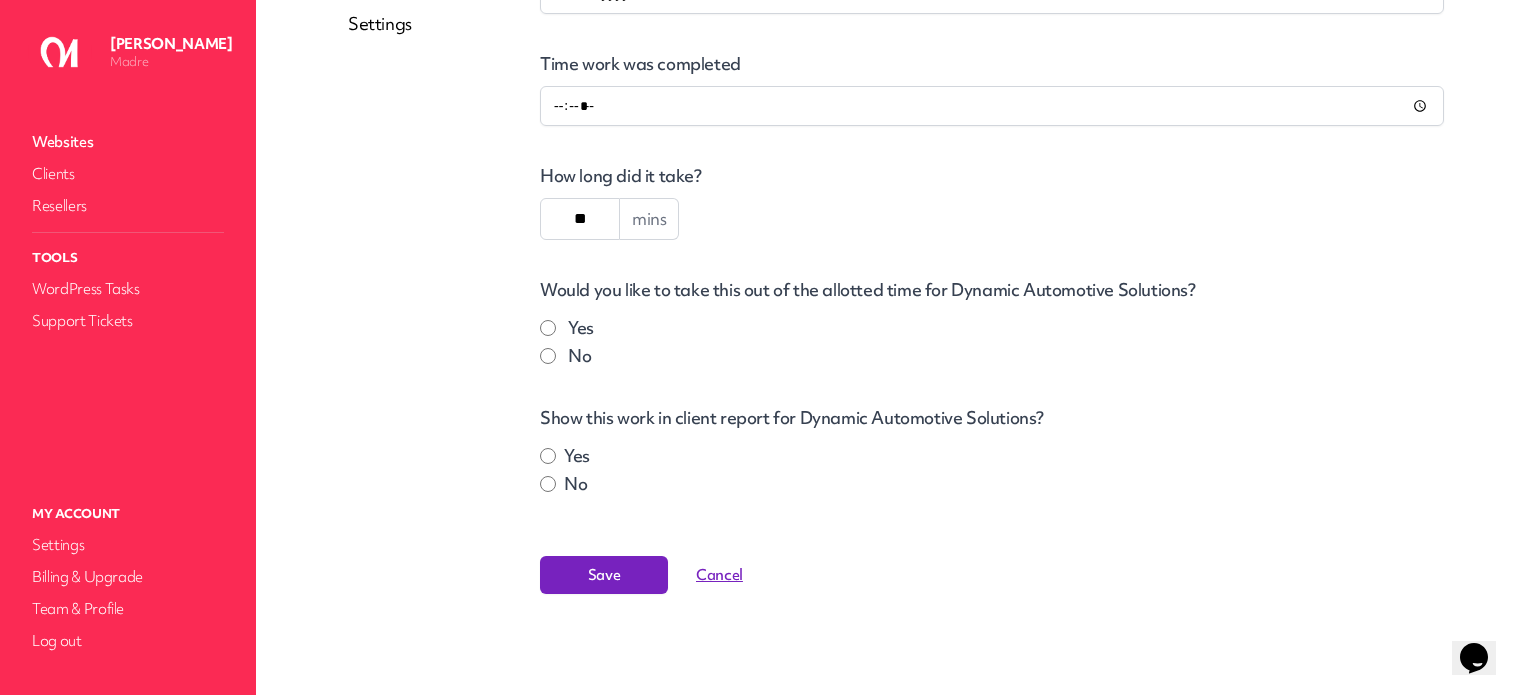 select on "****" 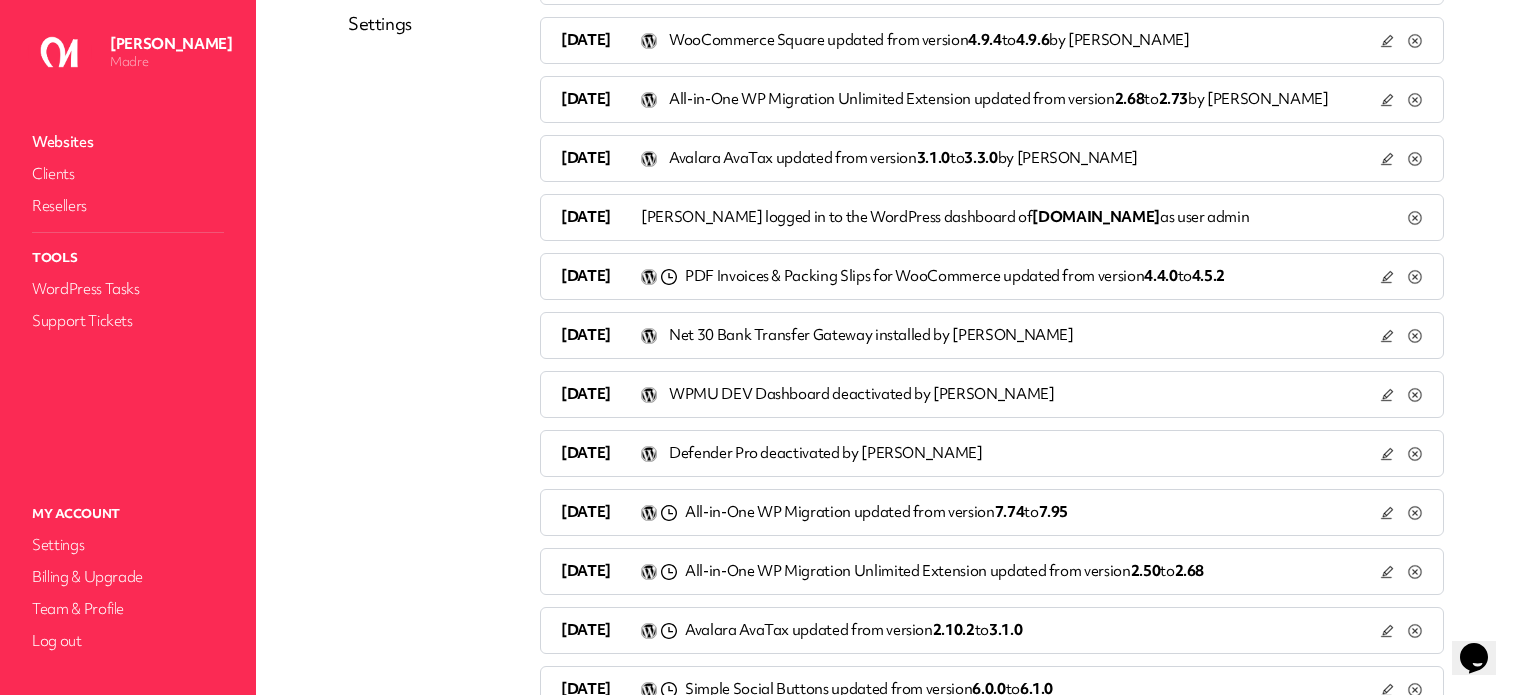 scroll, scrollTop: 124, scrollLeft: 0, axis: vertical 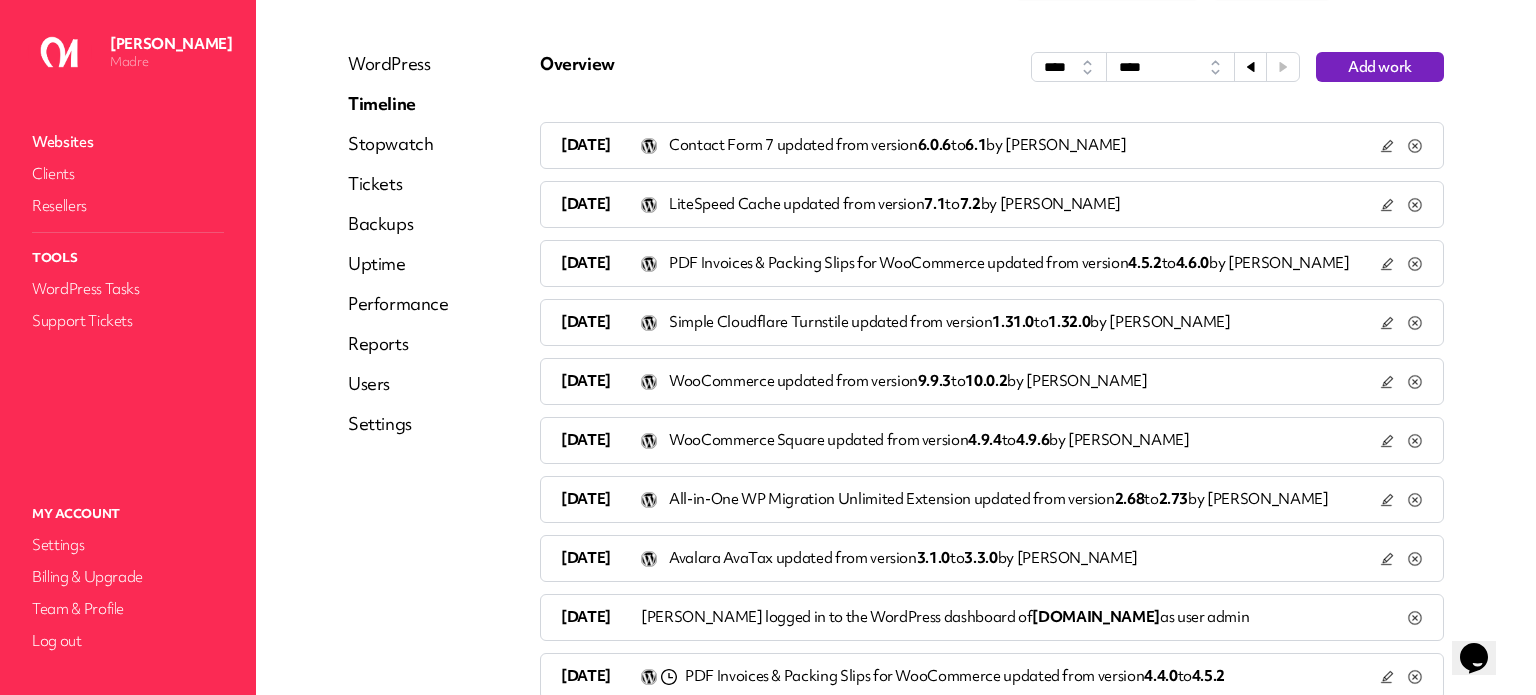 click 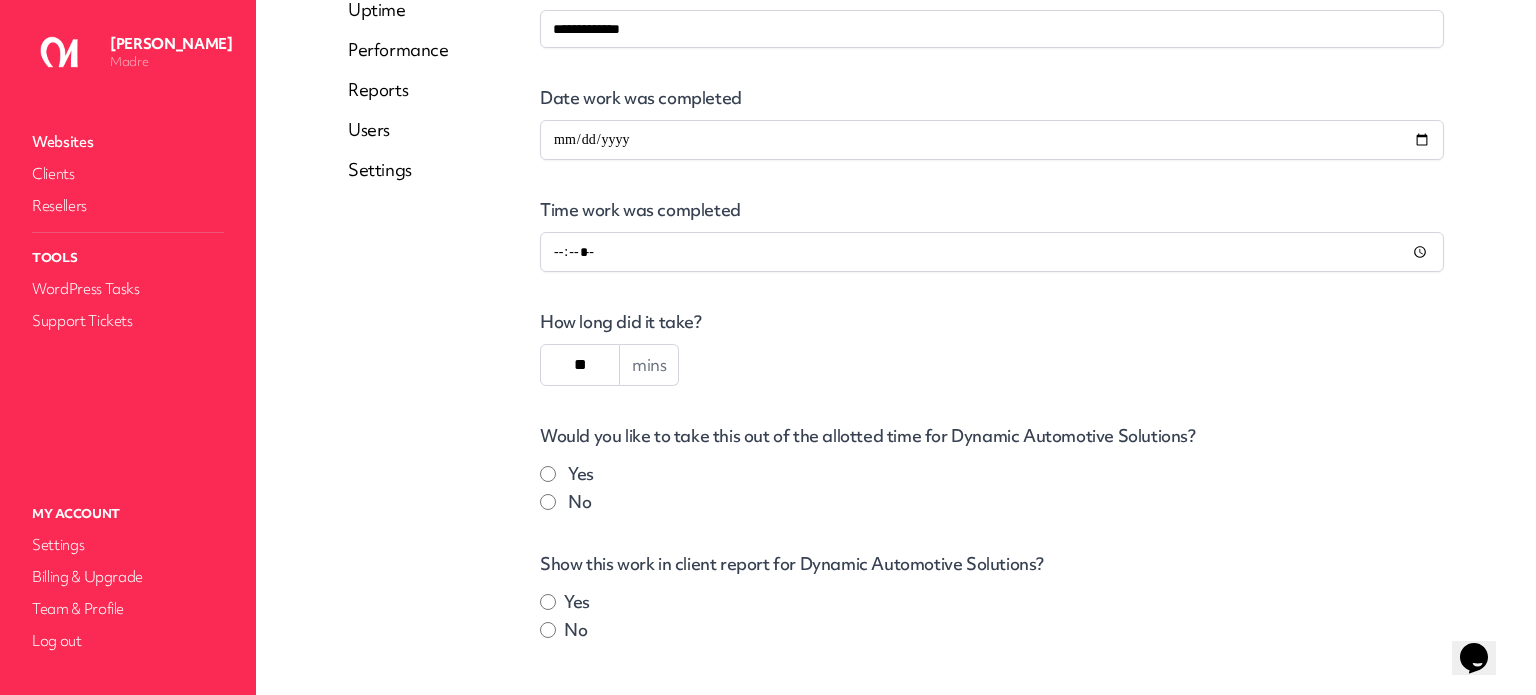 scroll, scrollTop: 524, scrollLeft: 0, axis: vertical 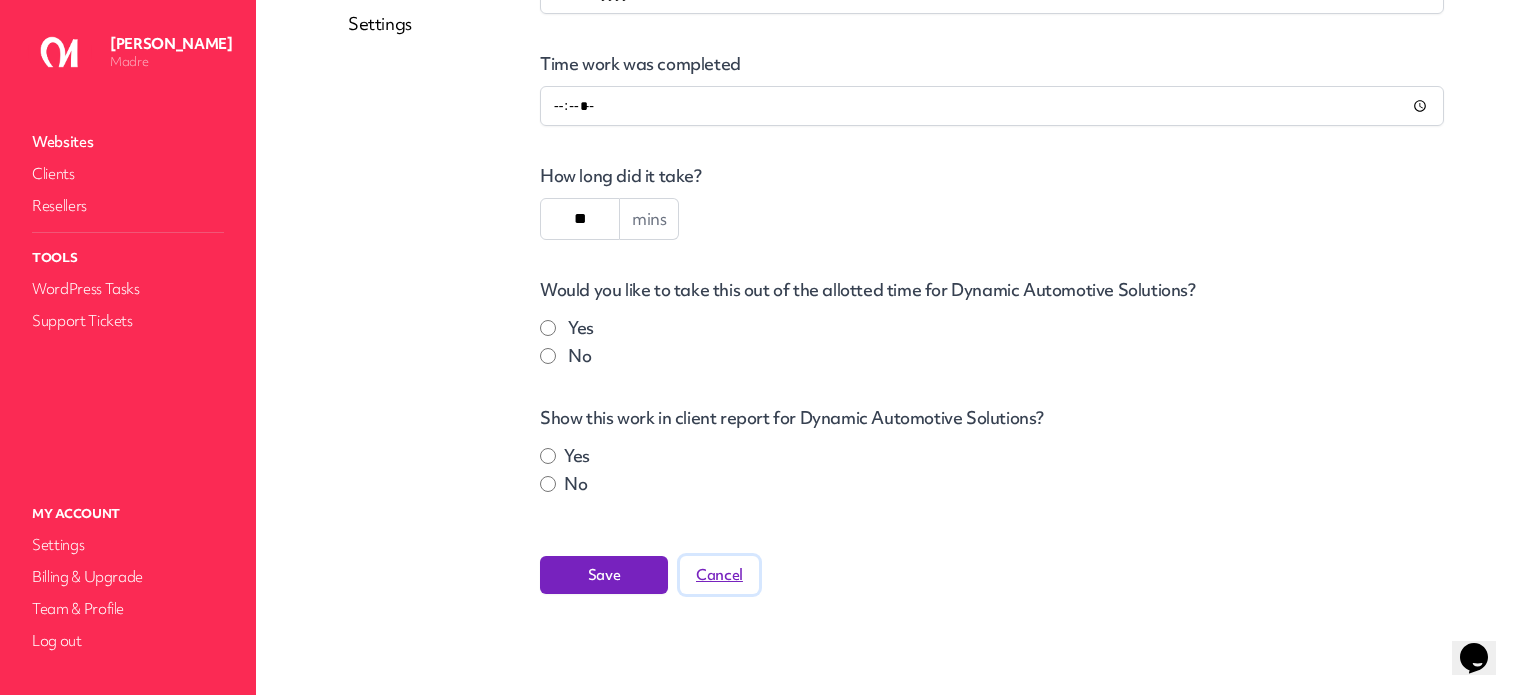 click on "Cancel" at bounding box center (719, 575) 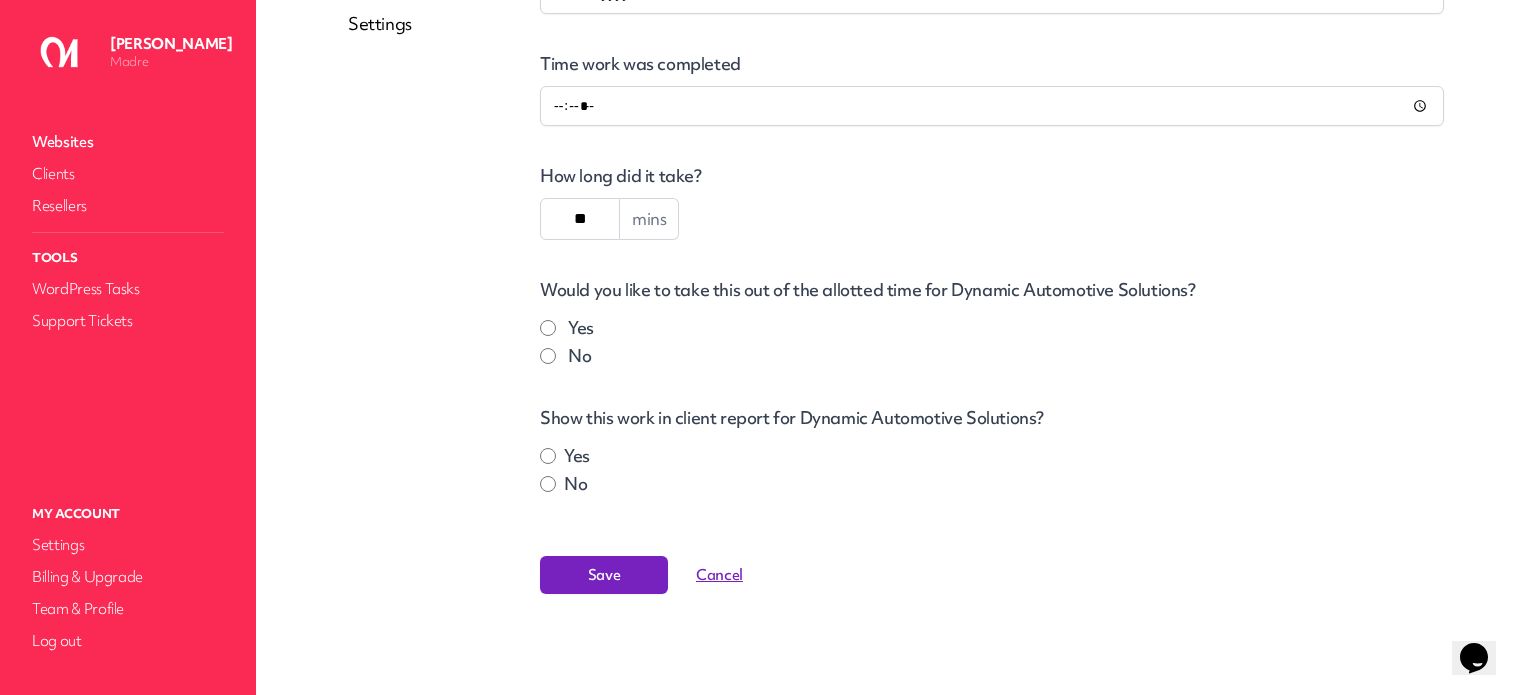 select on "****" 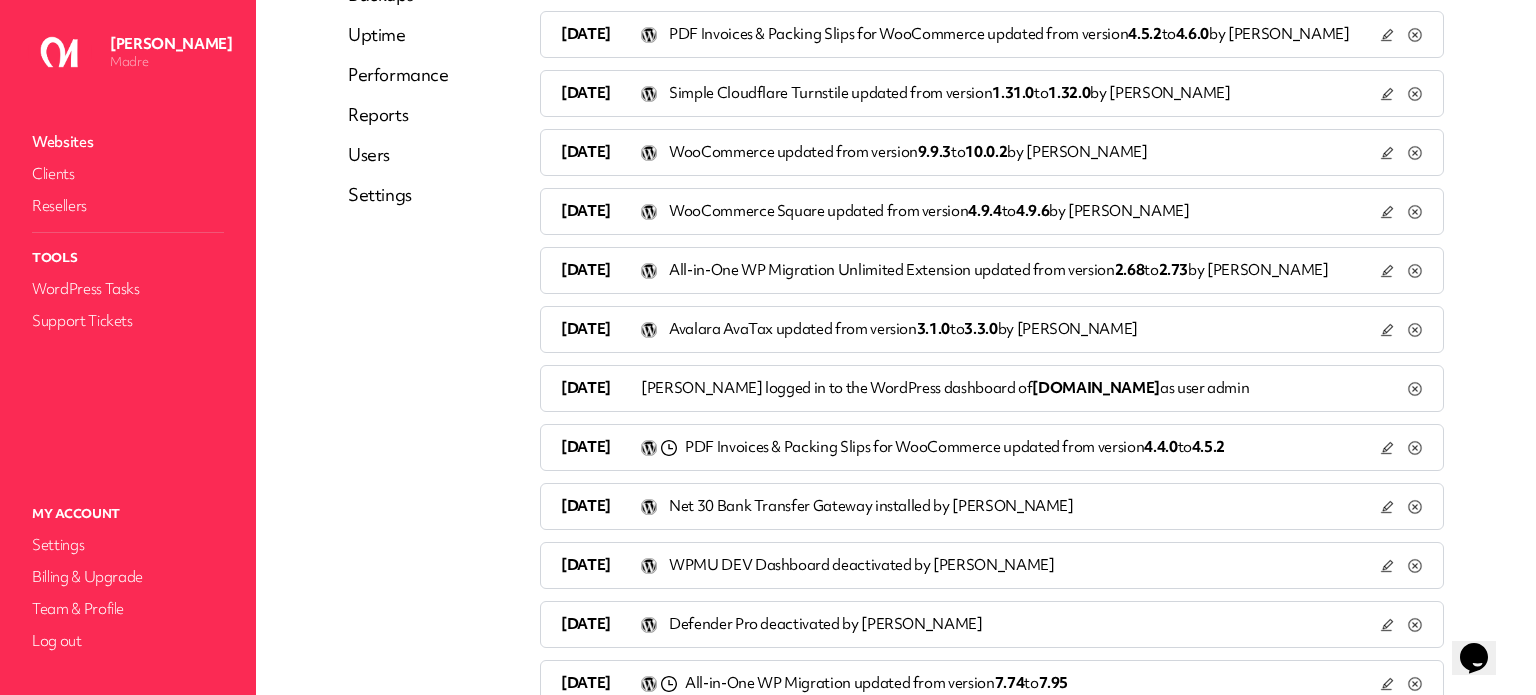 scroll, scrollTop: 324, scrollLeft: 0, axis: vertical 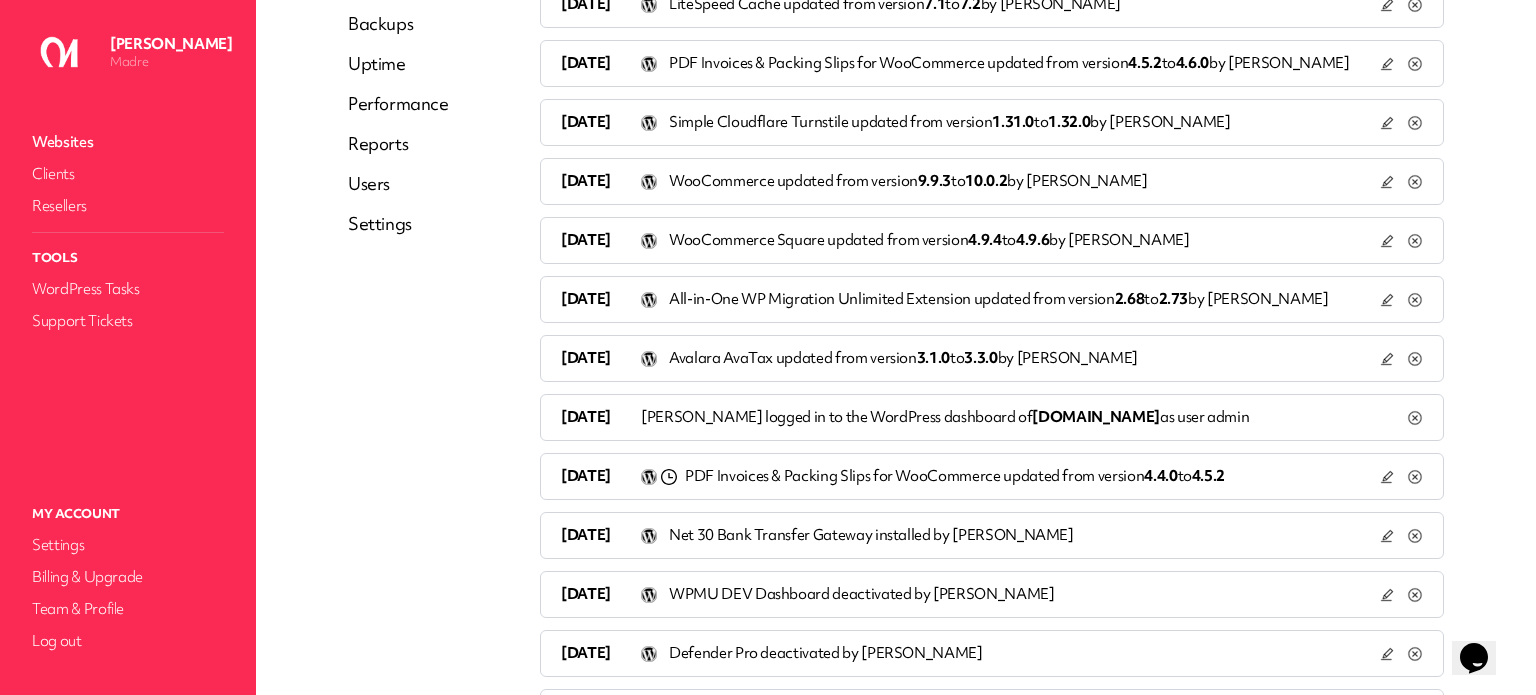 click 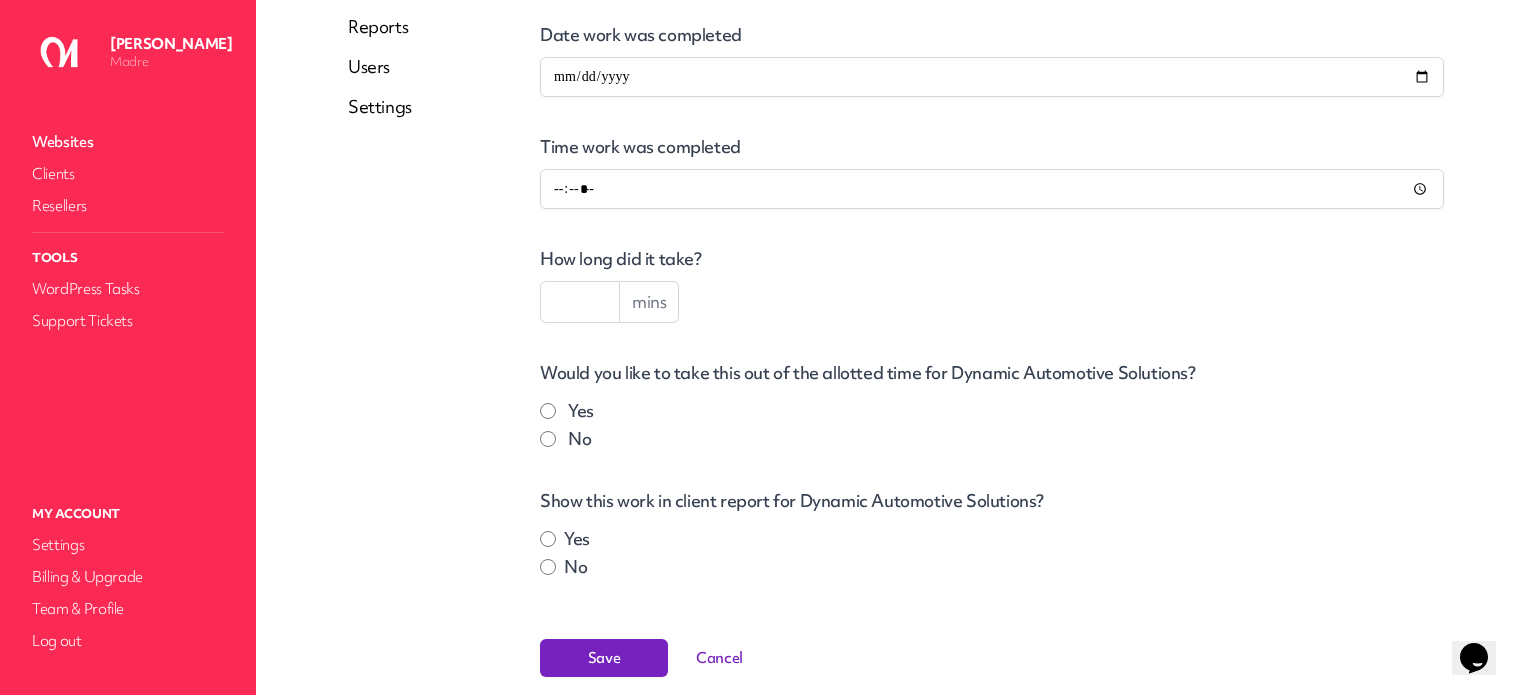 scroll, scrollTop: 524, scrollLeft: 0, axis: vertical 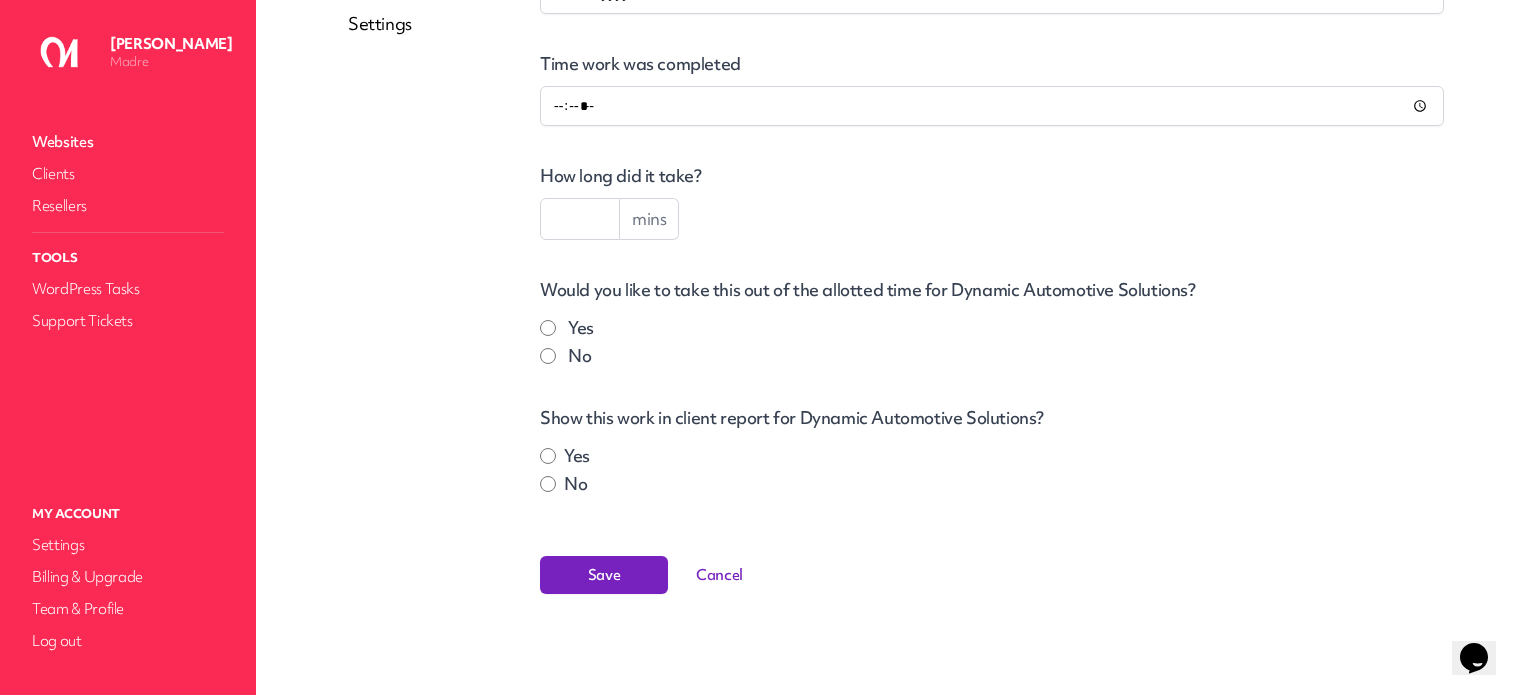 click on "WordPress
Timeline
Stopwatch
Tickets
Backups
Uptime
Performance
Reports
Users
Settings" at bounding box center (444, 129) 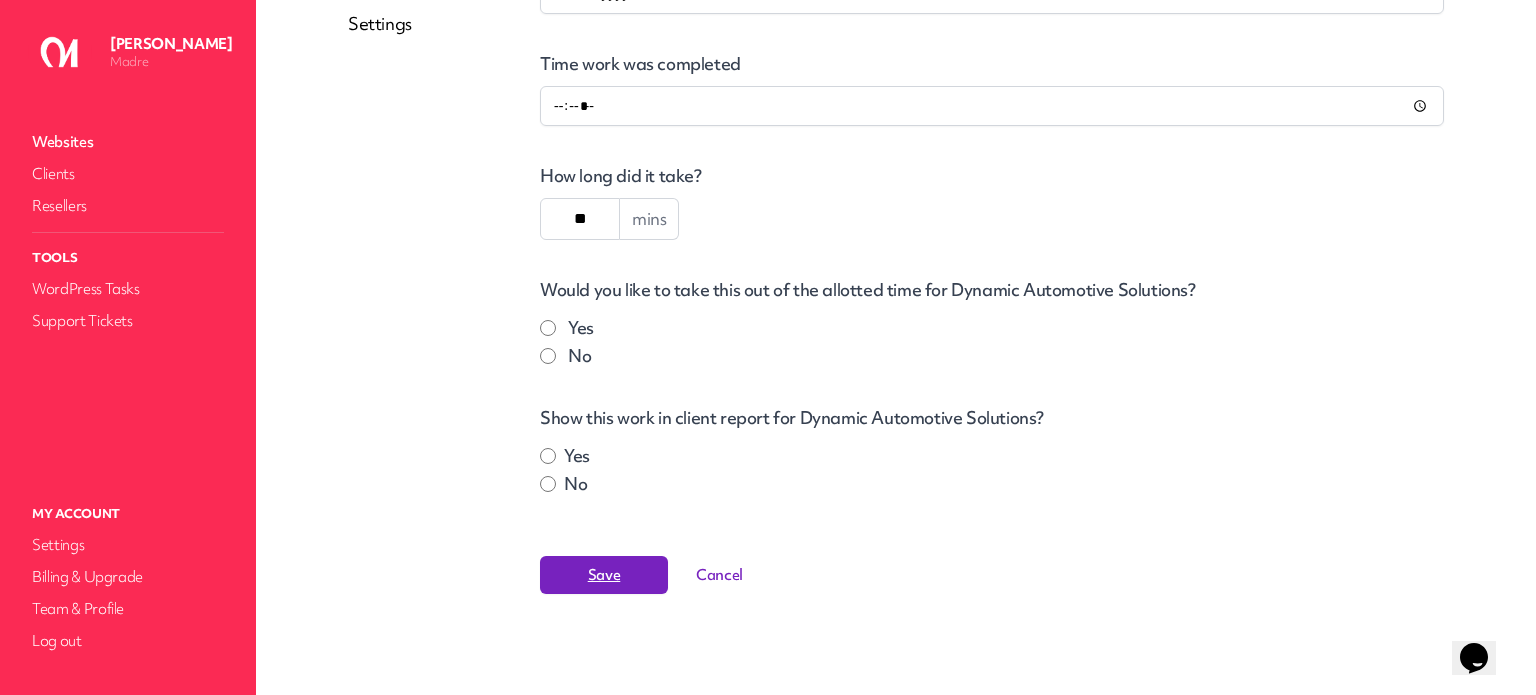 type on "**" 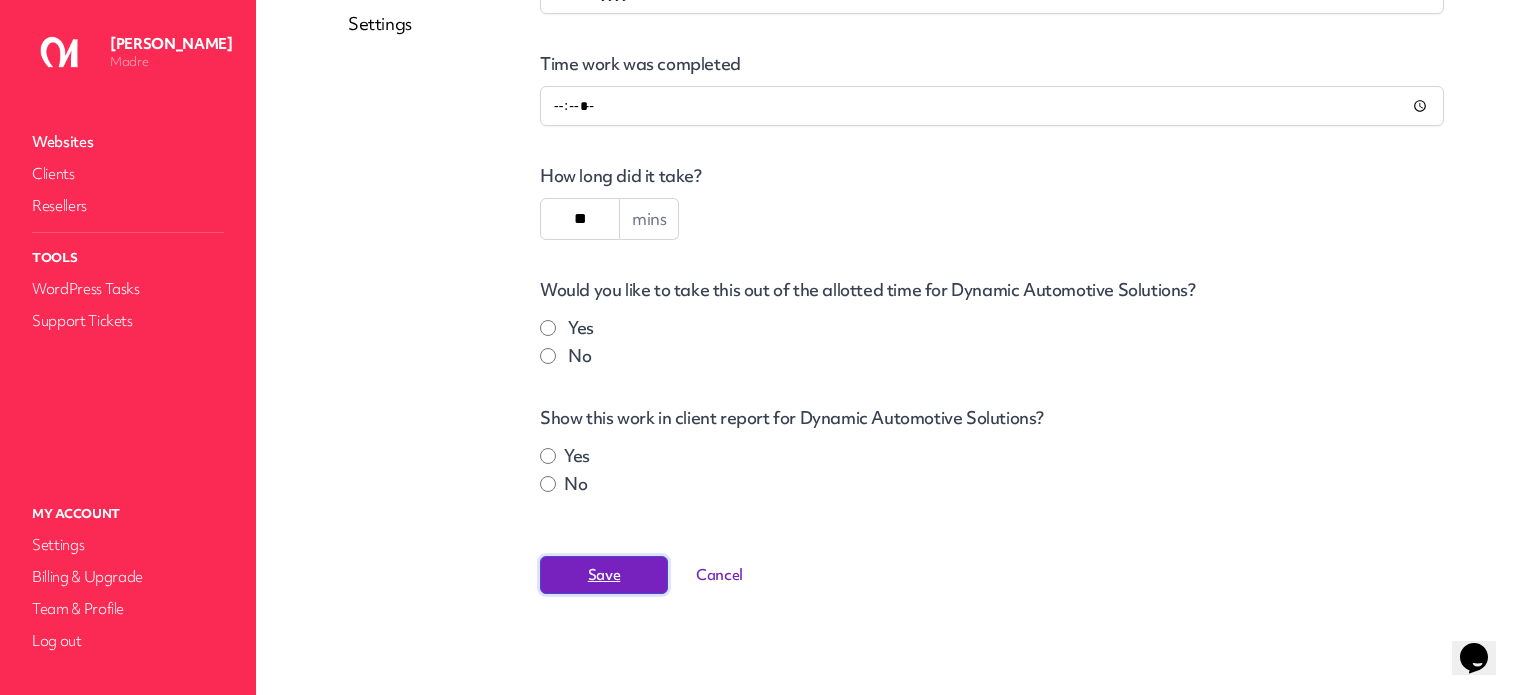 click on "Save" at bounding box center [604, 575] 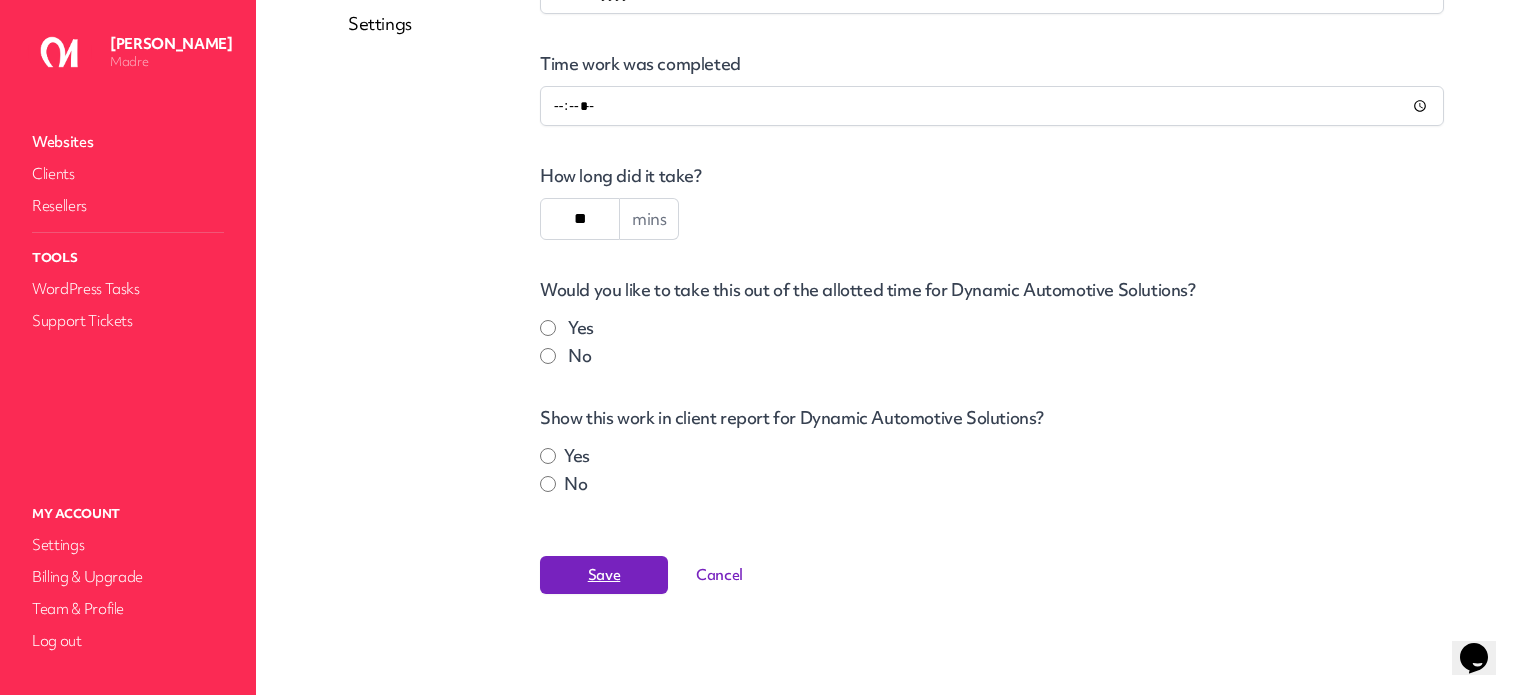 scroll, scrollTop: 0, scrollLeft: 0, axis: both 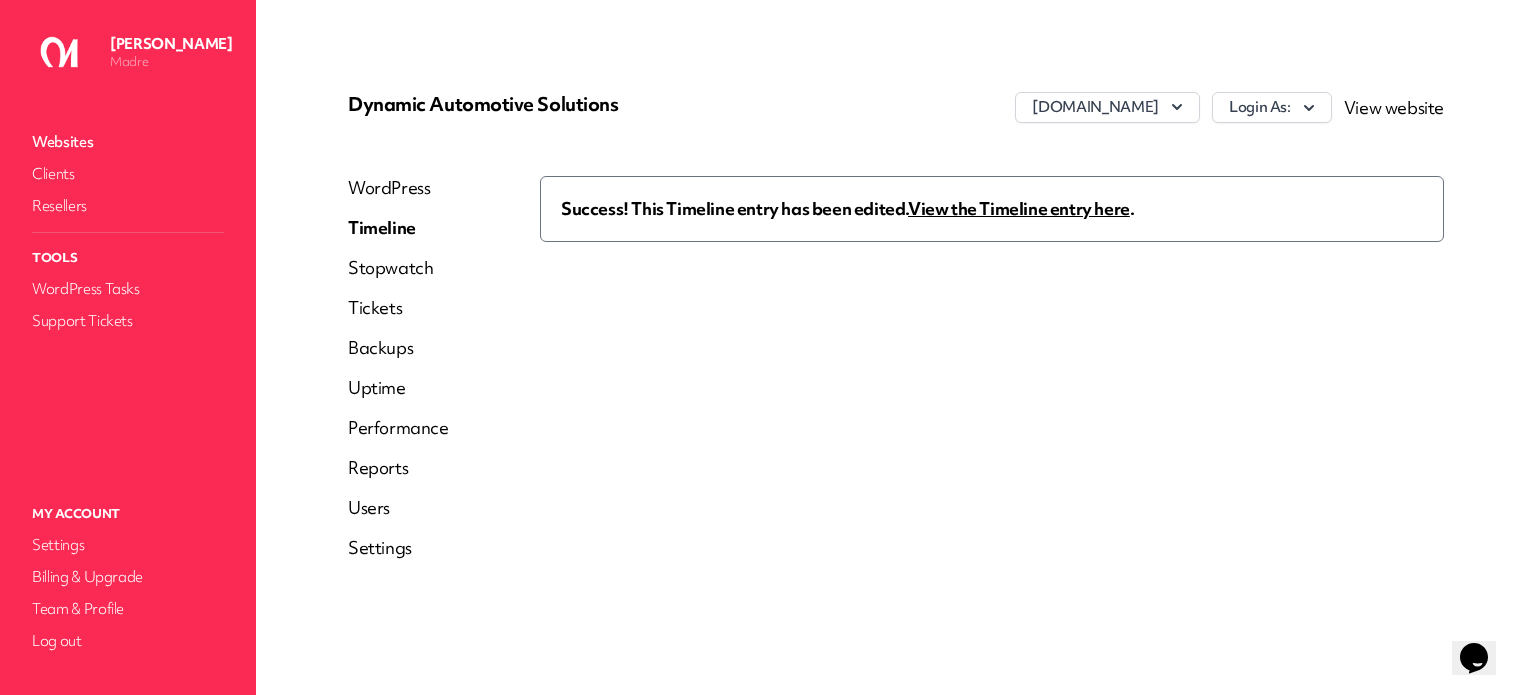 click on "View
the
Timeline entry here" at bounding box center [1019, 208] 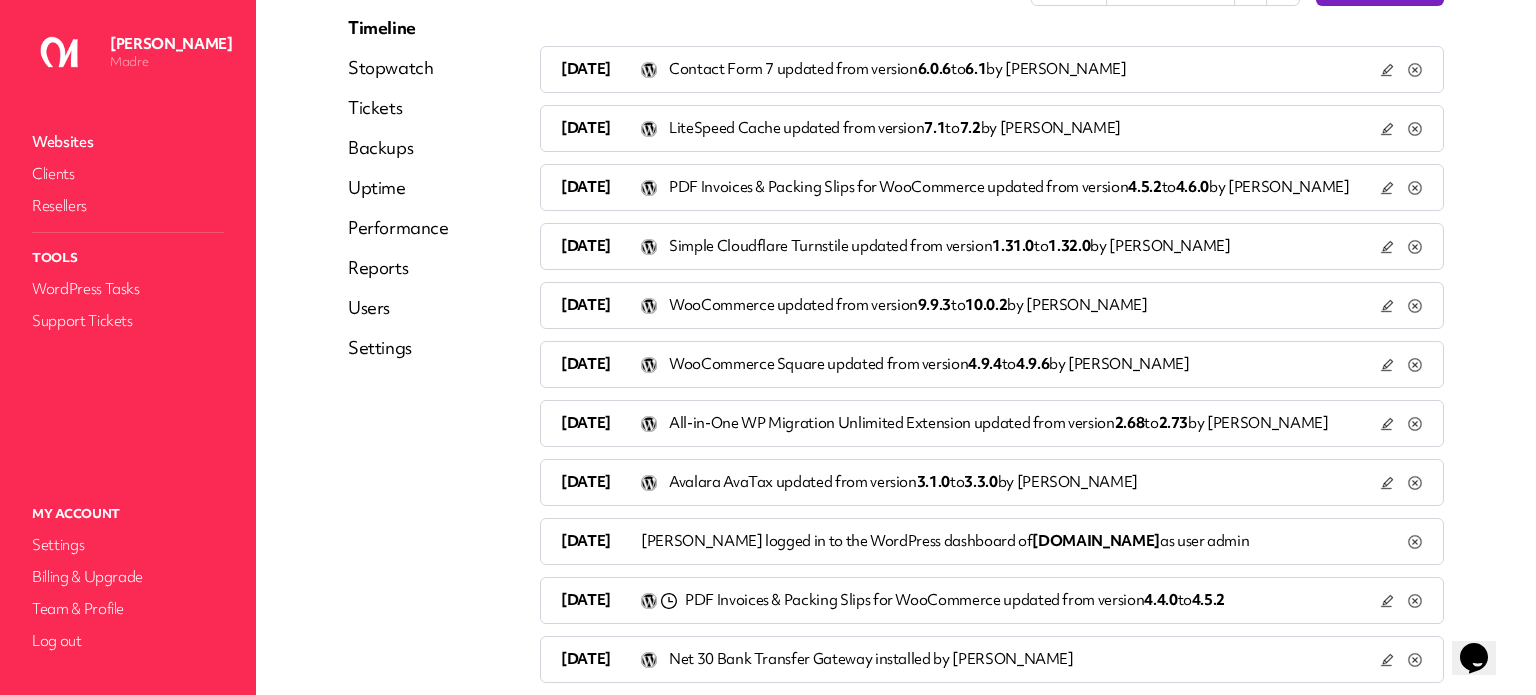 scroll, scrollTop: 300, scrollLeft: 0, axis: vertical 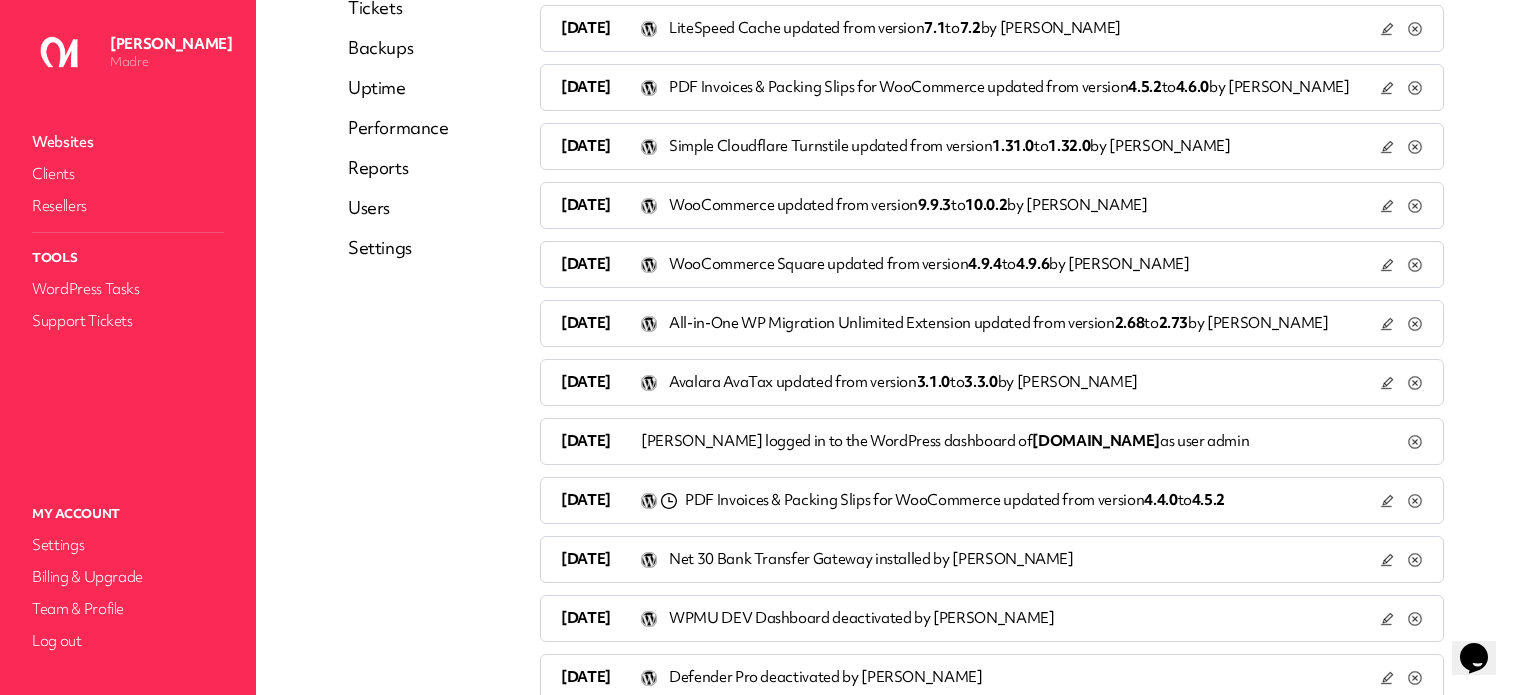 click 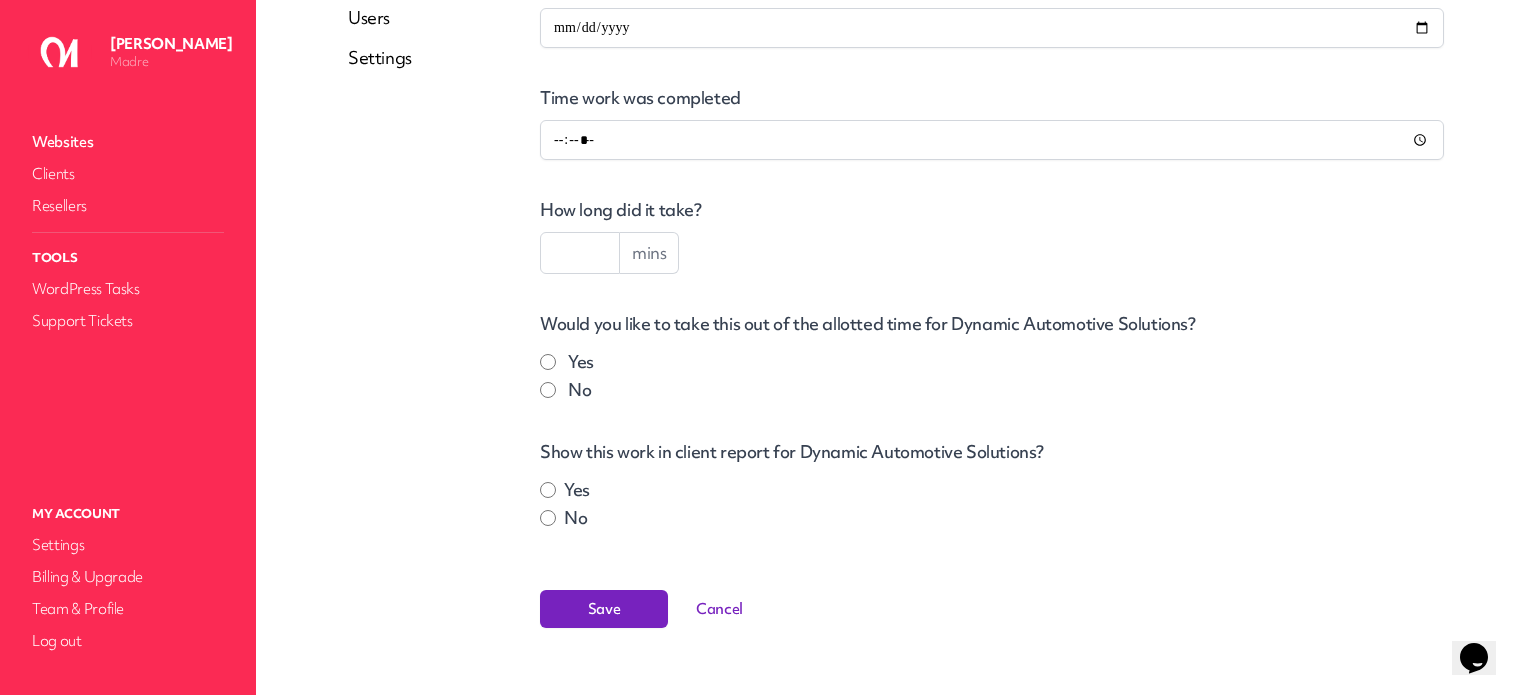 scroll, scrollTop: 524, scrollLeft: 0, axis: vertical 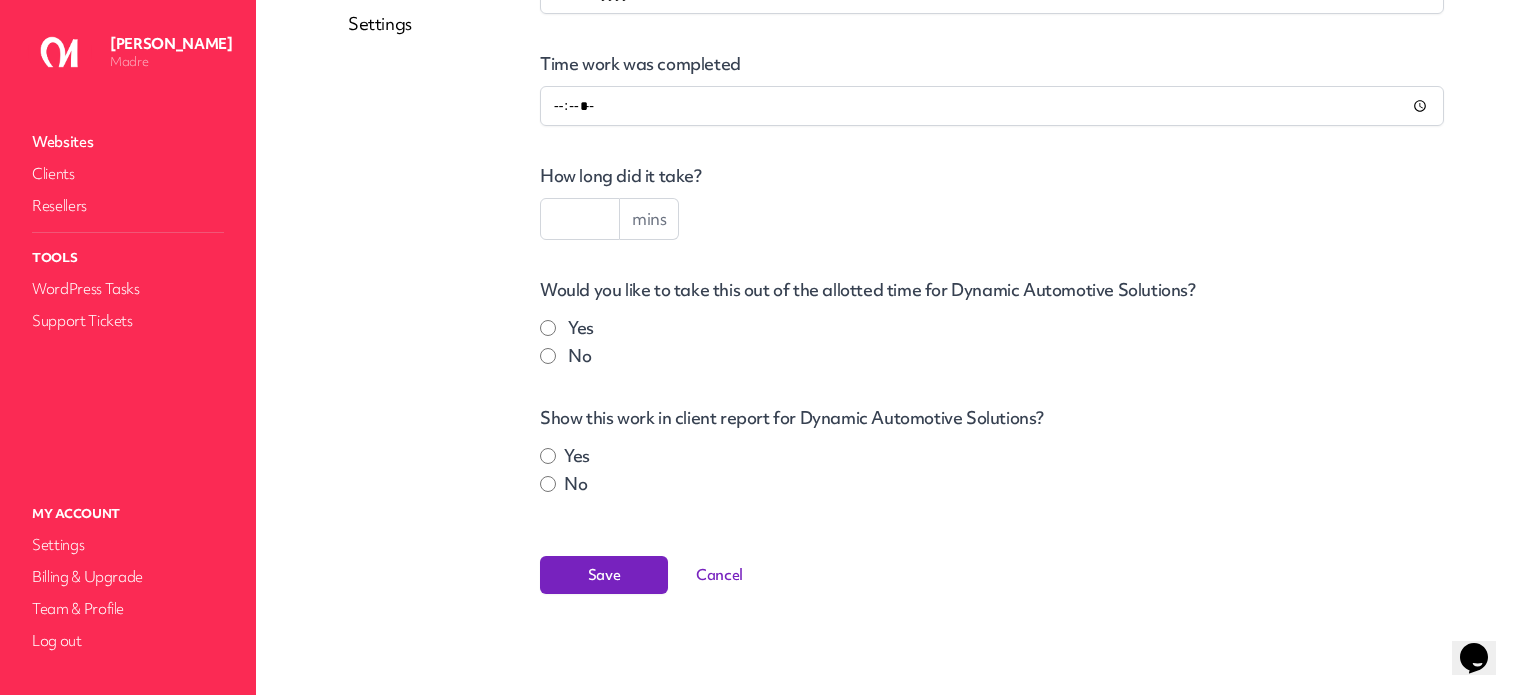 click on "**********" at bounding box center [992, 164] 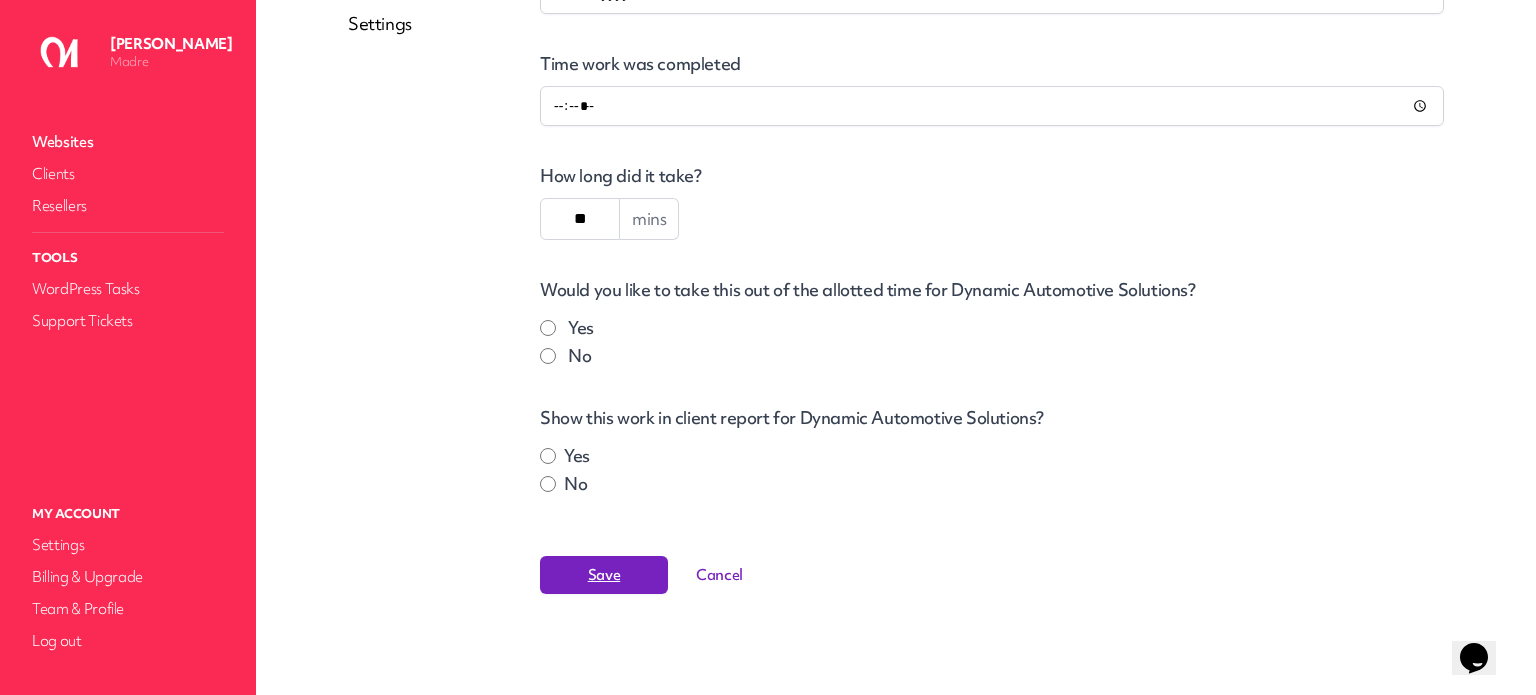 type on "**" 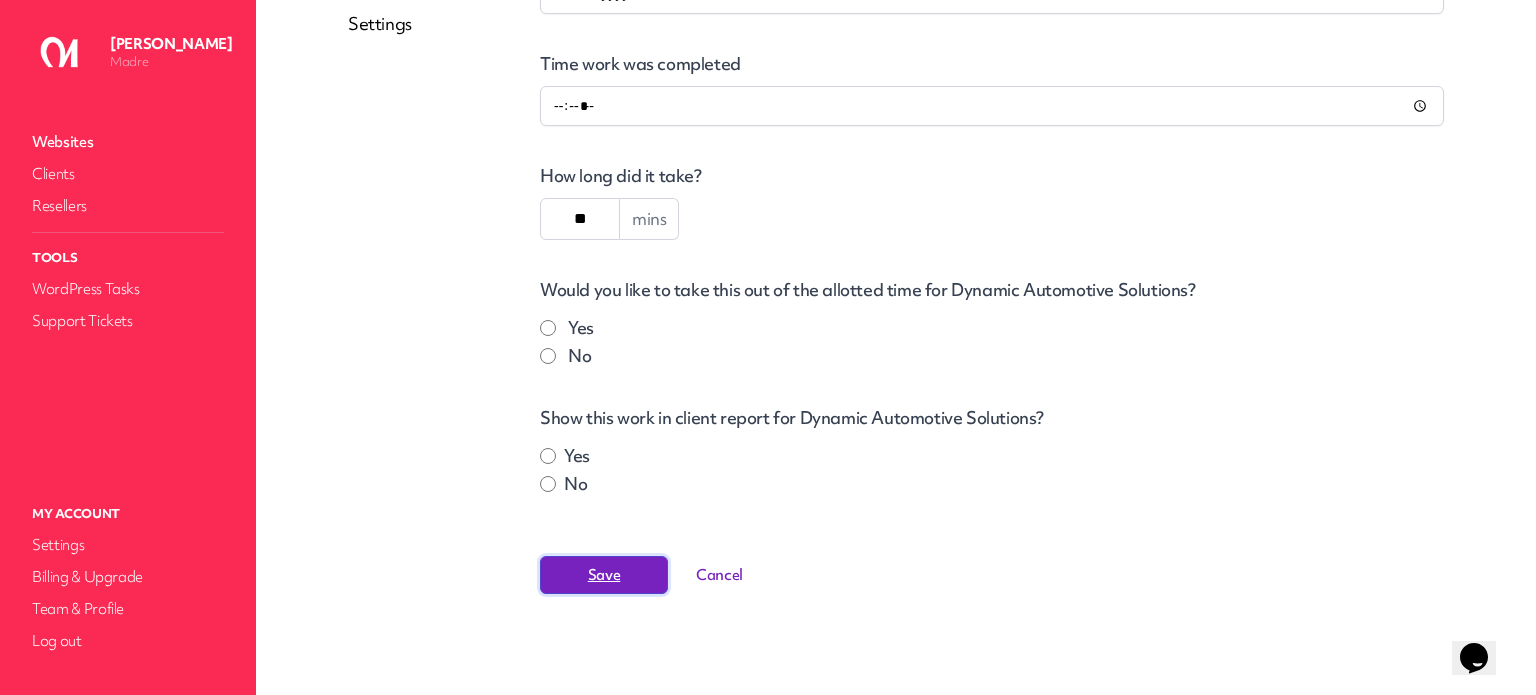 click on "Save" at bounding box center (604, 575) 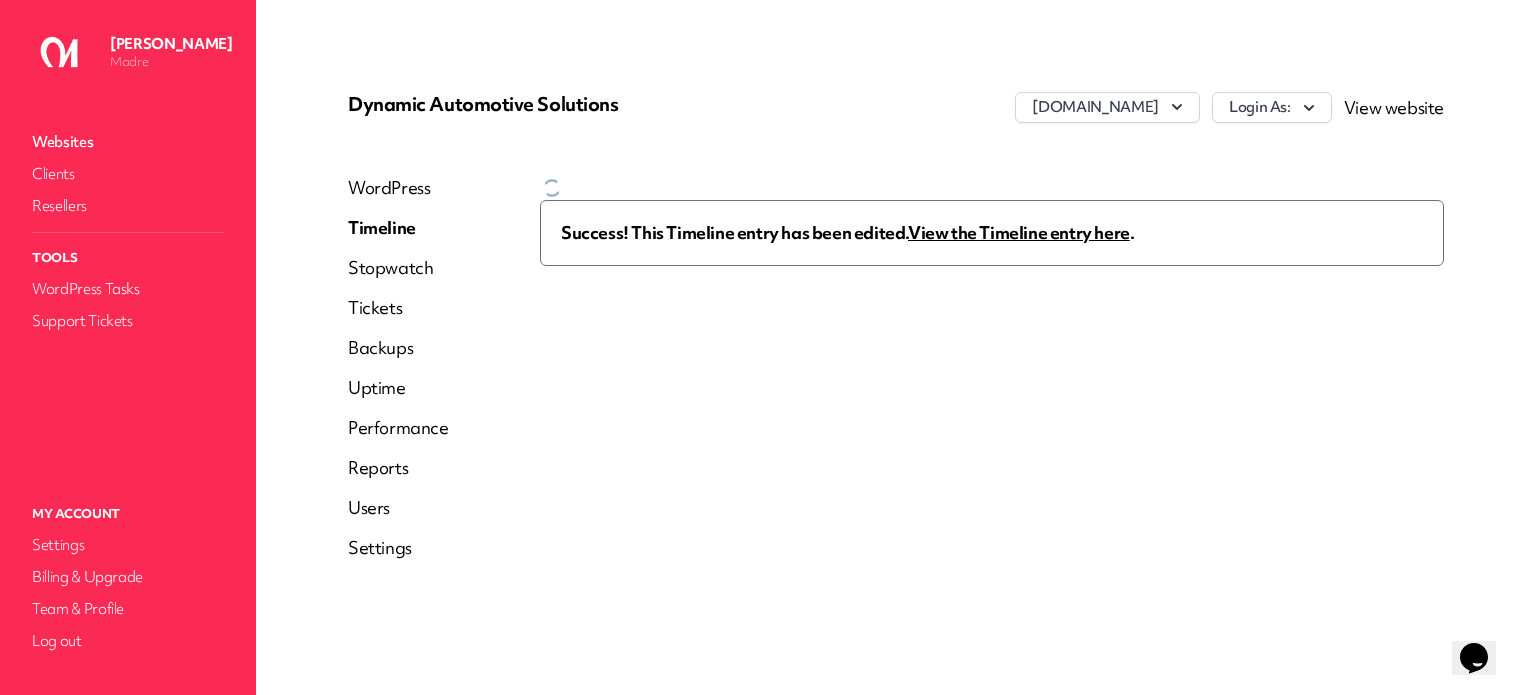 scroll, scrollTop: 0, scrollLeft: 0, axis: both 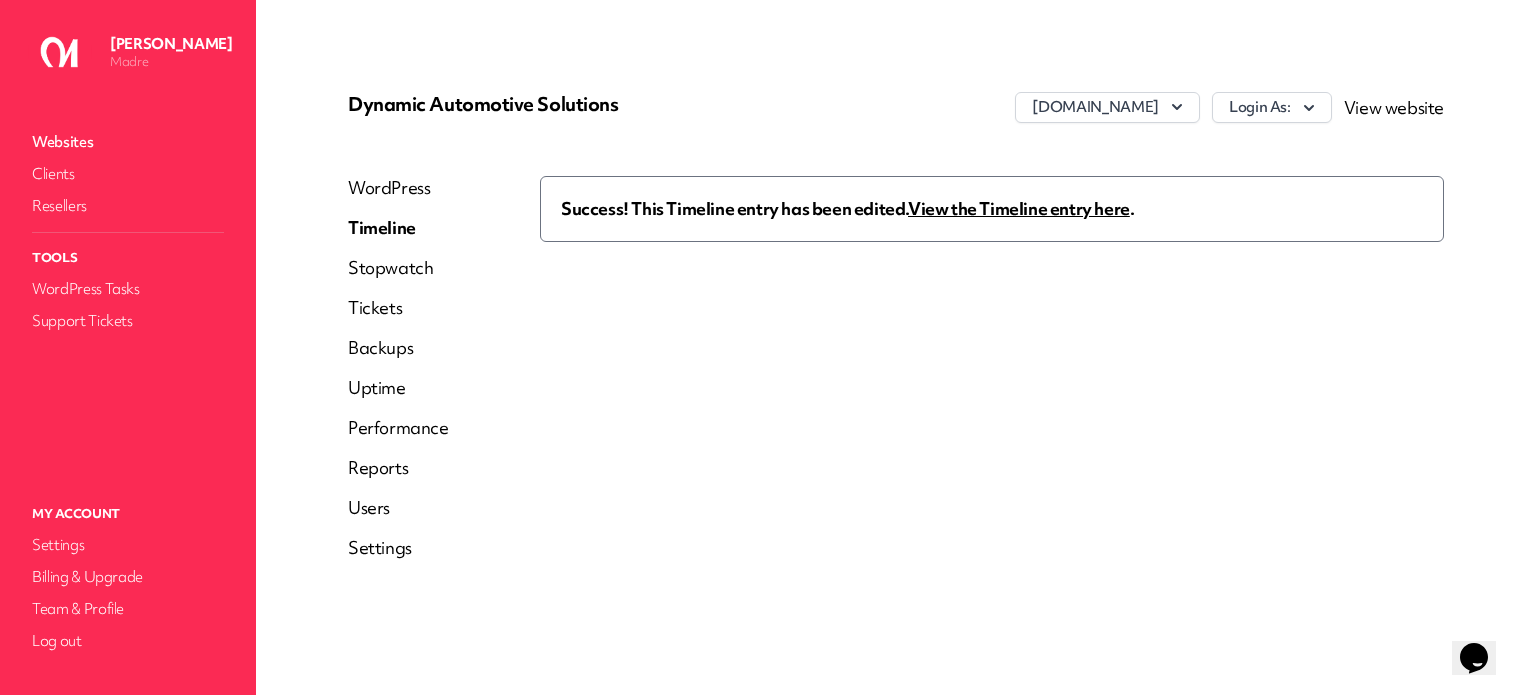 click on "View
the
Timeline entry here" at bounding box center [1019, 208] 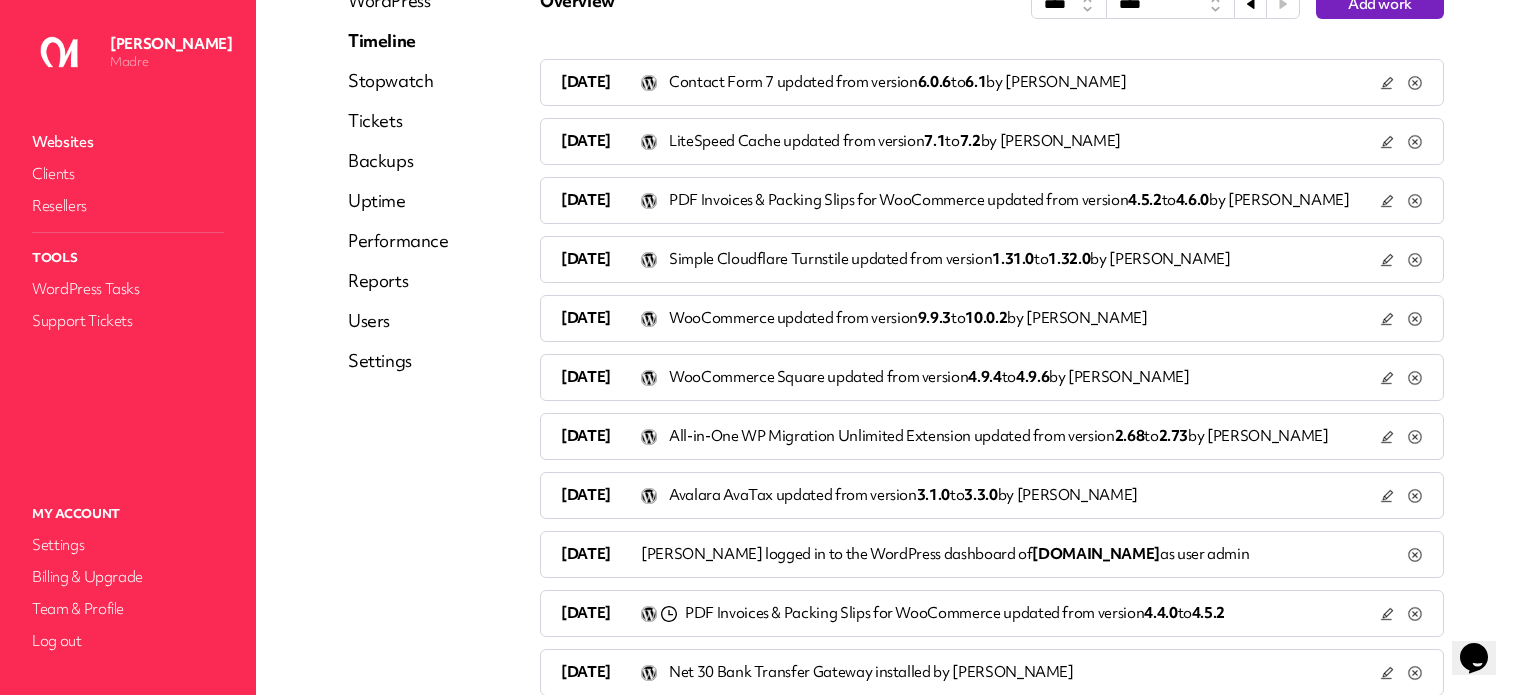 scroll, scrollTop: 400, scrollLeft: 0, axis: vertical 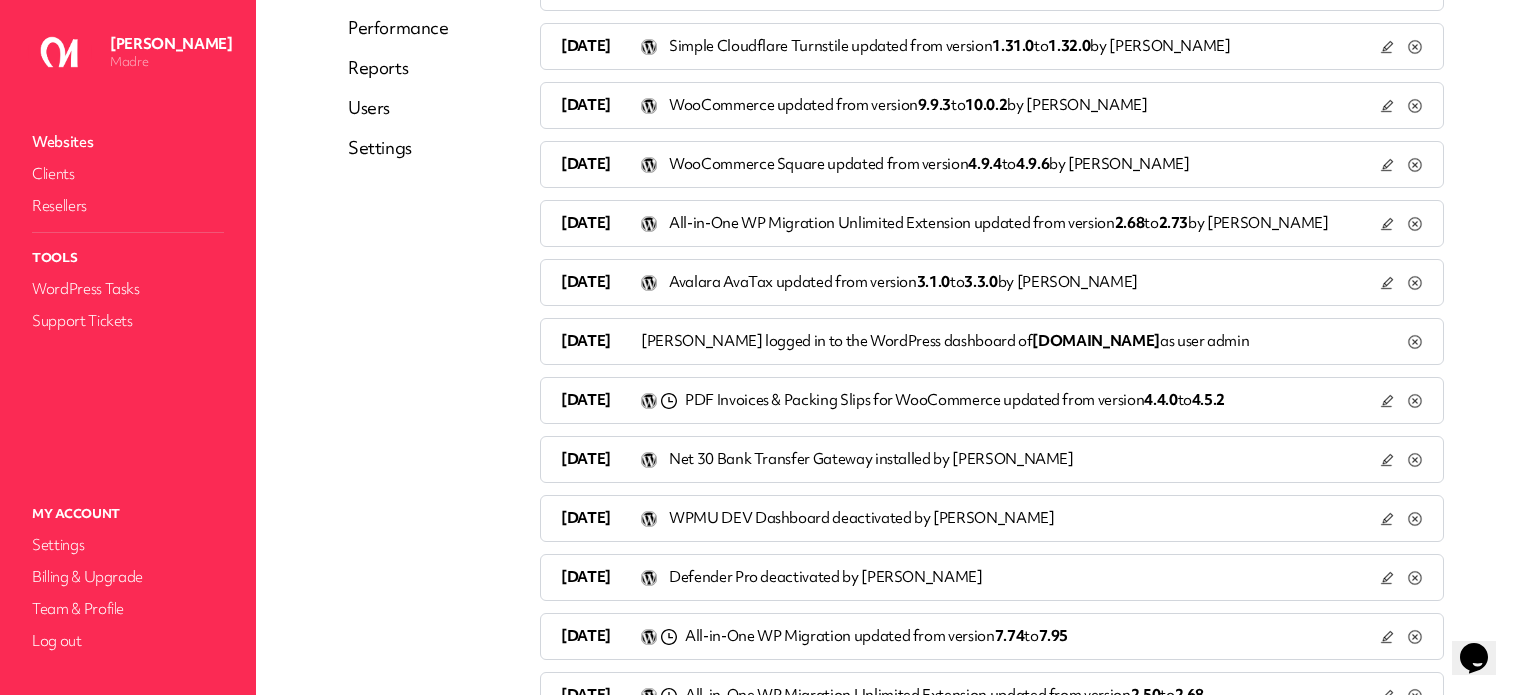 click 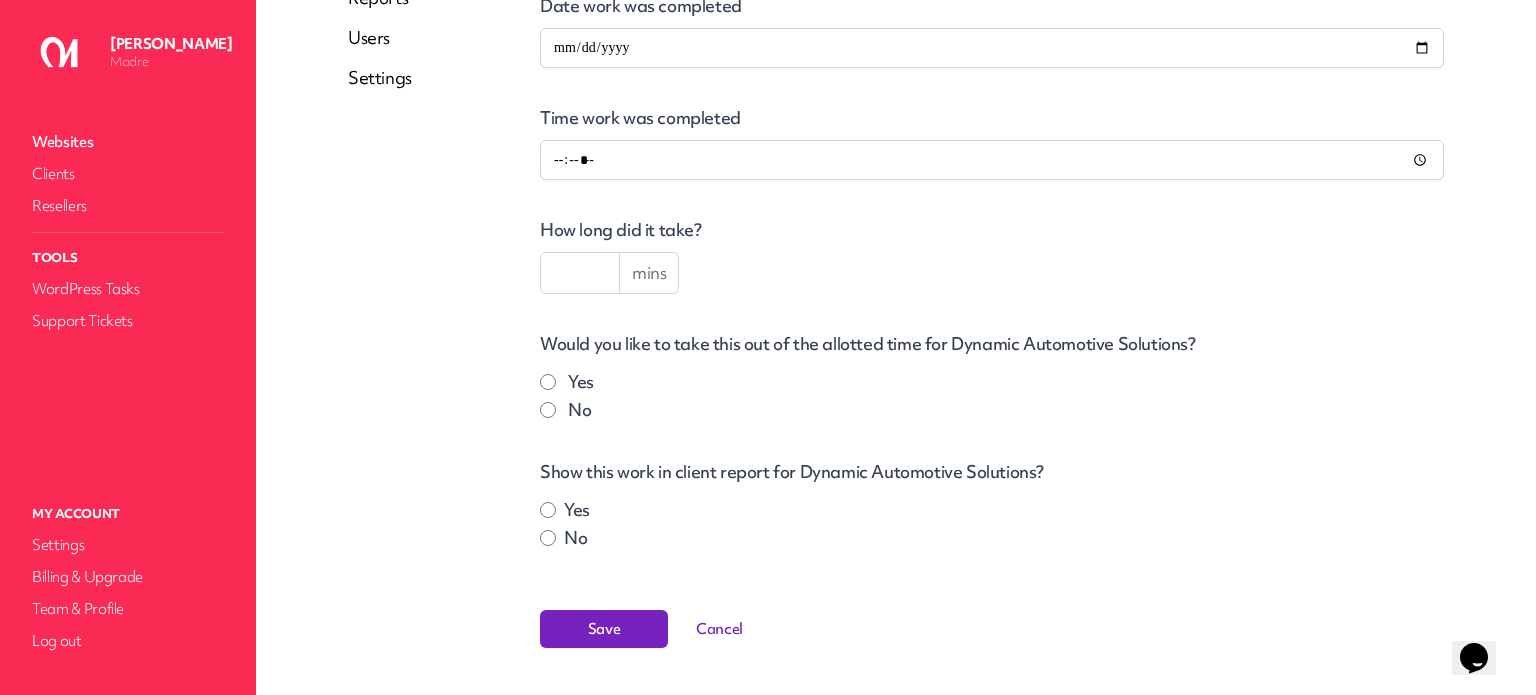 scroll, scrollTop: 524, scrollLeft: 0, axis: vertical 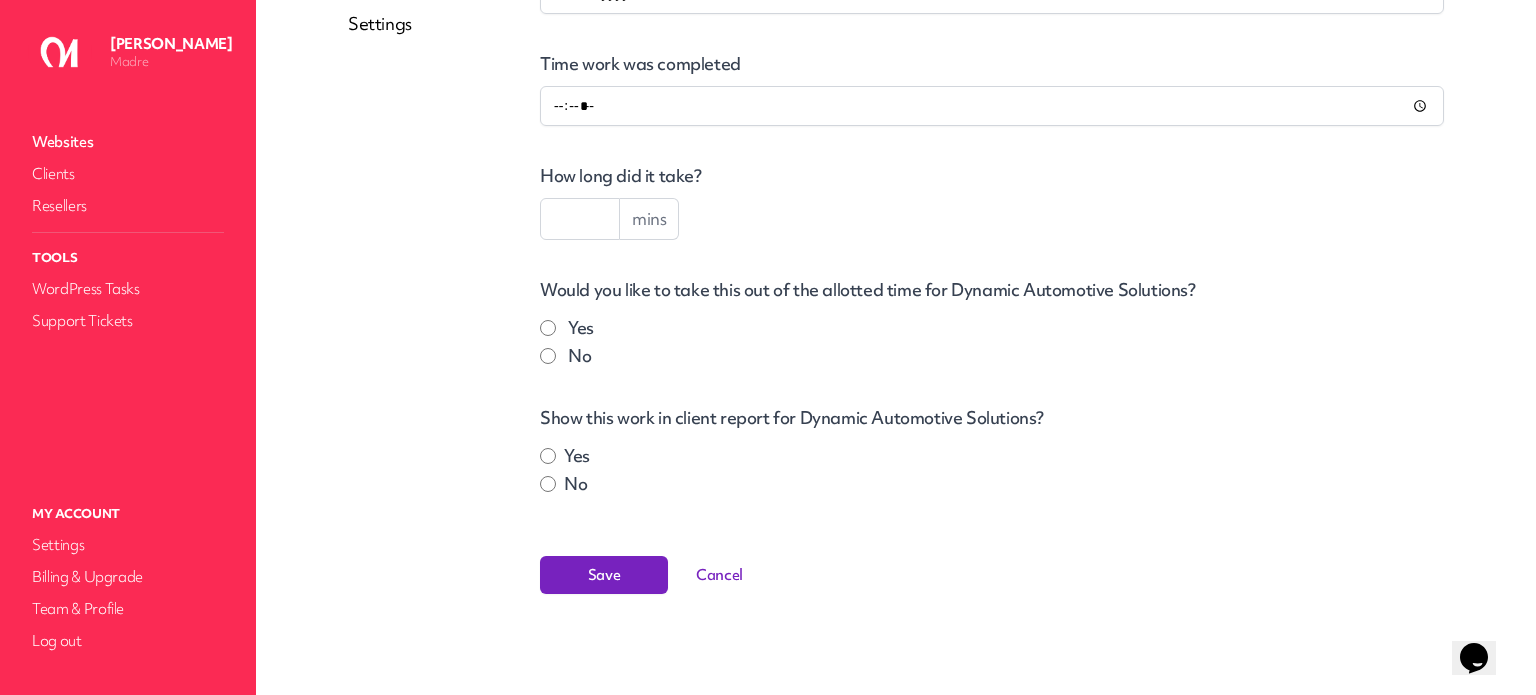 click at bounding box center [580, 219] 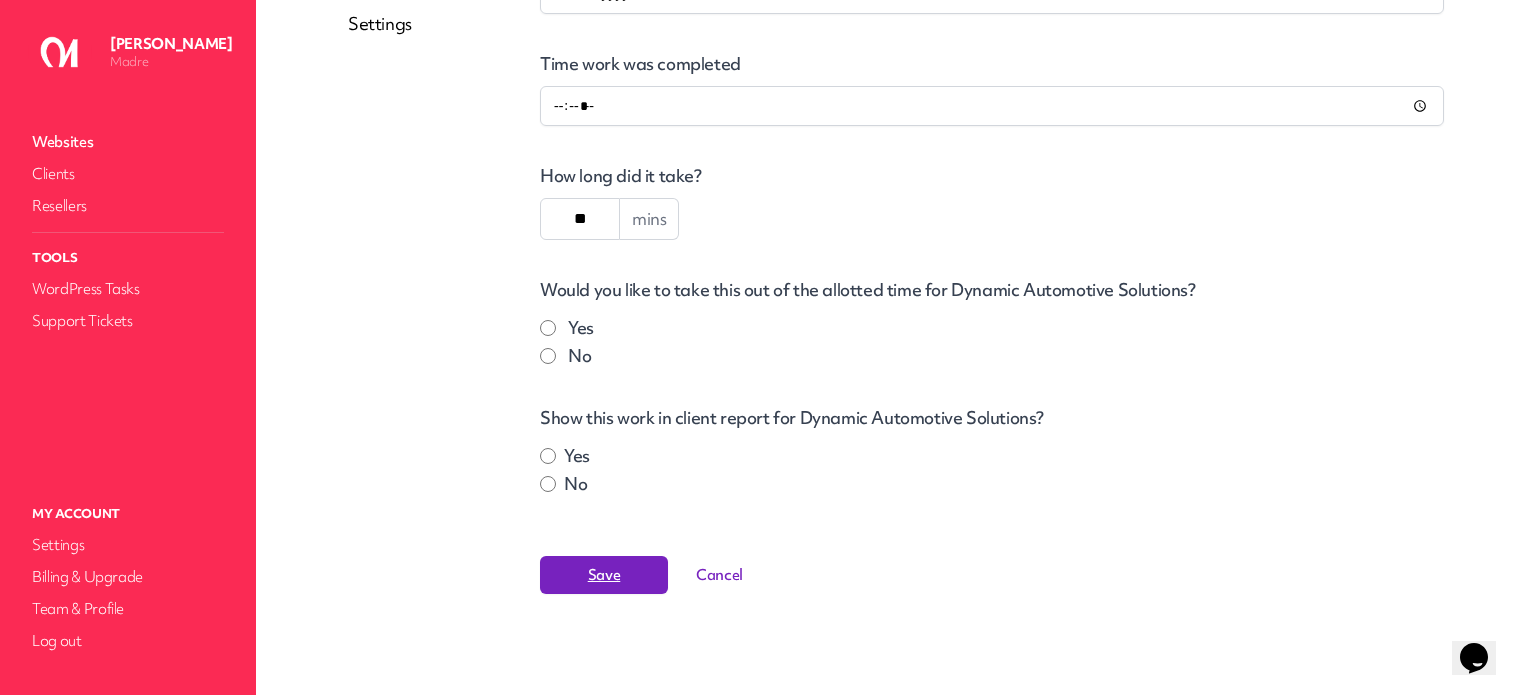 type on "**" 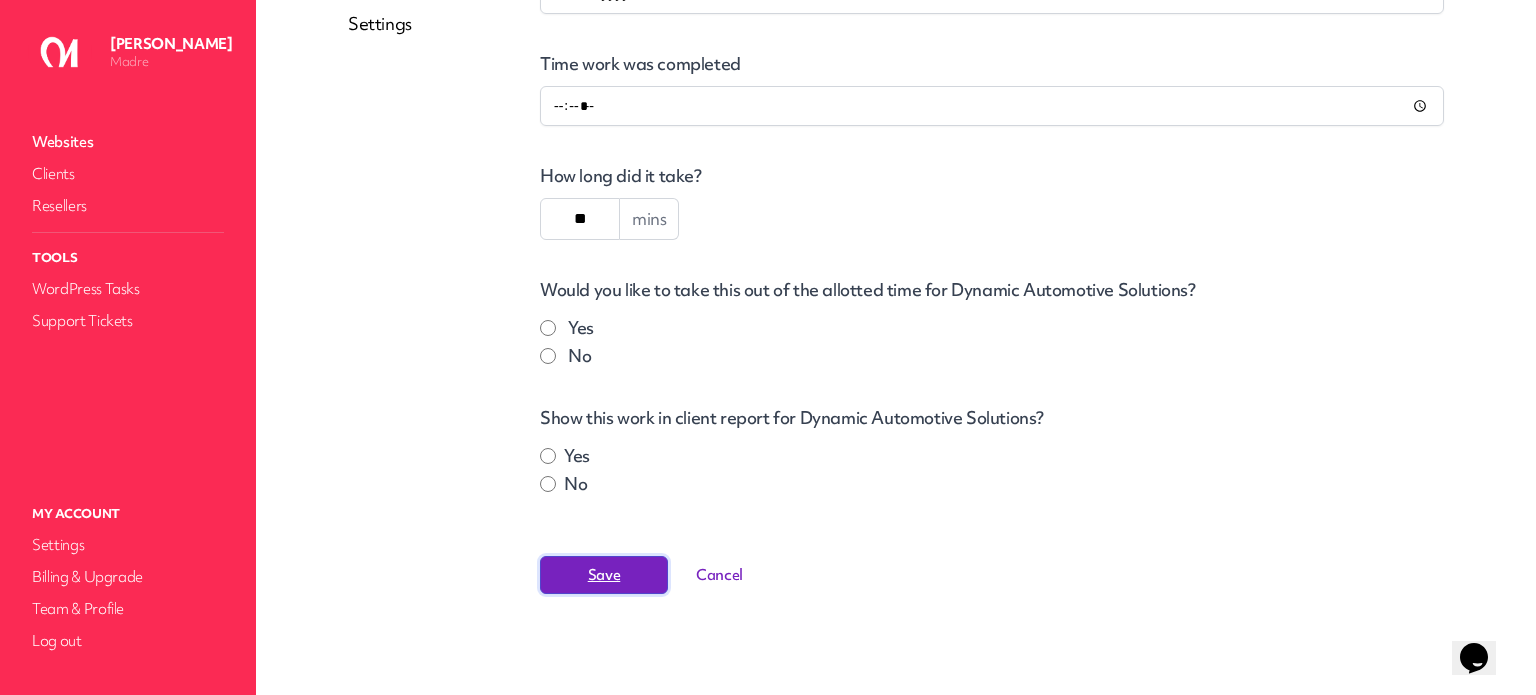 click on "Save" at bounding box center (604, 575) 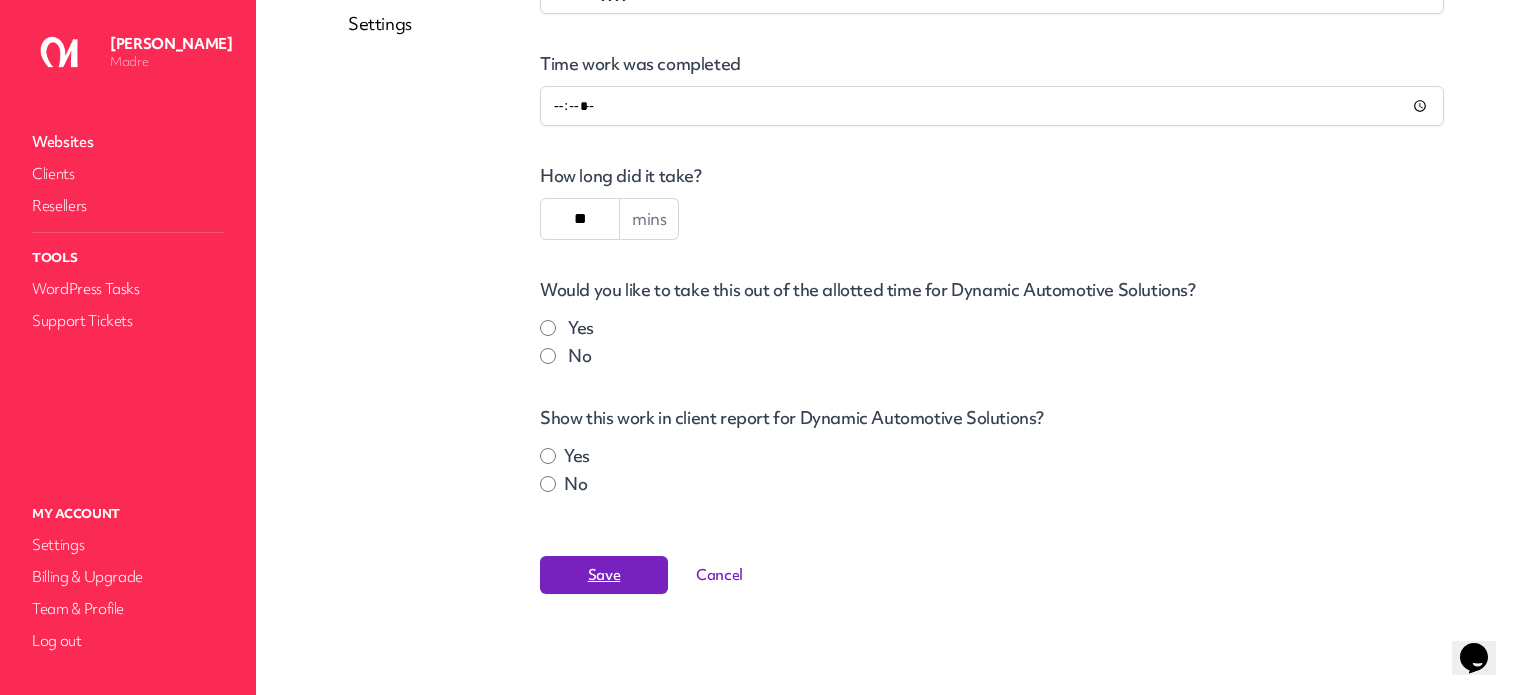 scroll, scrollTop: 0, scrollLeft: 0, axis: both 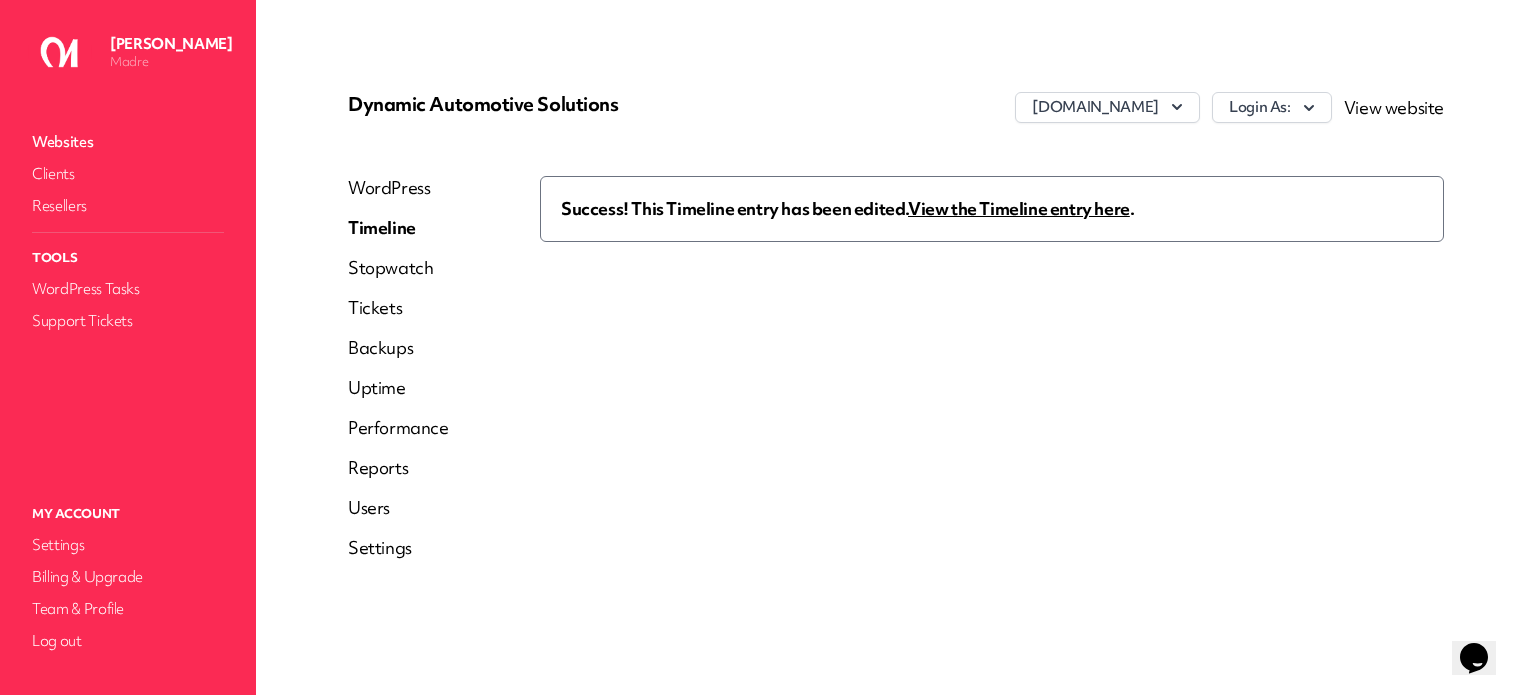 click on "View
the
Timeline entry here" at bounding box center [1019, 208] 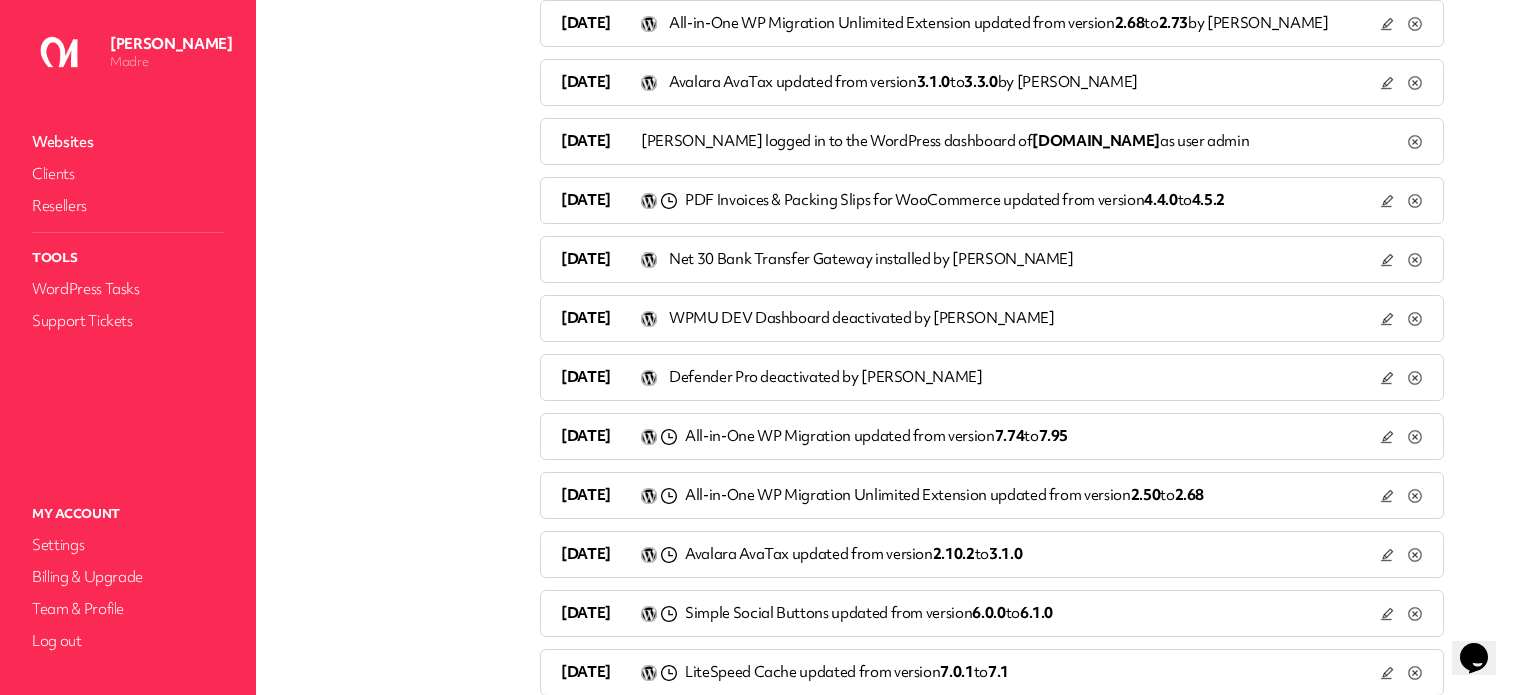 click 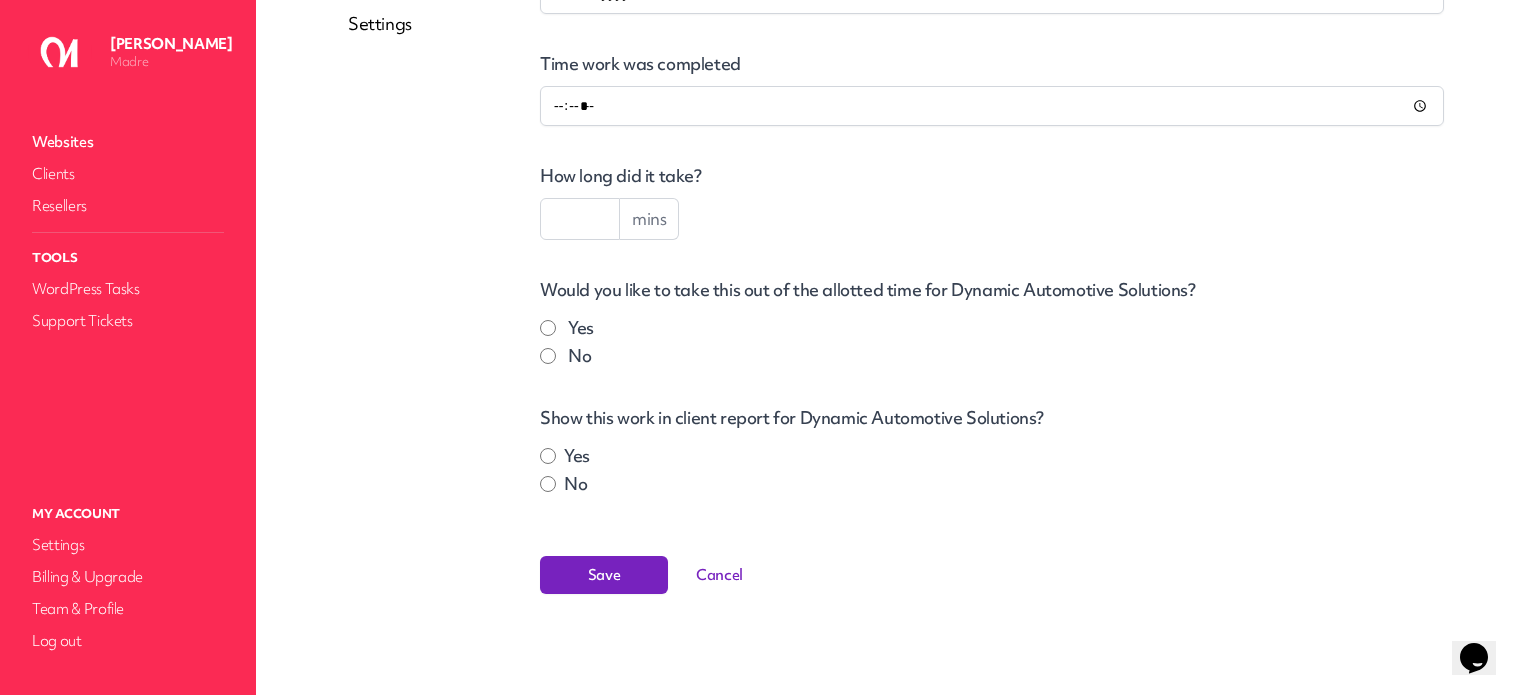 click at bounding box center [580, 219] 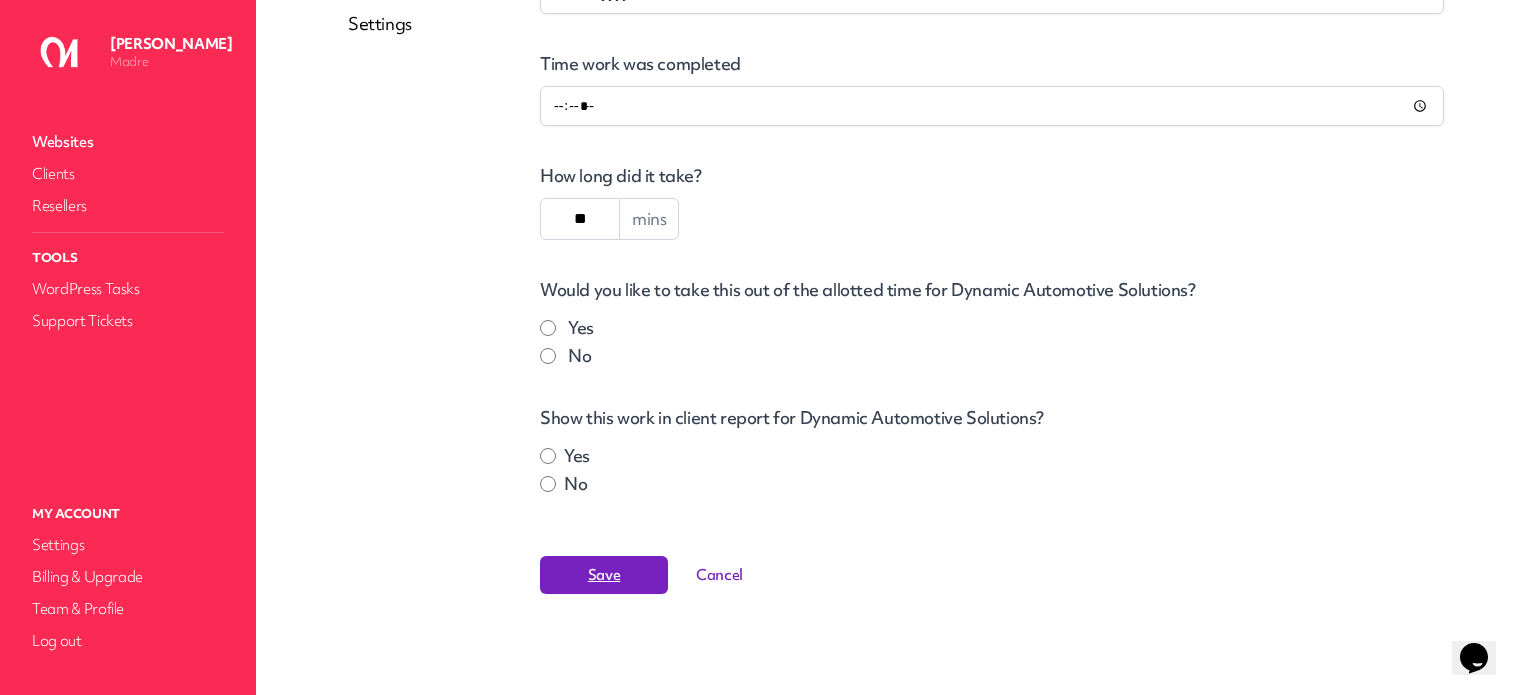 type on "**" 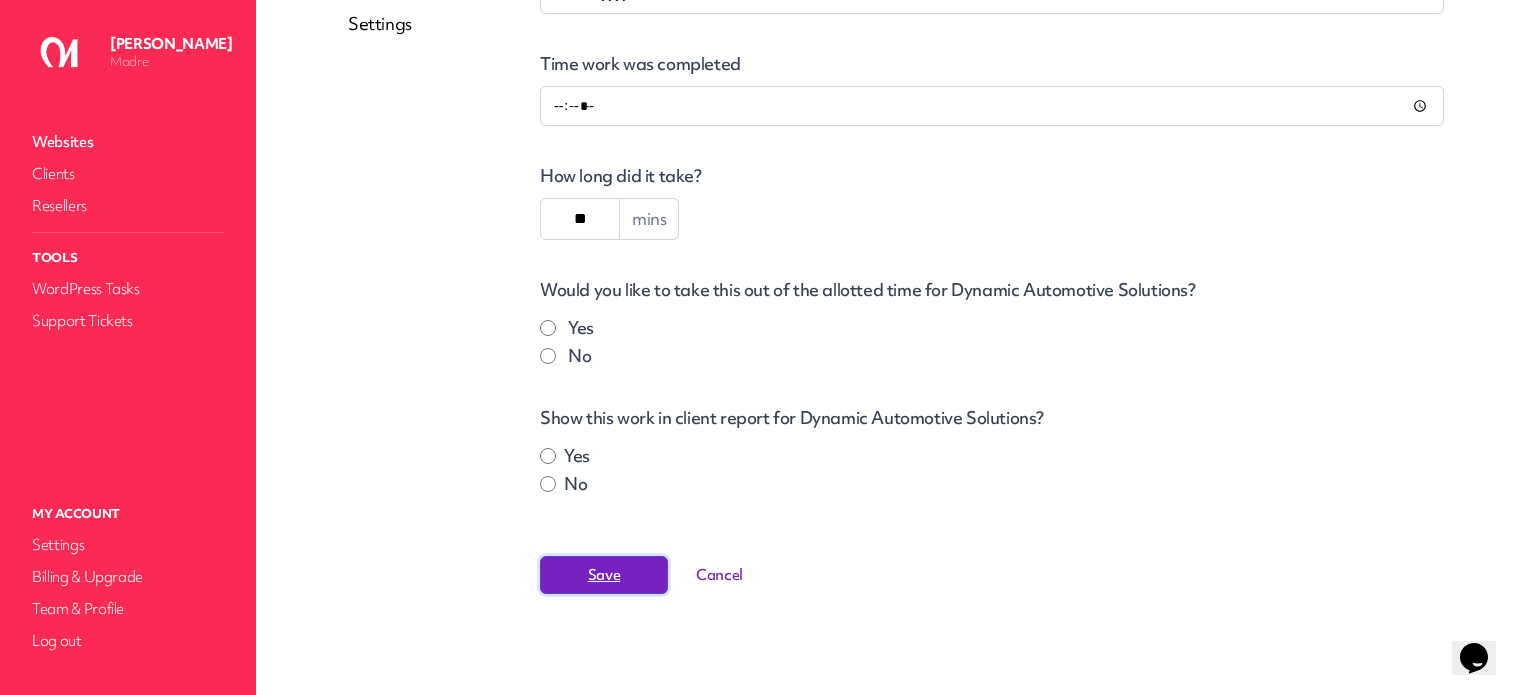 click on "Save" at bounding box center (604, 575) 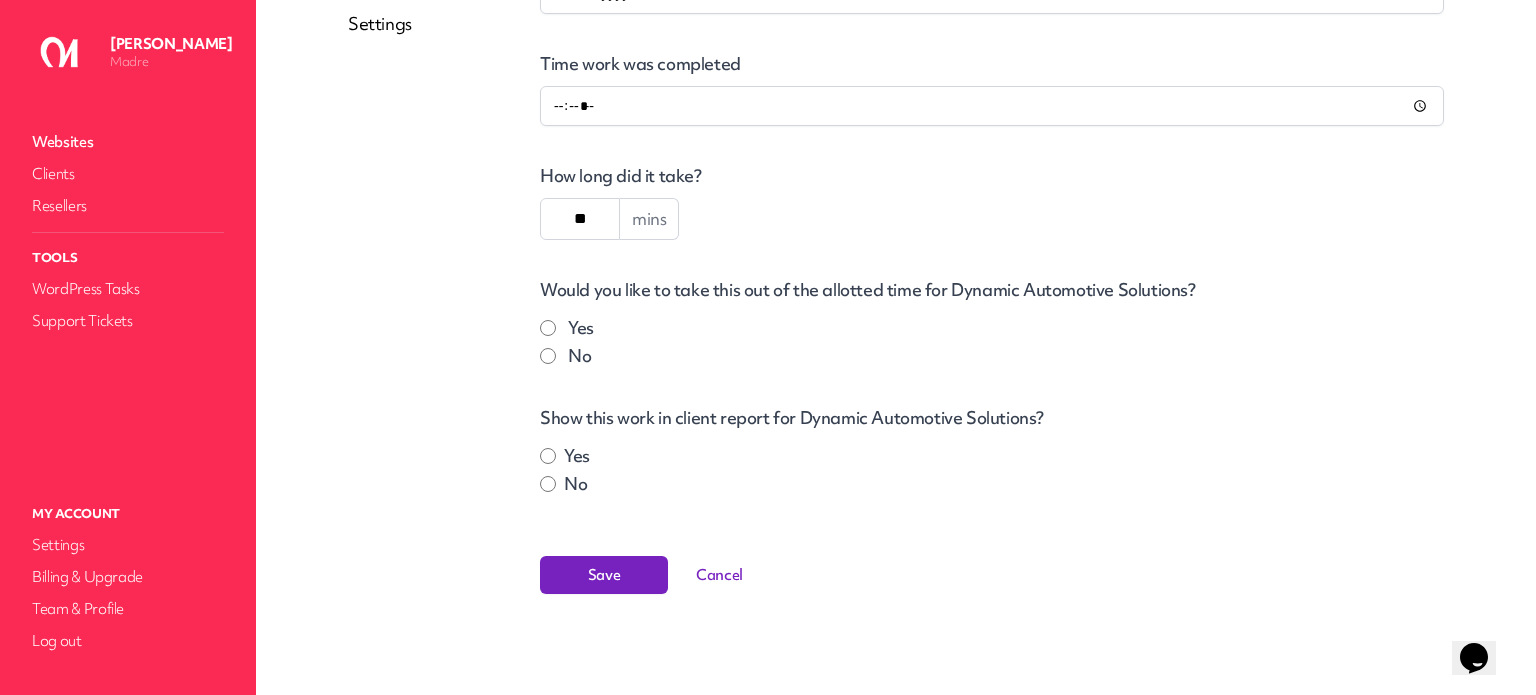 scroll, scrollTop: 0, scrollLeft: 0, axis: both 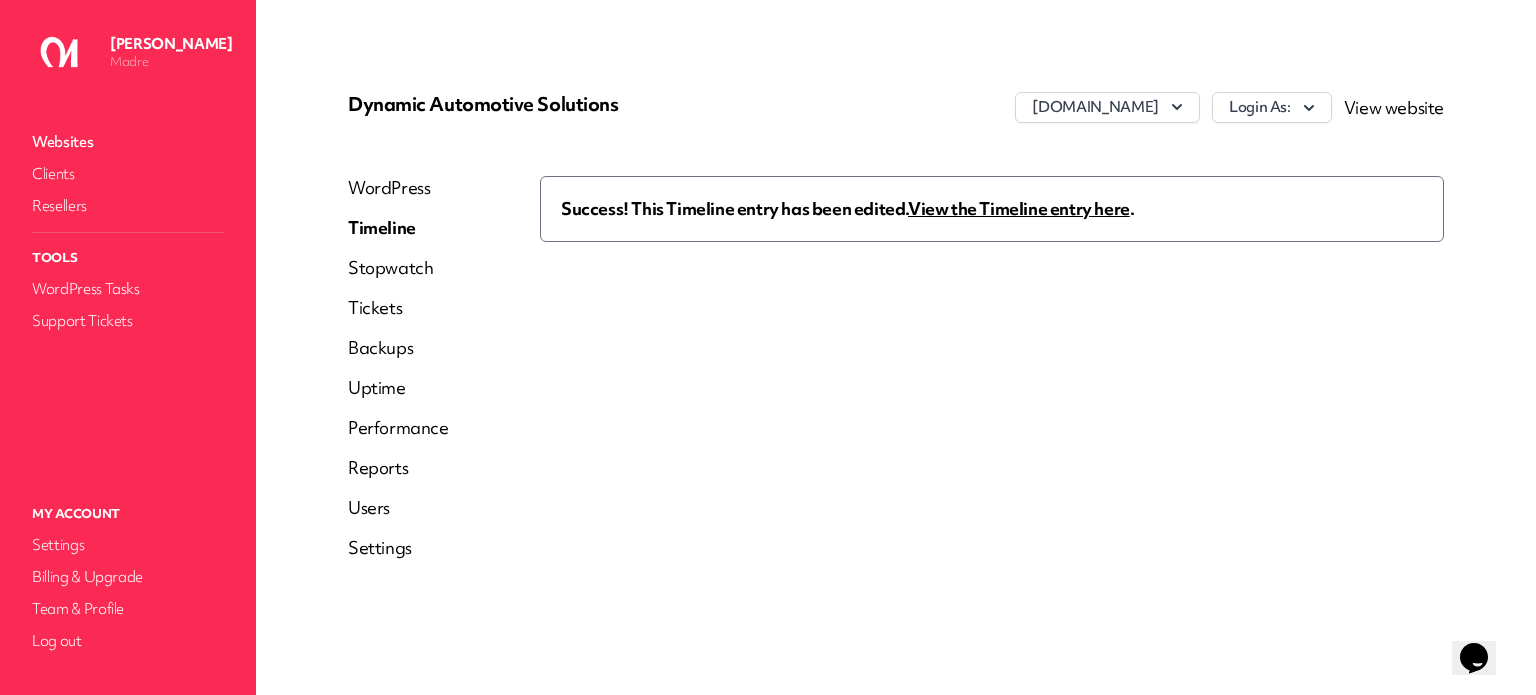 click on "Users" at bounding box center (398, 508) 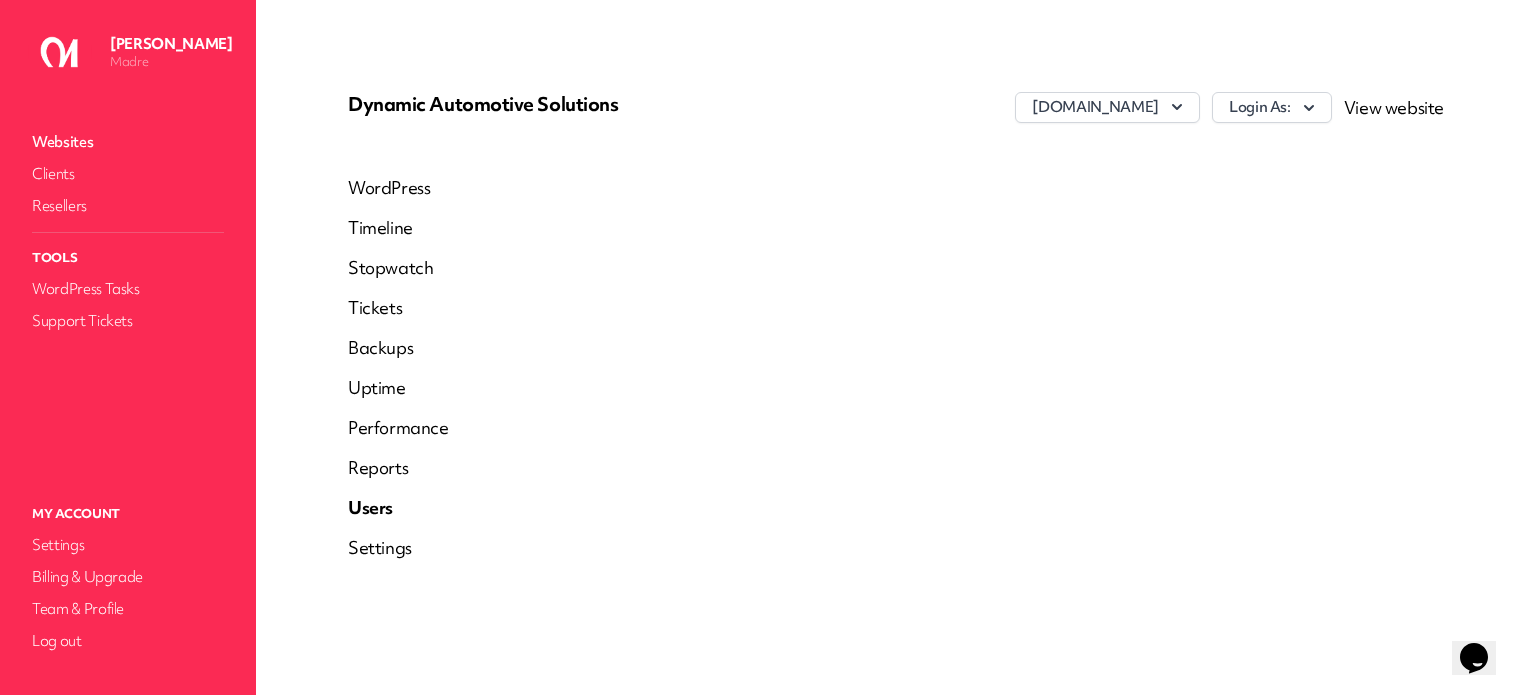click on "Reports" at bounding box center (398, 468) 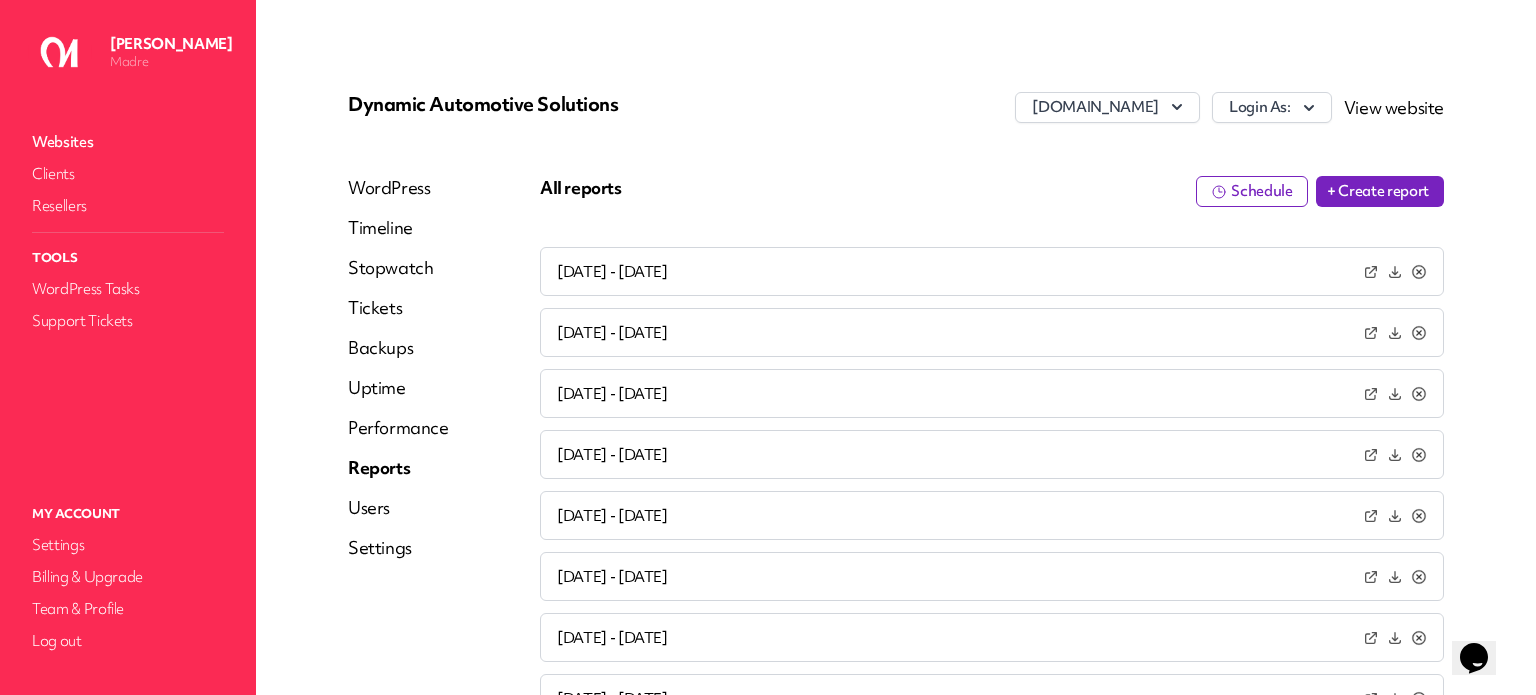 click on "+ Create report" at bounding box center (1380, 191) 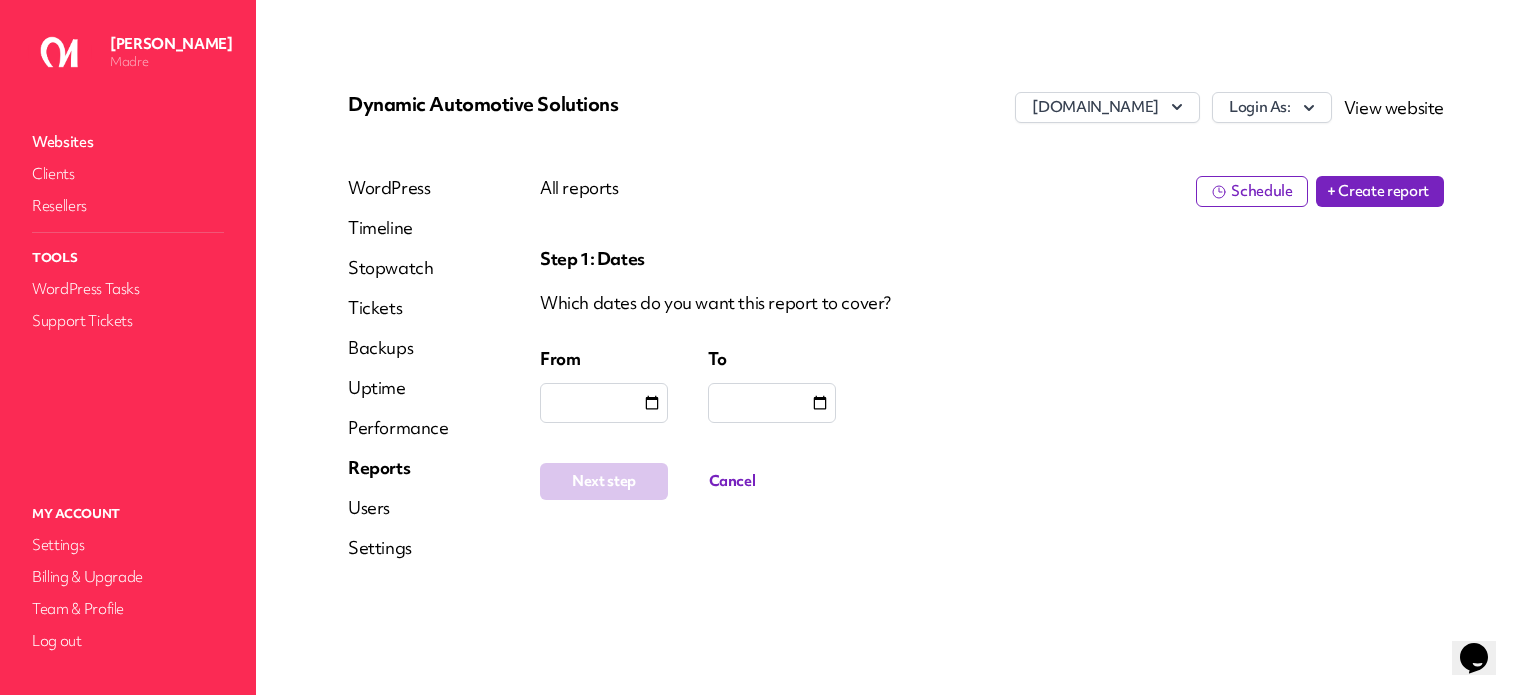 click at bounding box center [604, 403] 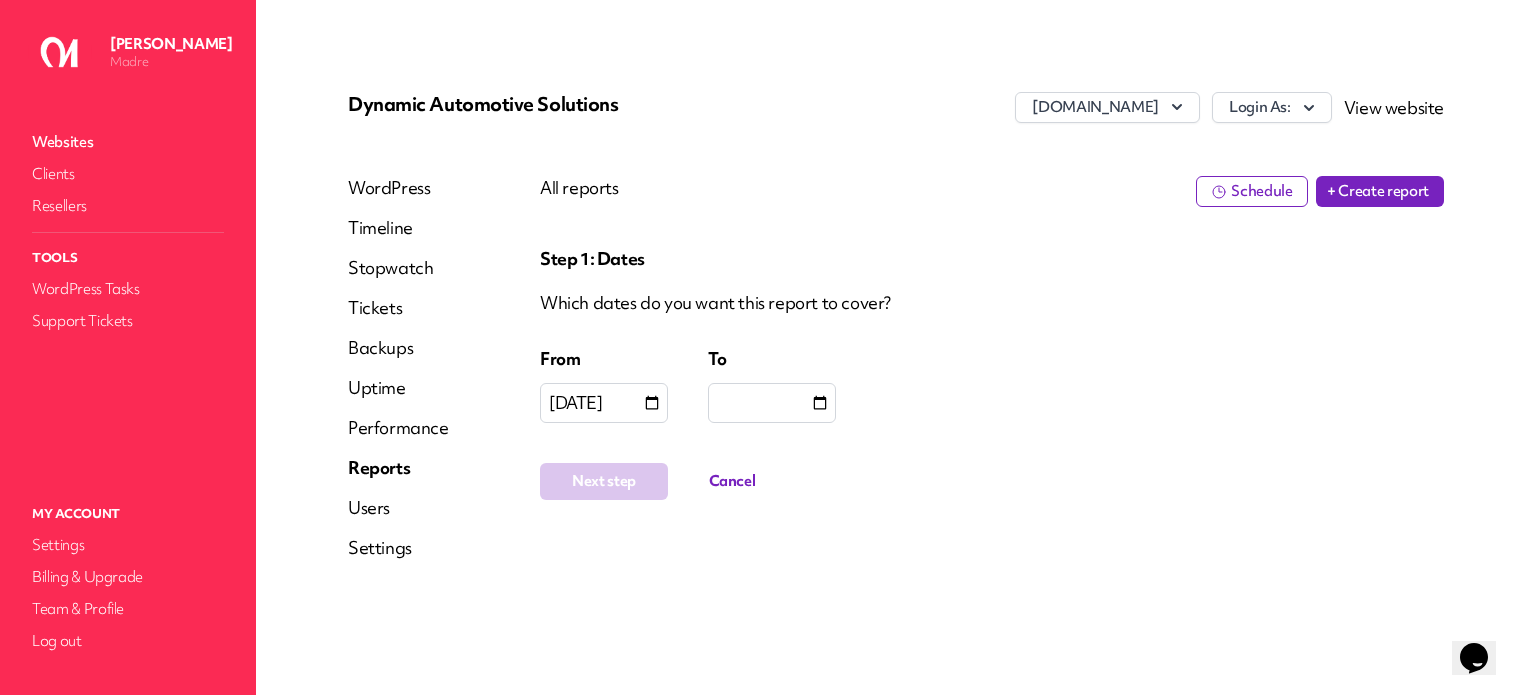 type on "**********" 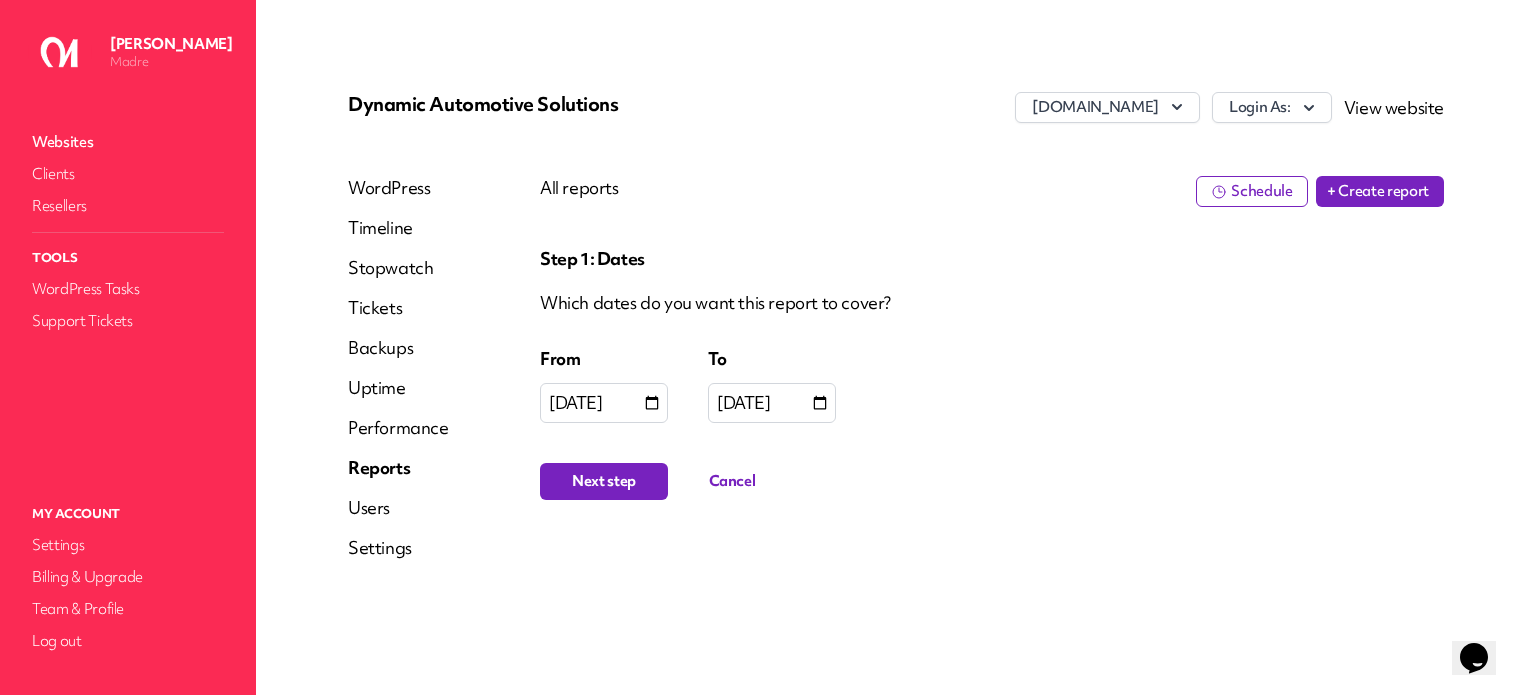 click on "Next step" at bounding box center (604, 481) 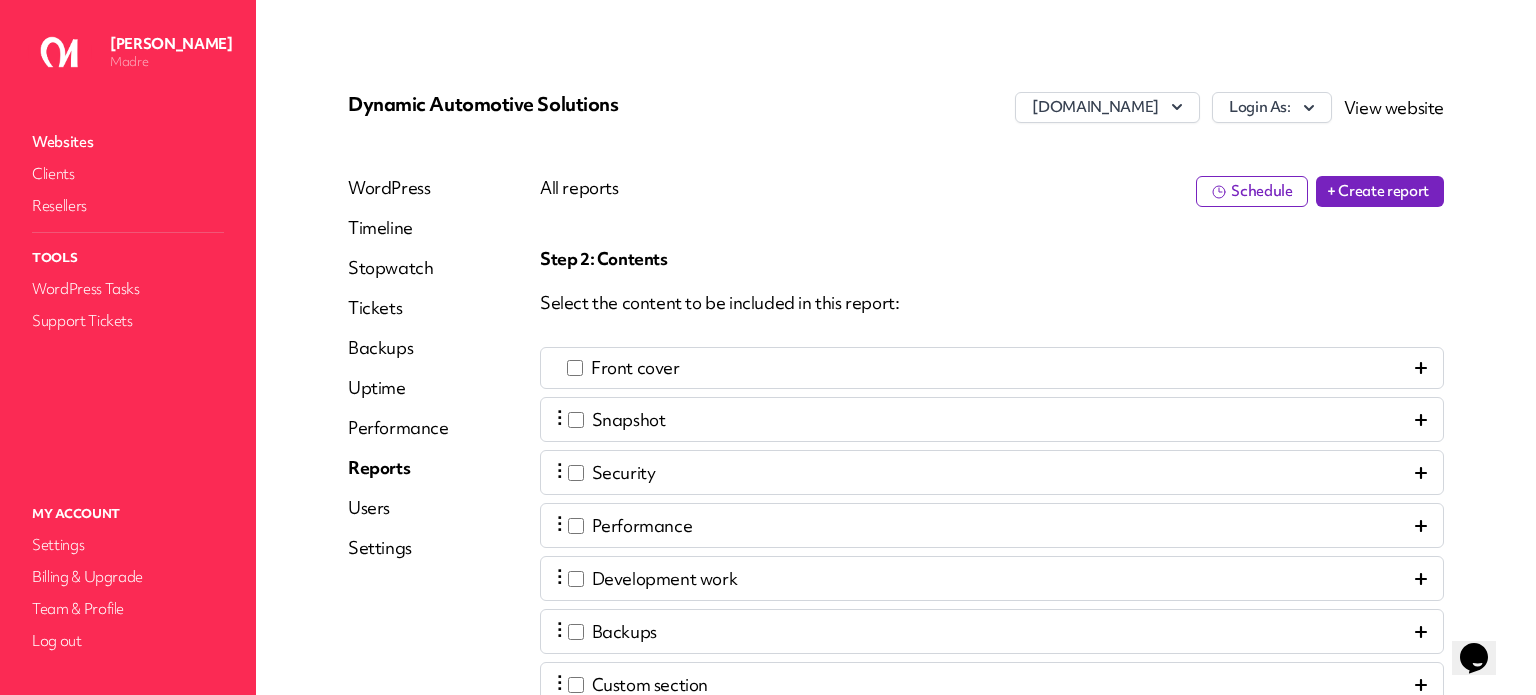 scroll, scrollTop: 388, scrollLeft: 0, axis: vertical 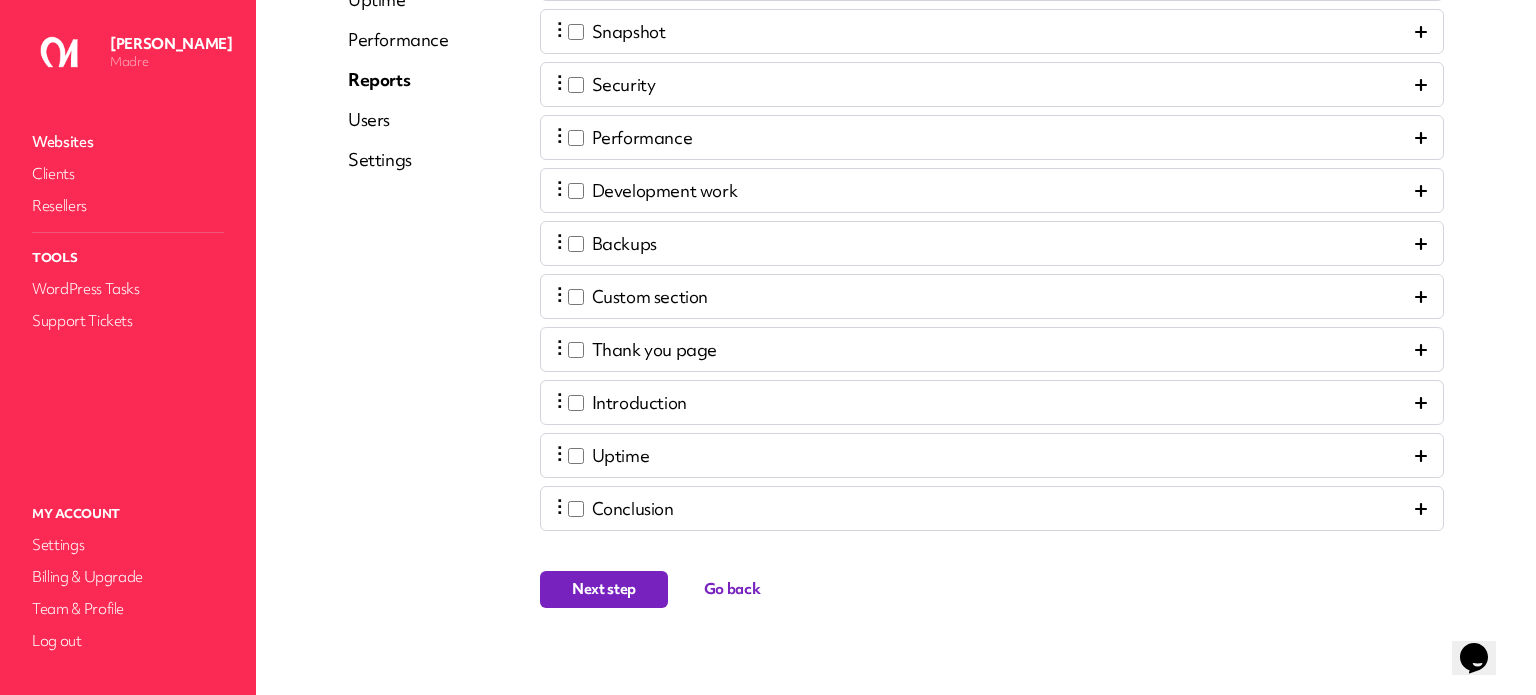click on "Next step" at bounding box center [604, 589] 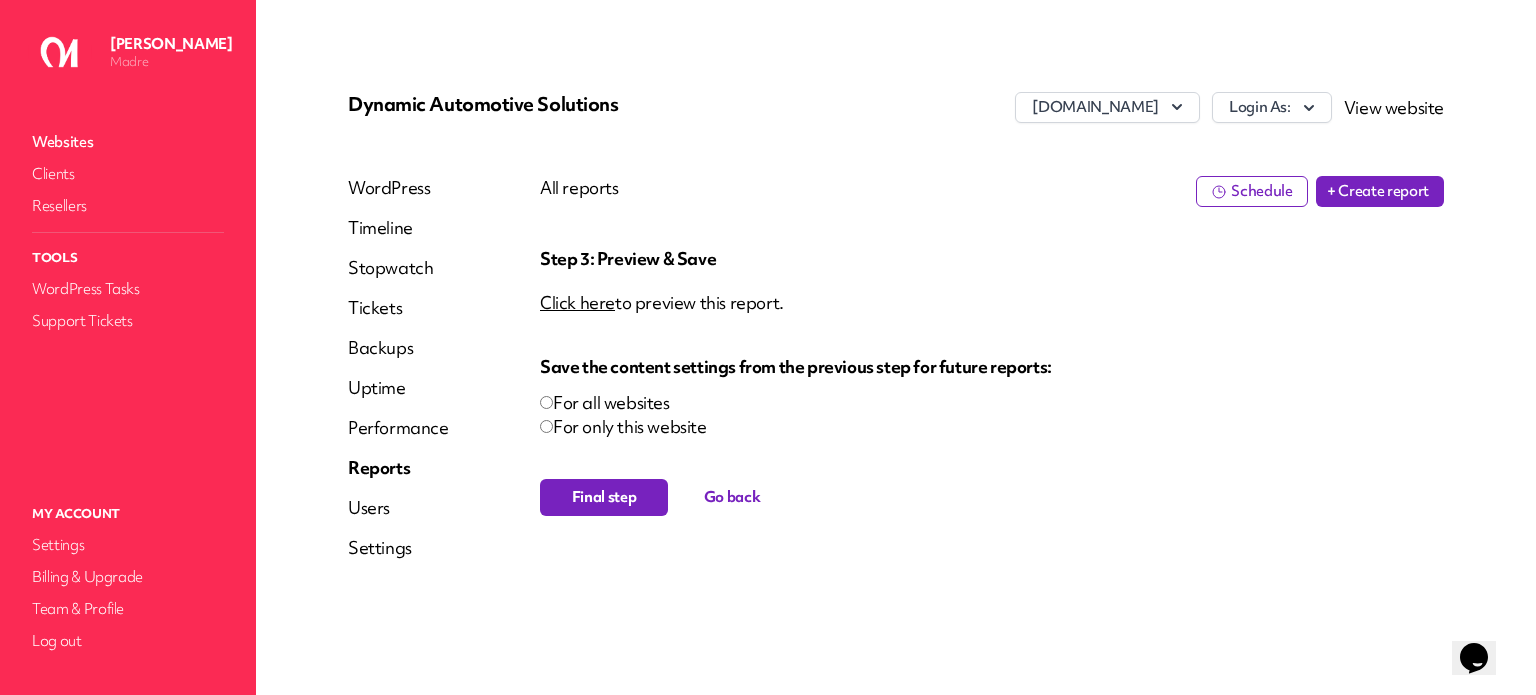 scroll, scrollTop: 0, scrollLeft: 0, axis: both 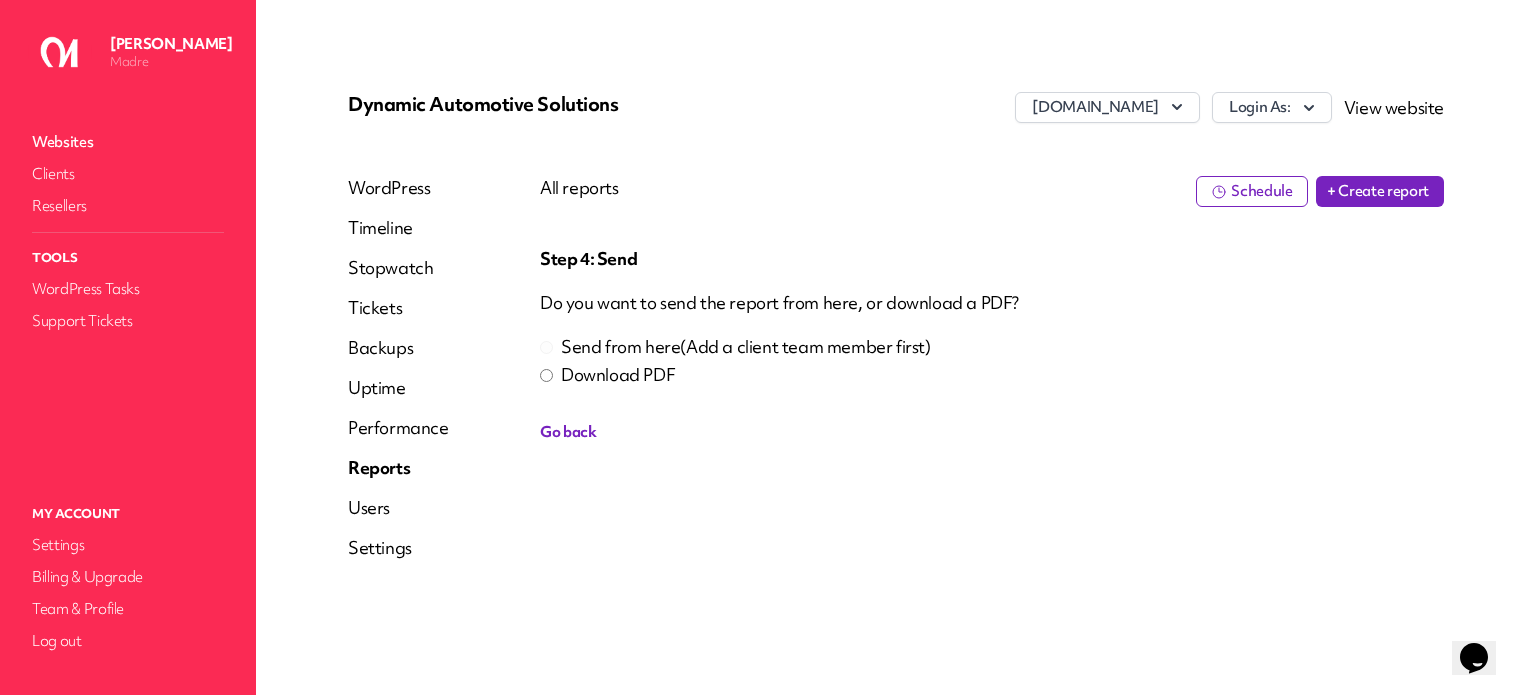 click on "Download PDF" at bounding box center [618, 375] 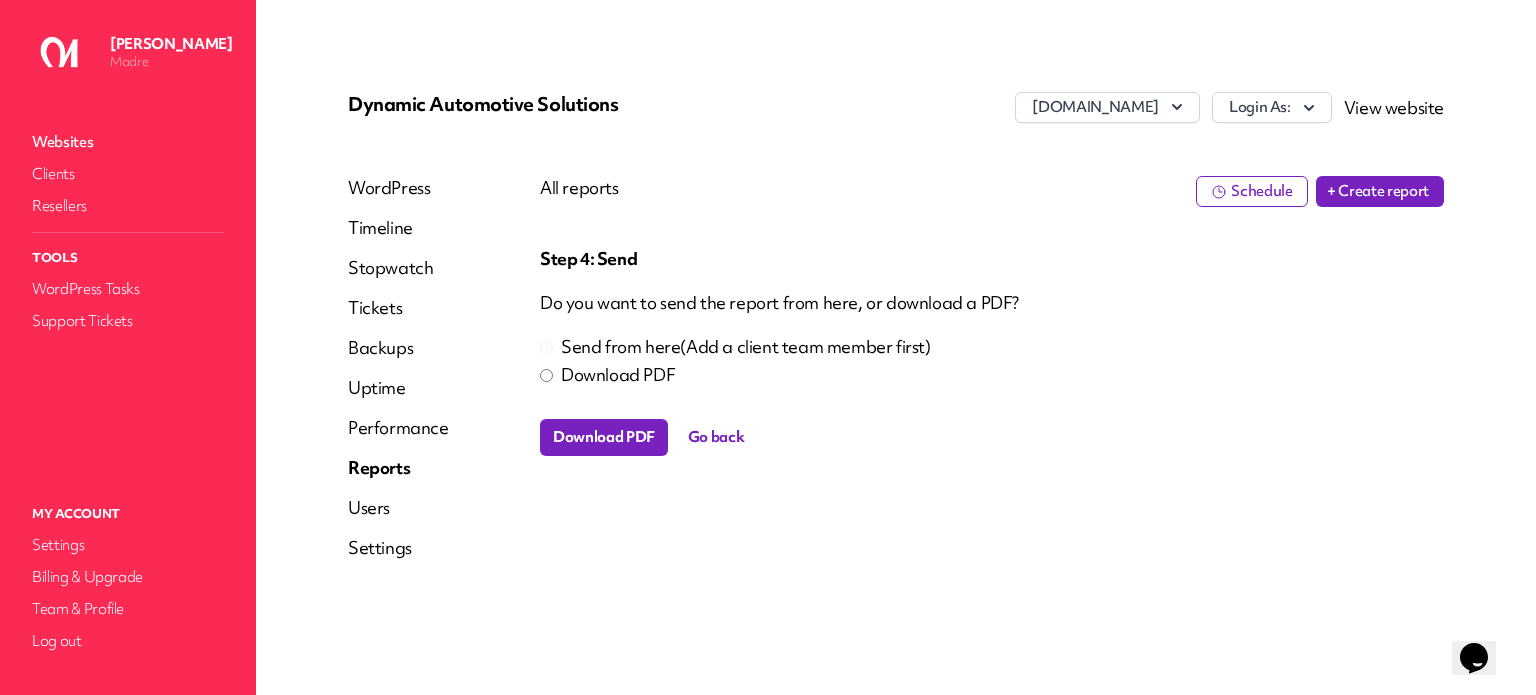 click on "Download PDF" at bounding box center [604, 437] 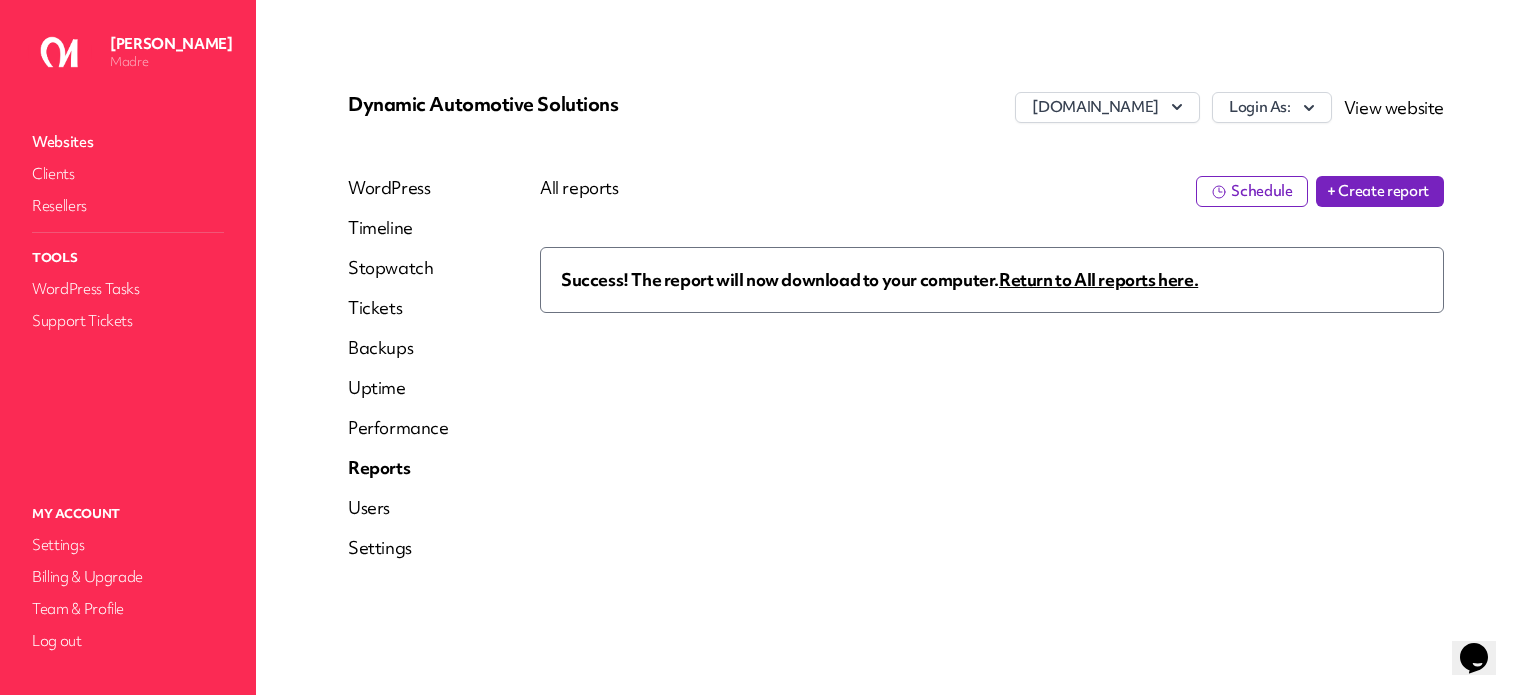 click on "Dynamic Automotive Solutions
[DOMAIN_NAME]
Login As:
View website
WordPress
Timeline
Stopwatch
Tickets
Backups
Uptime
Performance
Reports
Users
Settings
All reports
Schedule
+ Create report
Success! The report will now download to your computer.  Return to All reports here." at bounding box center (896, 334) 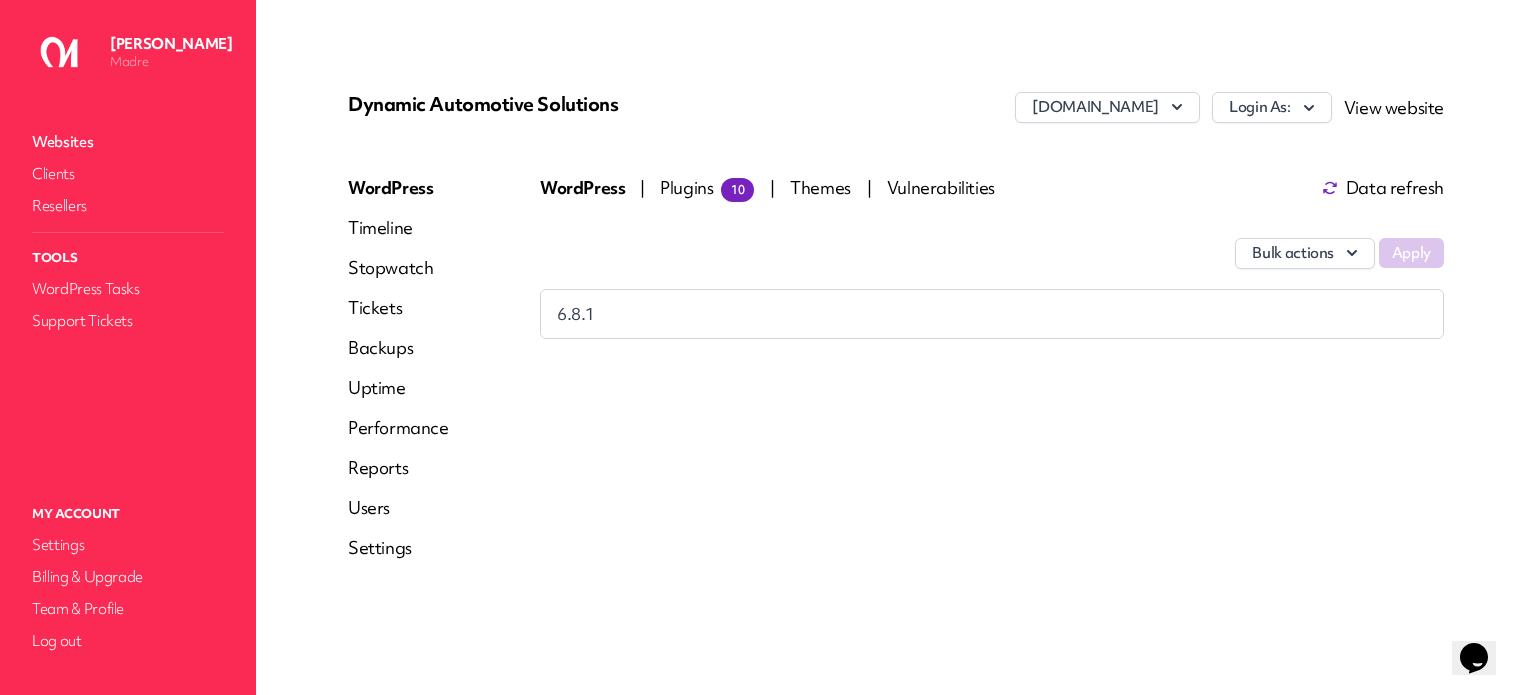 click on "Timeline" at bounding box center [398, 228] 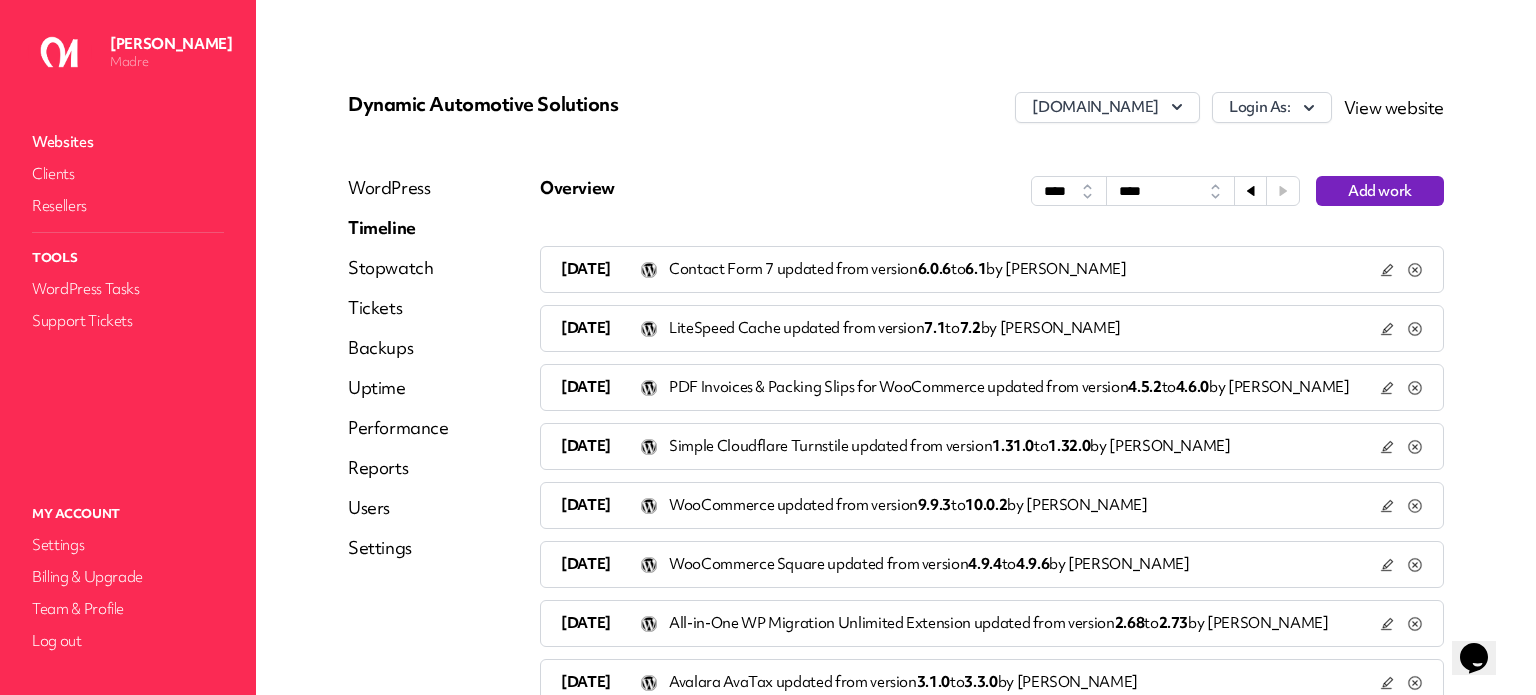 click on "Stopwatch" at bounding box center (398, 268) 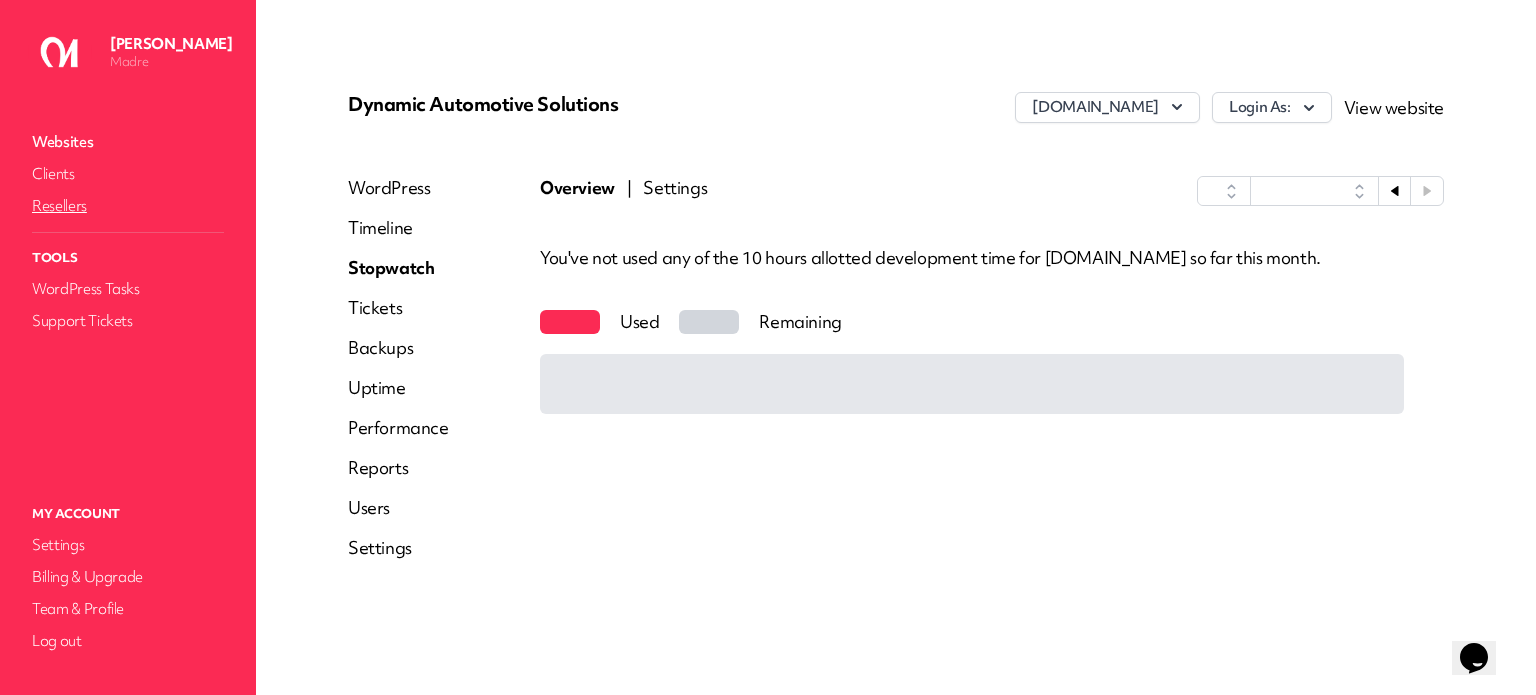 select on "****" 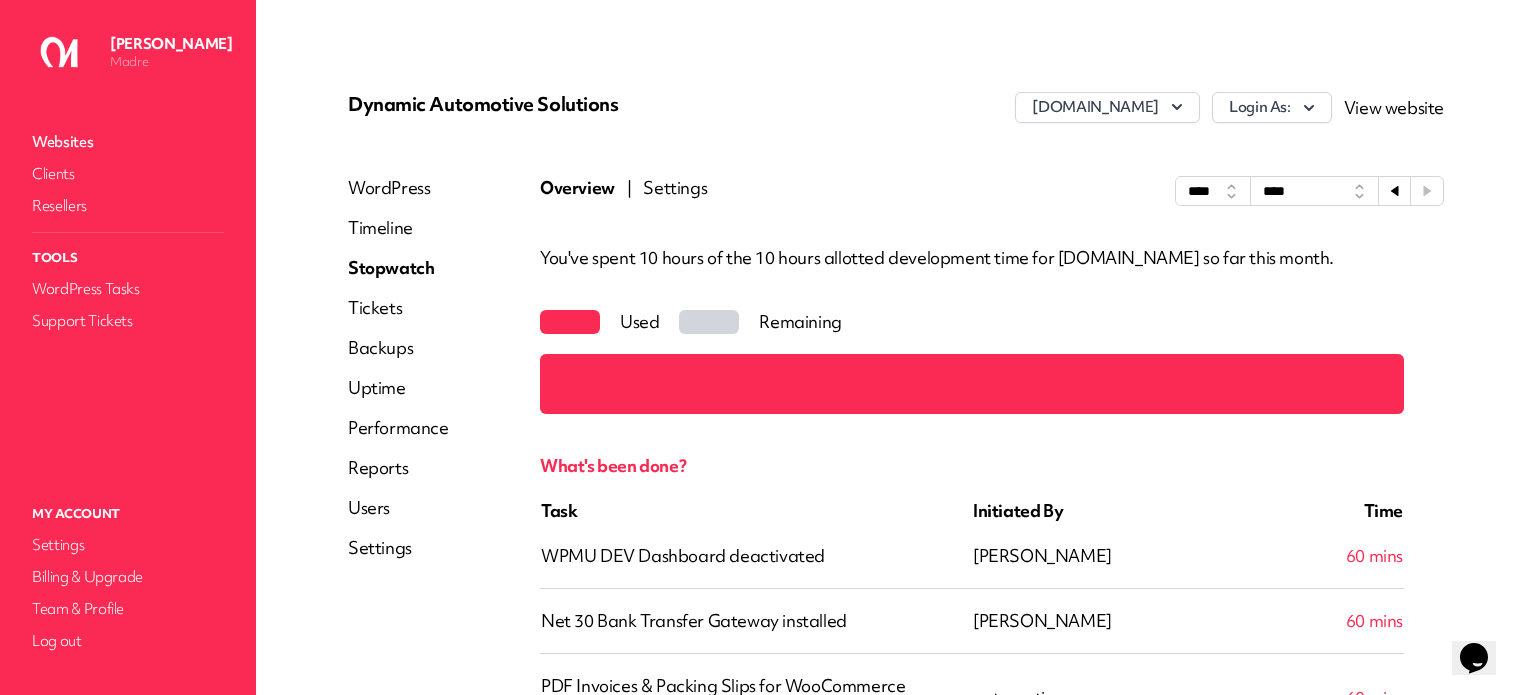 click on "Websites" at bounding box center [128, 142] 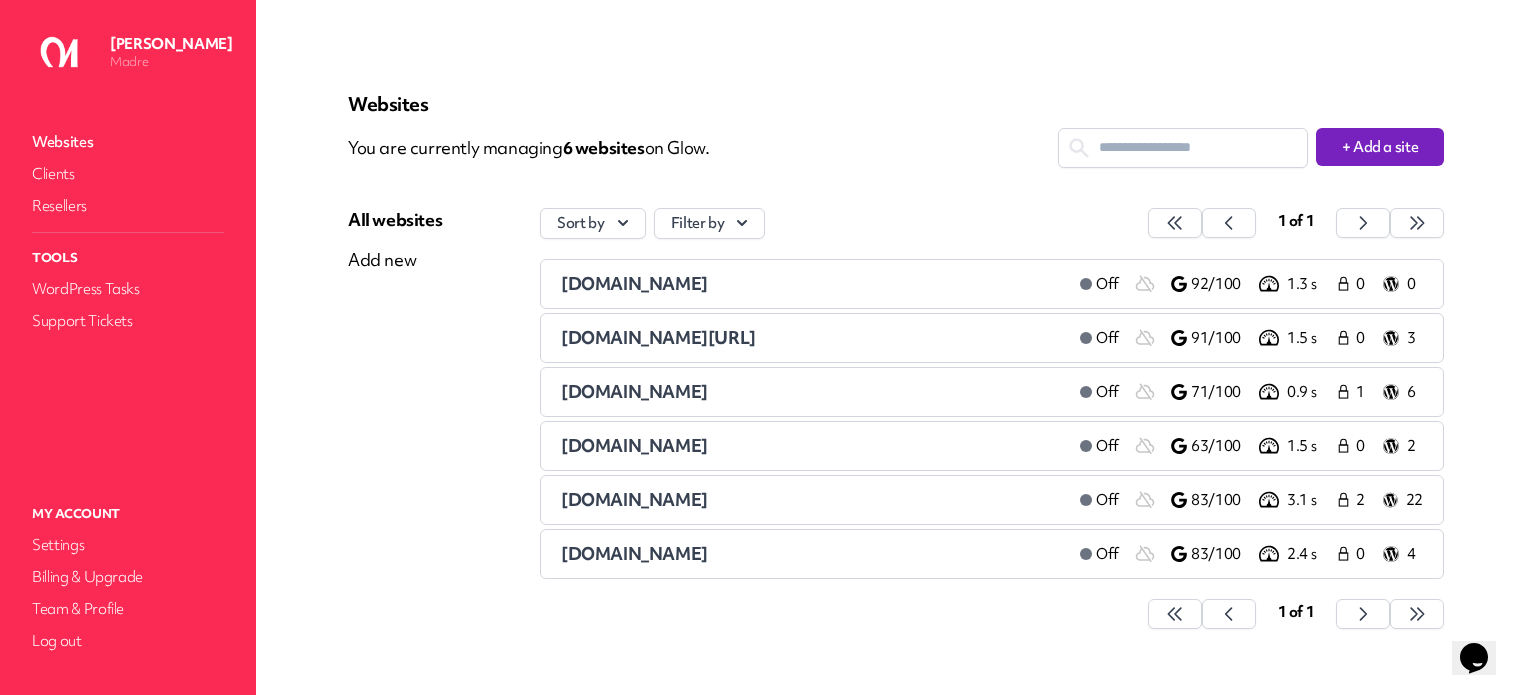 click on "[DOMAIN_NAME]" at bounding box center (634, 391) 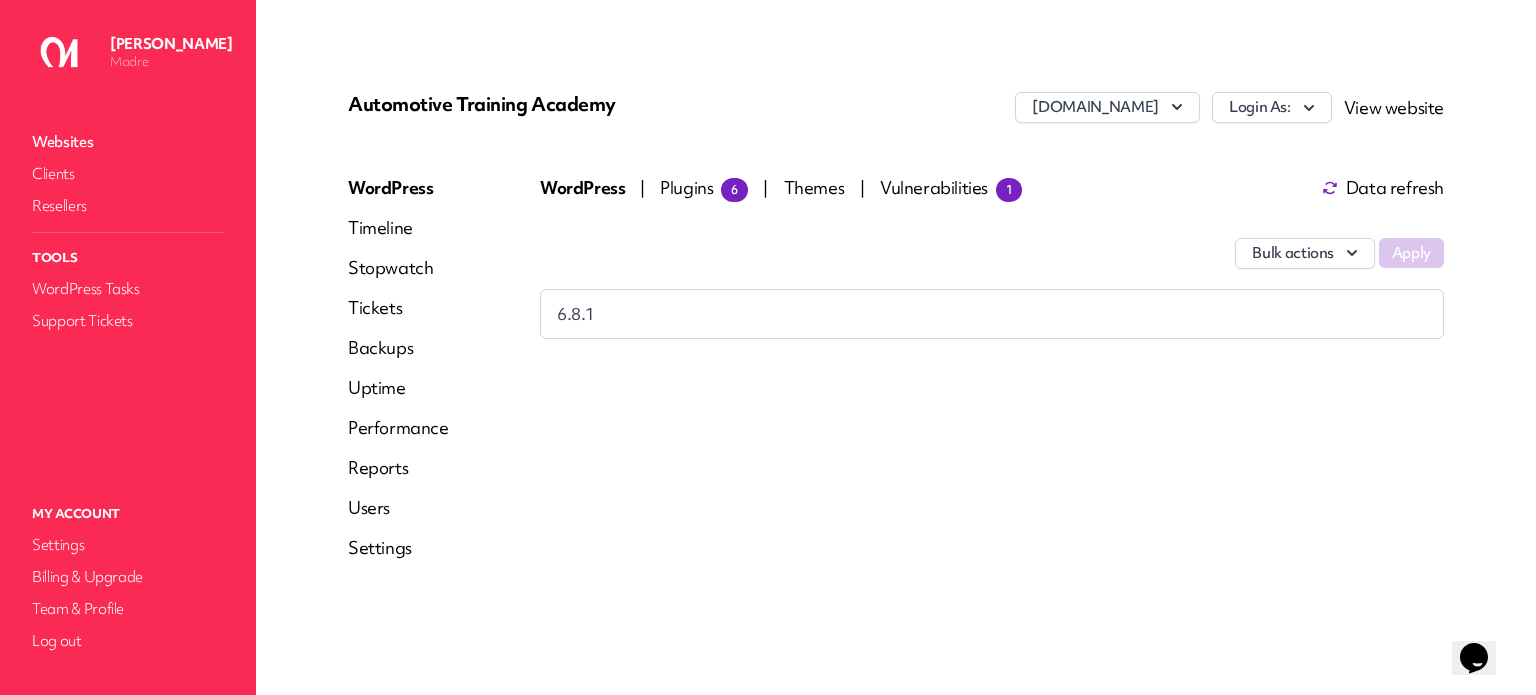 click on "Reports" at bounding box center [398, 468] 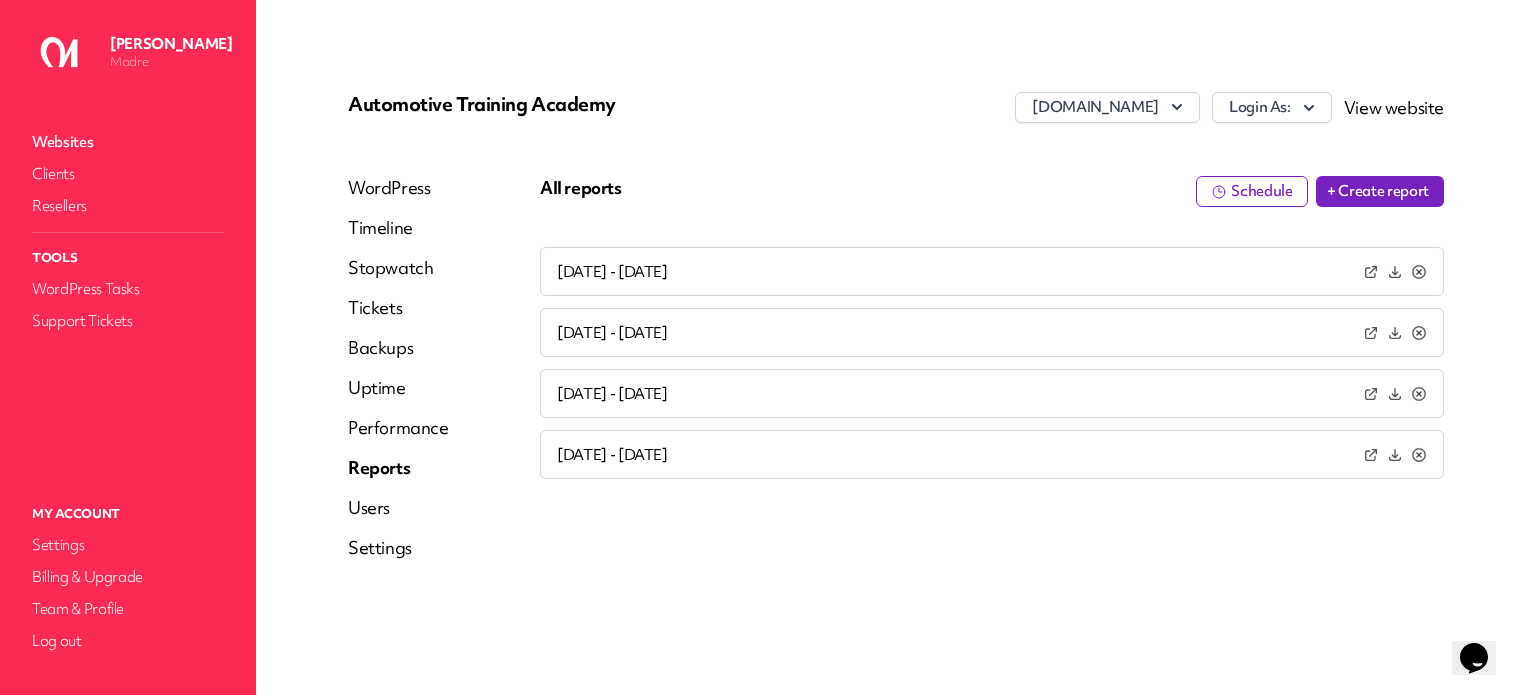 click on "WordPress" at bounding box center (398, 188) 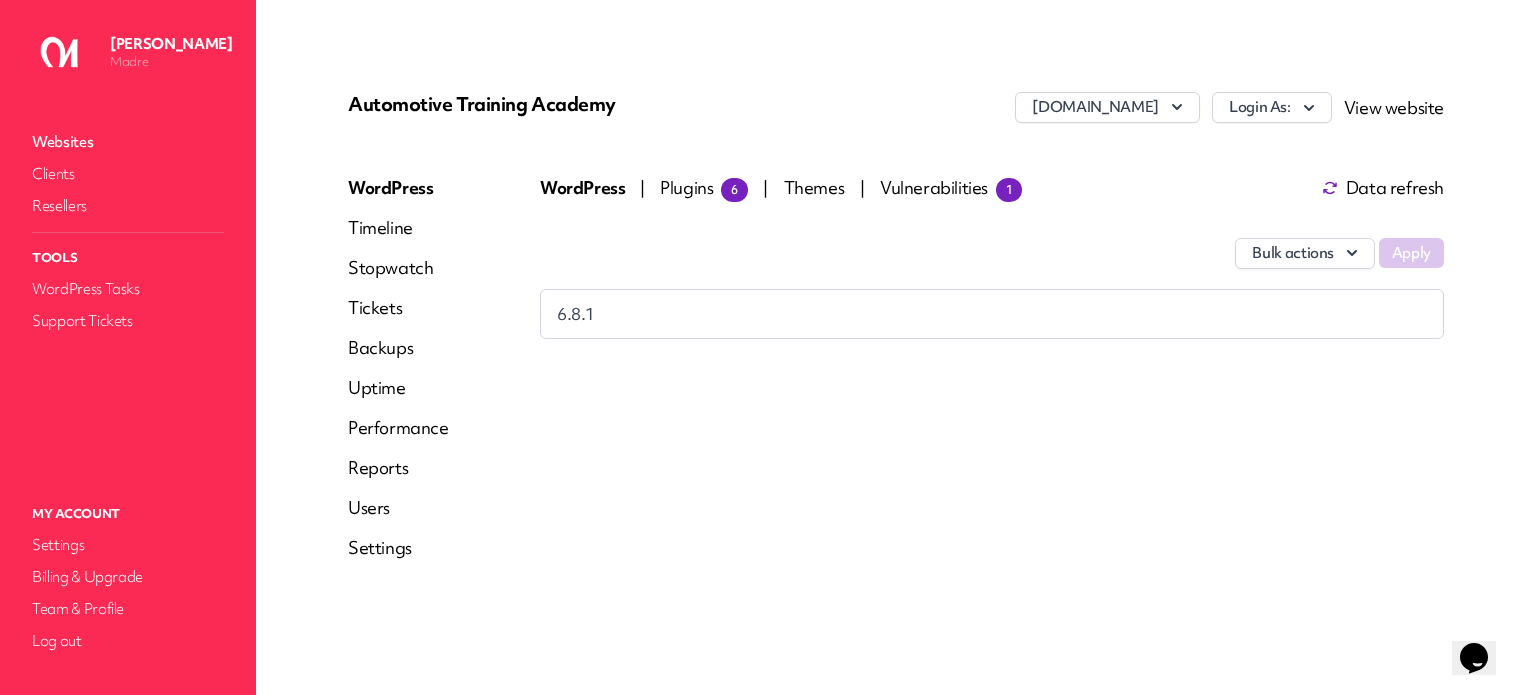 click on "Websites" at bounding box center (128, 142) 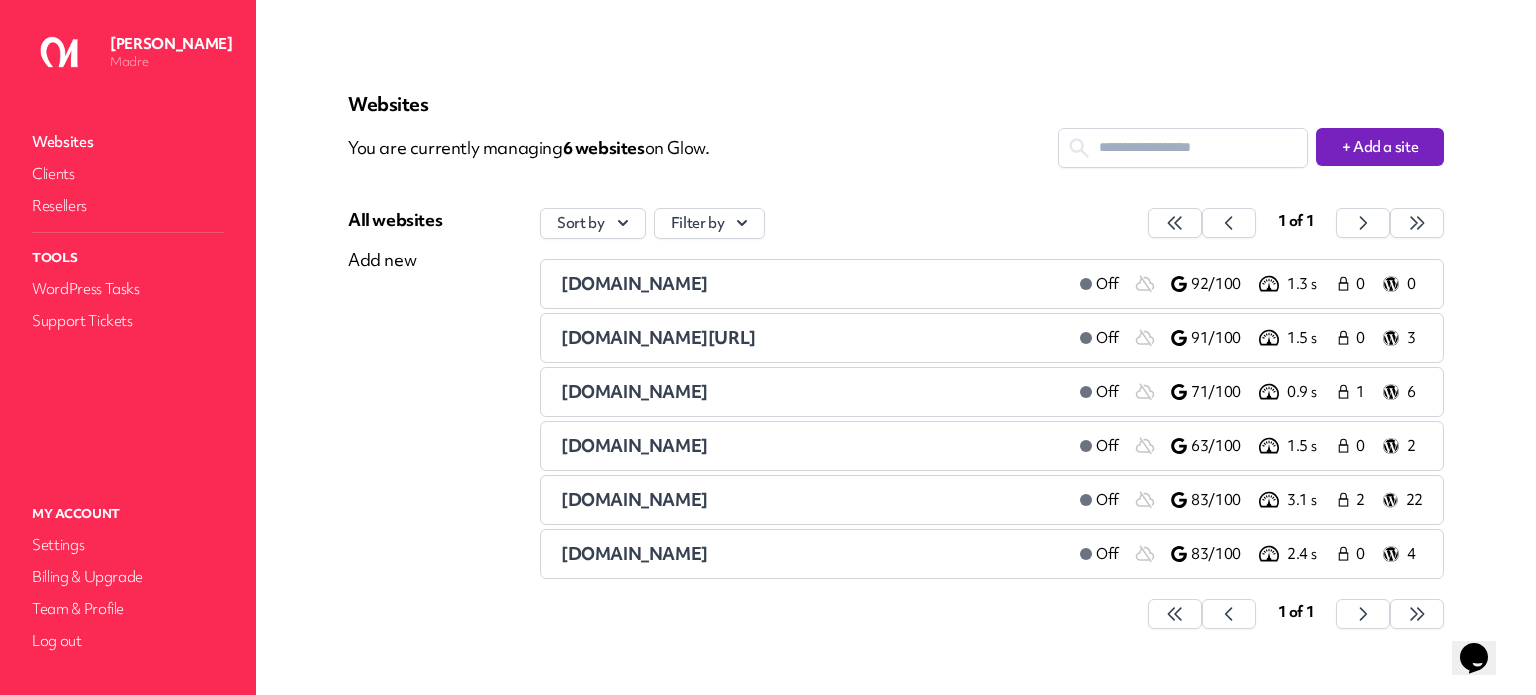 click on "[DOMAIN_NAME]" at bounding box center (634, 499) 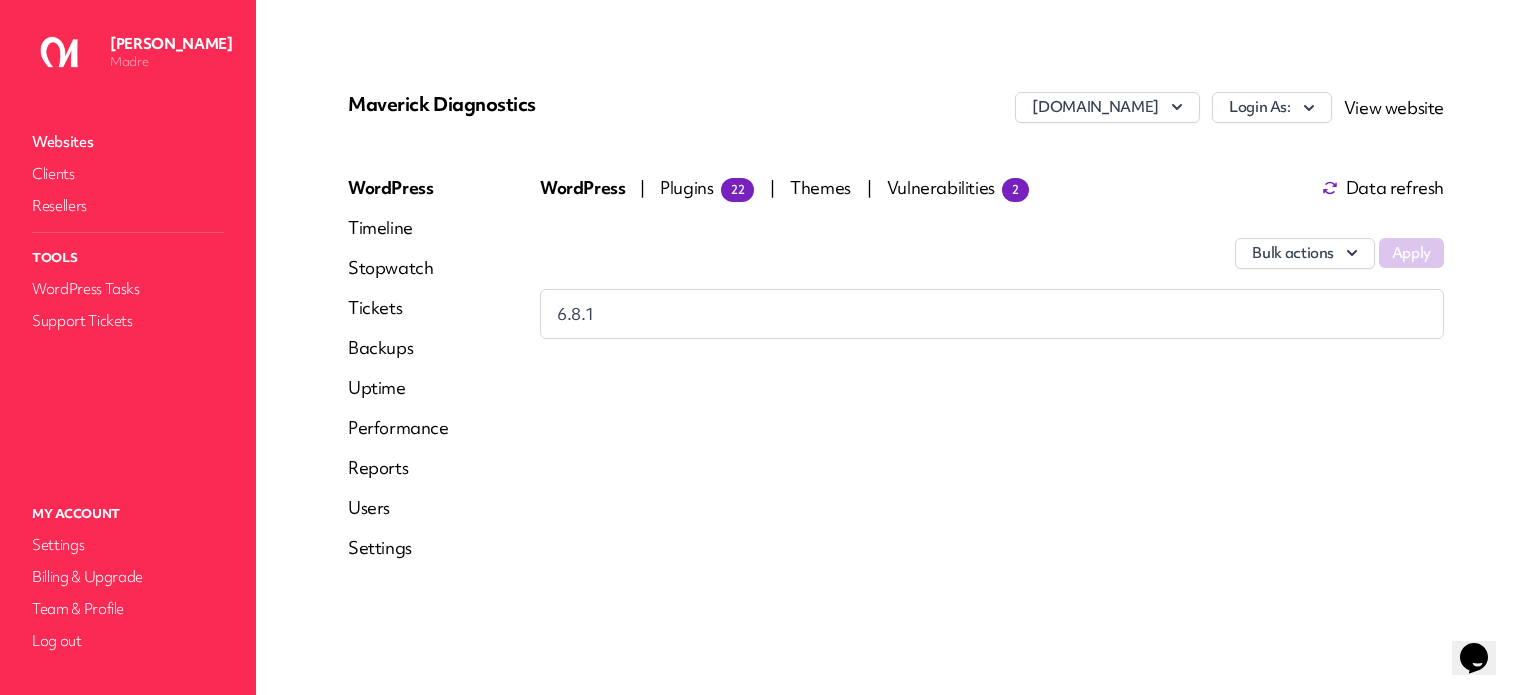 click on "Login As:
View website" at bounding box center (1328, 114) 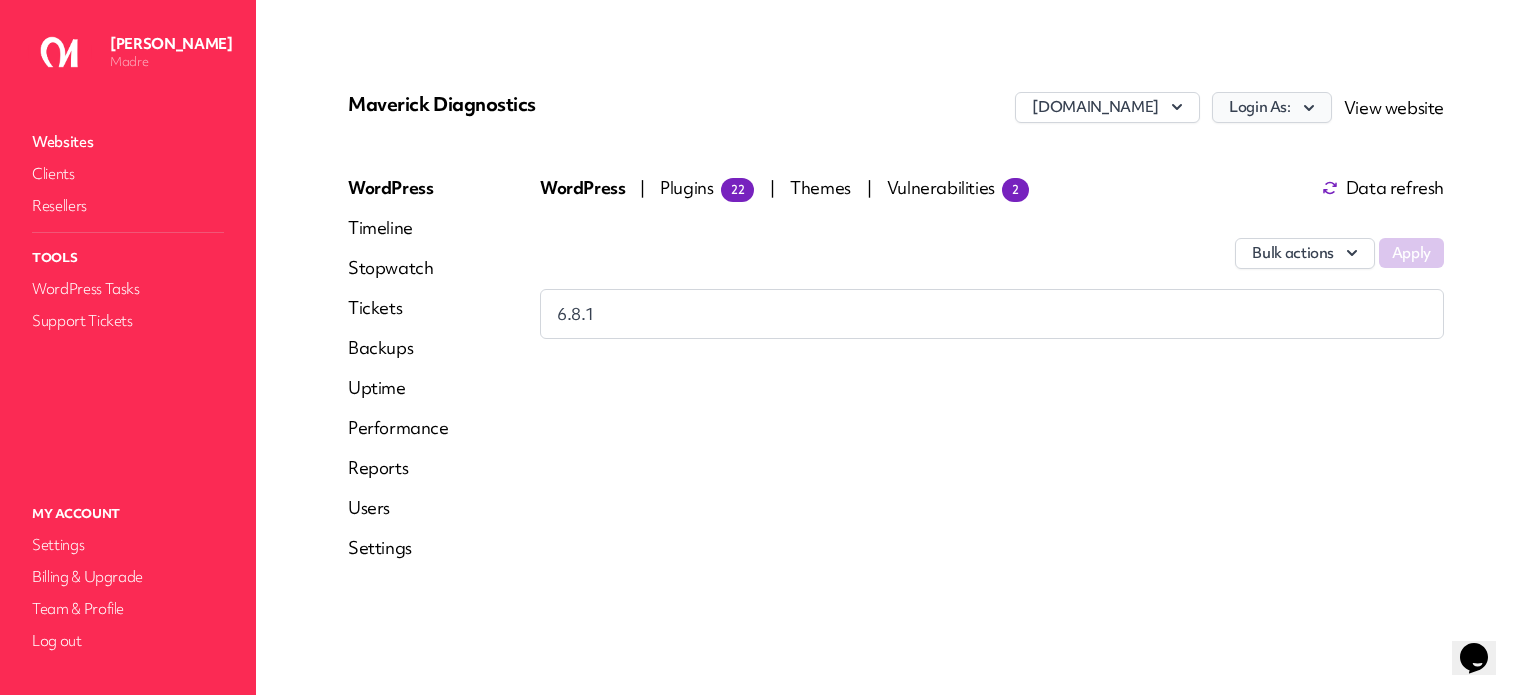 click on "Login As:" at bounding box center (1272, 107) 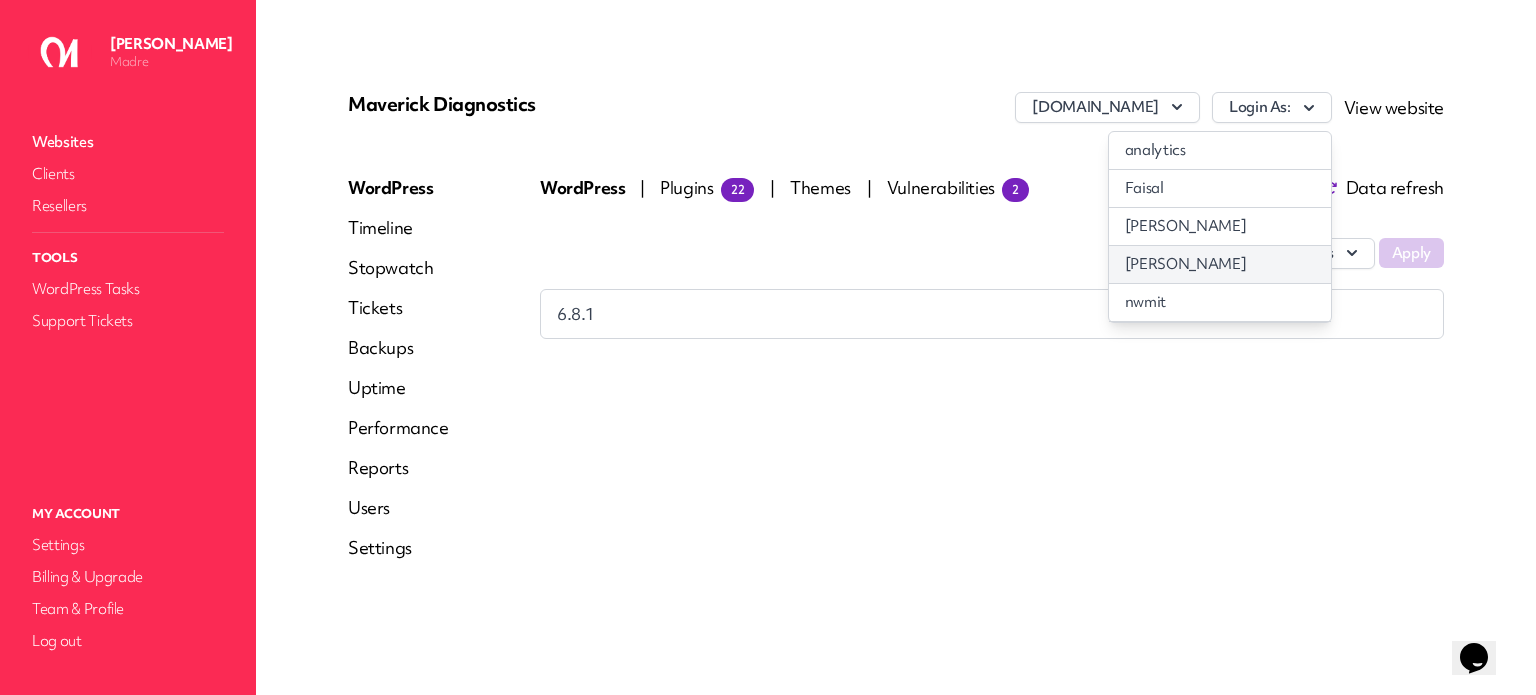 click on "[PERSON_NAME]" at bounding box center (1220, 264) 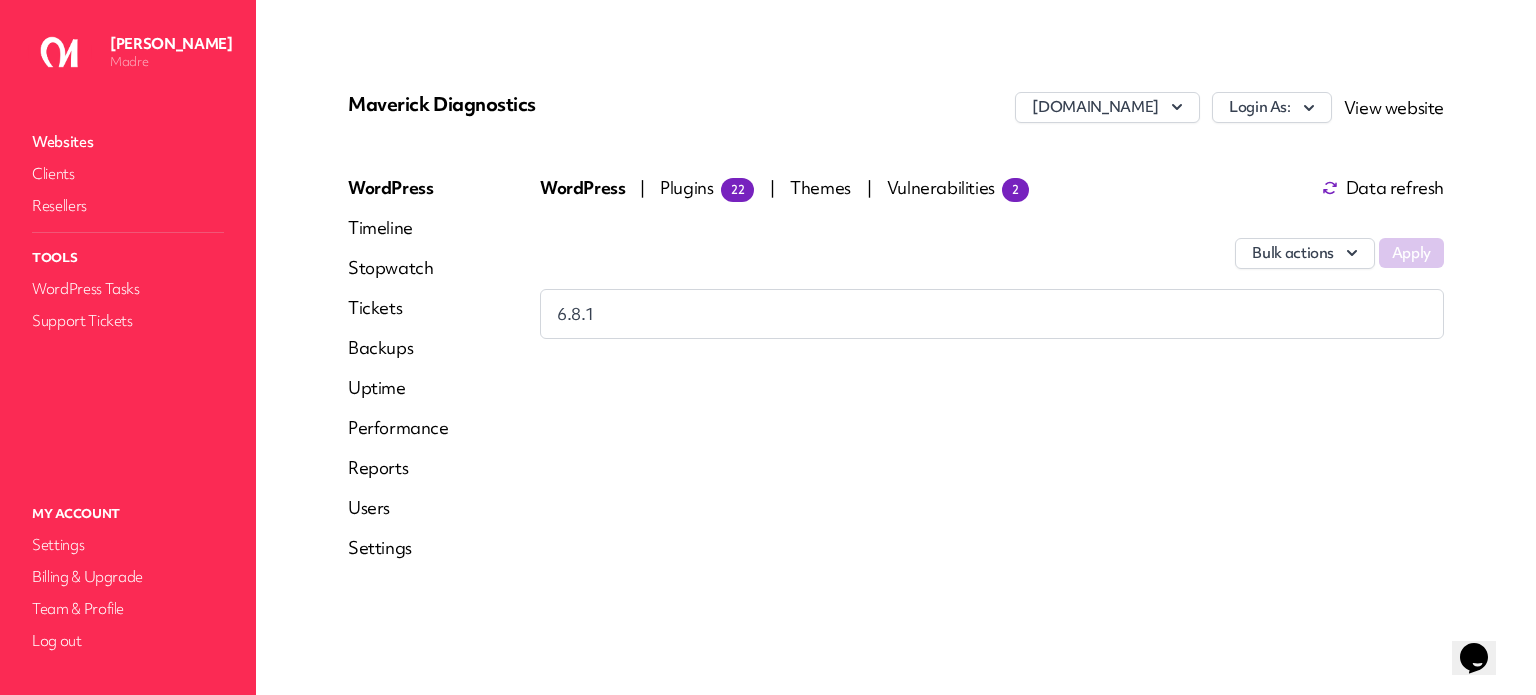 click on "Timeline" at bounding box center (398, 228) 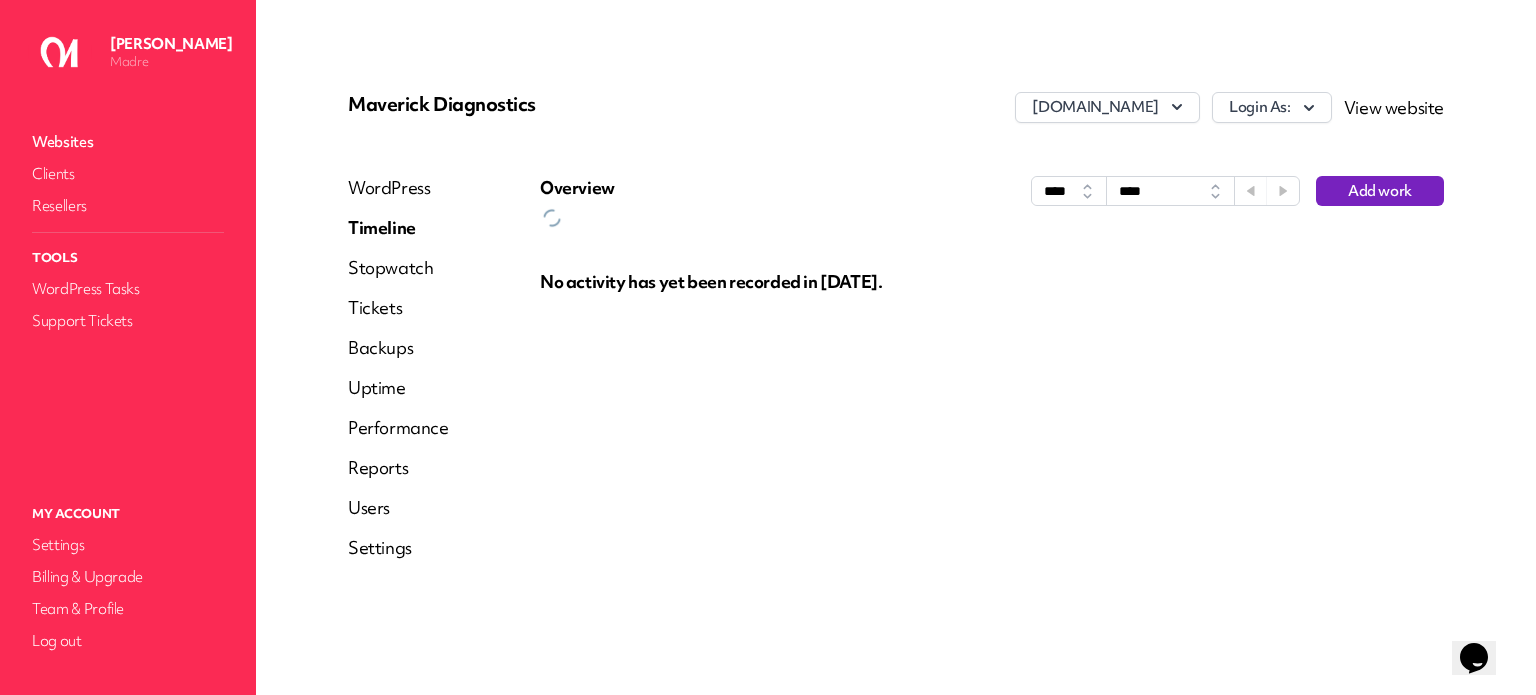 click on "Stopwatch" at bounding box center (398, 268) 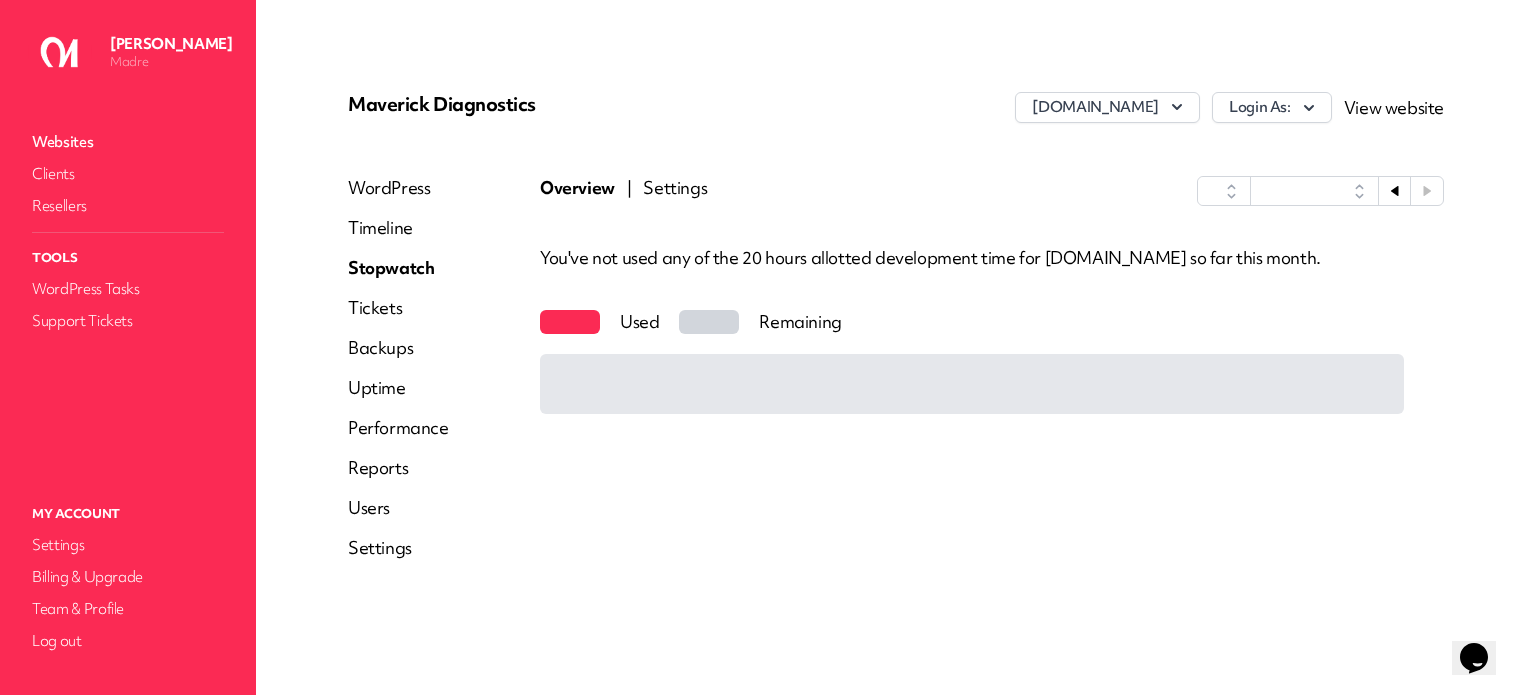 select on "****" 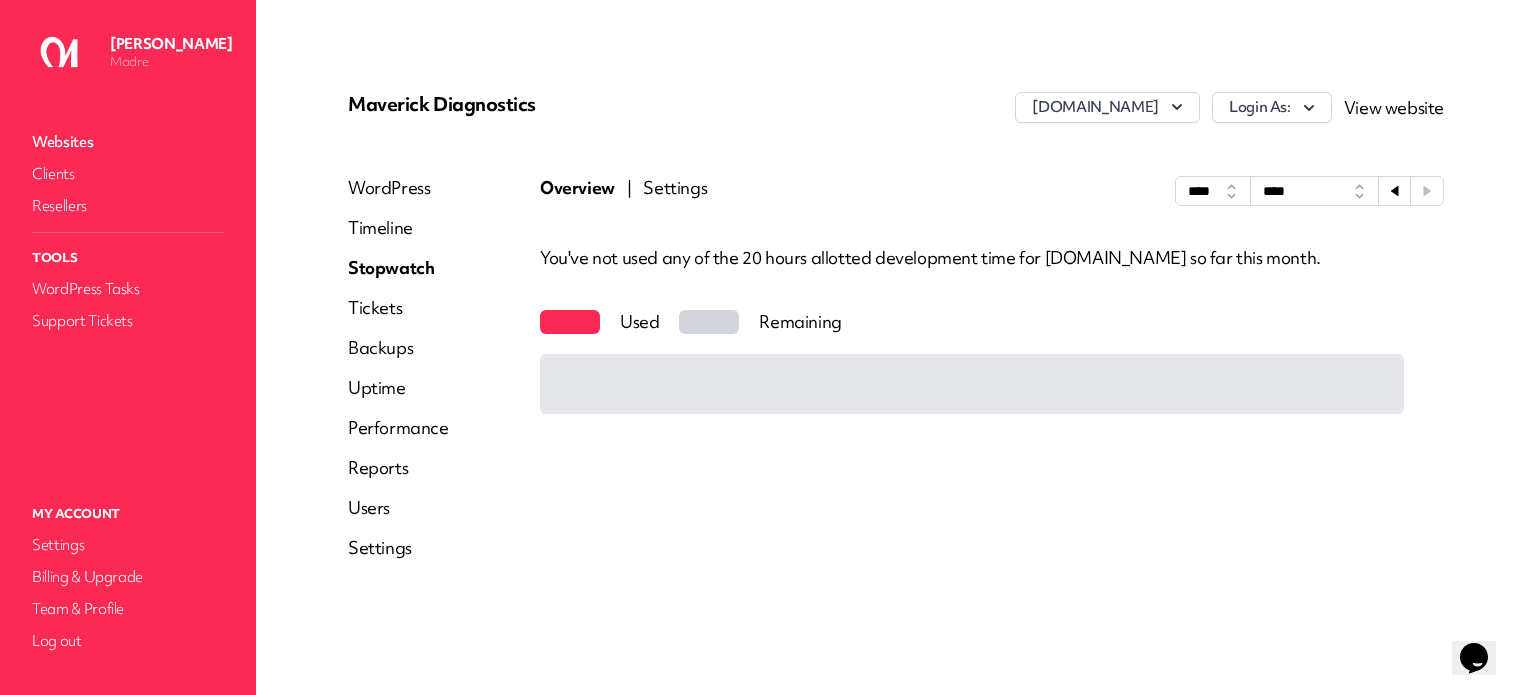 click on "Timeline" at bounding box center (398, 228) 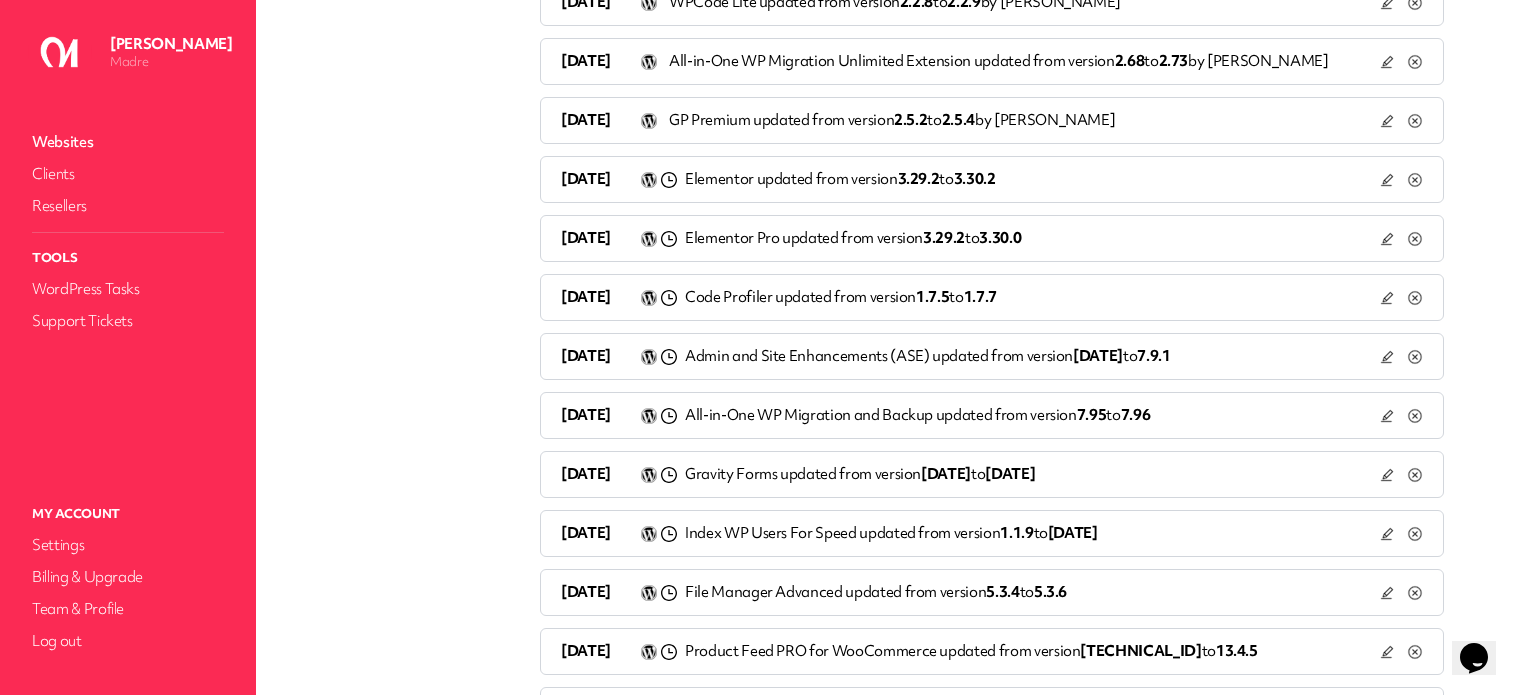 scroll, scrollTop: 0, scrollLeft: 0, axis: both 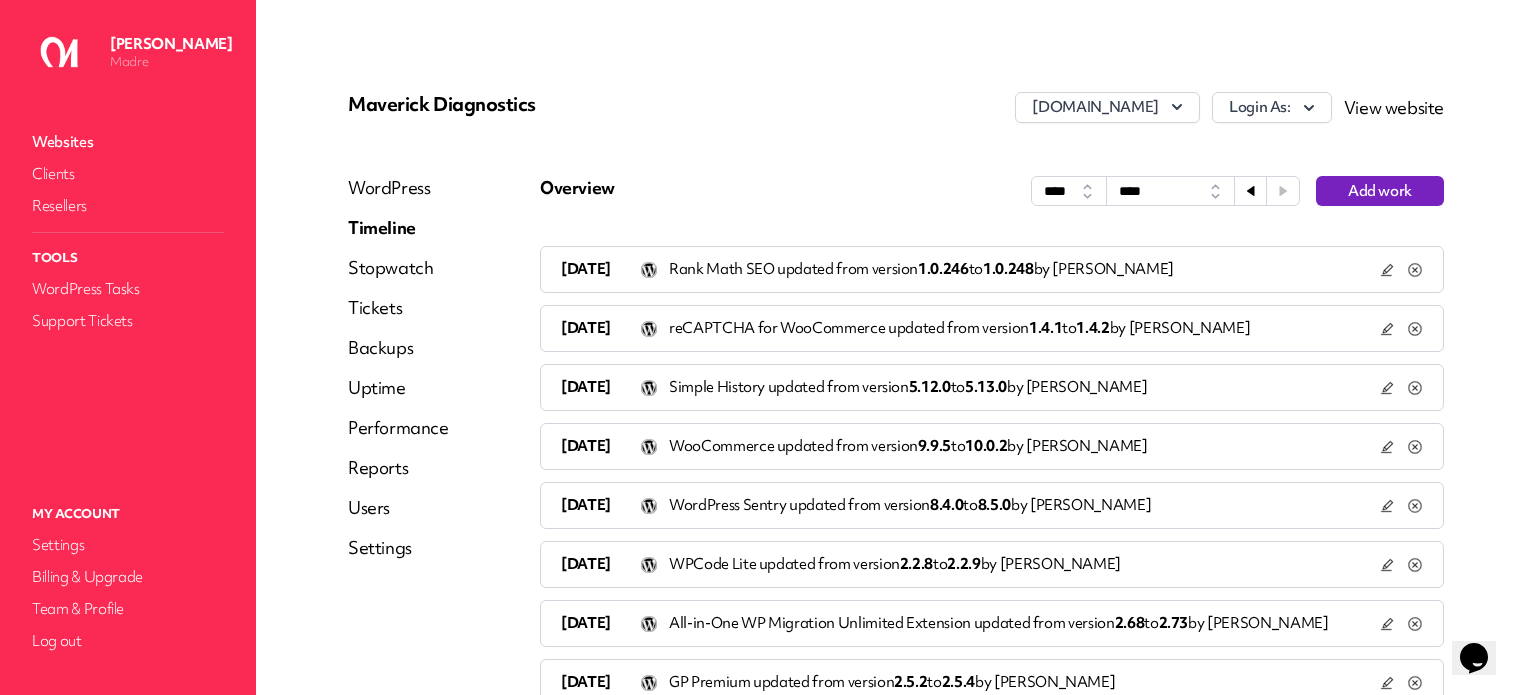 click 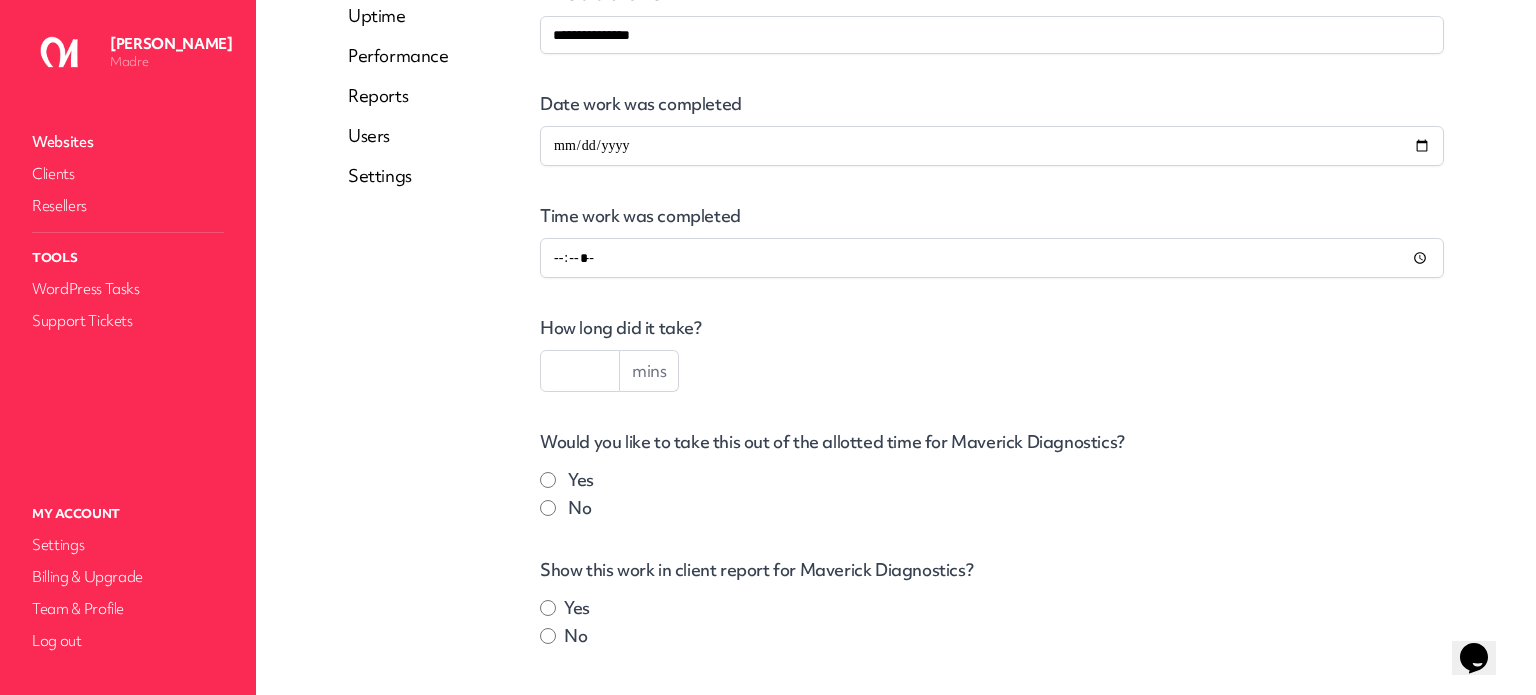 scroll, scrollTop: 400, scrollLeft: 0, axis: vertical 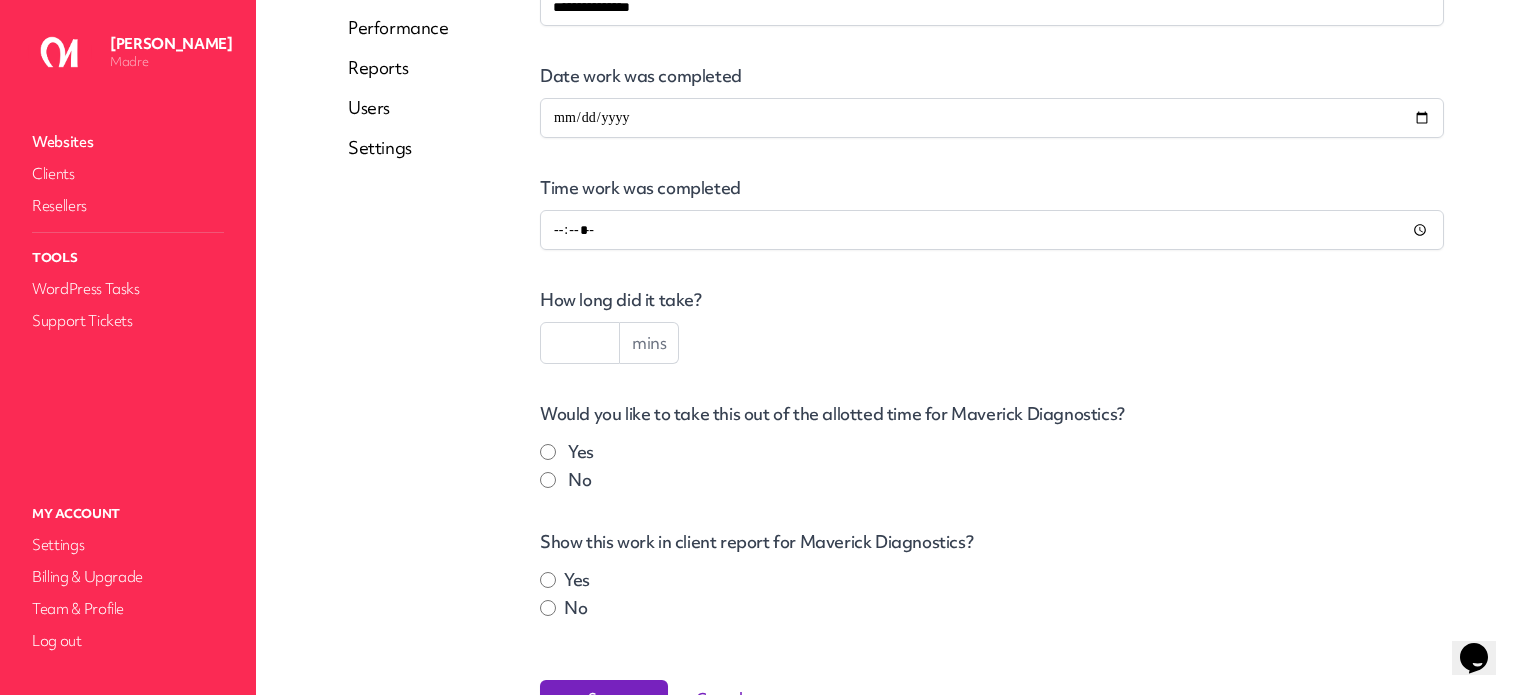 click at bounding box center (580, 343) 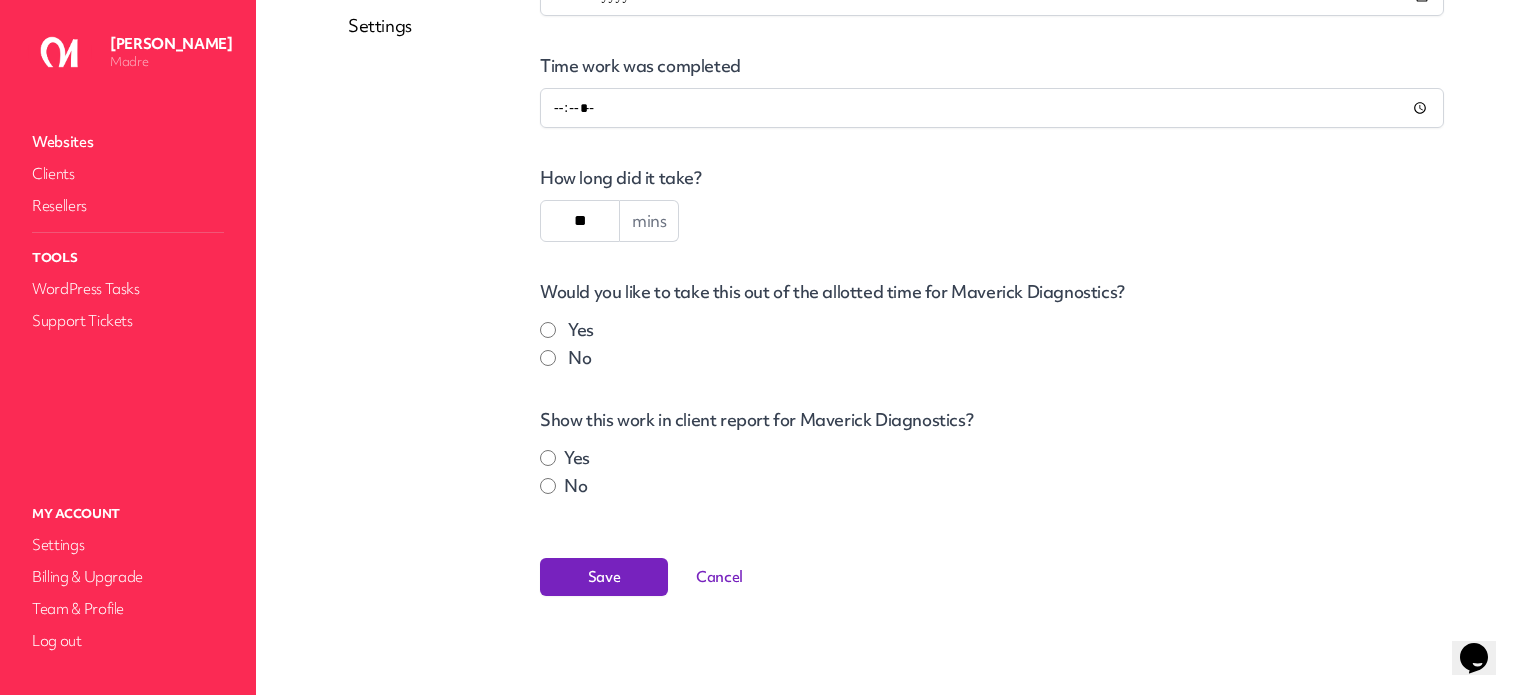scroll, scrollTop: 524, scrollLeft: 0, axis: vertical 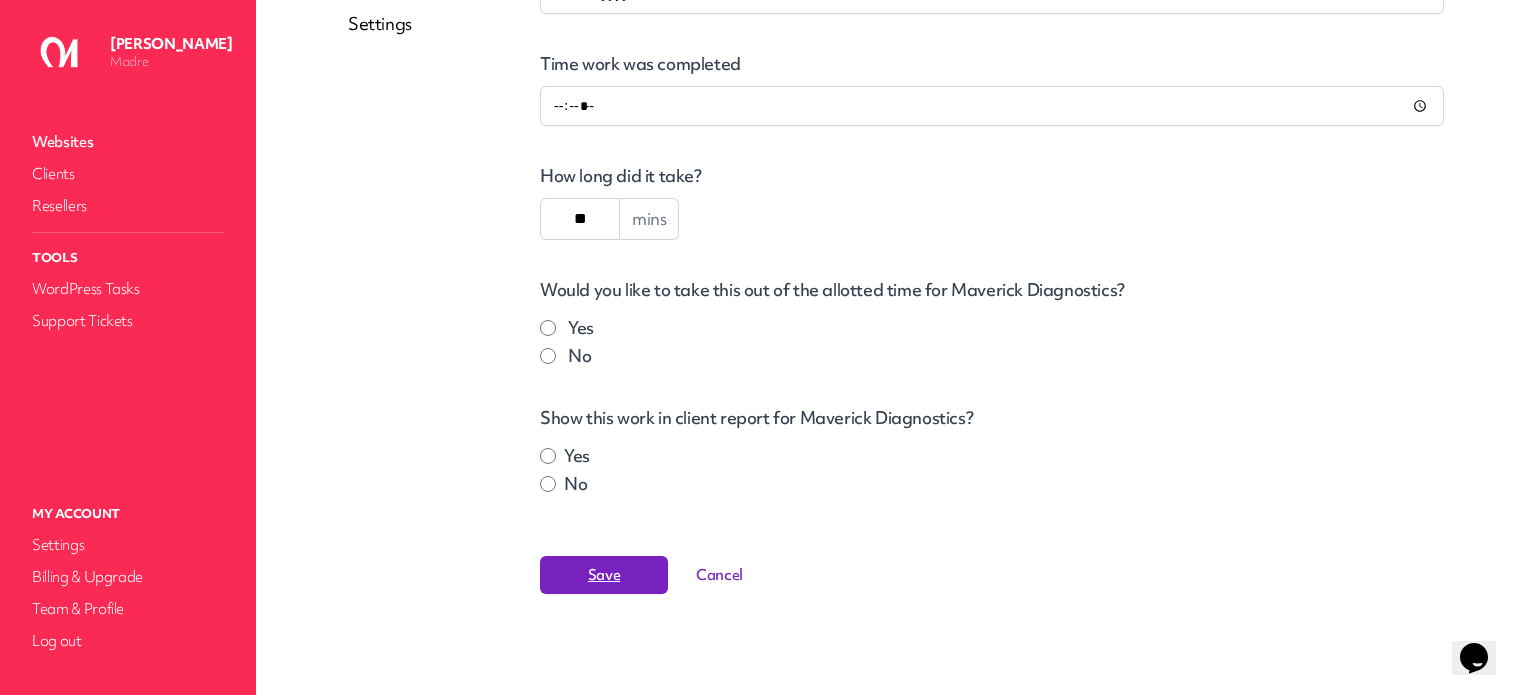 type on "**" 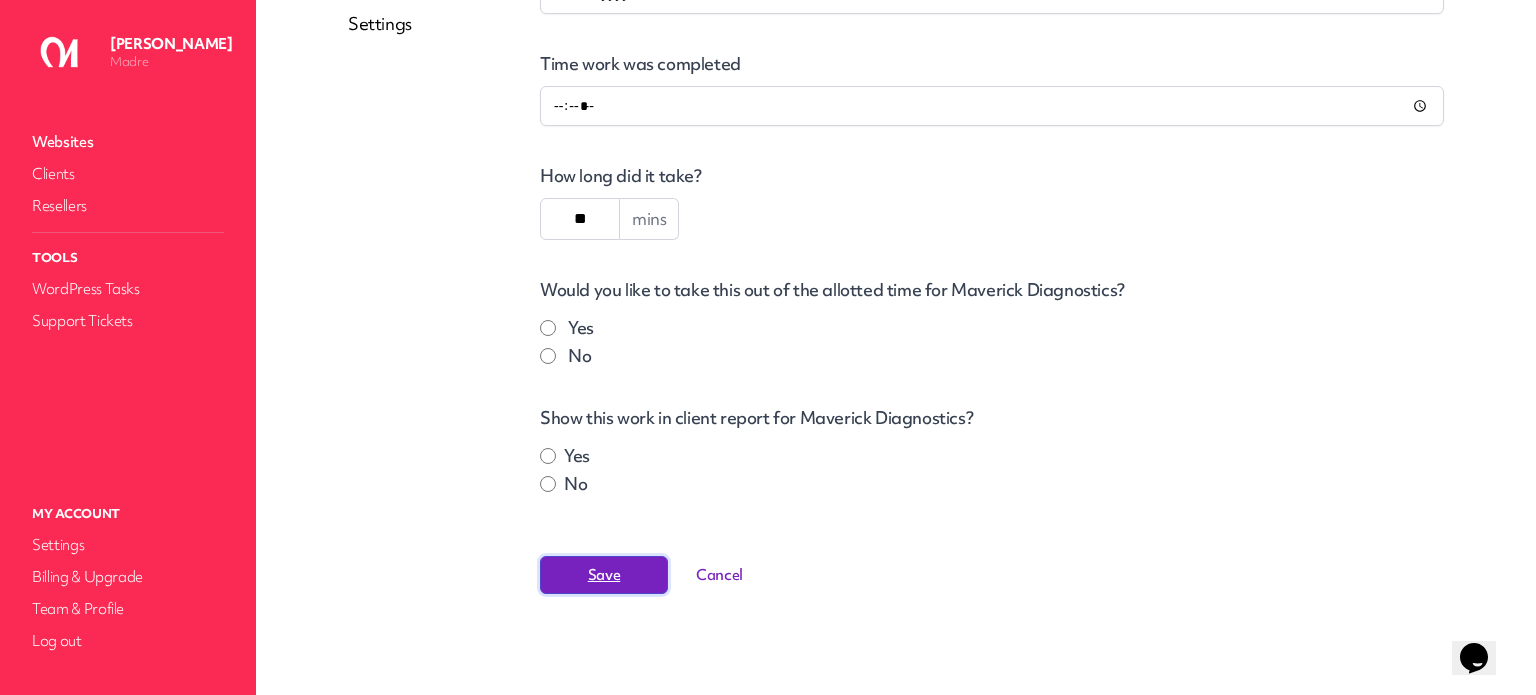 click on "Save" at bounding box center (604, 575) 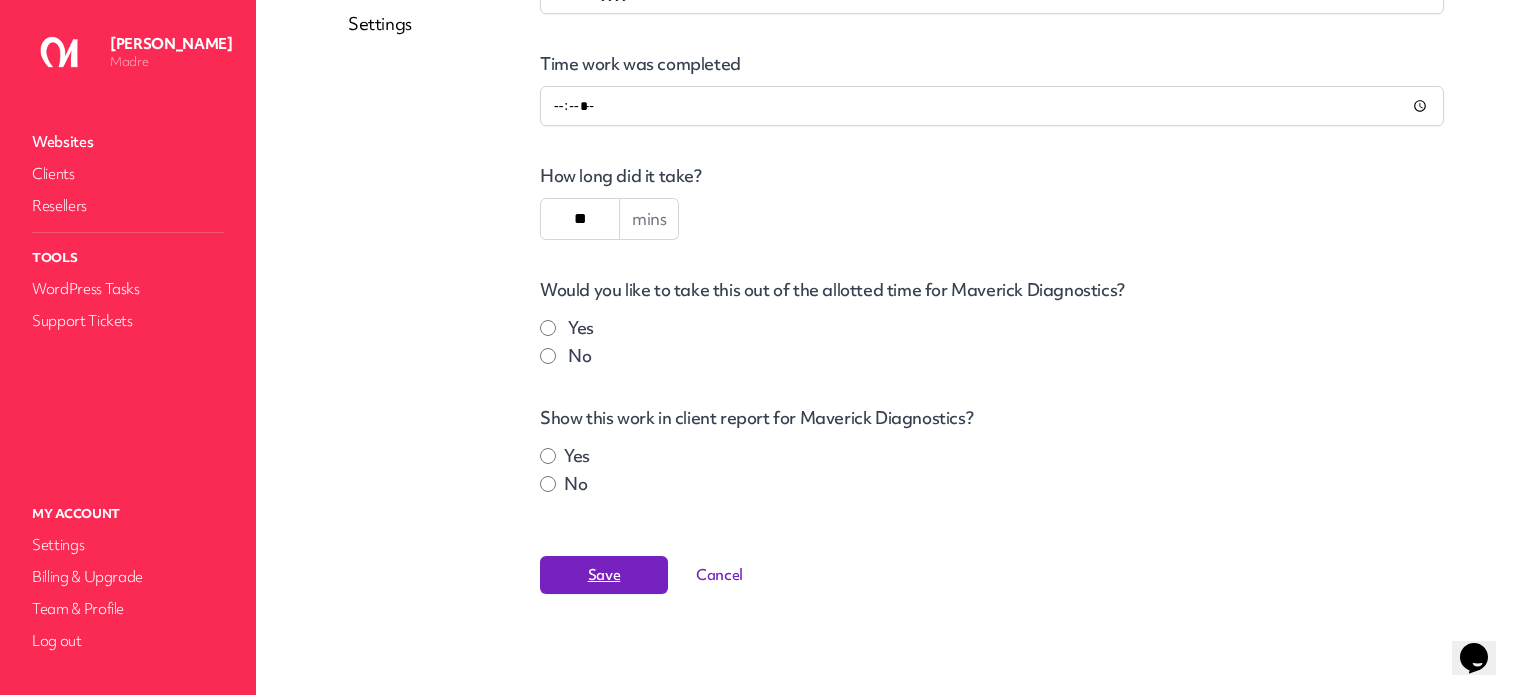 scroll, scrollTop: 0, scrollLeft: 0, axis: both 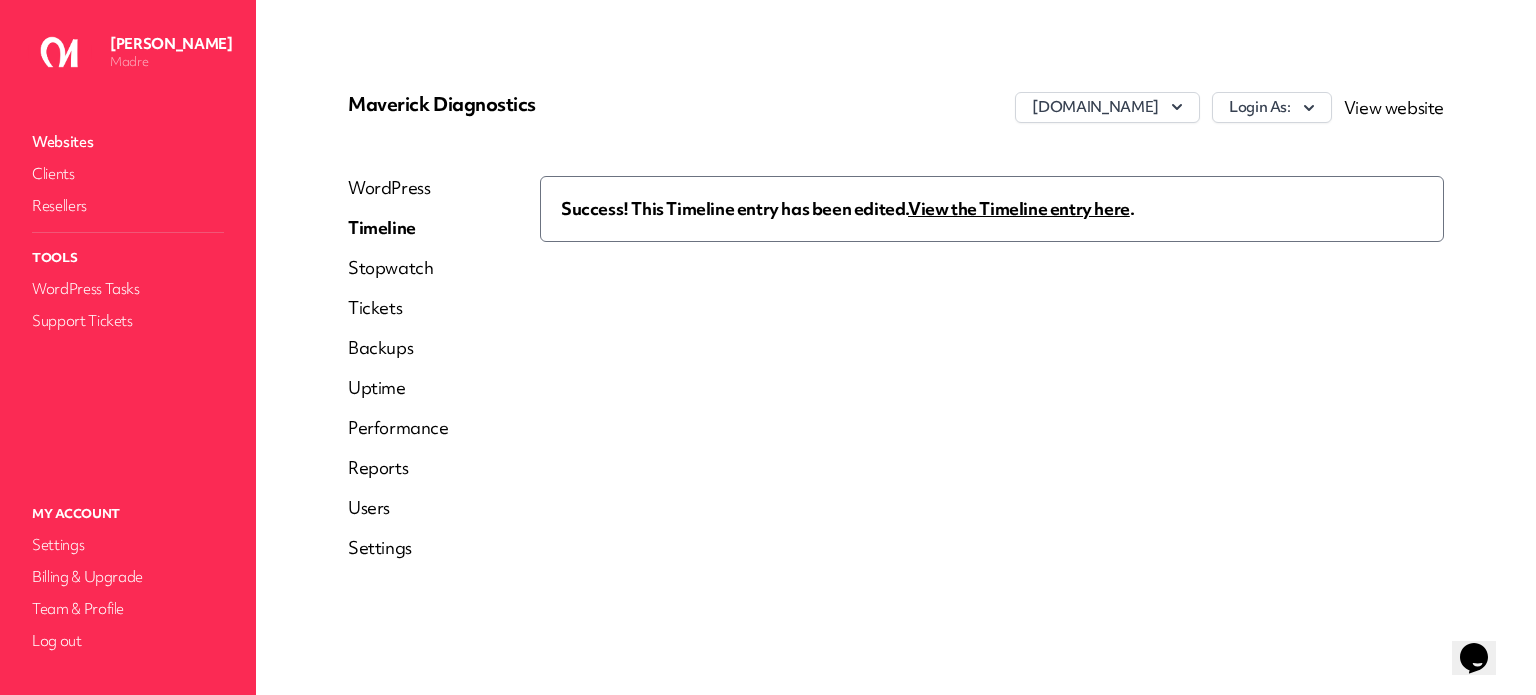 click on "View
the
Timeline entry here" at bounding box center (1019, 208) 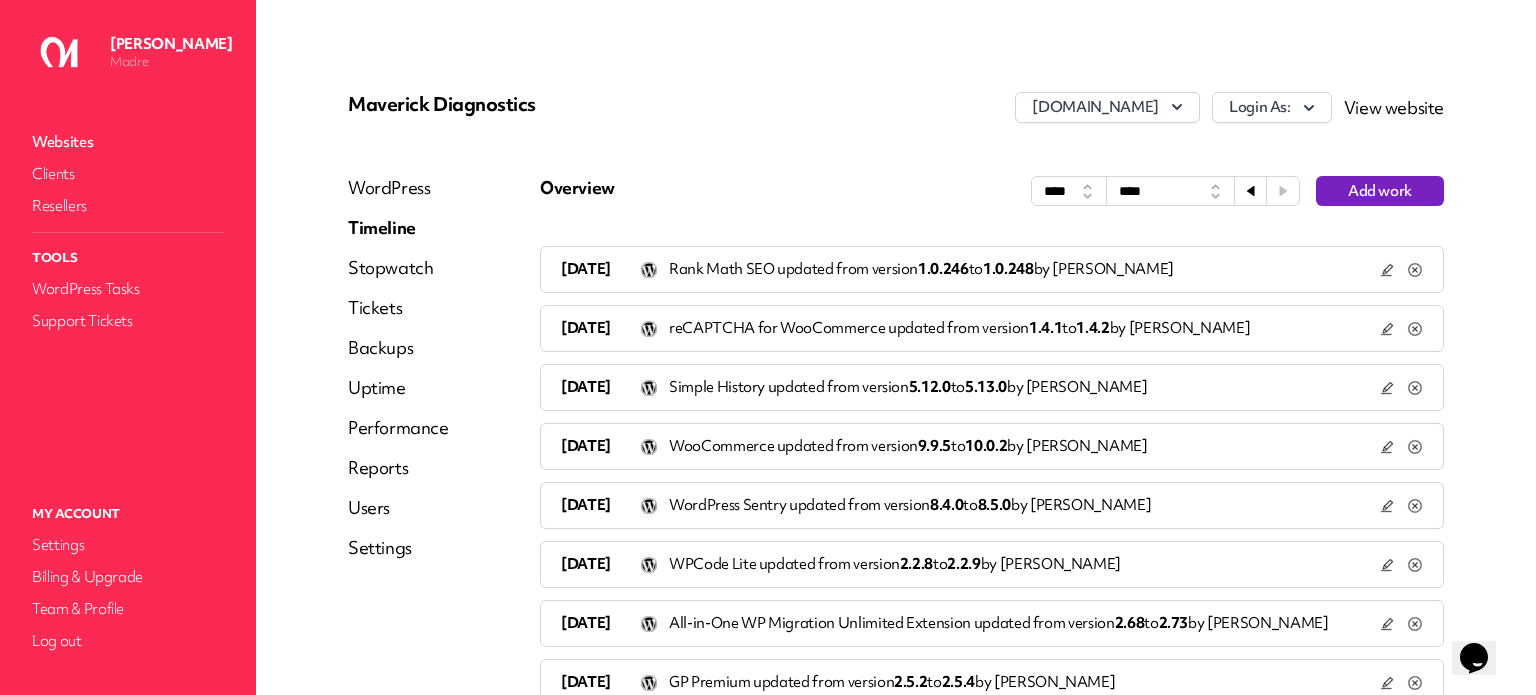 click 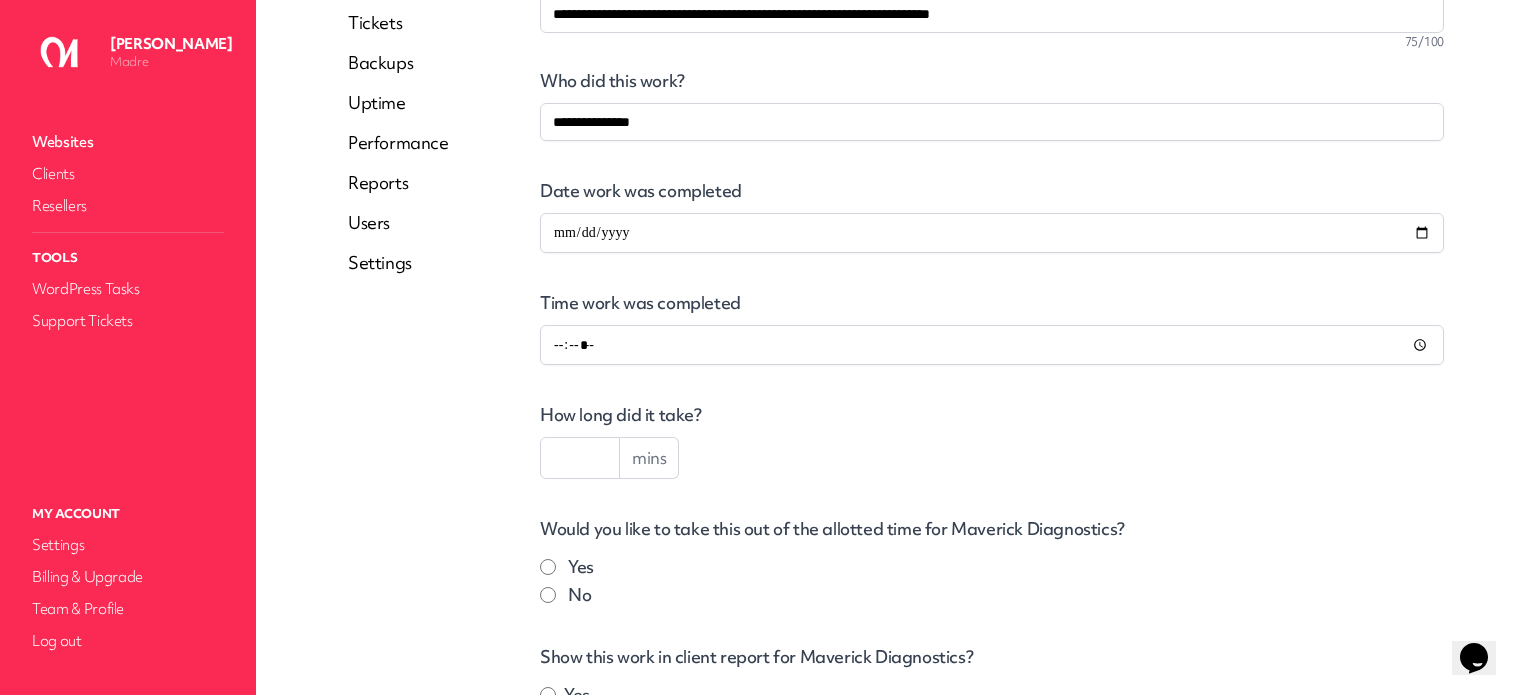 scroll, scrollTop: 300, scrollLeft: 0, axis: vertical 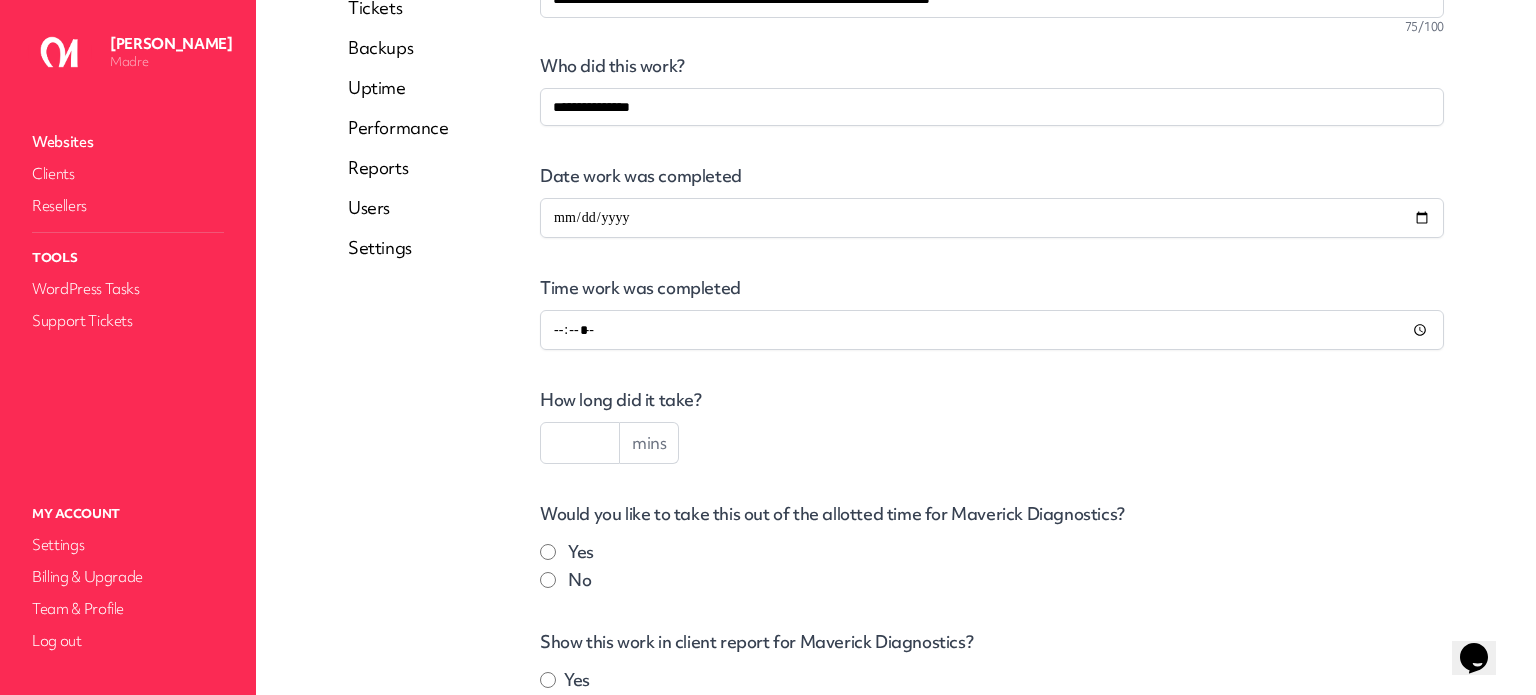click at bounding box center [580, 443] 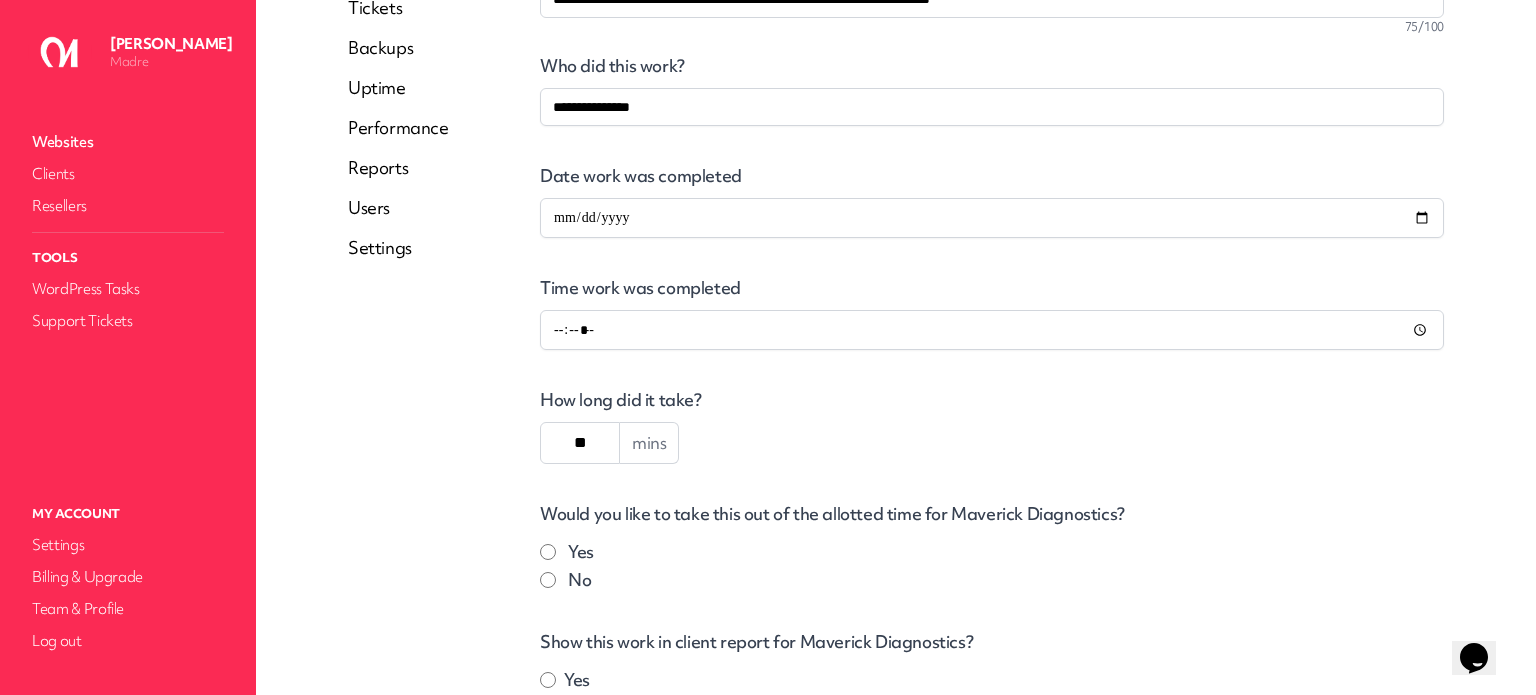 scroll, scrollTop: 524, scrollLeft: 0, axis: vertical 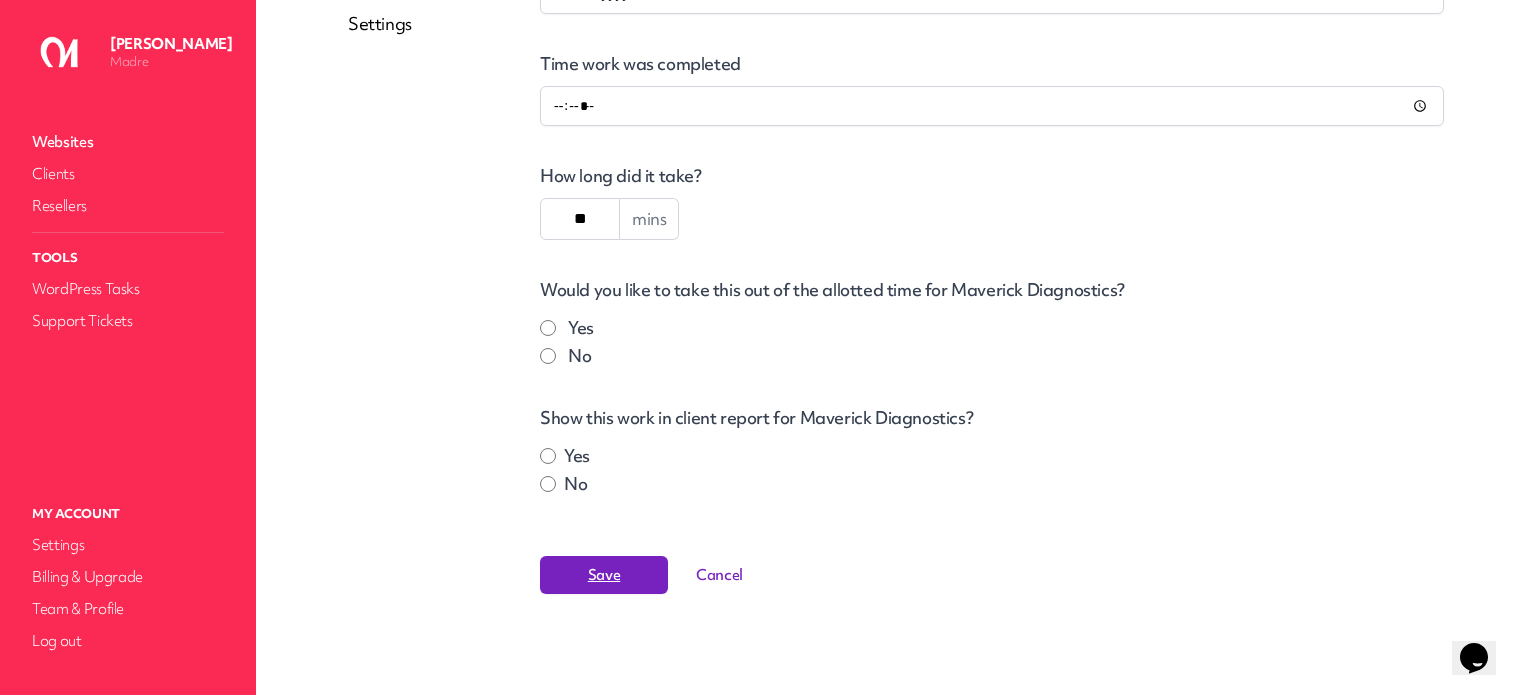 type on "**" 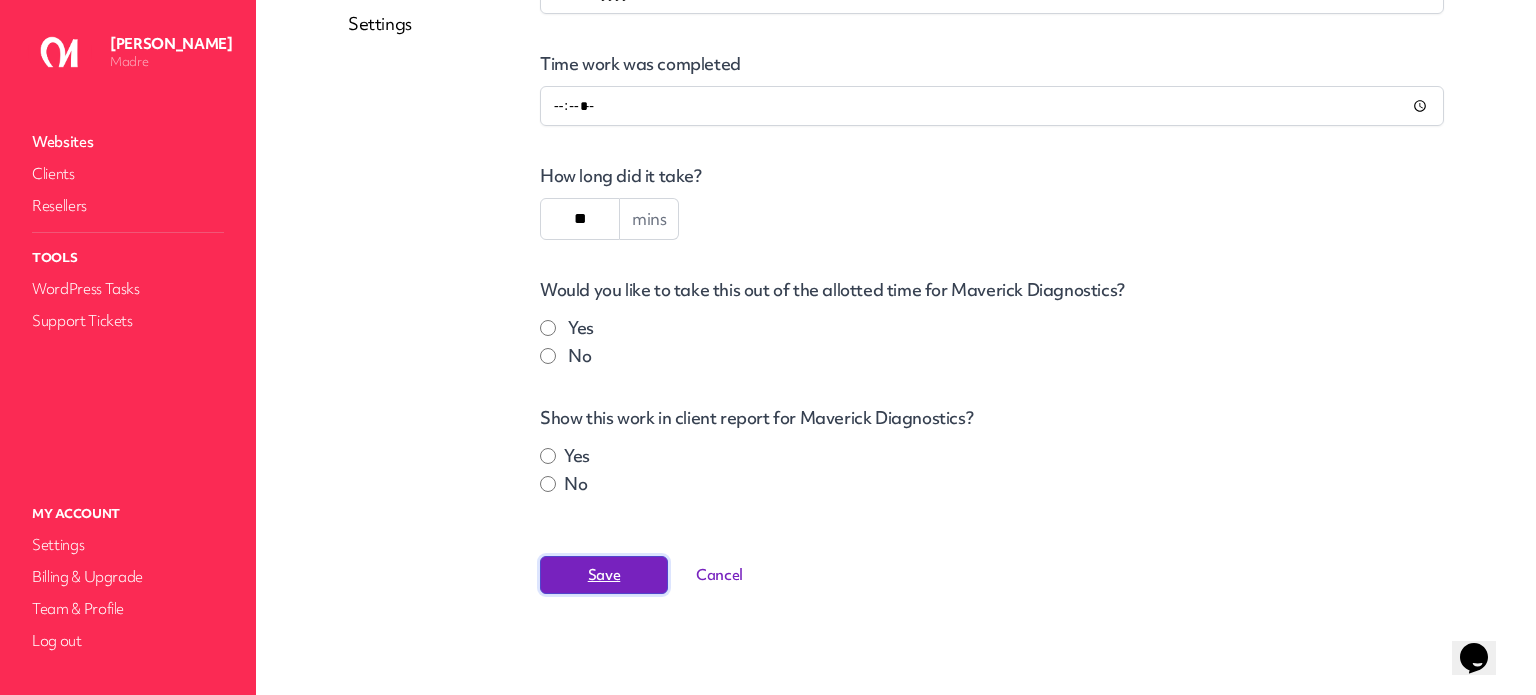 click on "Save" at bounding box center [604, 575] 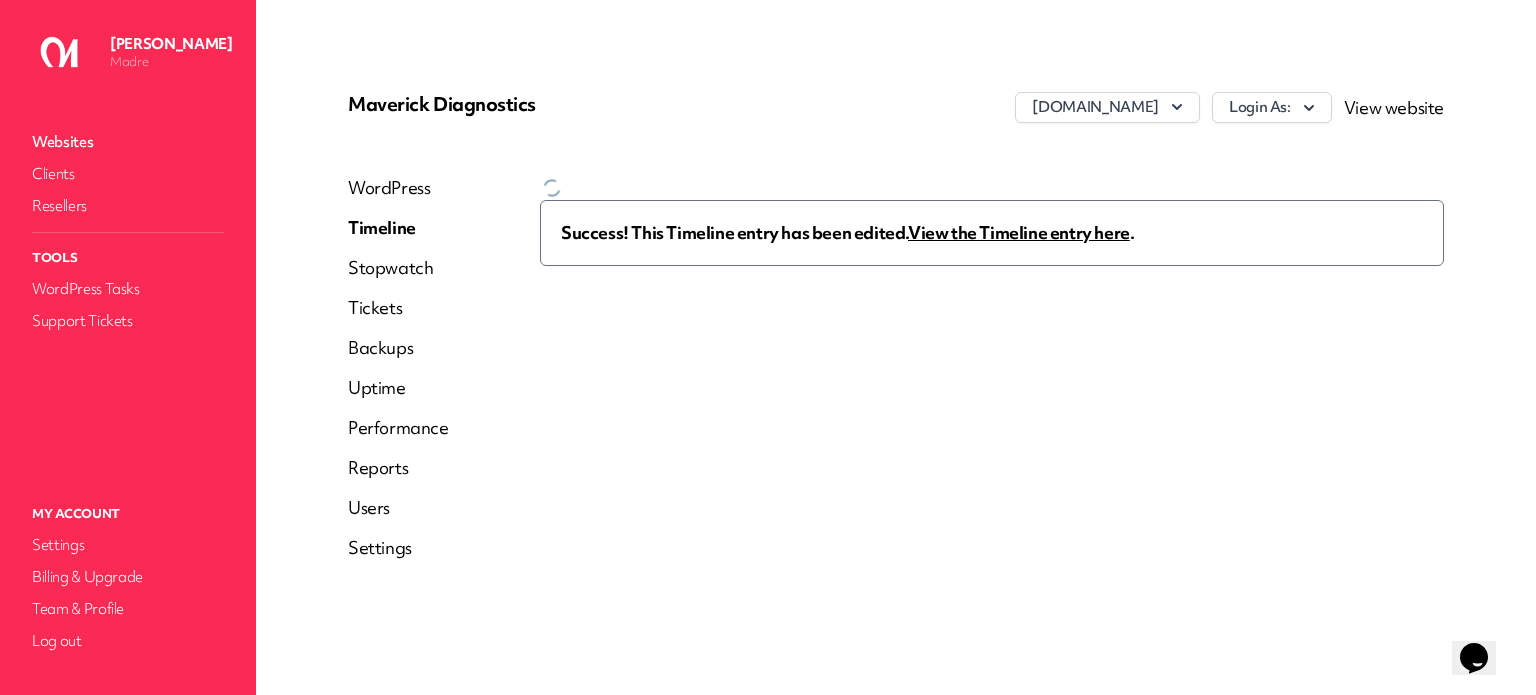 scroll, scrollTop: 0, scrollLeft: 0, axis: both 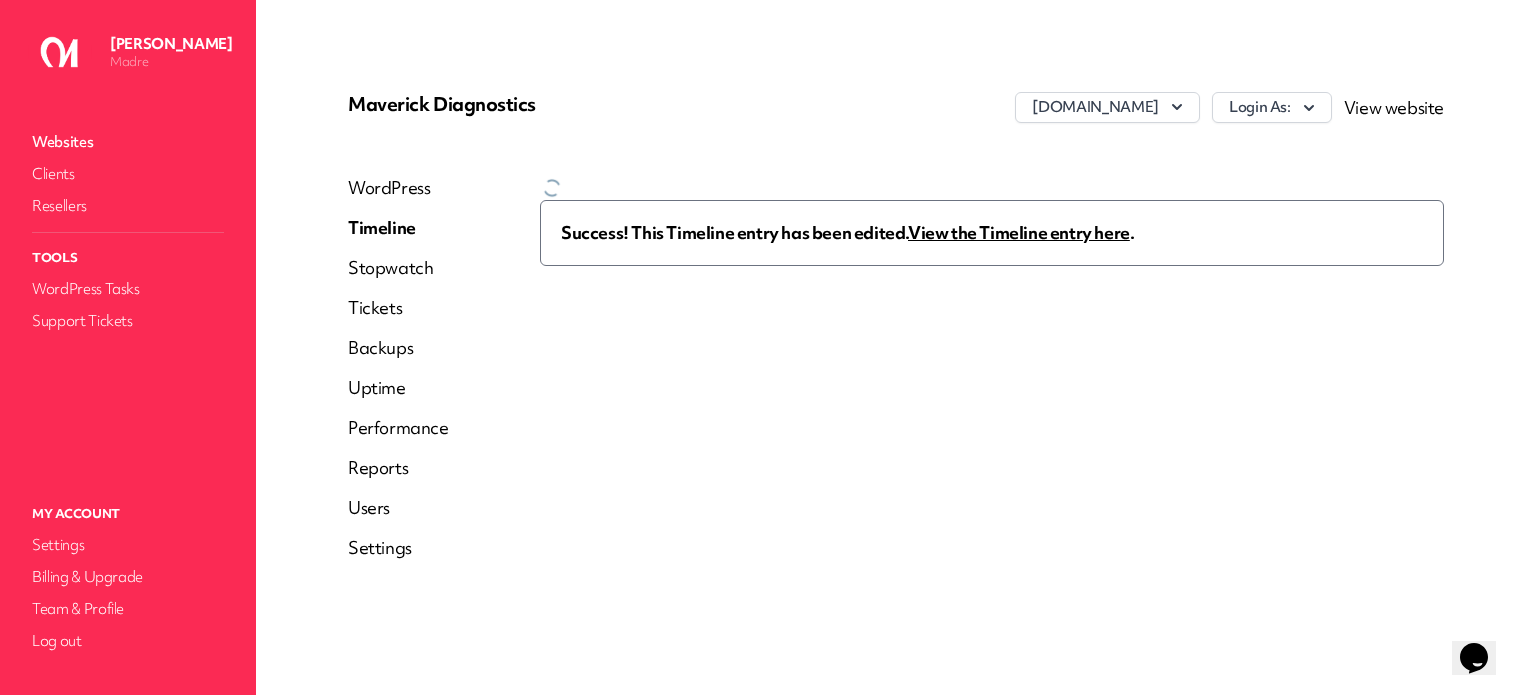 click on "Success! This Timeline entry has been edited.
View
the
Timeline entry here ." at bounding box center [992, 233] 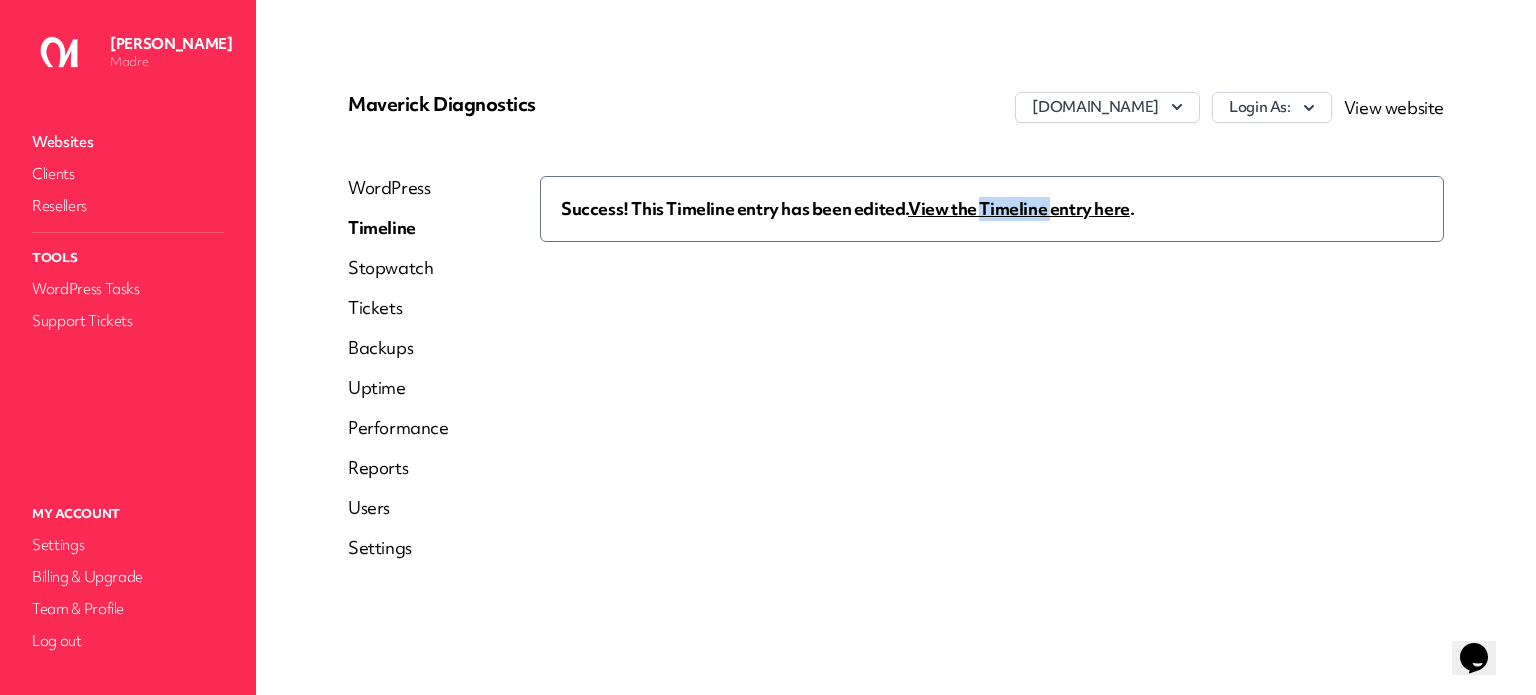click on "Success! This Timeline entry has been edited.
View
the
Timeline entry here ." at bounding box center [992, 209] 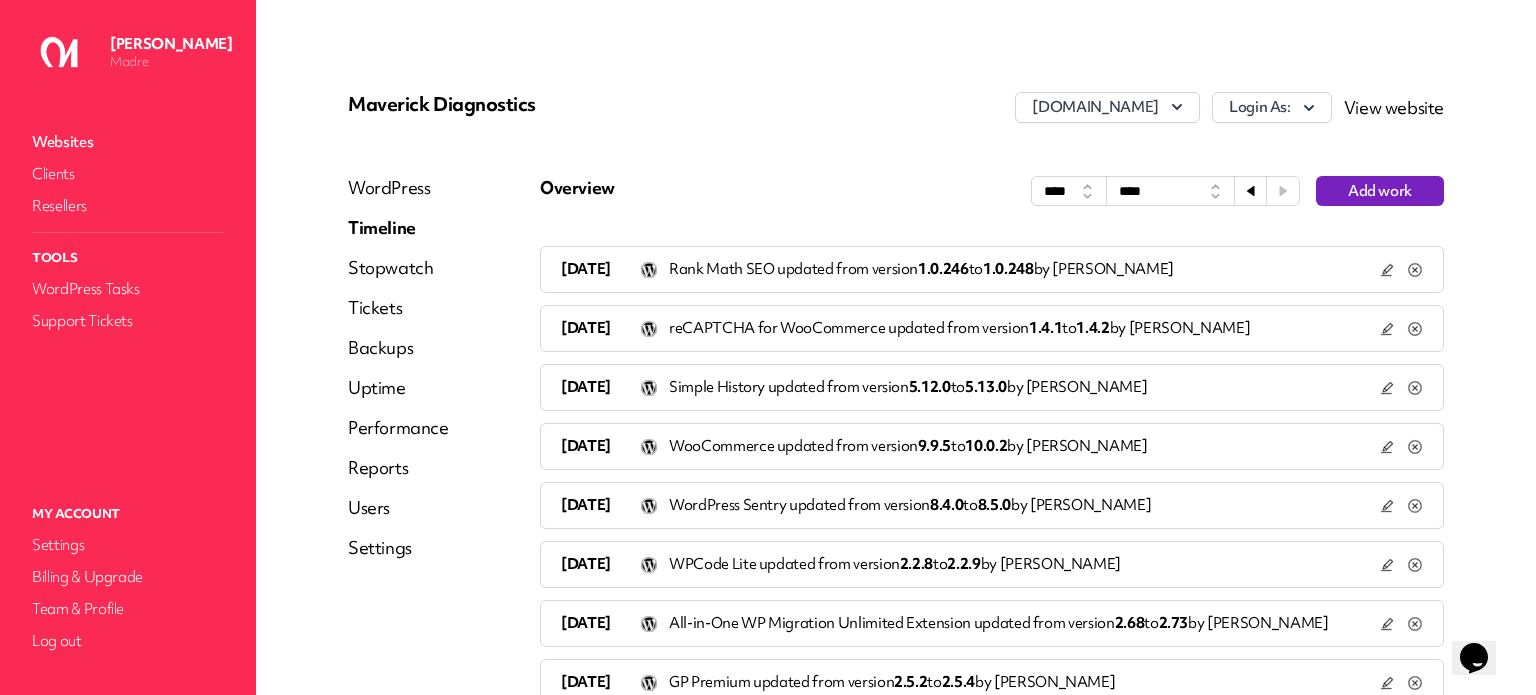 click 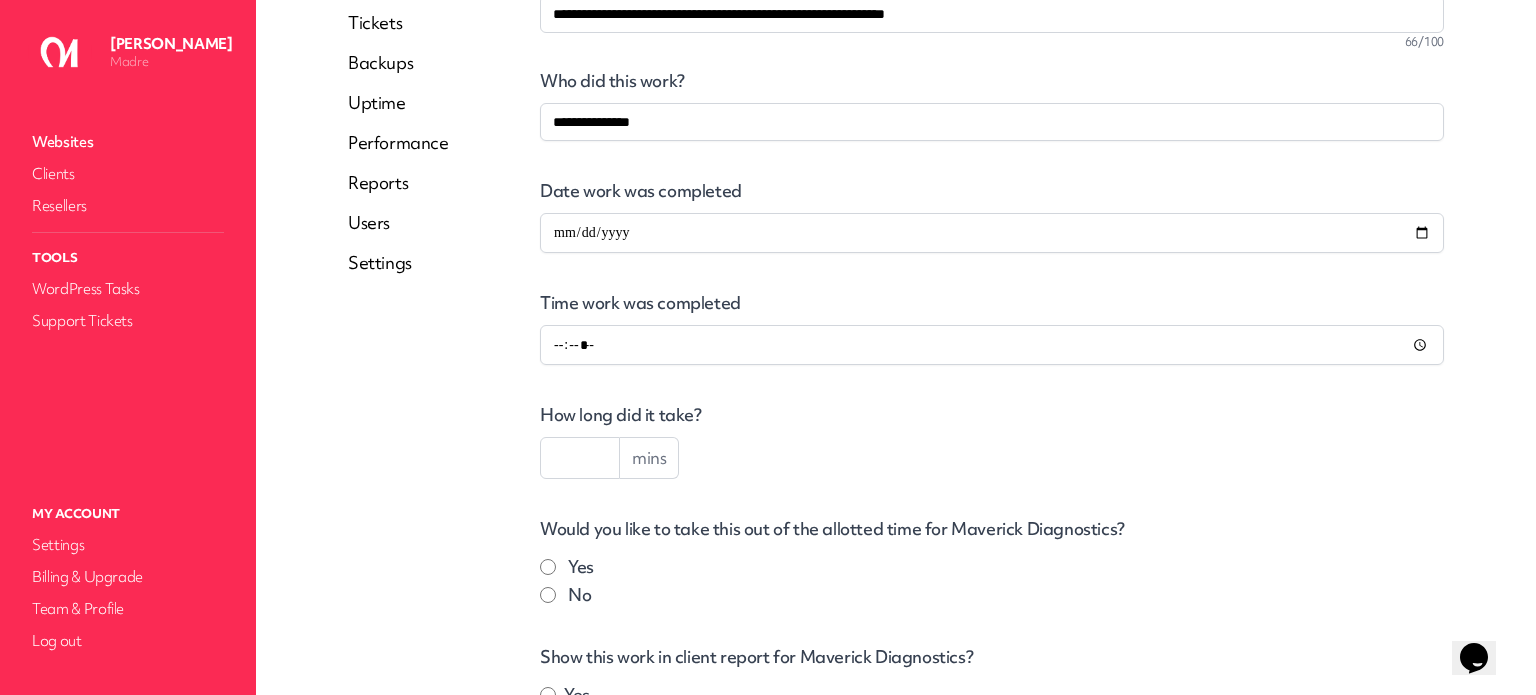 scroll, scrollTop: 300, scrollLeft: 0, axis: vertical 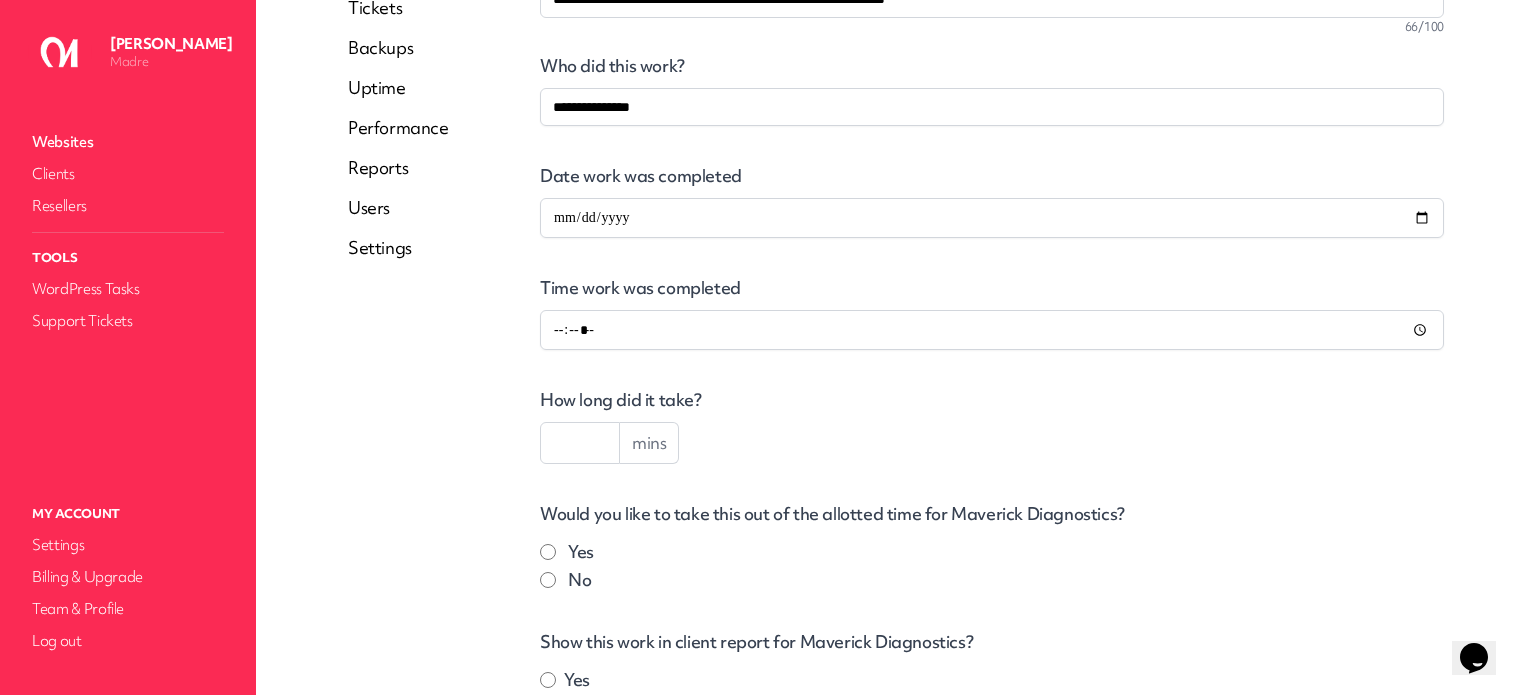 click at bounding box center [580, 443] 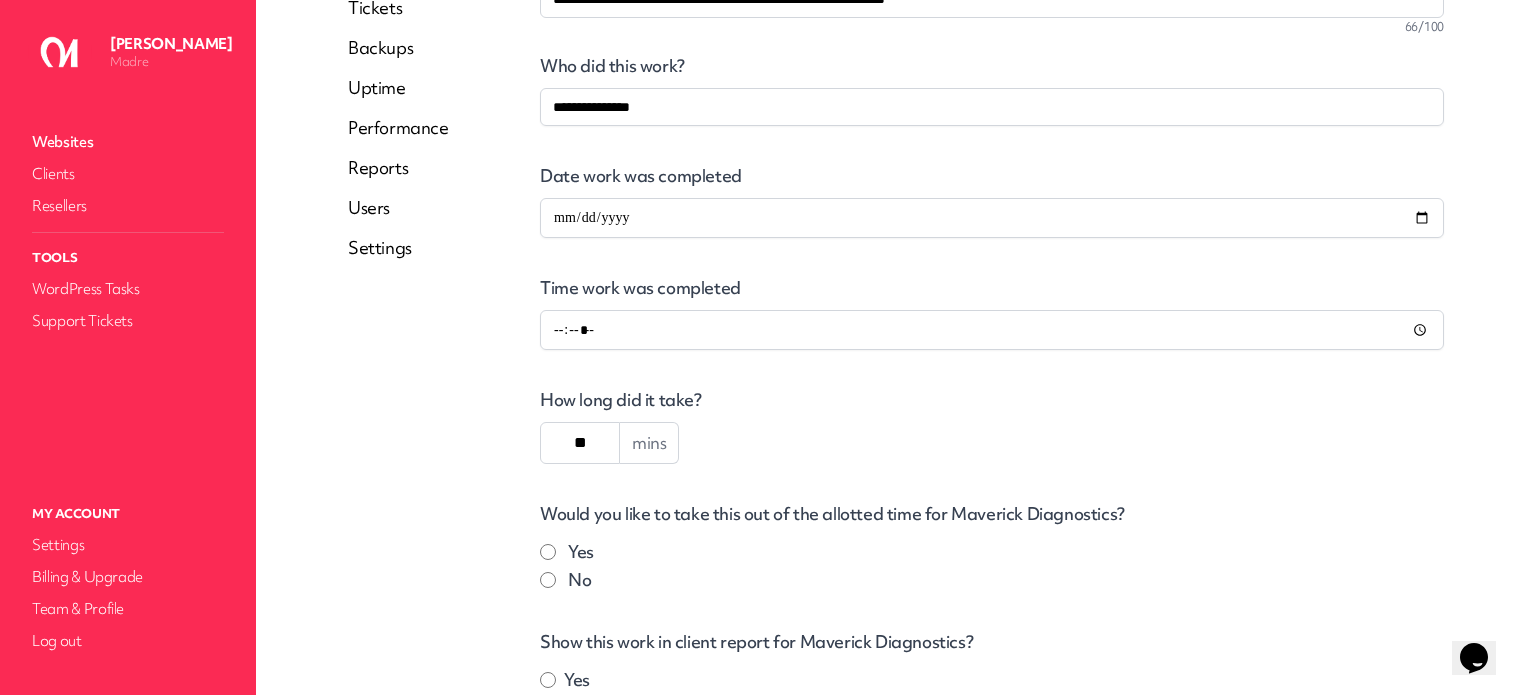 scroll, scrollTop: 524, scrollLeft: 0, axis: vertical 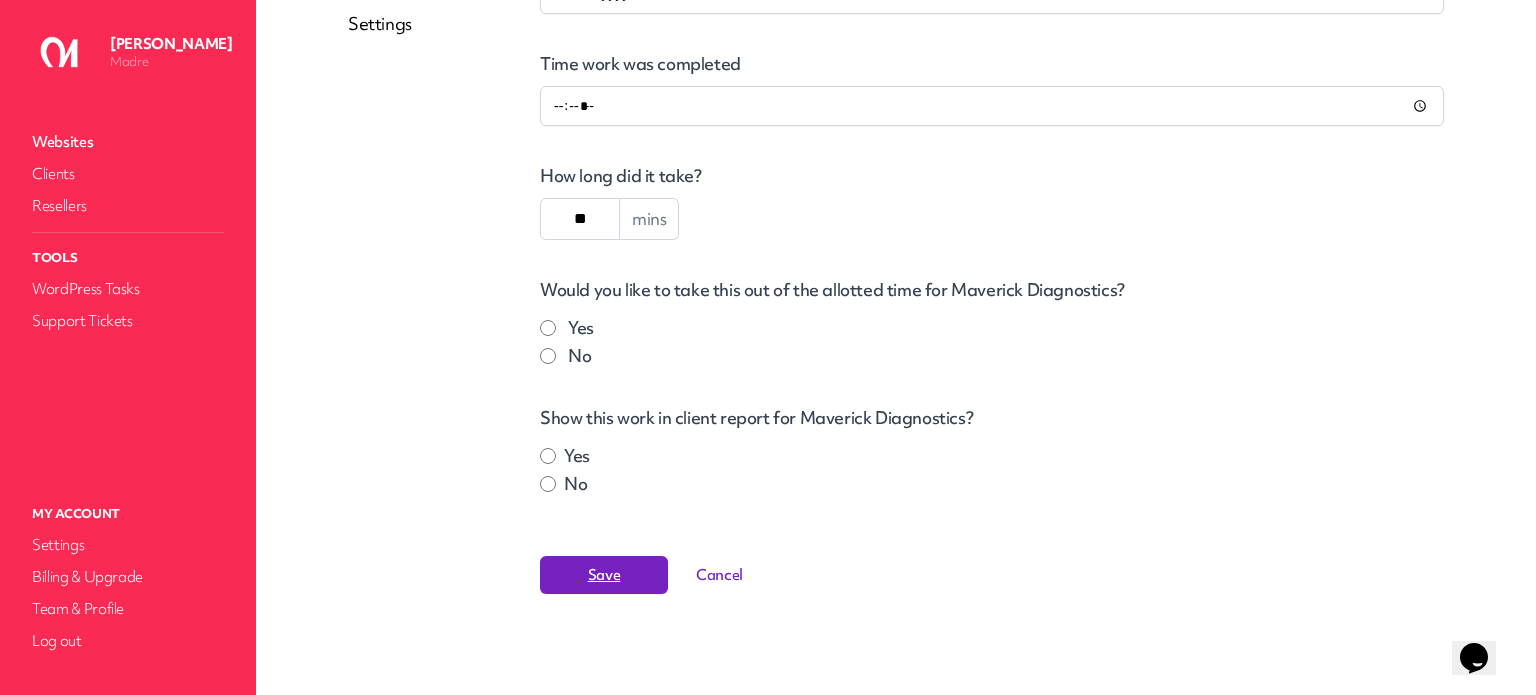 type on "**" 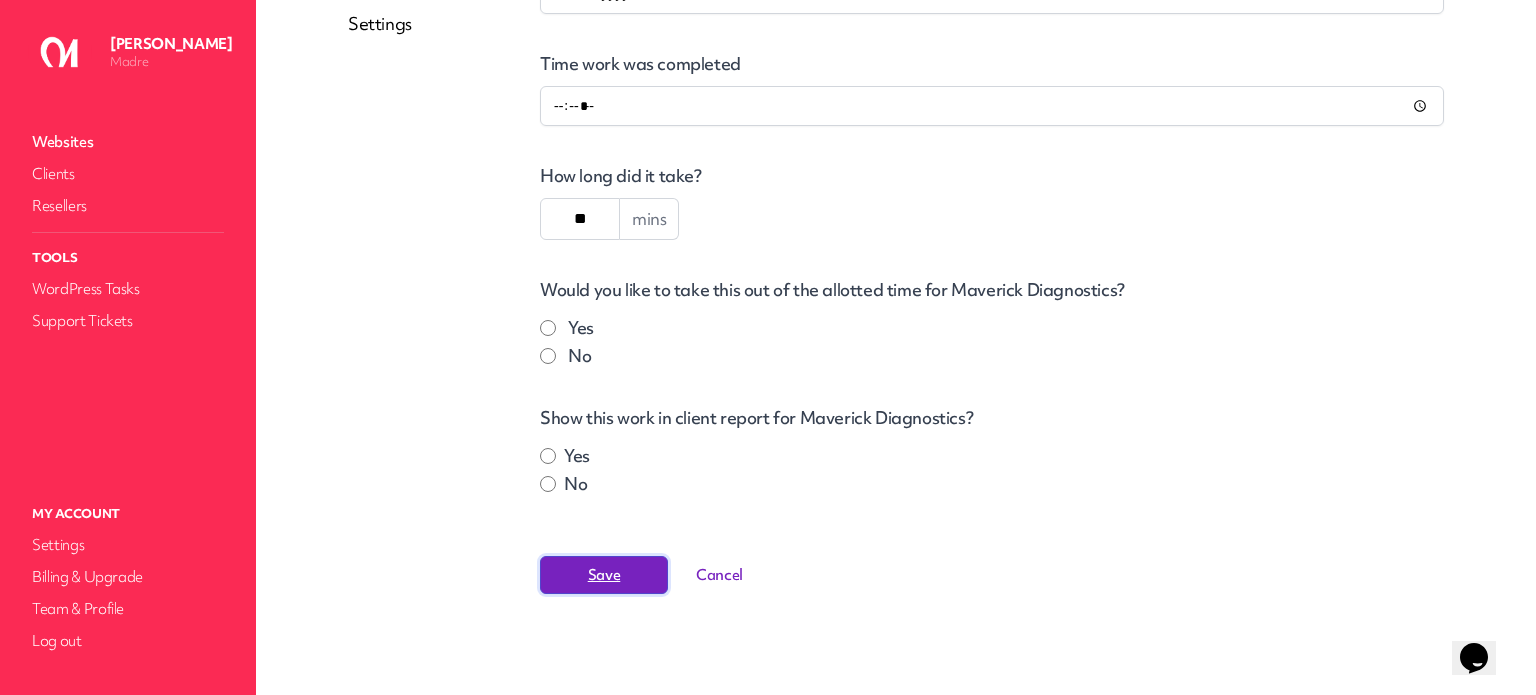 click on "Save" at bounding box center (604, 575) 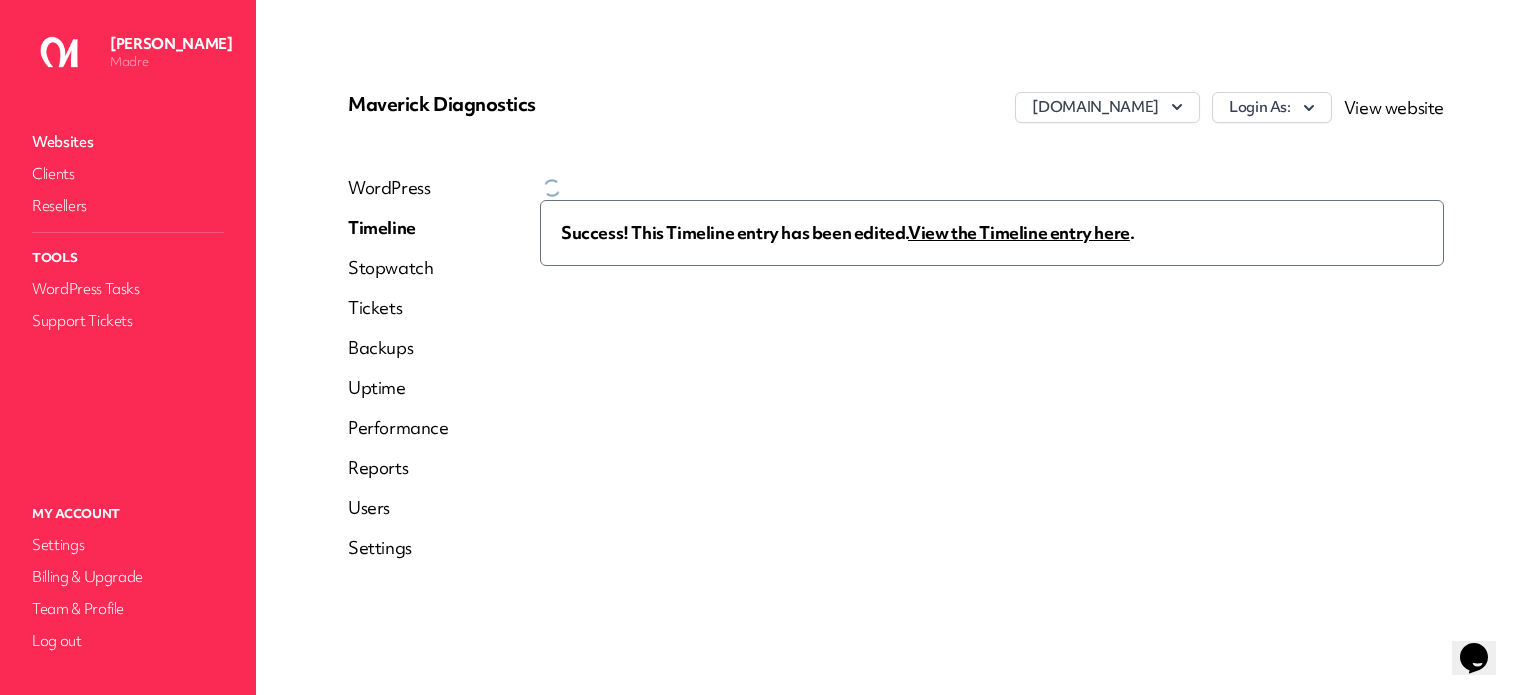 scroll, scrollTop: 0, scrollLeft: 0, axis: both 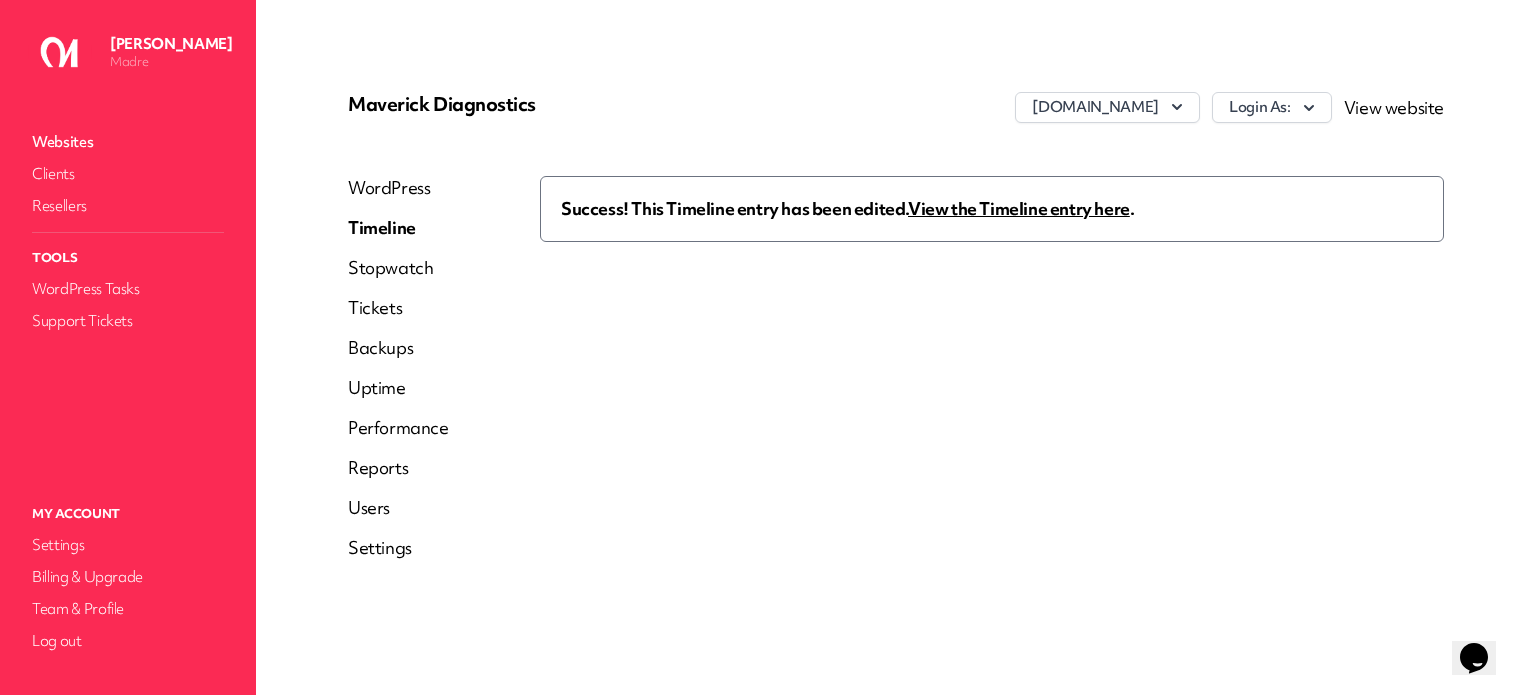 click on "View
the
Timeline entry here" at bounding box center [1019, 208] 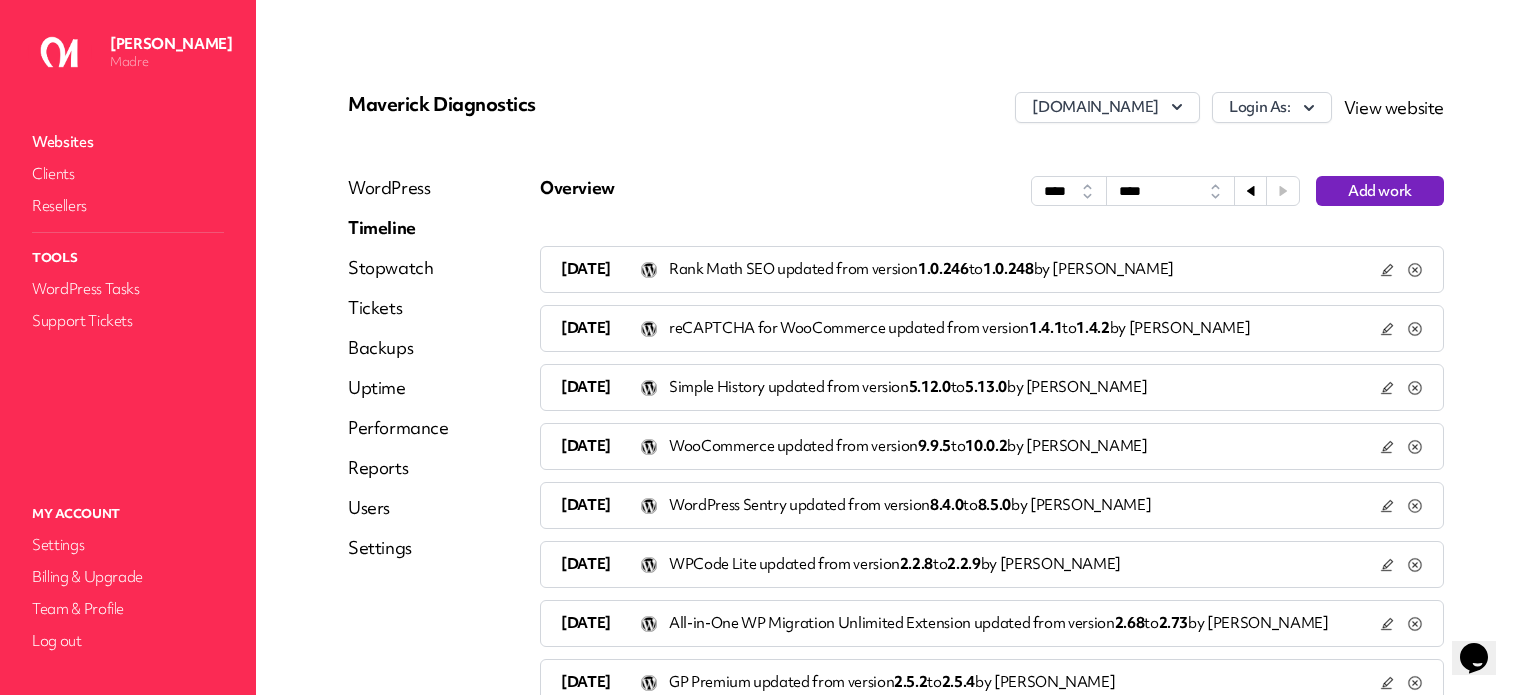 click on "[DATE]       WooCommerce updated from version  9.9.5  to  10.0.2  by [PERSON_NAME]" at bounding box center [992, 446] 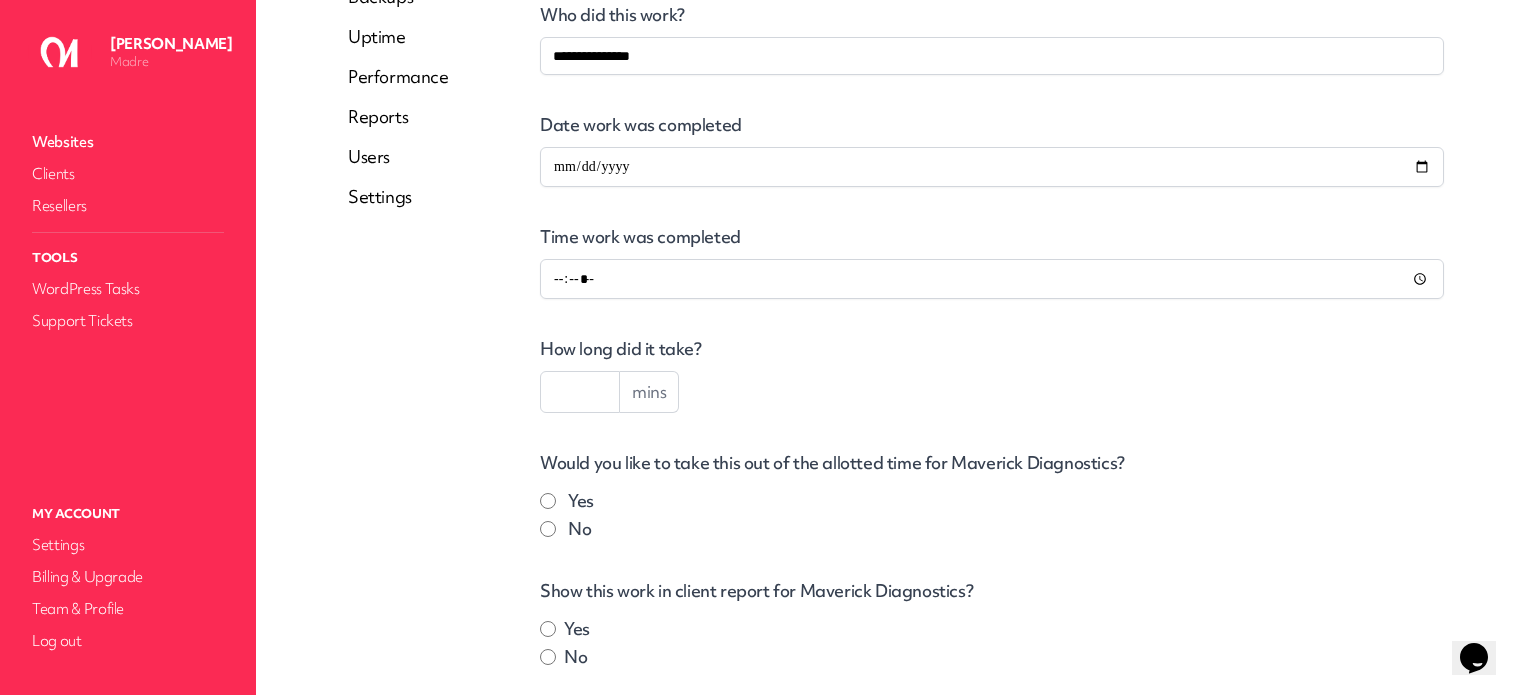 scroll, scrollTop: 500, scrollLeft: 0, axis: vertical 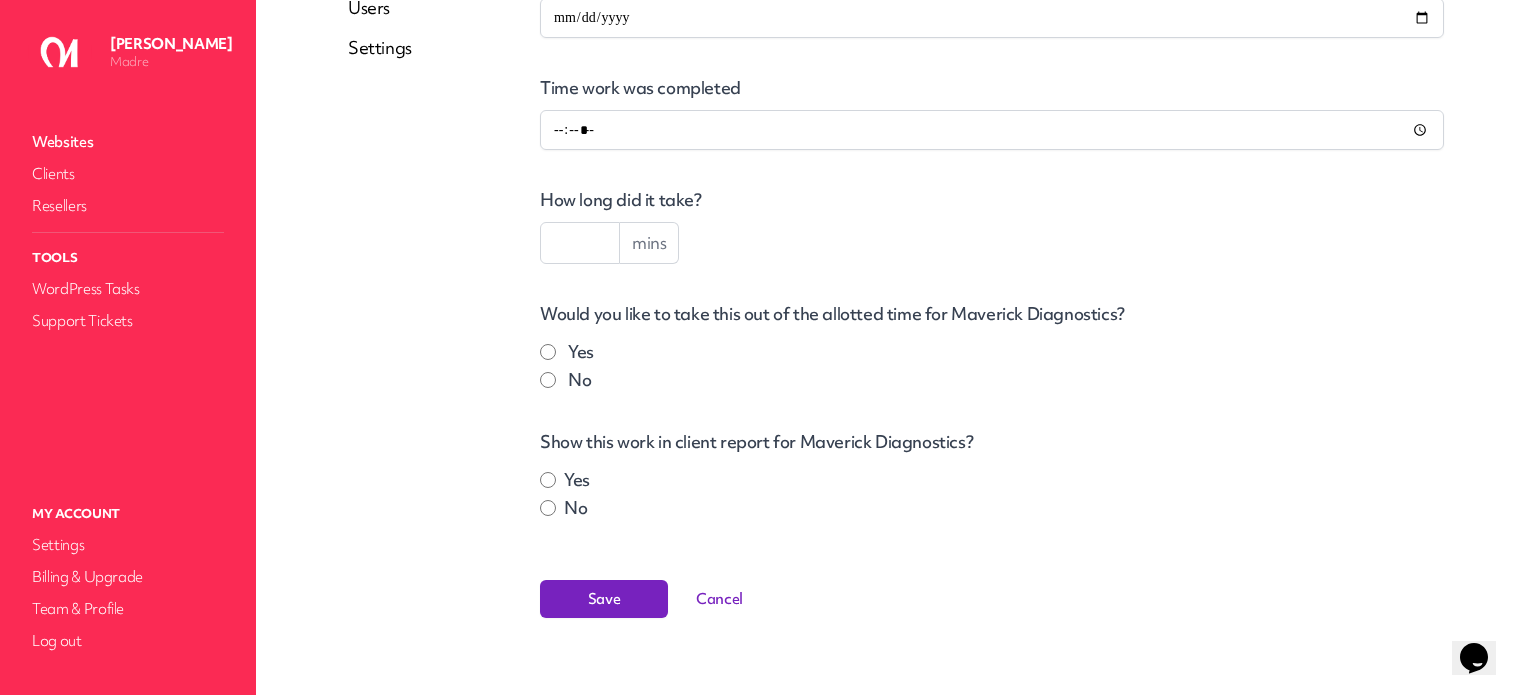 click at bounding box center (580, 243) 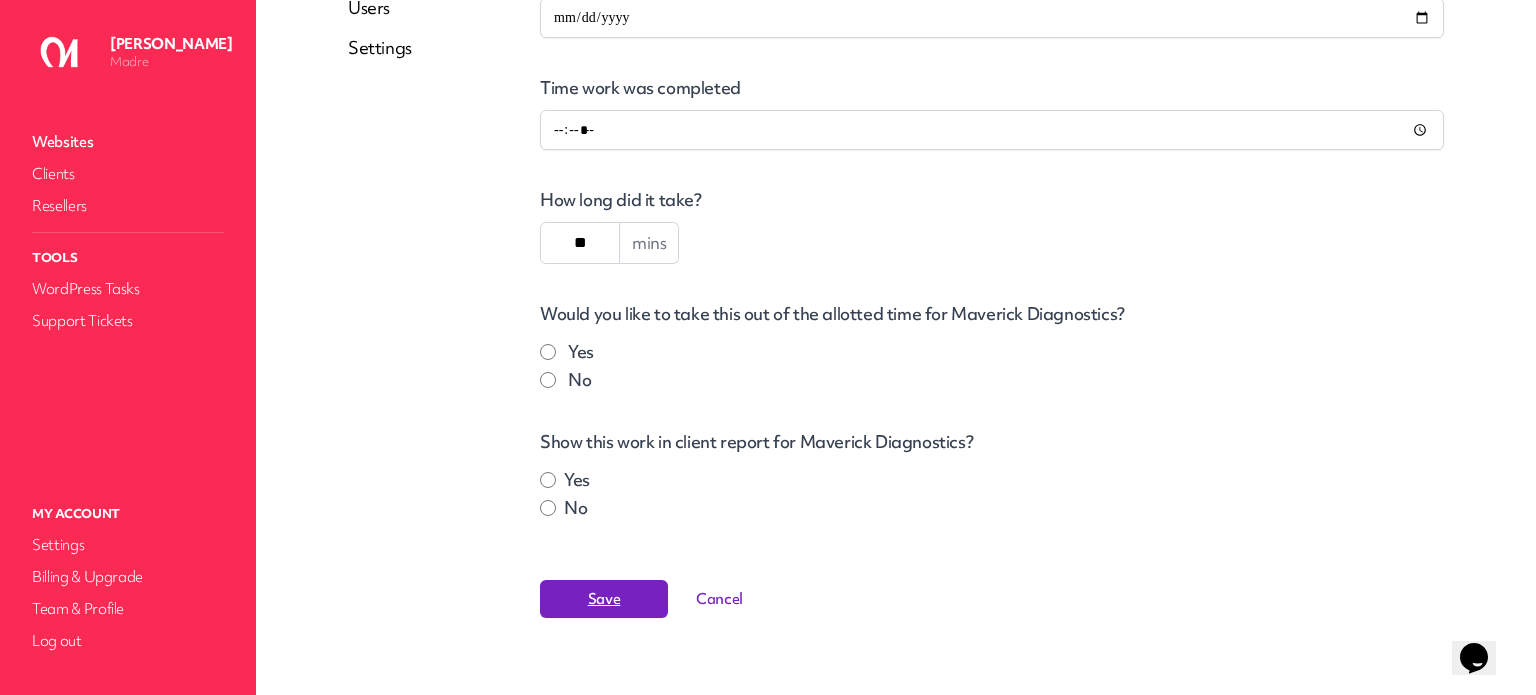 type on "**" 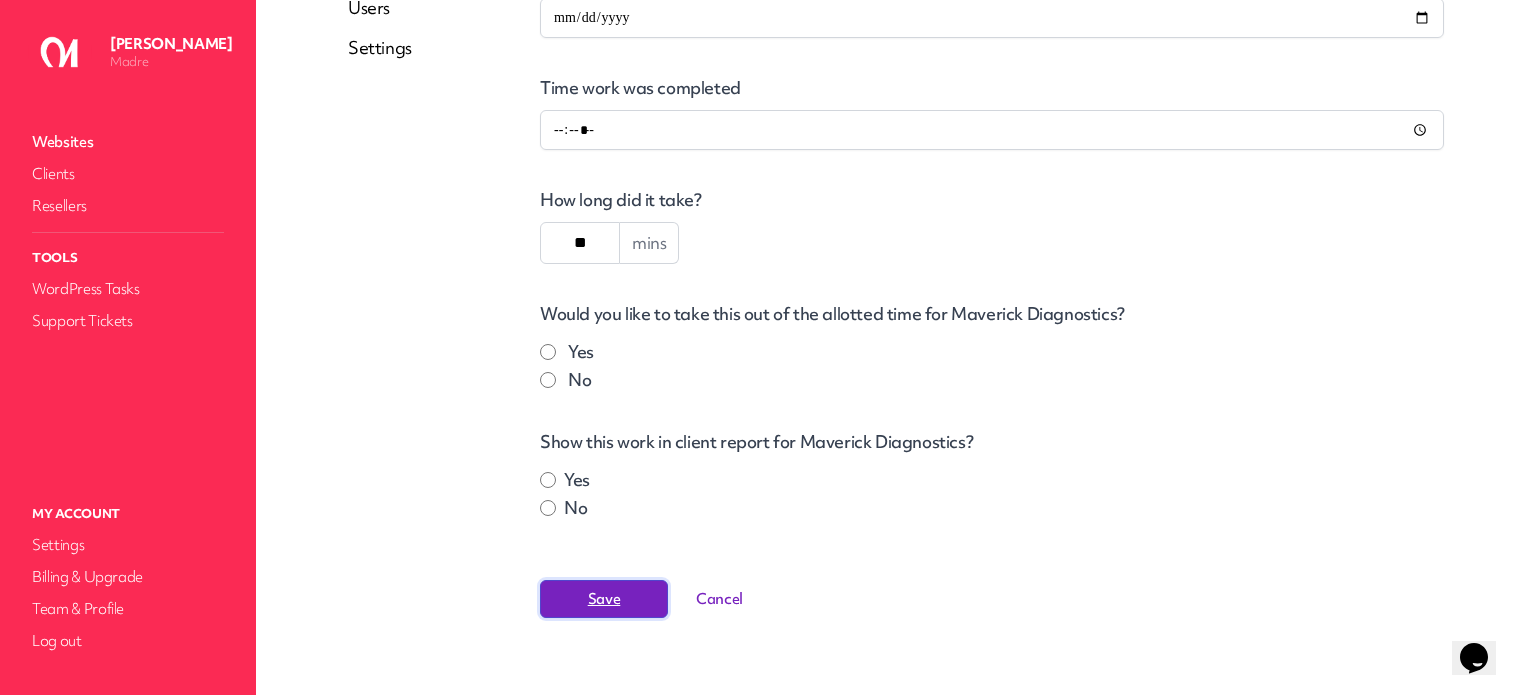 click on "Save" at bounding box center [604, 599] 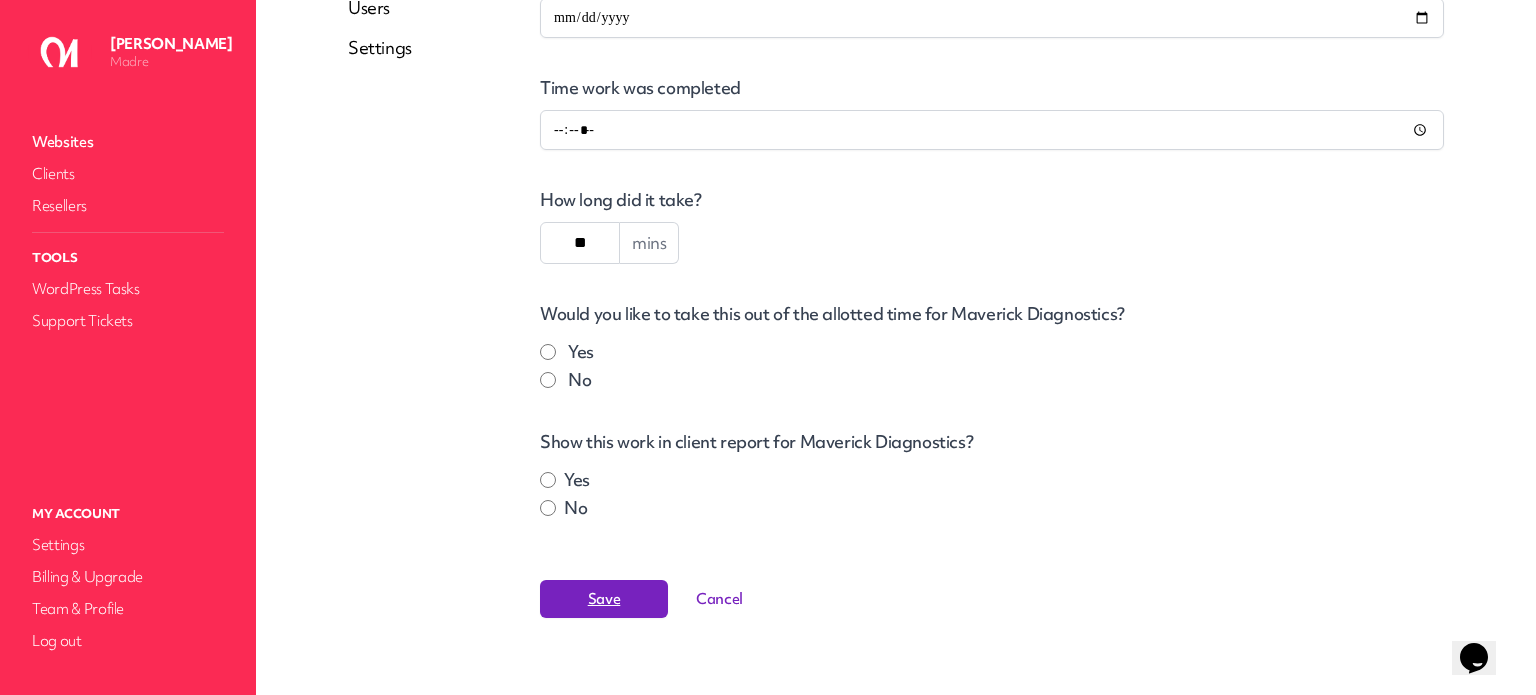 scroll, scrollTop: 0, scrollLeft: 0, axis: both 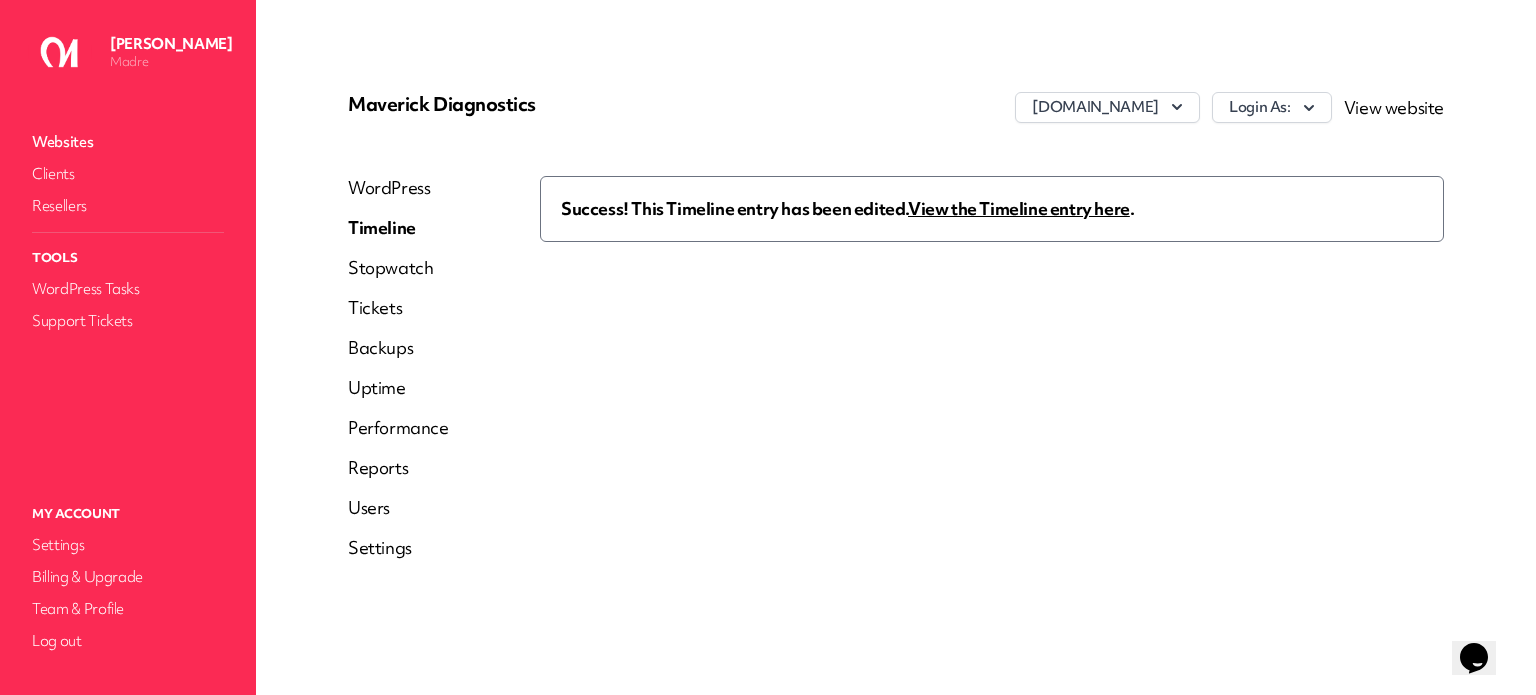 click on "View
the
Timeline entry here" at bounding box center (1019, 208) 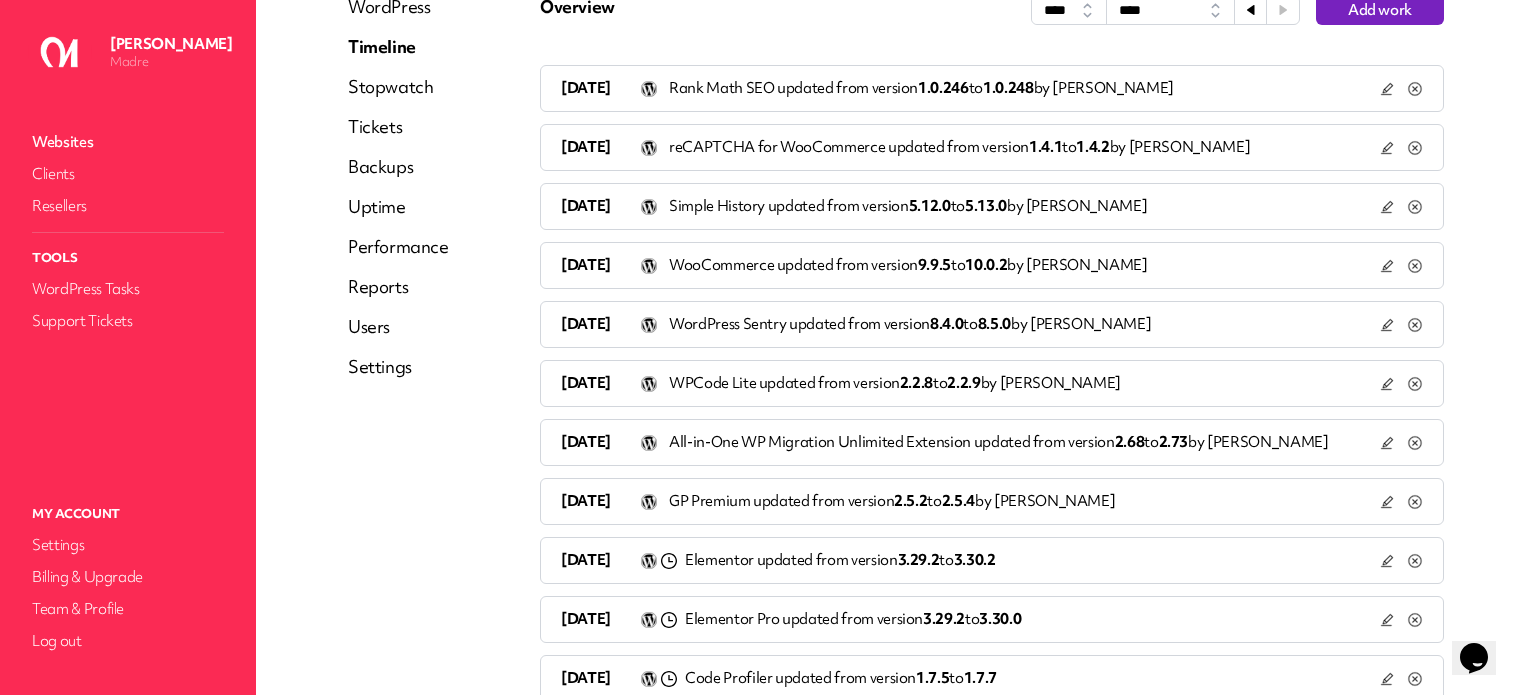 scroll, scrollTop: 200, scrollLeft: 0, axis: vertical 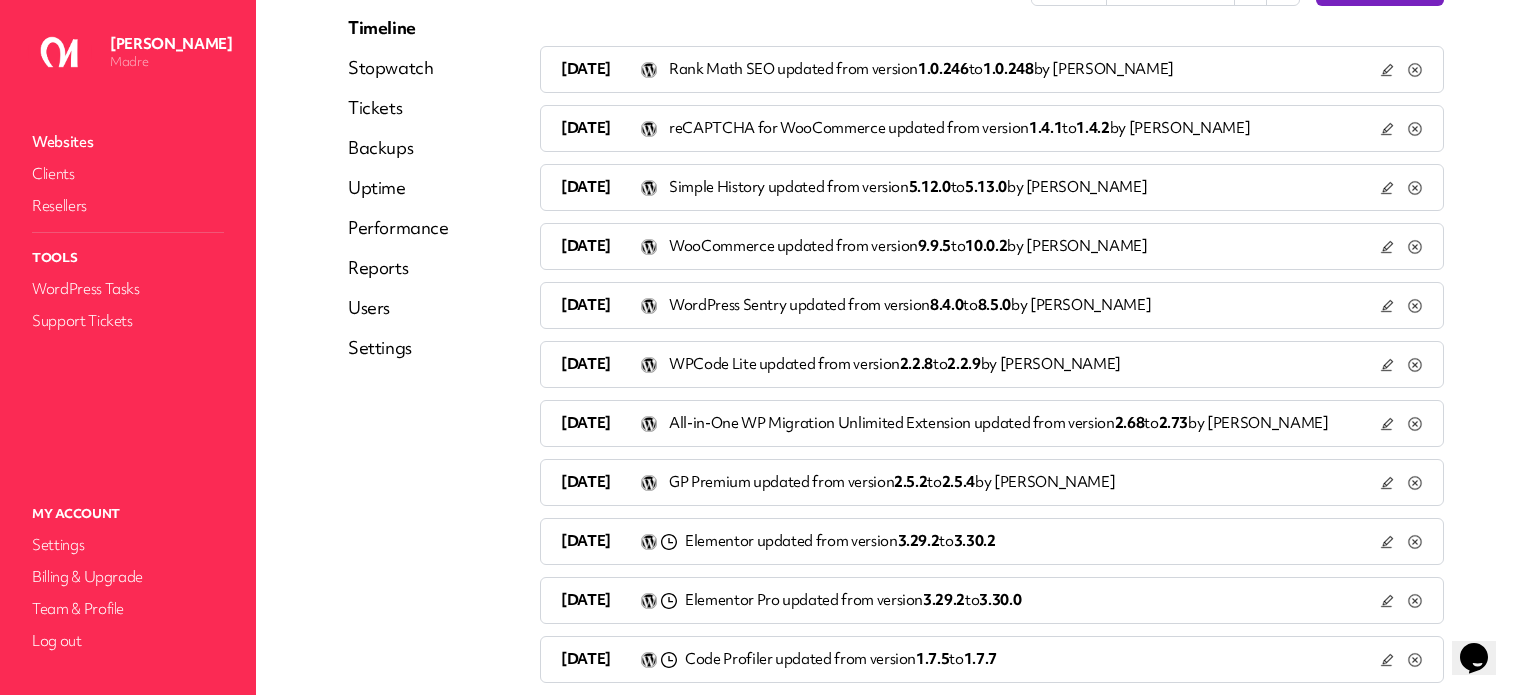 click on "[DATE]       WordPress Sentry updated from version  8.4.0  to  8.5.0  by [PERSON_NAME]" at bounding box center (970, 305) 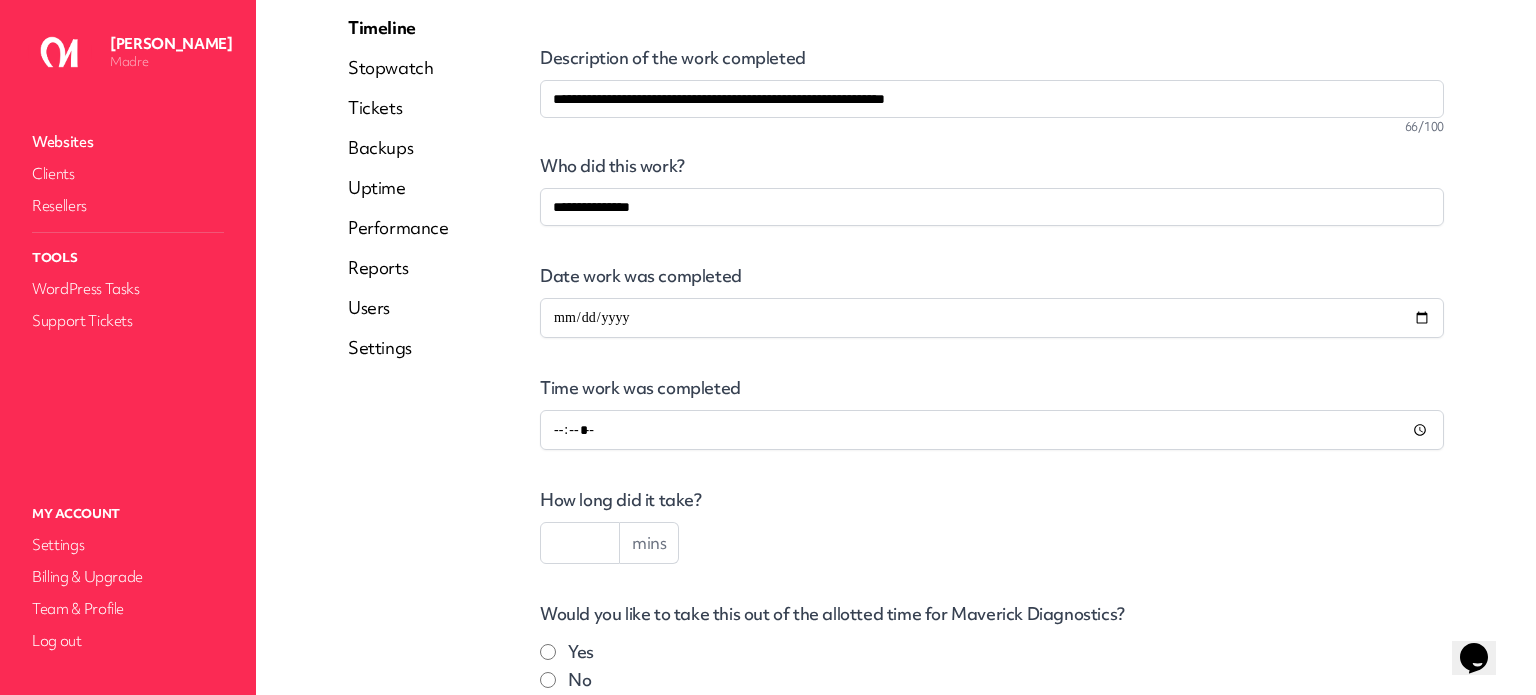 click at bounding box center (580, 543) 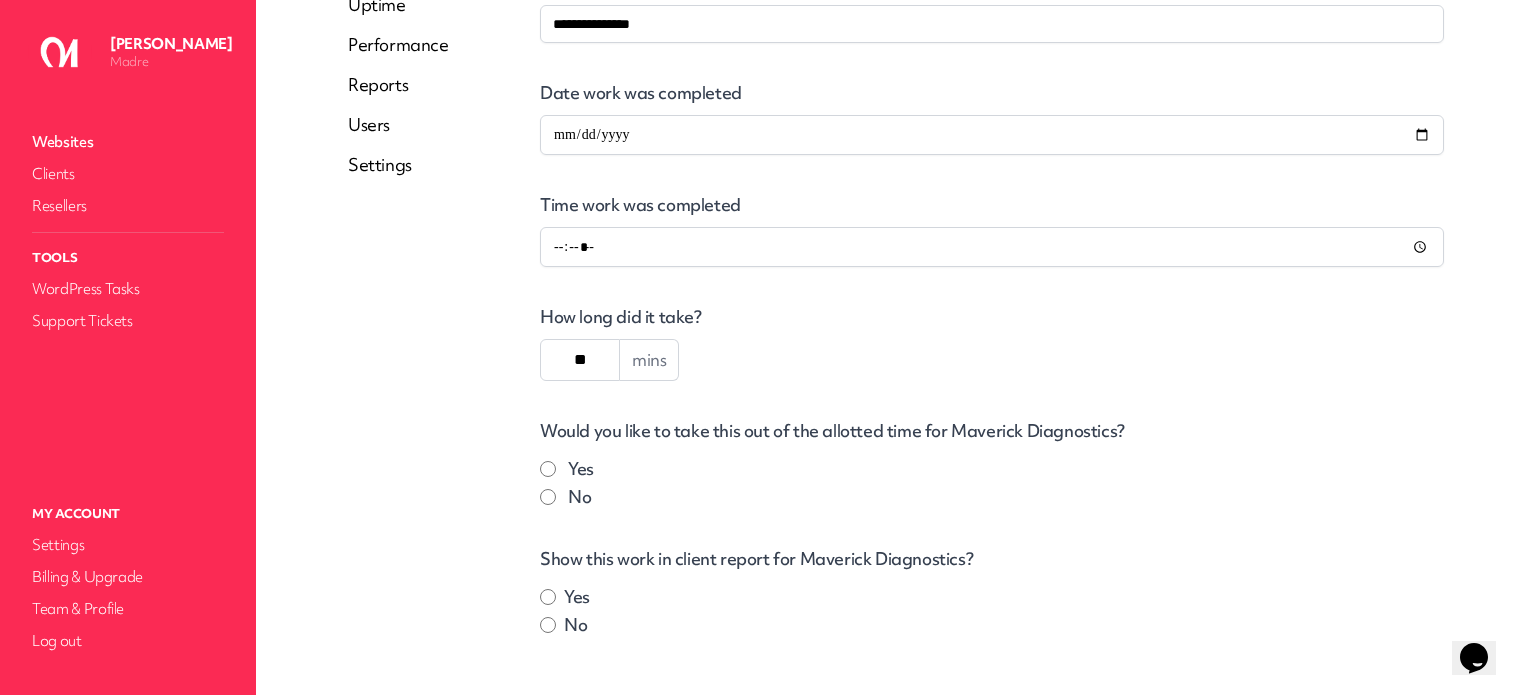 scroll, scrollTop: 524, scrollLeft: 0, axis: vertical 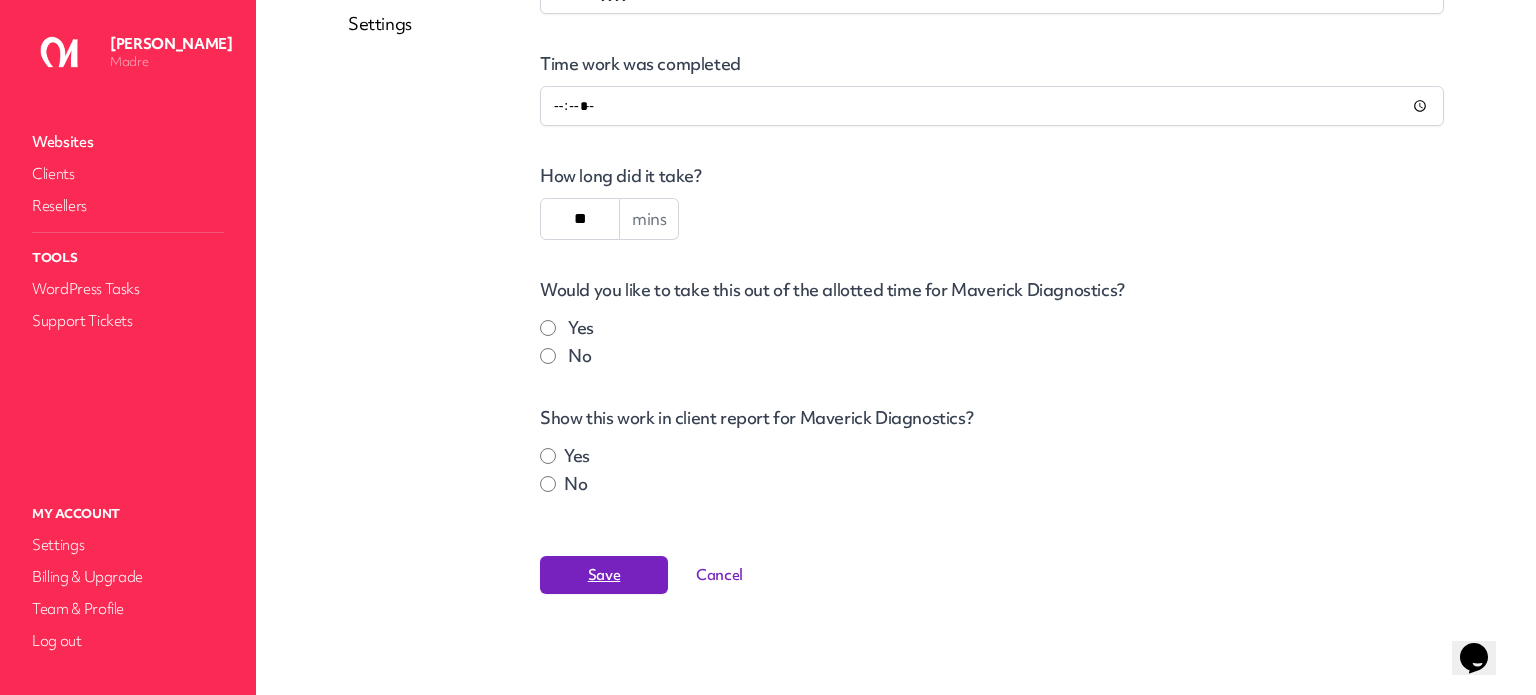 type on "**" 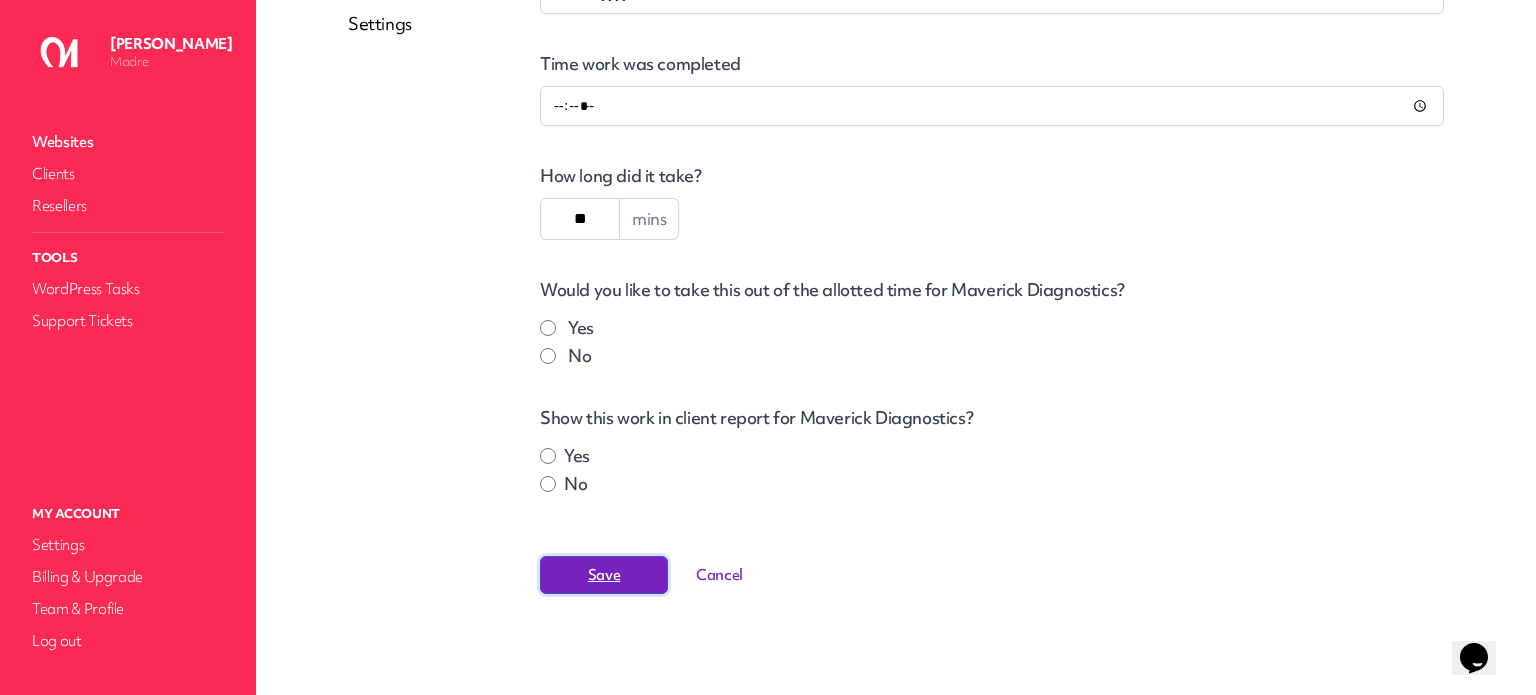 click on "Save" at bounding box center [604, 575] 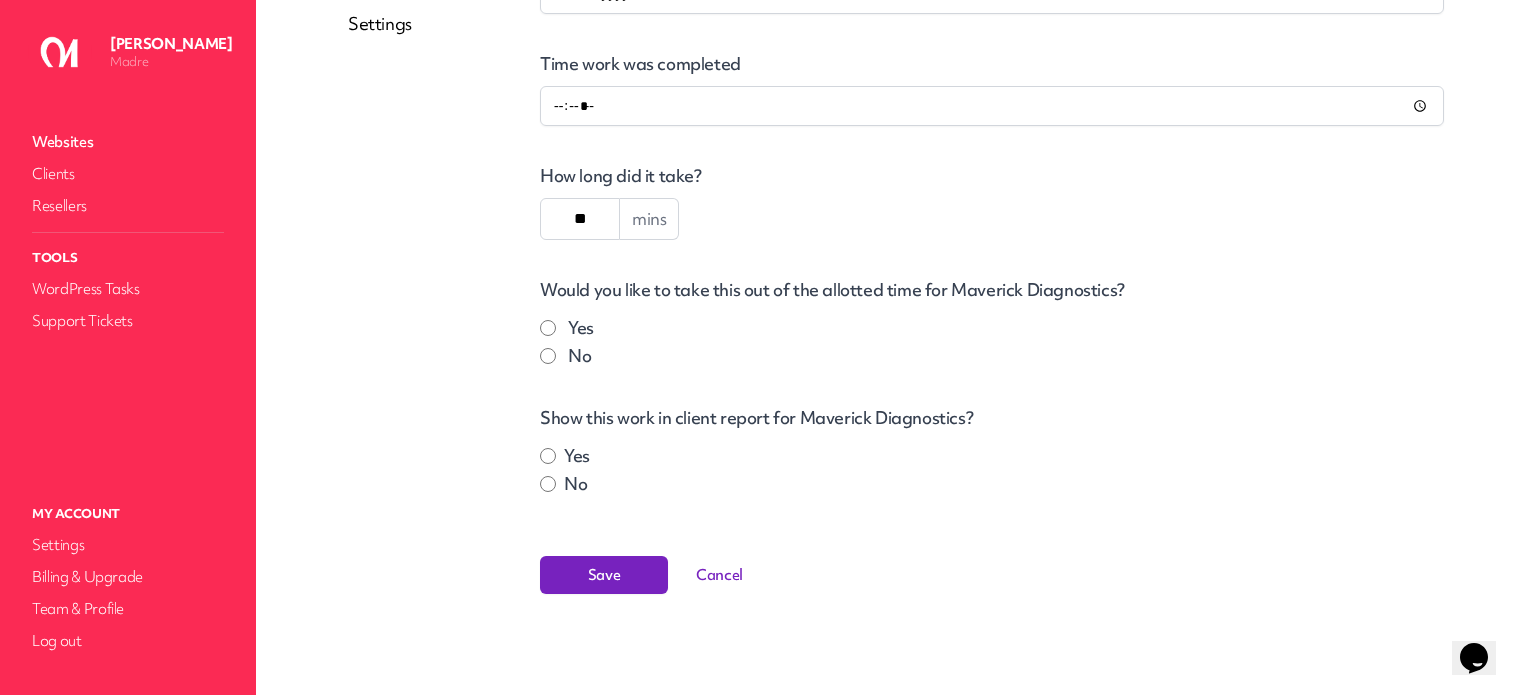 scroll, scrollTop: 0, scrollLeft: 0, axis: both 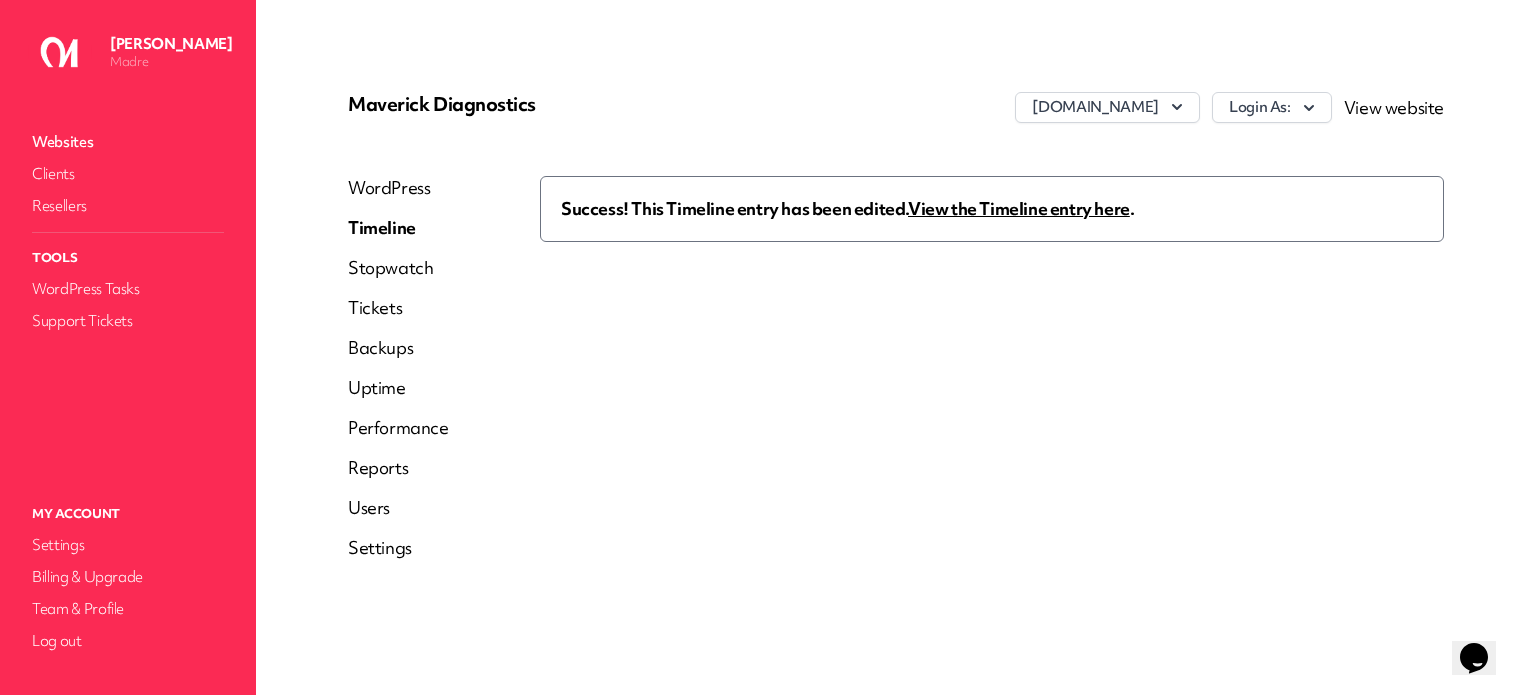 click on "View
the
Timeline entry here" at bounding box center (1019, 208) 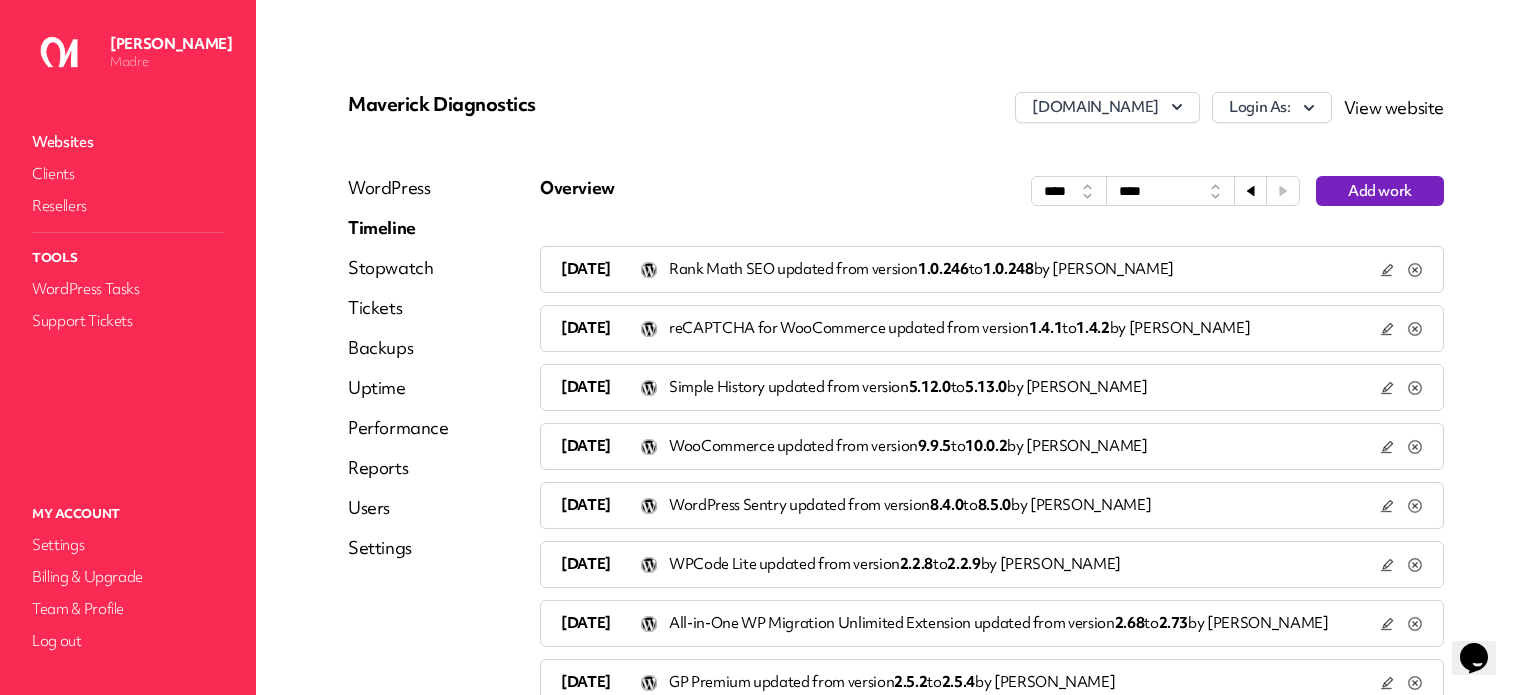 click 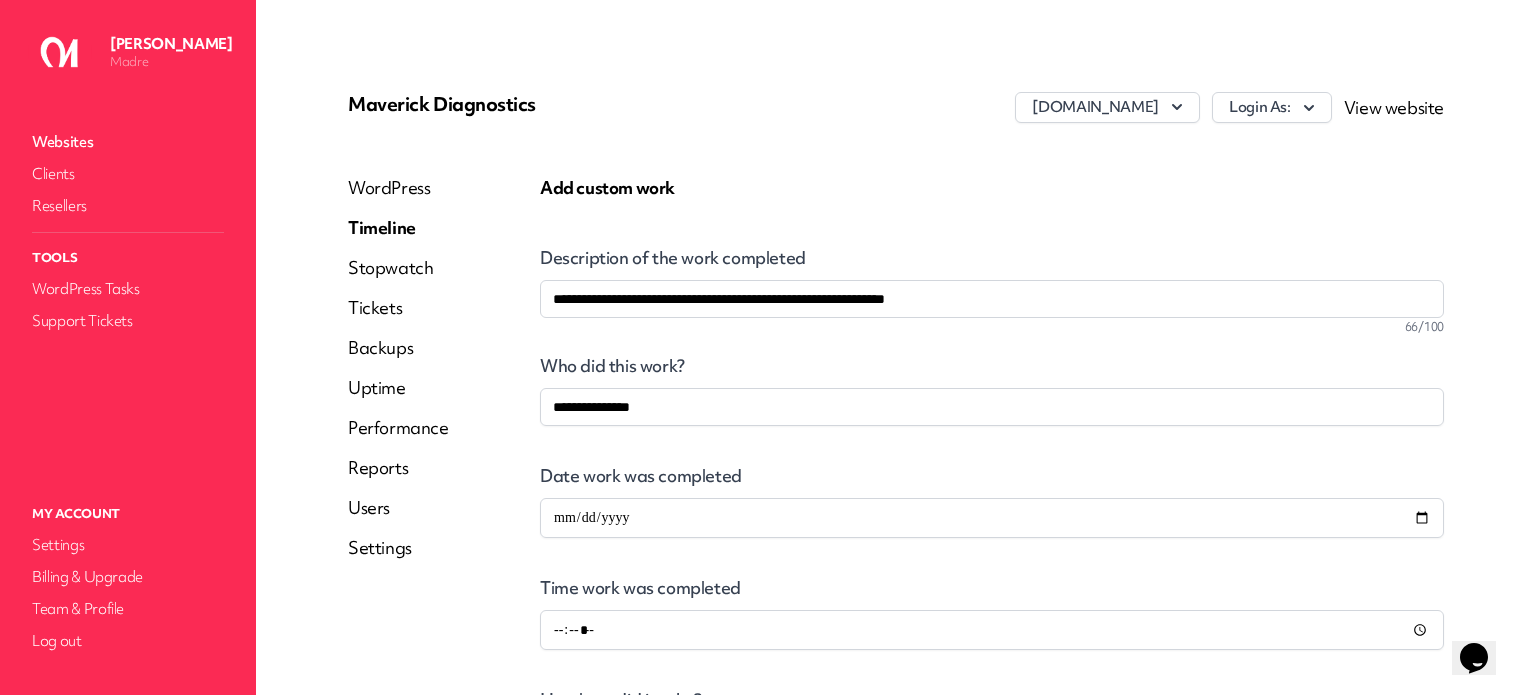 scroll, scrollTop: 500, scrollLeft: 0, axis: vertical 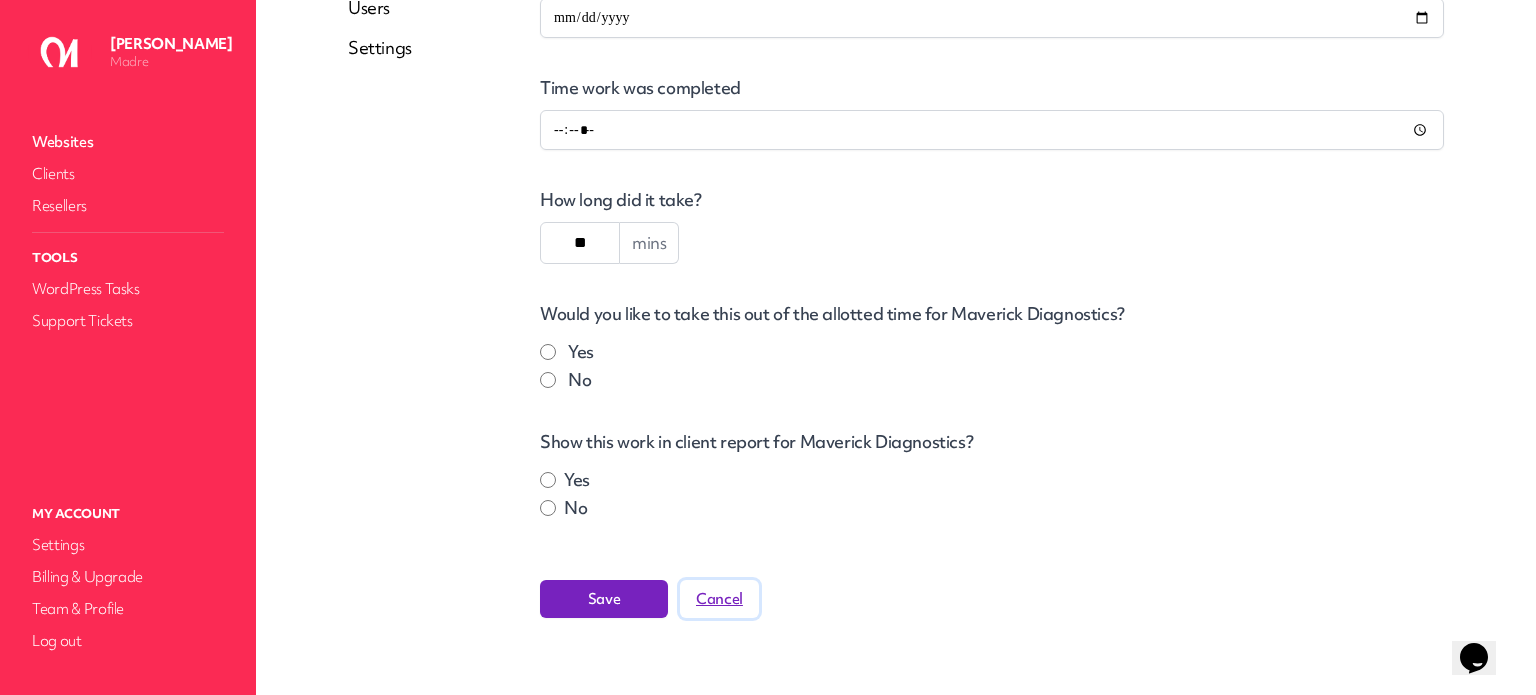 click on "Cancel" at bounding box center (719, 599) 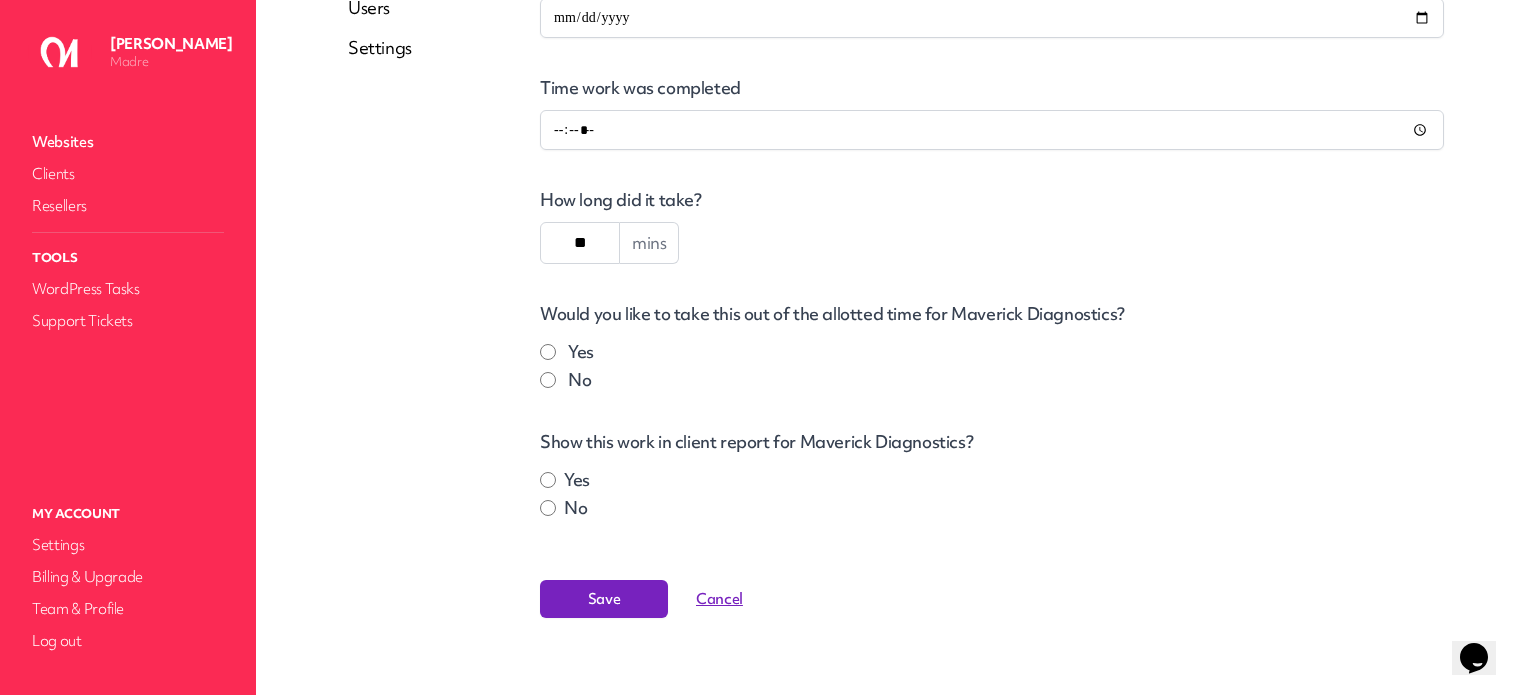 select on "****" 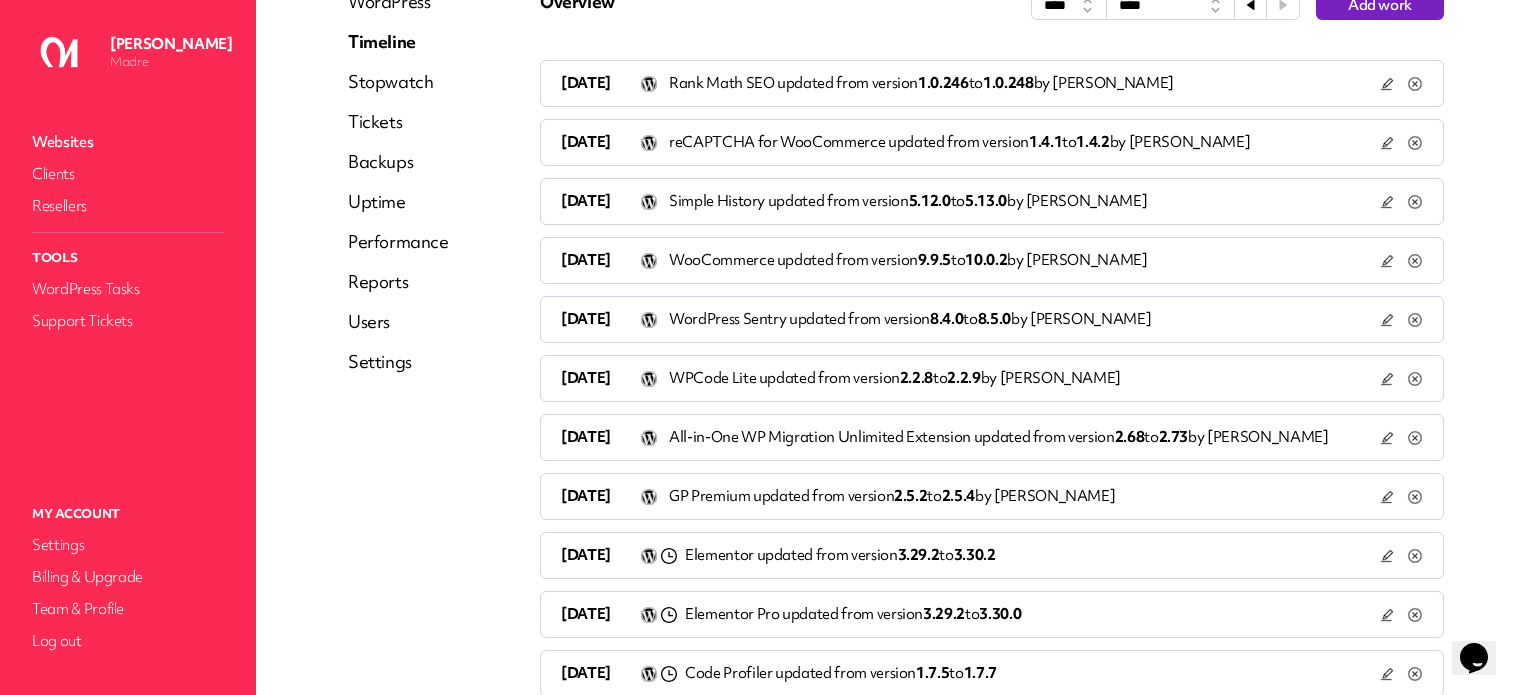 scroll, scrollTop: 100, scrollLeft: 0, axis: vertical 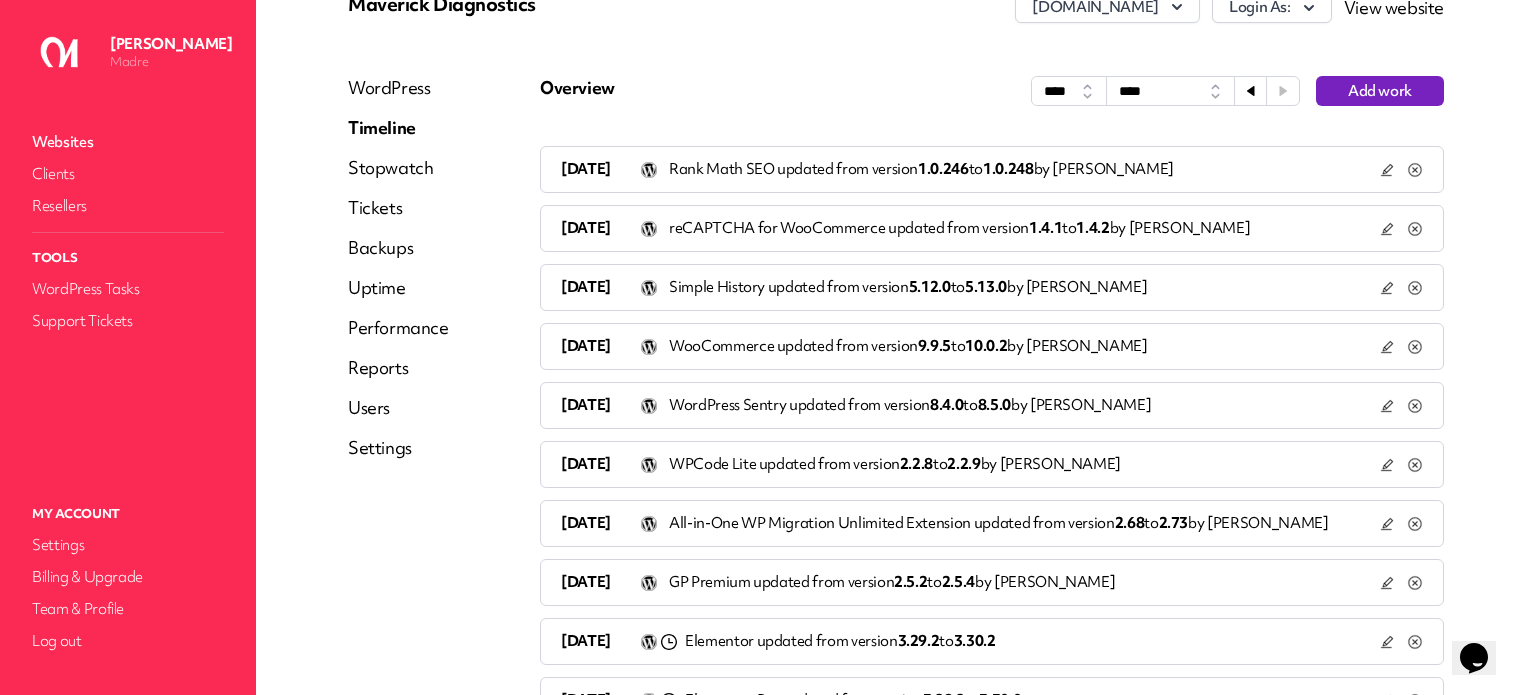 click on "[DATE]       WPCode Lite updated from version  2.2.8  to  2.2.9  by [PERSON_NAME]" at bounding box center [970, 464] 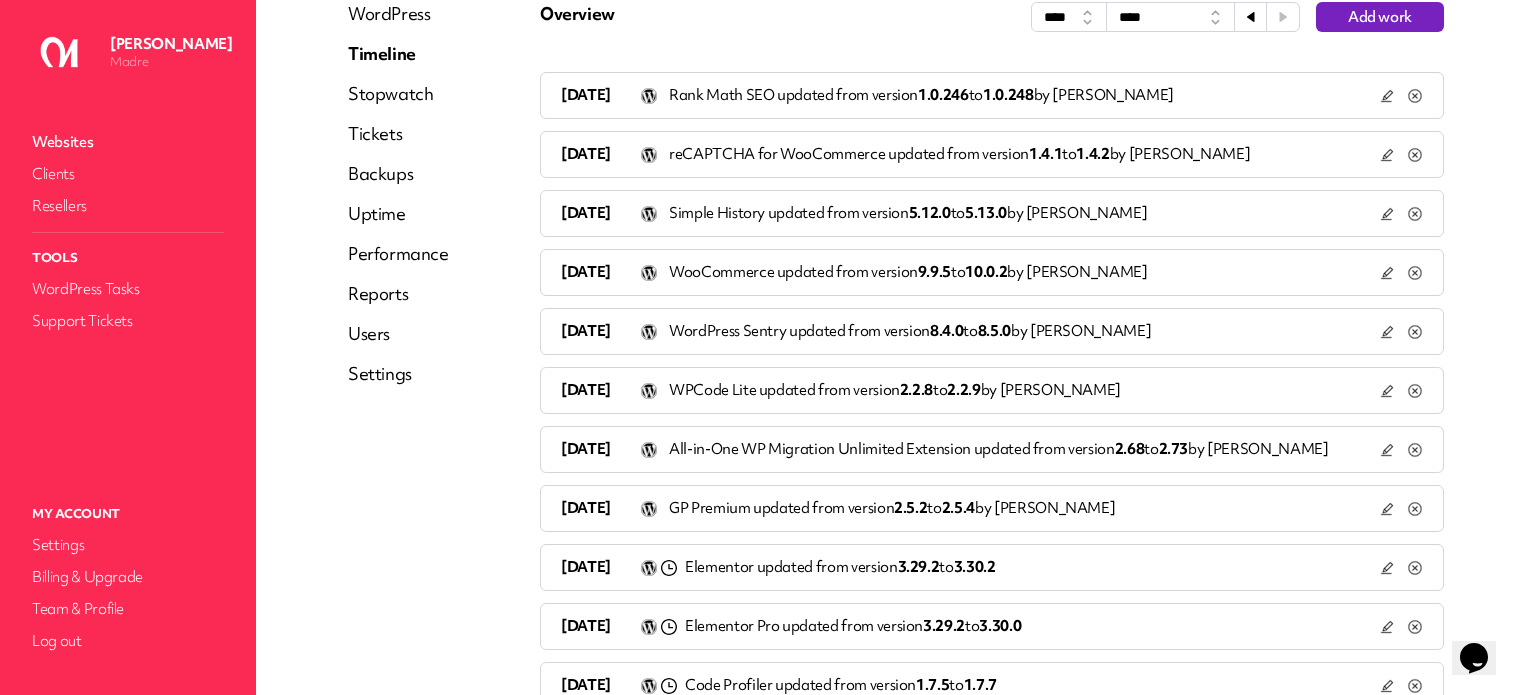 scroll, scrollTop: 300, scrollLeft: 0, axis: vertical 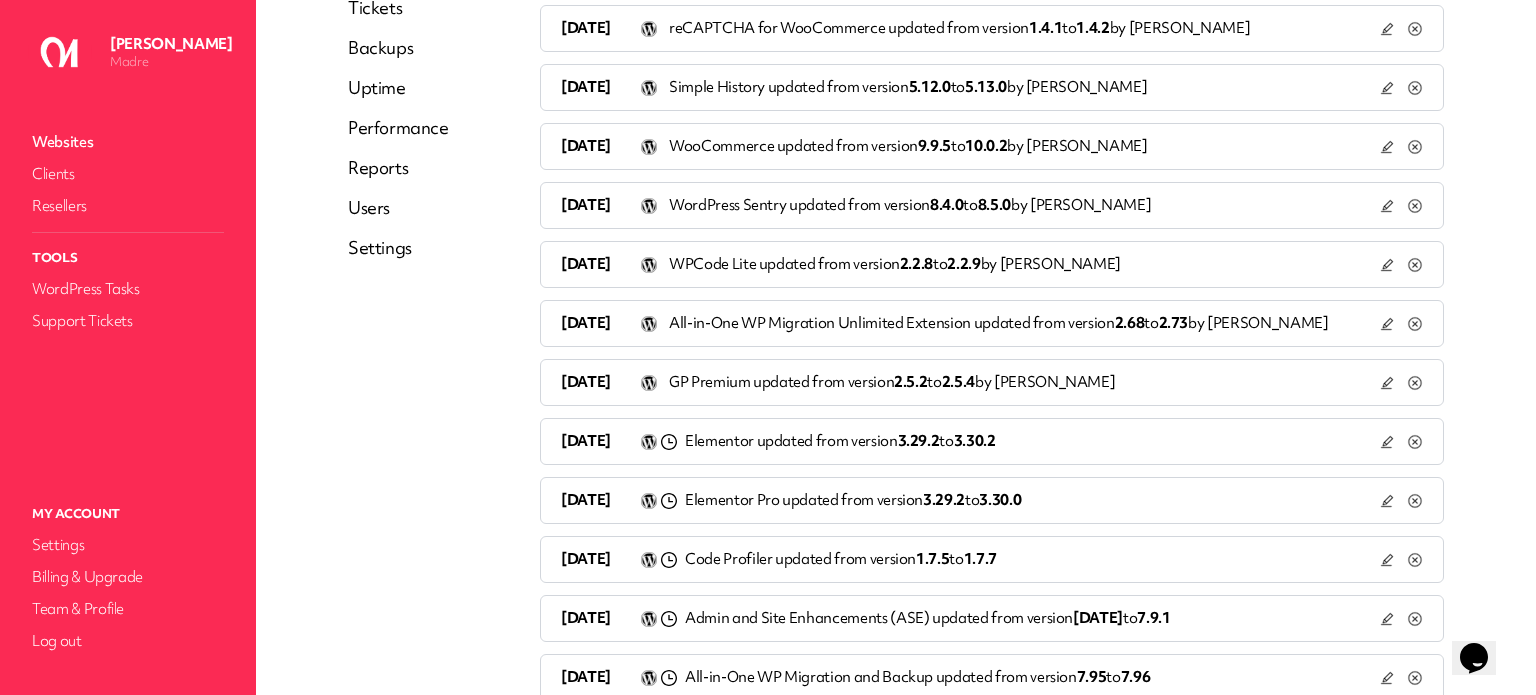 click 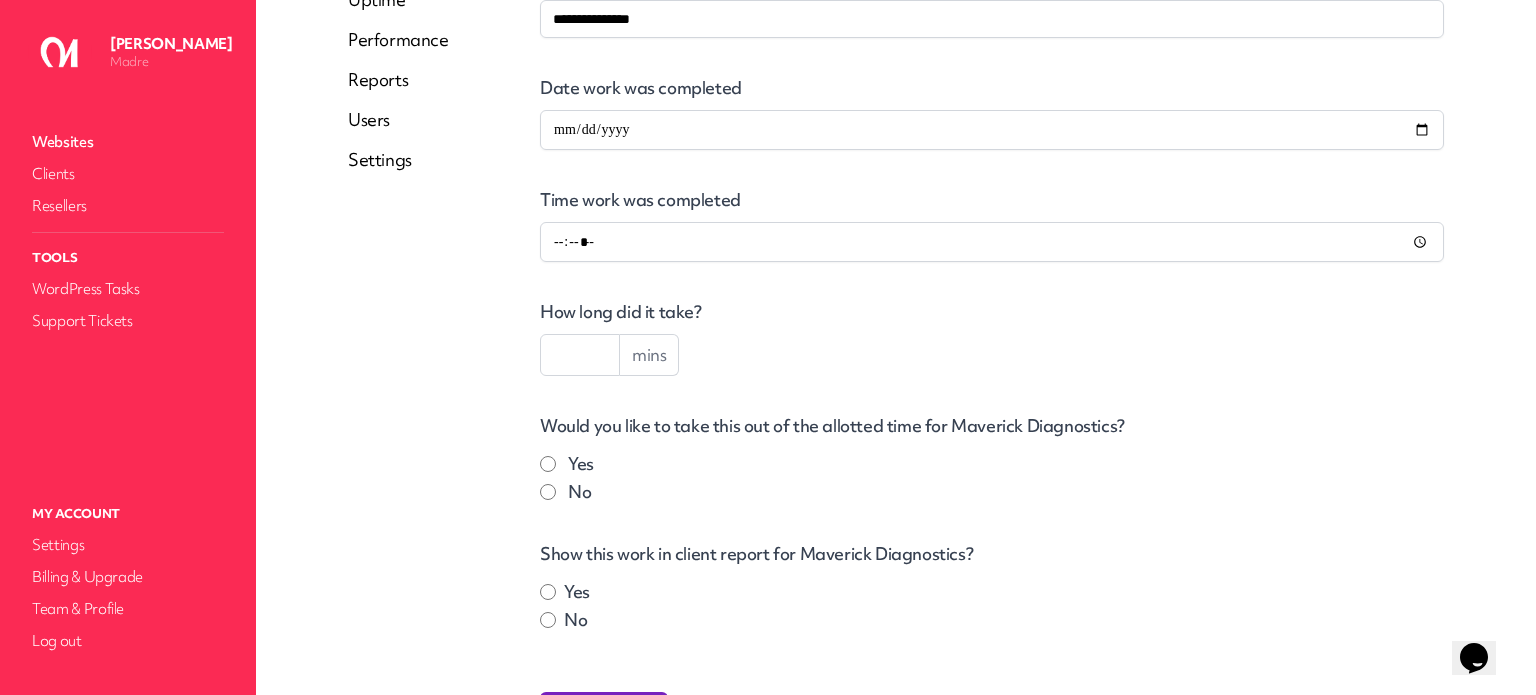 scroll, scrollTop: 524, scrollLeft: 0, axis: vertical 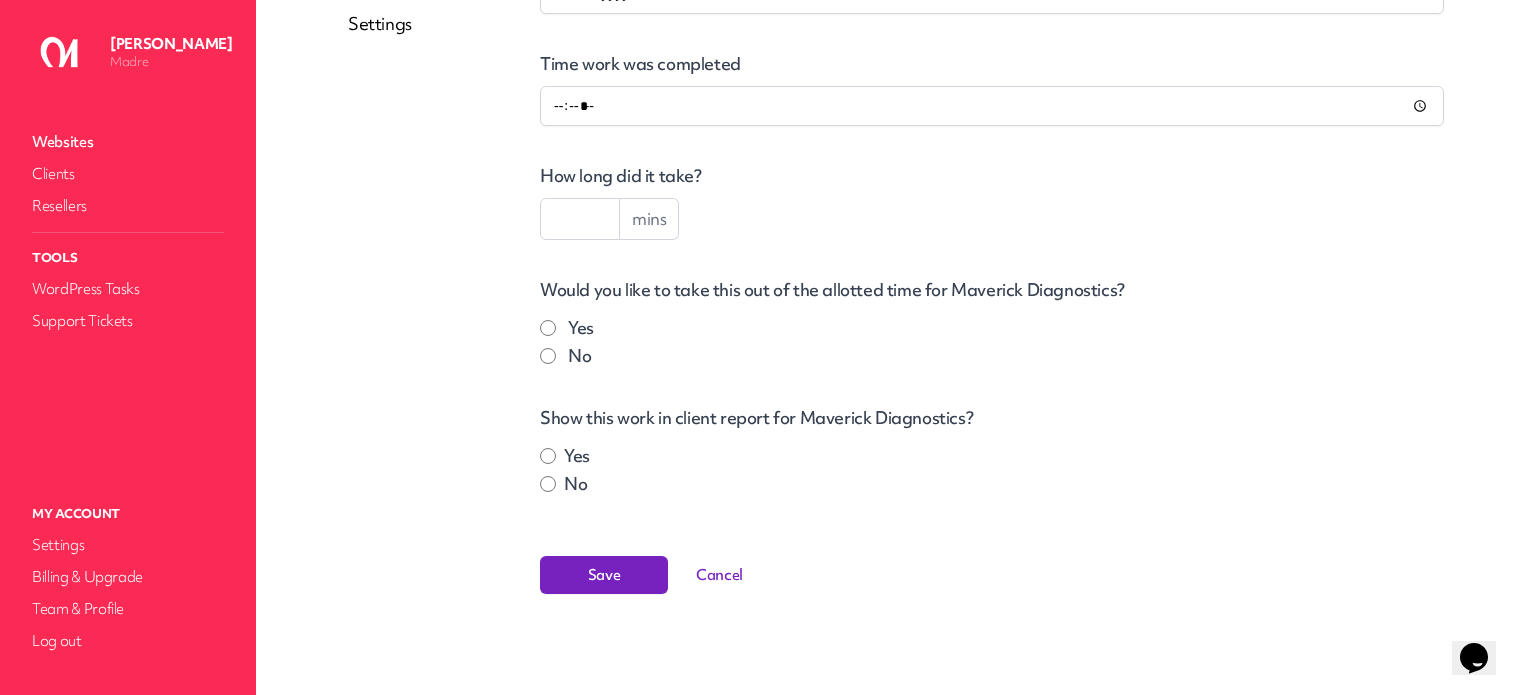 click at bounding box center [580, 219] 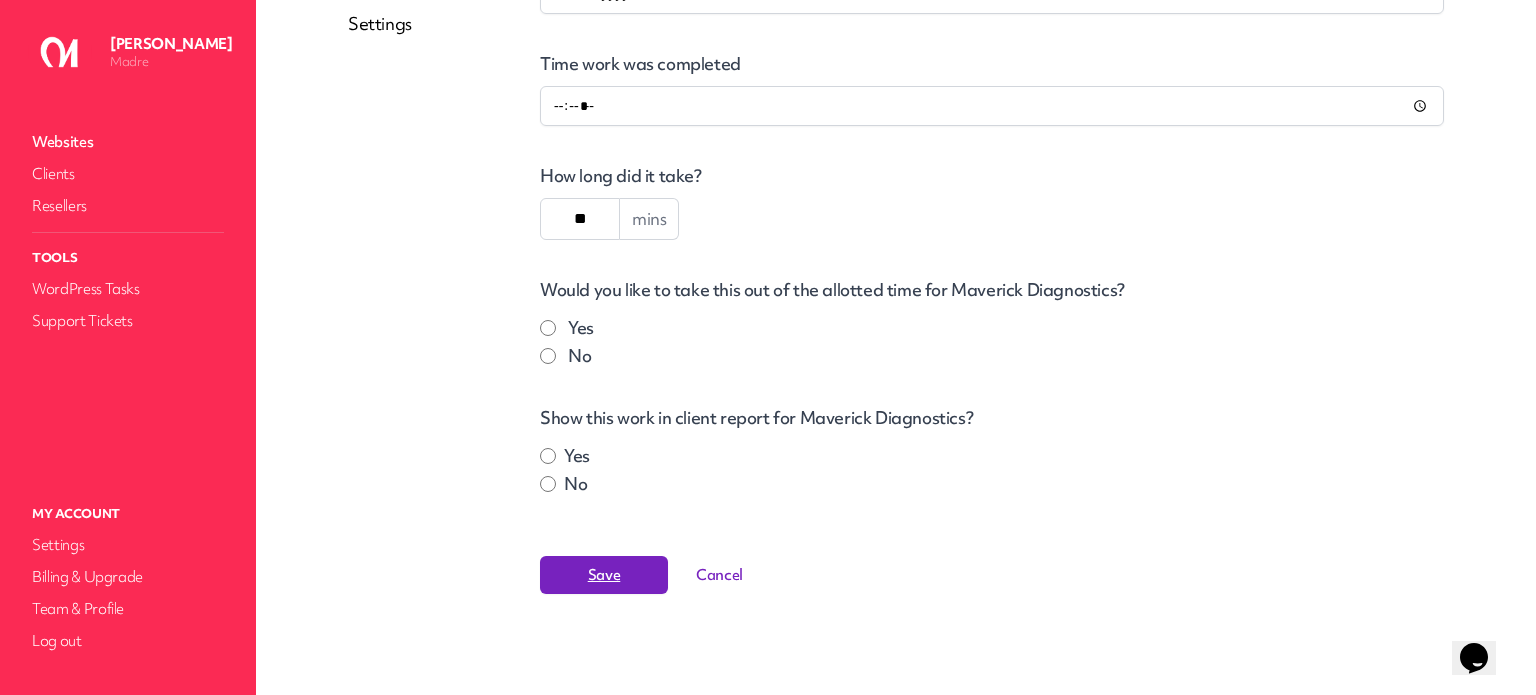 type on "**" 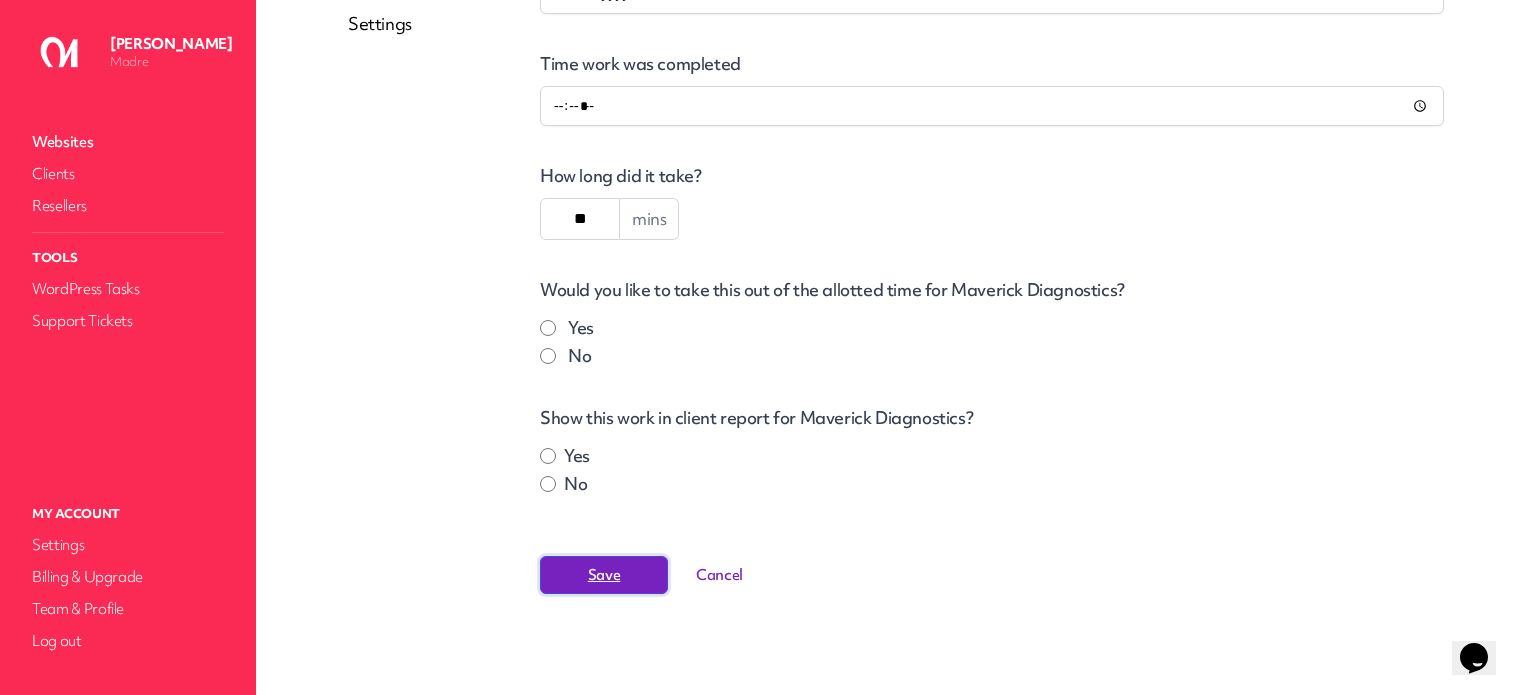 click on "Save" at bounding box center [604, 575] 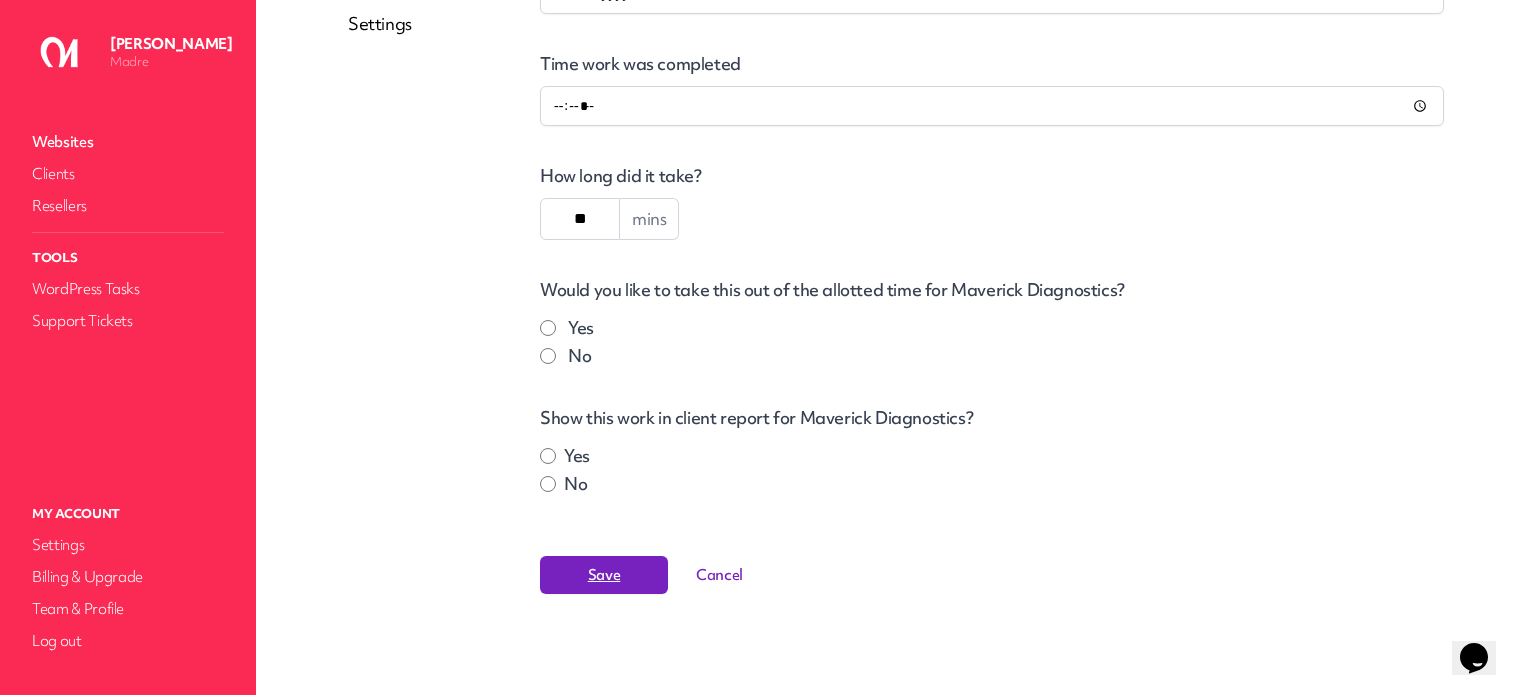 scroll, scrollTop: 0, scrollLeft: 0, axis: both 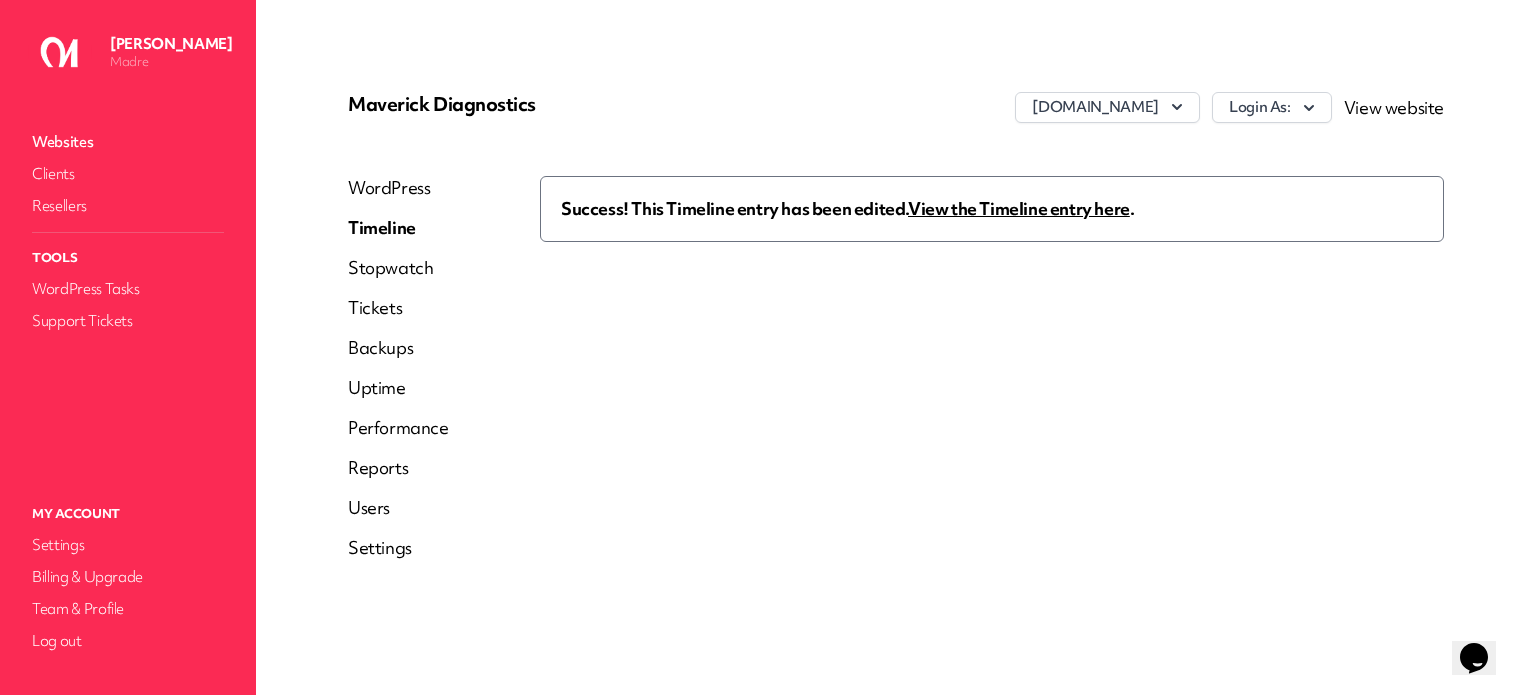 click on "View
the
Timeline entry here" at bounding box center (1019, 208) 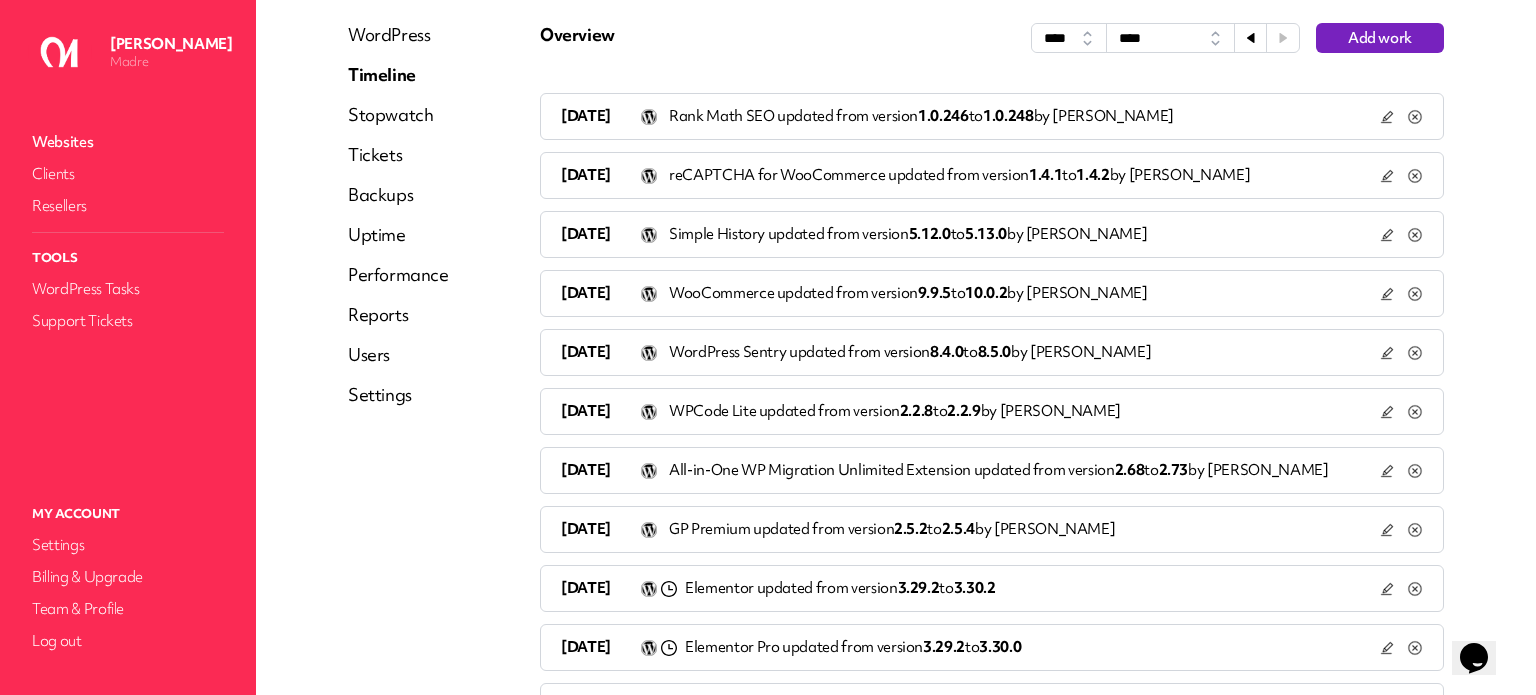 scroll, scrollTop: 100, scrollLeft: 0, axis: vertical 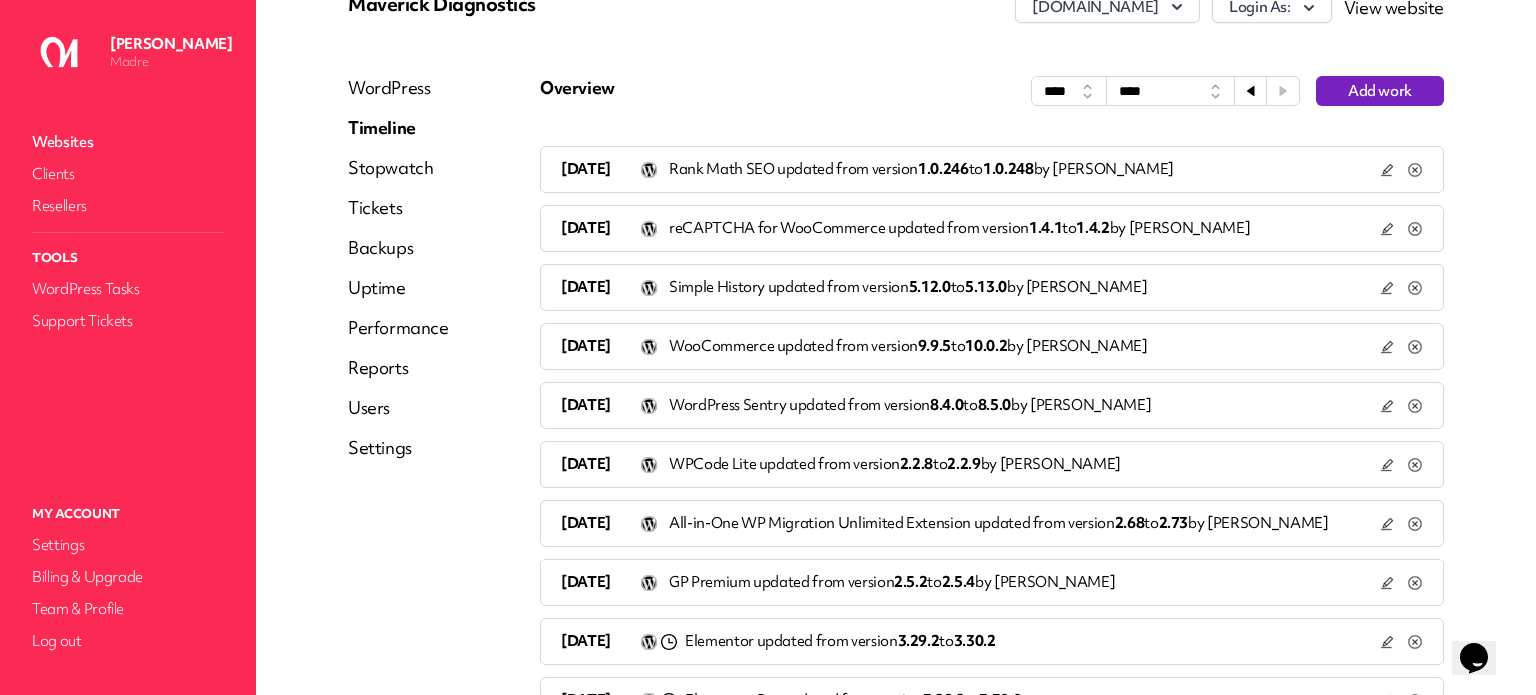 click 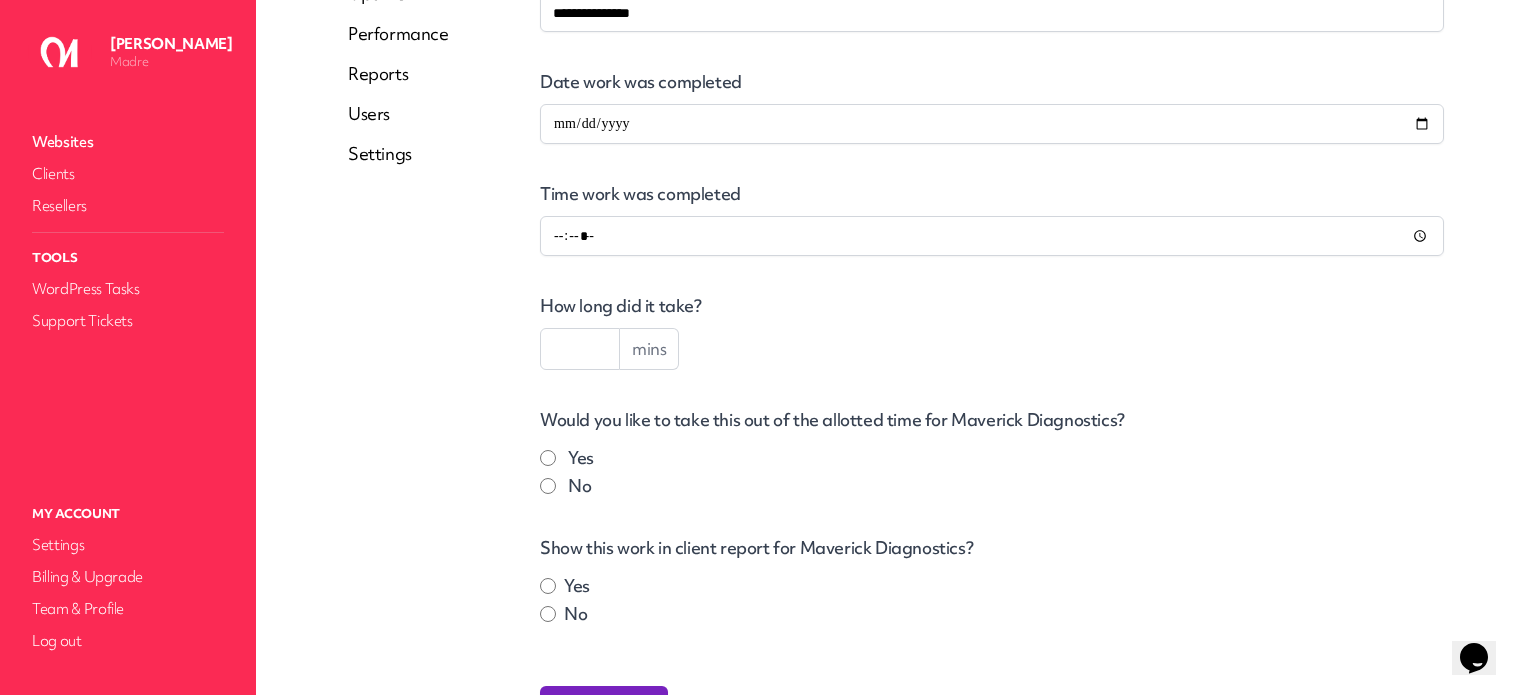 scroll, scrollTop: 400, scrollLeft: 0, axis: vertical 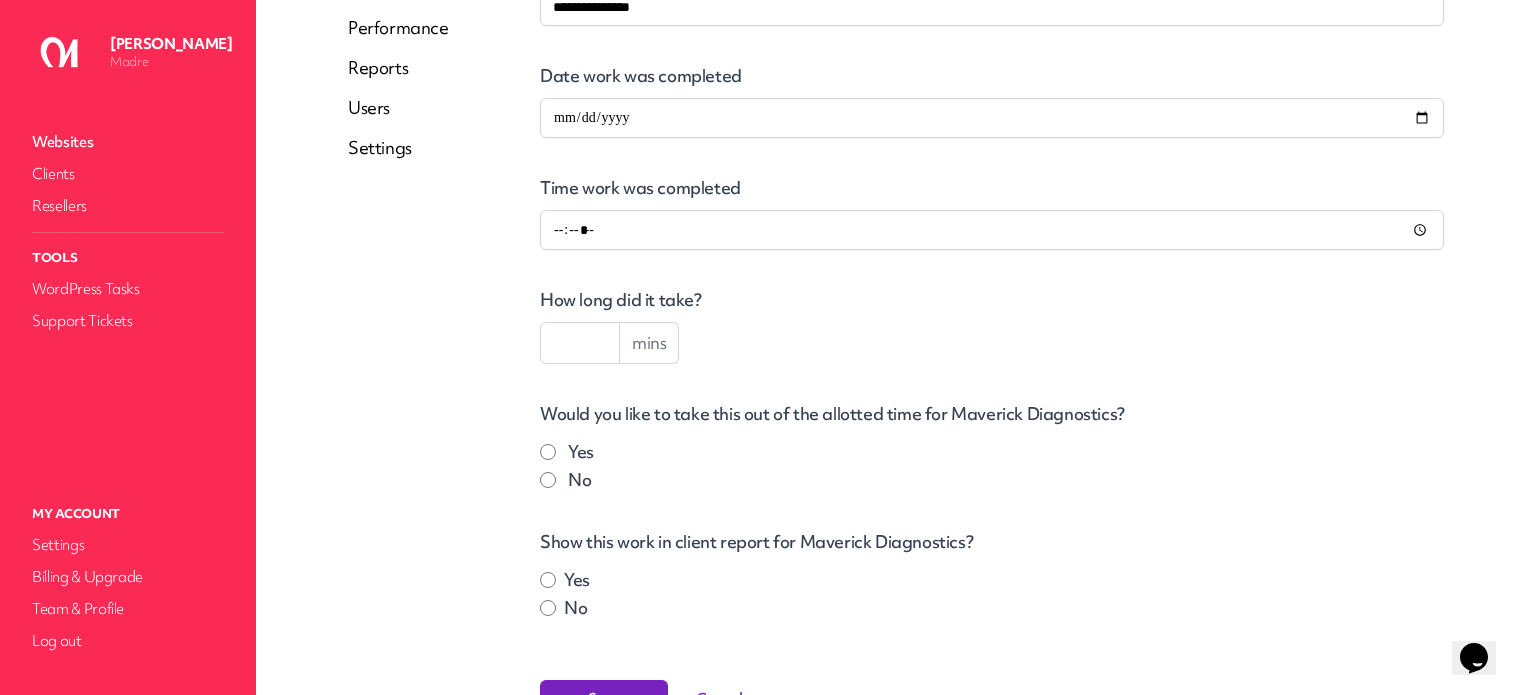 click at bounding box center [580, 343] 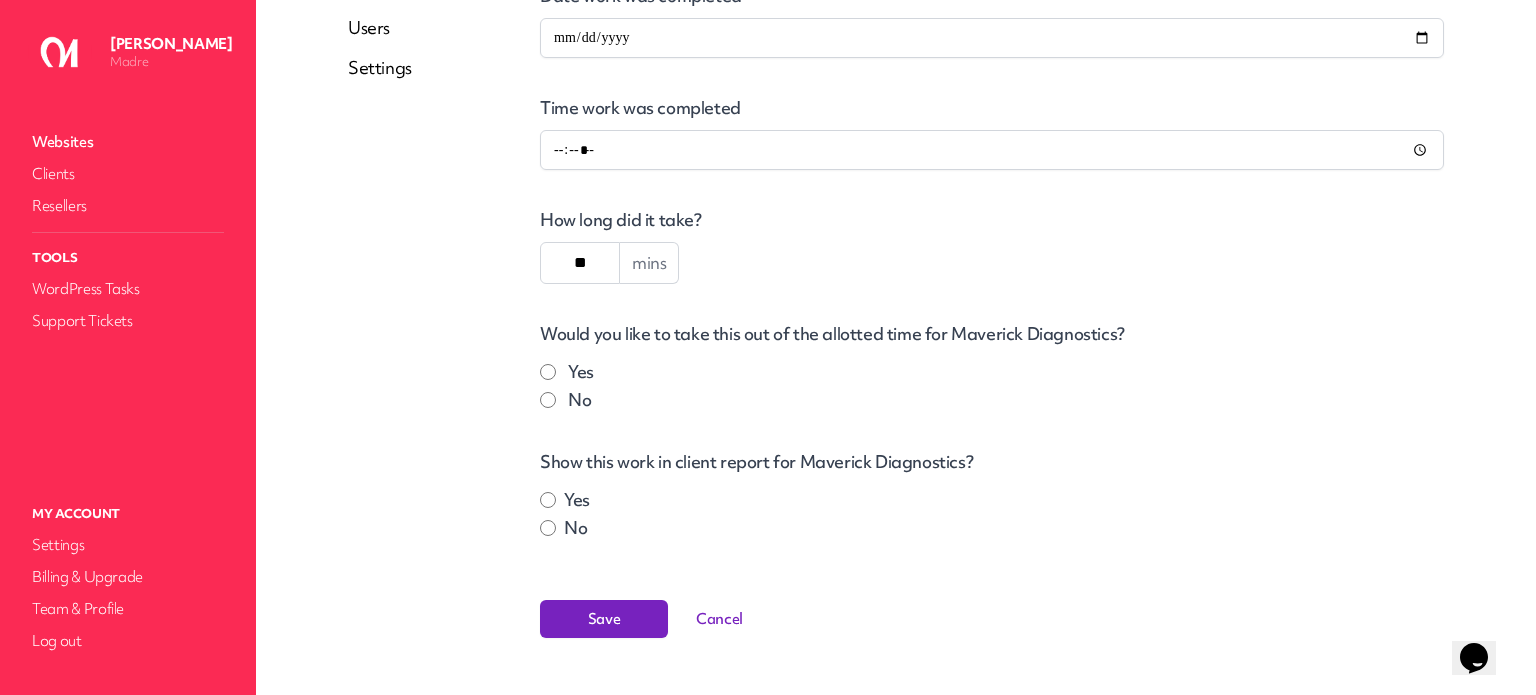 scroll, scrollTop: 524, scrollLeft: 0, axis: vertical 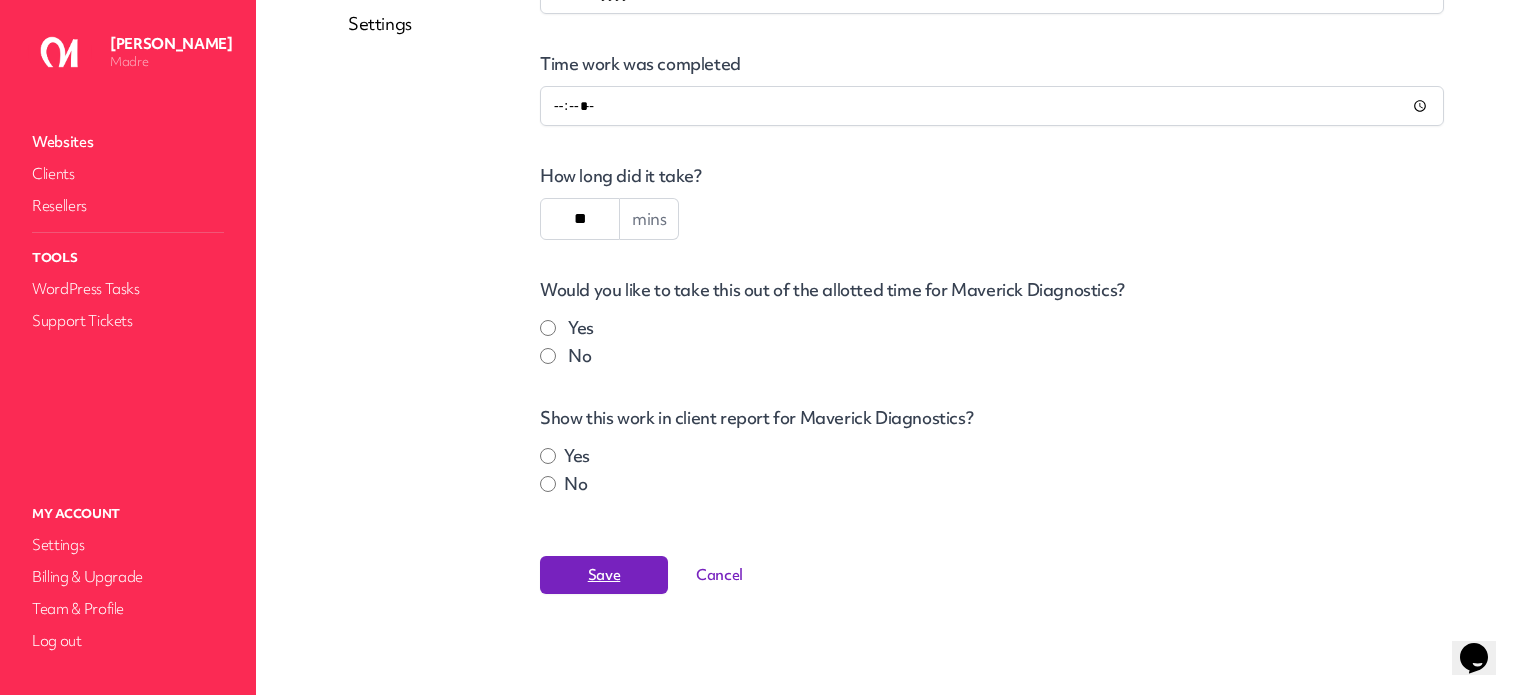 type on "**" 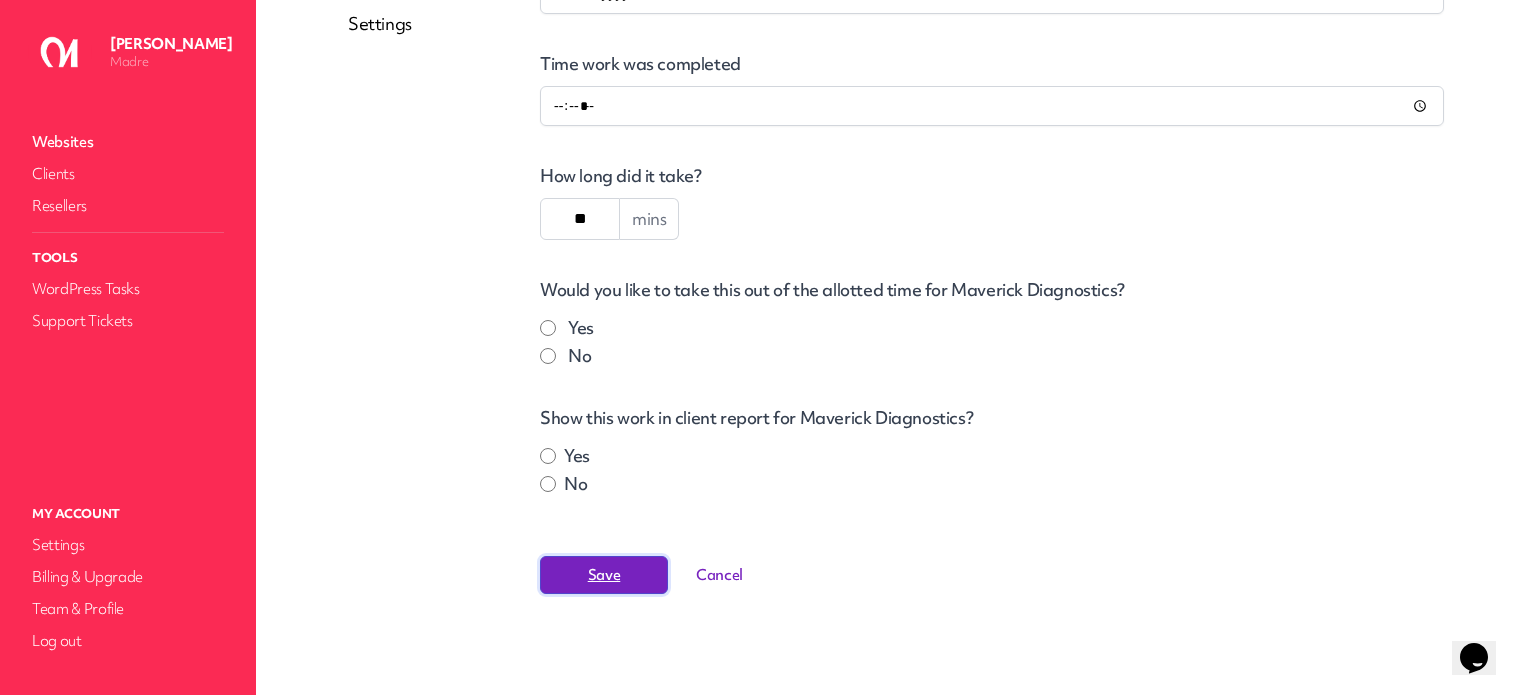 click on "Save" at bounding box center (604, 575) 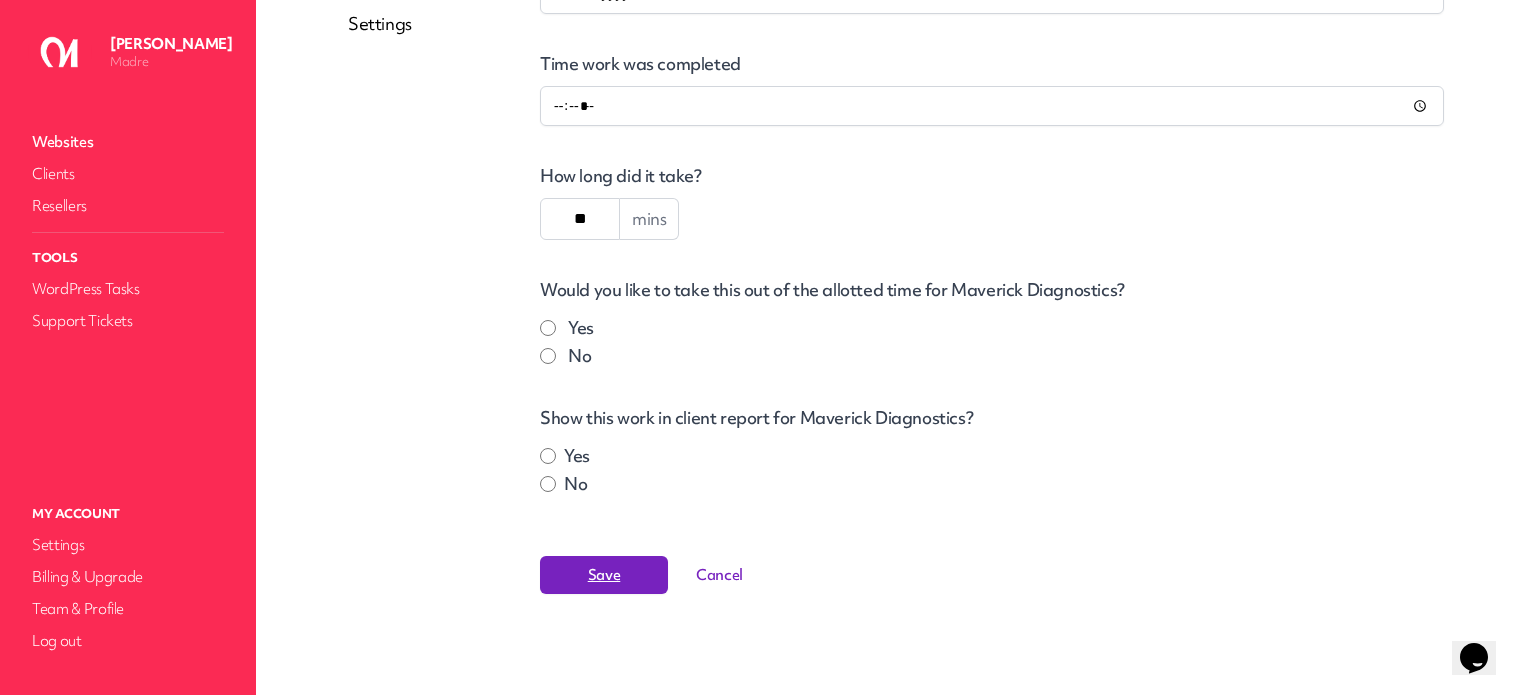 scroll, scrollTop: 0, scrollLeft: 0, axis: both 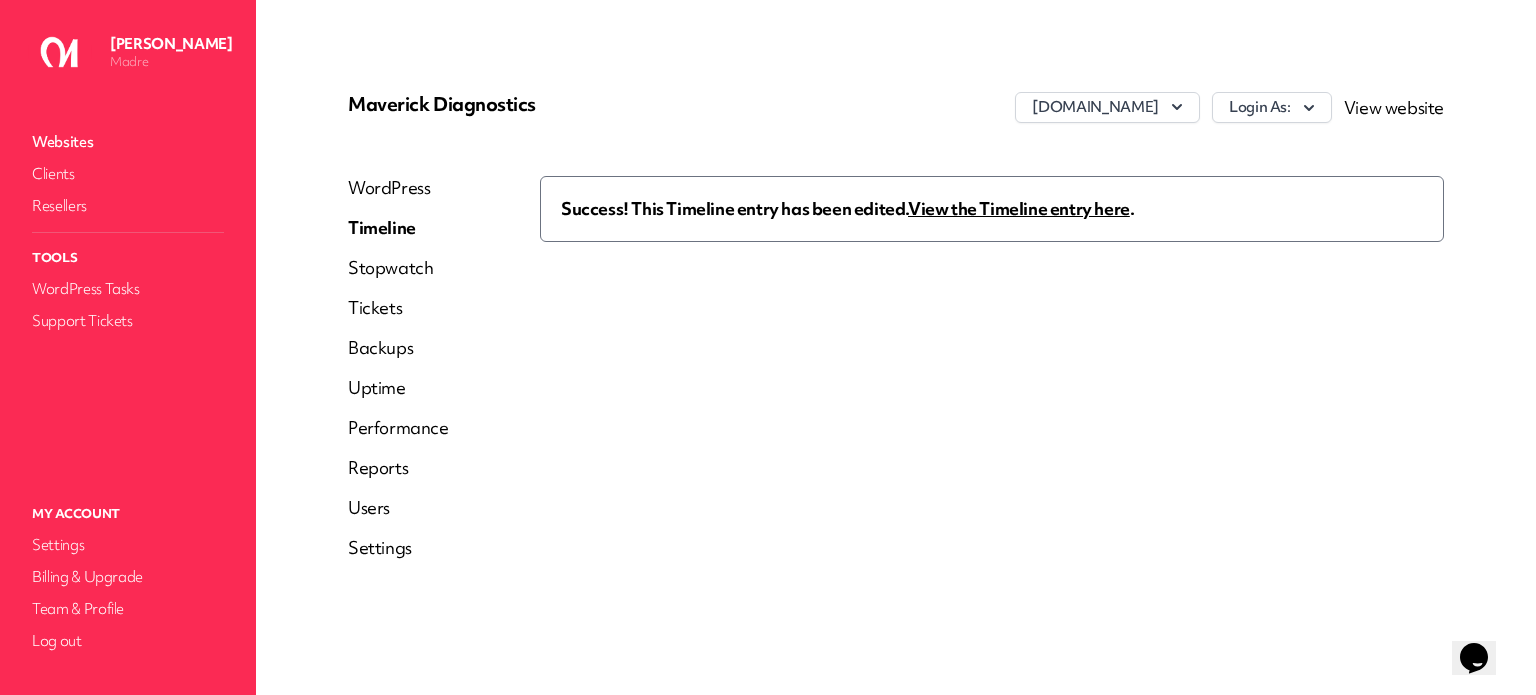 click on "View
the
Timeline entry here" at bounding box center (1019, 208) 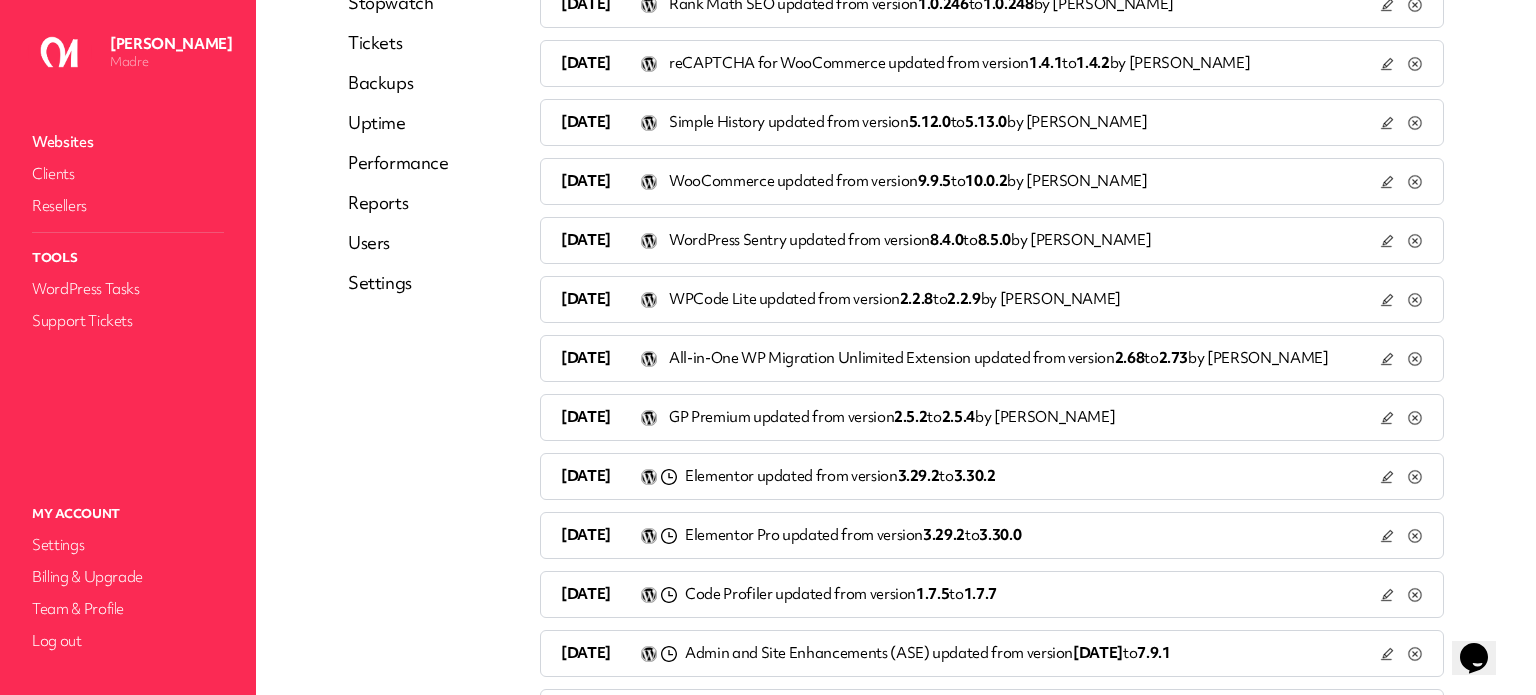 scroll, scrollTop: 300, scrollLeft: 0, axis: vertical 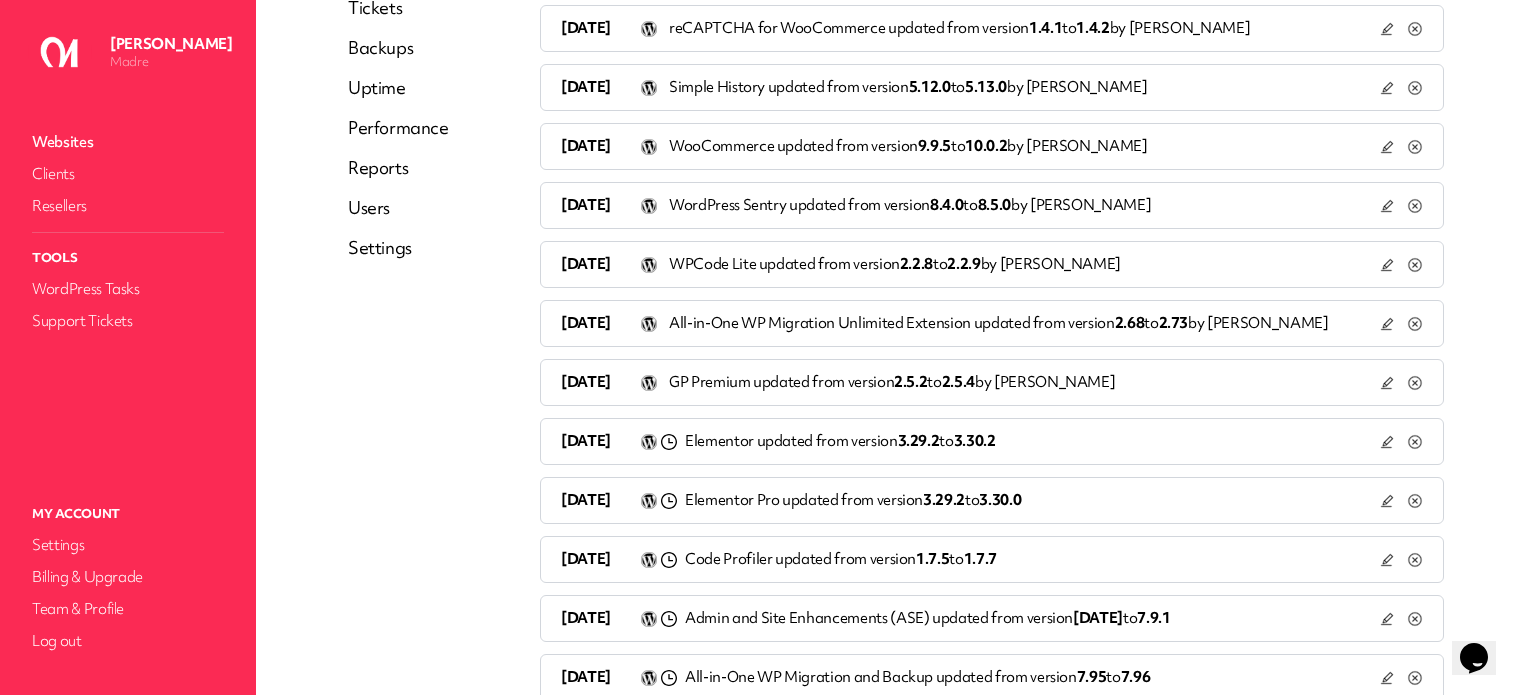 click 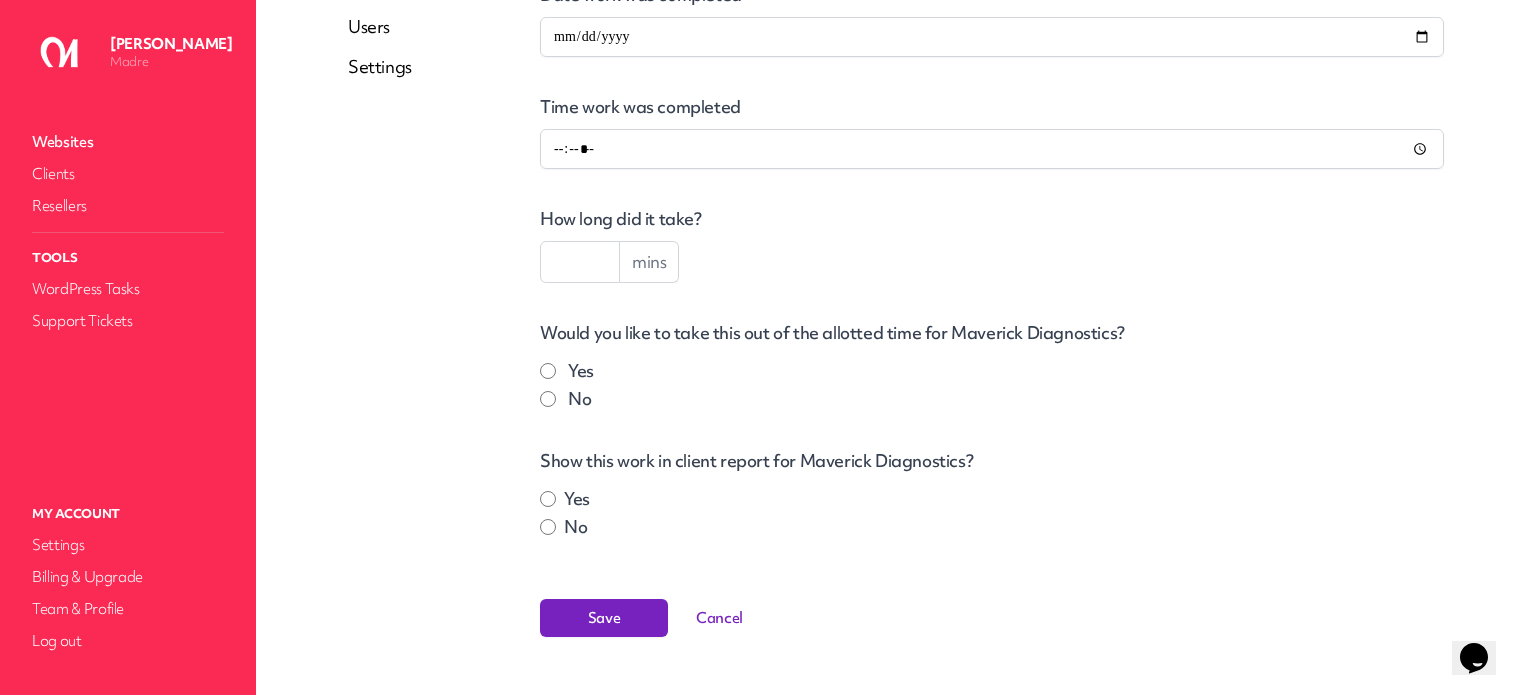 scroll, scrollTop: 524, scrollLeft: 0, axis: vertical 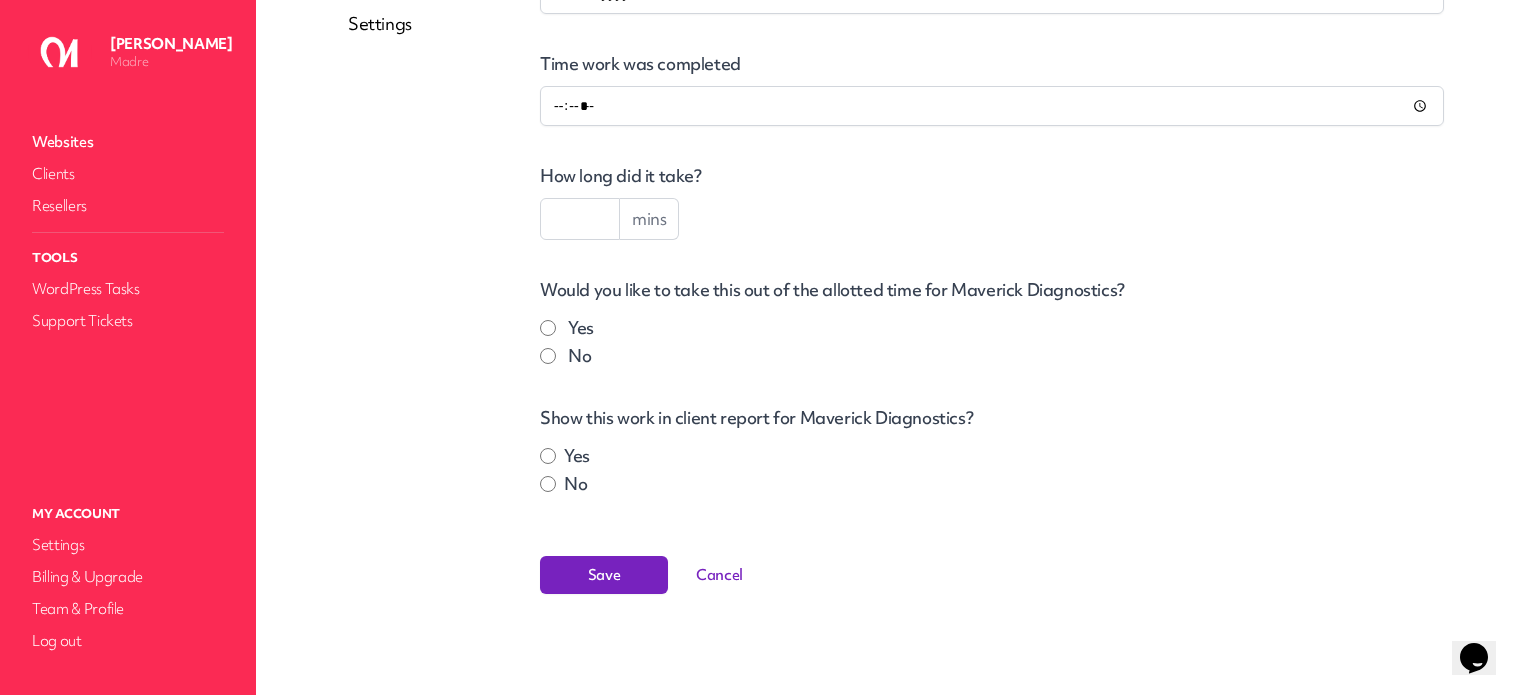 click at bounding box center [580, 219] 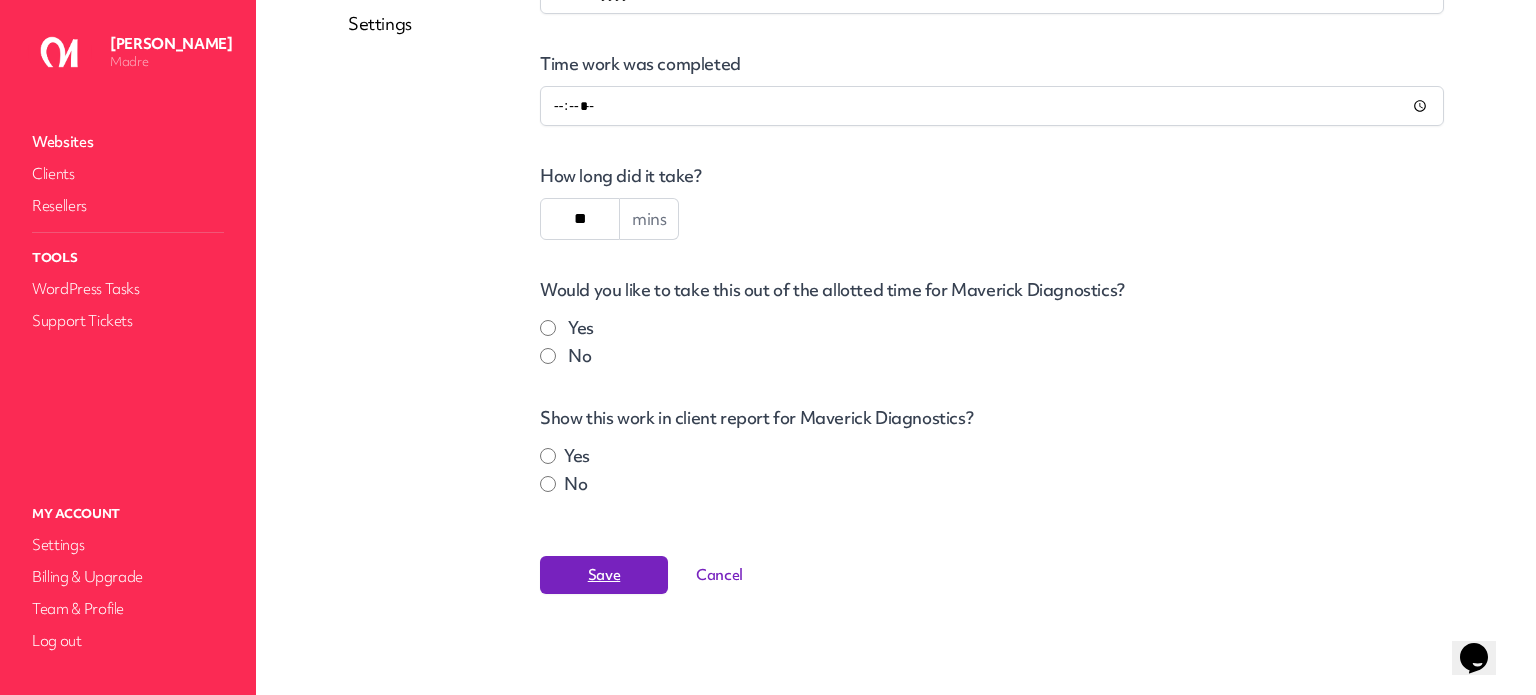 type on "**" 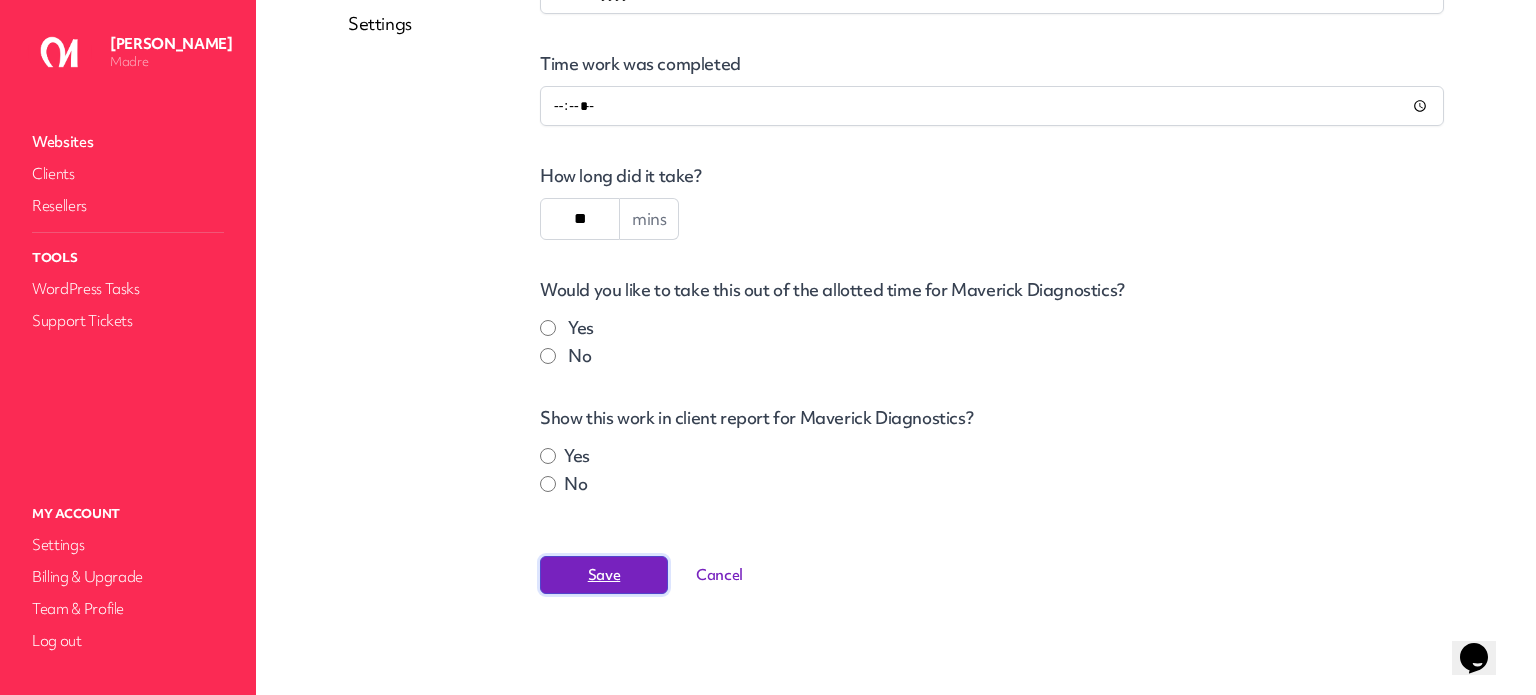 click on "Save" at bounding box center (604, 575) 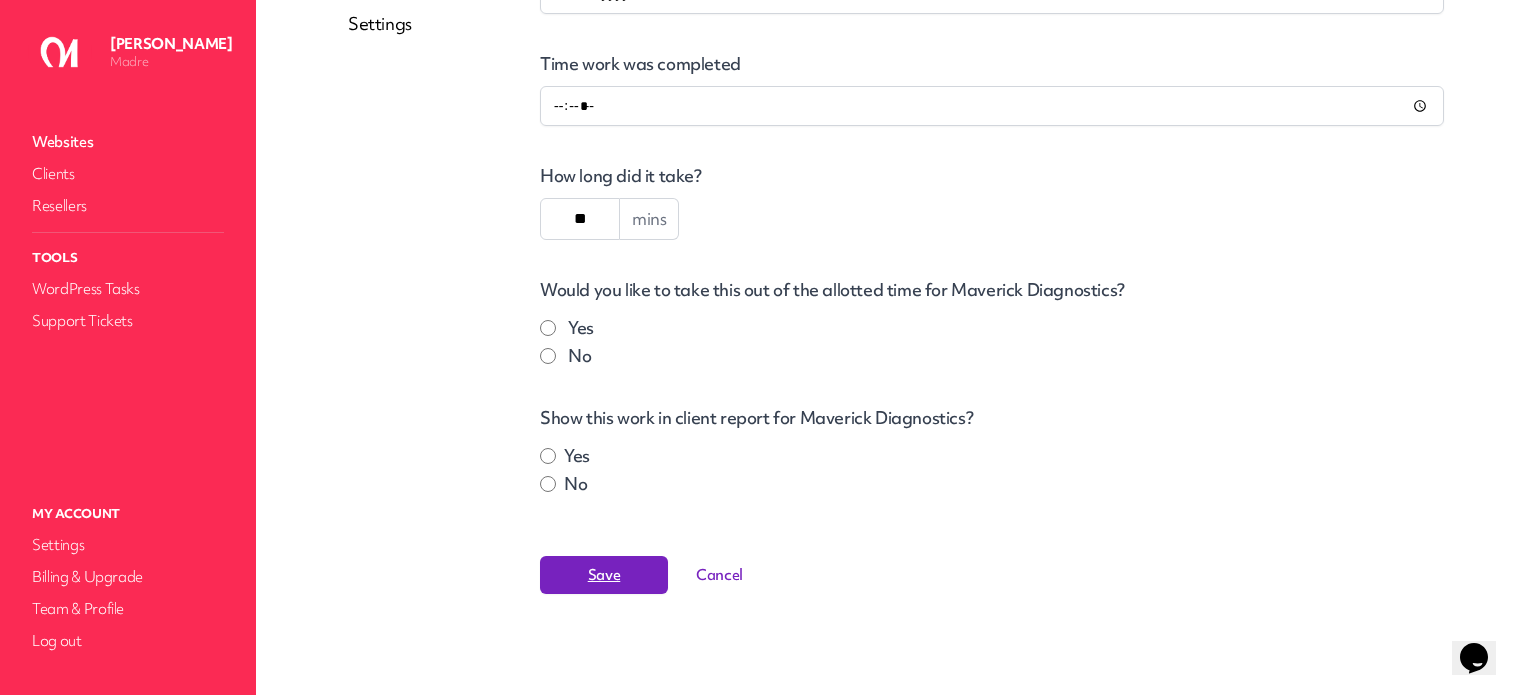 scroll, scrollTop: 0, scrollLeft: 0, axis: both 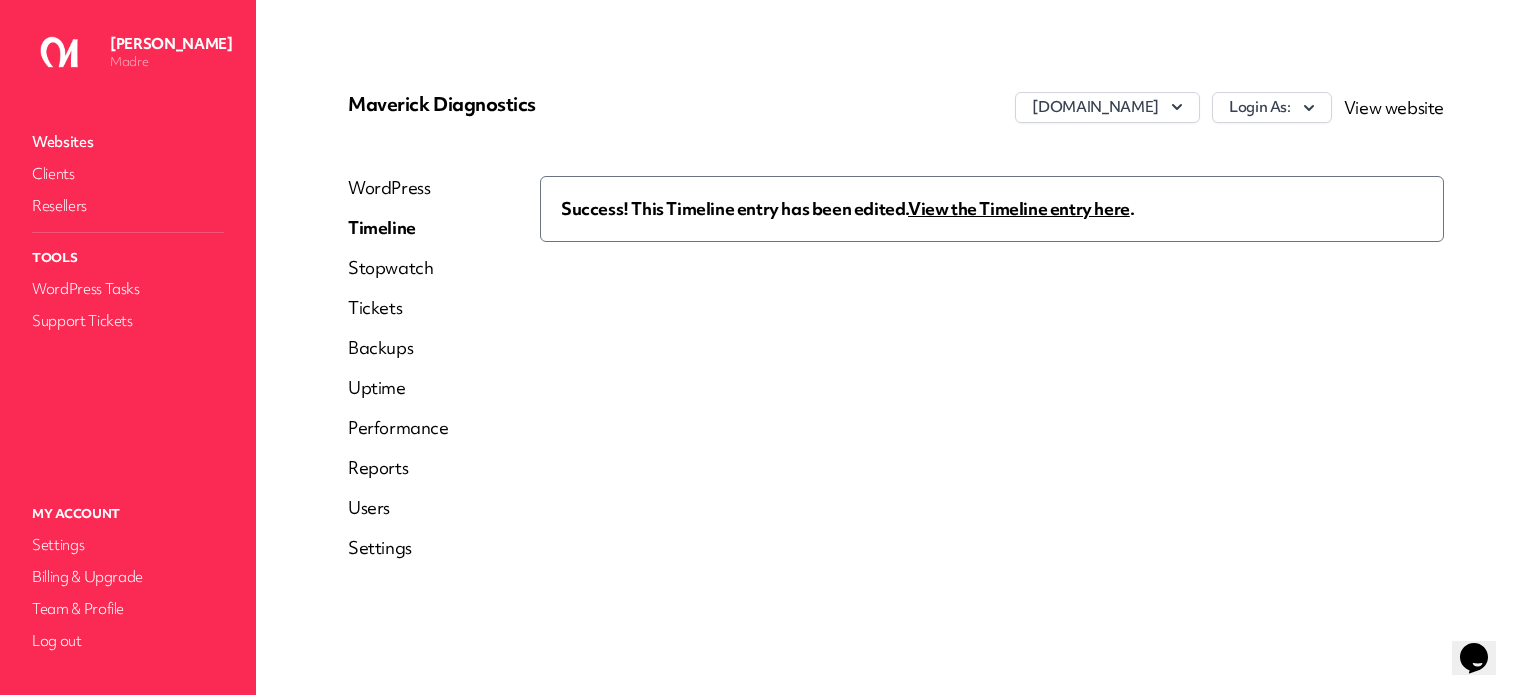 click on "View
the
Timeline entry here" at bounding box center (1019, 208) 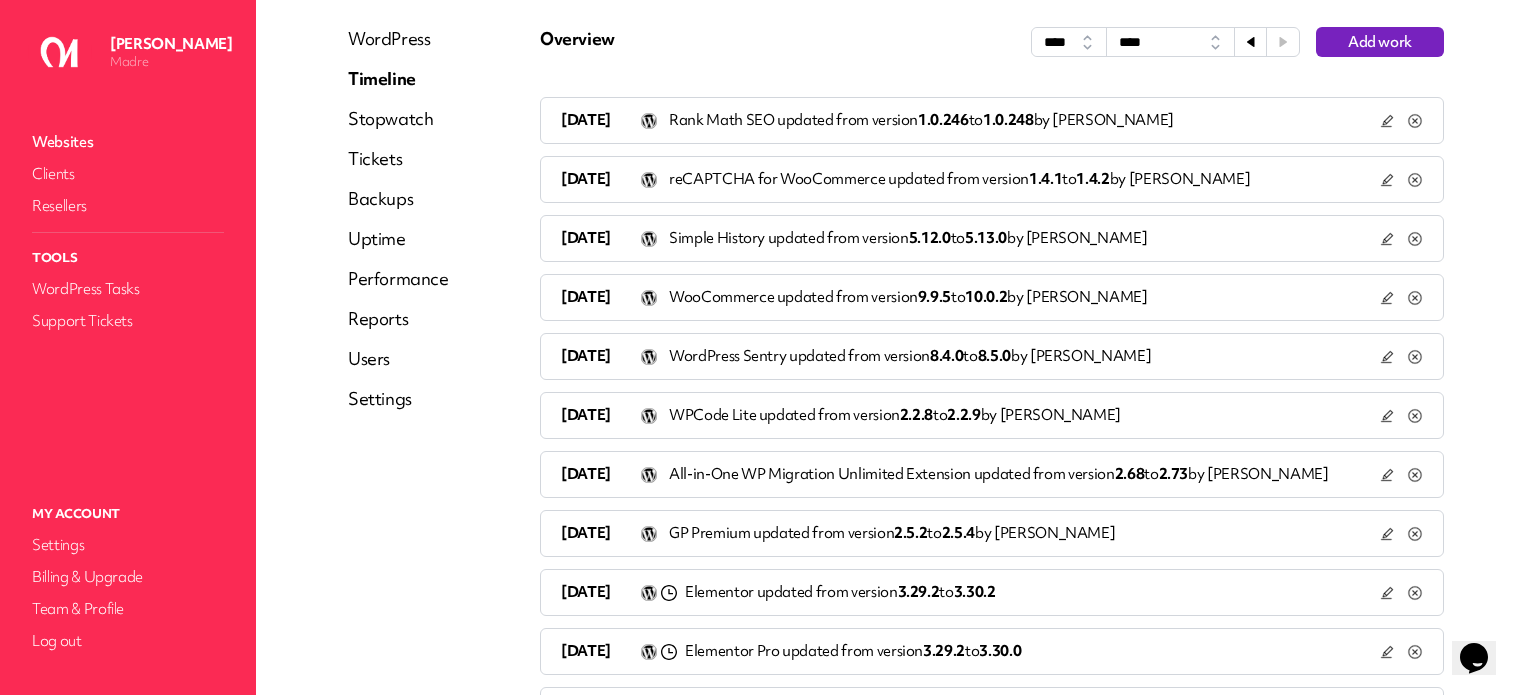 scroll, scrollTop: 400, scrollLeft: 0, axis: vertical 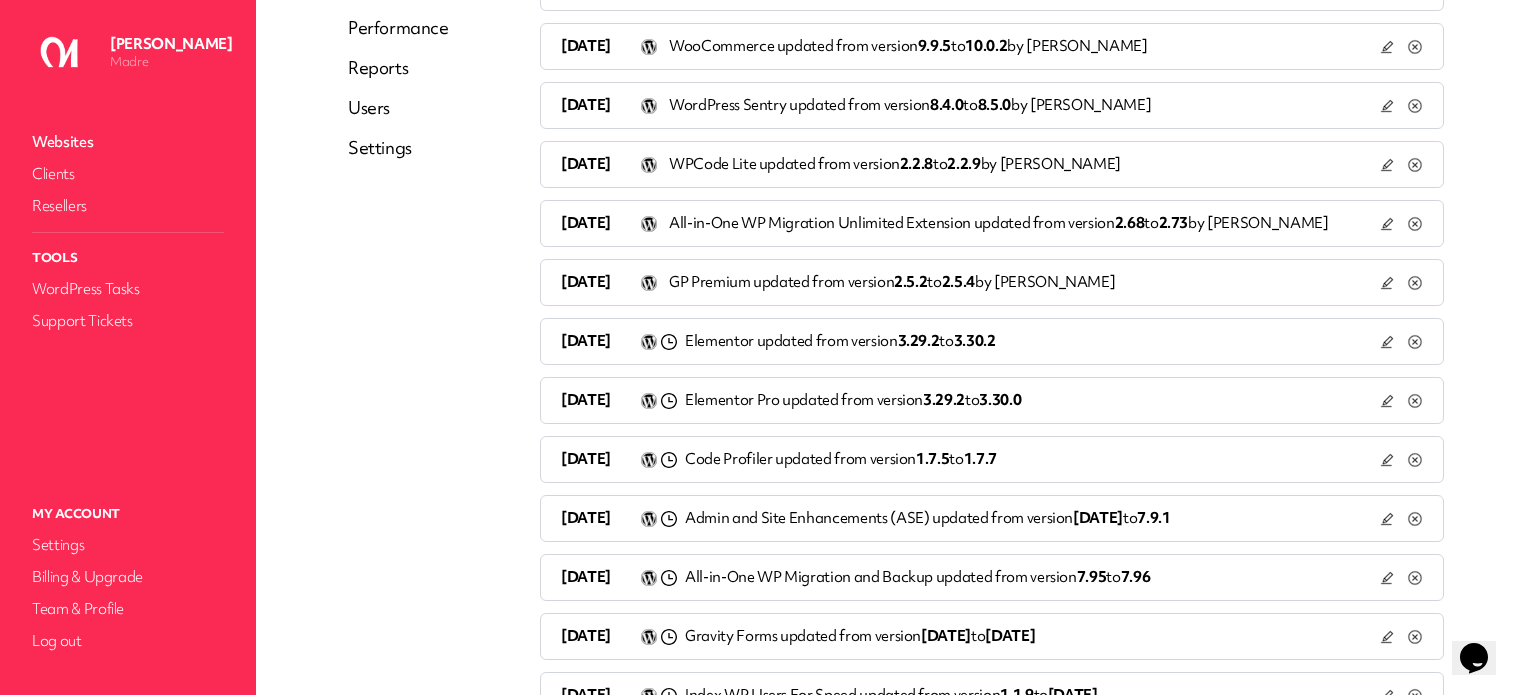 click 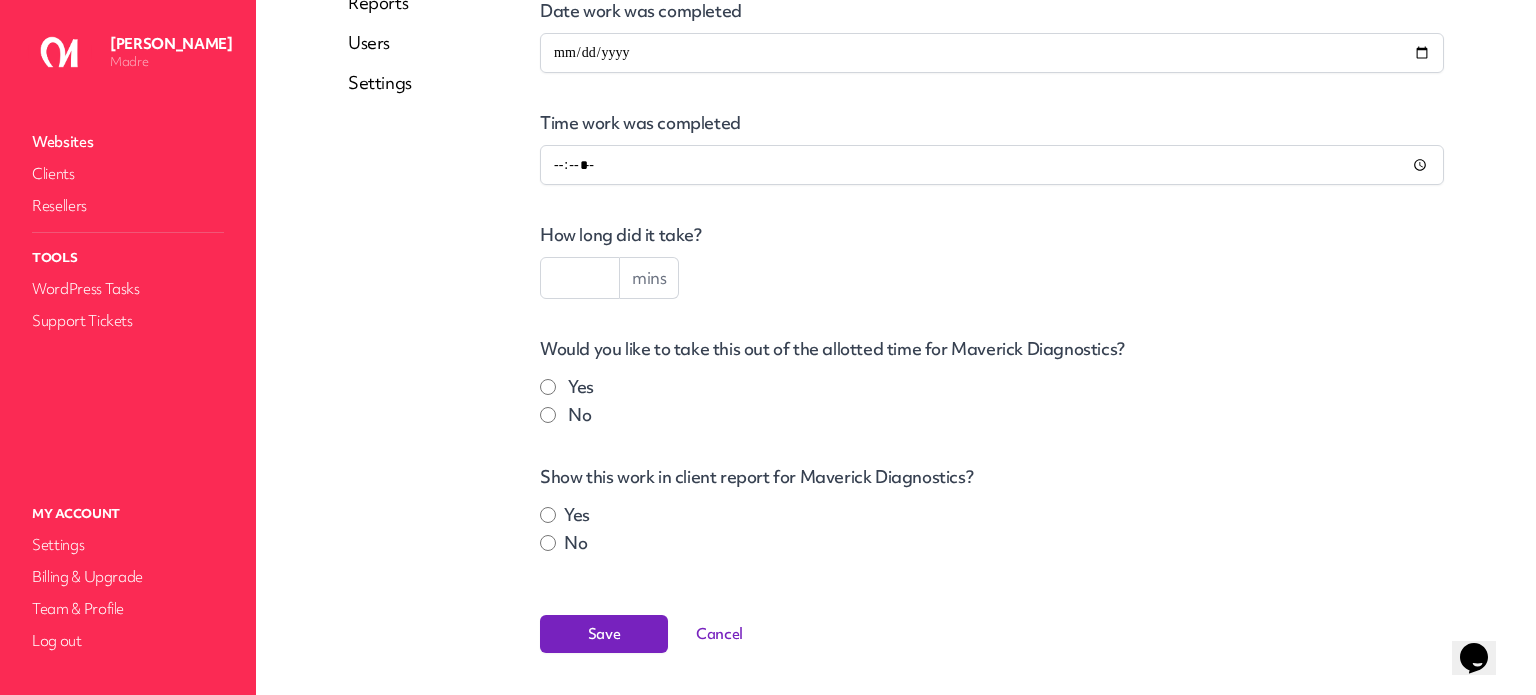 scroll, scrollTop: 524, scrollLeft: 0, axis: vertical 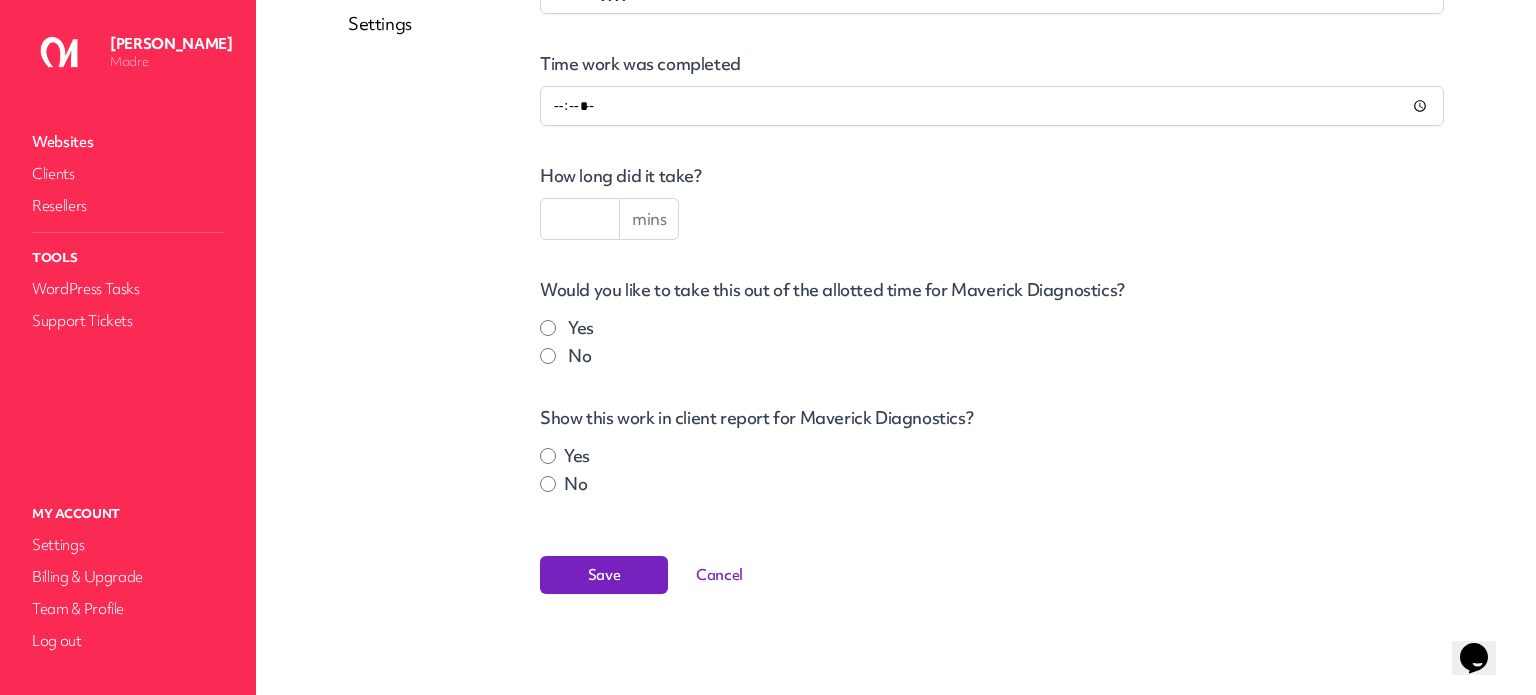 click at bounding box center [580, 219] 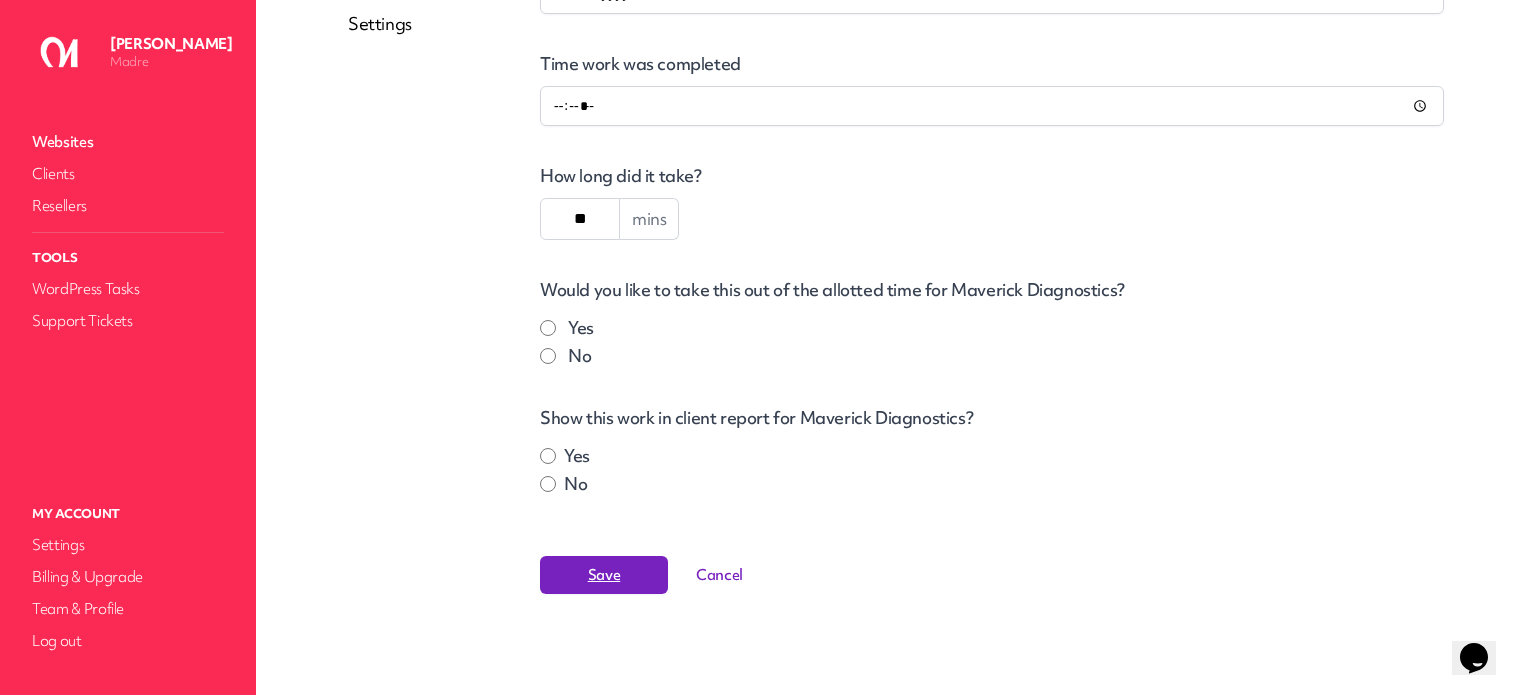 type on "**" 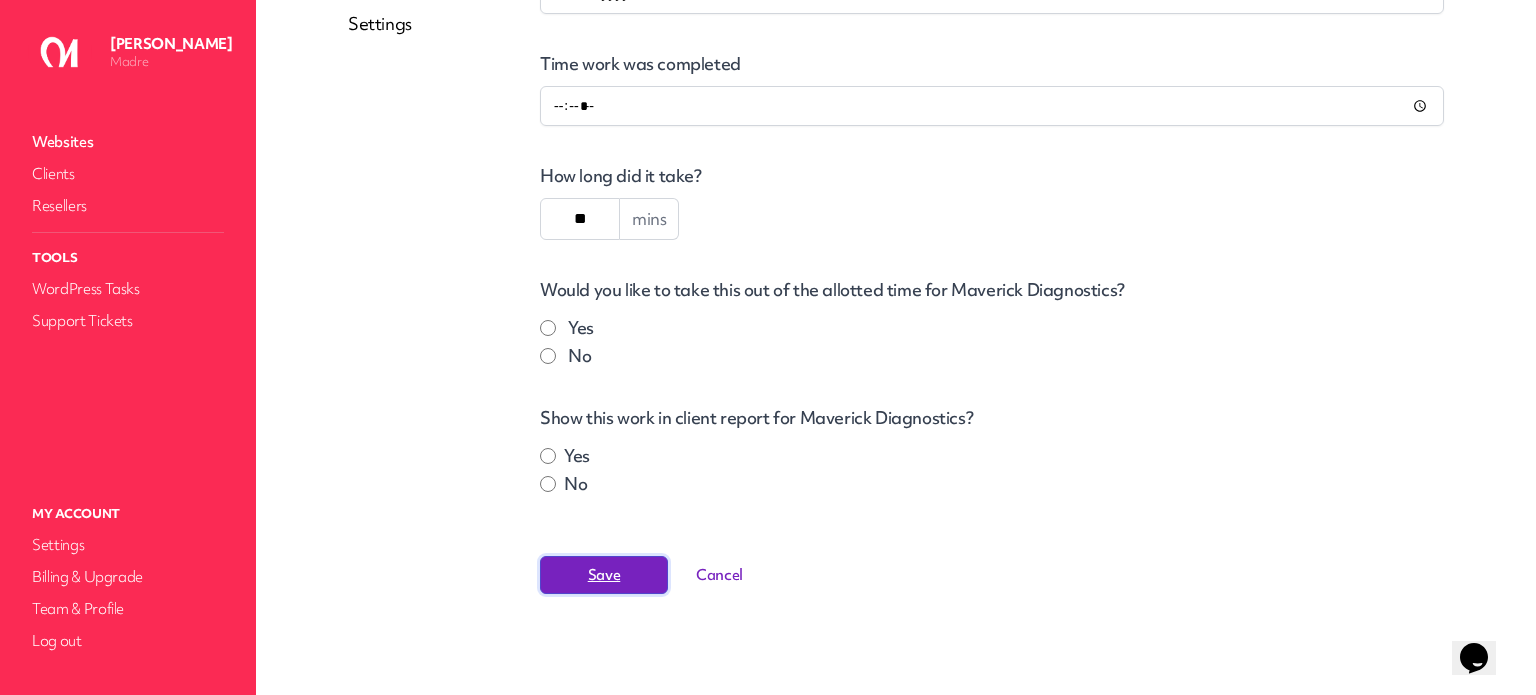 click on "Save" at bounding box center [604, 575] 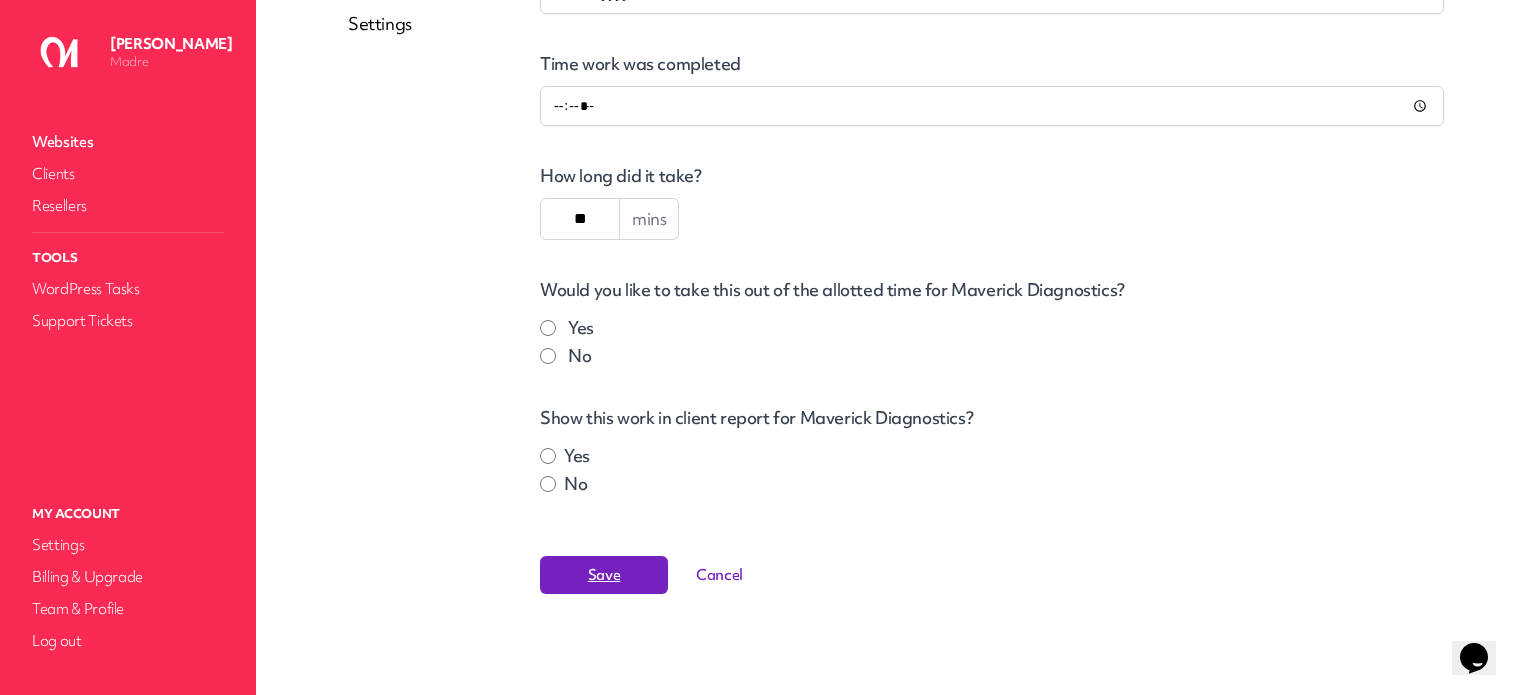 scroll, scrollTop: 0, scrollLeft: 0, axis: both 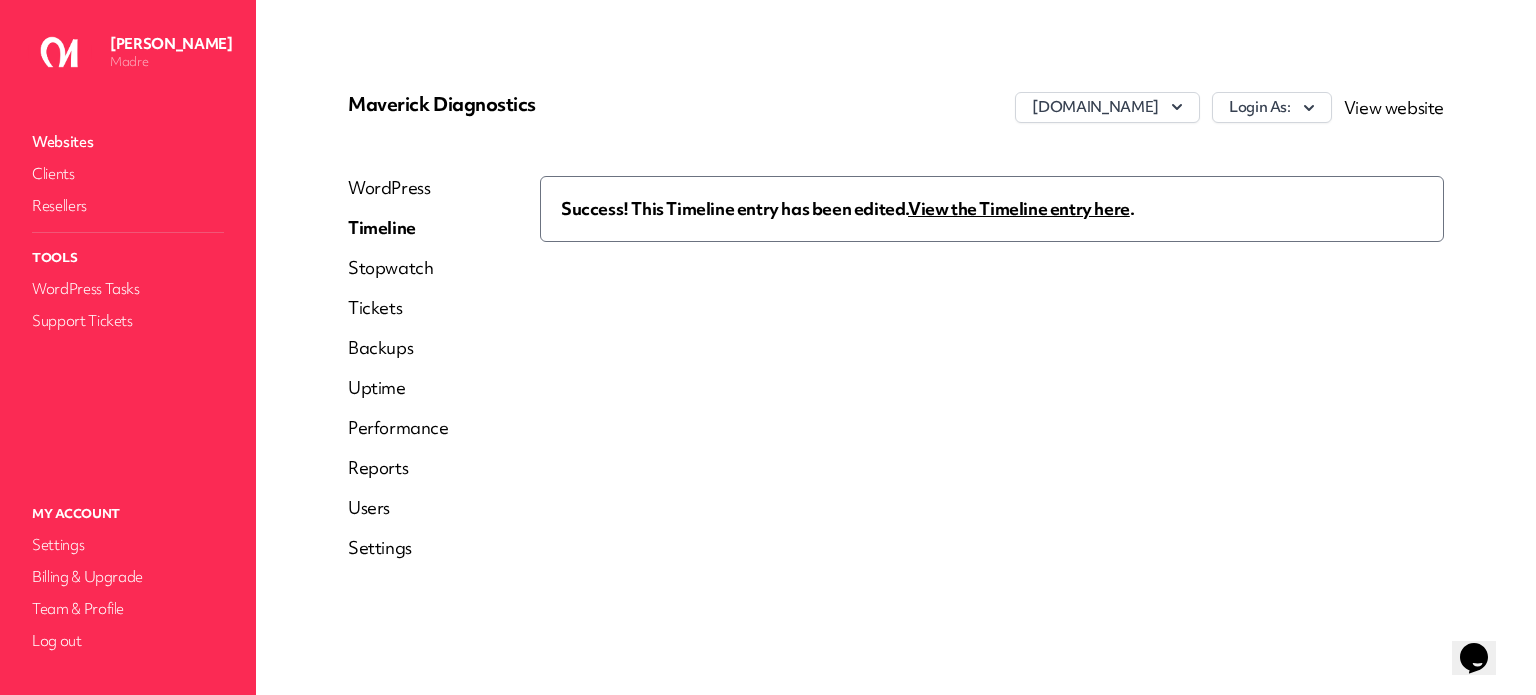 click on "View
the
Timeline entry here" at bounding box center (1019, 208) 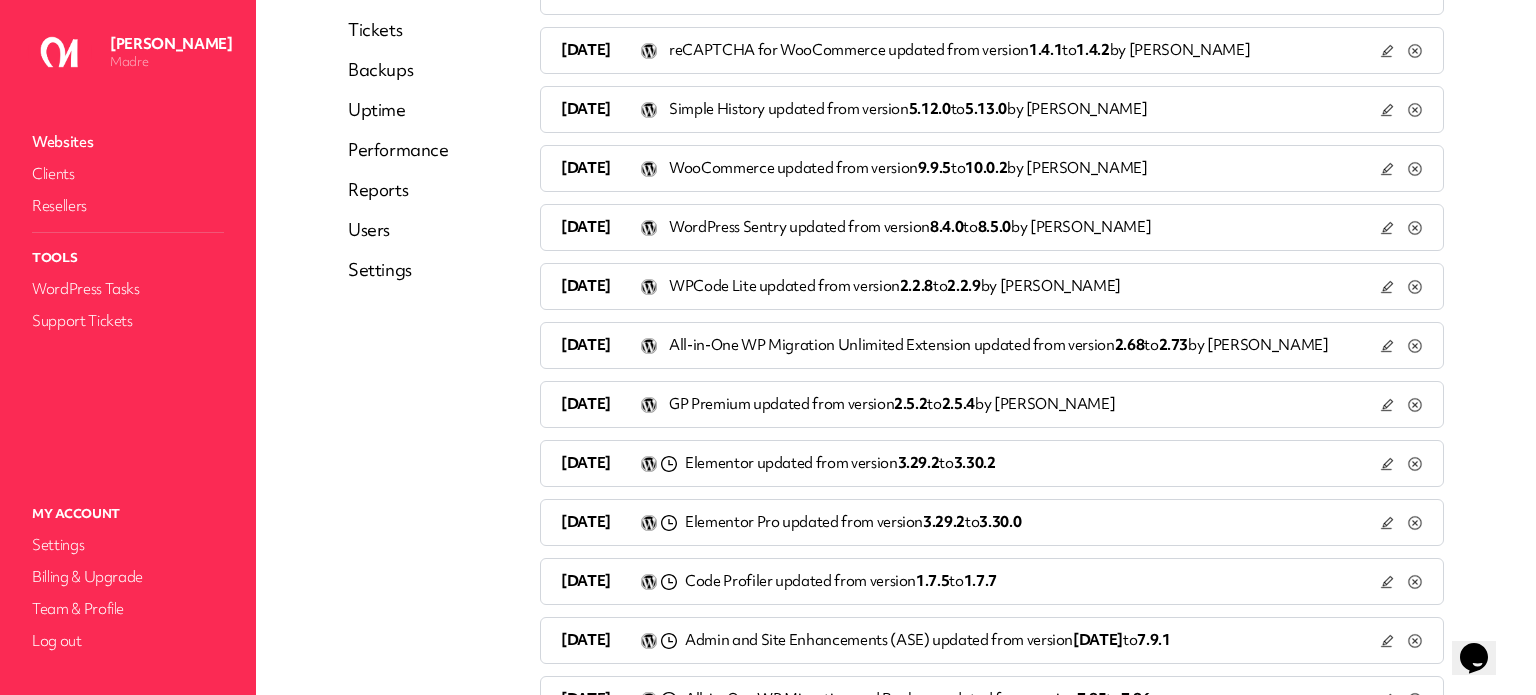 scroll, scrollTop: 400, scrollLeft: 0, axis: vertical 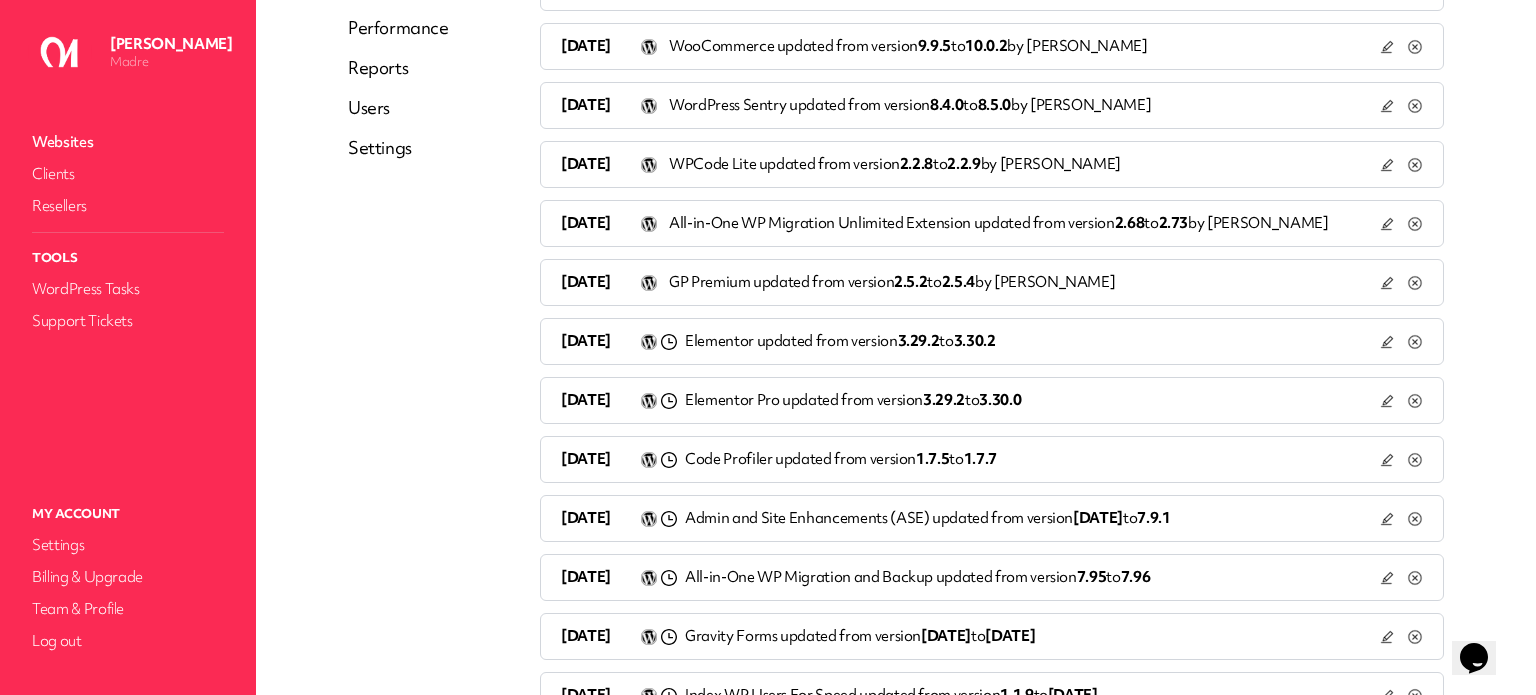 click 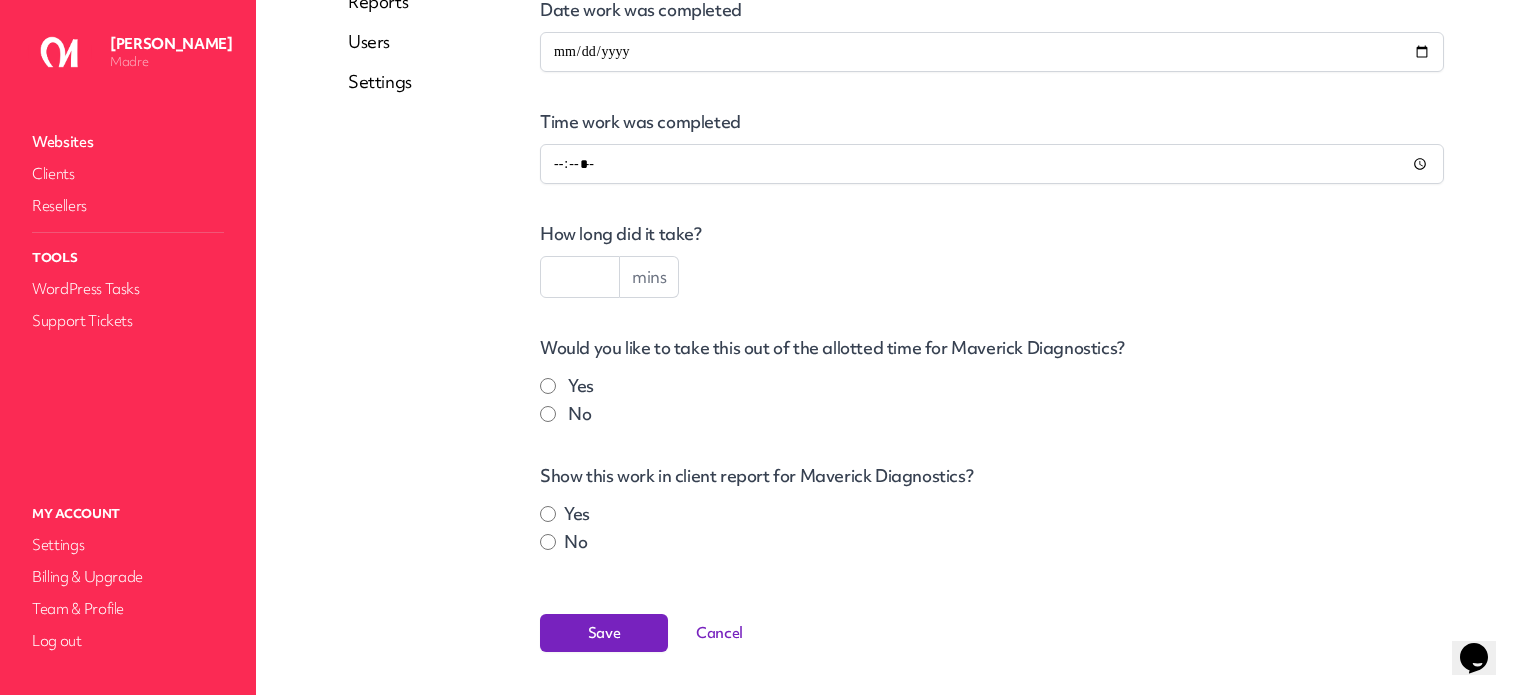 scroll, scrollTop: 524, scrollLeft: 0, axis: vertical 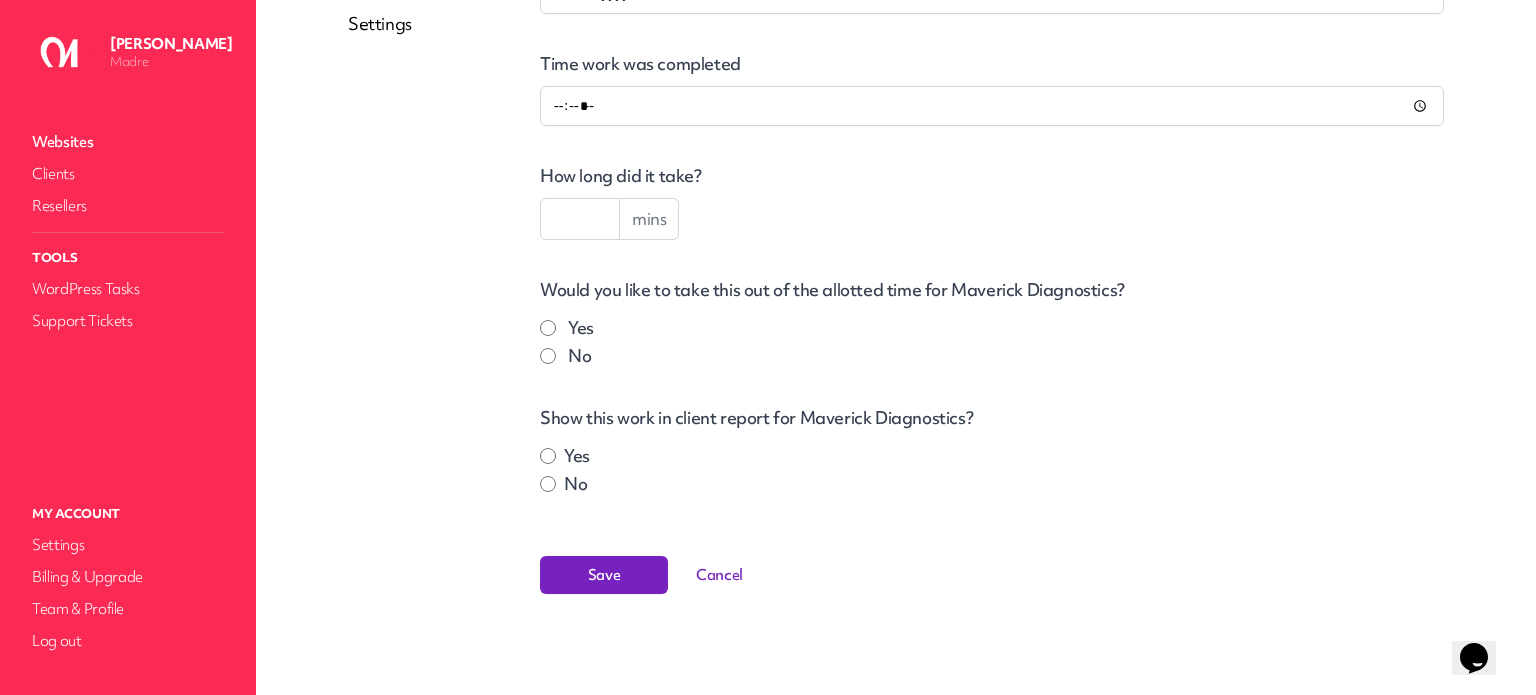 click at bounding box center [580, 219] 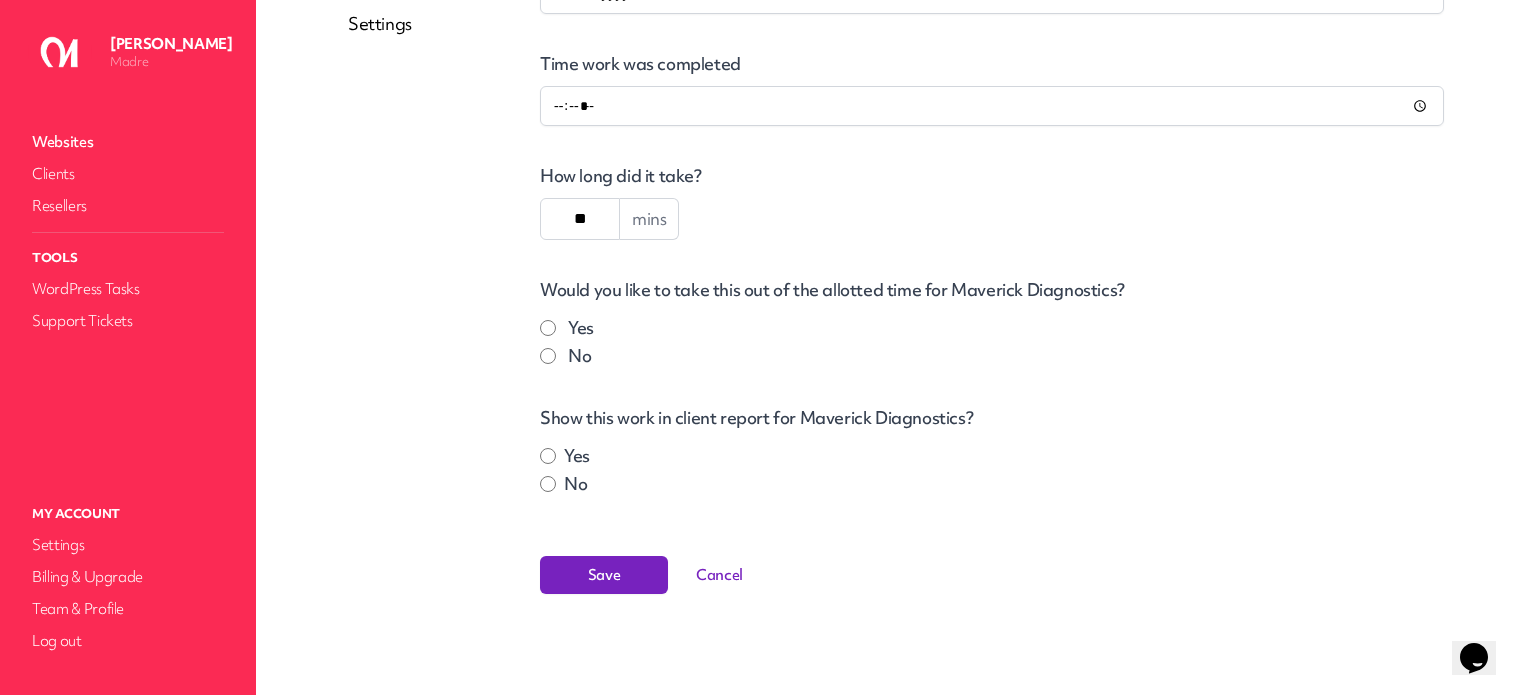 type on "**" 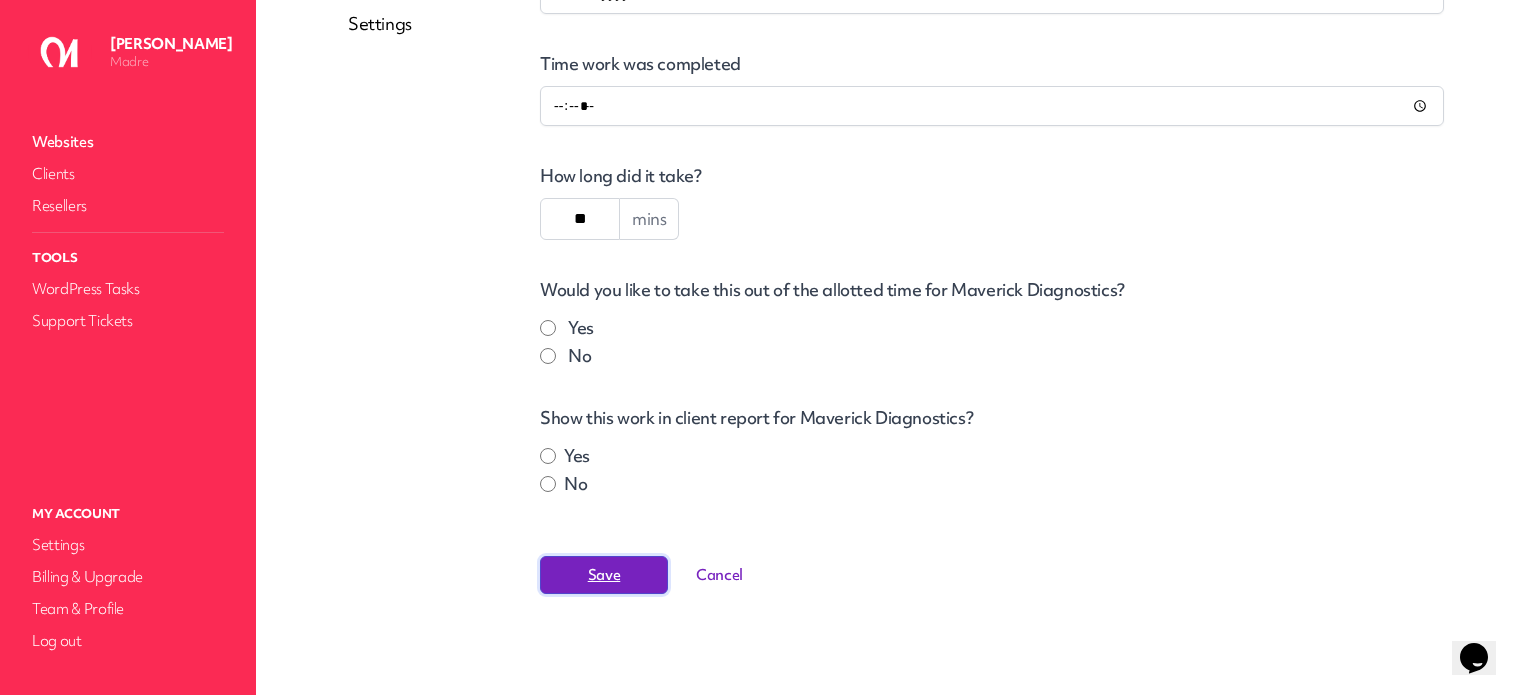 click on "Save" at bounding box center (604, 575) 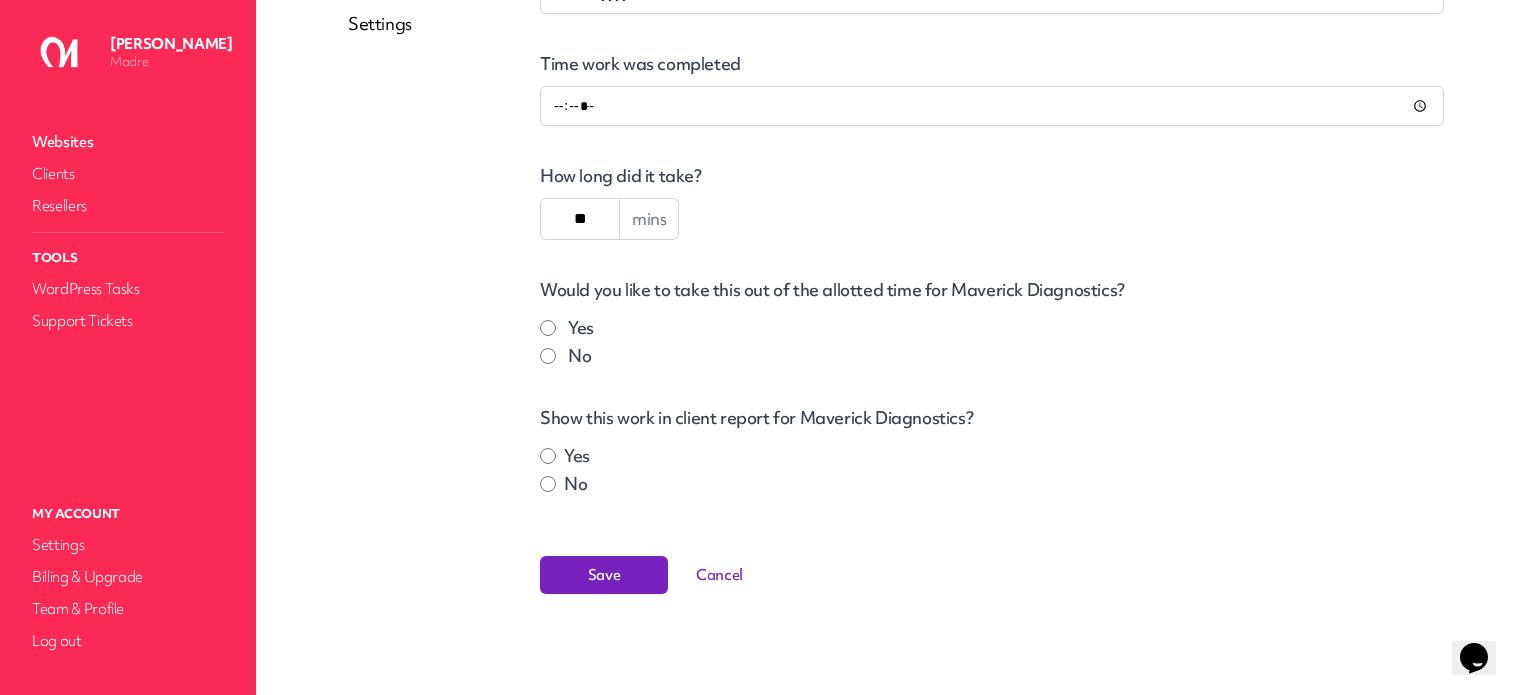 scroll, scrollTop: 0, scrollLeft: 0, axis: both 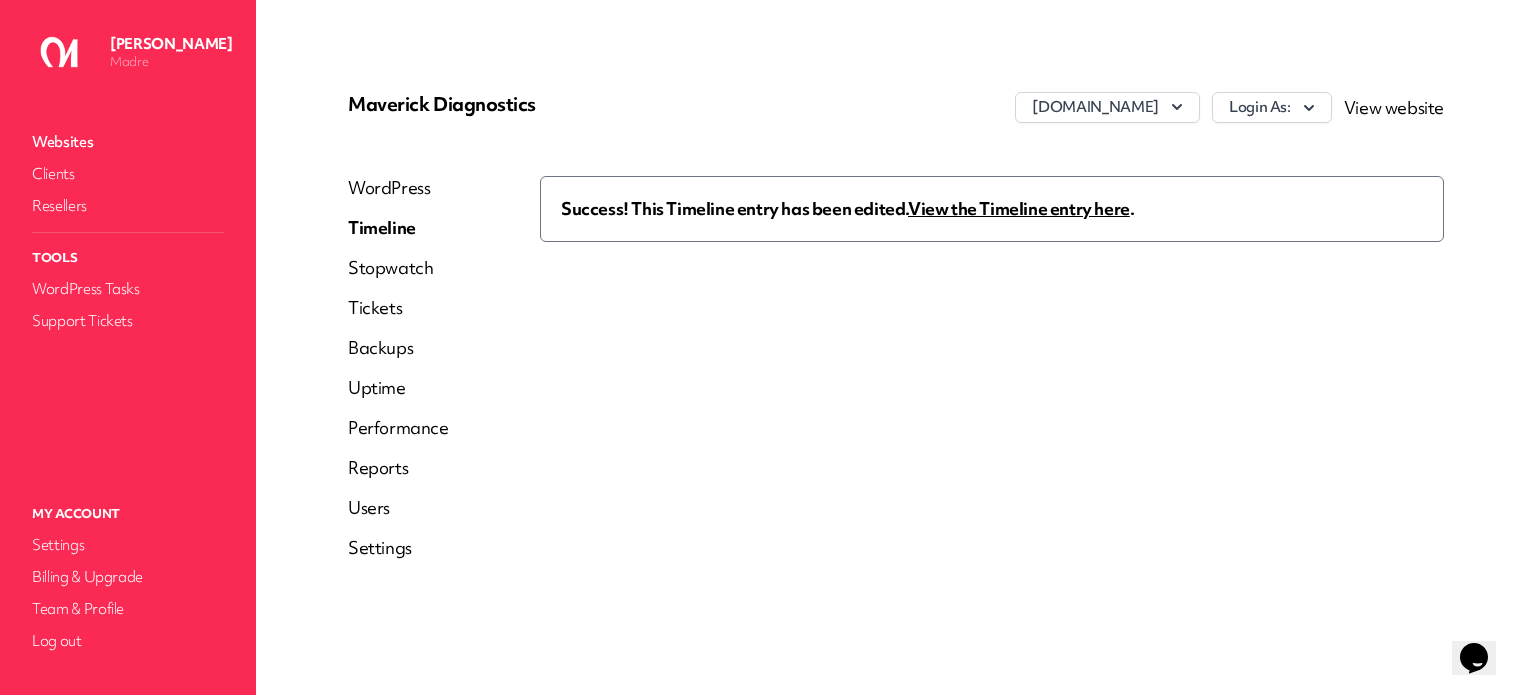 click on "View
the
Timeline entry here" at bounding box center [1019, 208] 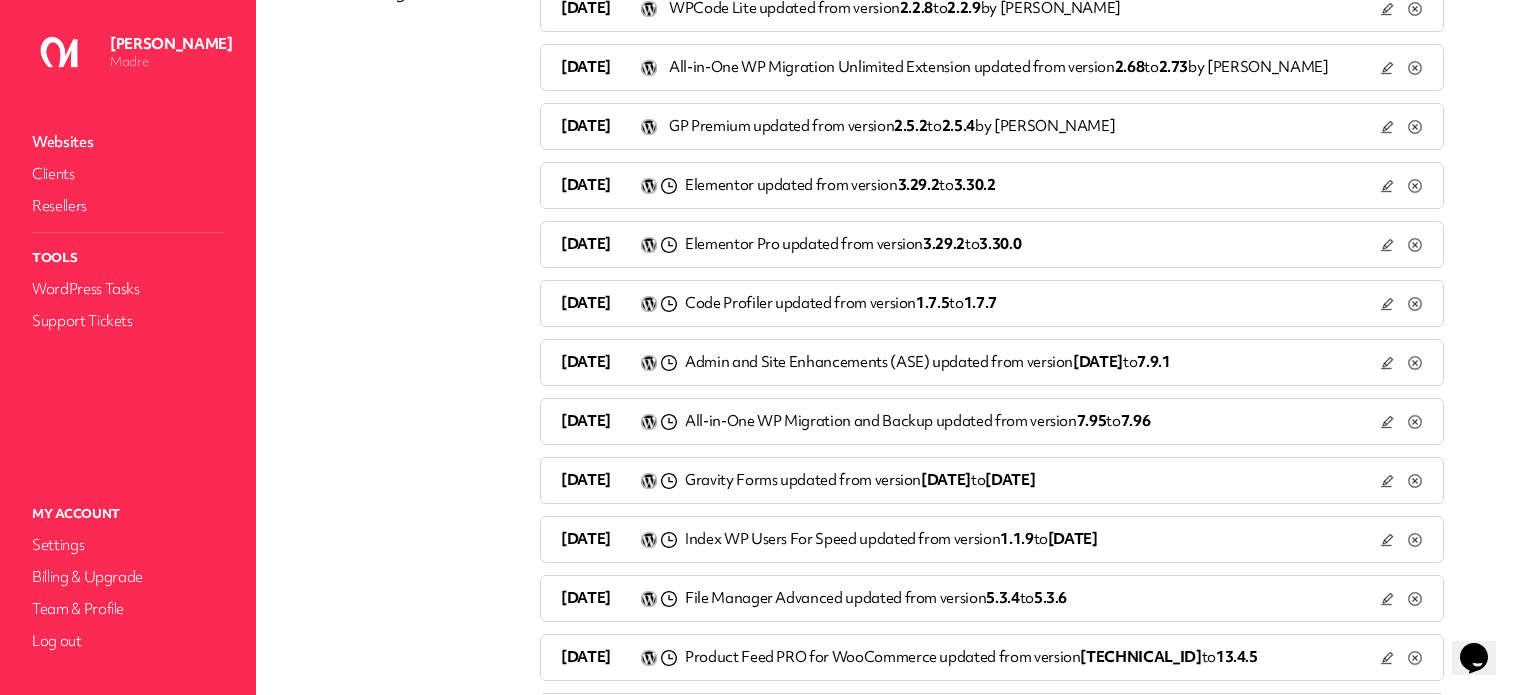 scroll, scrollTop: 600, scrollLeft: 0, axis: vertical 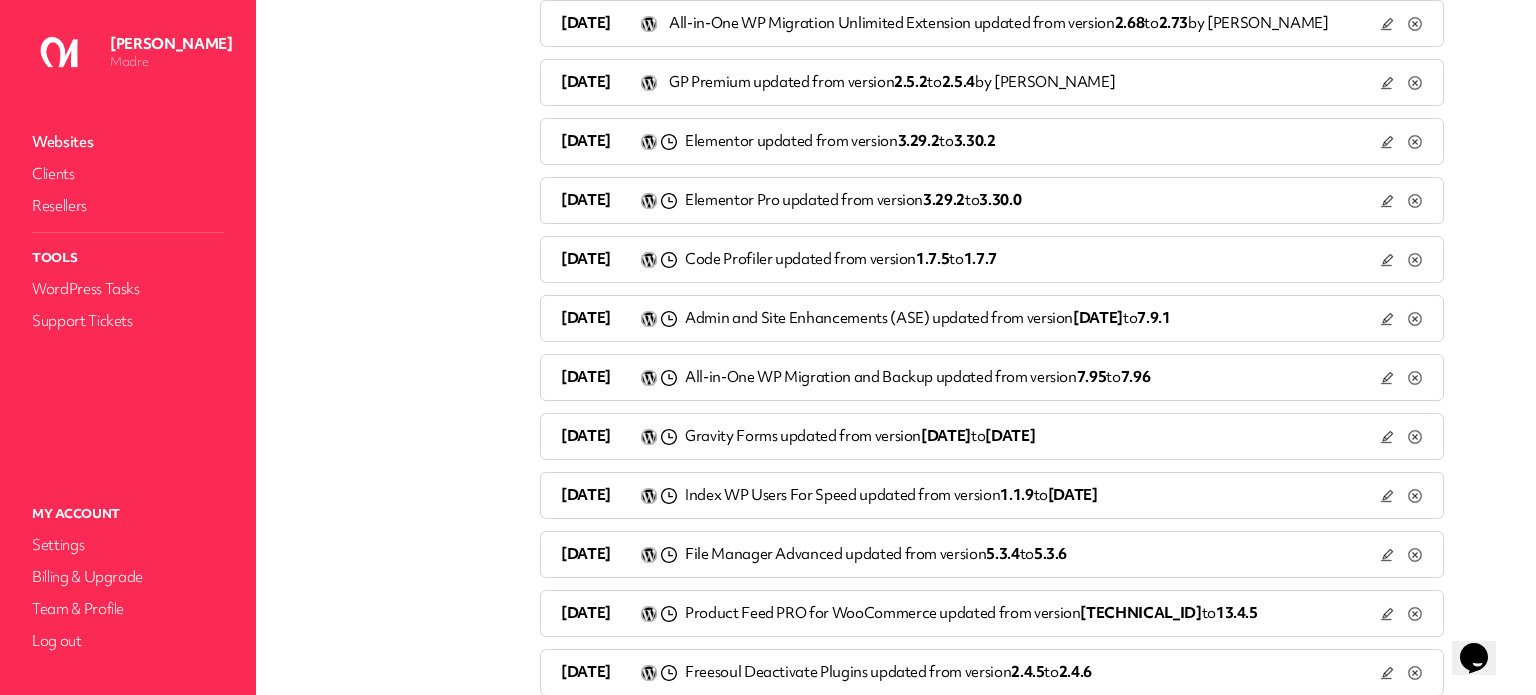 click 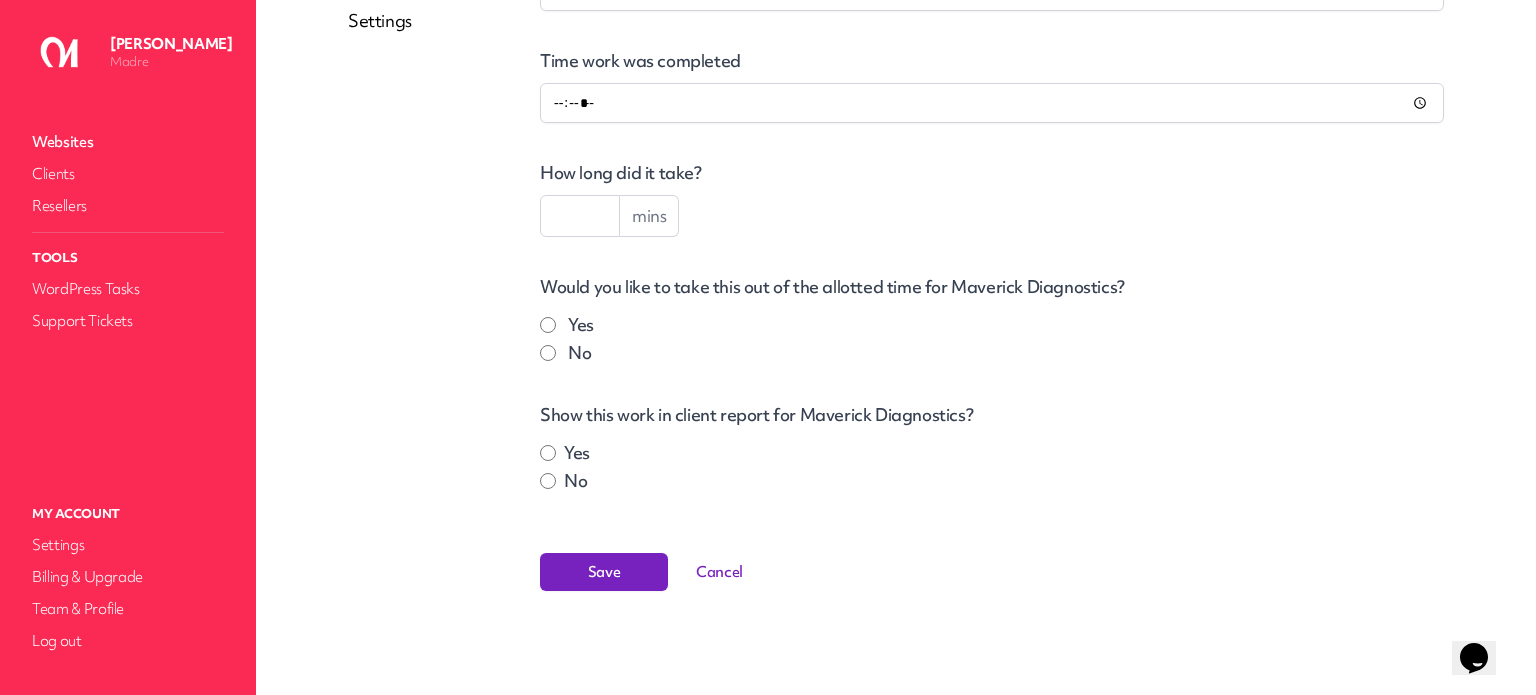 scroll, scrollTop: 524, scrollLeft: 0, axis: vertical 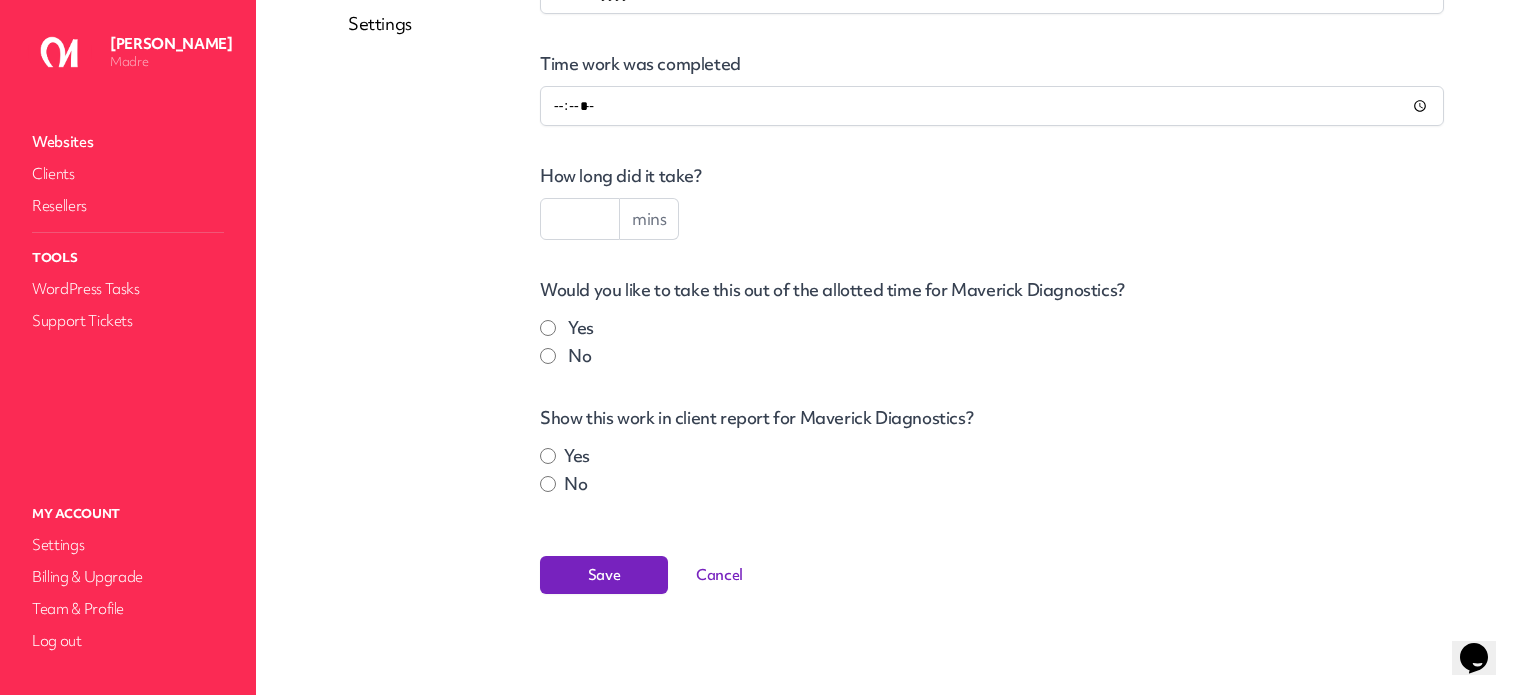 click at bounding box center (580, 219) 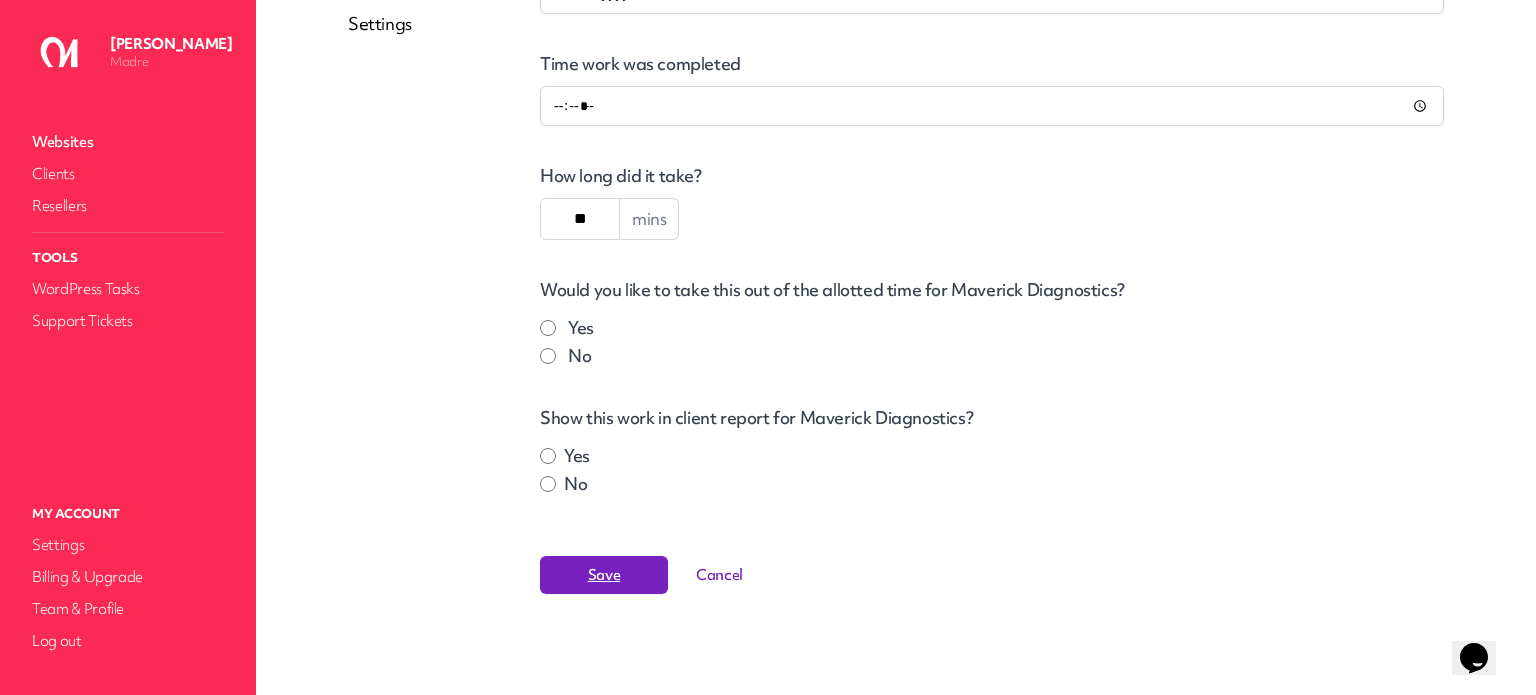 type on "**" 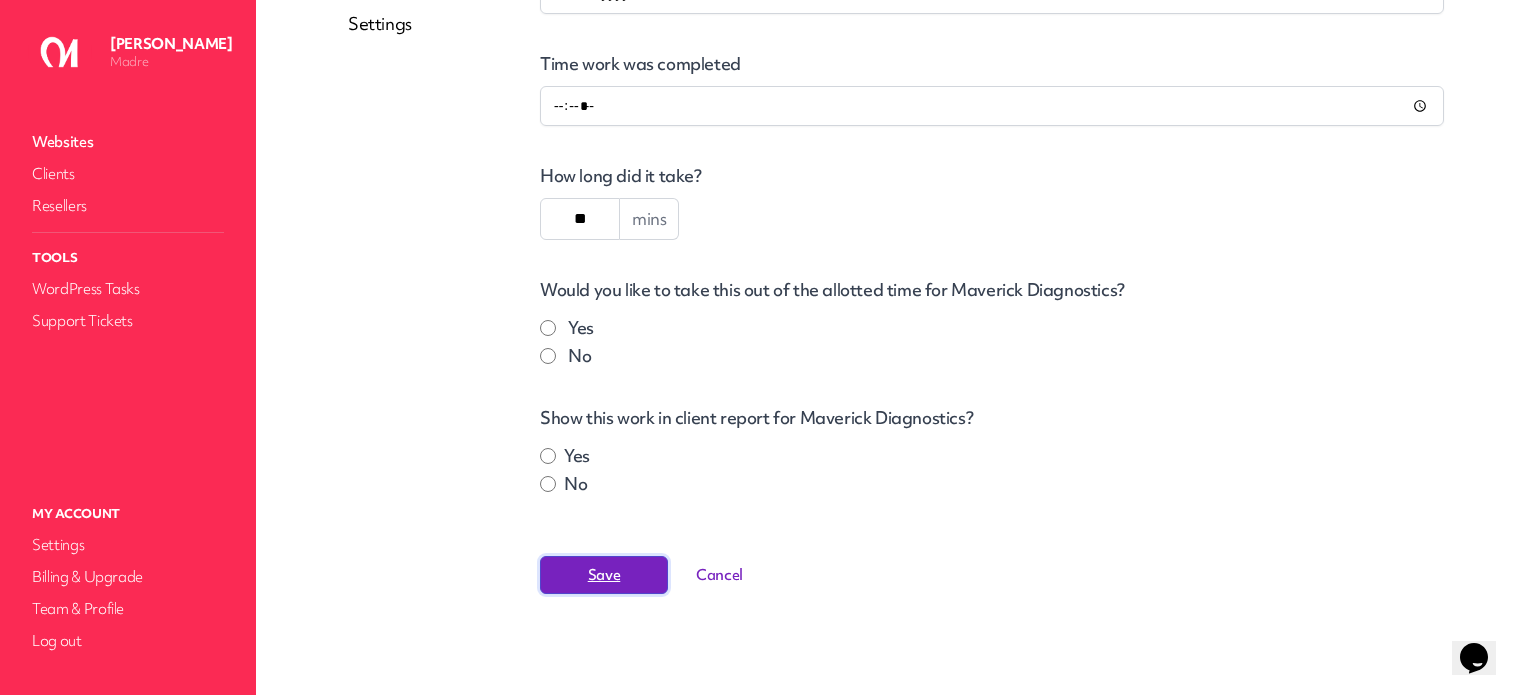 click on "Save" at bounding box center [604, 575] 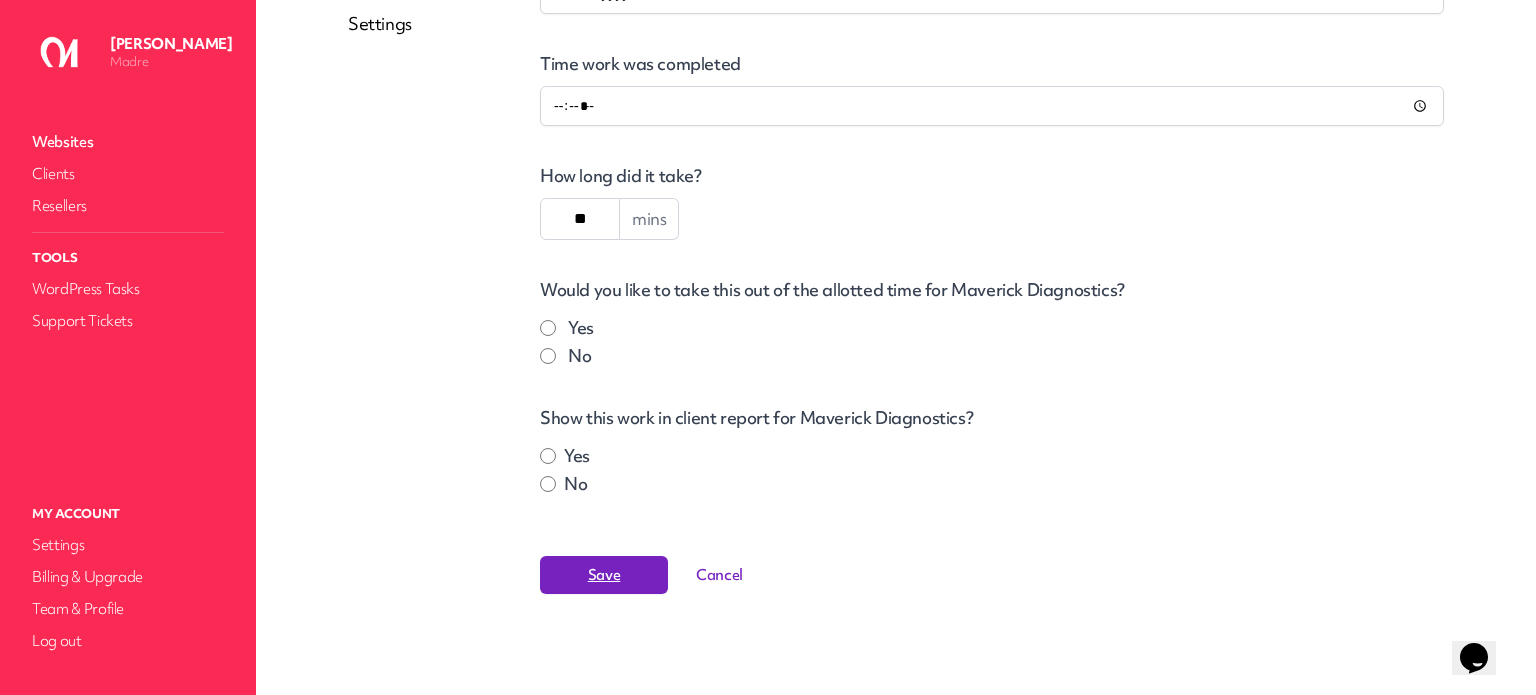 scroll, scrollTop: 0, scrollLeft: 0, axis: both 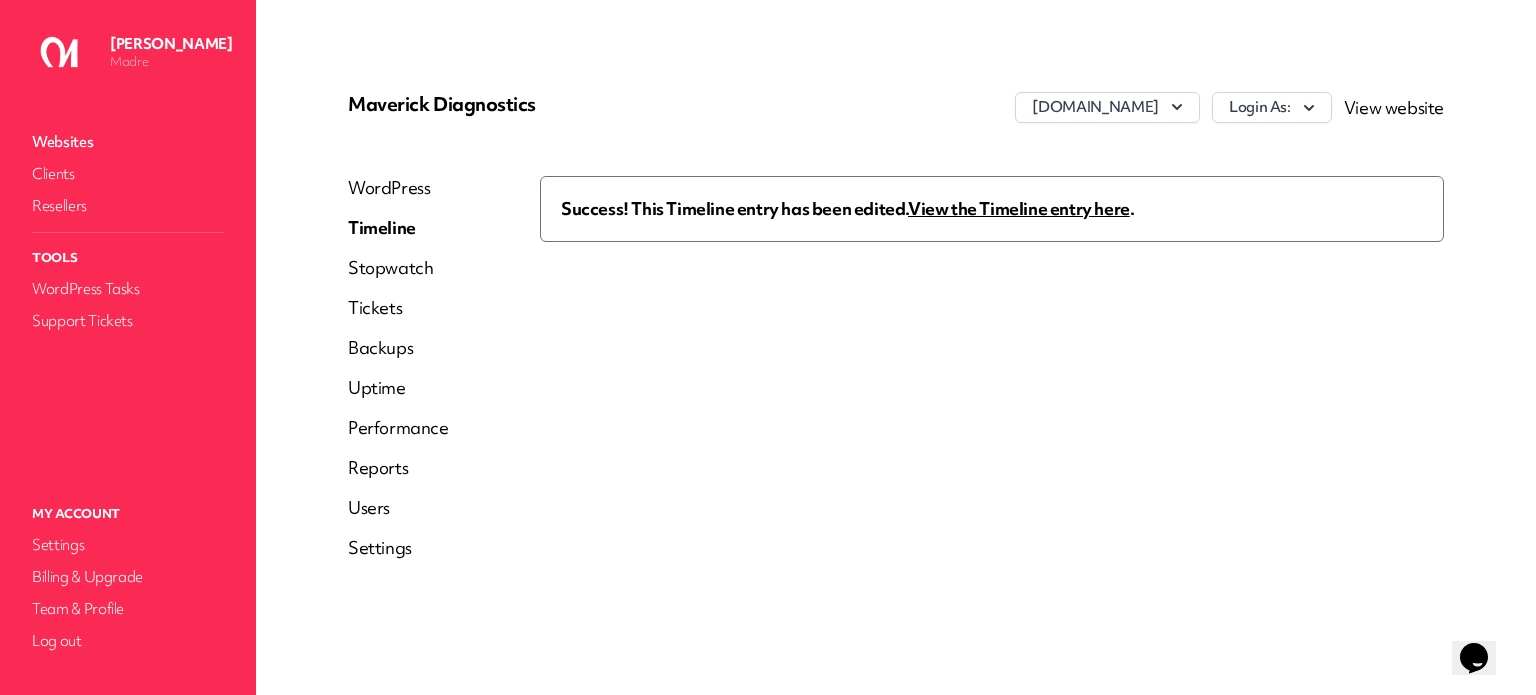 click on "View
the
Timeline entry here" at bounding box center (1019, 208) 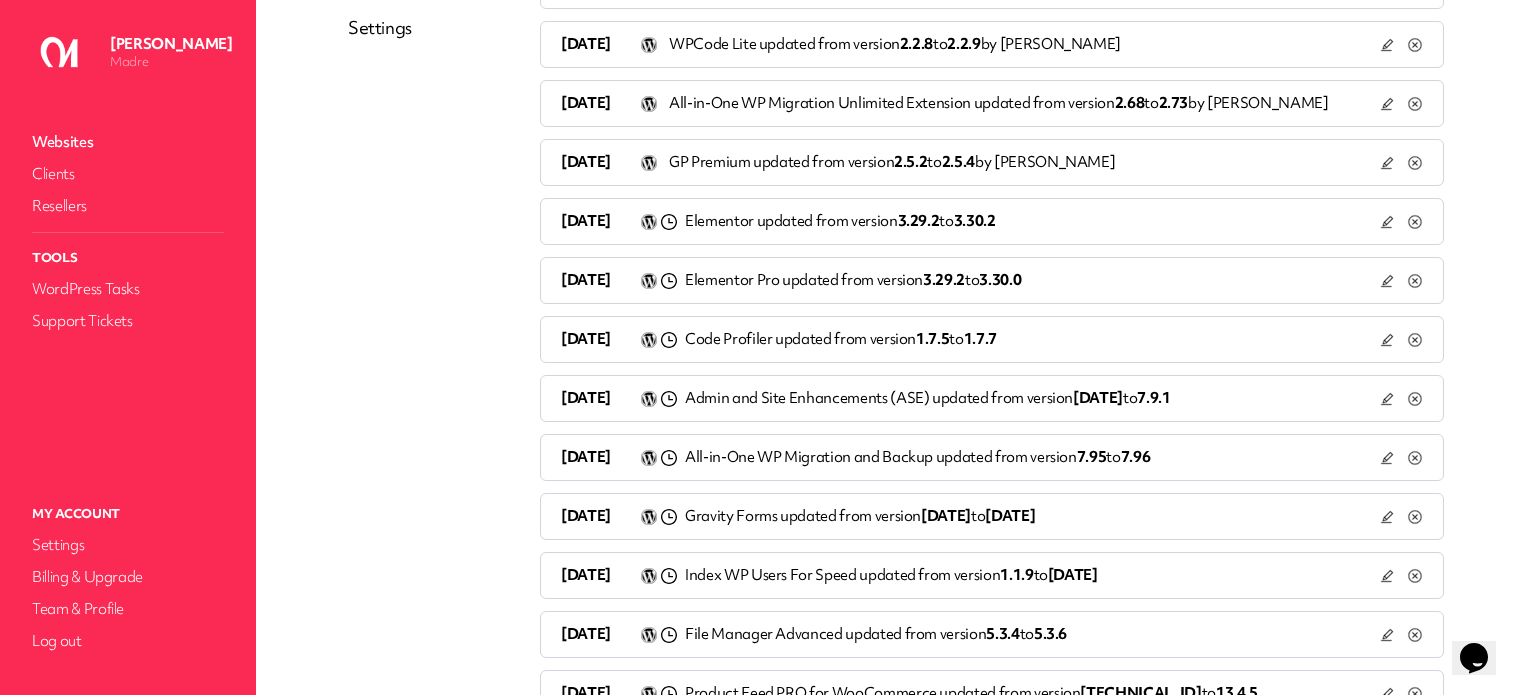 scroll, scrollTop: 600, scrollLeft: 0, axis: vertical 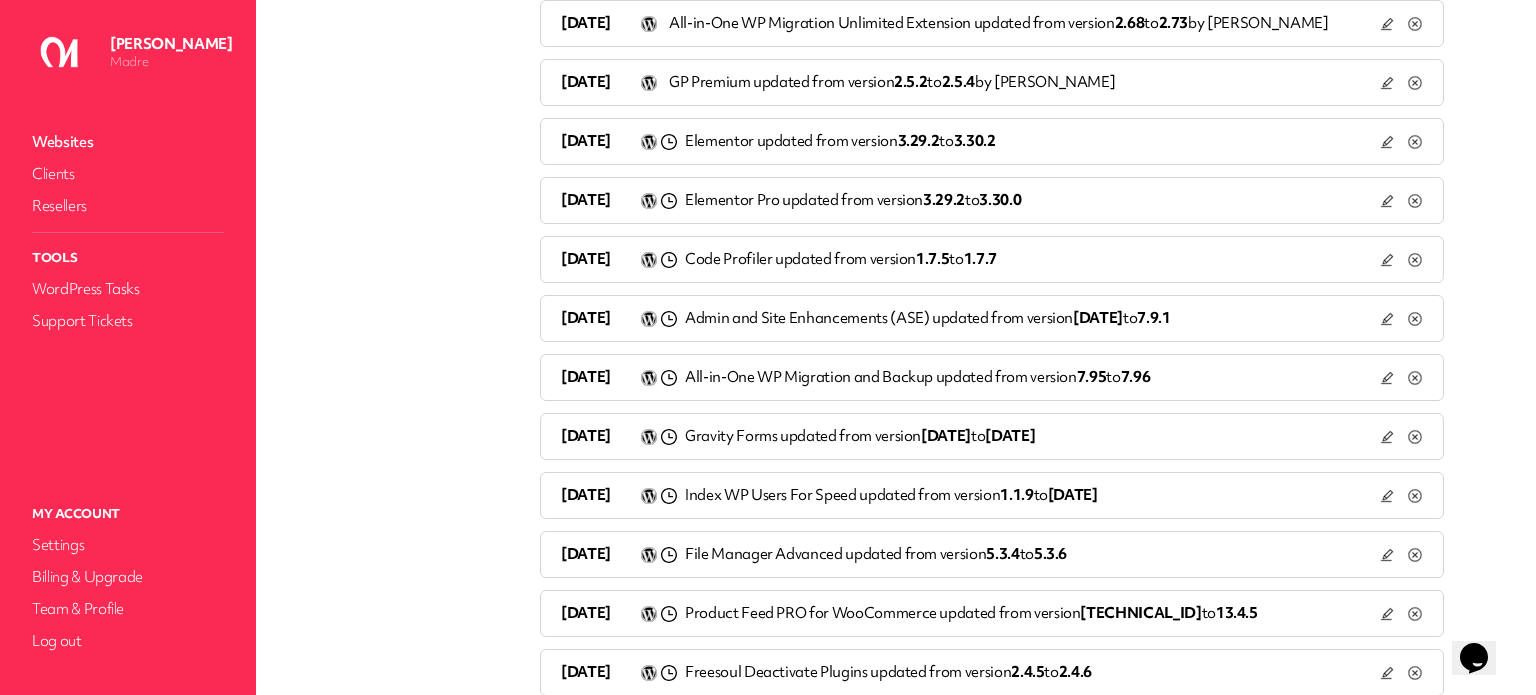 click on "[DATE]       Admin and Site Enhancements (ASE) updated from version  [DATE]  to  7.9.1" at bounding box center (970, 318) 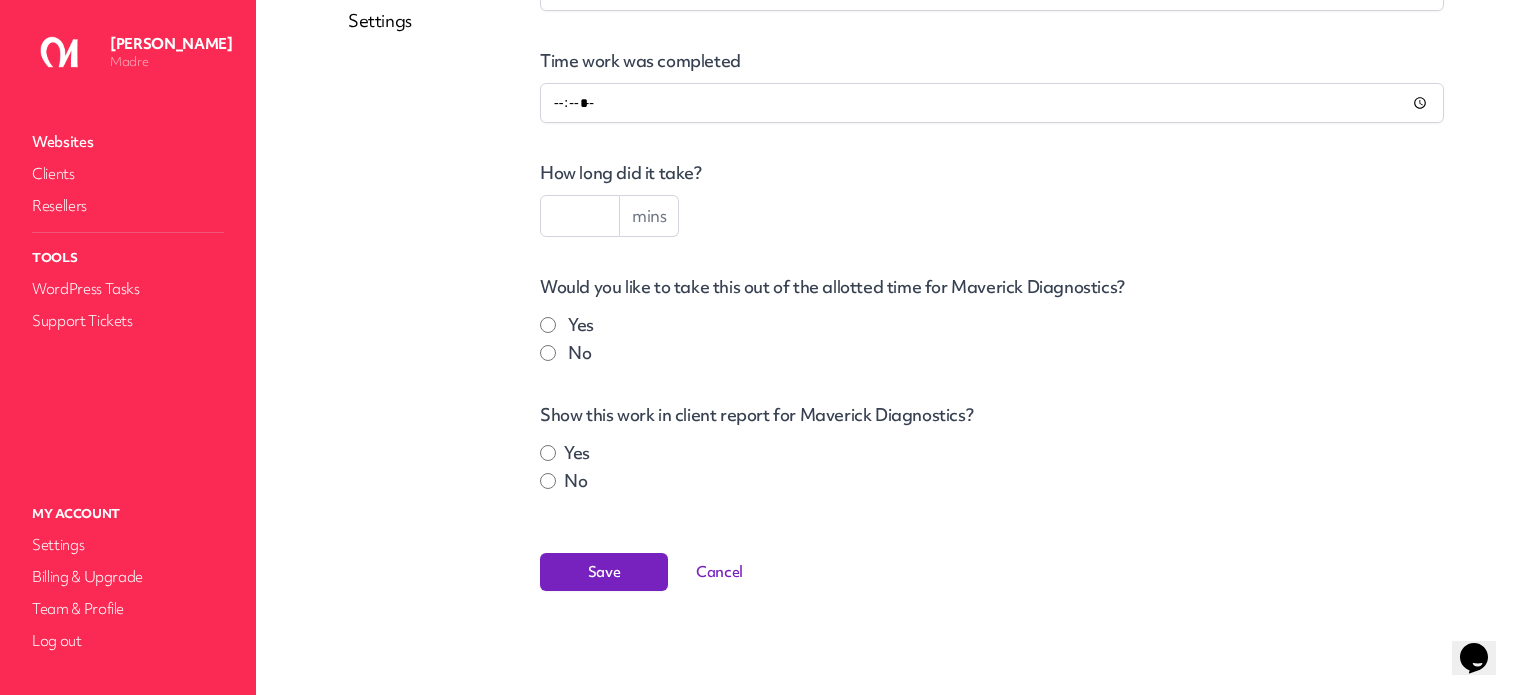 scroll, scrollTop: 524, scrollLeft: 0, axis: vertical 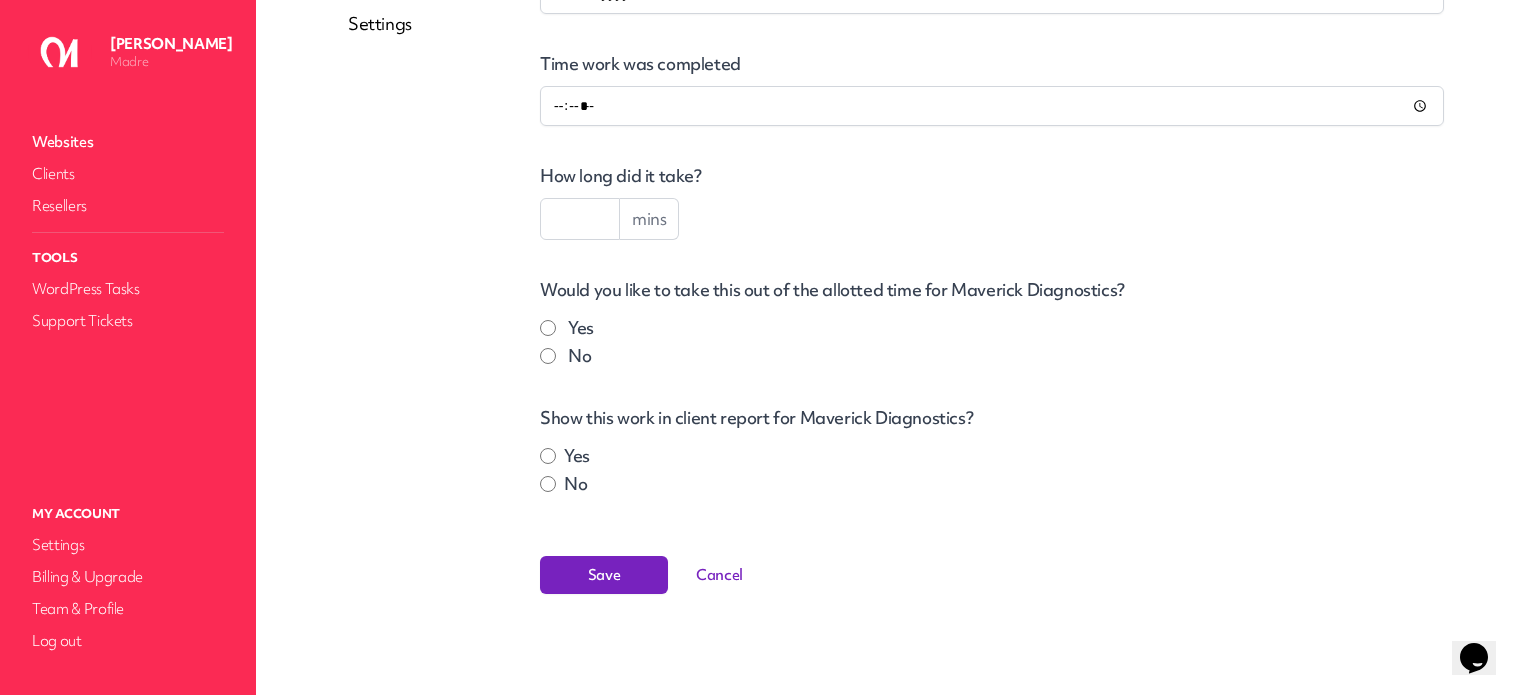 click at bounding box center (580, 219) 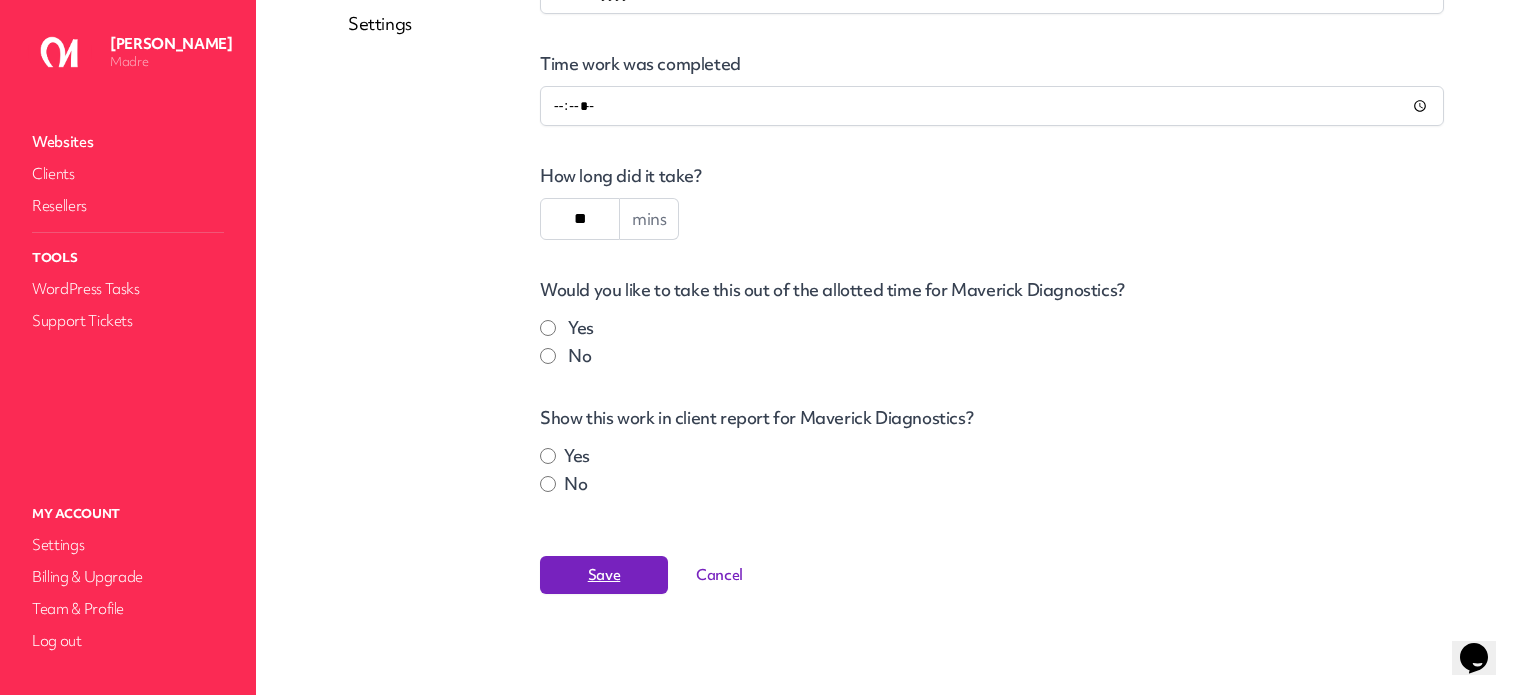 type on "**" 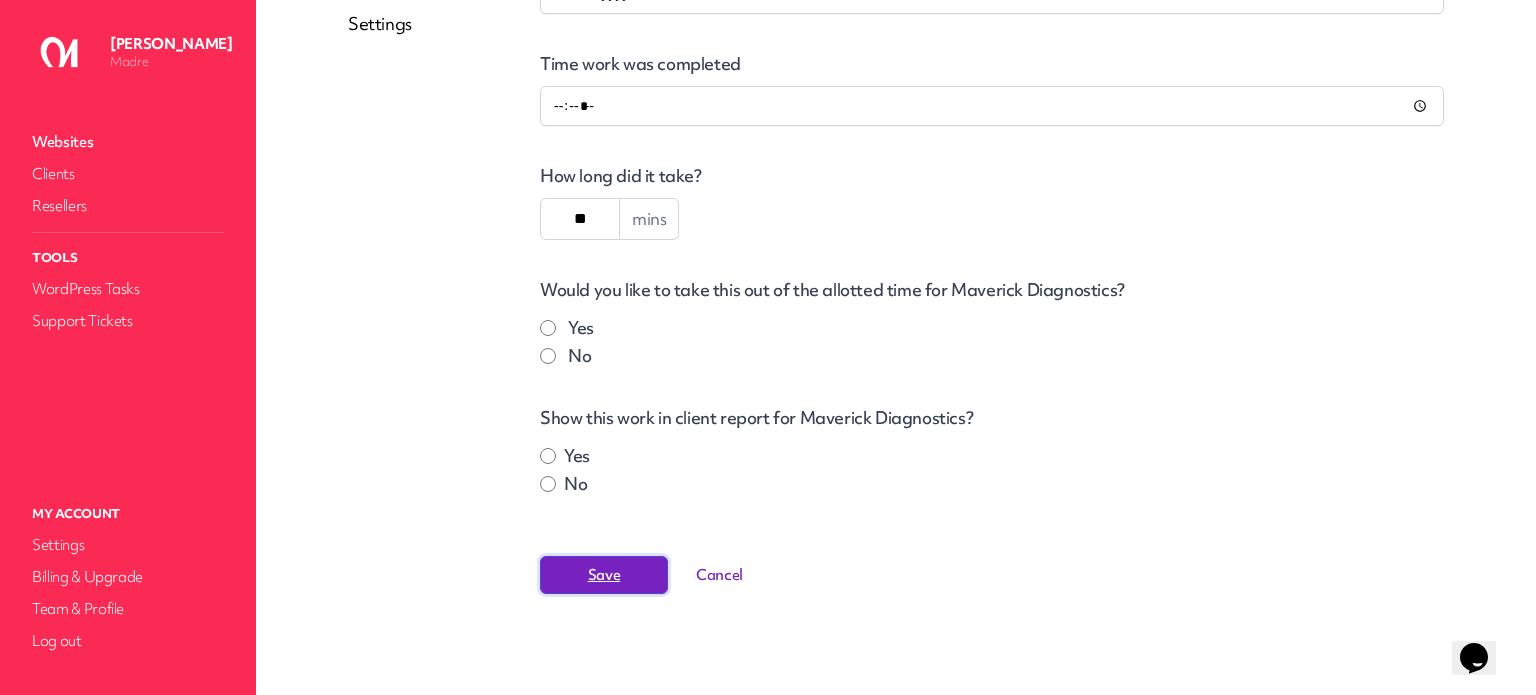 click on "Save" at bounding box center (604, 575) 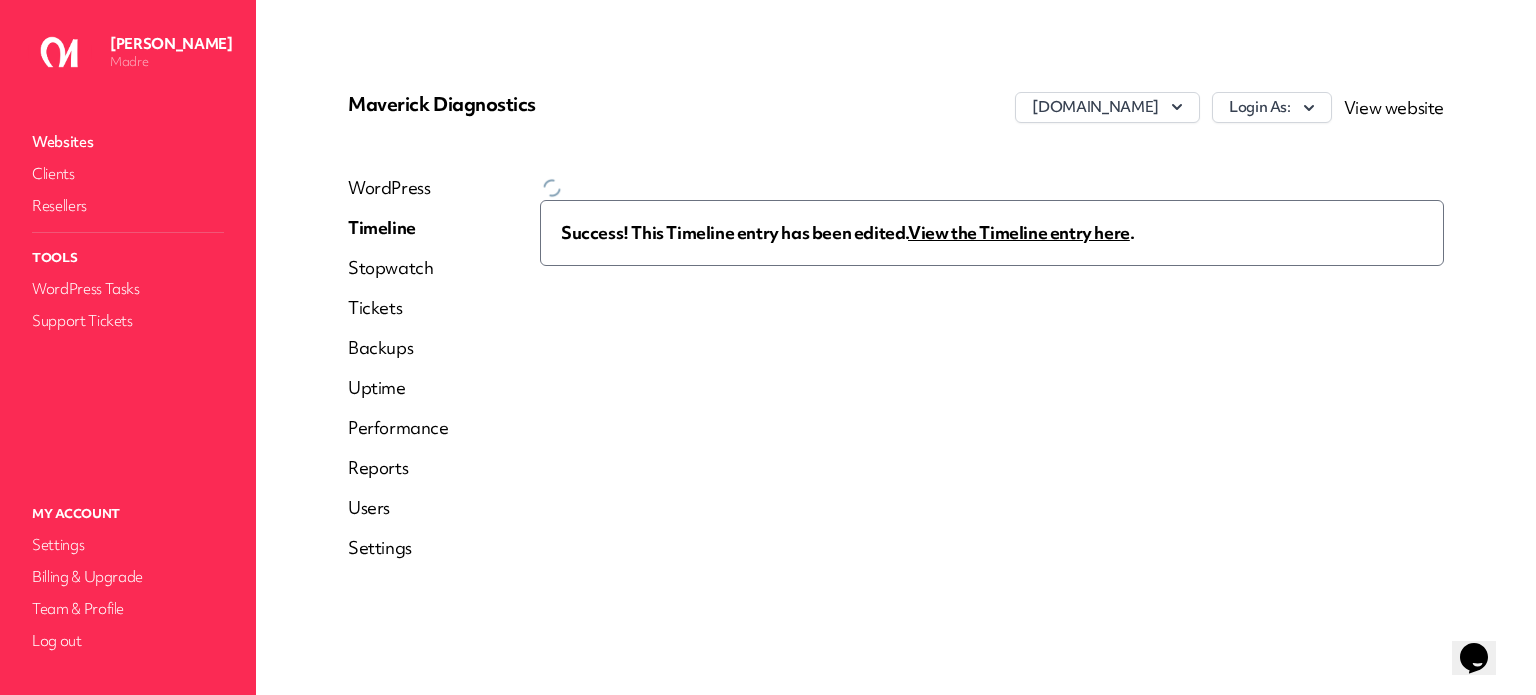 scroll, scrollTop: 0, scrollLeft: 0, axis: both 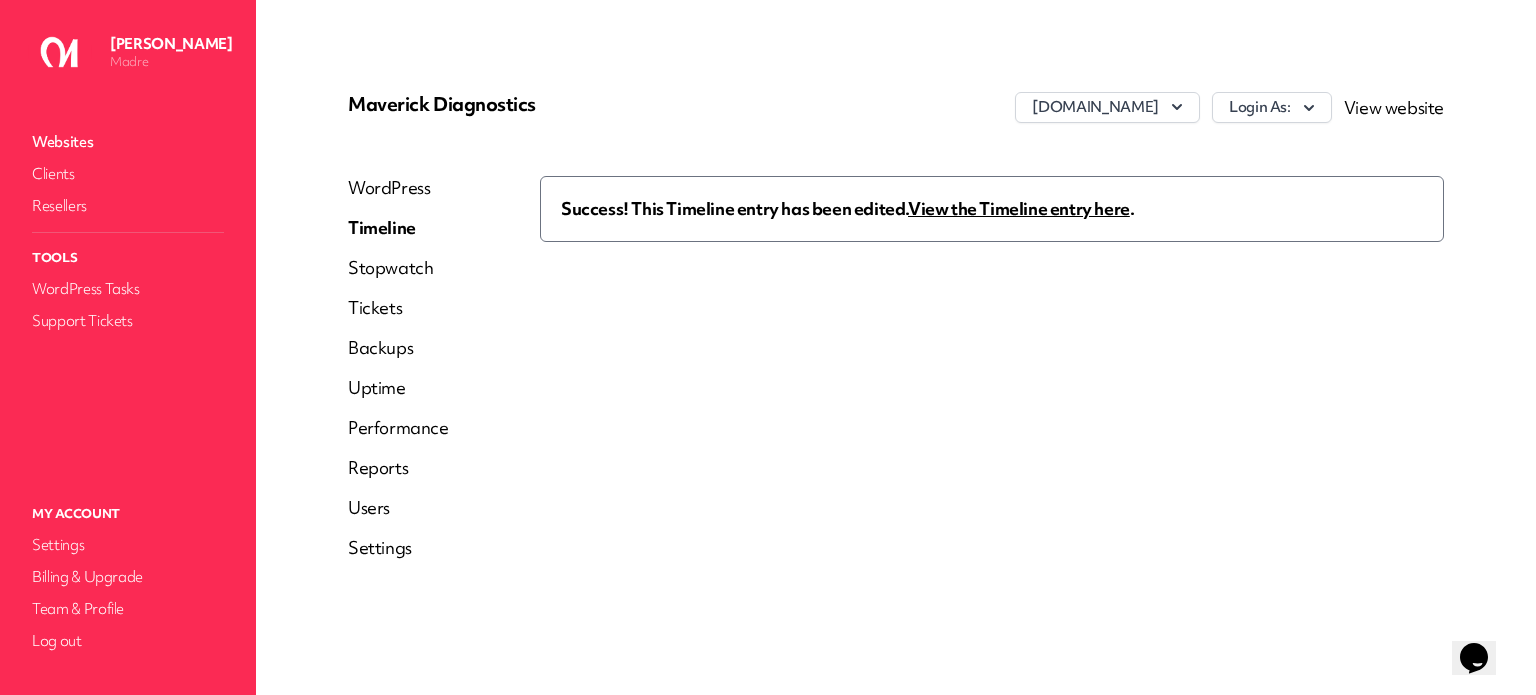 click on "Success! This Timeline entry has been edited.
View
the
Timeline entry here ." at bounding box center (992, 209) 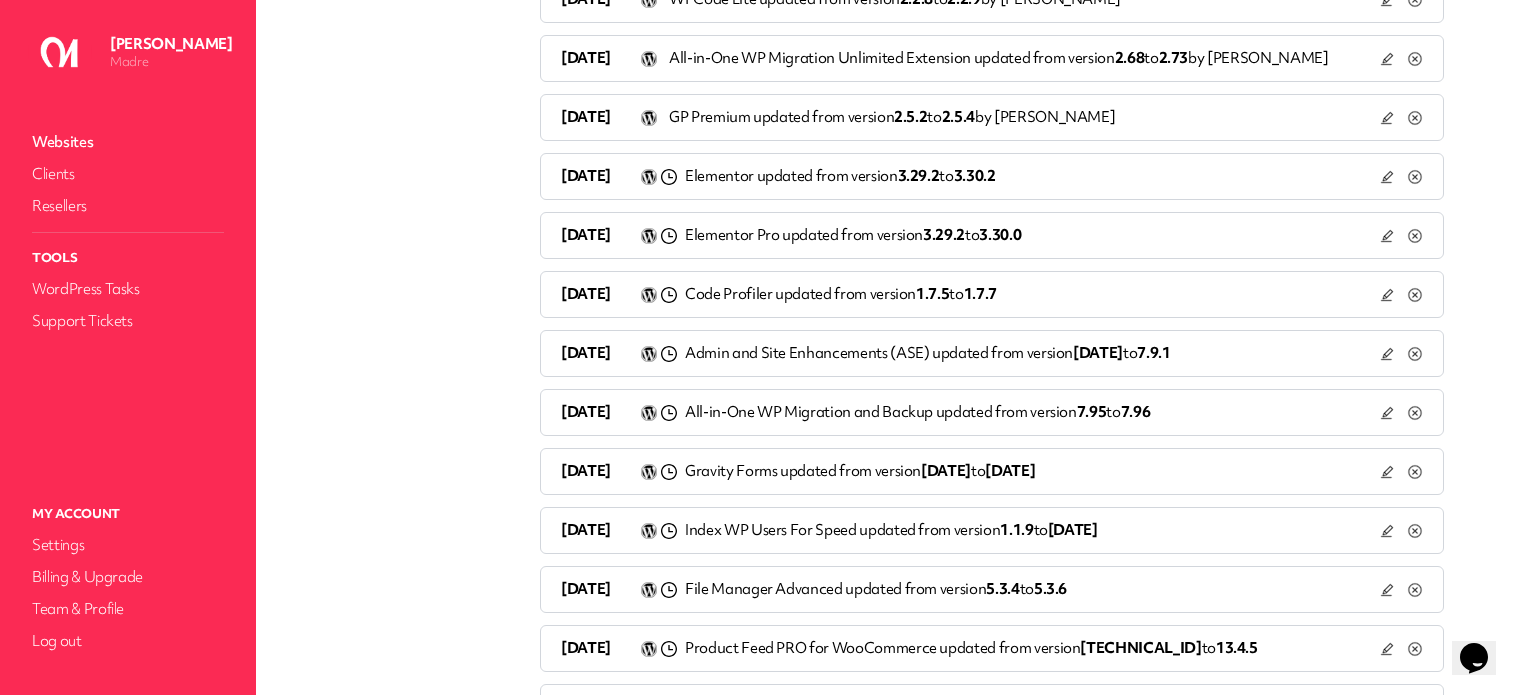 scroll, scrollTop: 600, scrollLeft: 0, axis: vertical 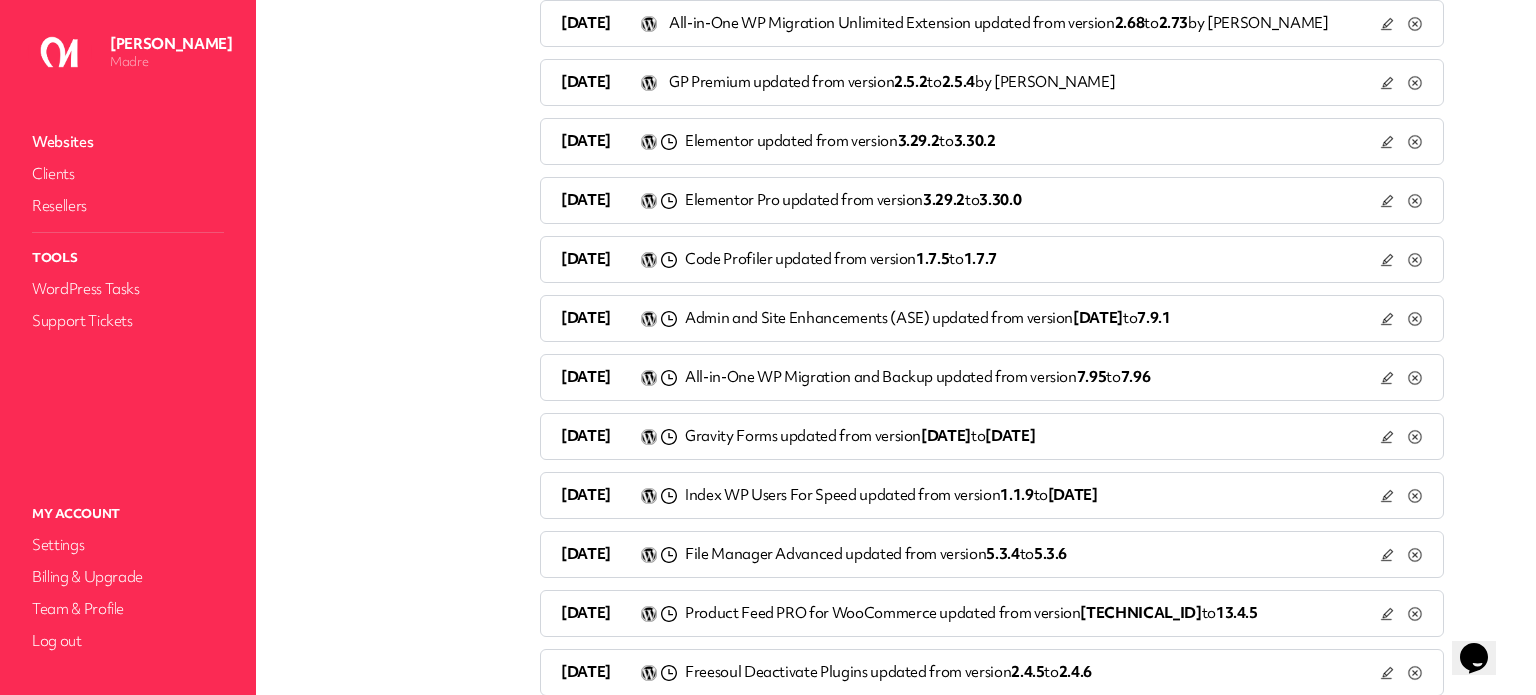 click on "[DATE]       All-in-One WP Migration and Backup updated from version  7.95  to  7.96" at bounding box center [970, 377] 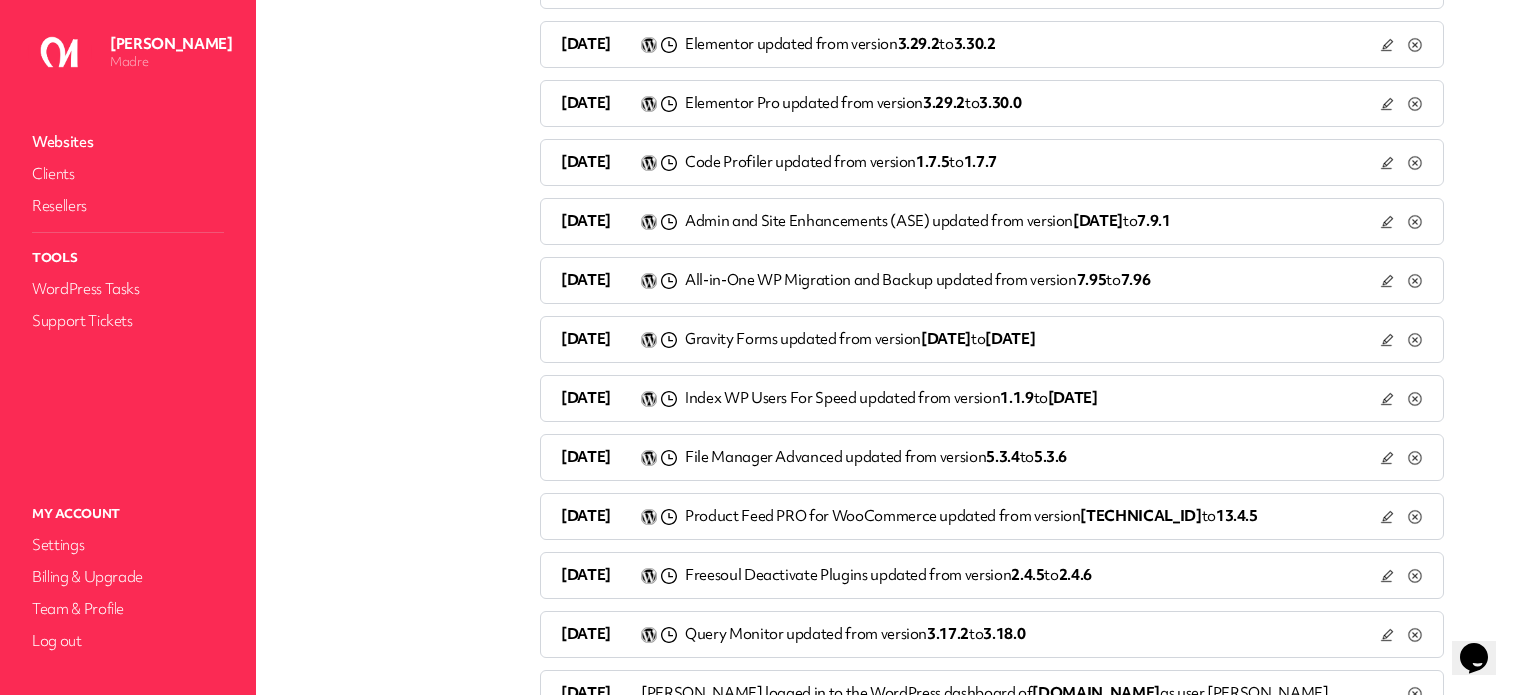 scroll, scrollTop: 700, scrollLeft: 0, axis: vertical 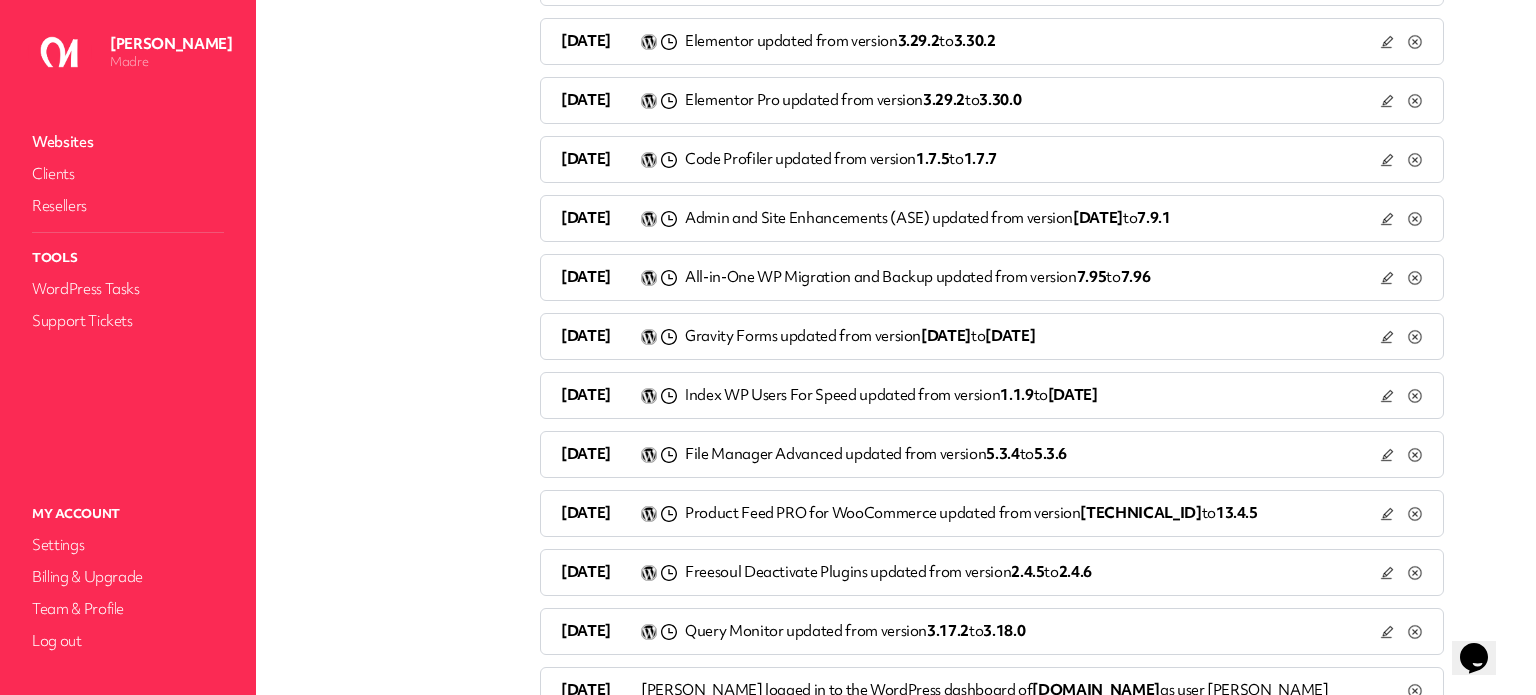 click 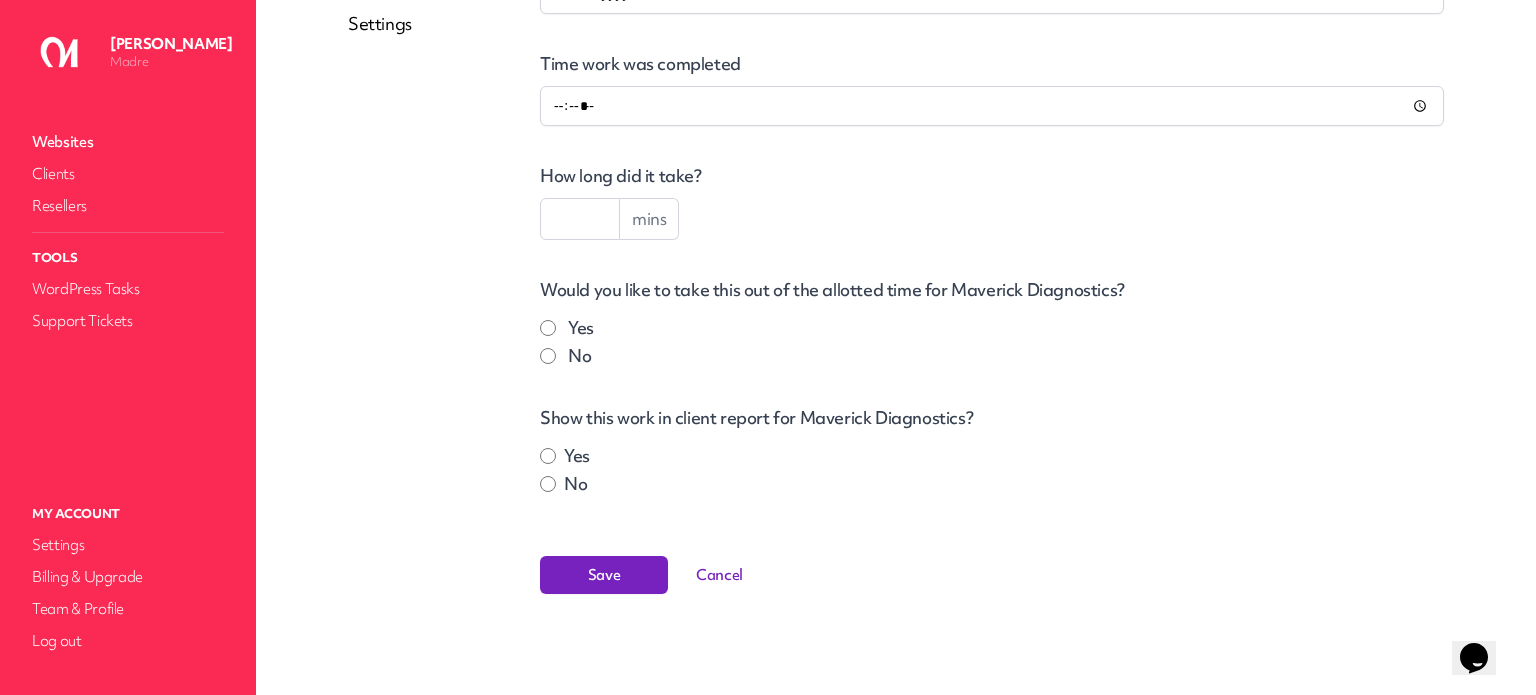 click at bounding box center (580, 219) 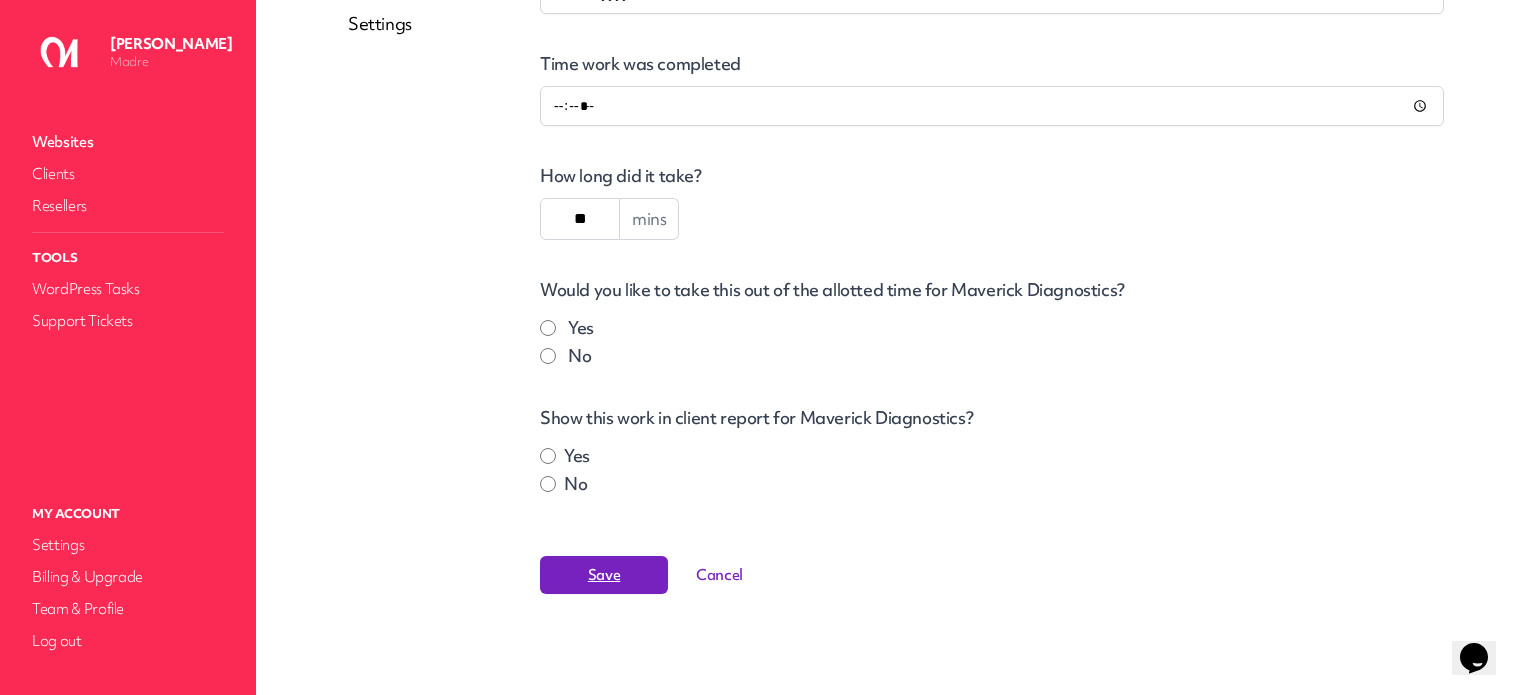 type on "**" 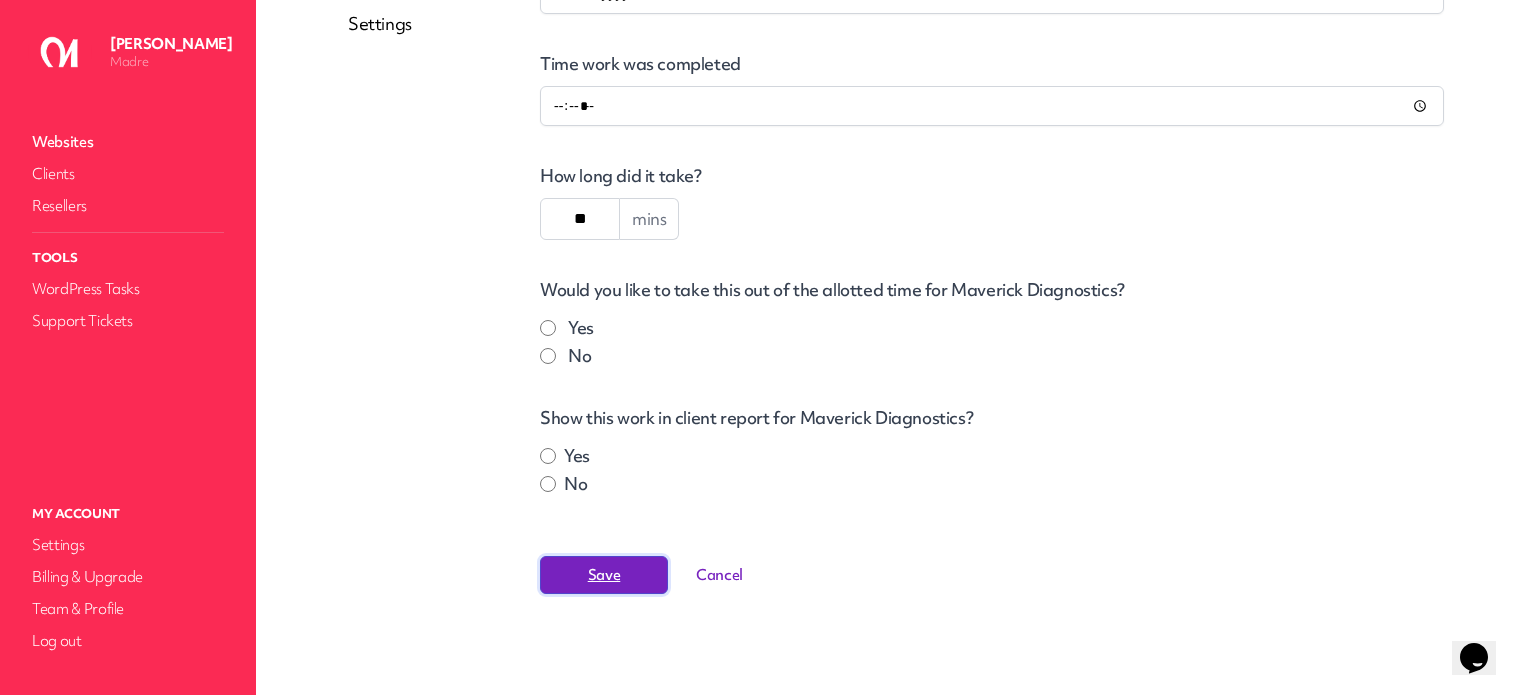 click on "Save" at bounding box center (604, 575) 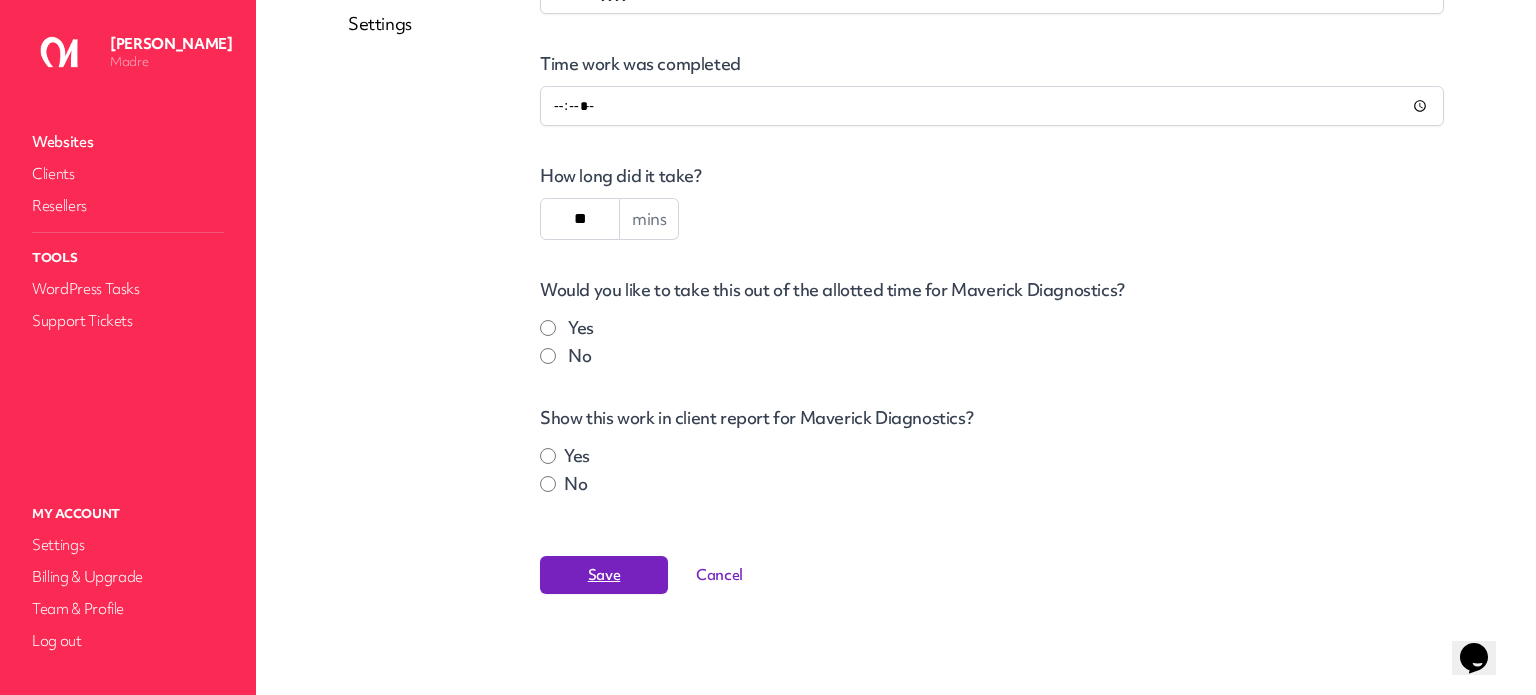 scroll, scrollTop: 0, scrollLeft: 0, axis: both 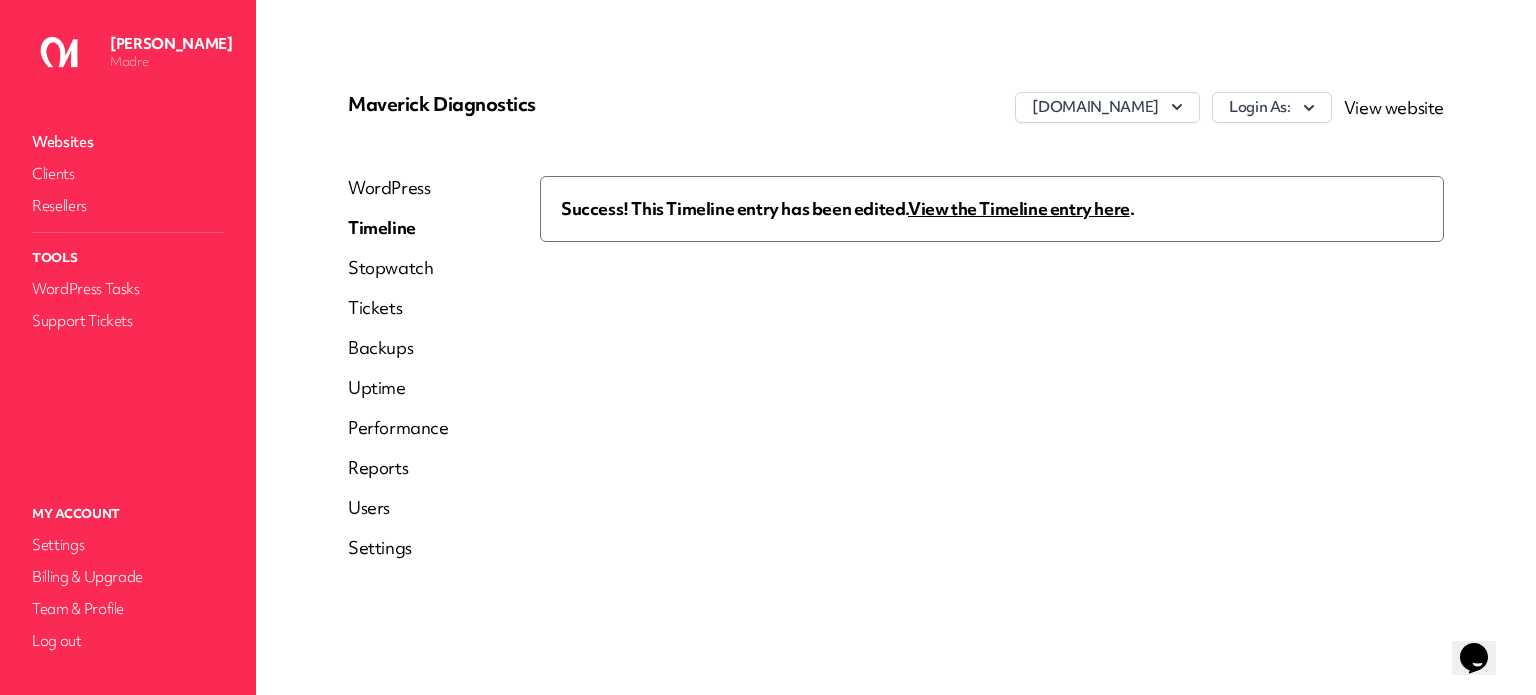 click on "View
the
Timeline entry here" at bounding box center (1019, 208) 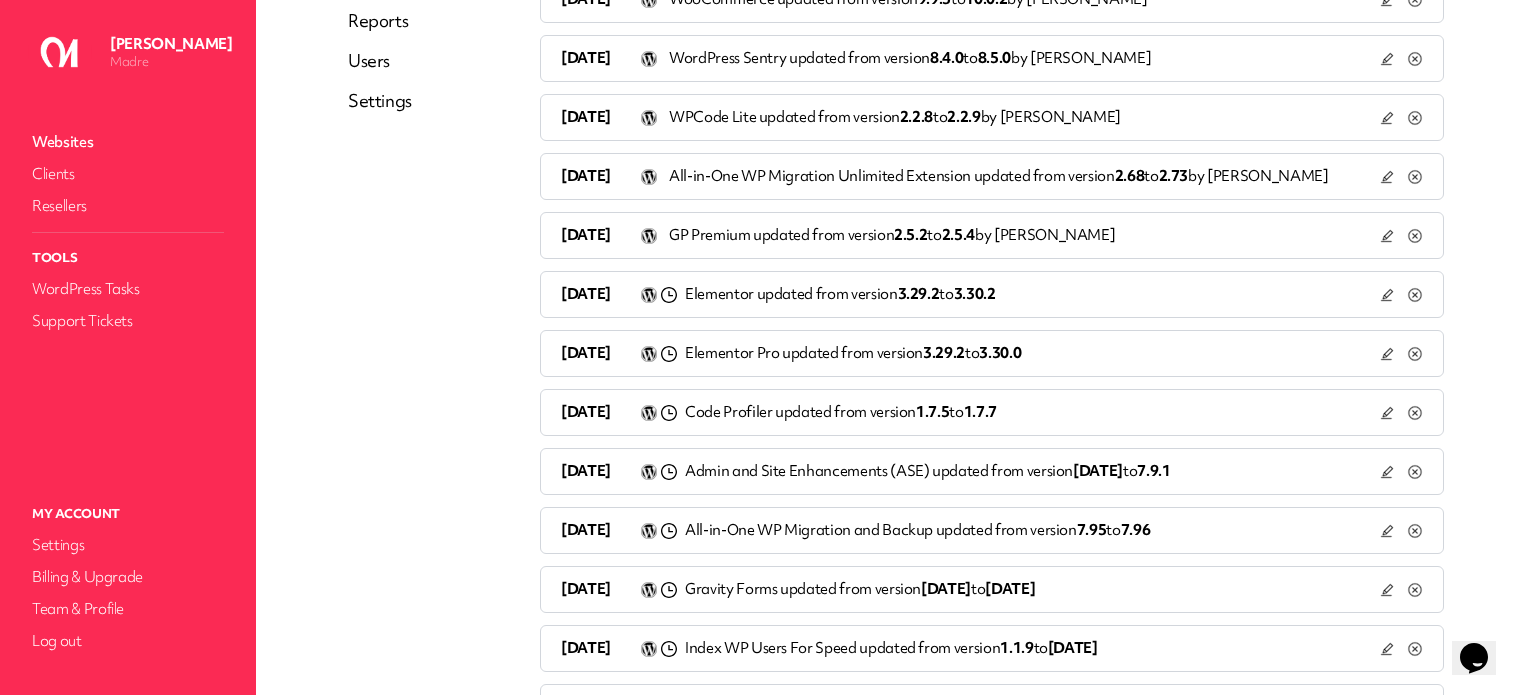 scroll, scrollTop: 500, scrollLeft: 0, axis: vertical 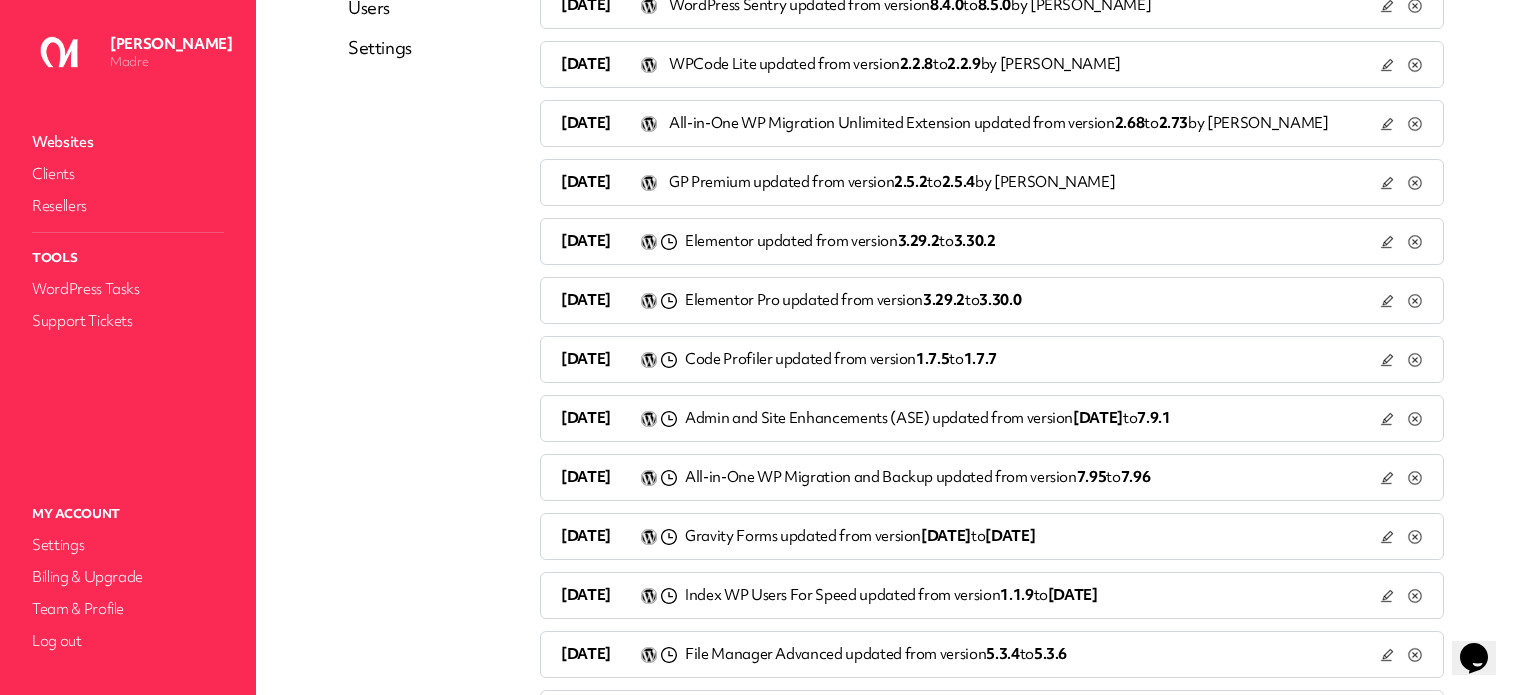 click 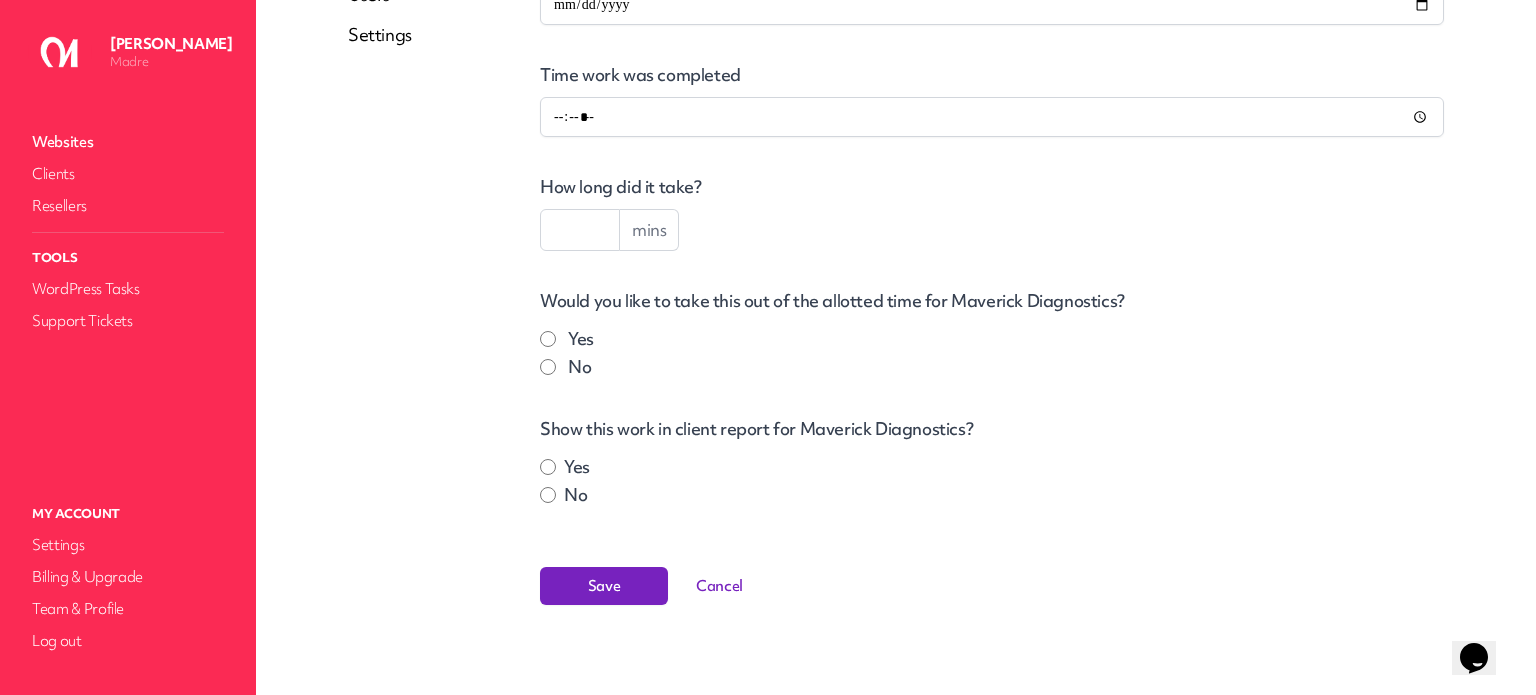 scroll, scrollTop: 524, scrollLeft: 0, axis: vertical 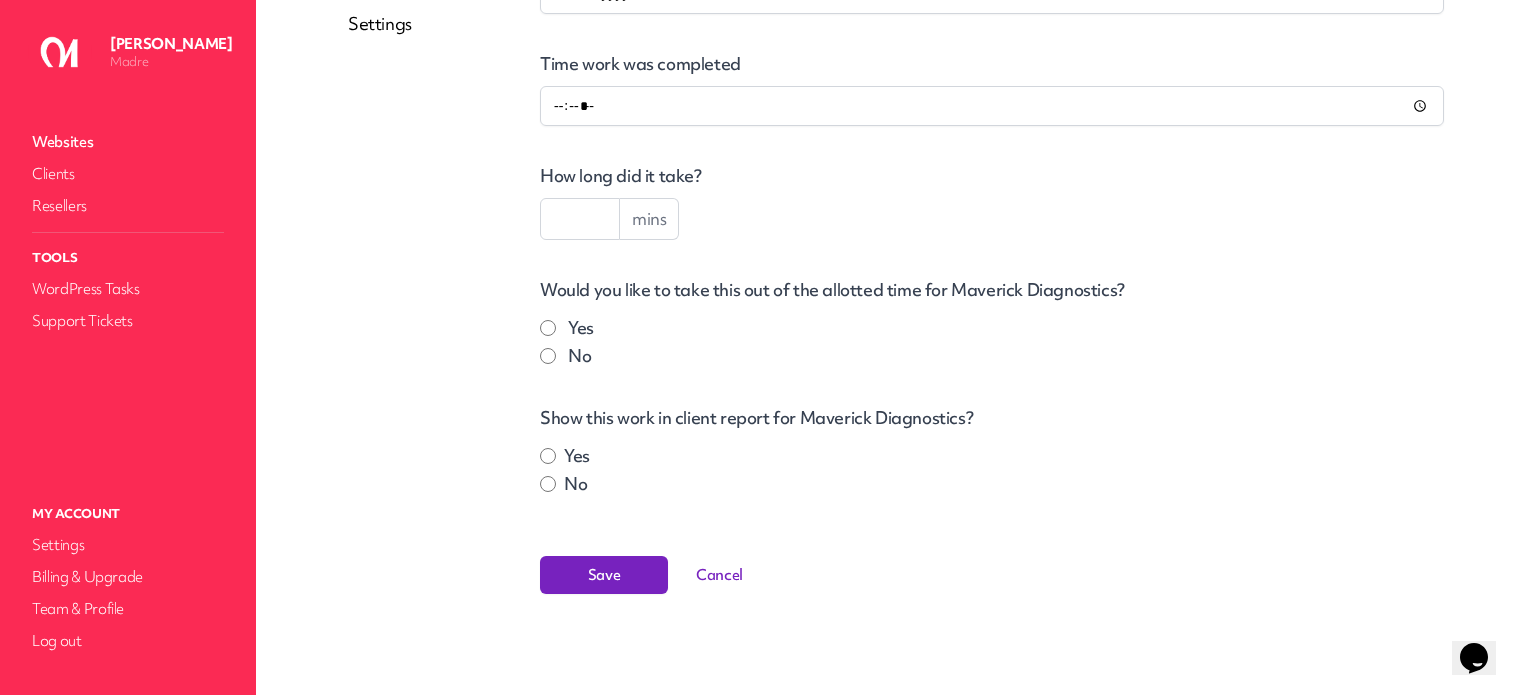 click at bounding box center (580, 219) 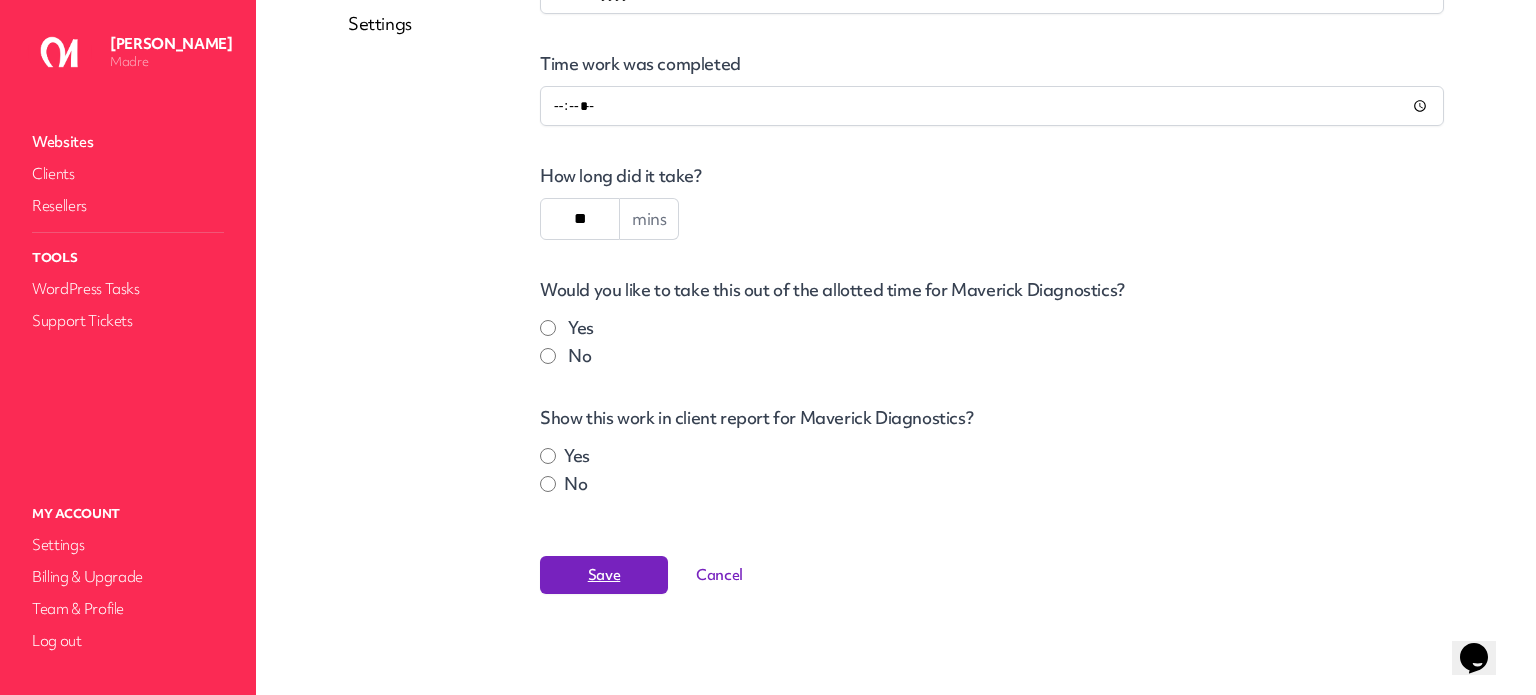 type on "**" 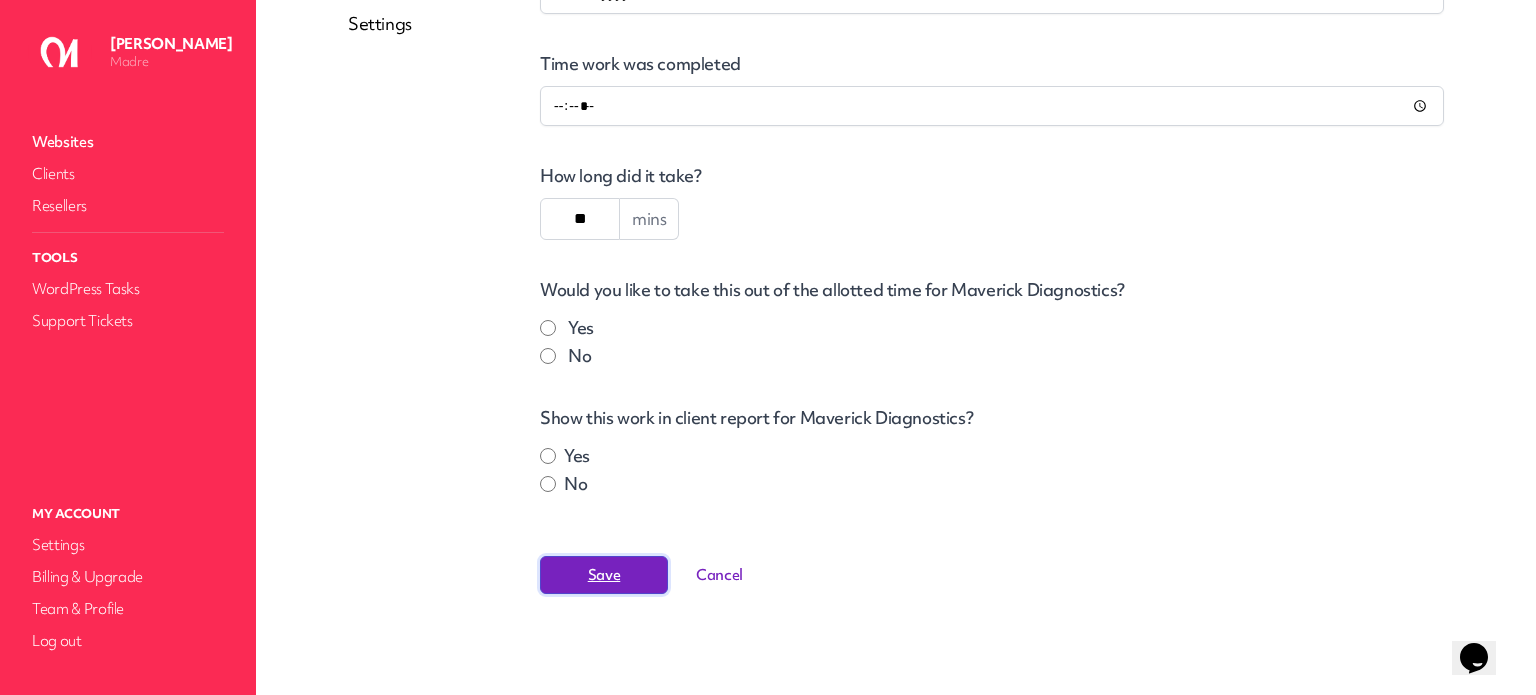 click on "Save" at bounding box center (604, 575) 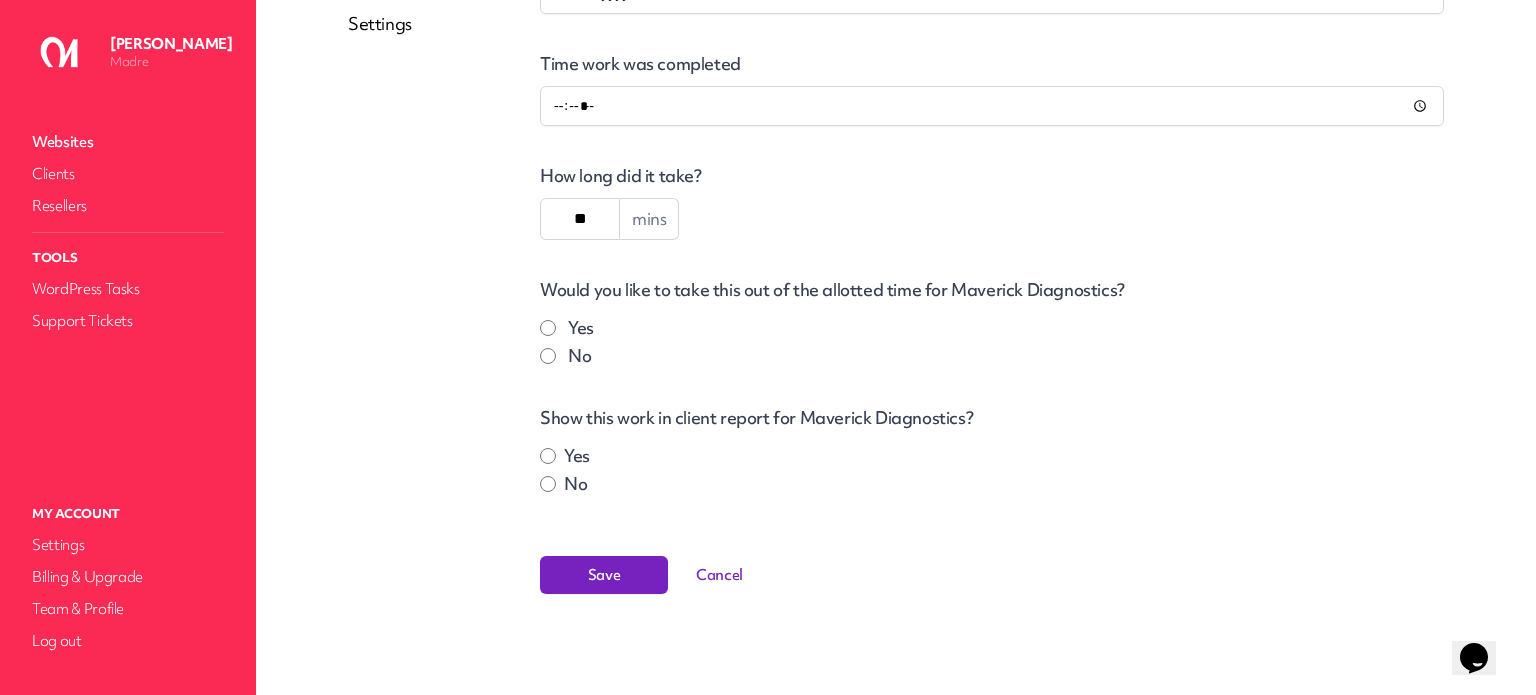 scroll, scrollTop: 0, scrollLeft: 0, axis: both 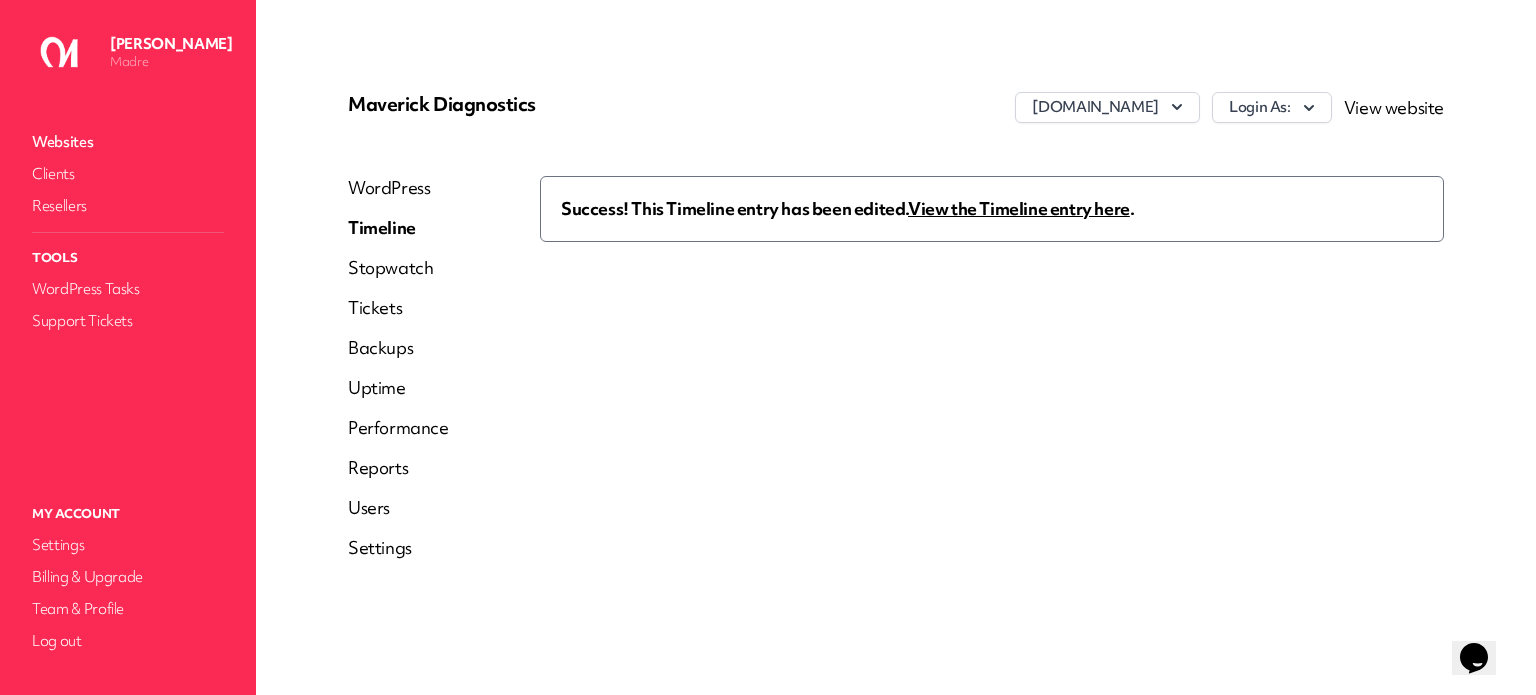 click on "View
the
Timeline entry here" at bounding box center (1019, 208) 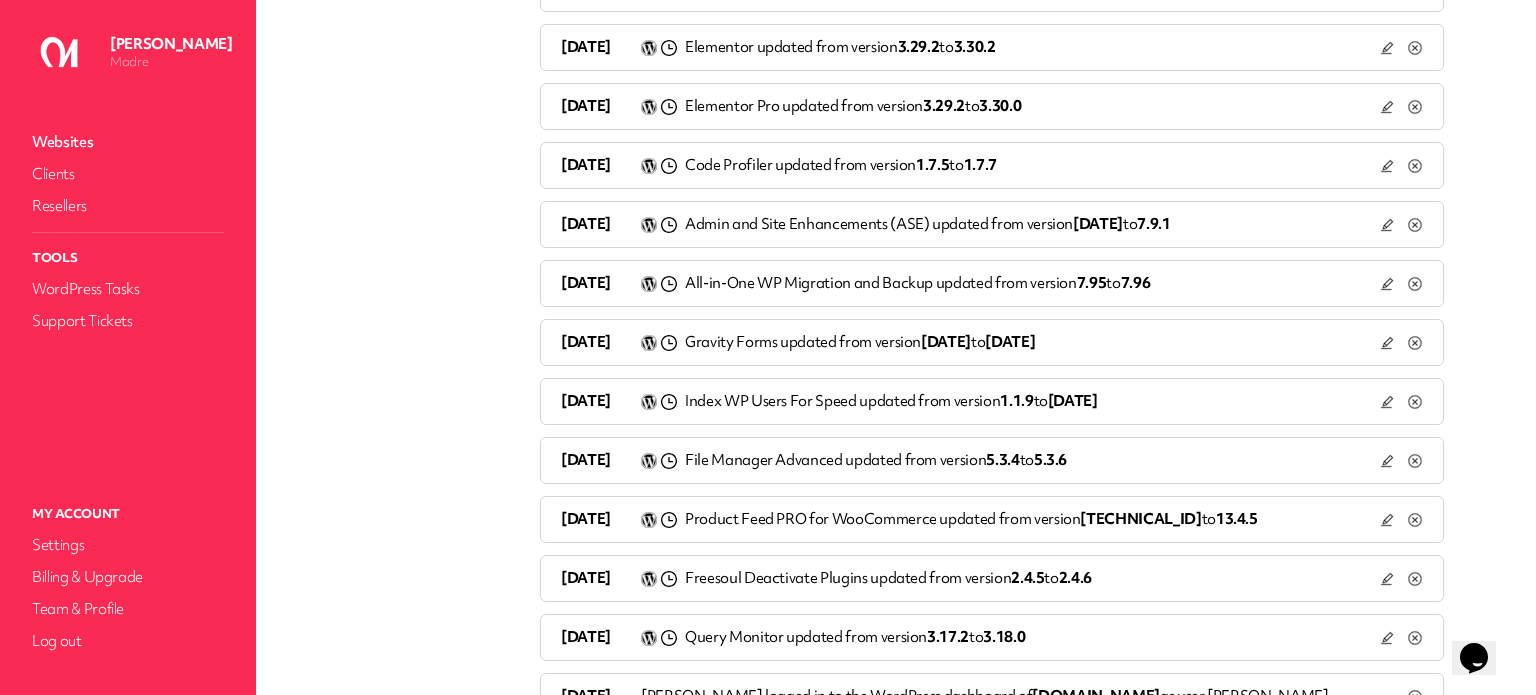 scroll, scrollTop: 695, scrollLeft: 0, axis: vertical 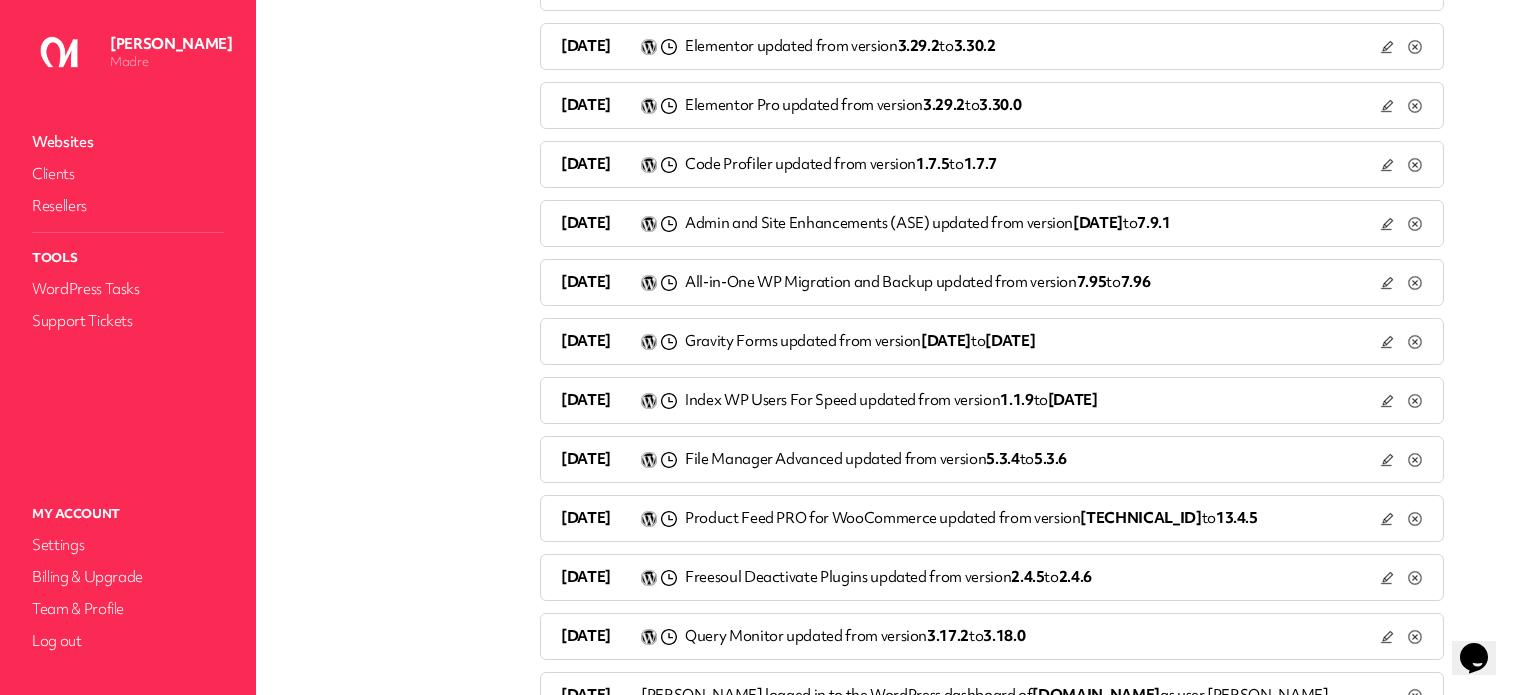 click 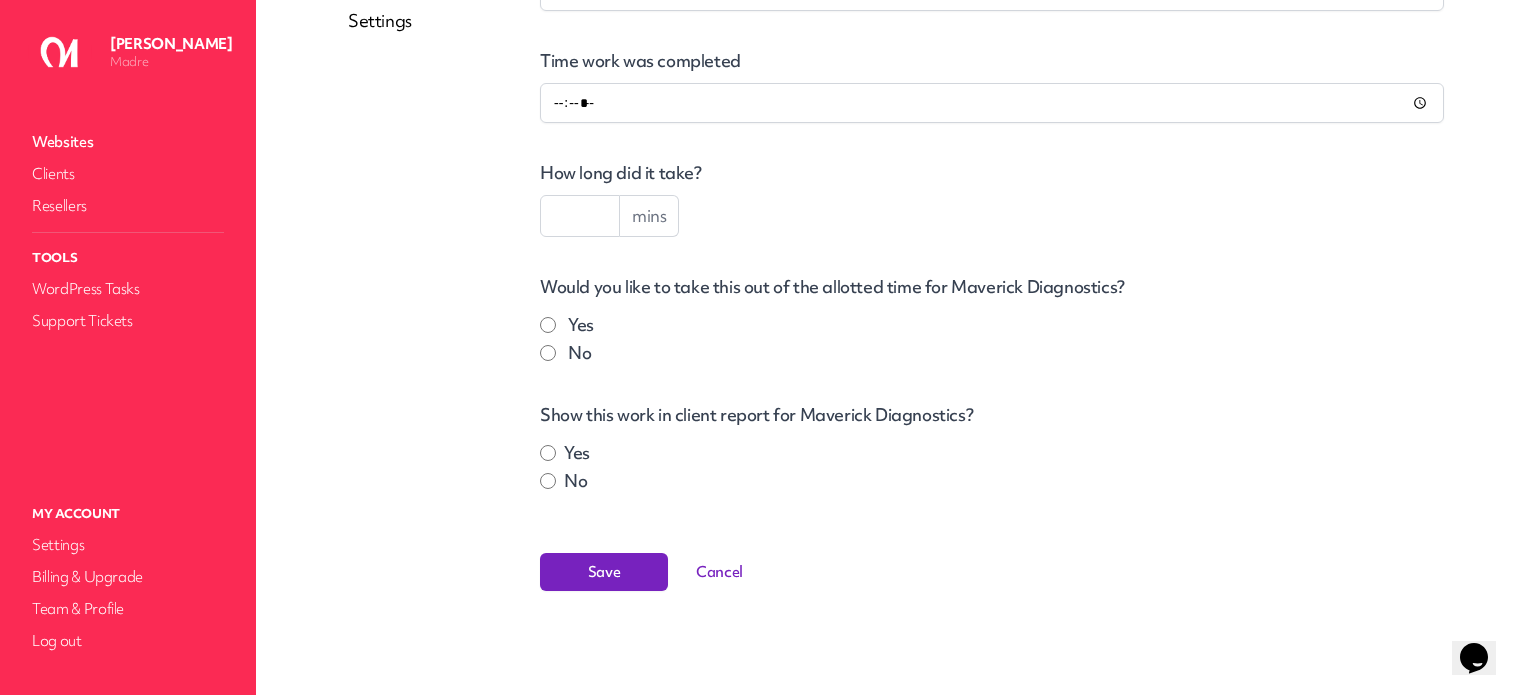 scroll, scrollTop: 524, scrollLeft: 0, axis: vertical 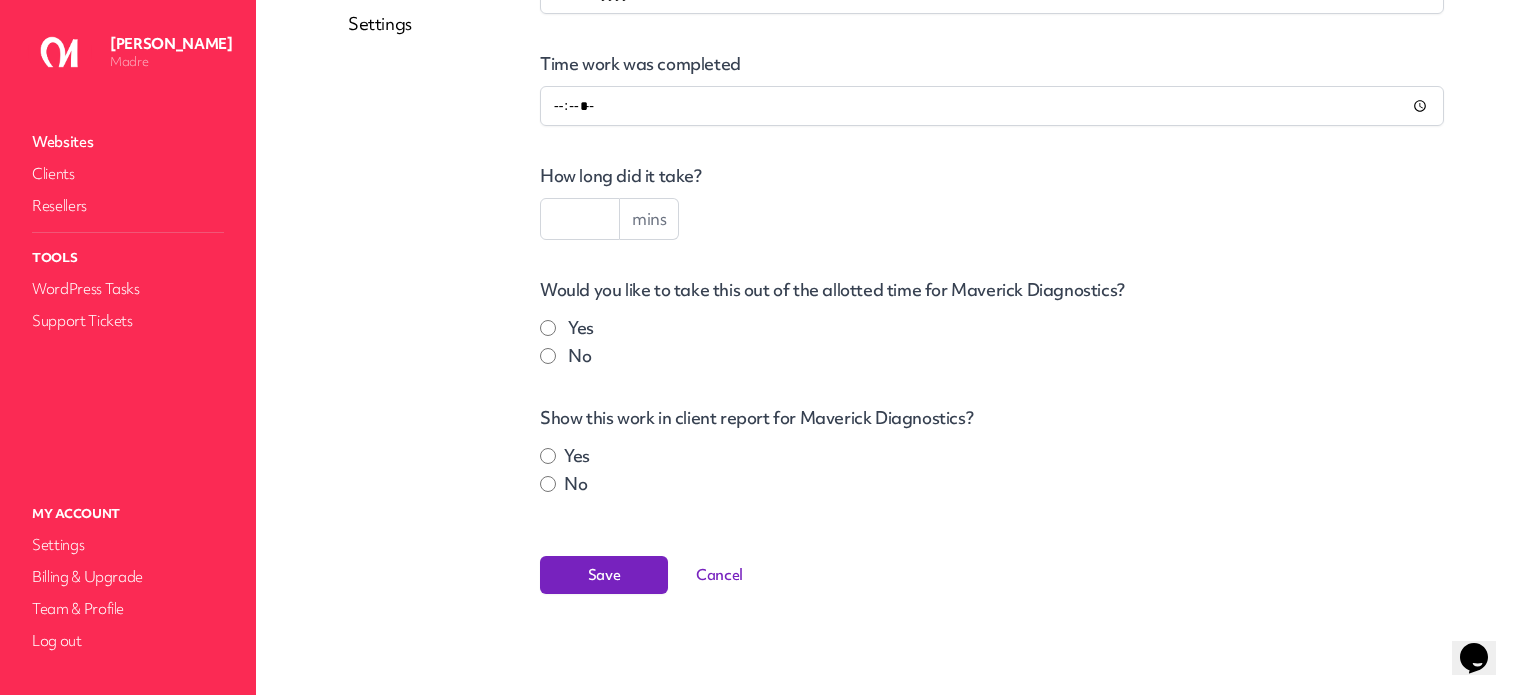click at bounding box center (580, 219) 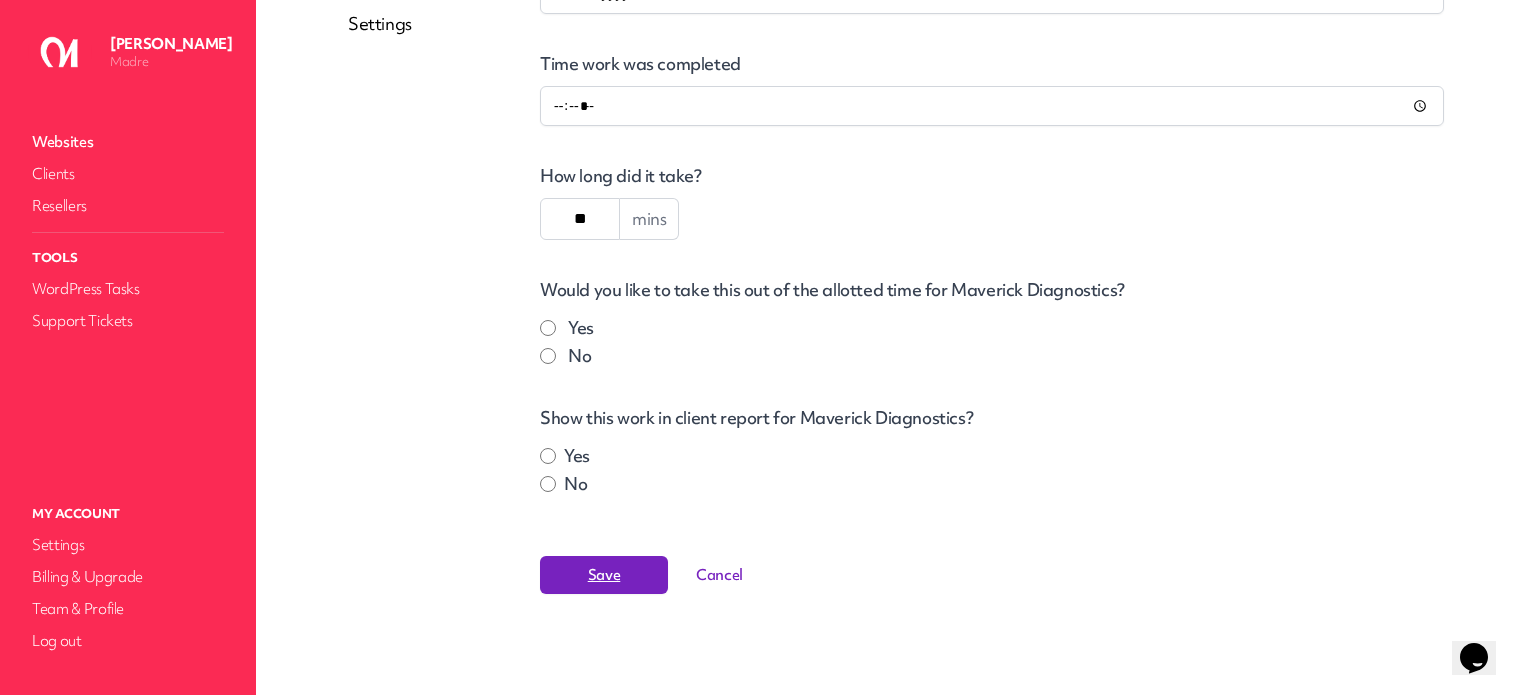 type on "**" 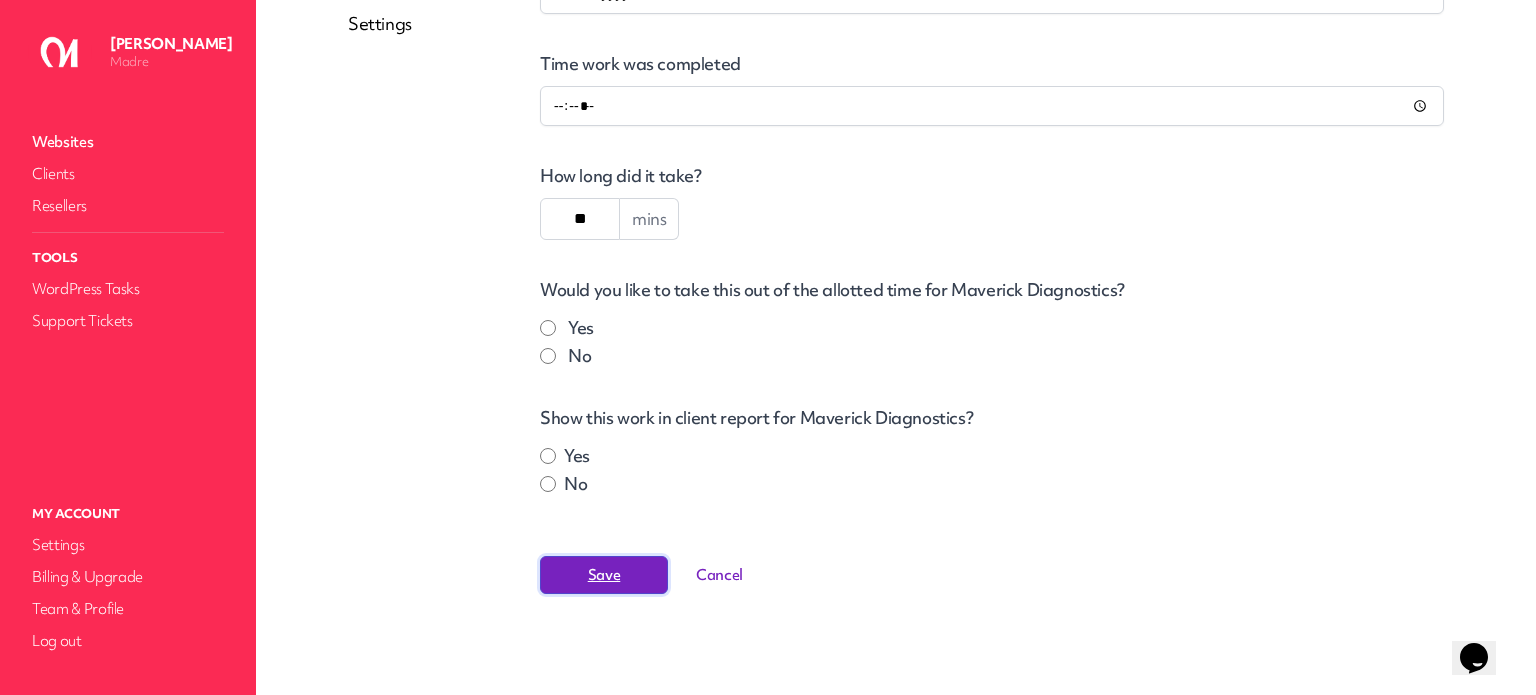 click on "Save" at bounding box center [604, 575] 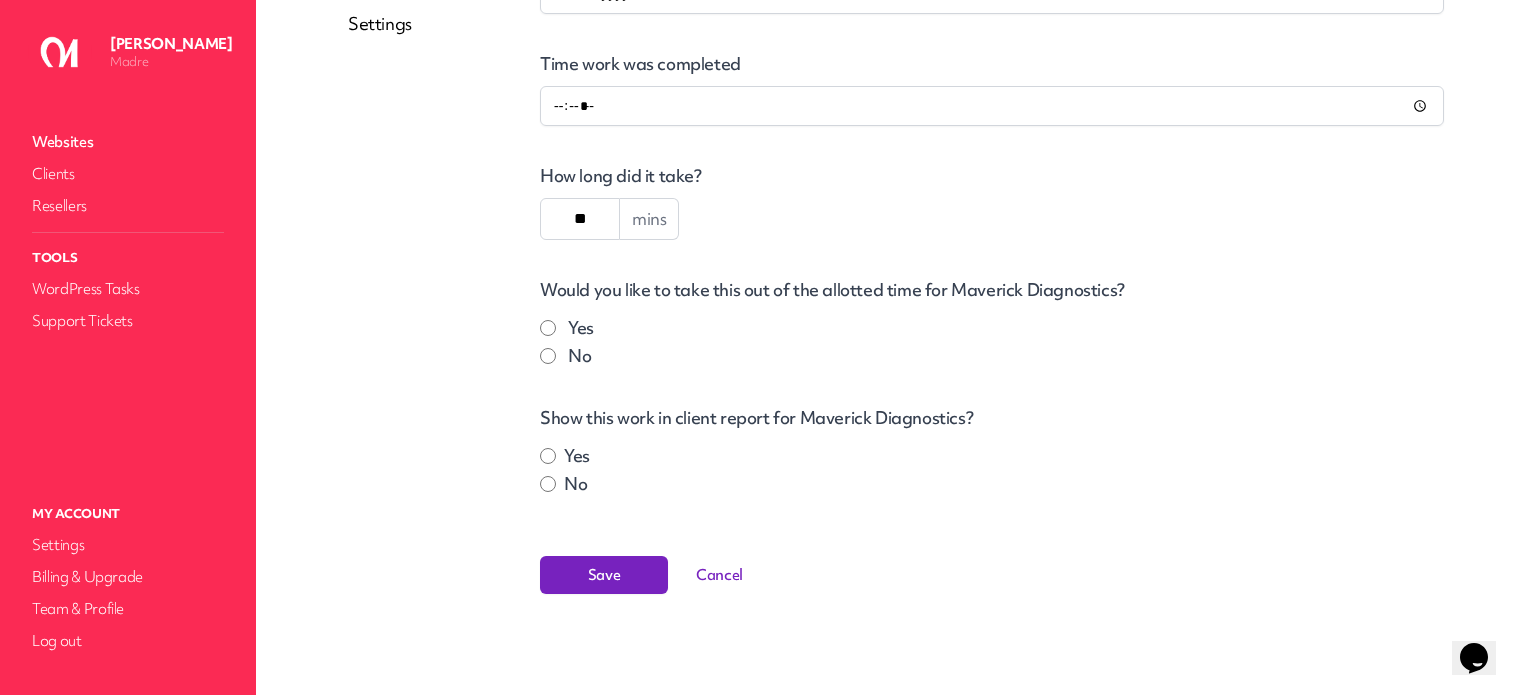 scroll, scrollTop: 0, scrollLeft: 0, axis: both 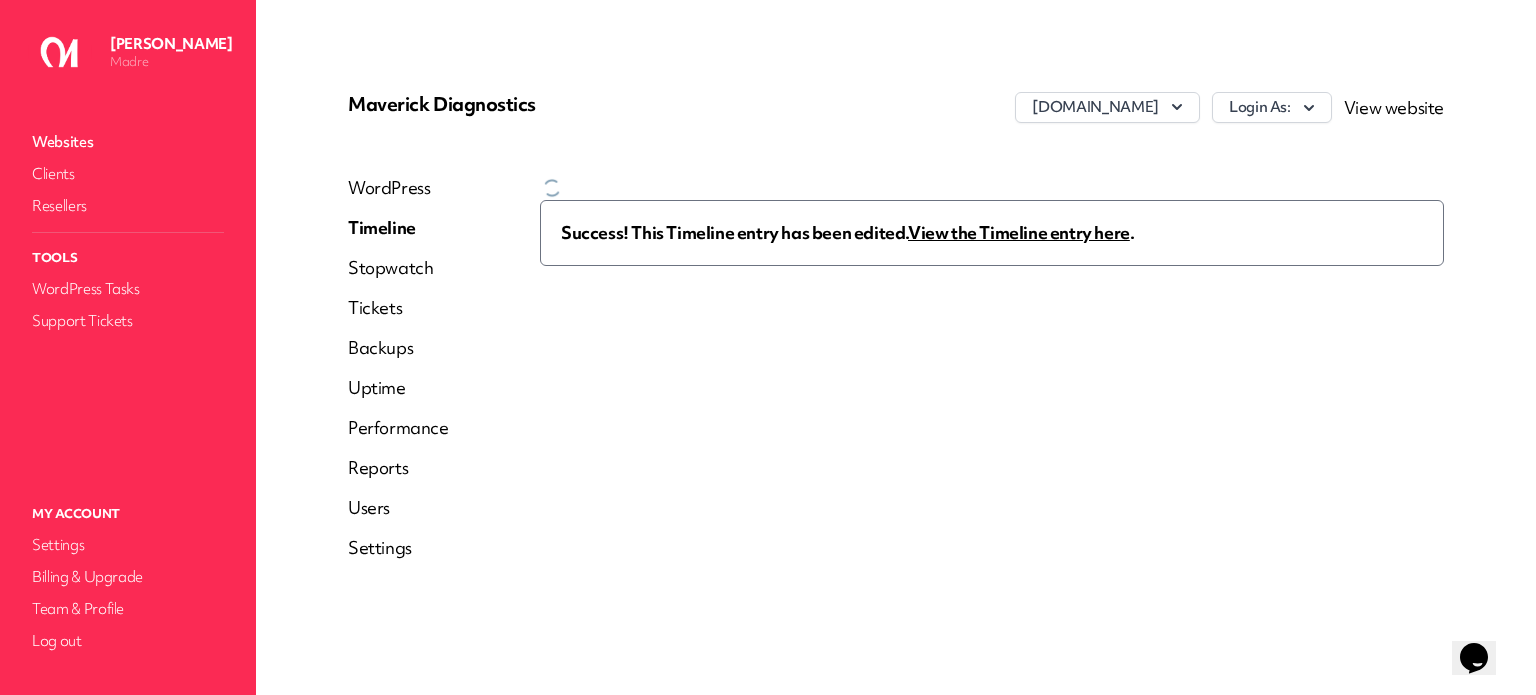 click on "View
the
Timeline entry here" at bounding box center [1019, 232] 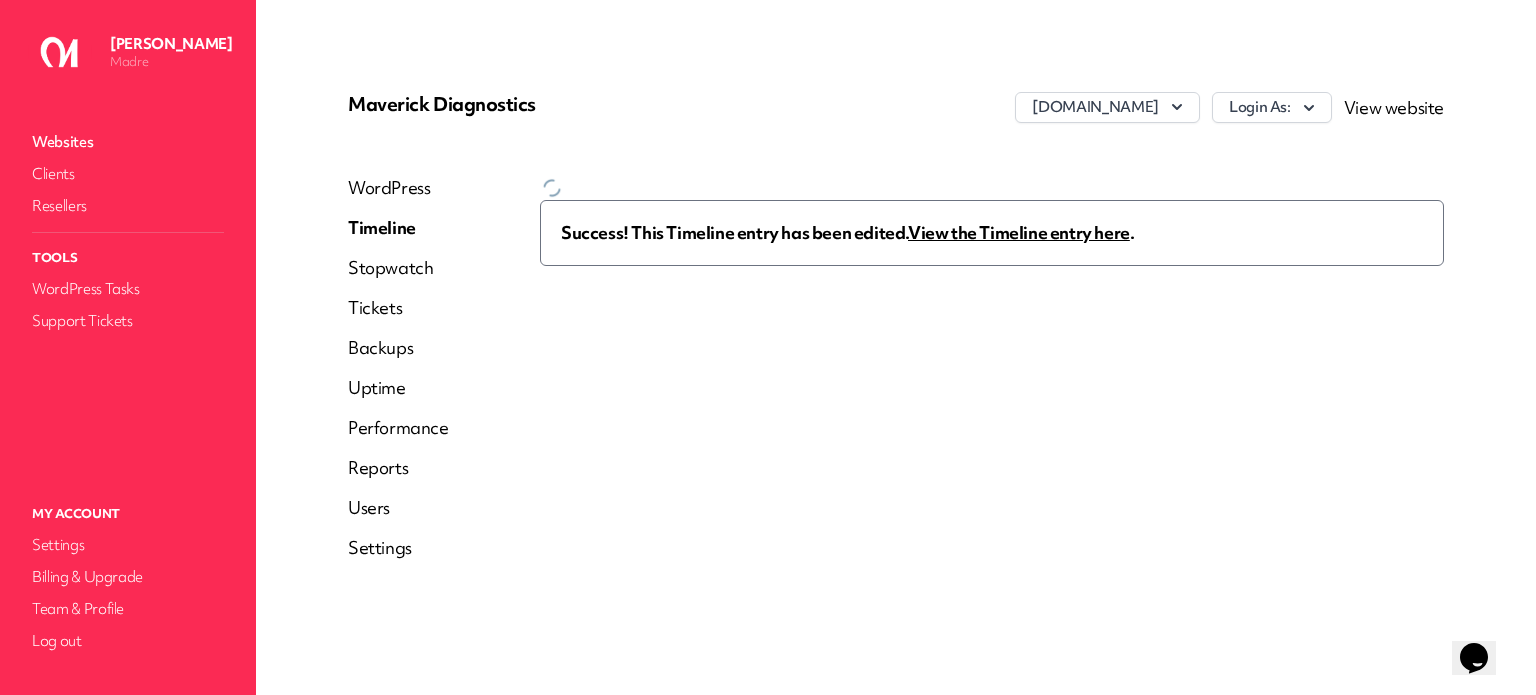 select on "****" 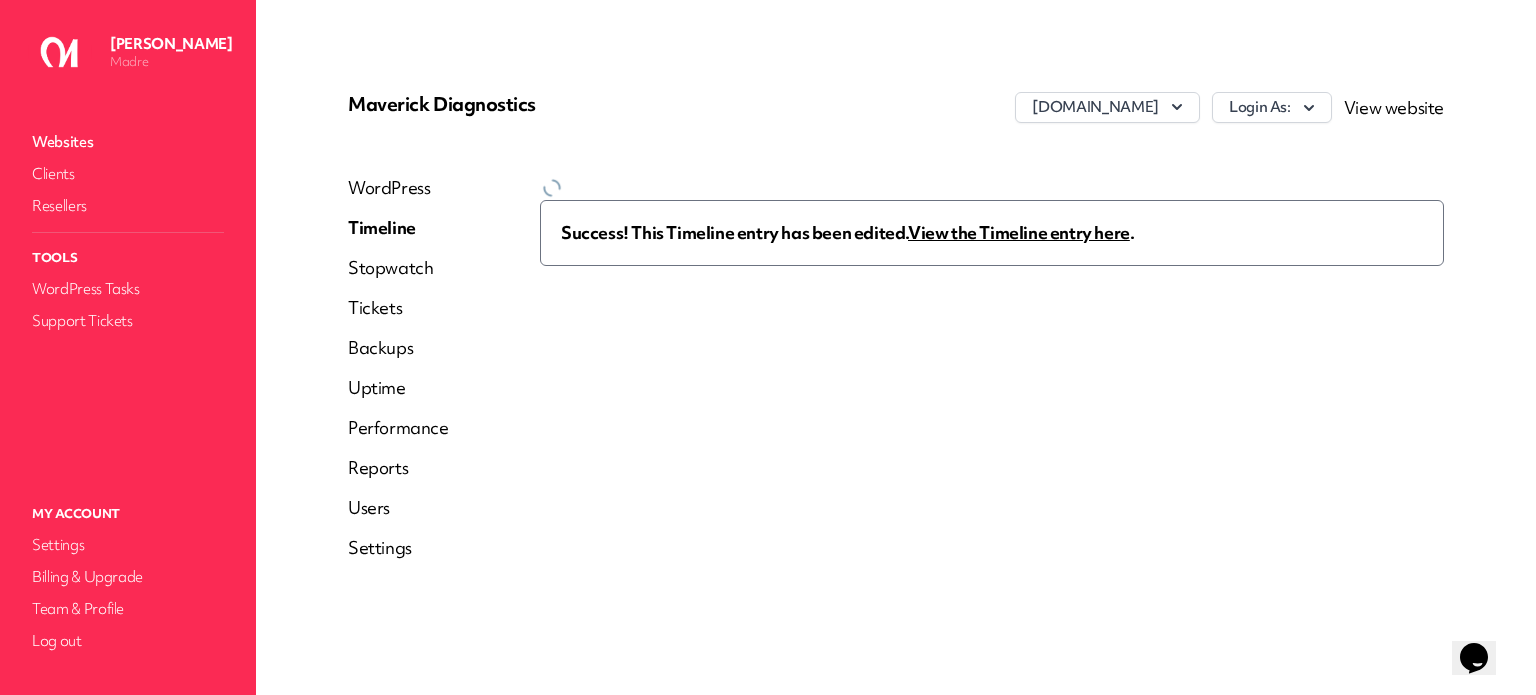 select on "****" 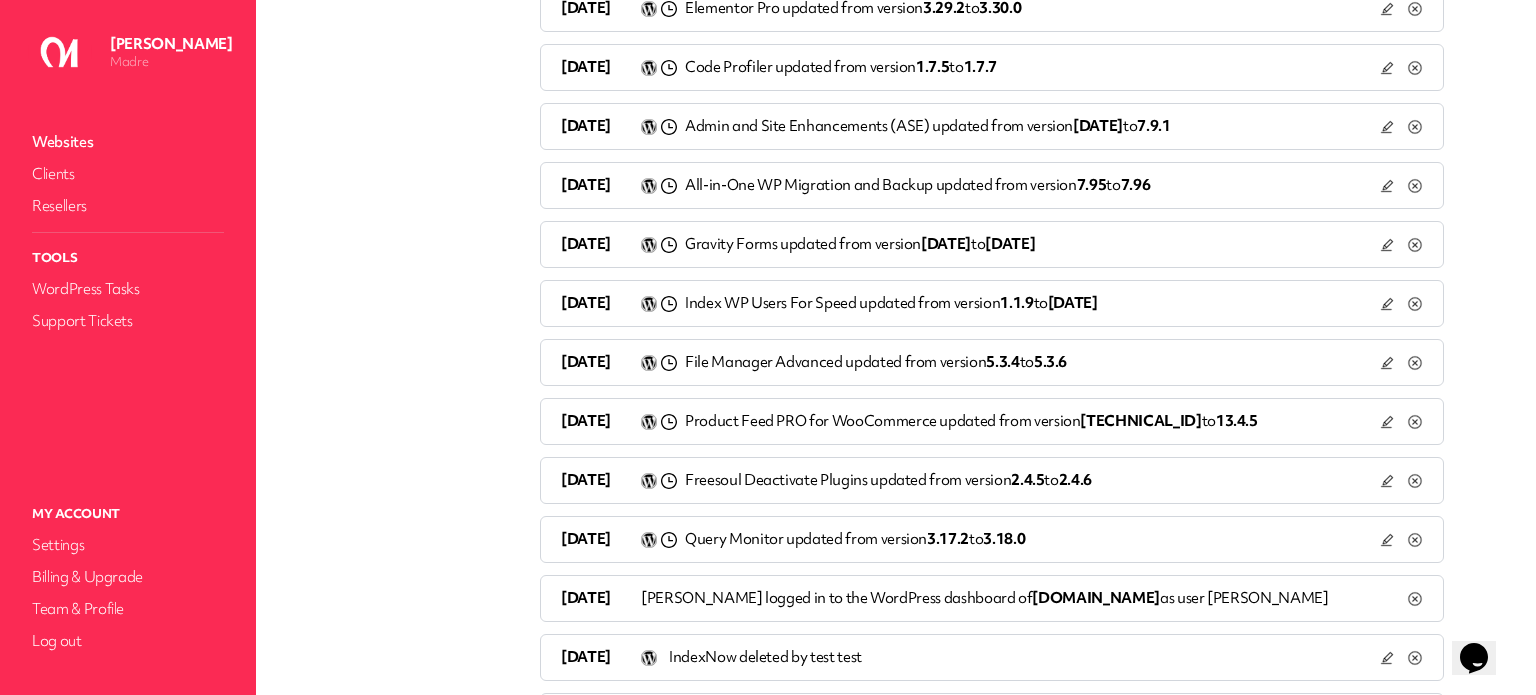 click 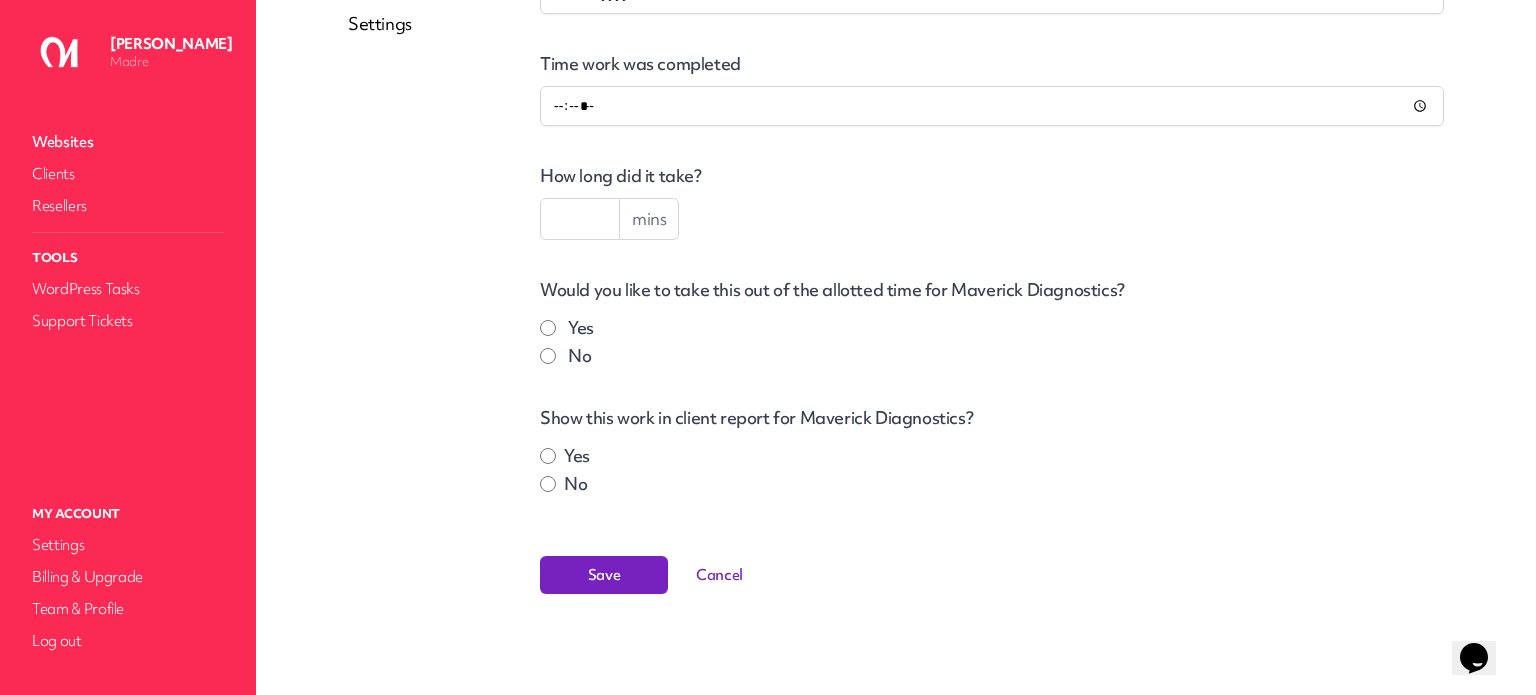 click at bounding box center (580, 219) 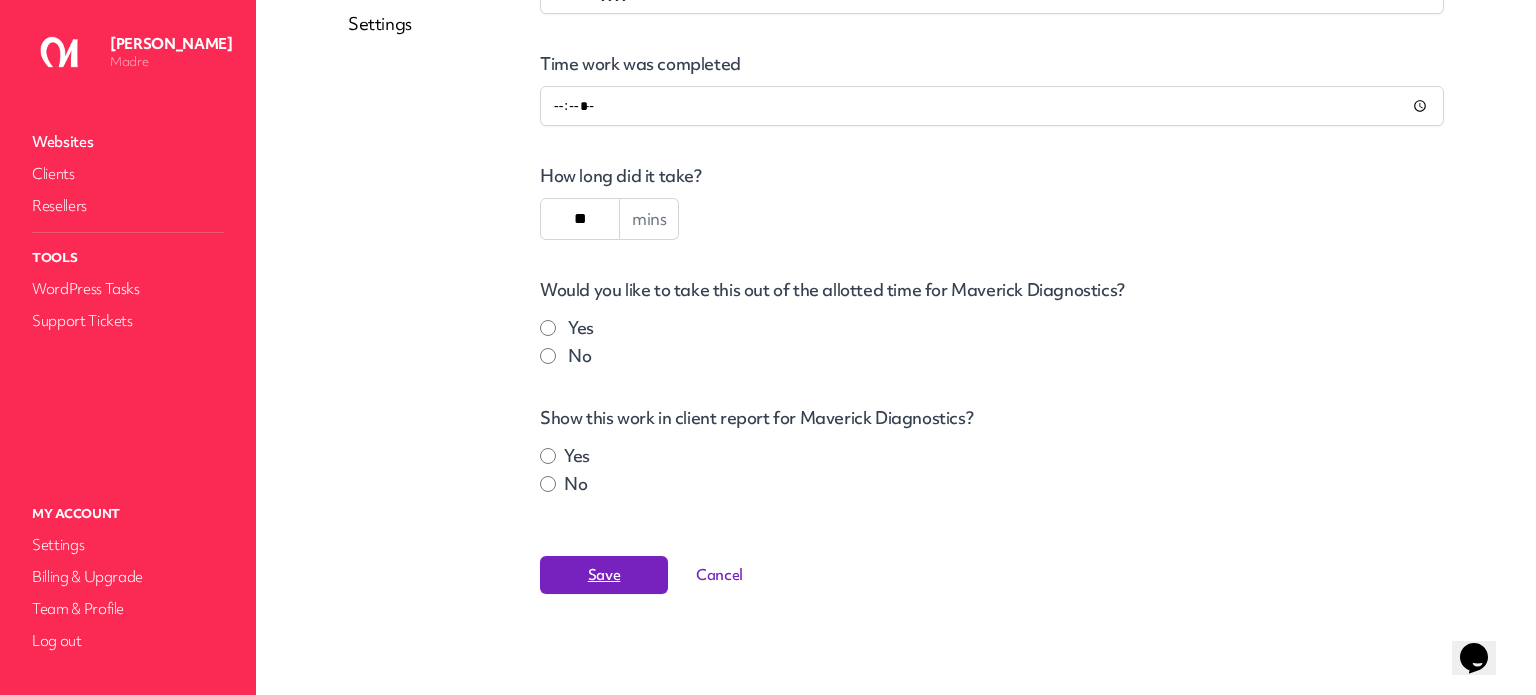 type on "**" 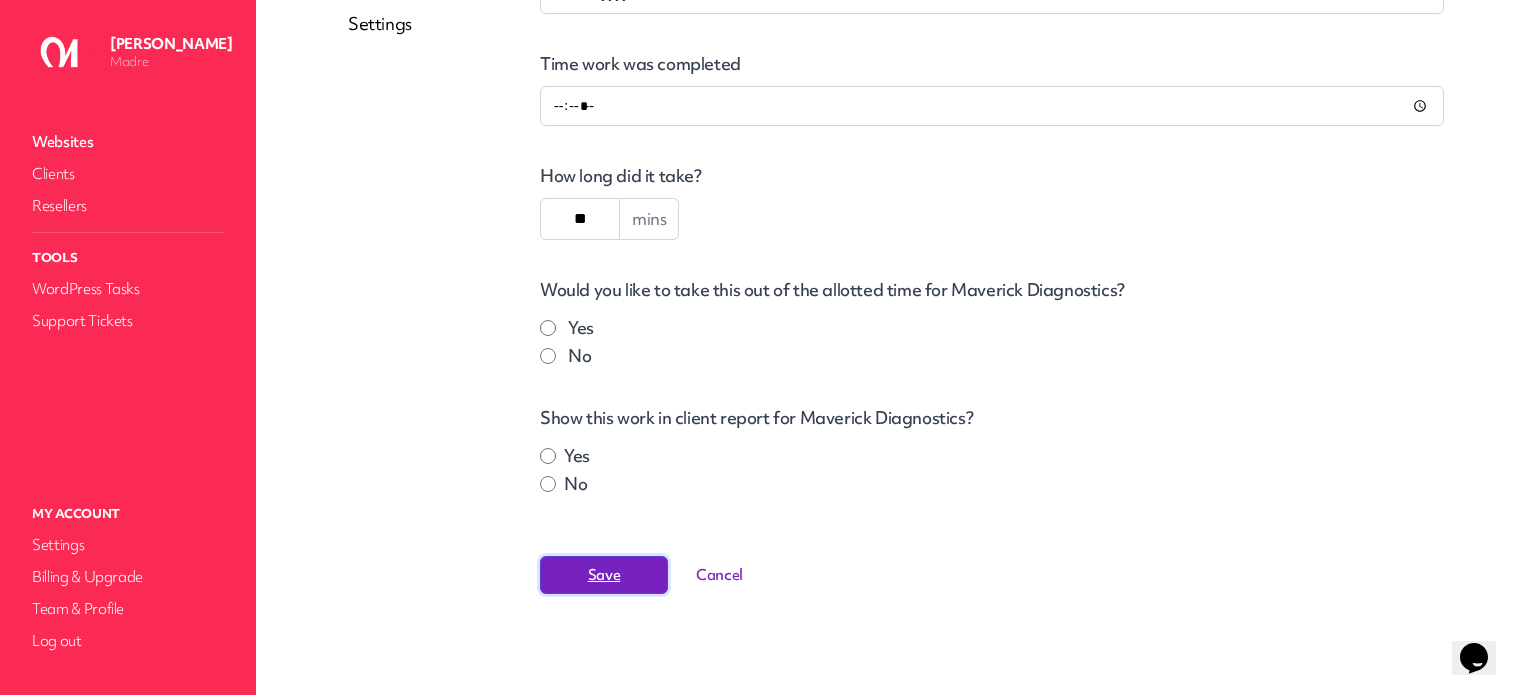 click on "Save" at bounding box center (604, 575) 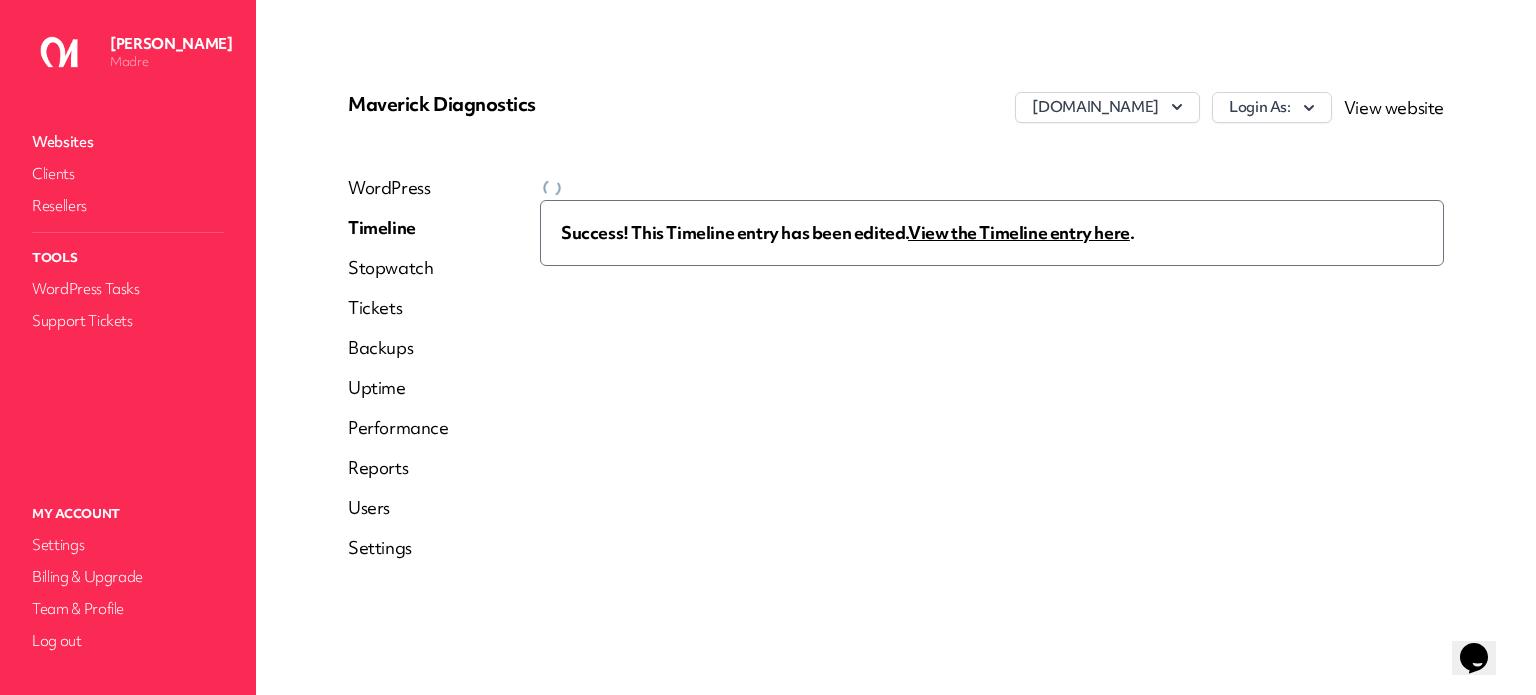 scroll, scrollTop: 0, scrollLeft: 0, axis: both 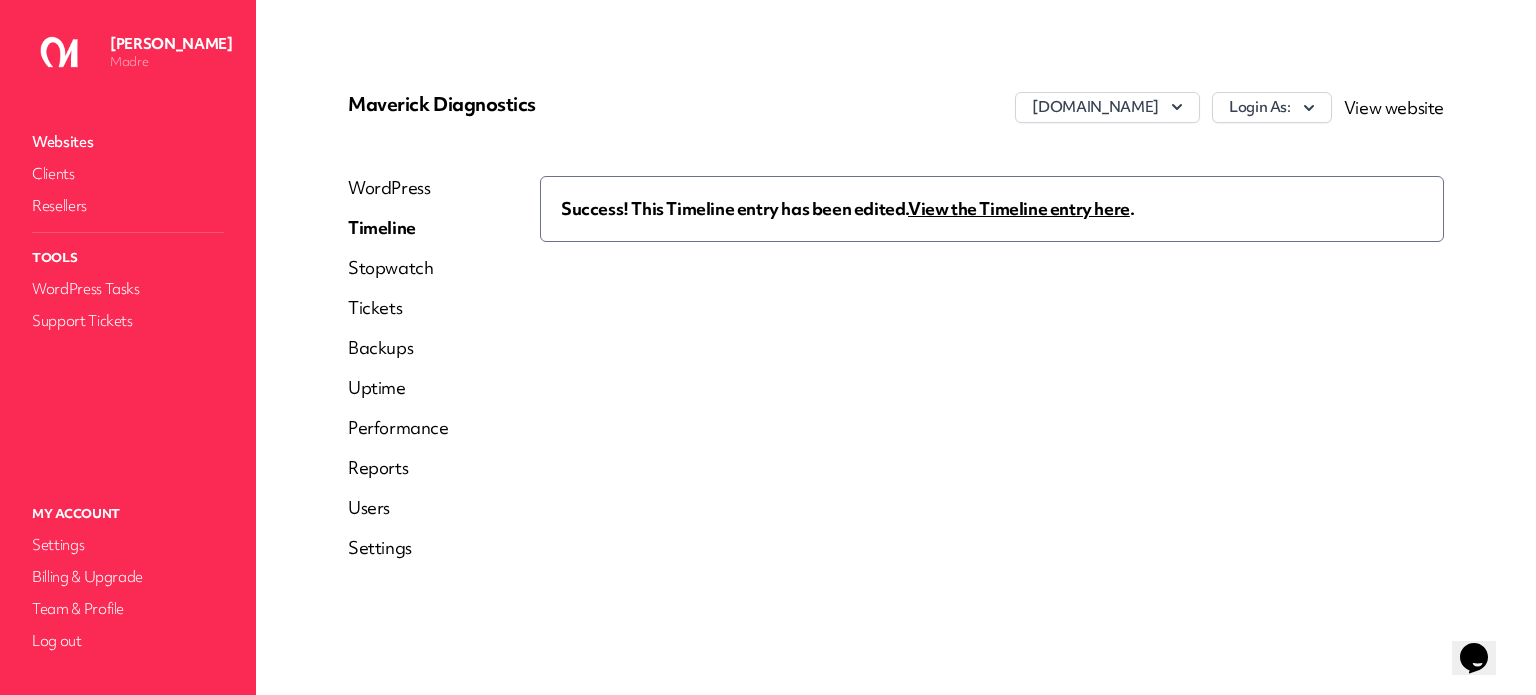click on "View
the
Timeline entry here" at bounding box center (1019, 208) 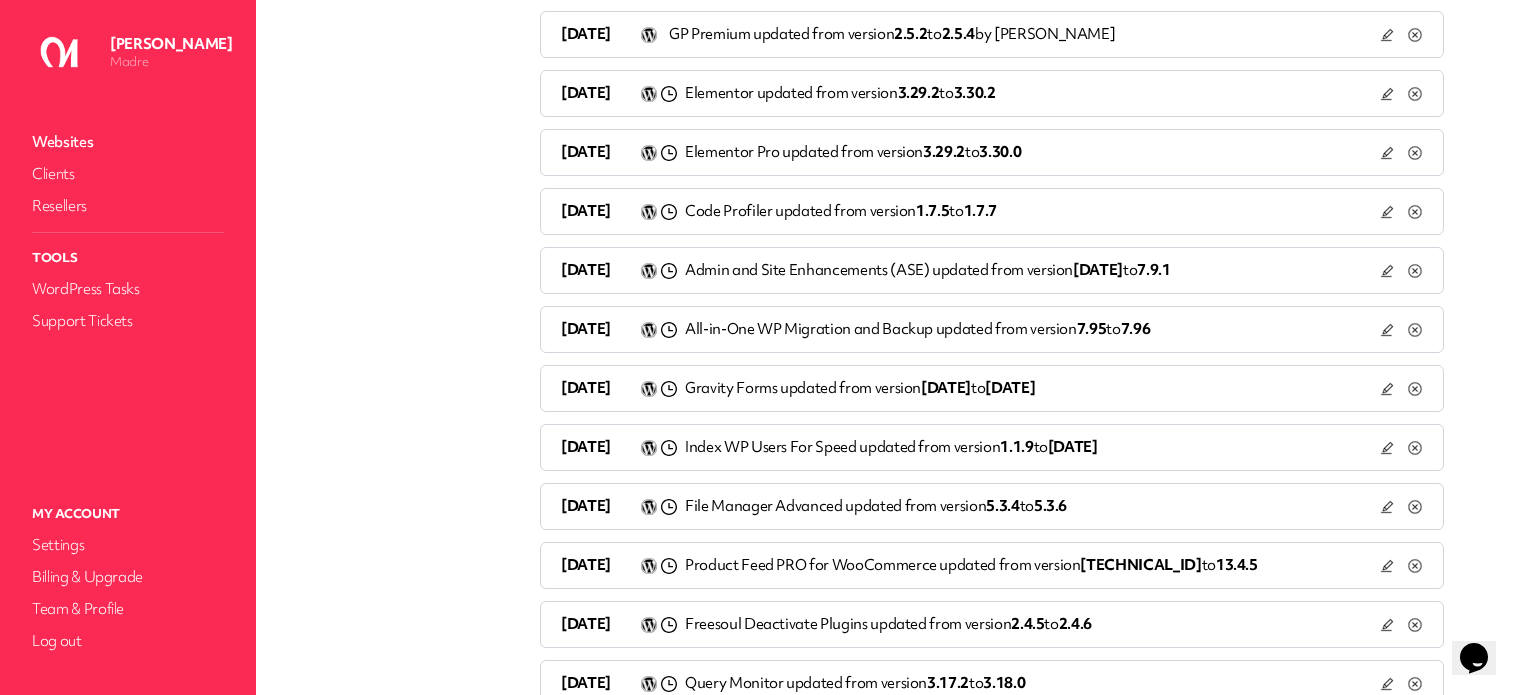 scroll, scrollTop: 802, scrollLeft: 0, axis: vertical 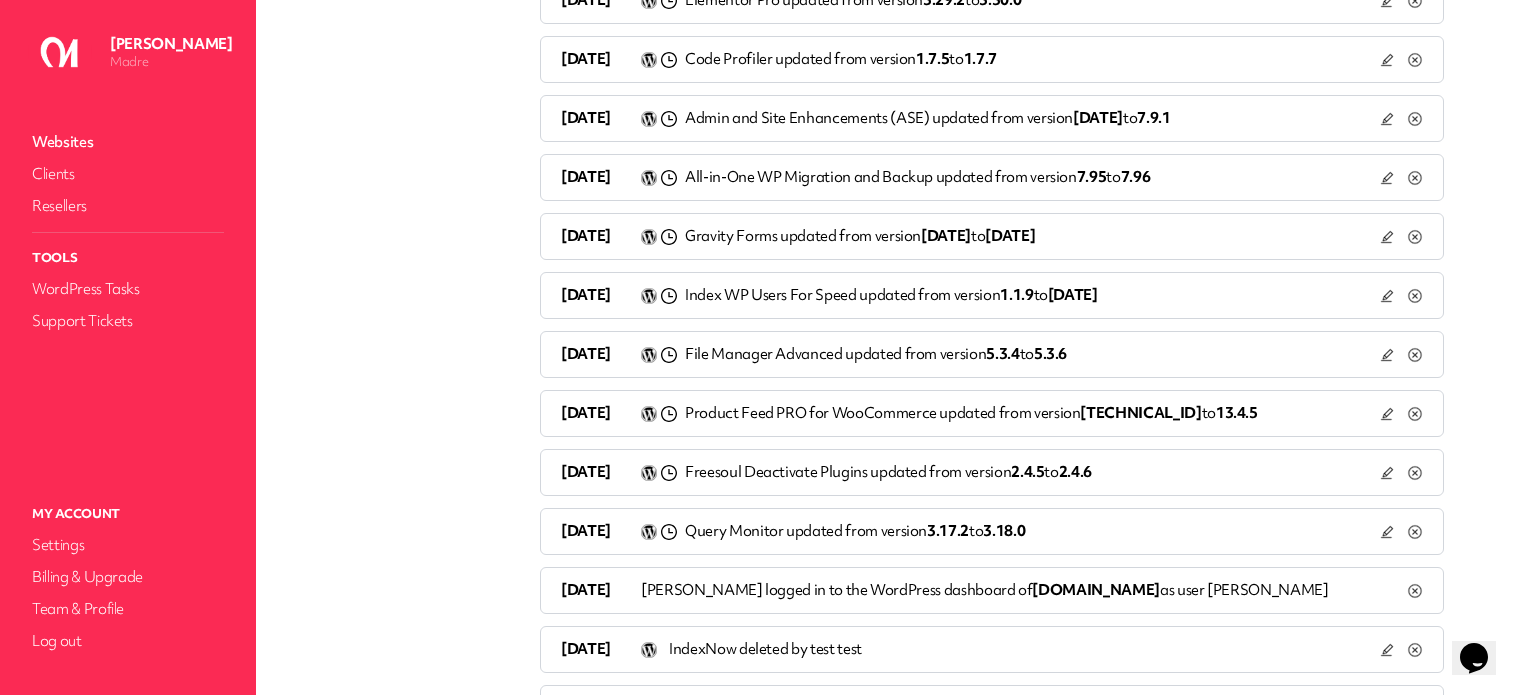 click 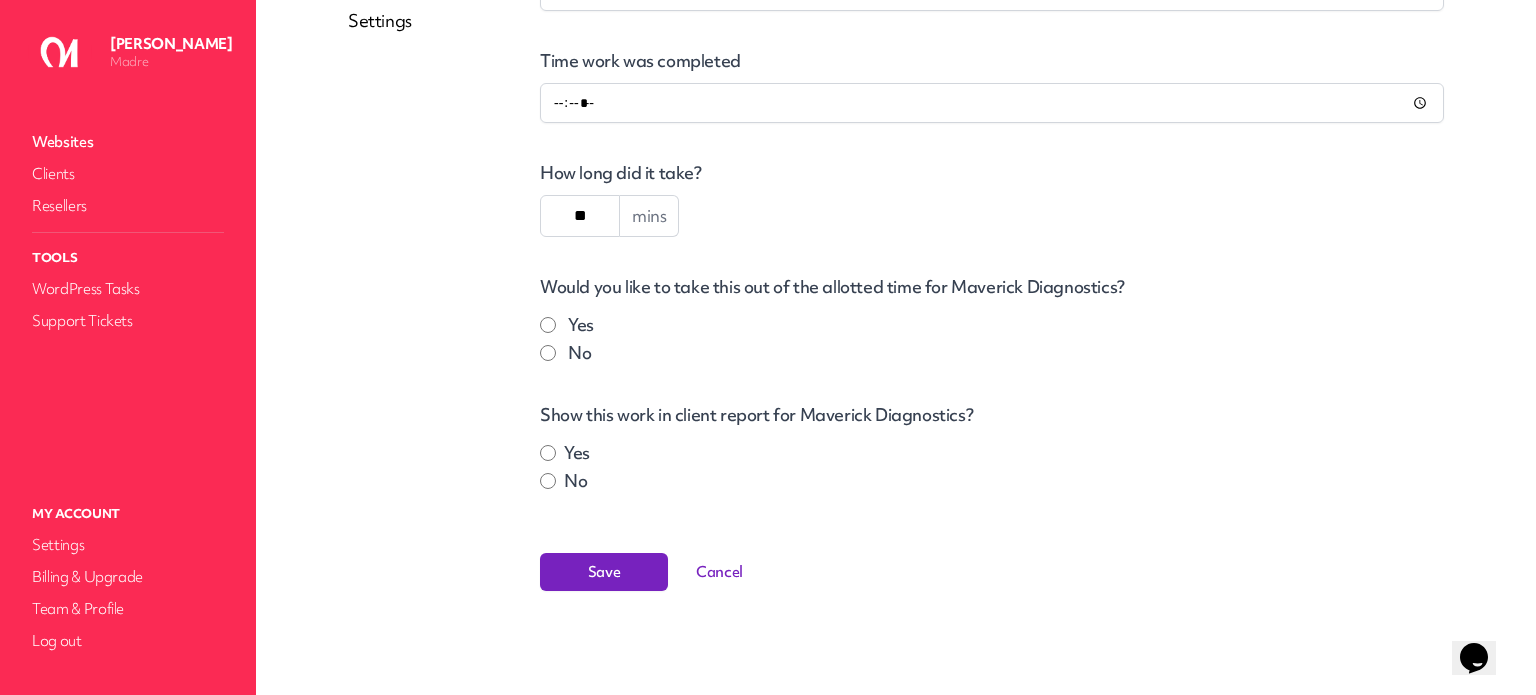 scroll, scrollTop: 524, scrollLeft: 0, axis: vertical 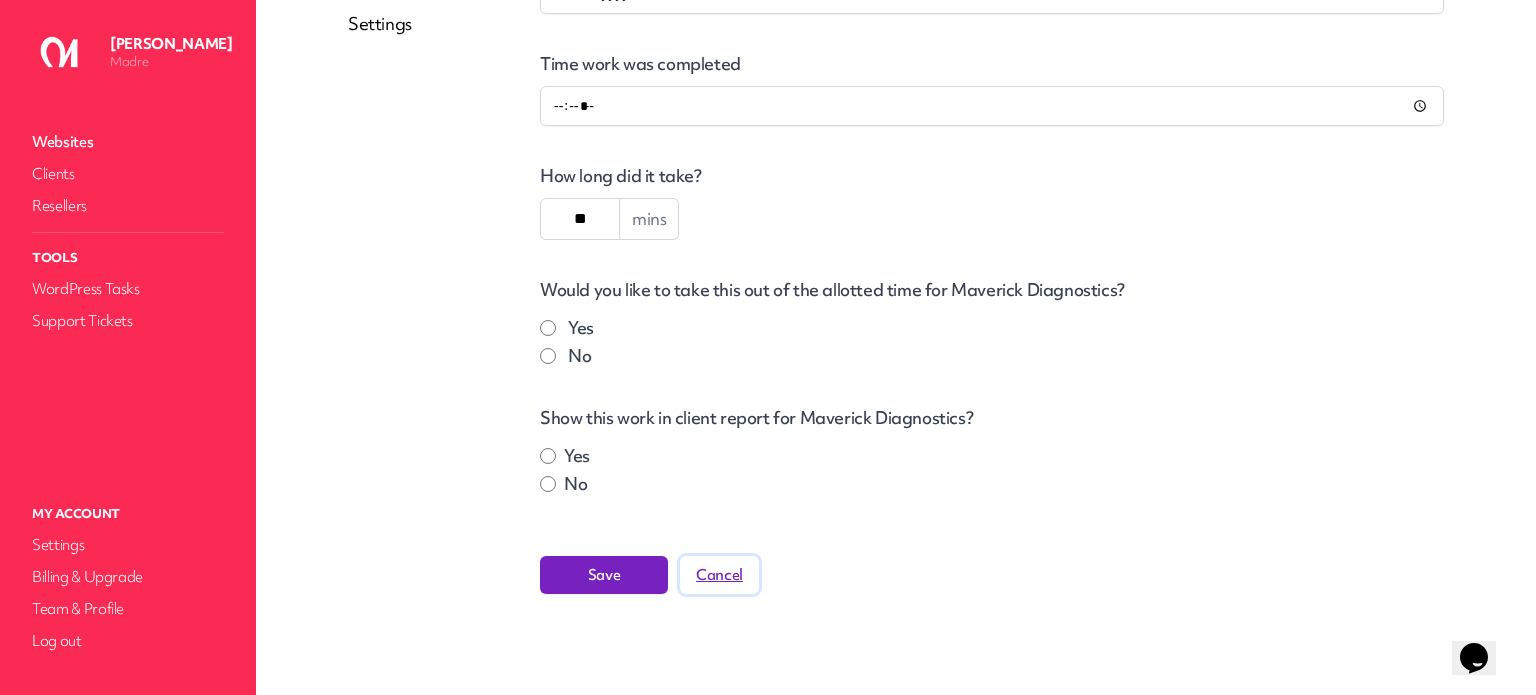 click on "Cancel" at bounding box center [719, 575] 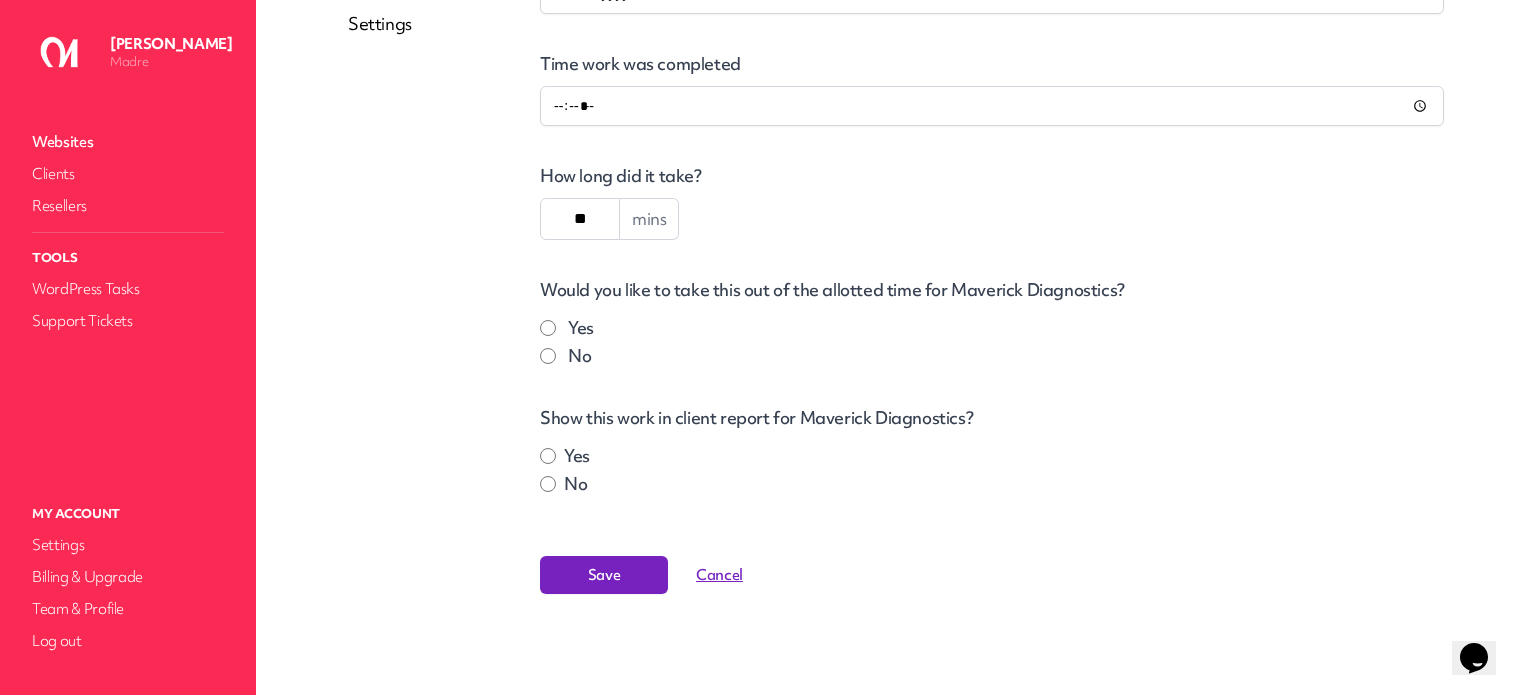 select on "****" 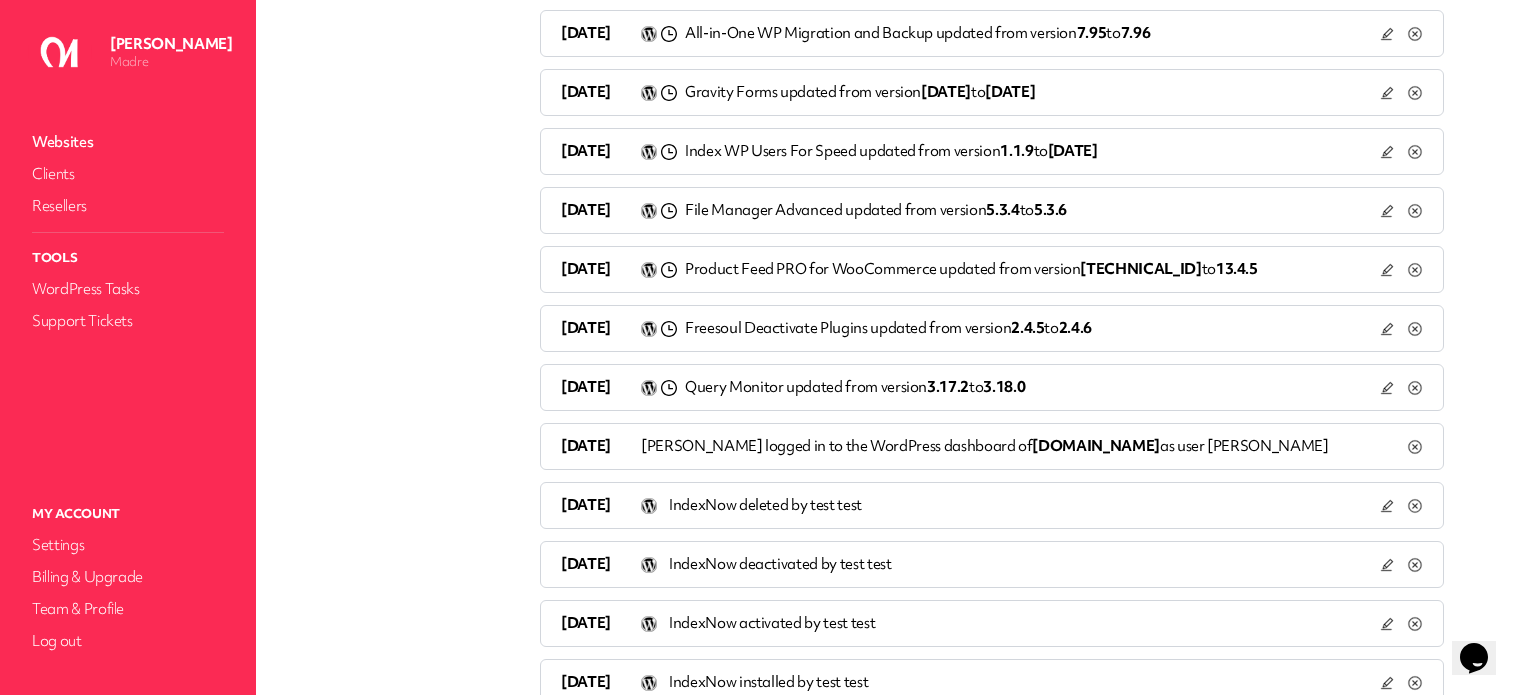 scroll, scrollTop: 948, scrollLeft: 0, axis: vertical 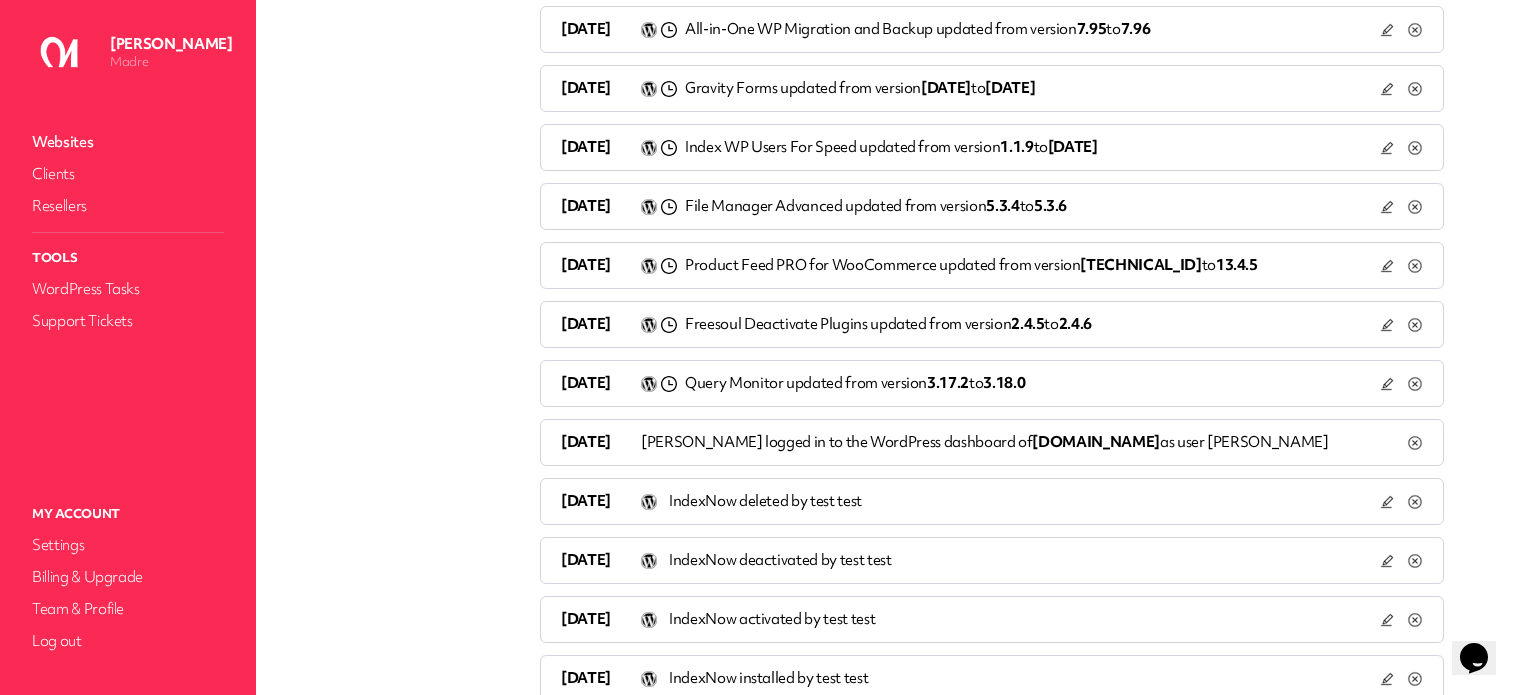 click 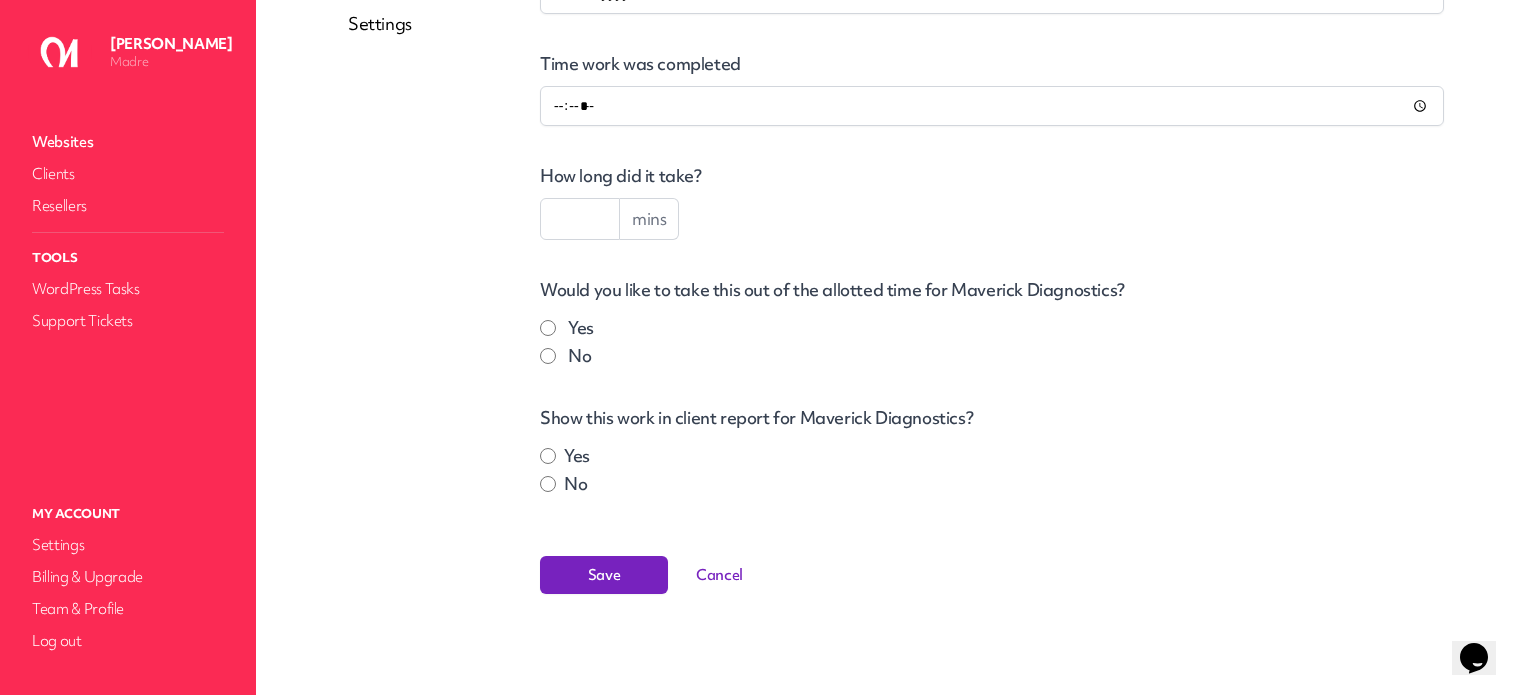 click on "WordPress
Timeline
Stopwatch
Tickets
Backups
Uptime
Performance
Reports
Users
Settings" at bounding box center [444, 129] 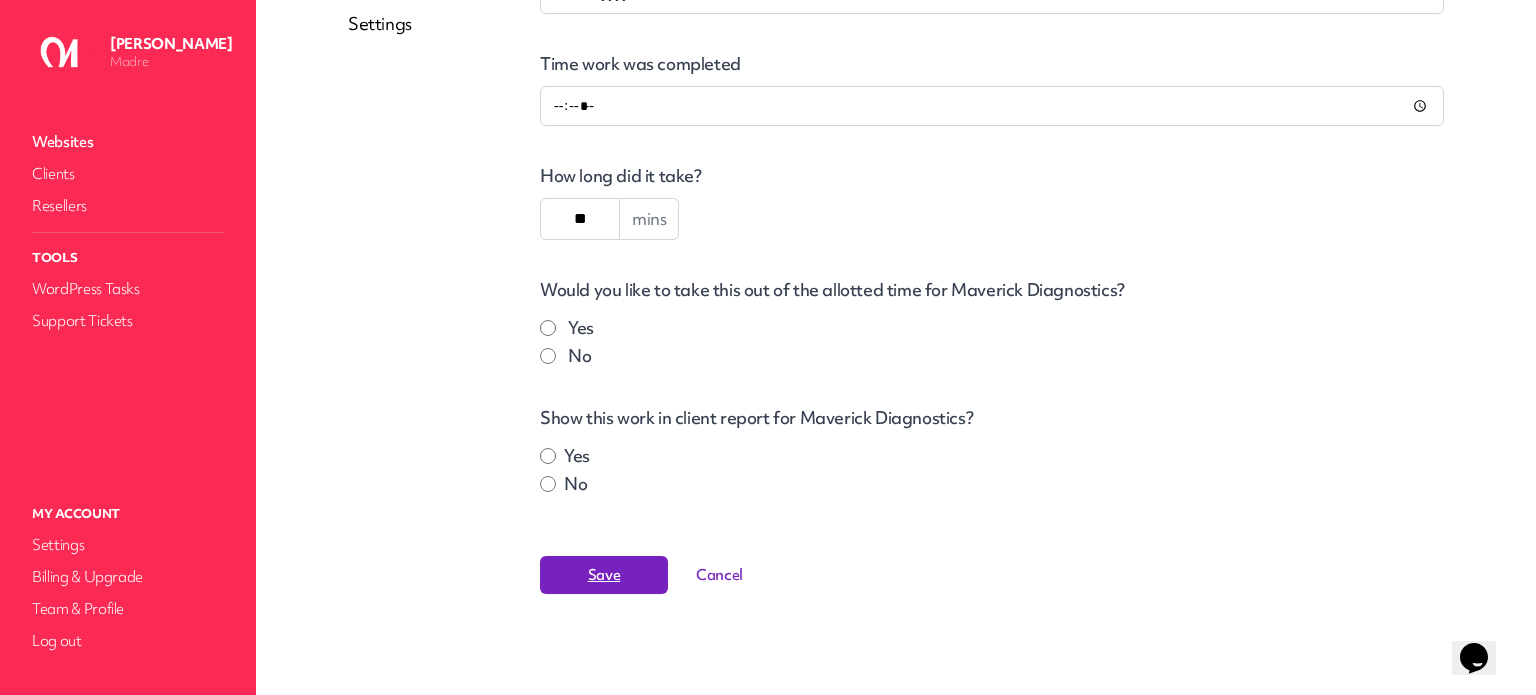 type on "**" 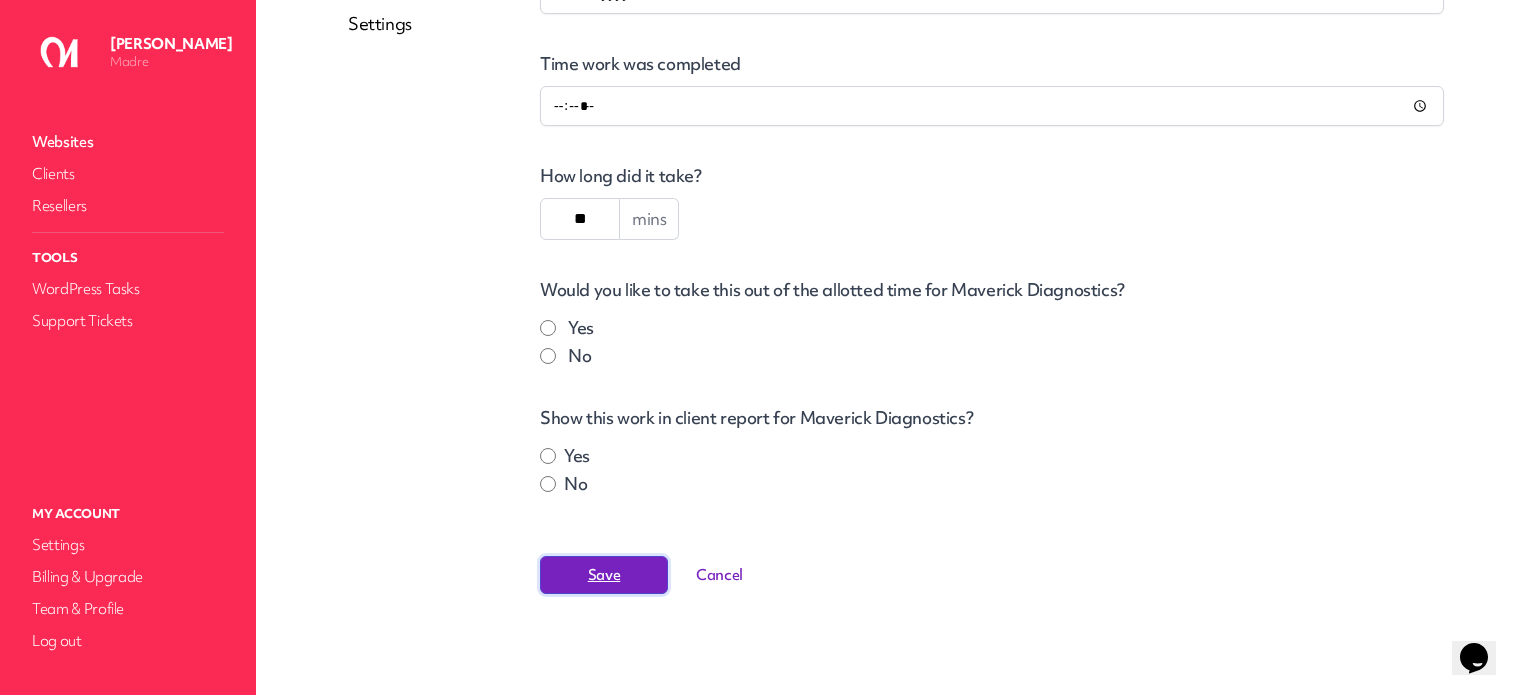 click on "Save" at bounding box center (604, 575) 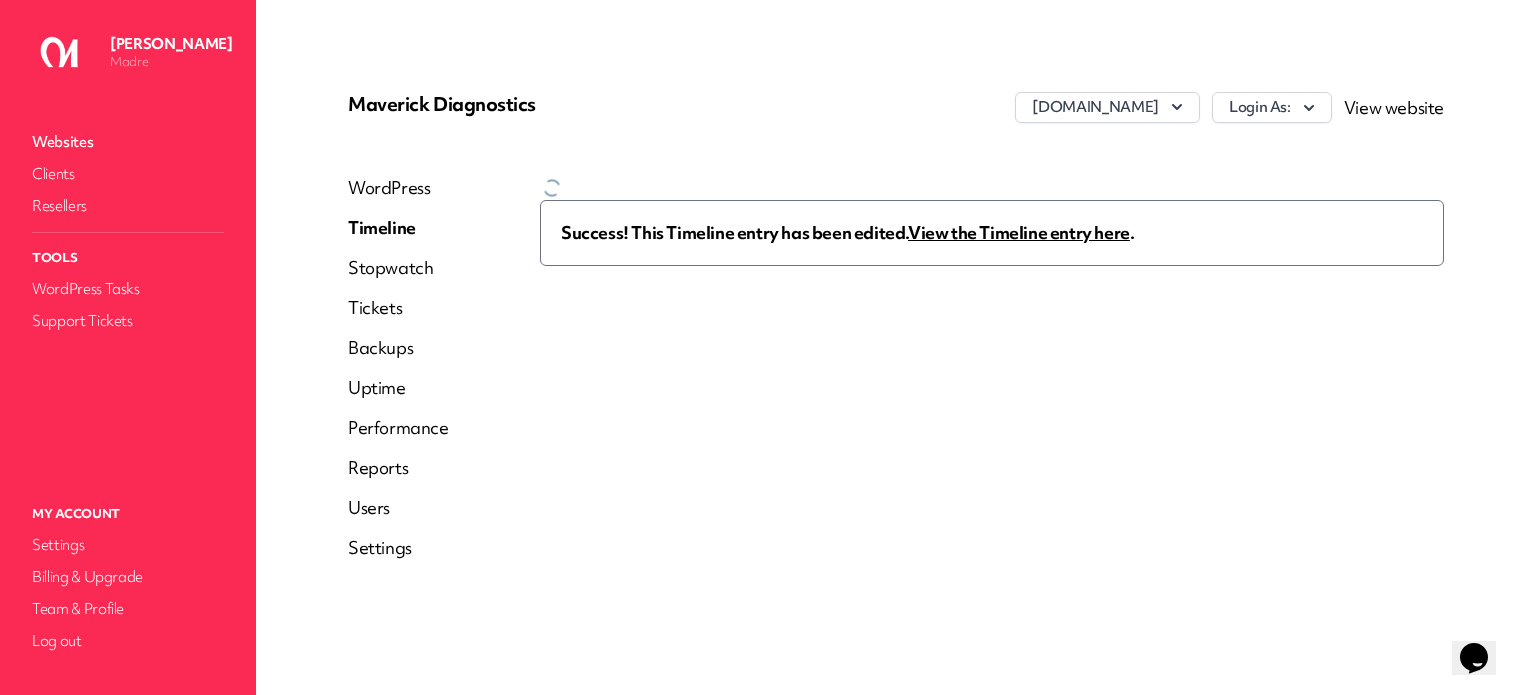 scroll, scrollTop: 0, scrollLeft: 0, axis: both 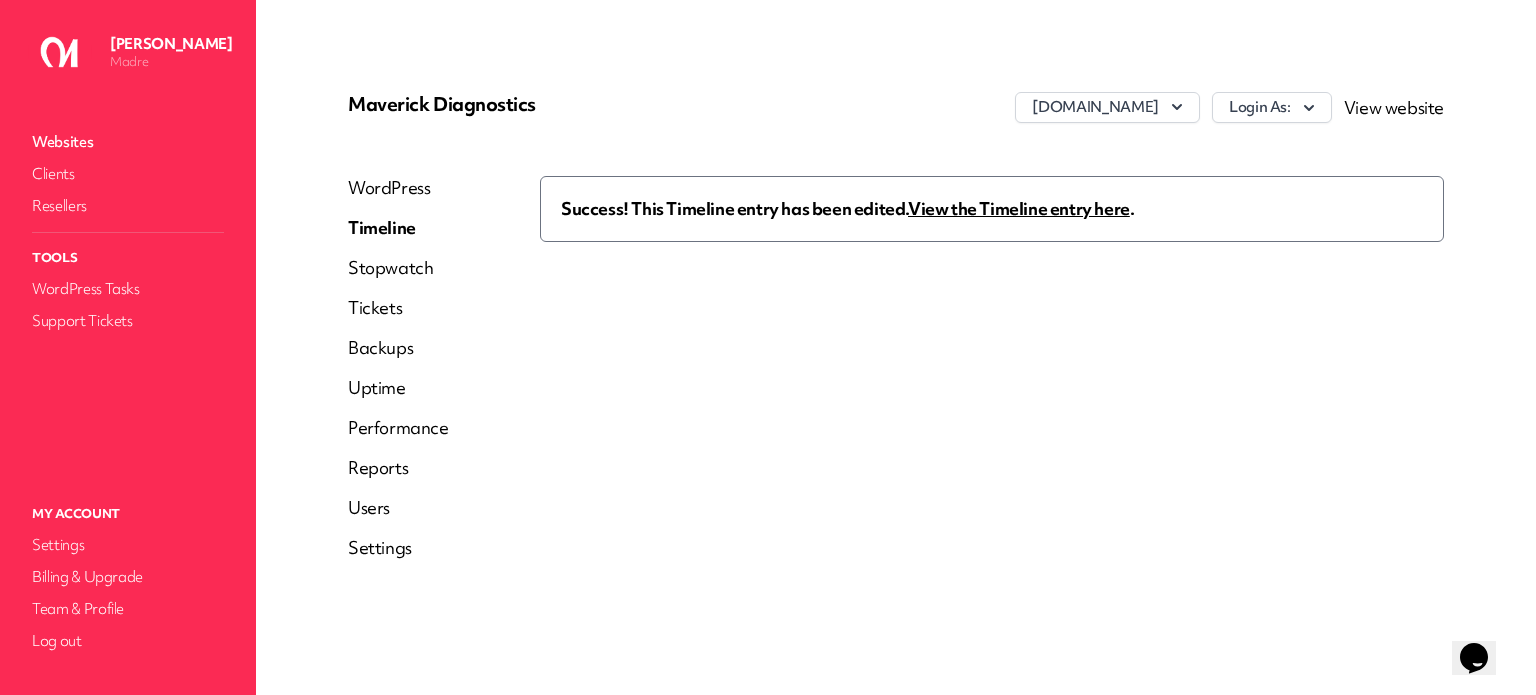click on "View
the
Timeline entry here" at bounding box center (1019, 208) 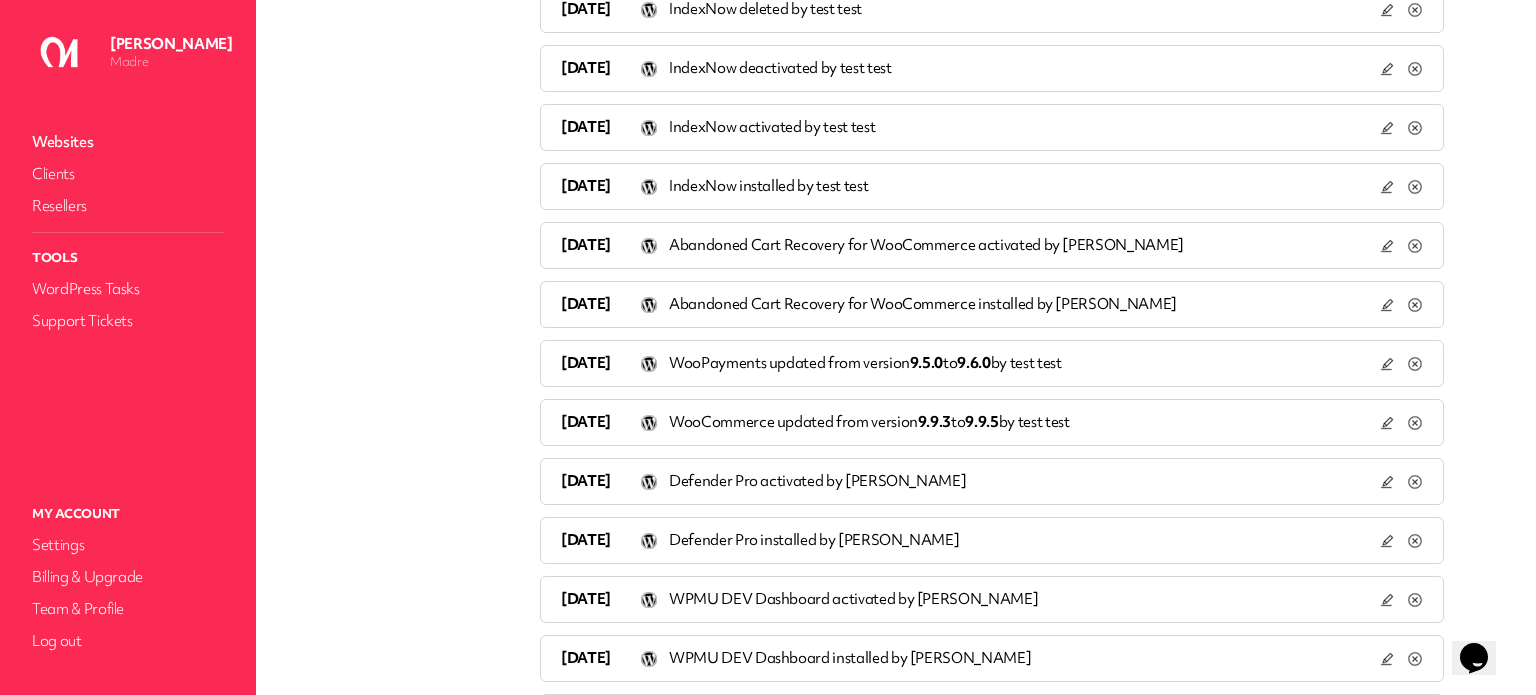 scroll, scrollTop: 1426, scrollLeft: 0, axis: vertical 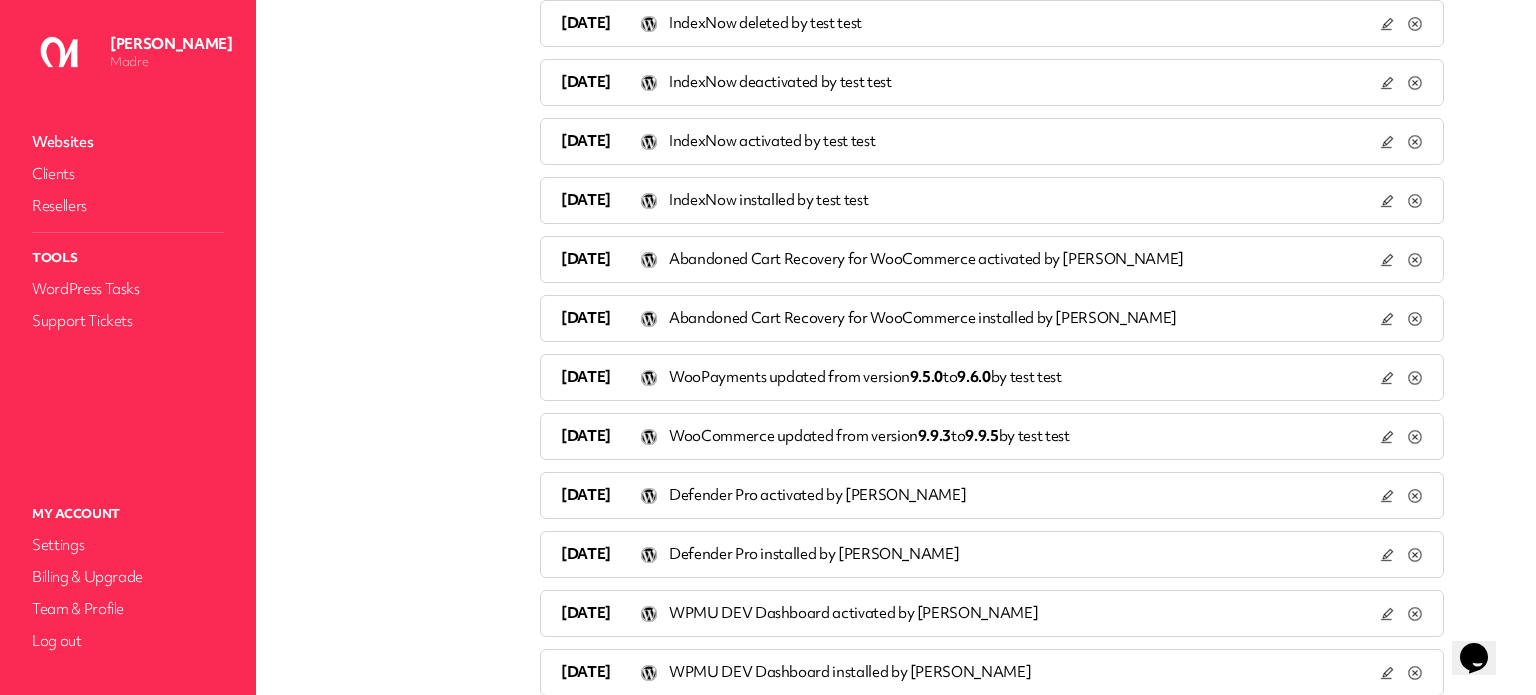 click 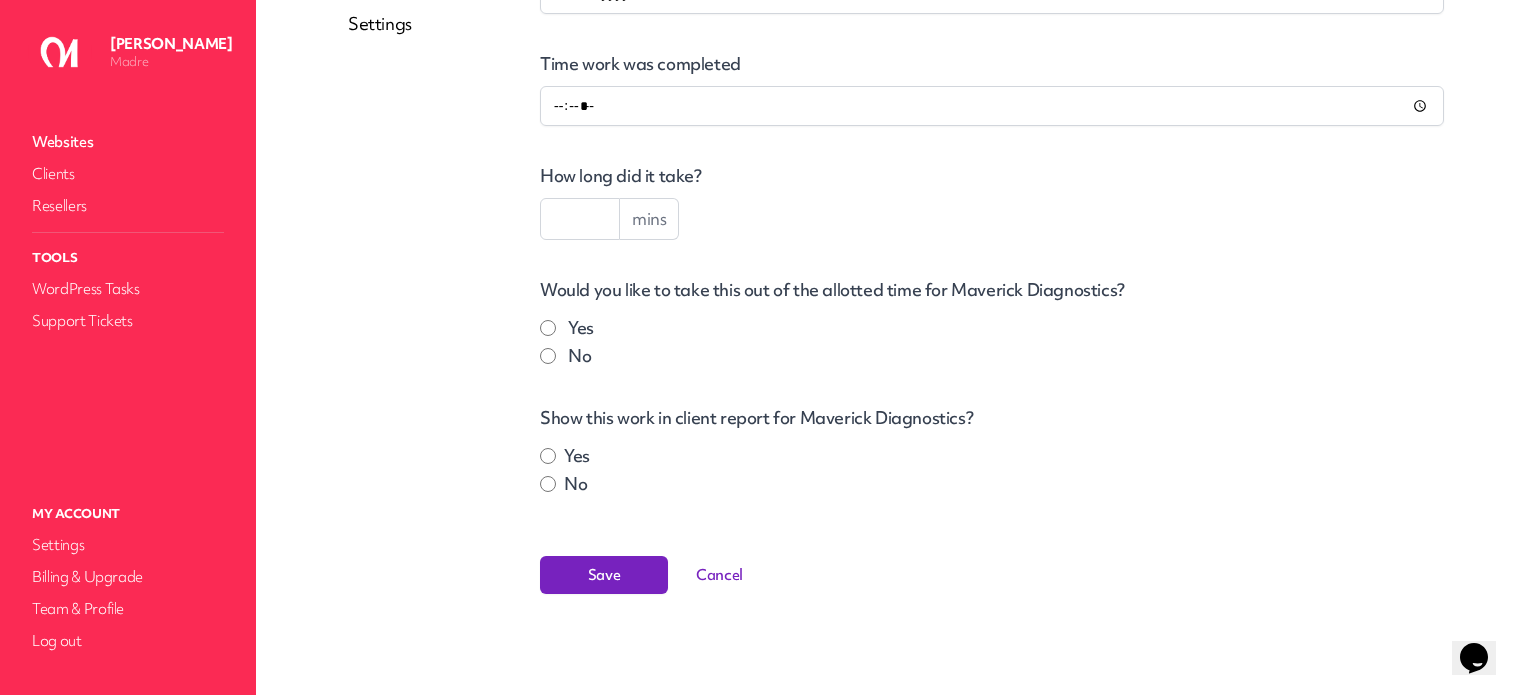 click on "**********" at bounding box center (992, 164) 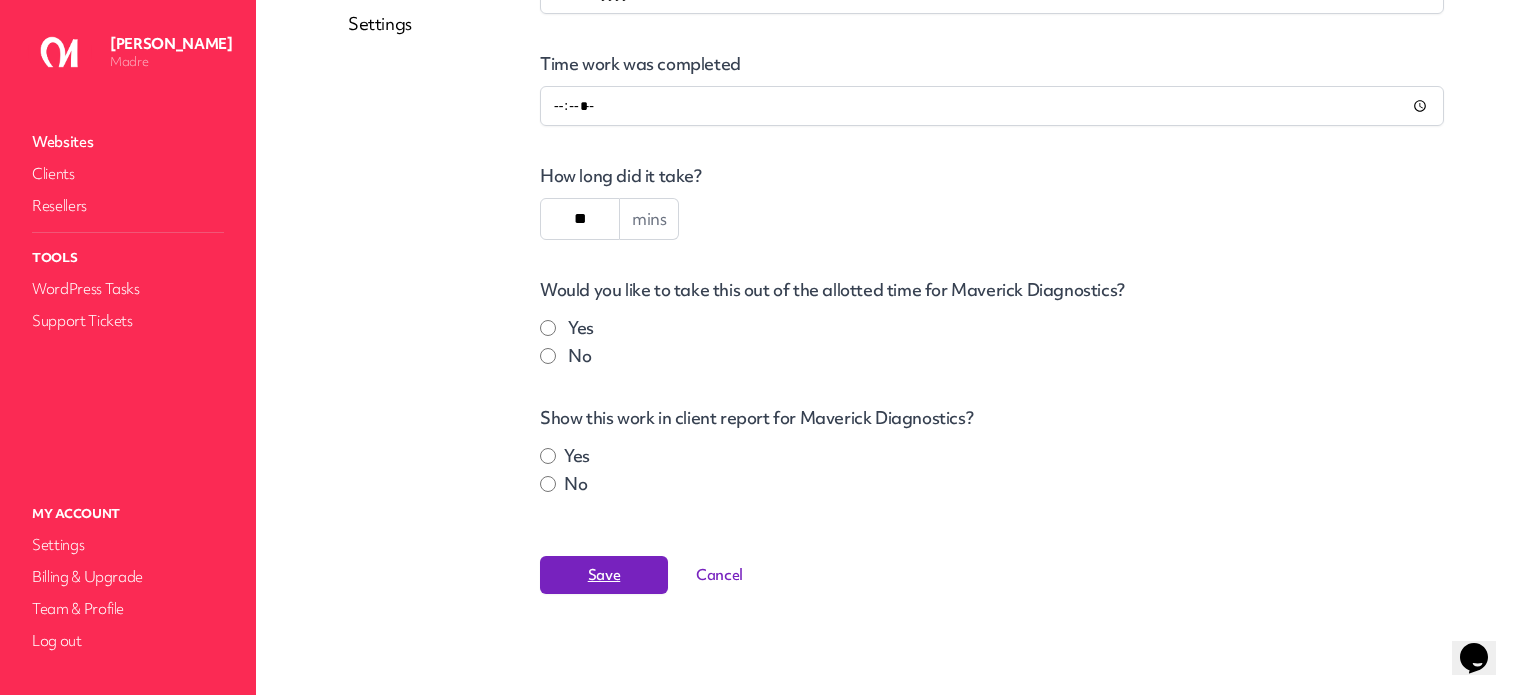 type on "**" 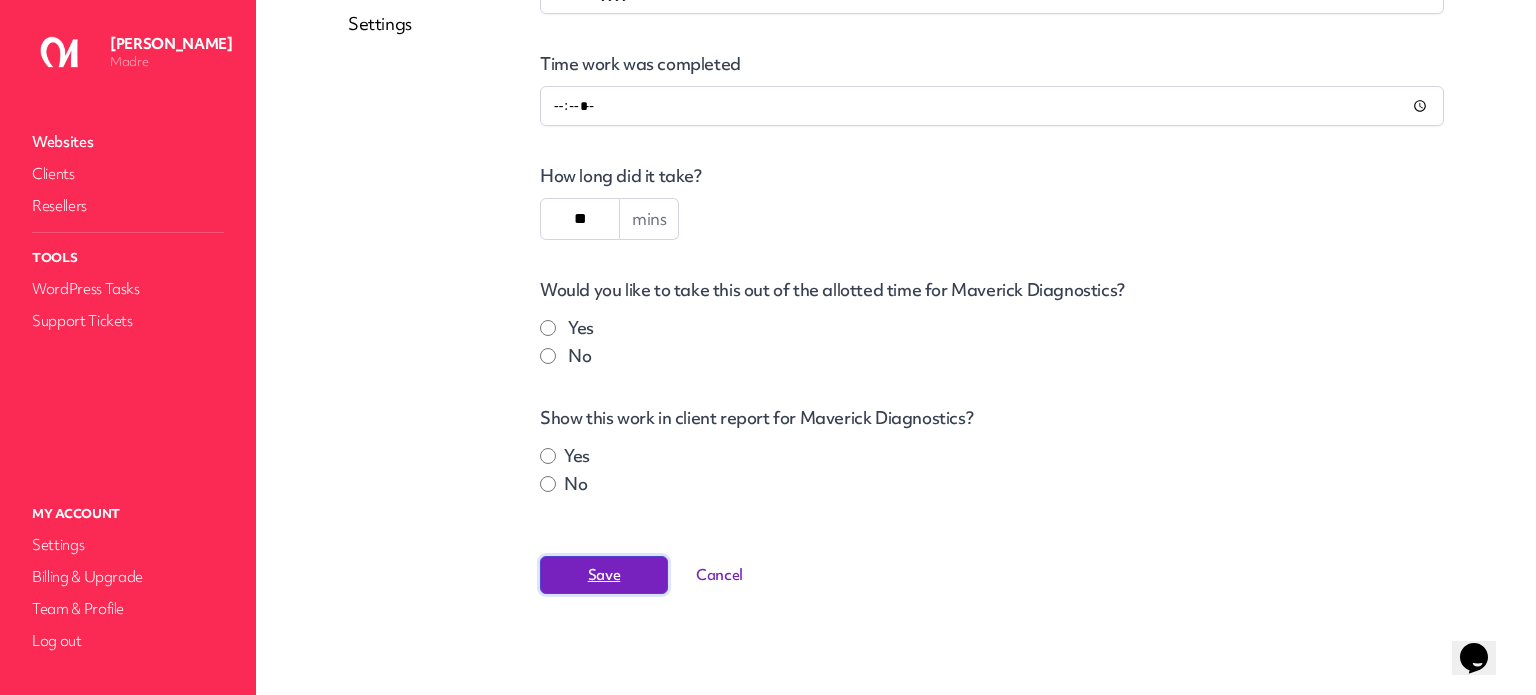 click on "Save" at bounding box center (604, 575) 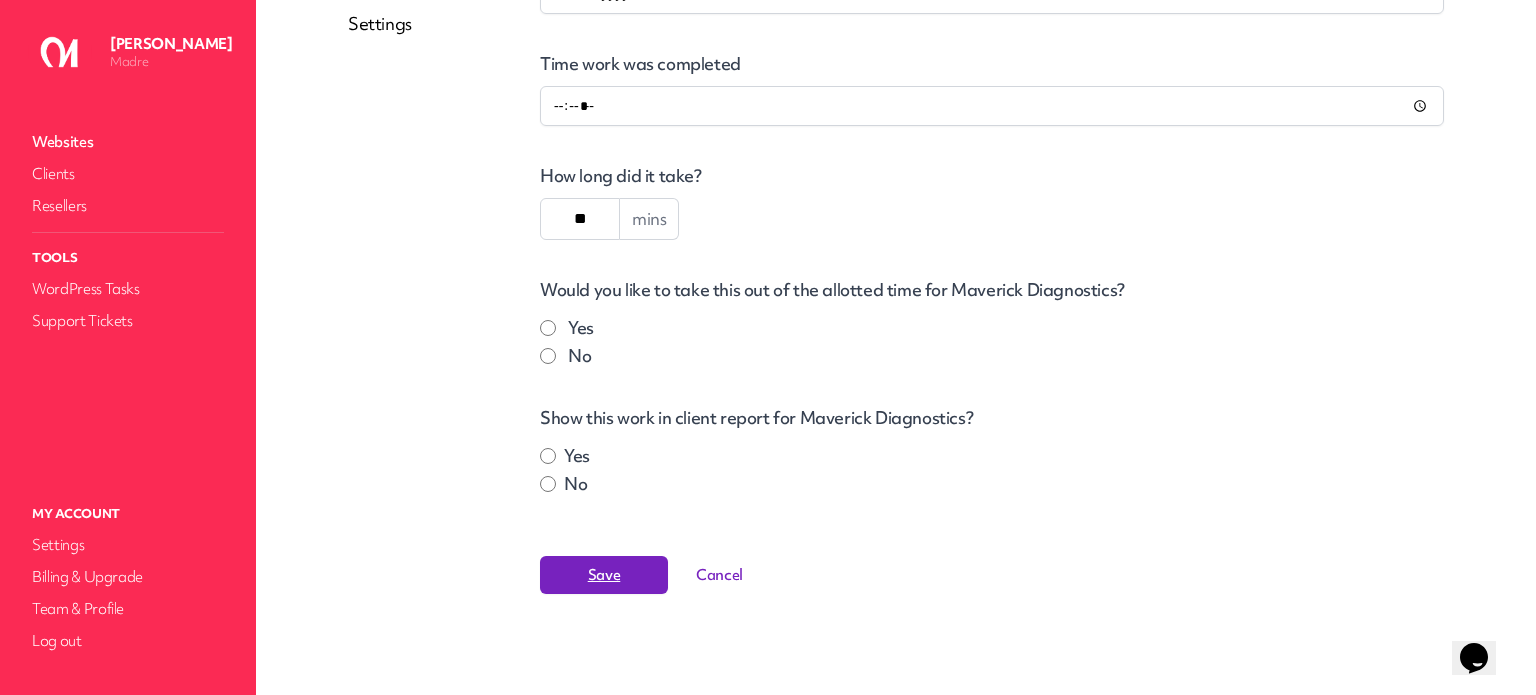 scroll, scrollTop: 0, scrollLeft: 0, axis: both 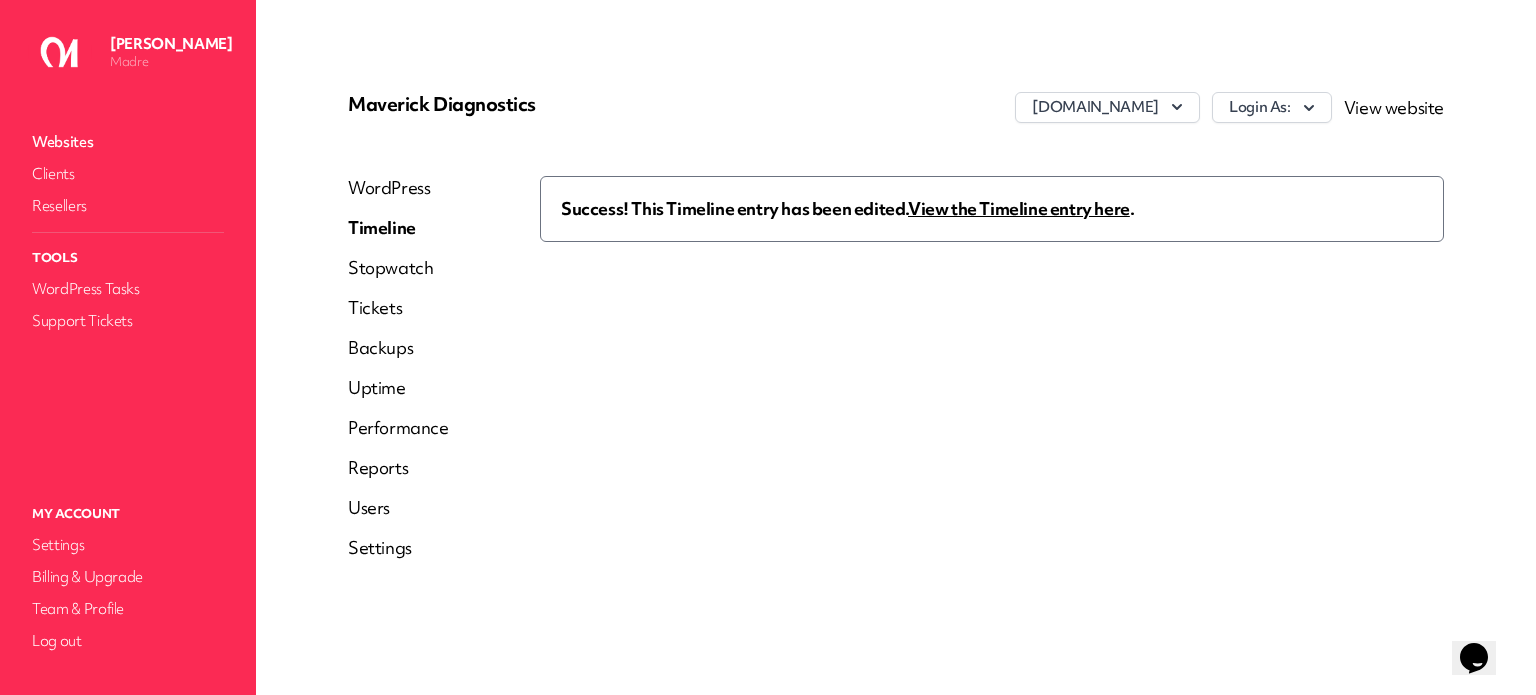 click on "Reports" at bounding box center [398, 468] 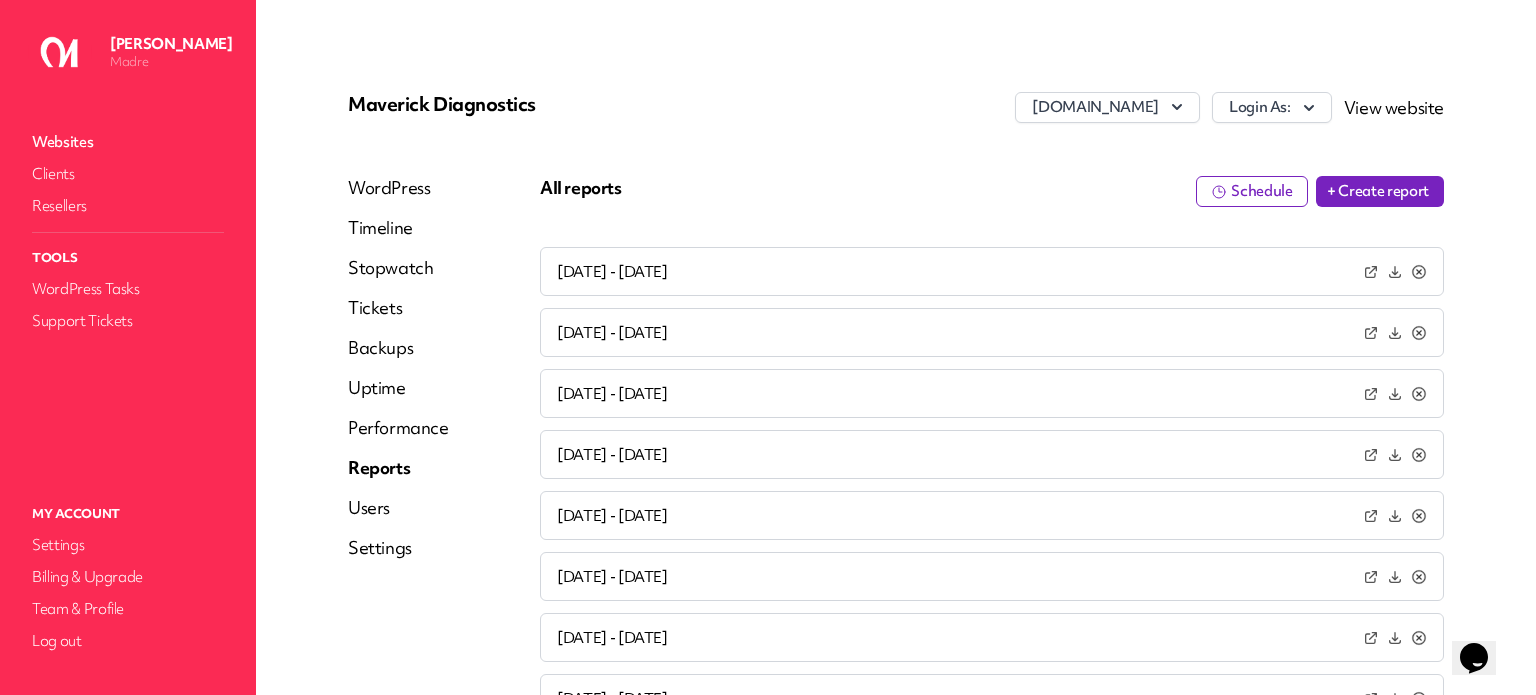 click on "+ Create report" at bounding box center (1380, 191) 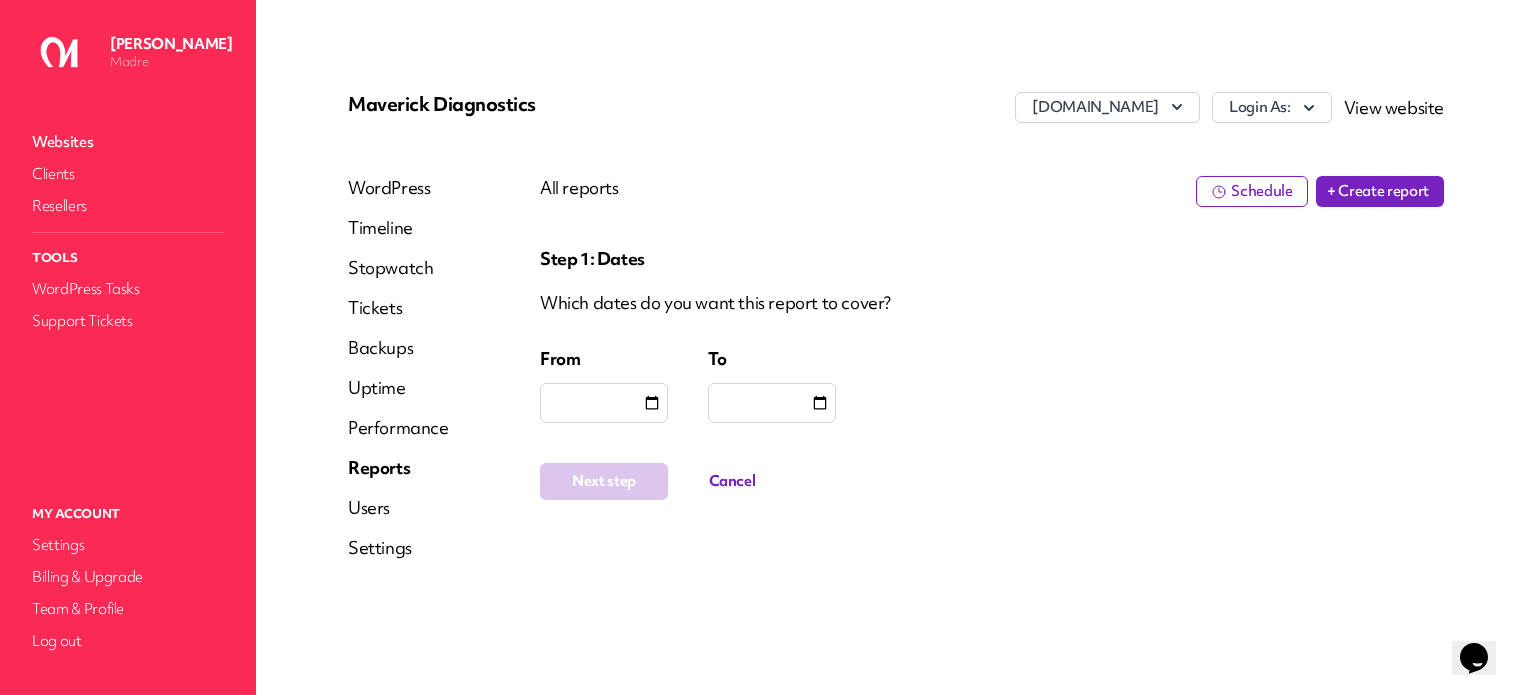 click at bounding box center [604, 403] 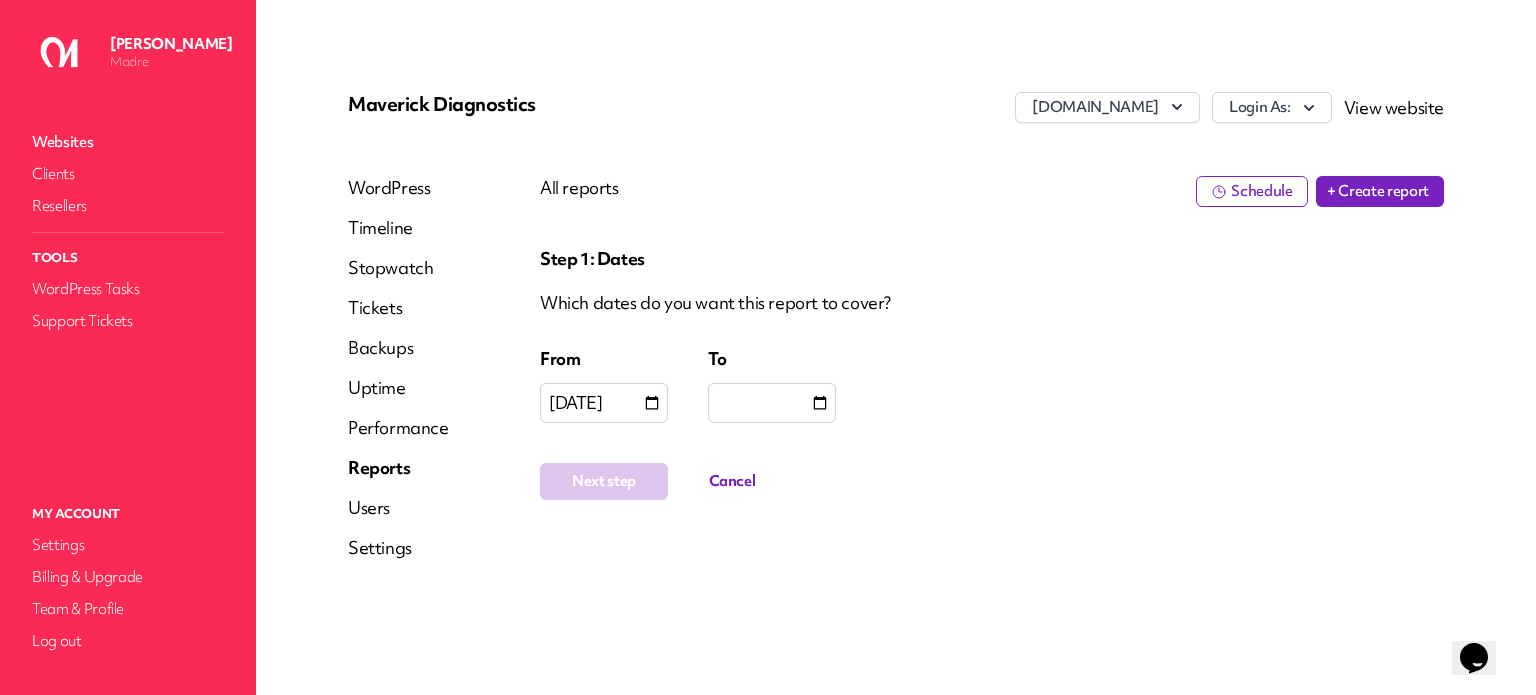 type on "**********" 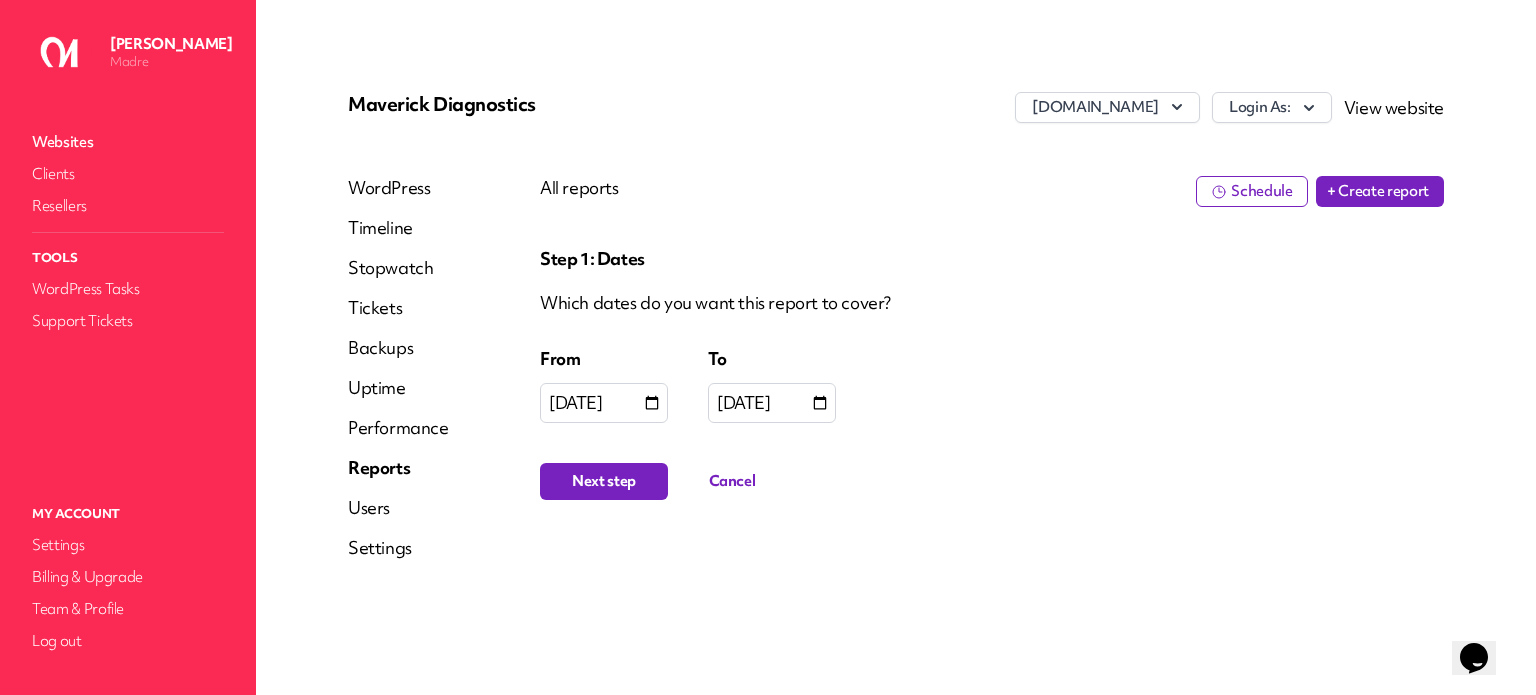 click on "Next step" at bounding box center (604, 481) 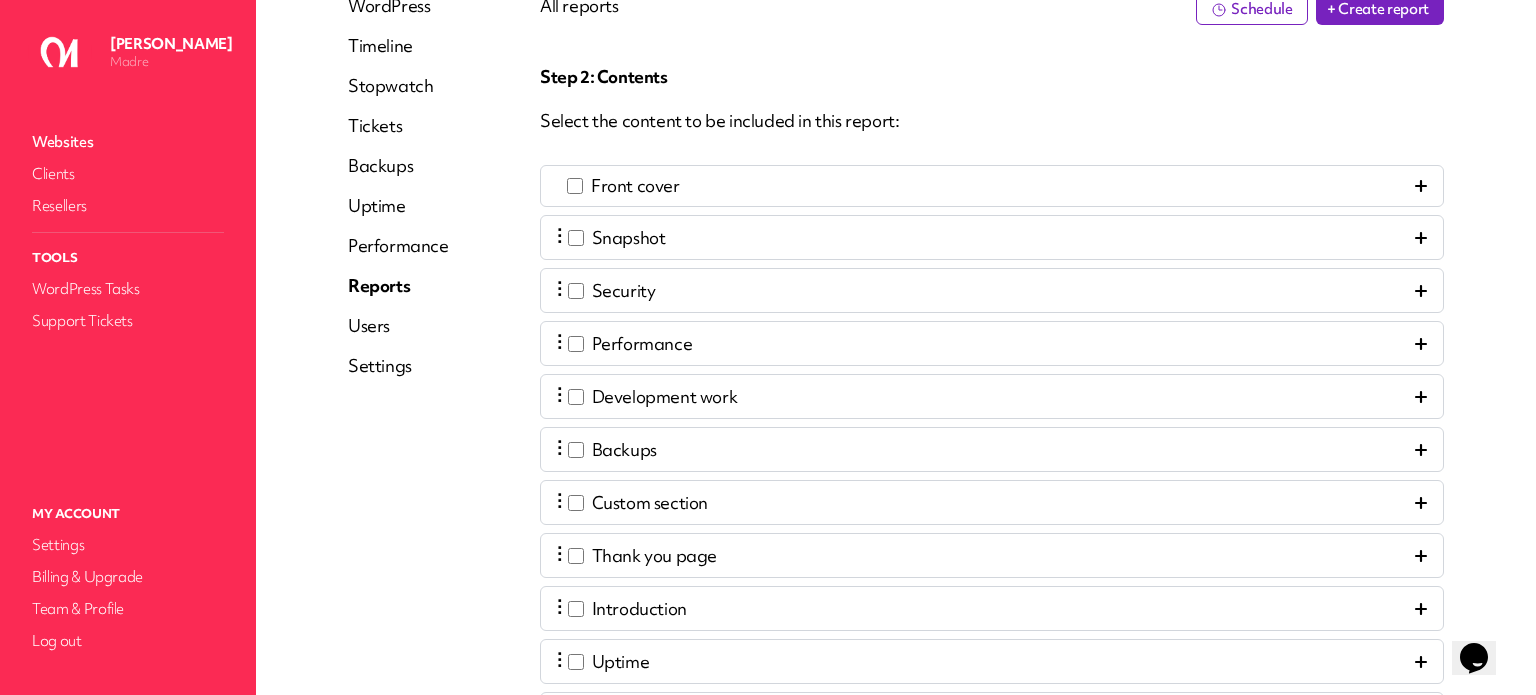 scroll, scrollTop: 388, scrollLeft: 0, axis: vertical 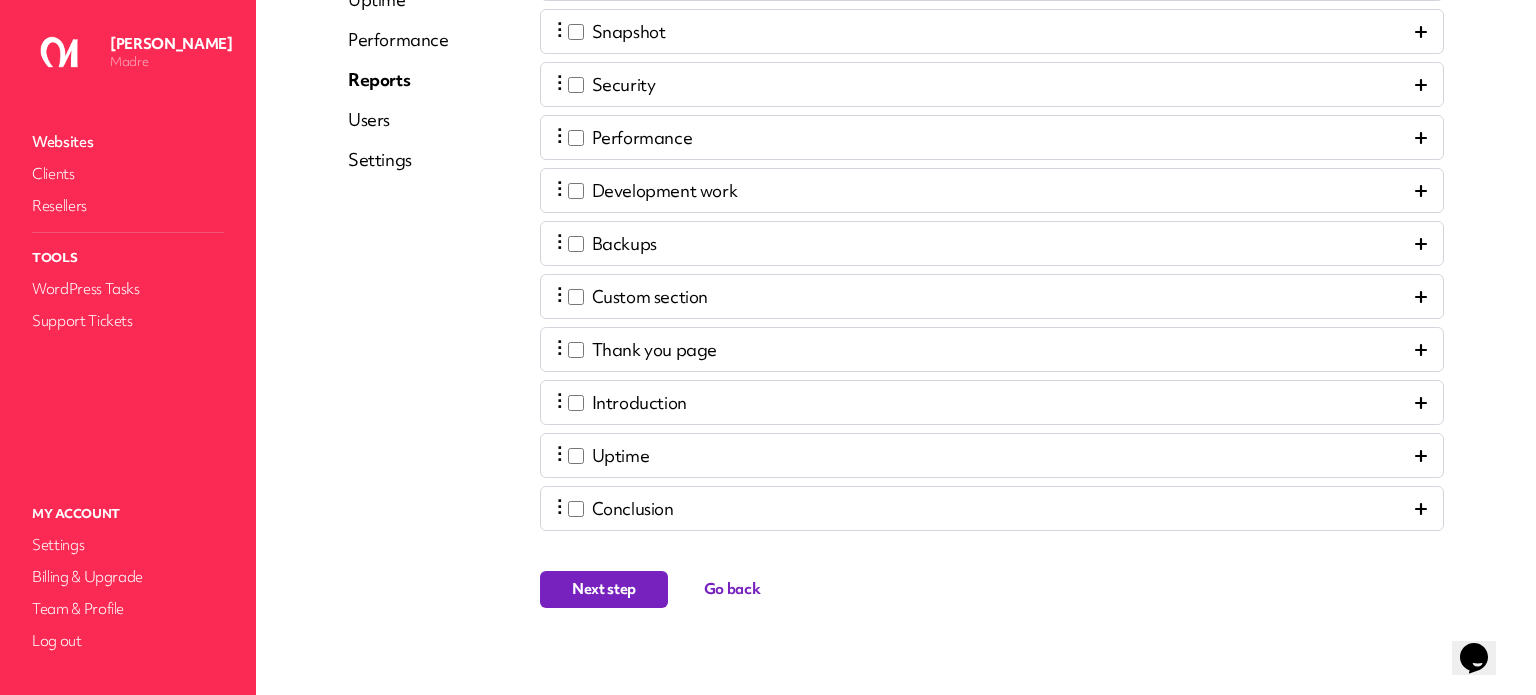 click on "Next step" at bounding box center (604, 589) 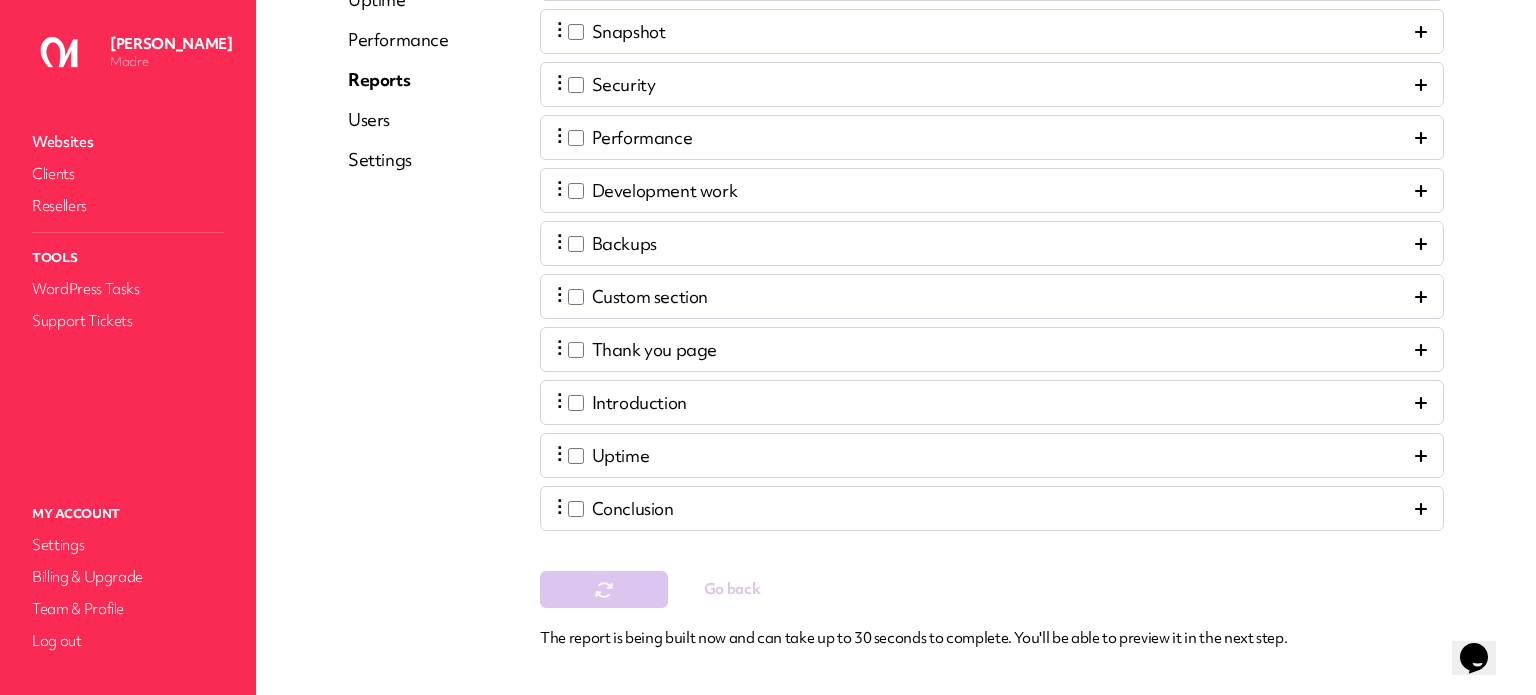 scroll, scrollTop: 0, scrollLeft: 0, axis: both 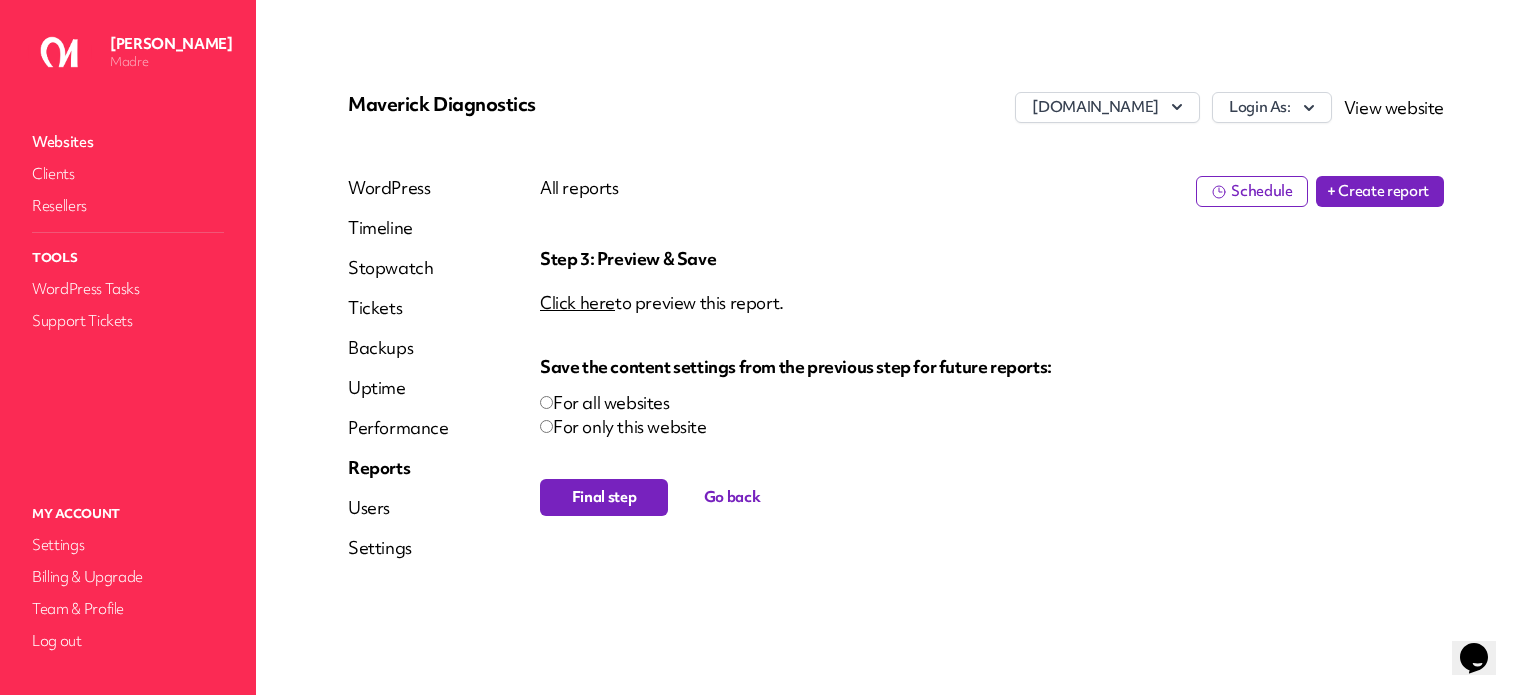 click on "Final step" at bounding box center [604, 497] 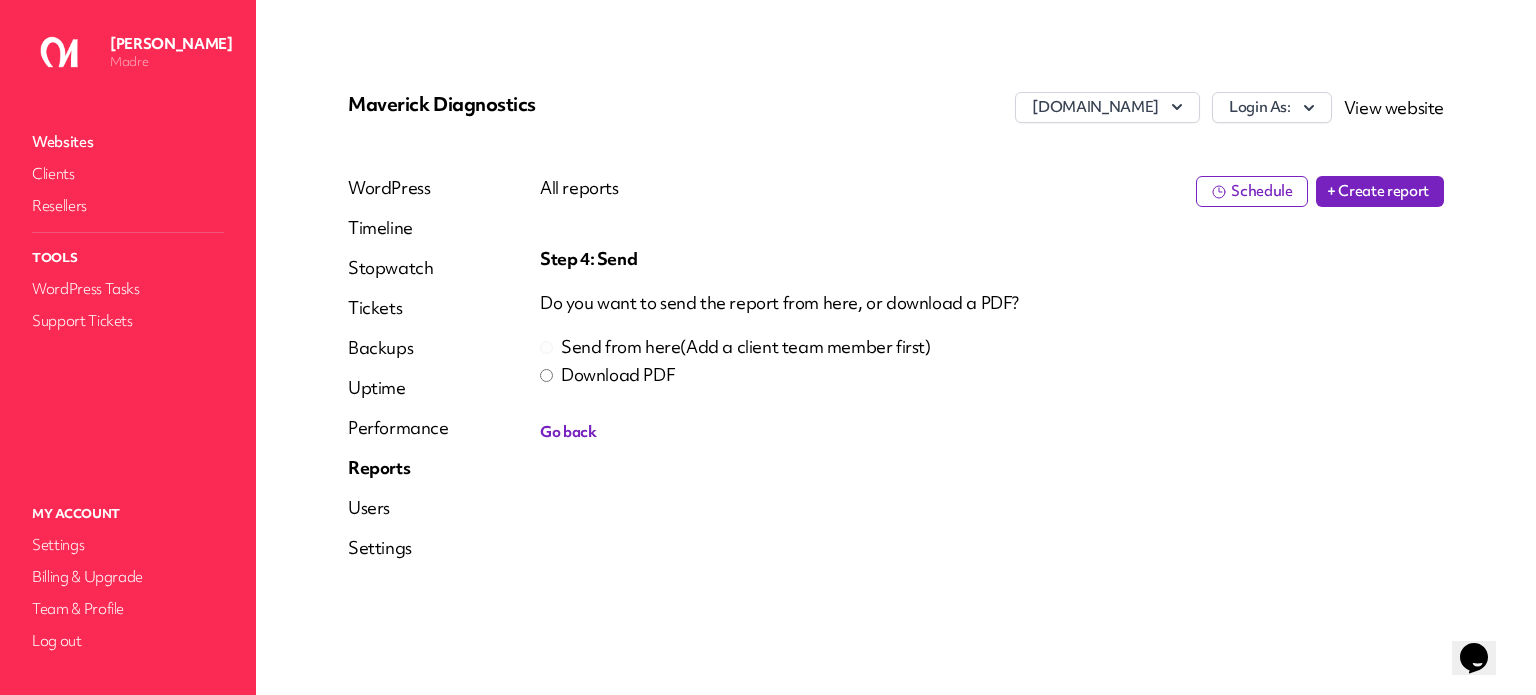 click on "Download PDF" at bounding box center (618, 375) 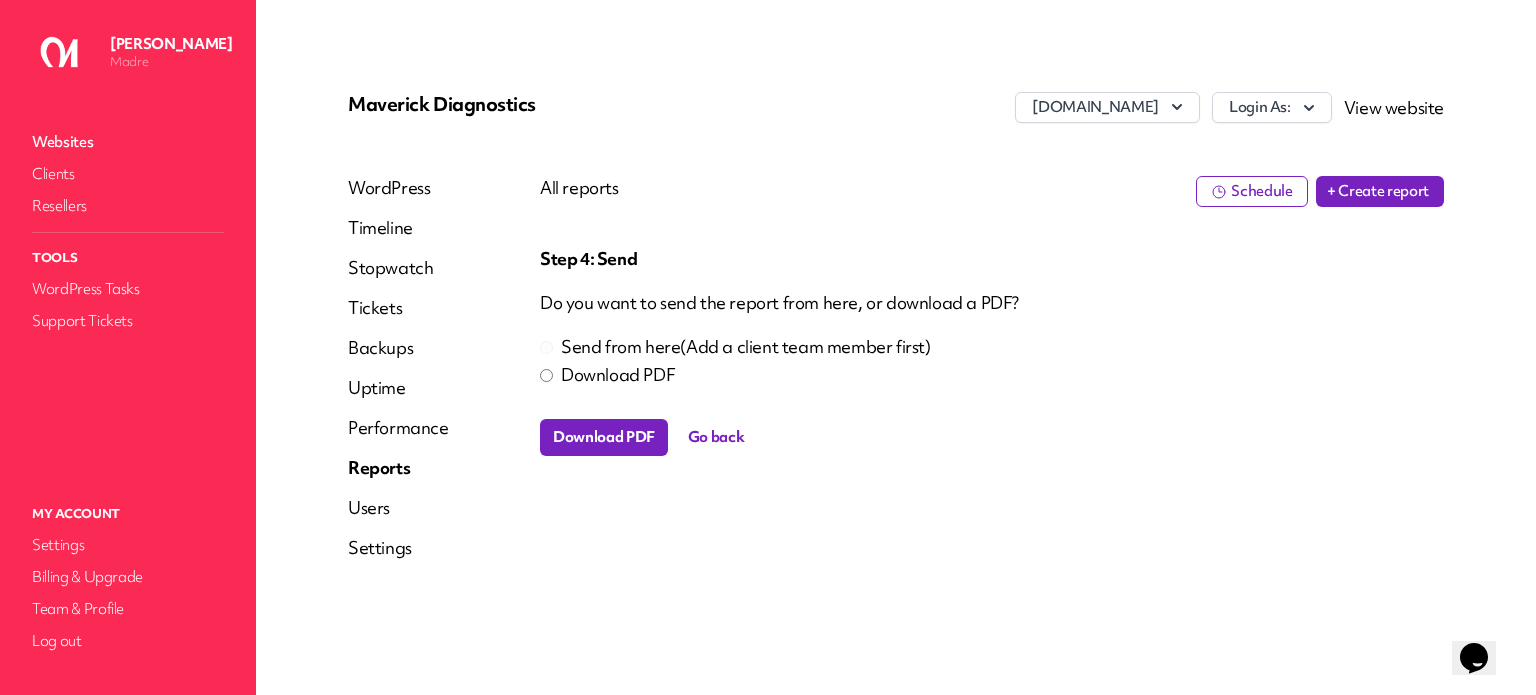 click on "Step 4: Send   Do you want to send the report from here, or download a PDF?     Send from here  (Add a client team member first)     Download PDF
Download PDF
Go back" at bounding box center (992, 447) 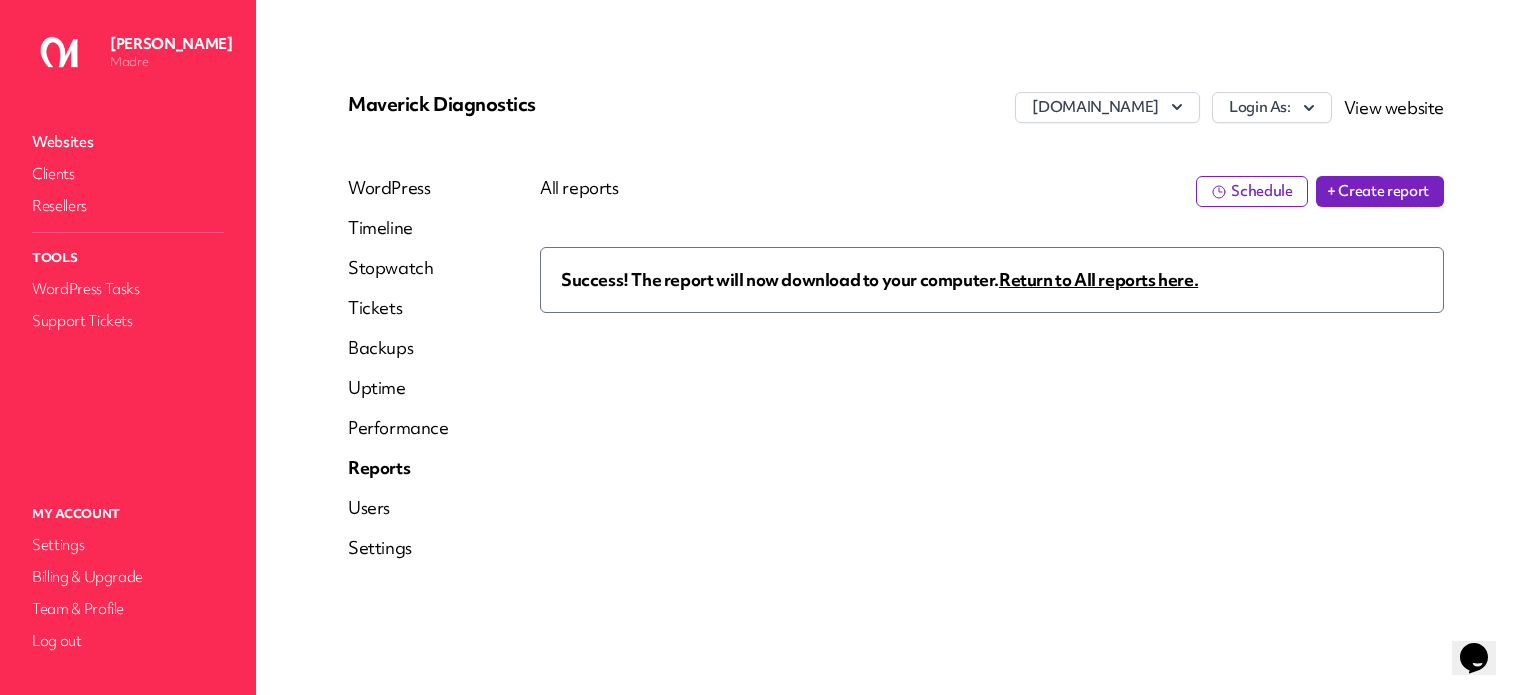 click on "Websites" at bounding box center [128, 142] 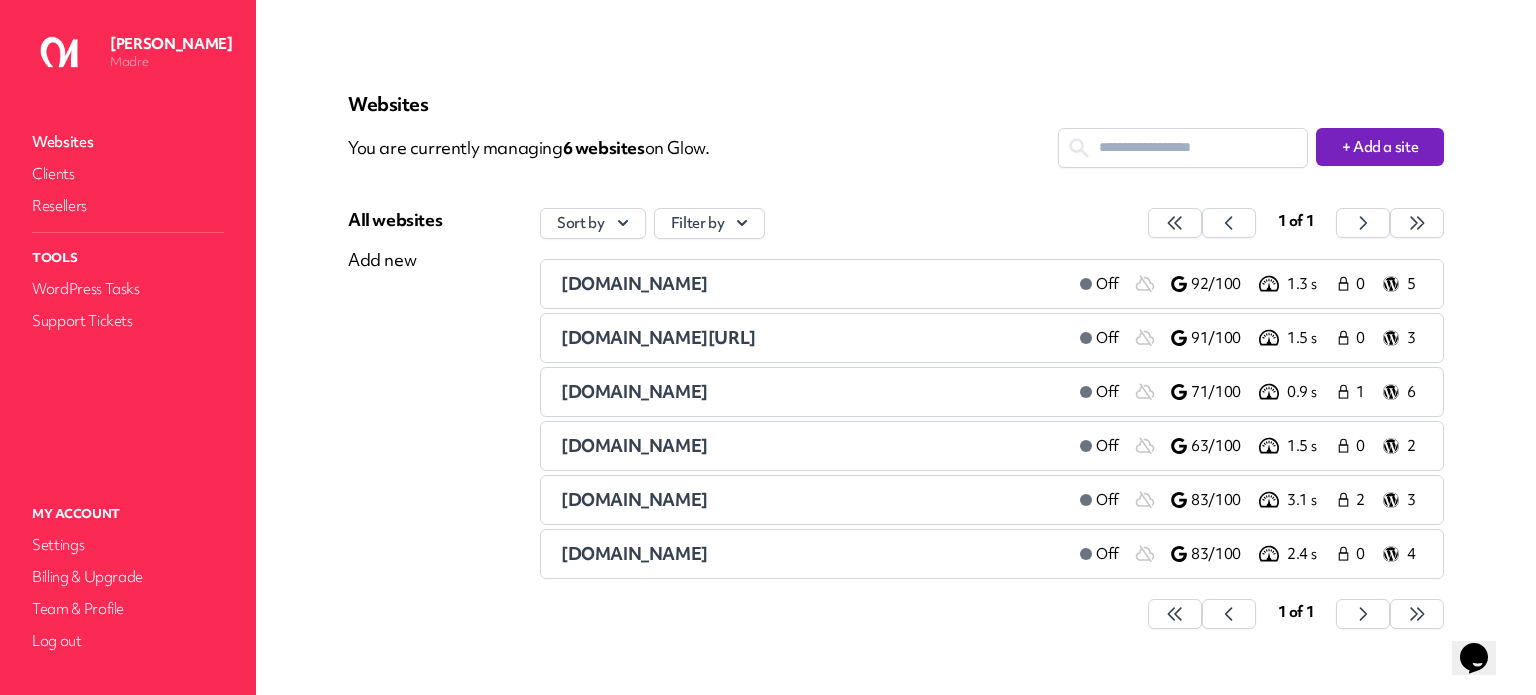 click on "[DOMAIN_NAME]" at bounding box center [634, 553] 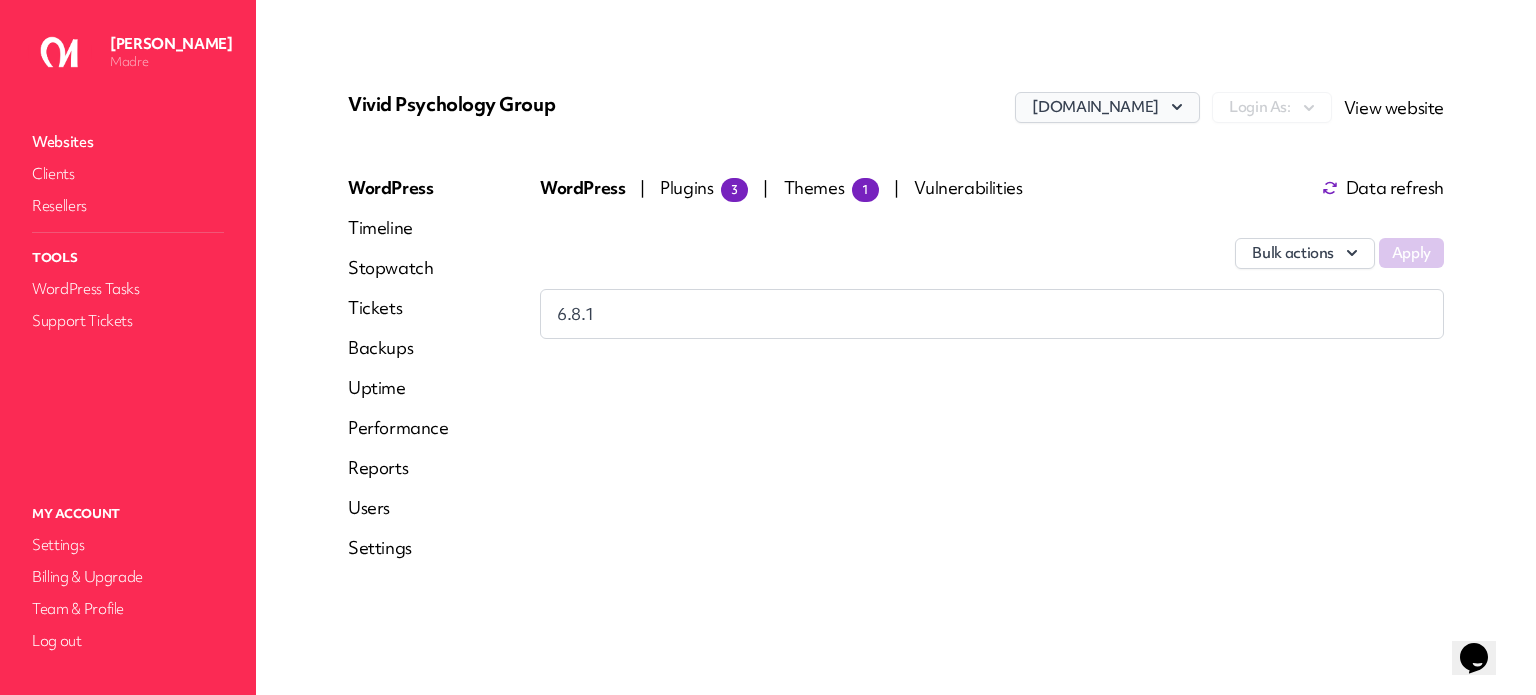 click on "[DOMAIN_NAME]" at bounding box center [1107, 107] 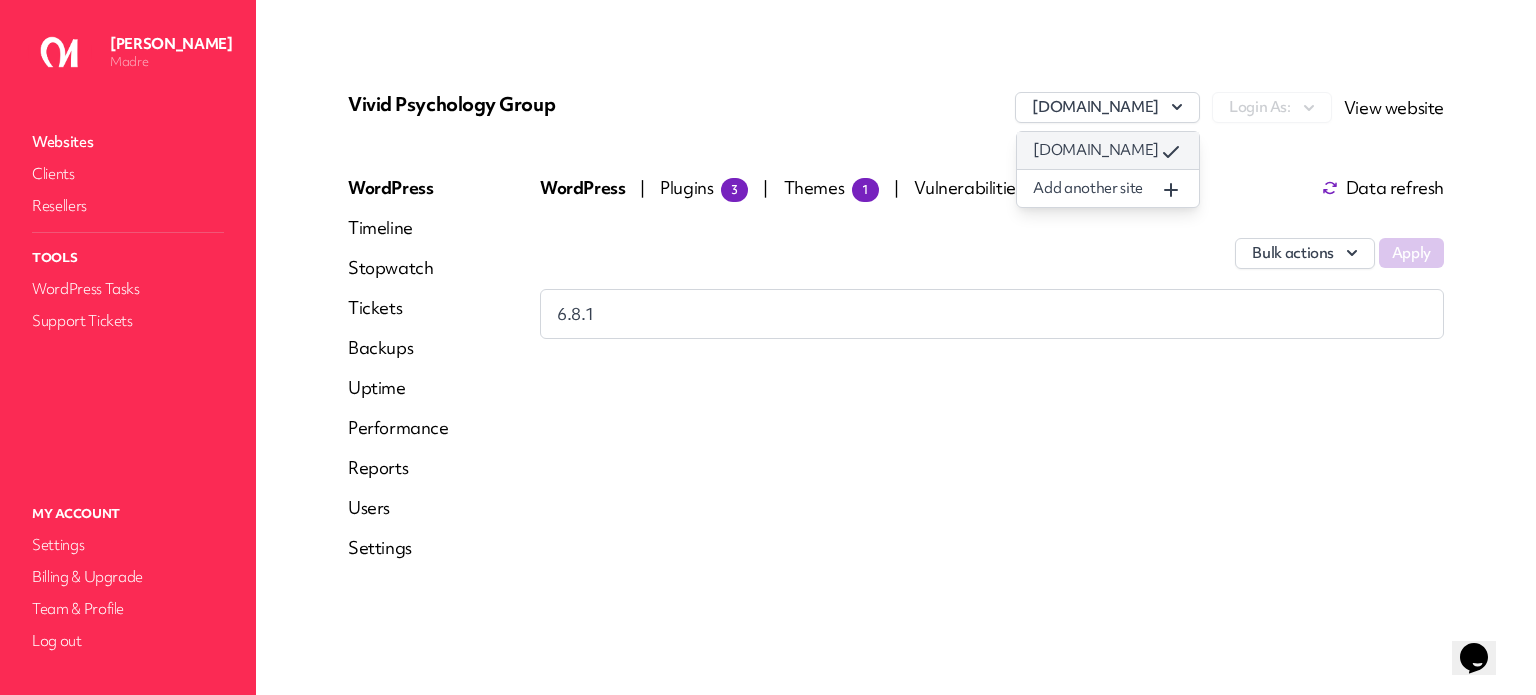 click on "[DOMAIN_NAME]" at bounding box center [1107, 150] 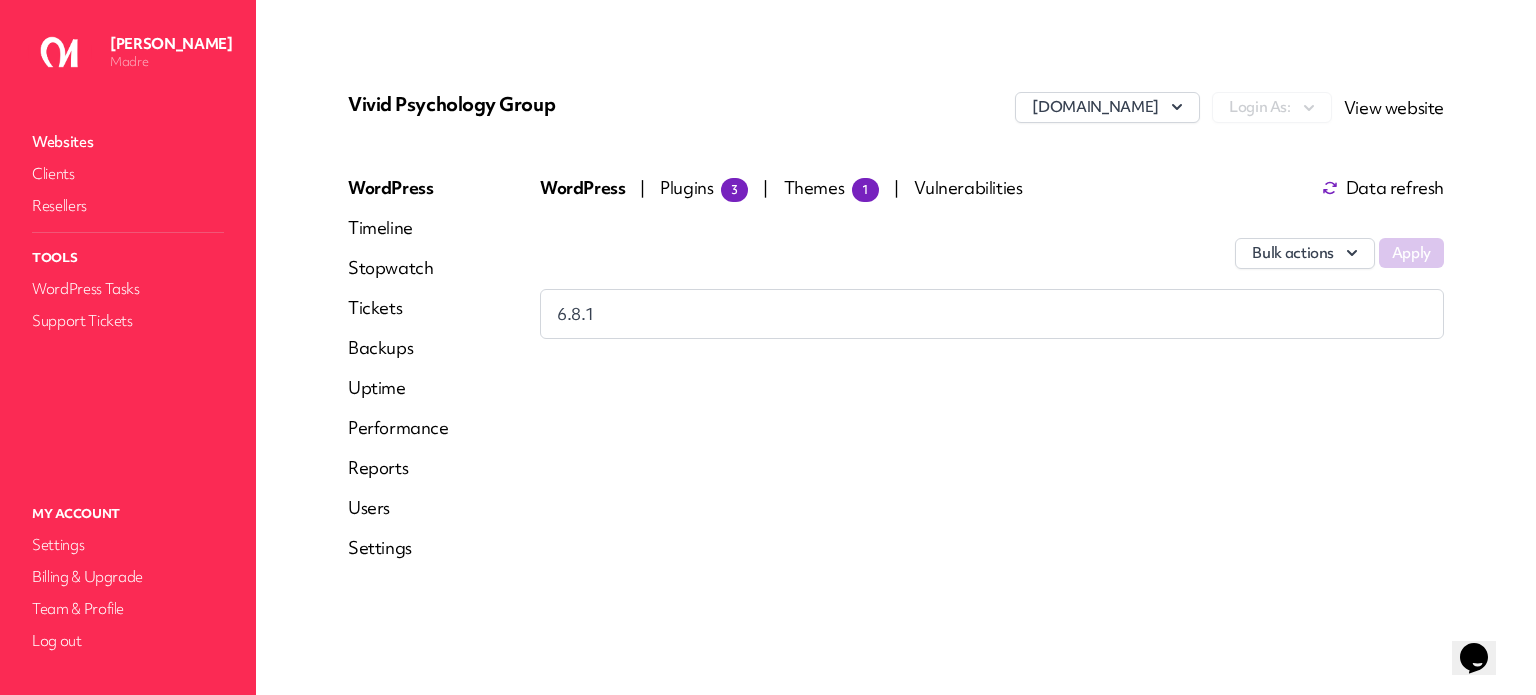 click on "Timeline" at bounding box center (398, 228) 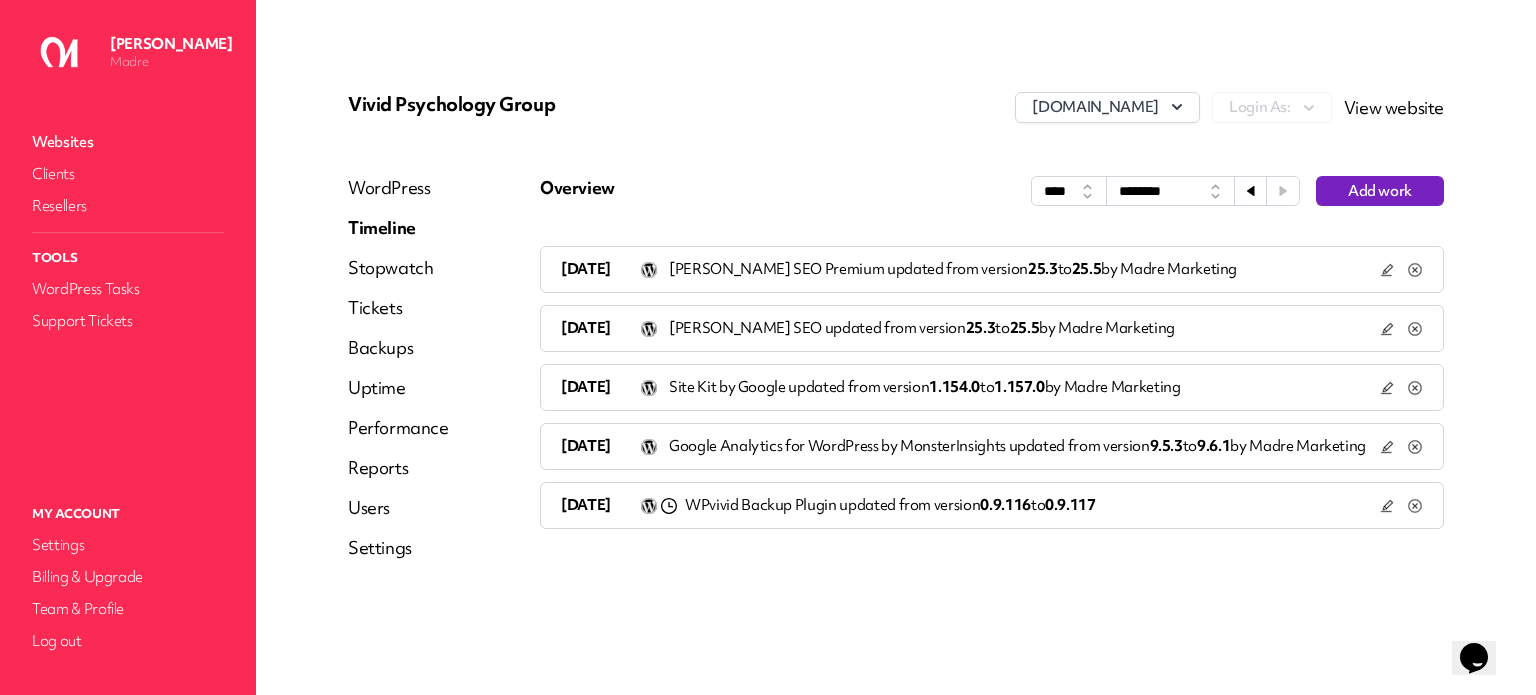 click at bounding box center [1251, 191] 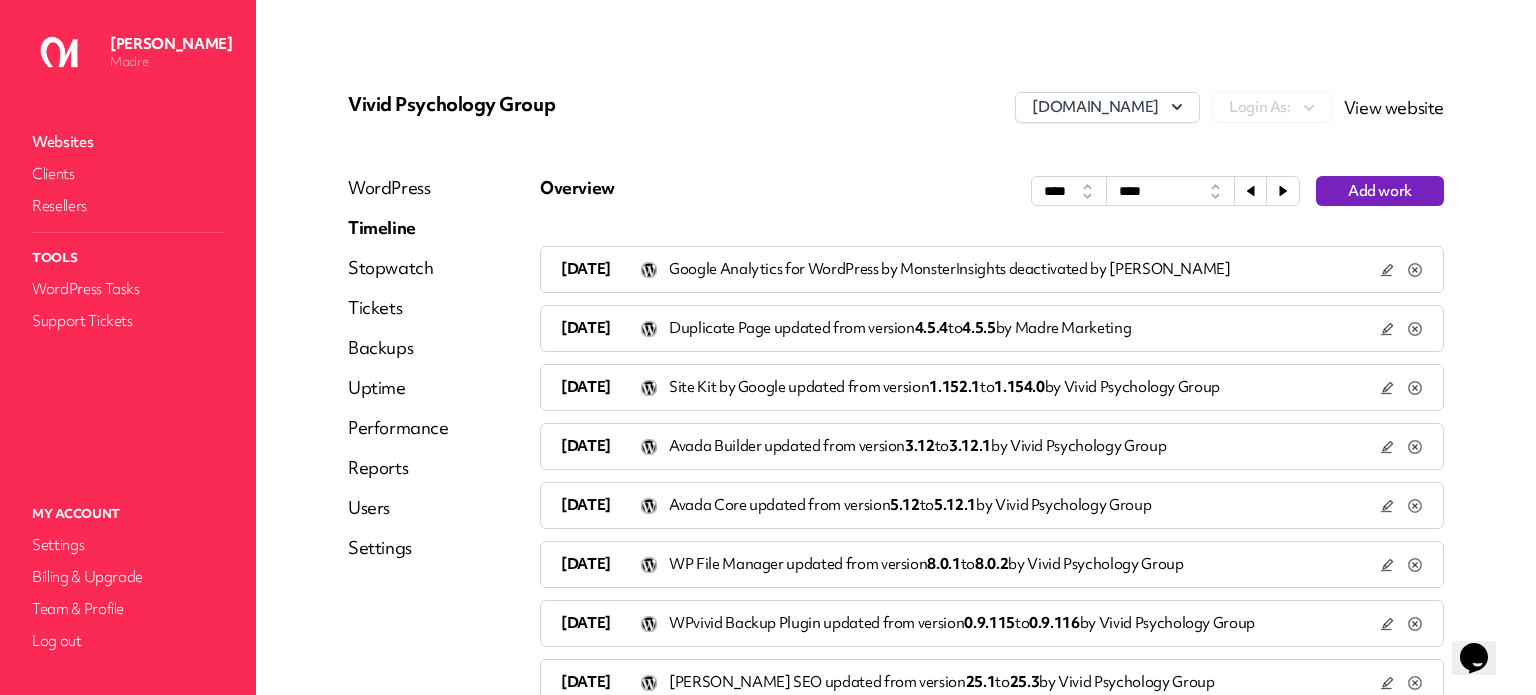 click 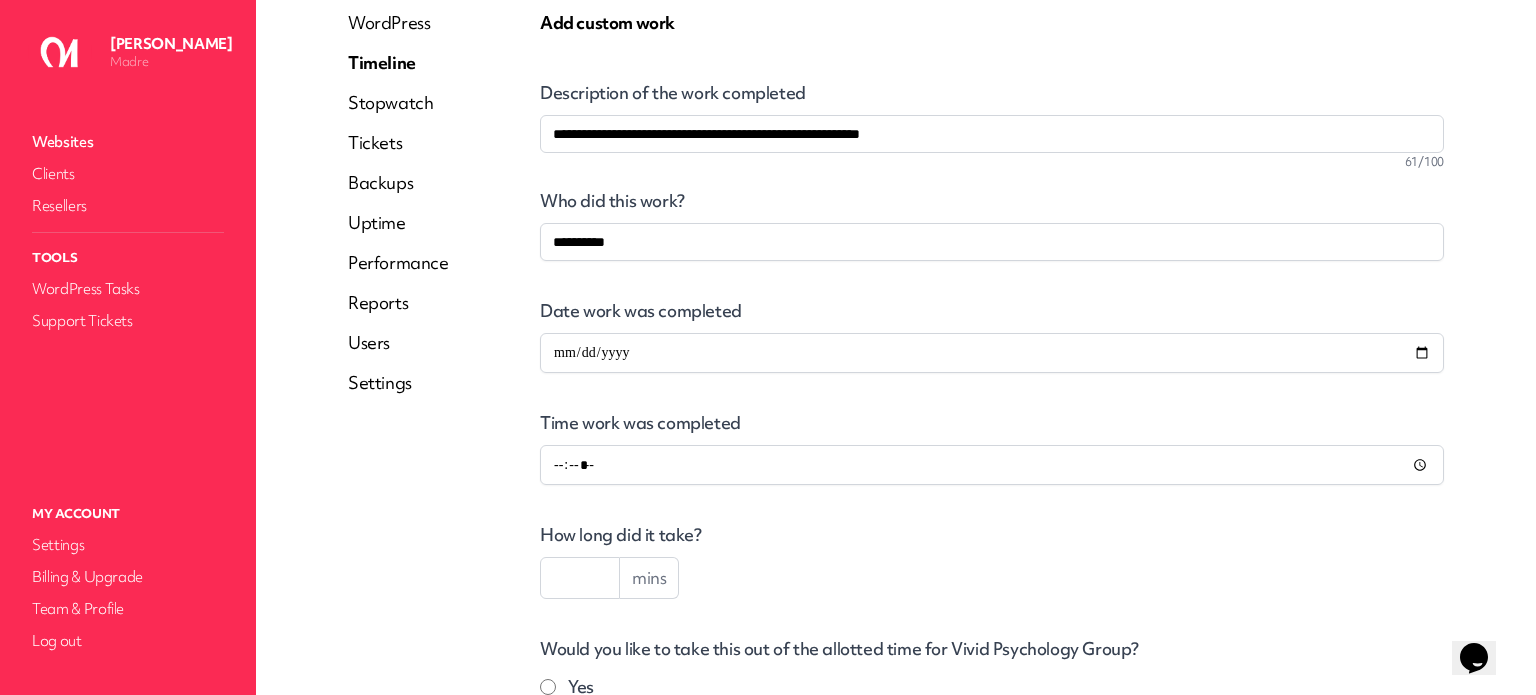 scroll, scrollTop: 400, scrollLeft: 0, axis: vertical 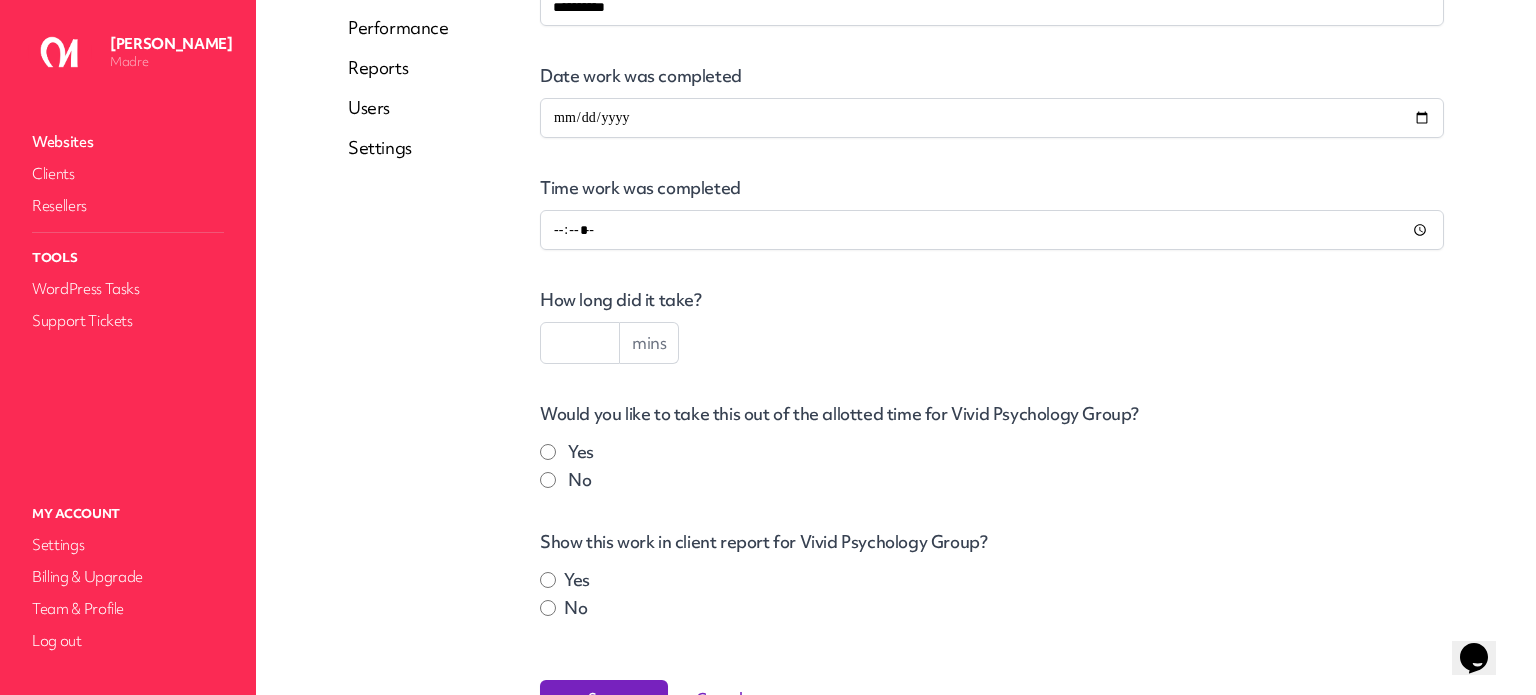 click at bounding box center (580, 343) 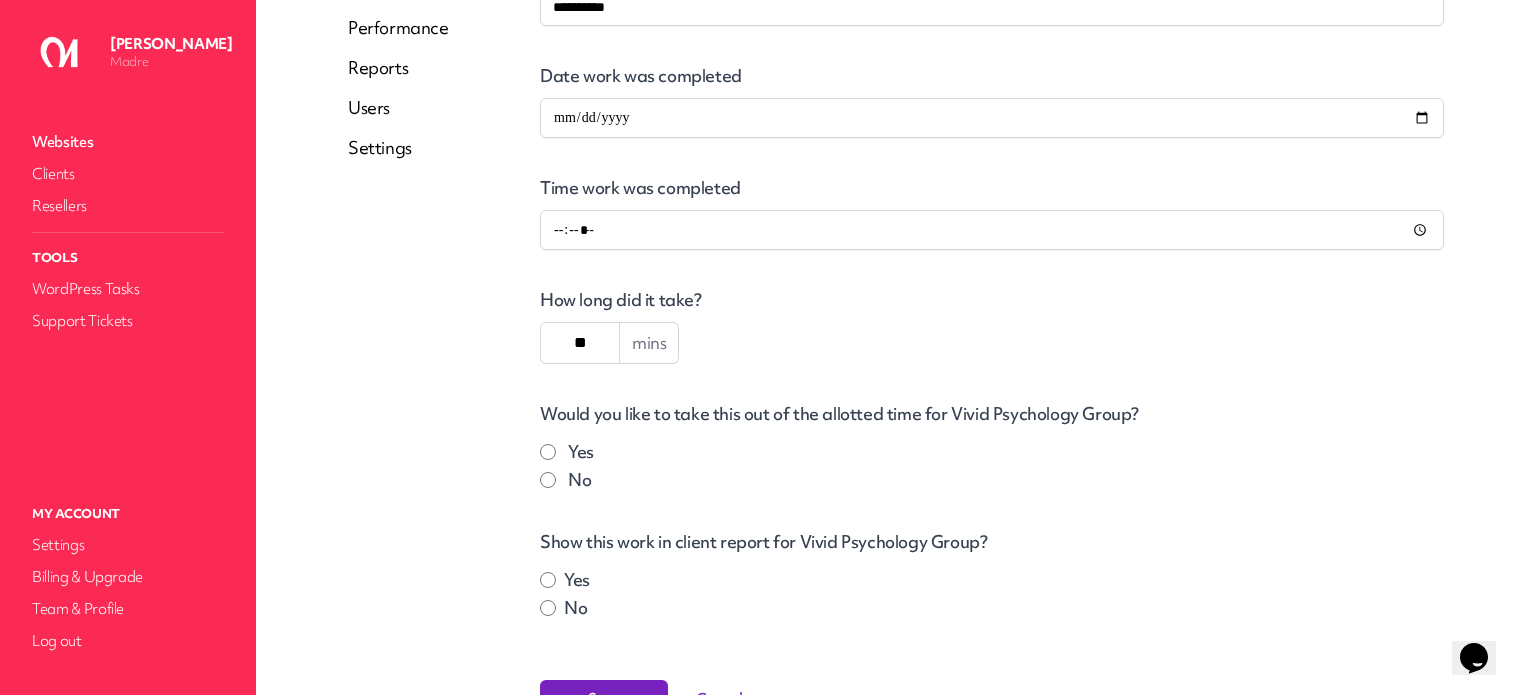 scroll, scrollTop: 524, scrollLeft: 0, axis: vertical 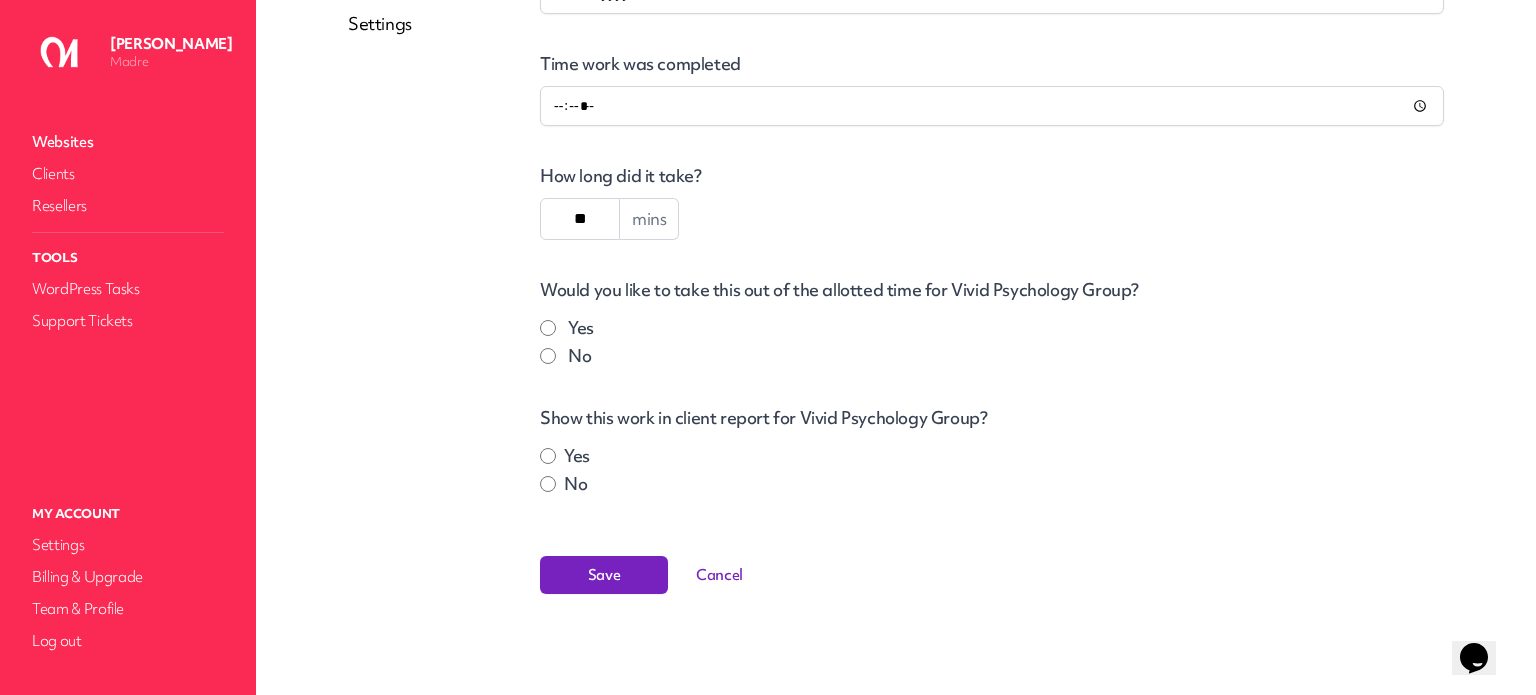 type on "**" 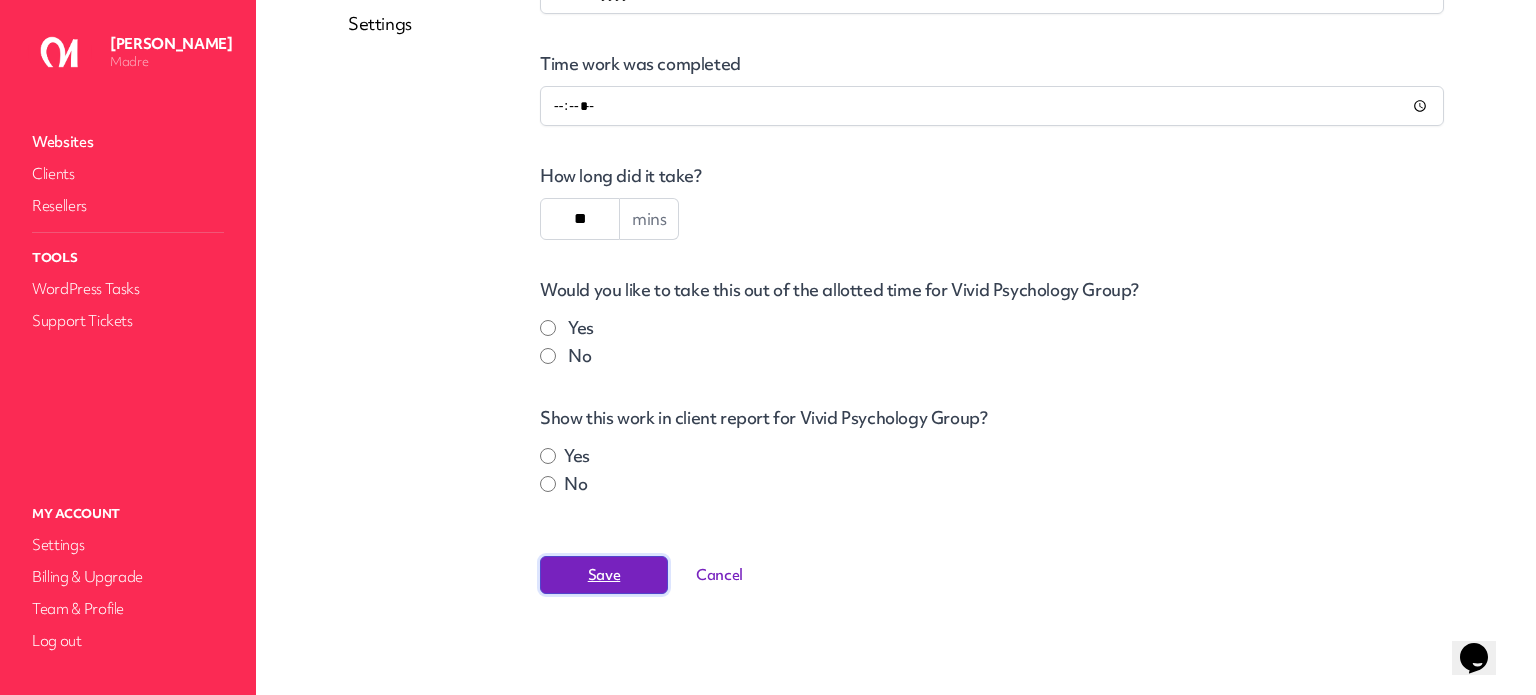 click on "Save" at bounding box center [604, 575] 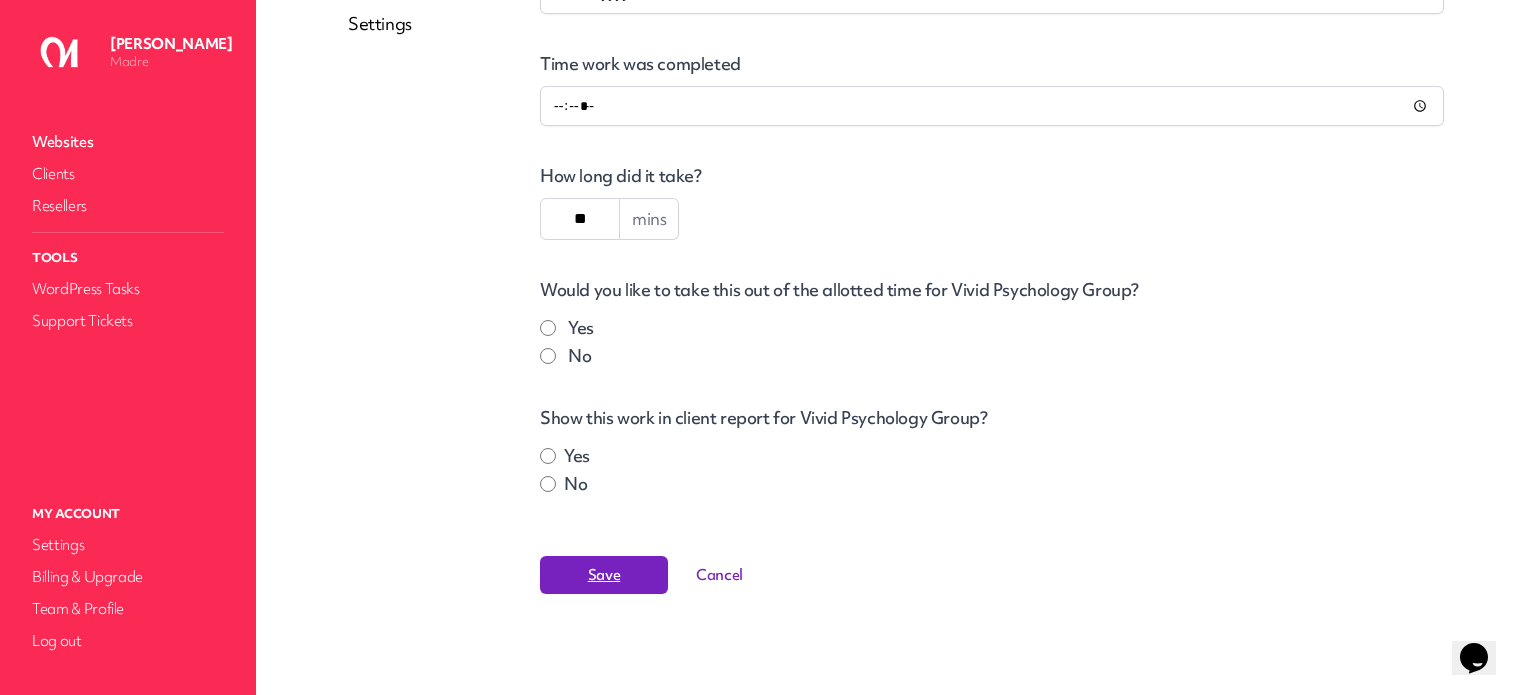 scroll, scrollTop: 0, scrollLeft: 0, axis: both 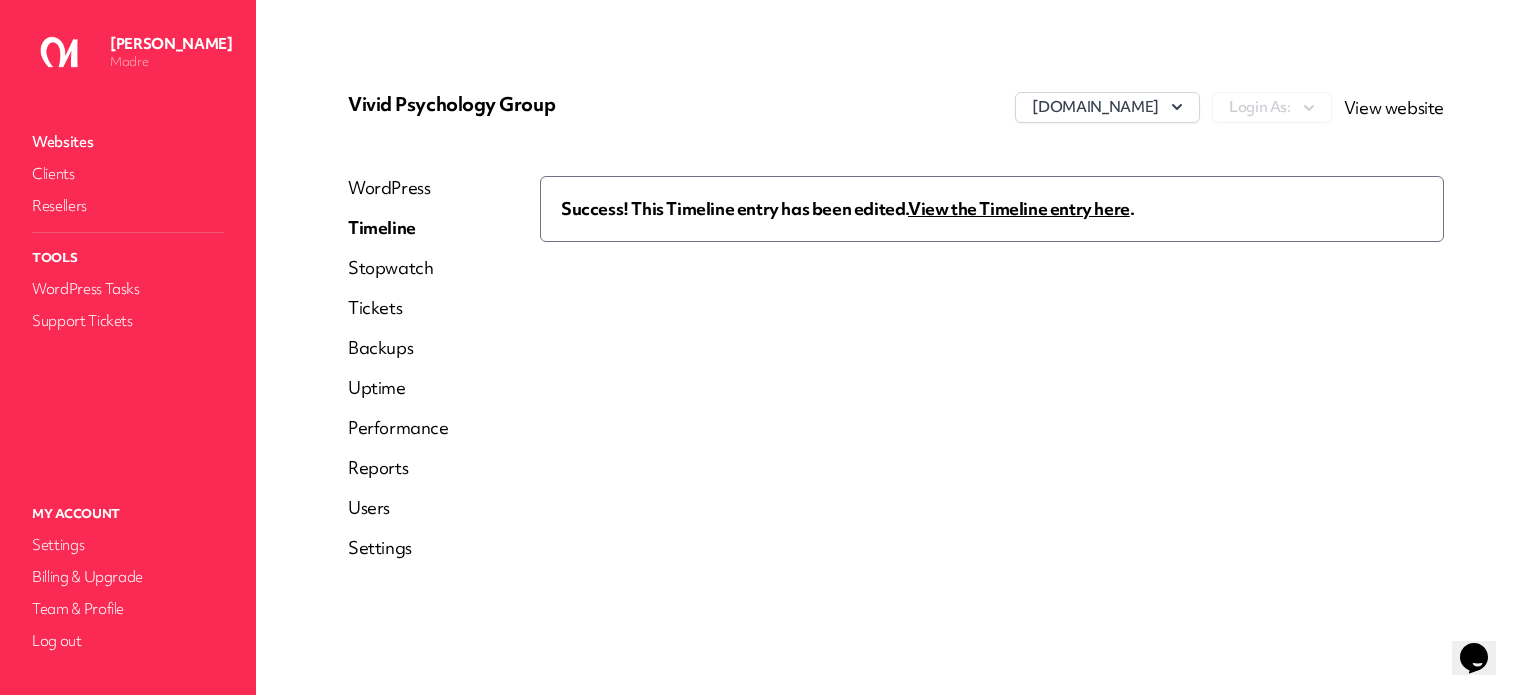 click on "View
the
Timeline entry here" at bounding box center (1019, 208) 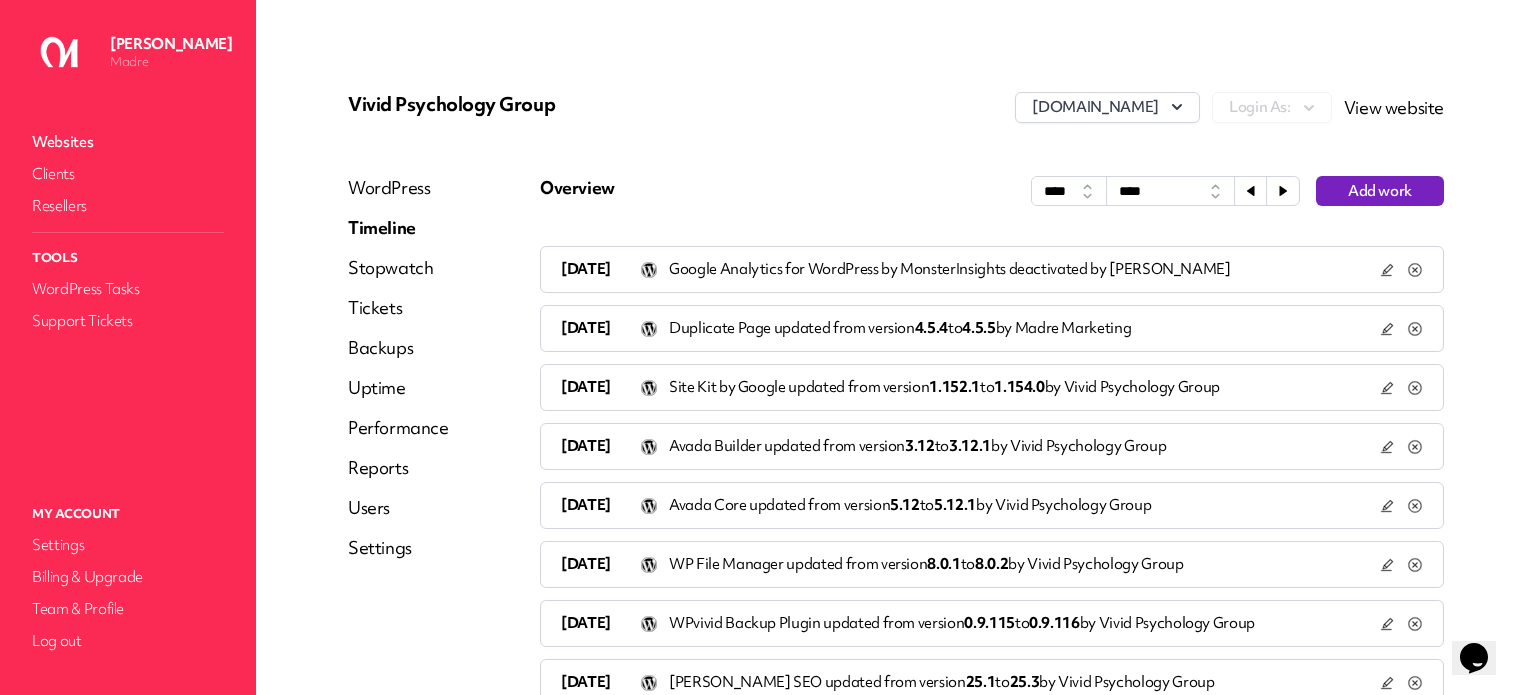 click 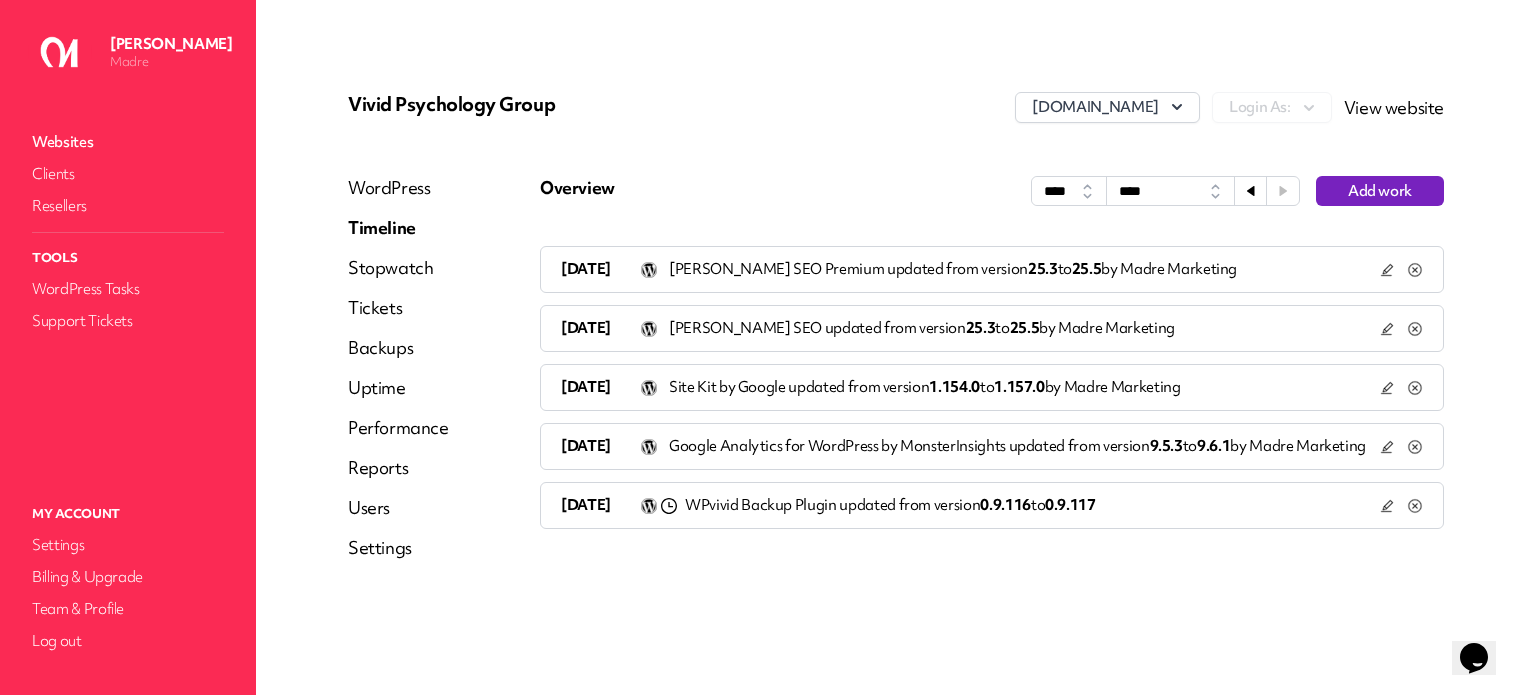 click 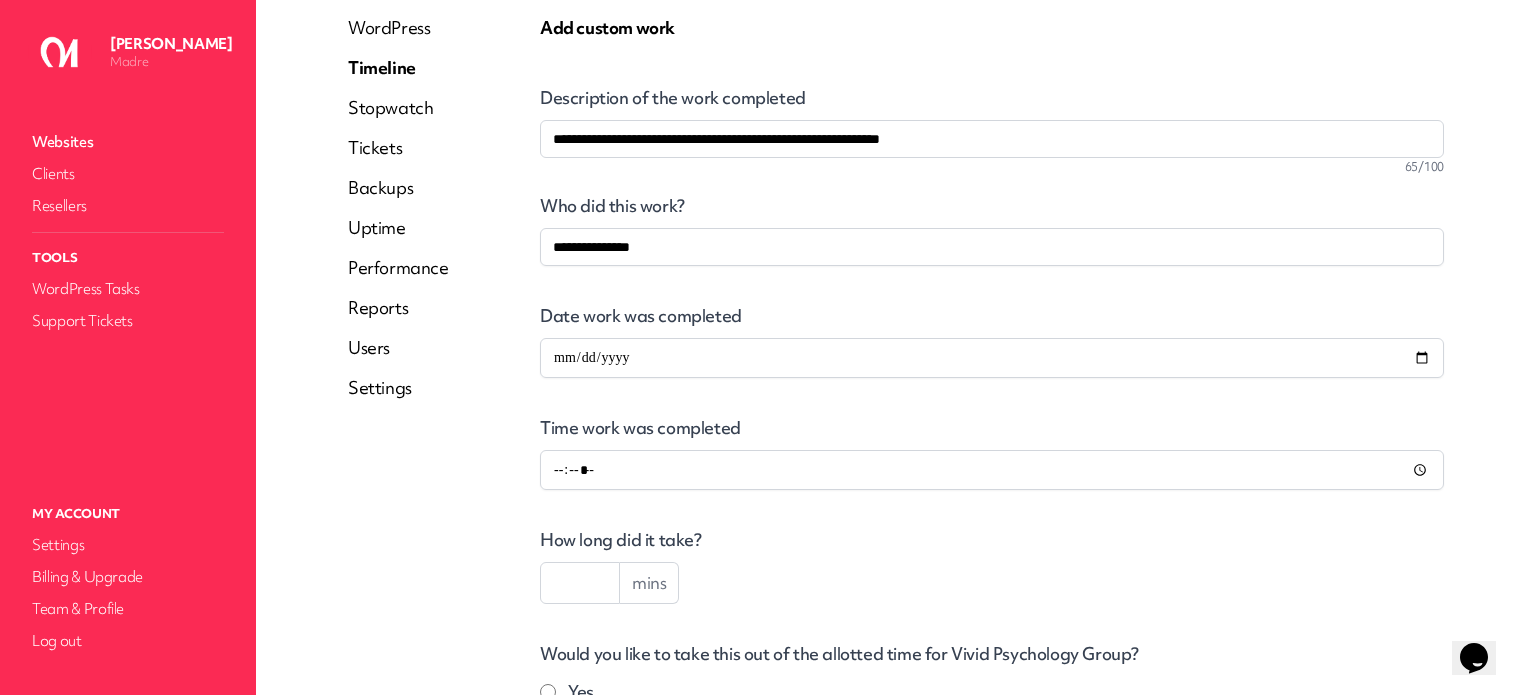 scroll, scrollTop: 400, scrollLeft: 0, axis: vertical 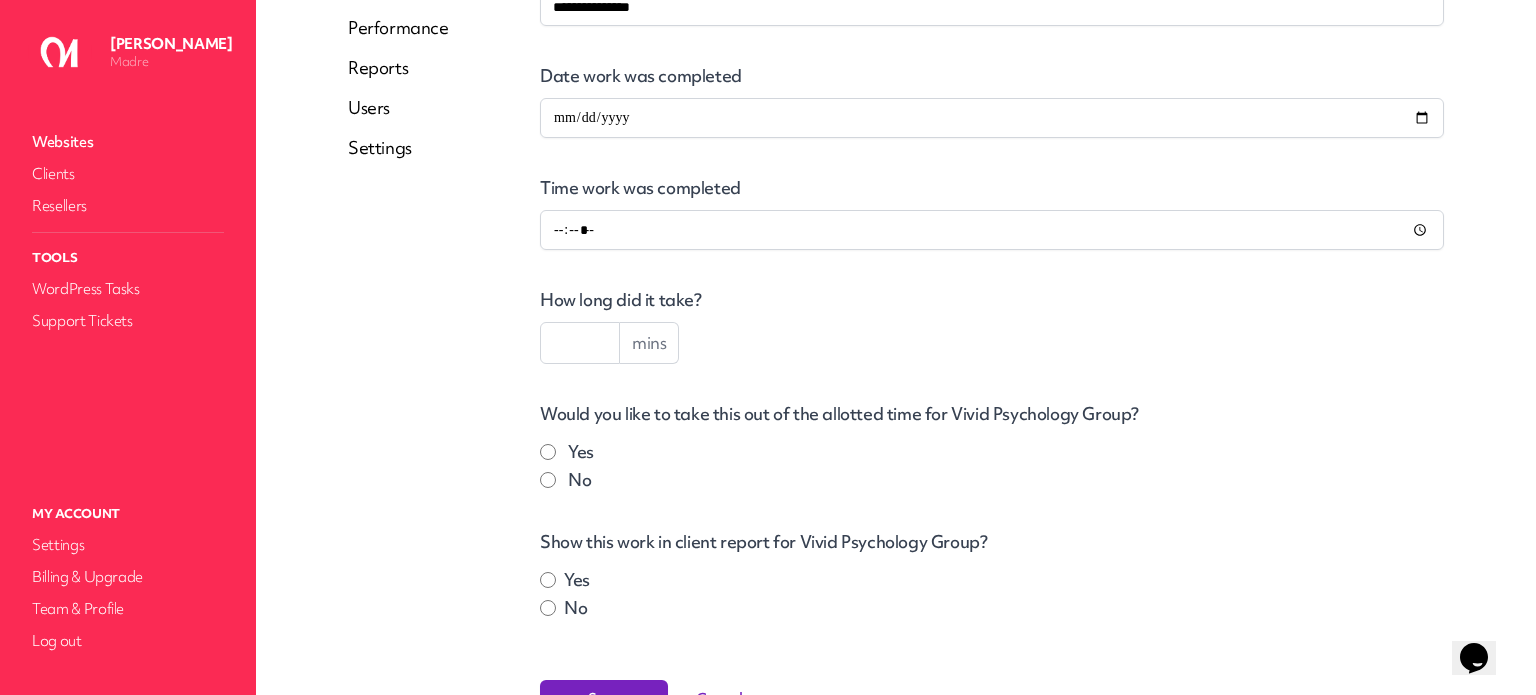 click at bounding box center (580, 343) 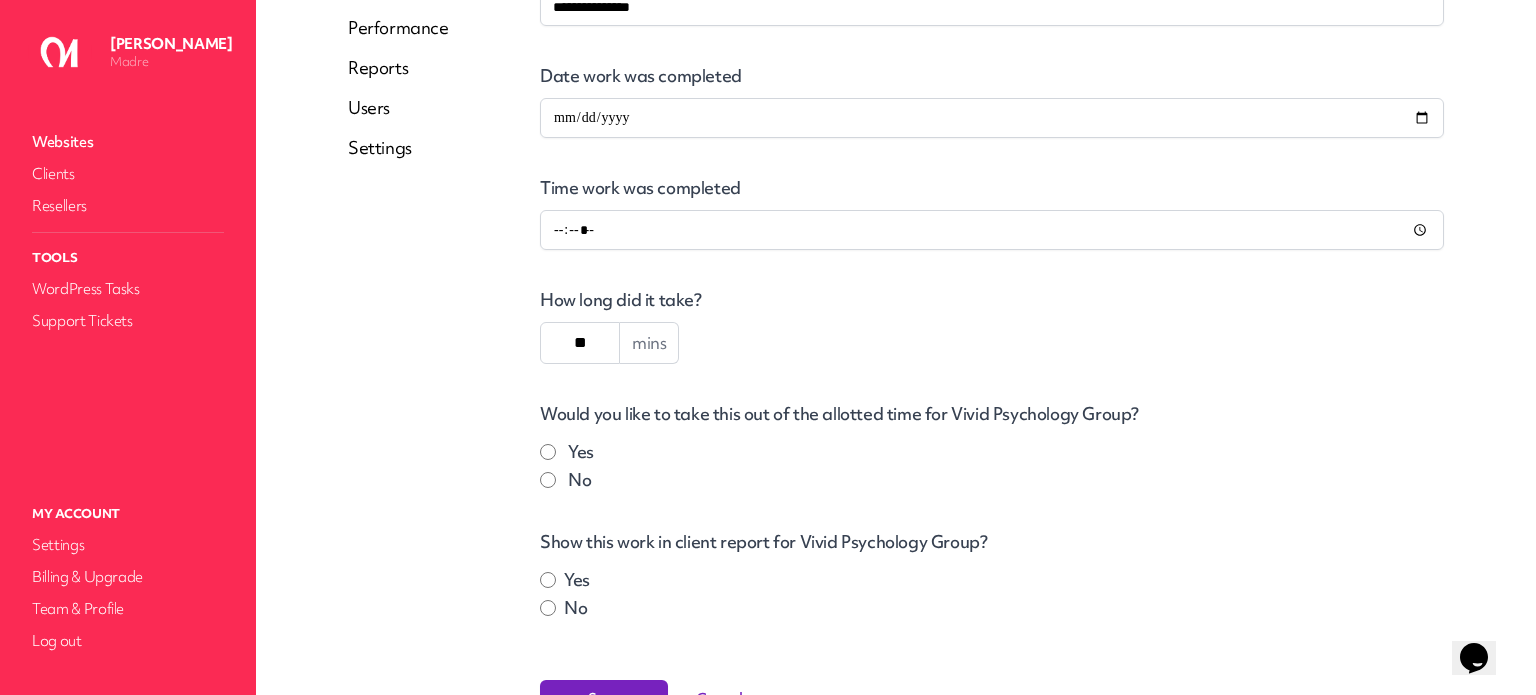 scroll, scrollTop: 524, scrollLeft: 0, axis: vertical 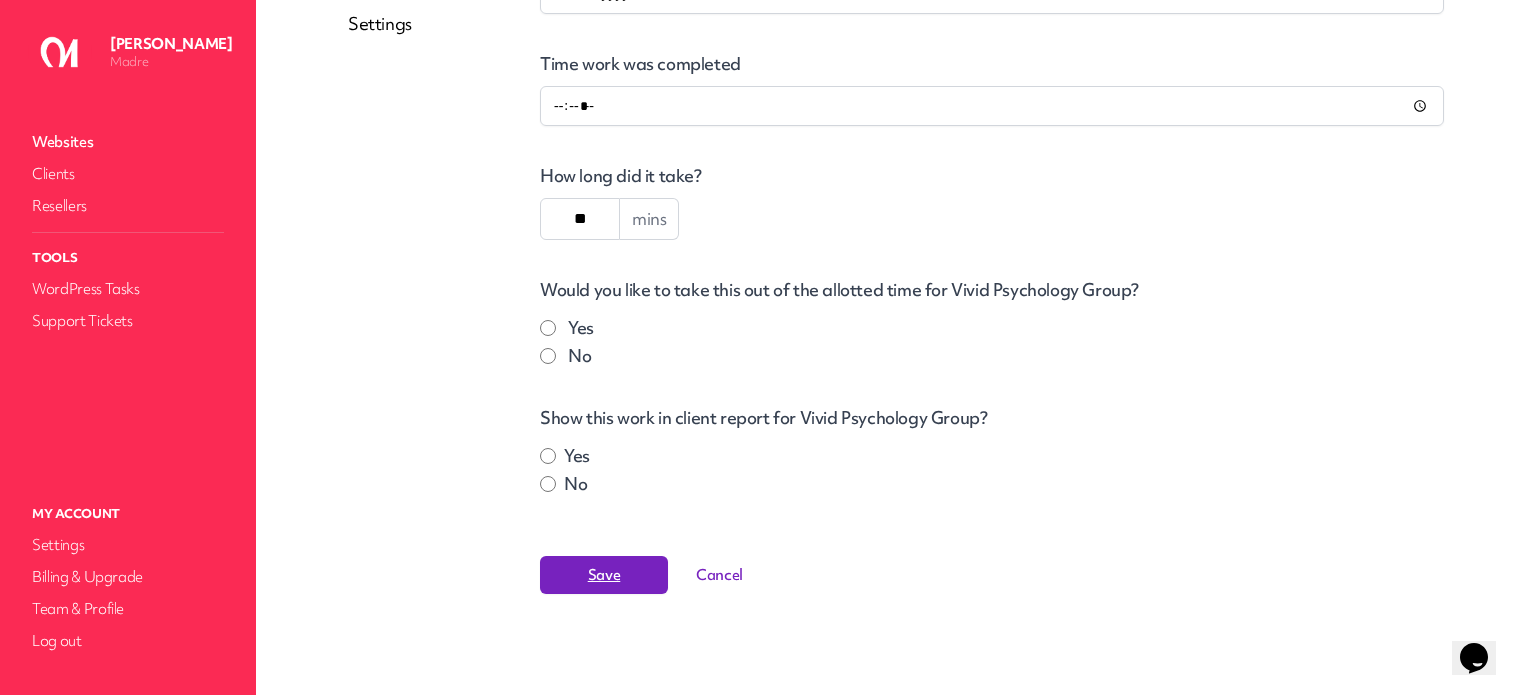 type on "**" 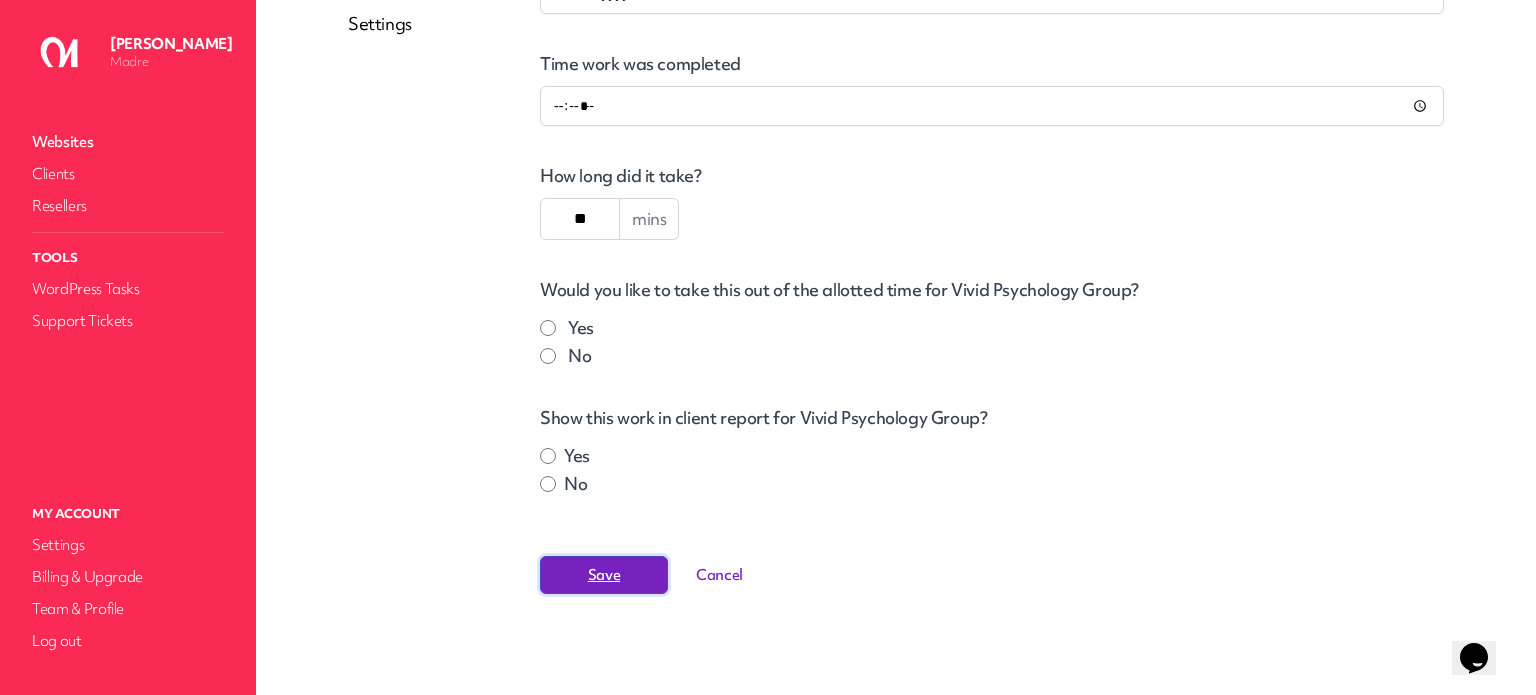 click on "Save" at bounding box center (604, 575) 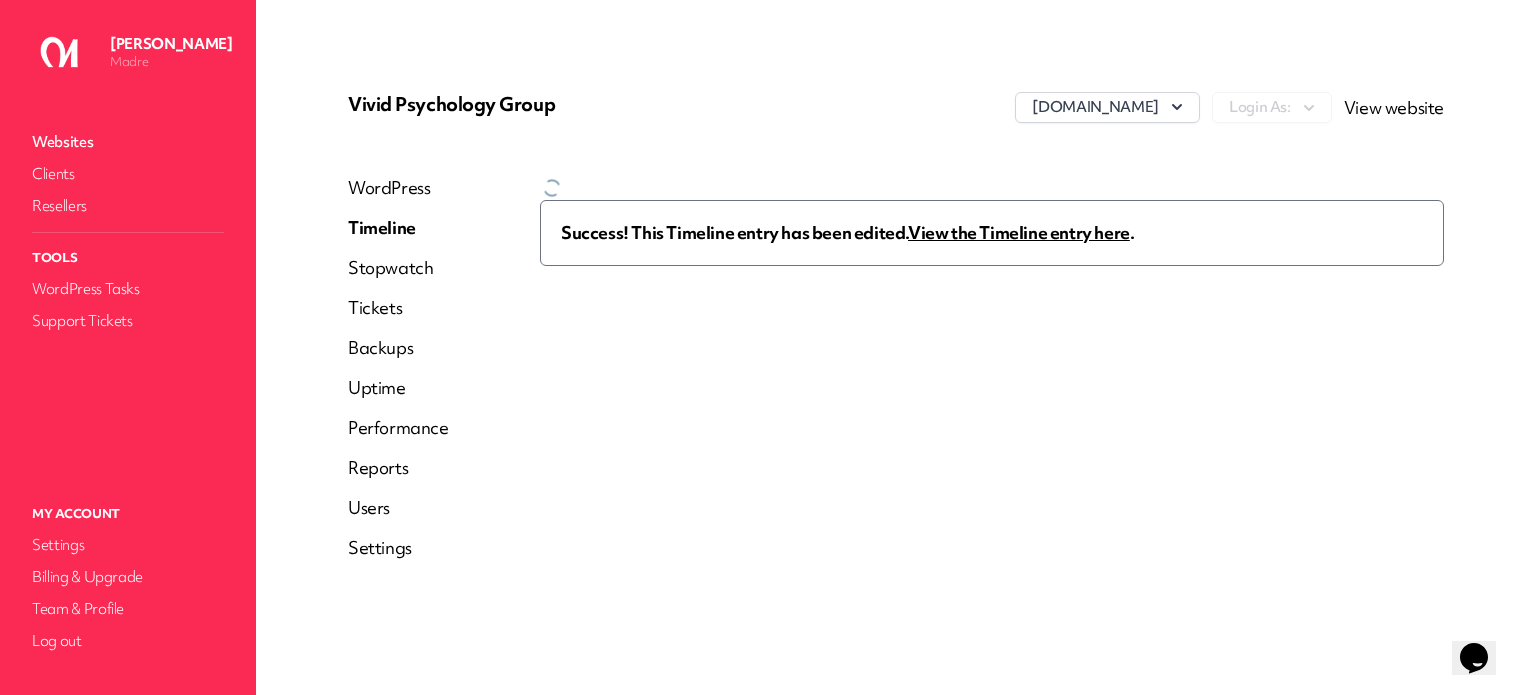 scroll, scrollTop: 0, scrollLeft: 0, axis: both 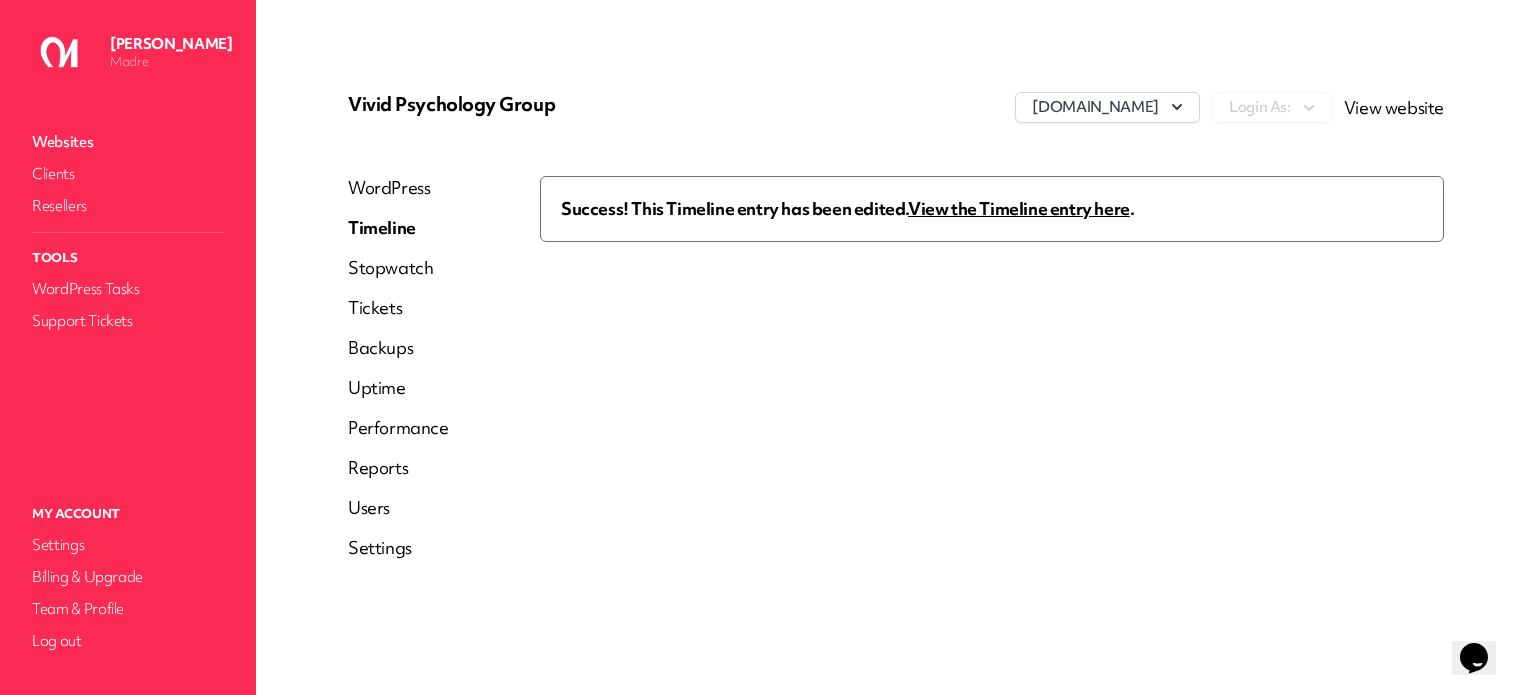 click on "View
the
Timeline entry here" at bounding box center [1019, 208] 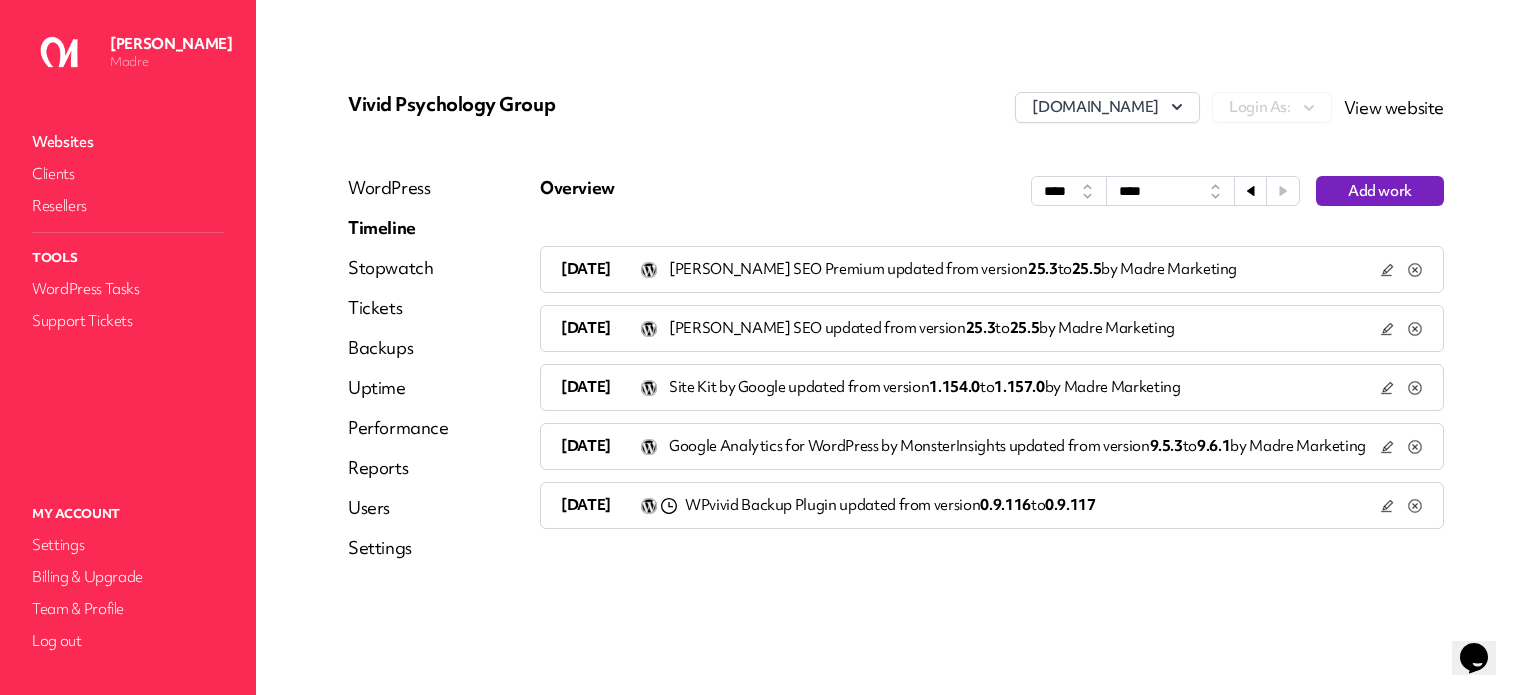 click 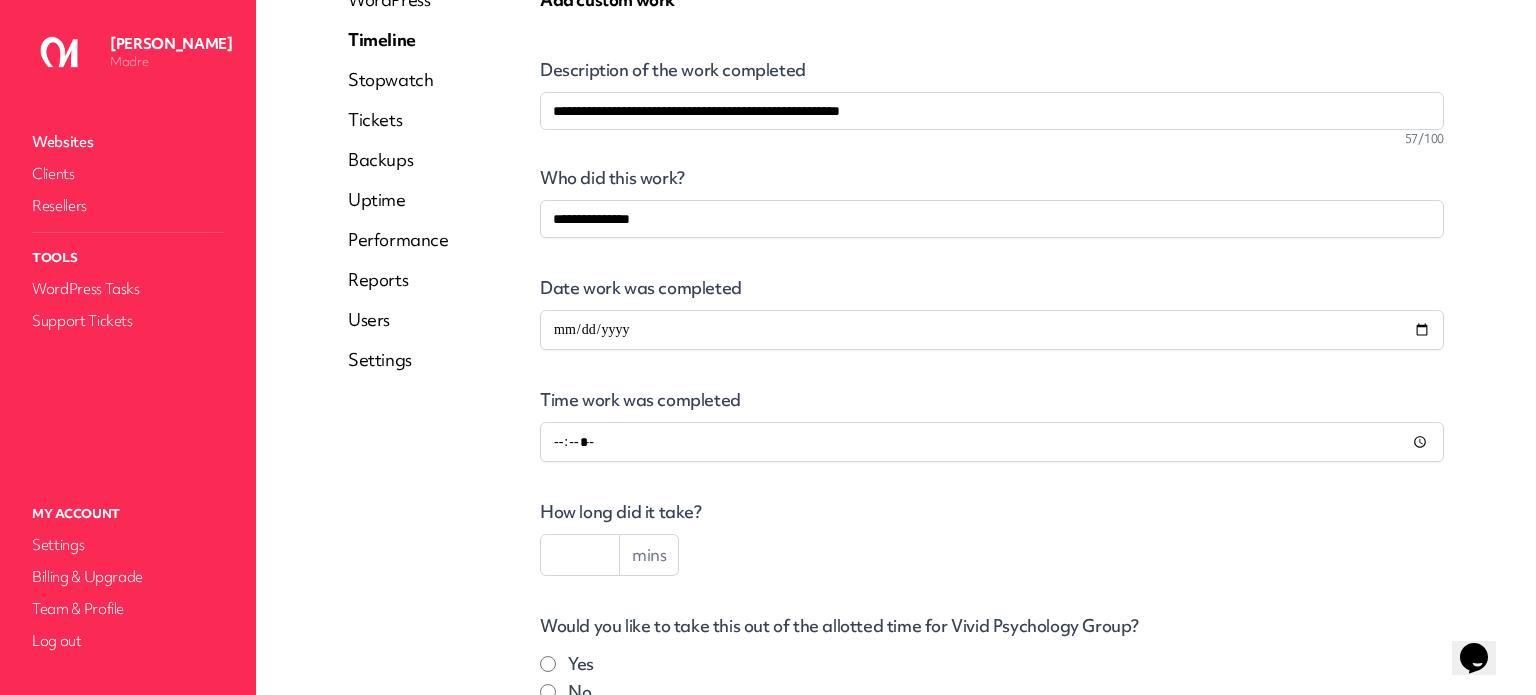 scroll, scrollTop: 400, scrollLeft: 0, axis: vertical 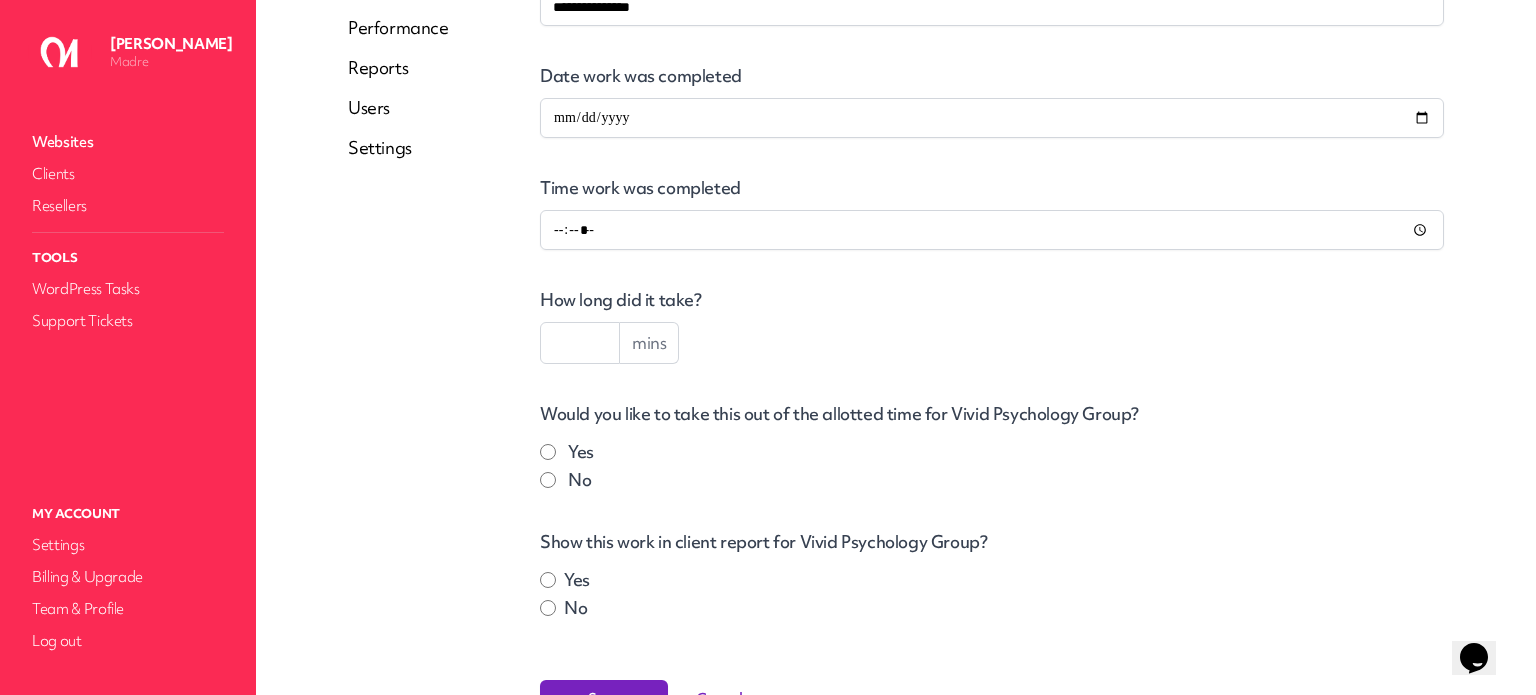click at bounding box center (580, 343) 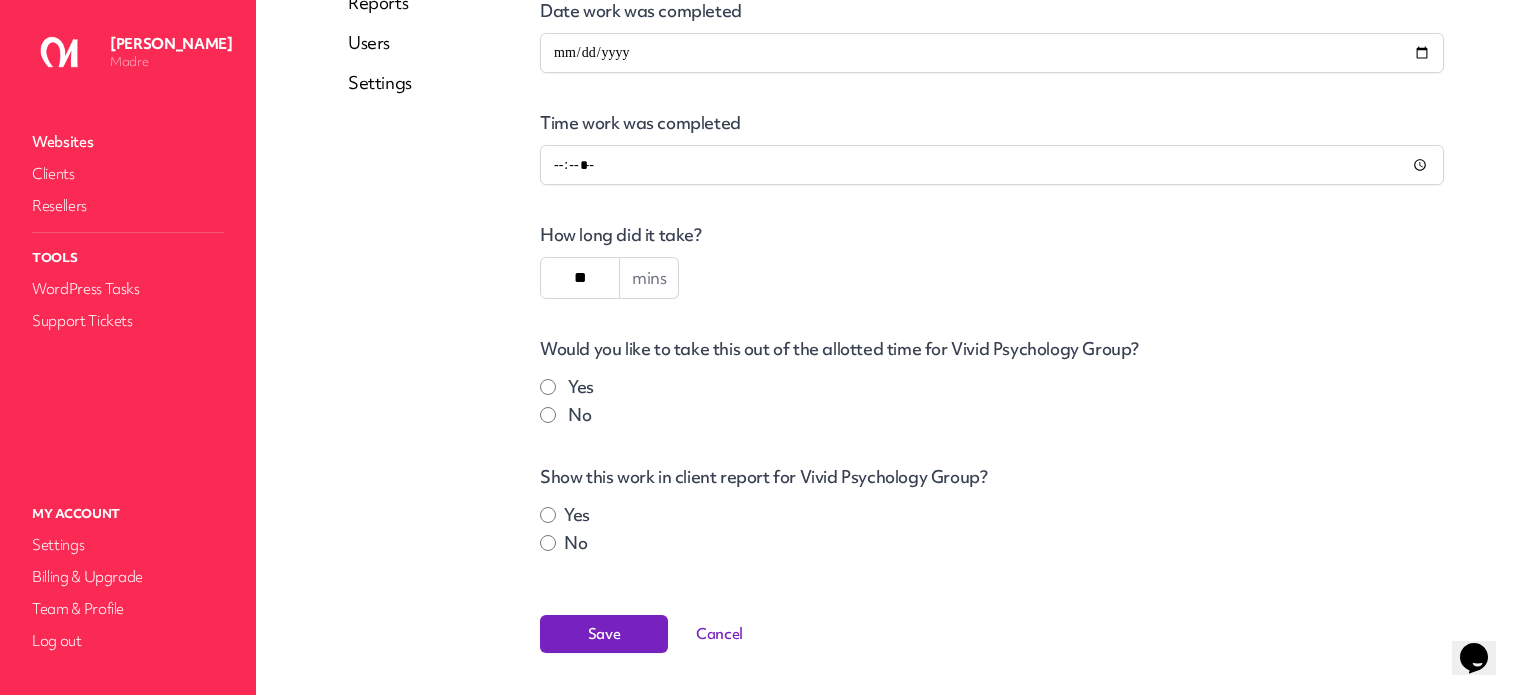 scroll, scrollTop: 524, scrollLeft: 0, axis: vertical 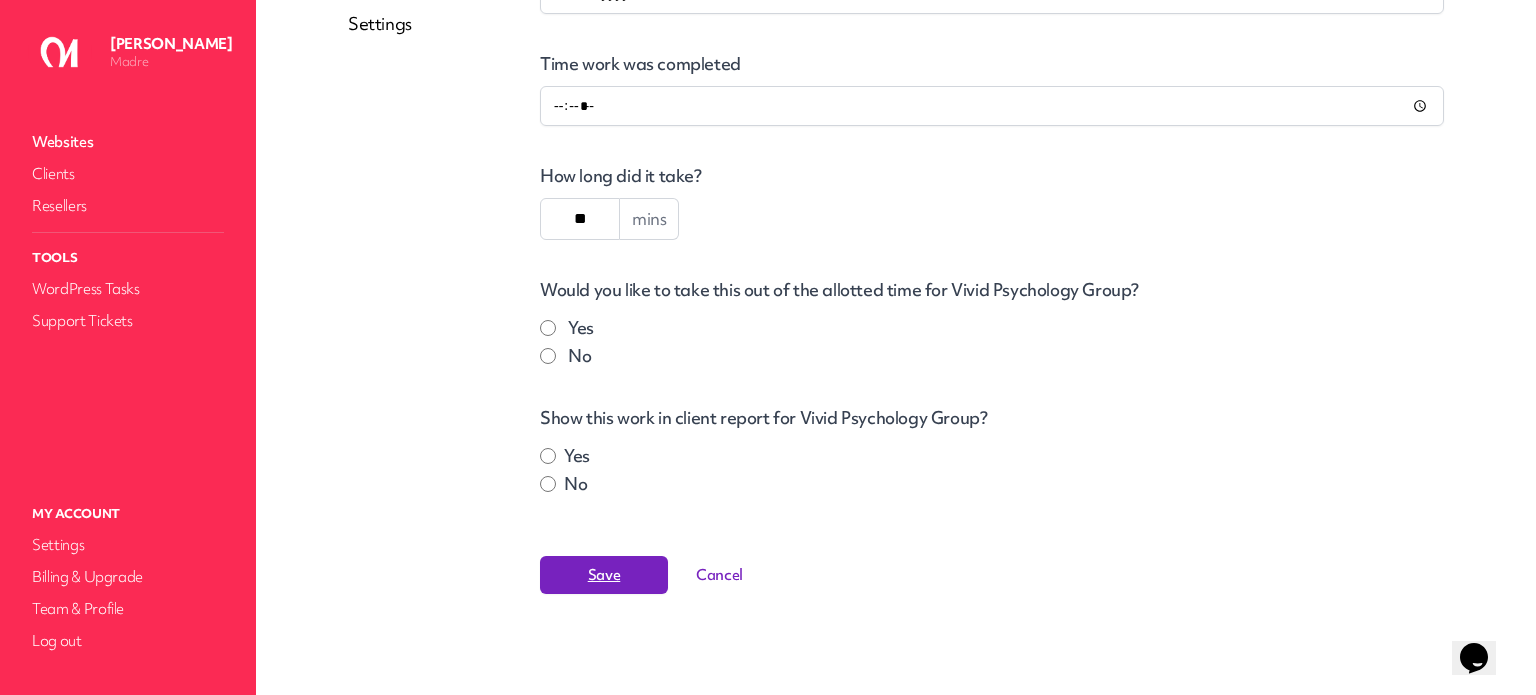 type on "**" 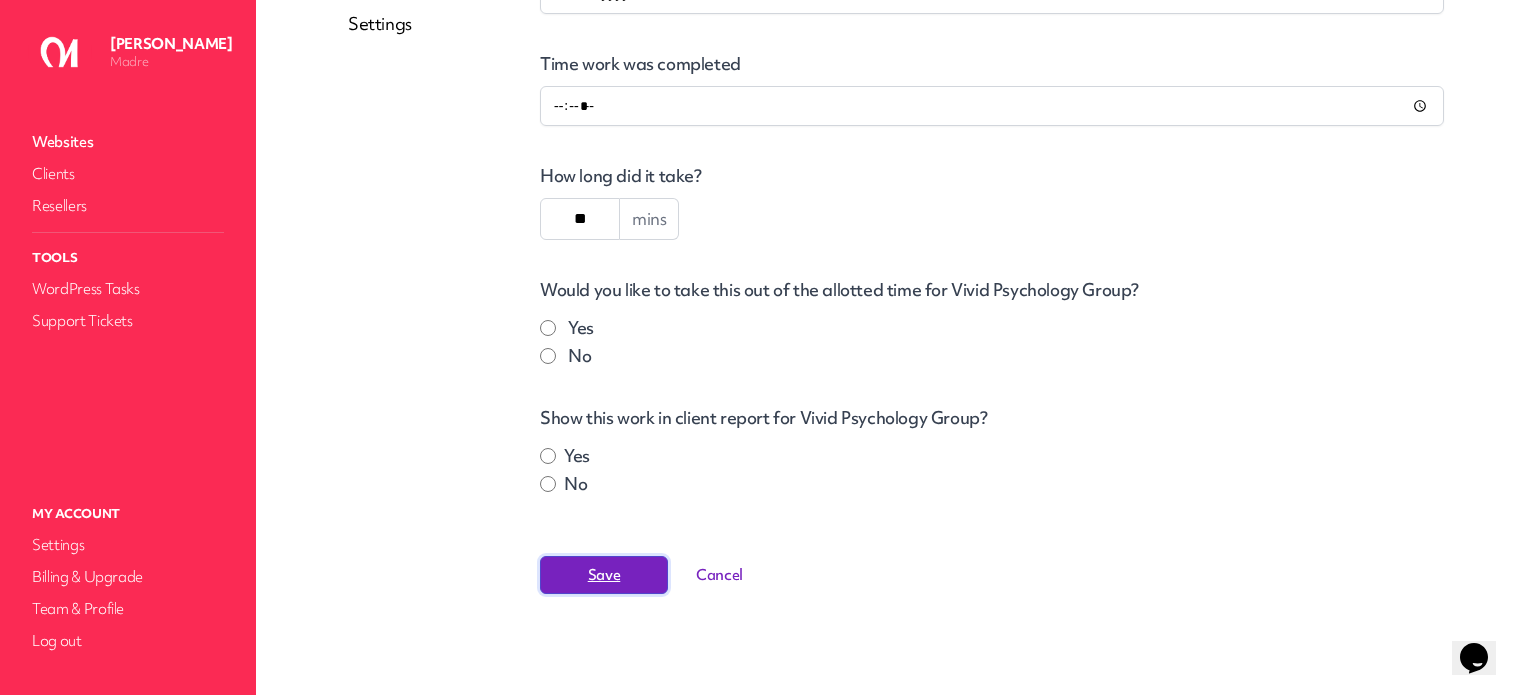 click on "Save" at bounding box center [604, 575] 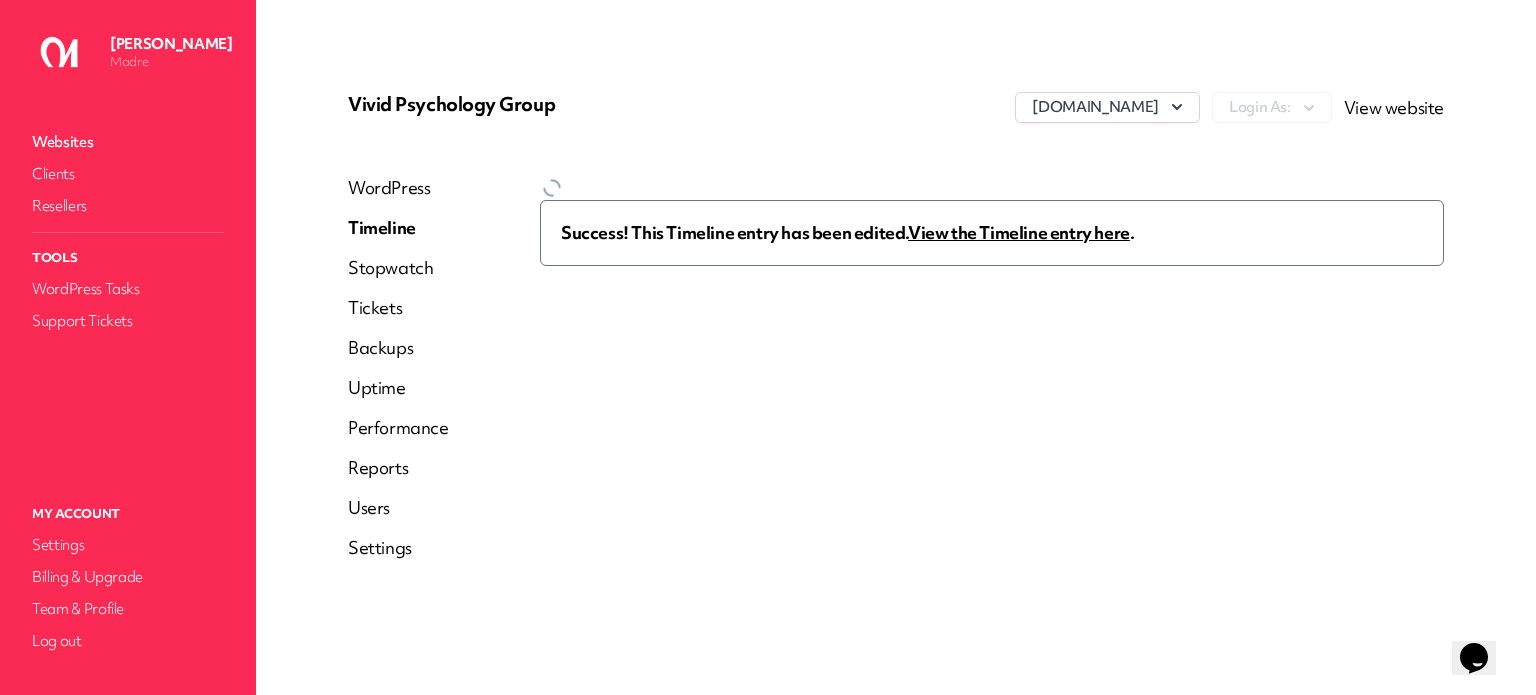 scroll, scrollTop: 0, scrollLeft: 0, axis: both 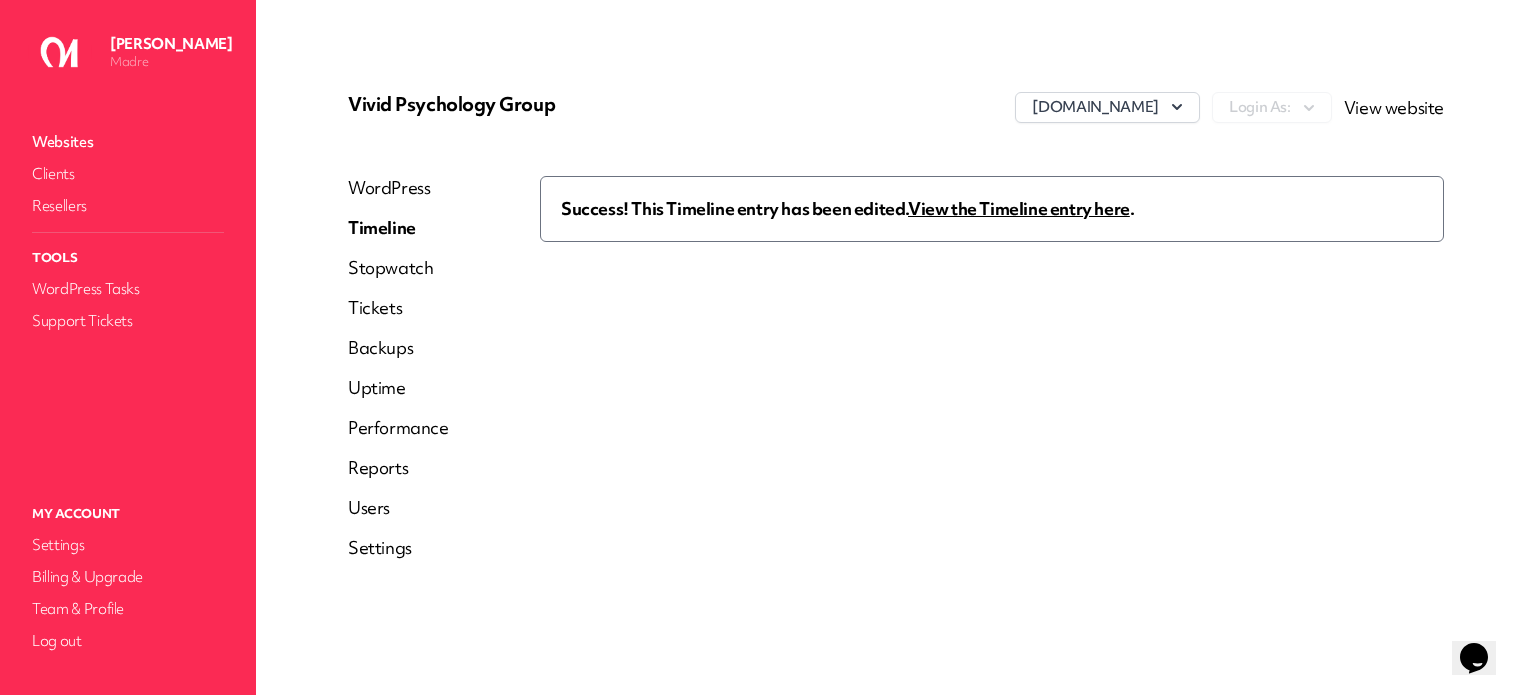 click on "View
the
Timeline entry here" at bounding box center [1019, 208] 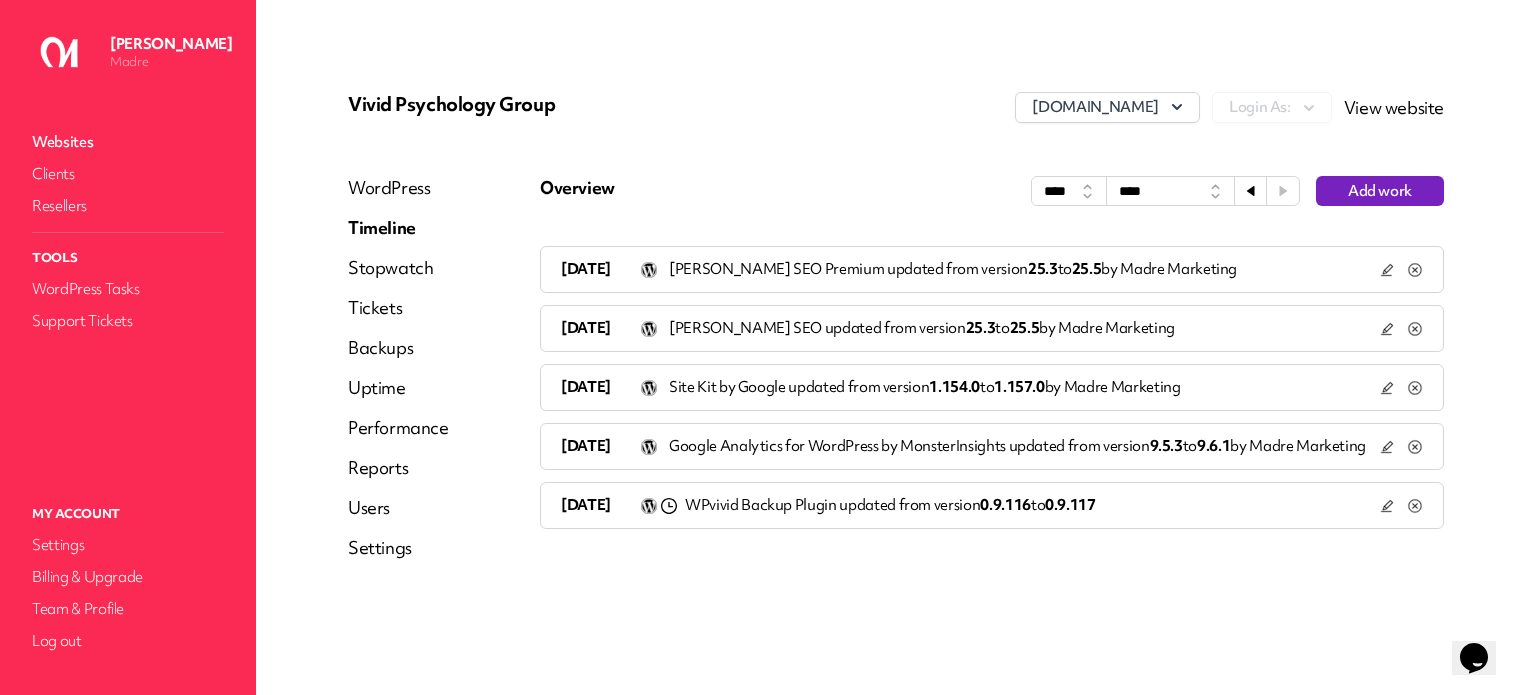 click 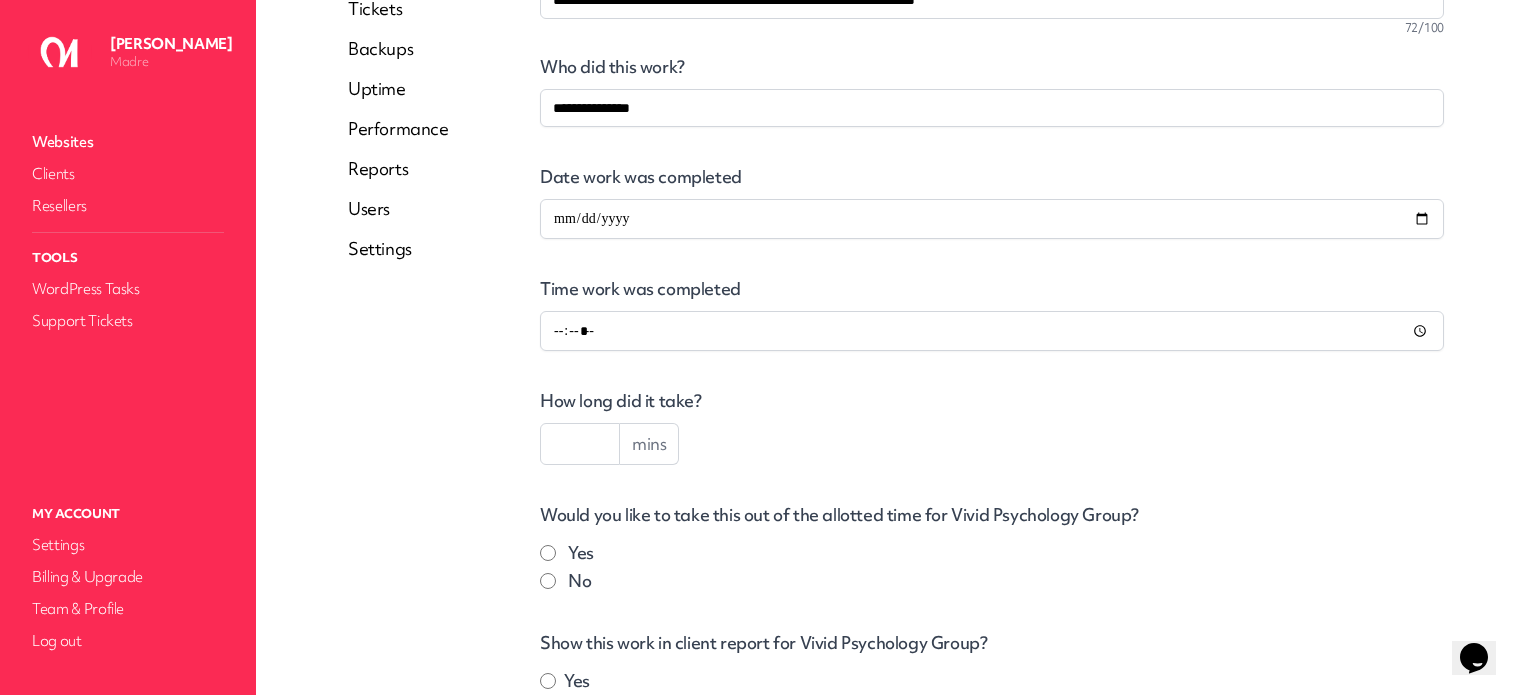 scroll, scrollTop: 300, scrollLeft: 0, axis: vertical 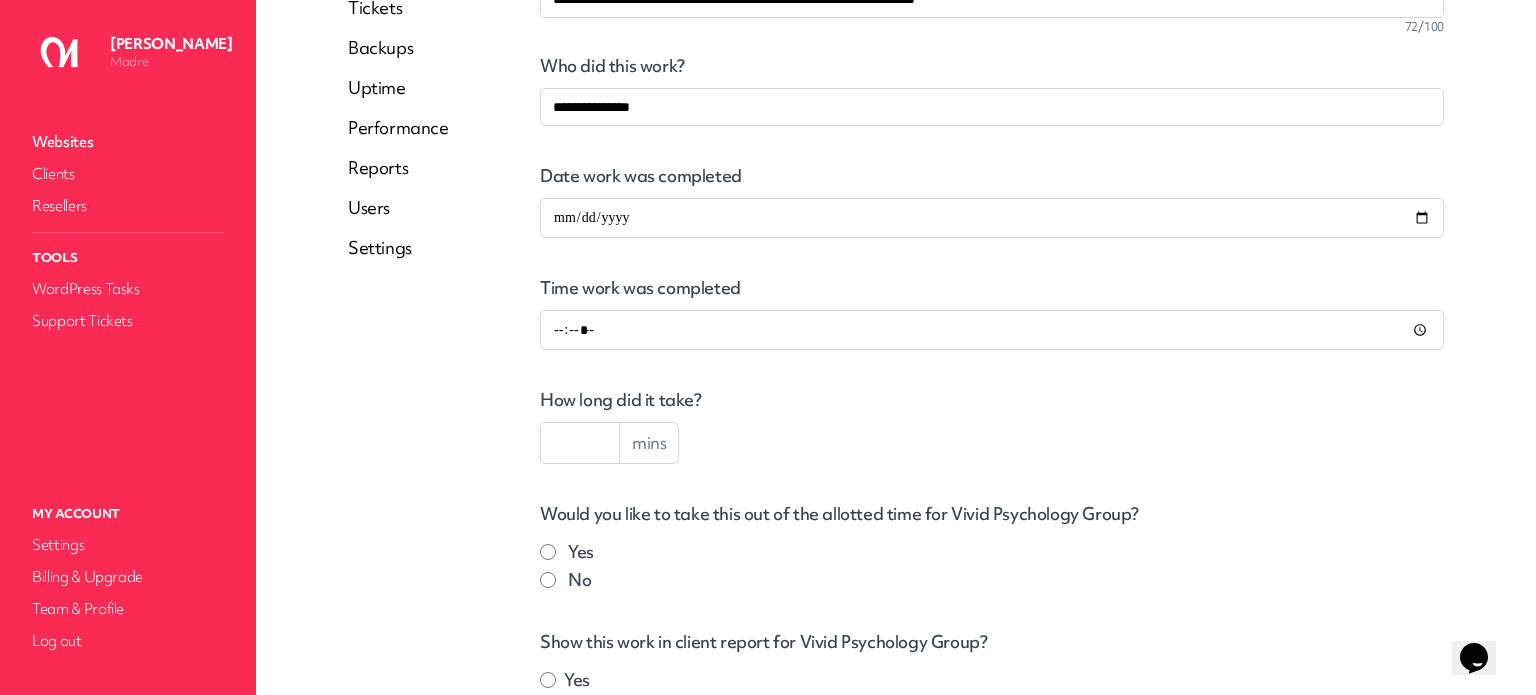 click at bounding box center (580, 443) 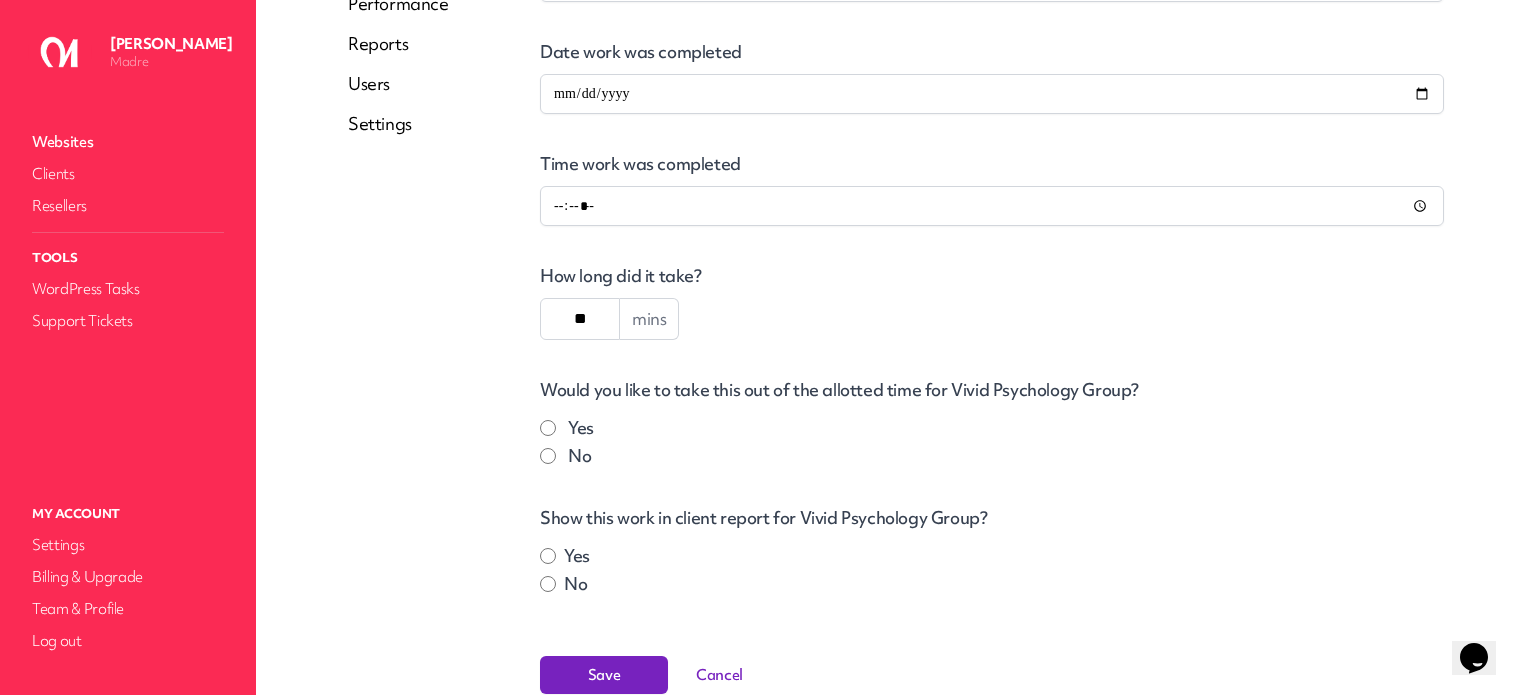 scroll, scrollTop: 524, scrollLeft: 0, axis: vertical 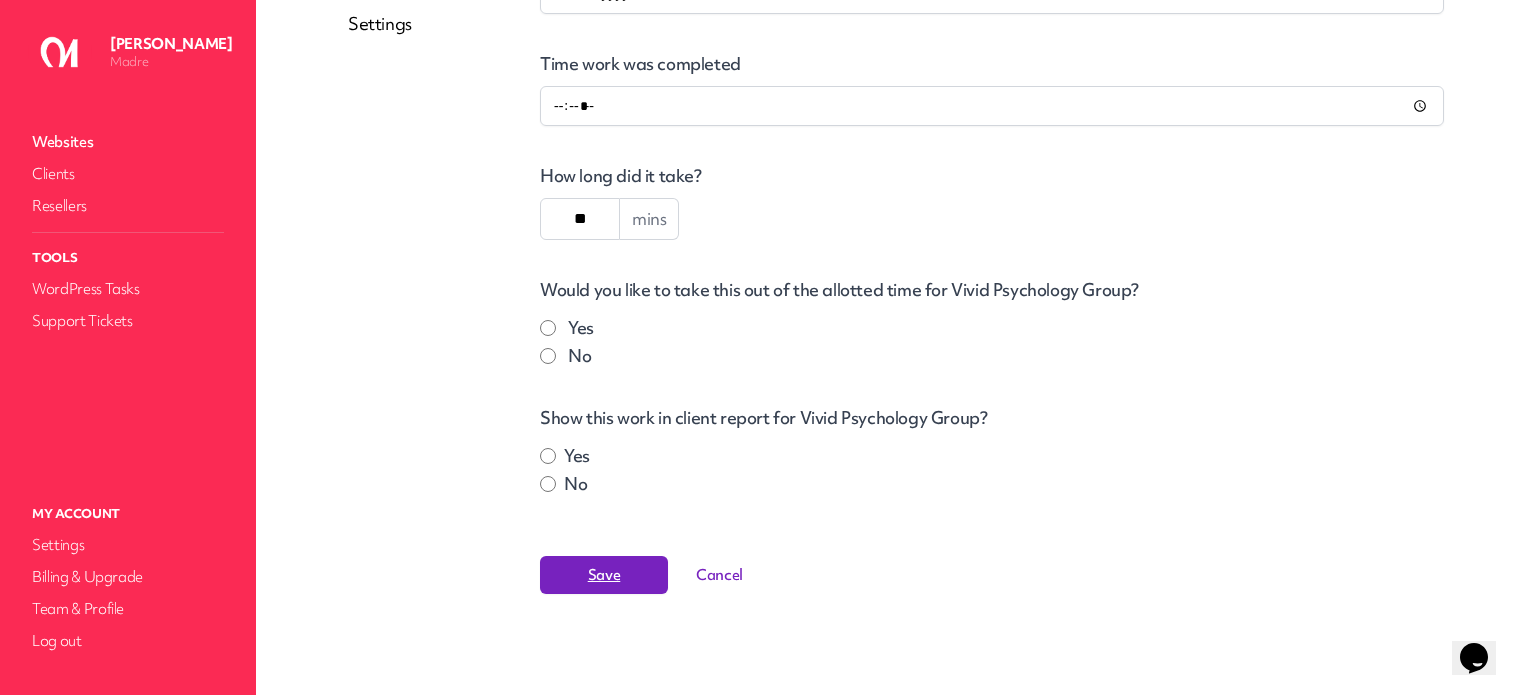 type on "**" 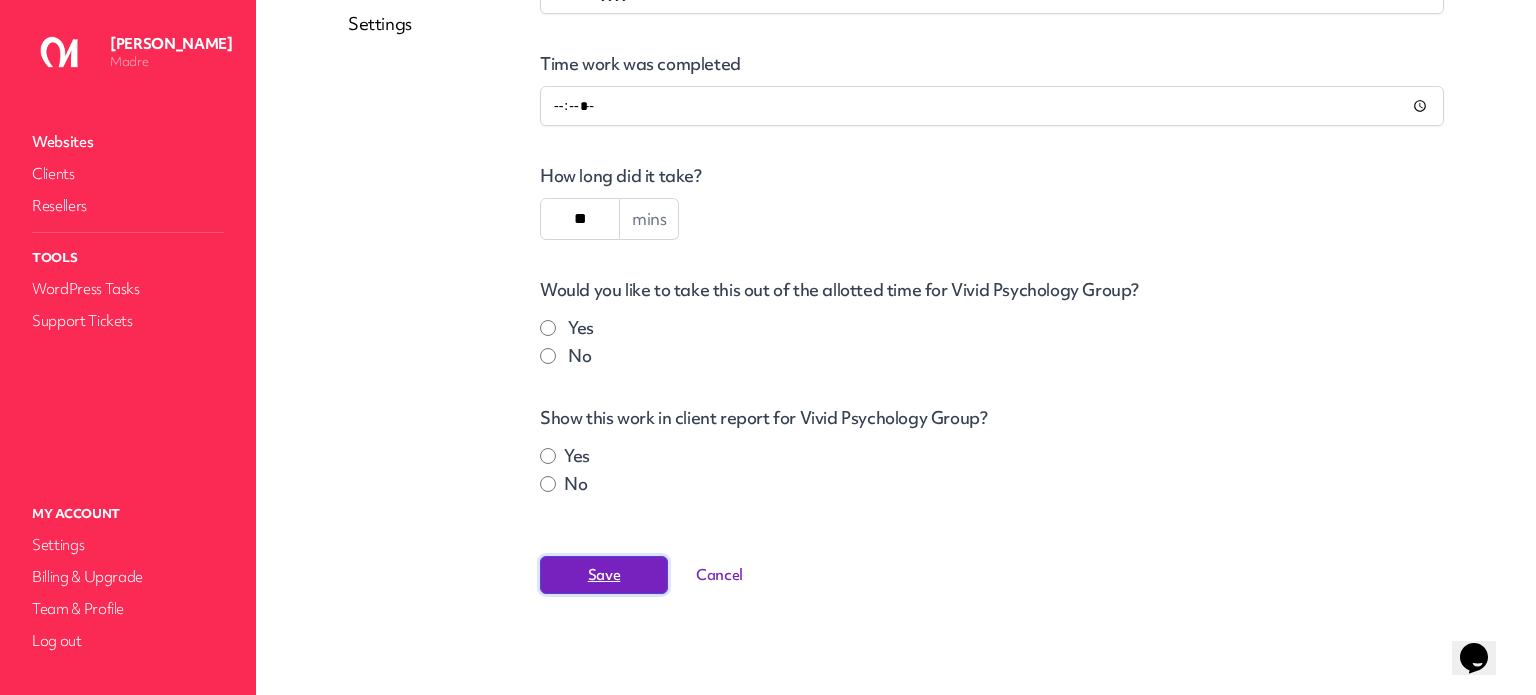 click on "Save" at bounding box center [604, 575] 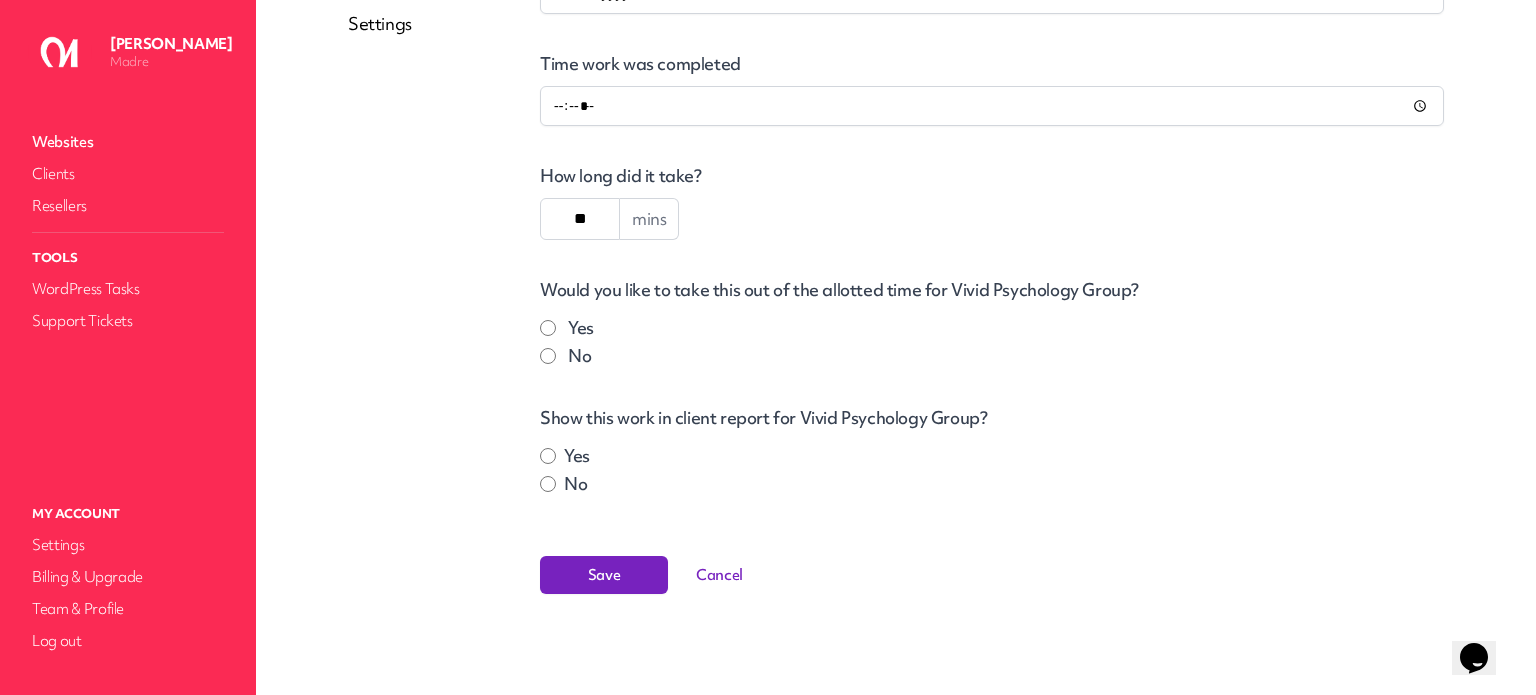 scroll, scrollTop: 0, scrollLeft: 0, axis: both 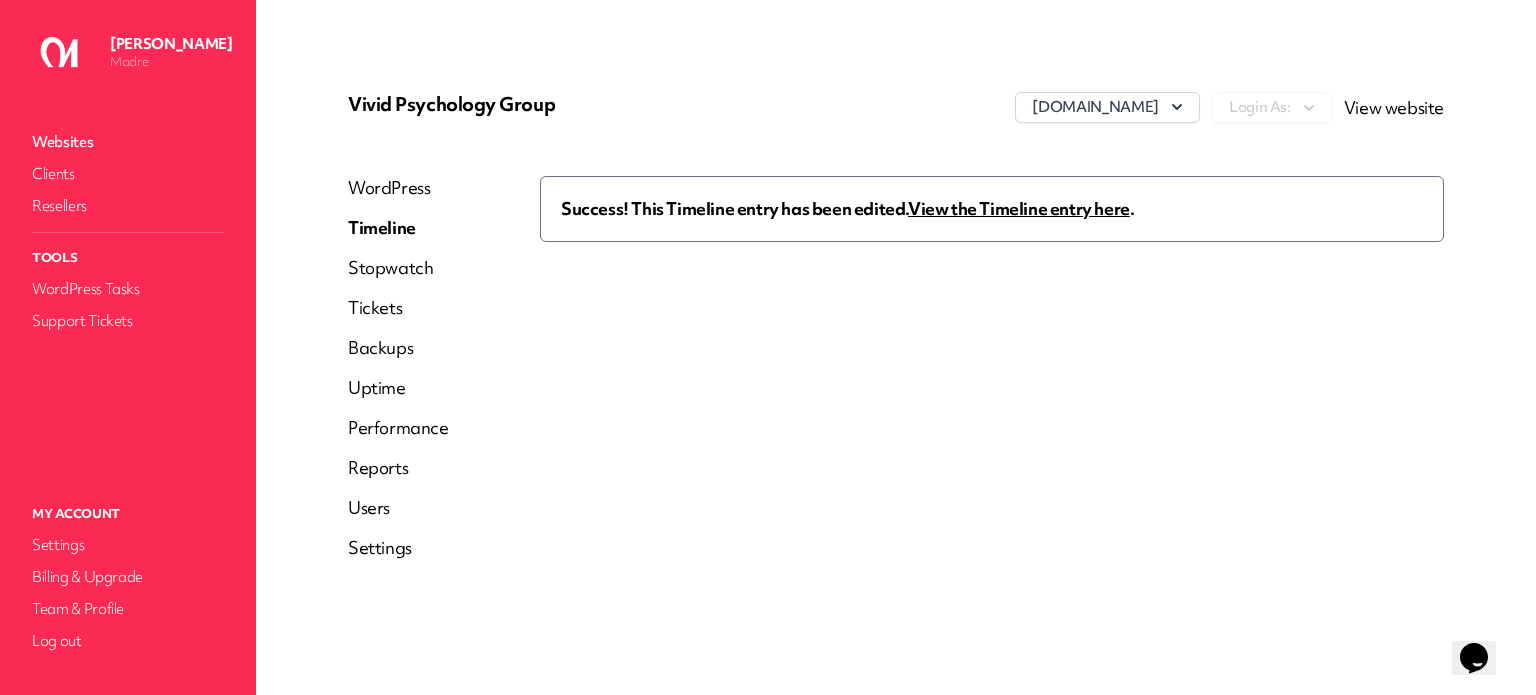 click on "View
the
Timeline entry here" at bounding box center [1019, 208] 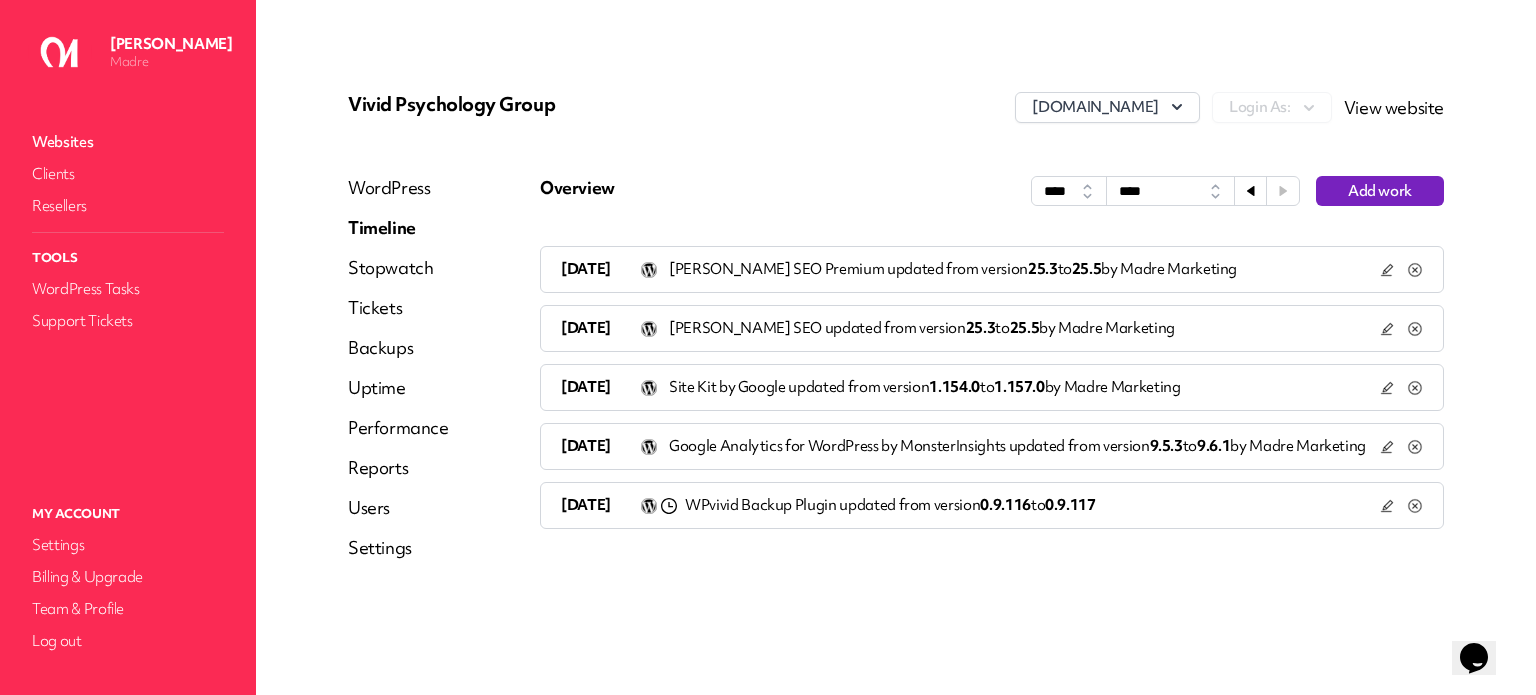 click 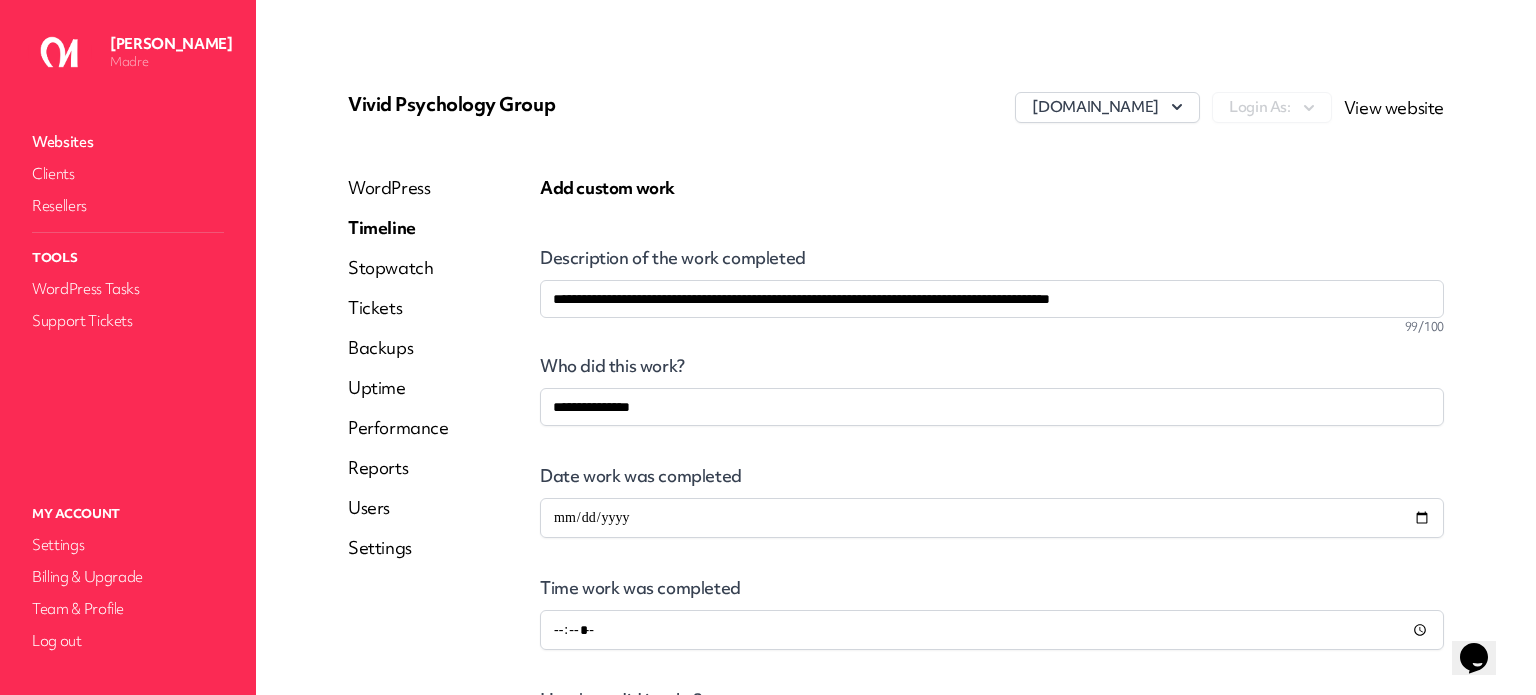 scroll, scrollTop: 300, scrollLeft: 0, axis: vertical 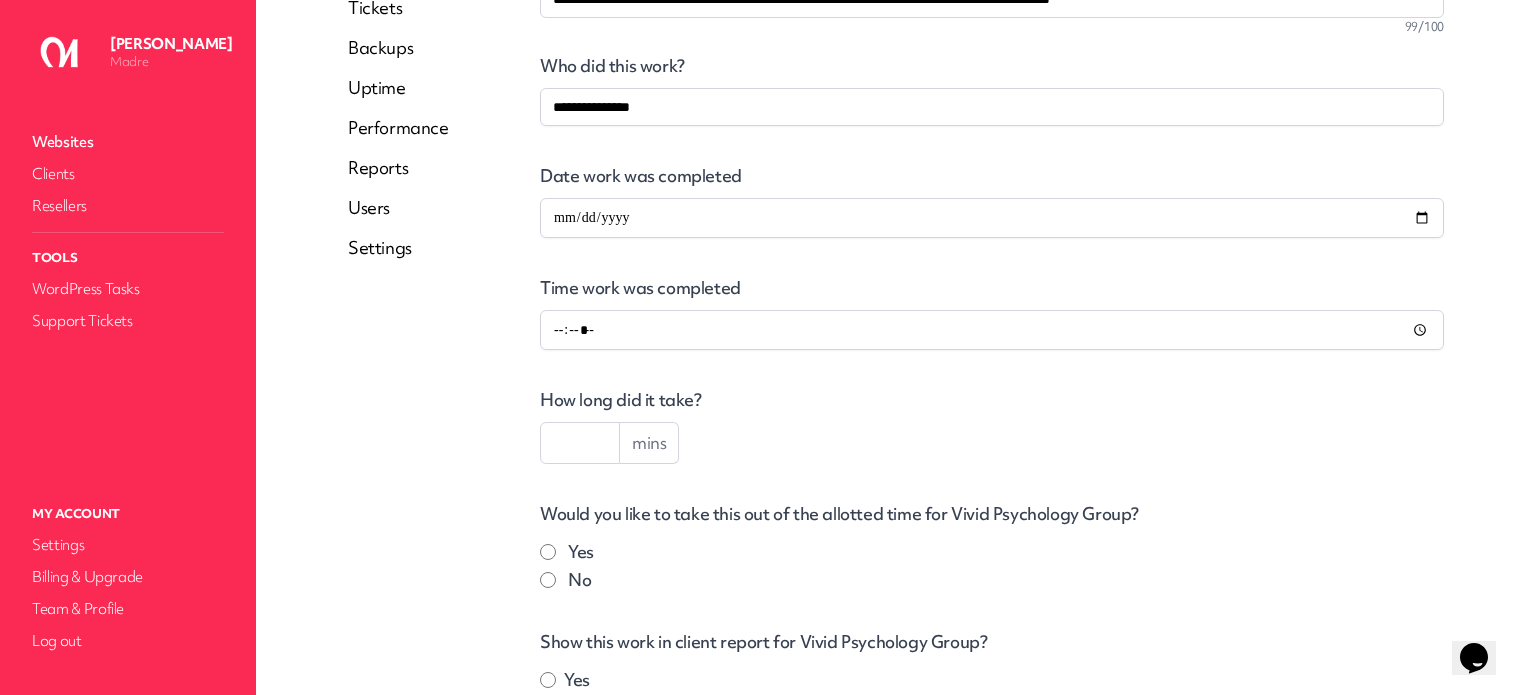 click at bounding box center (580, 443) 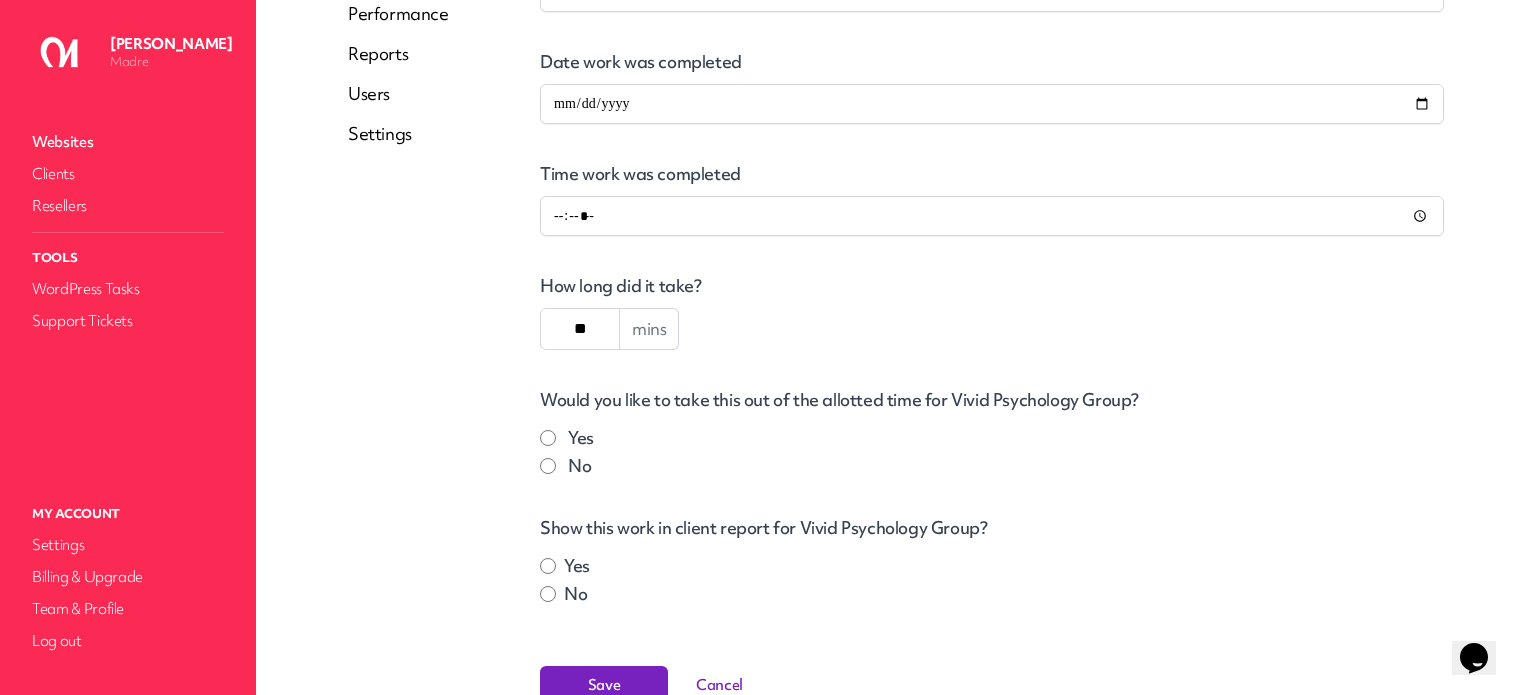 scroll, scrollTop: 524, scrollLeft: 0, axis: vertical 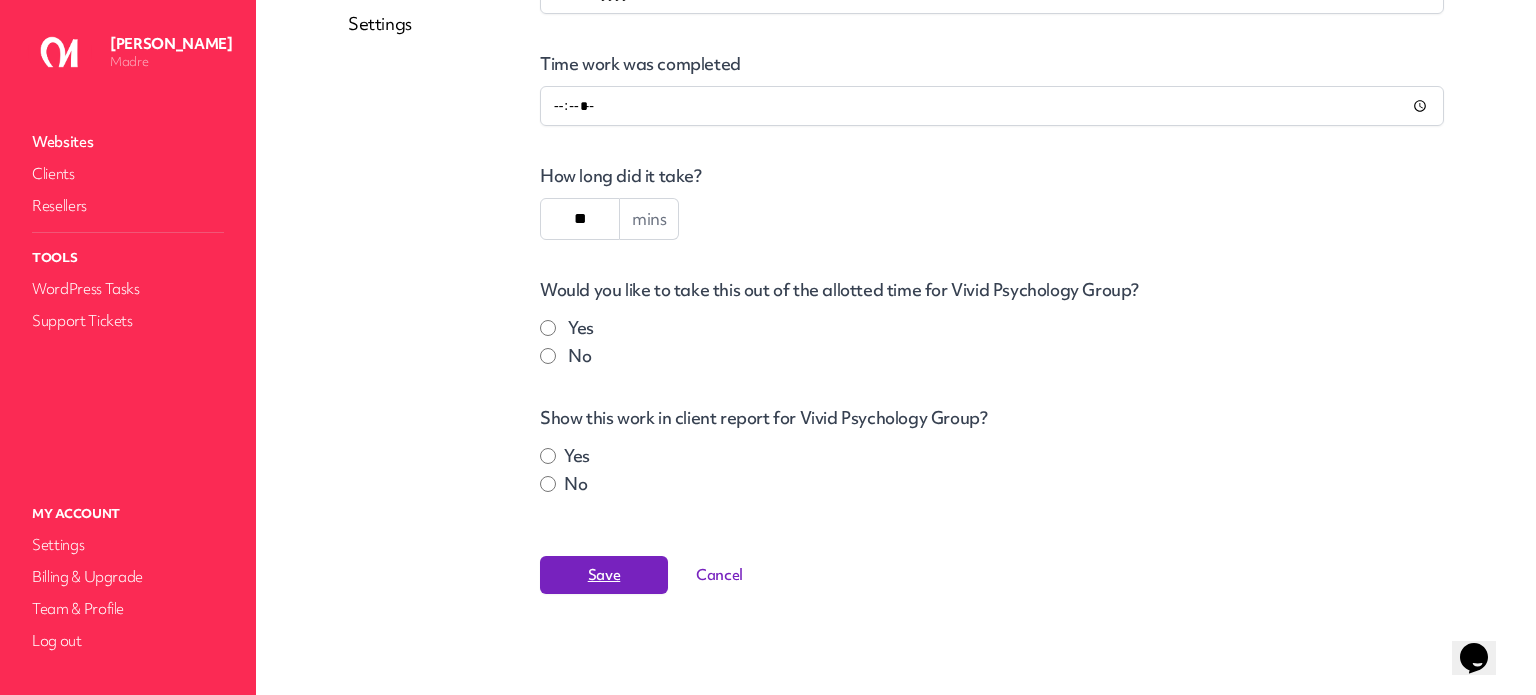 type on "**" 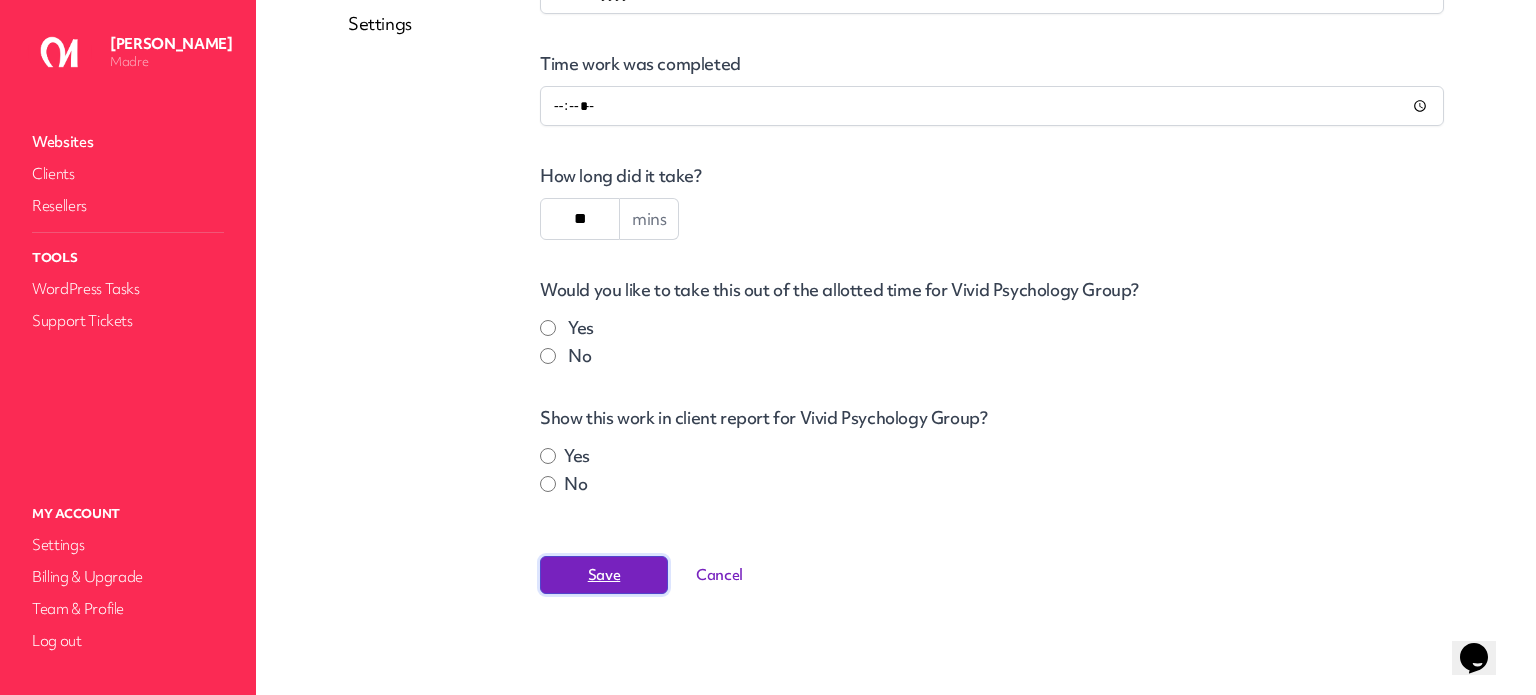 click on "Save" at bounding box center (604, 575) 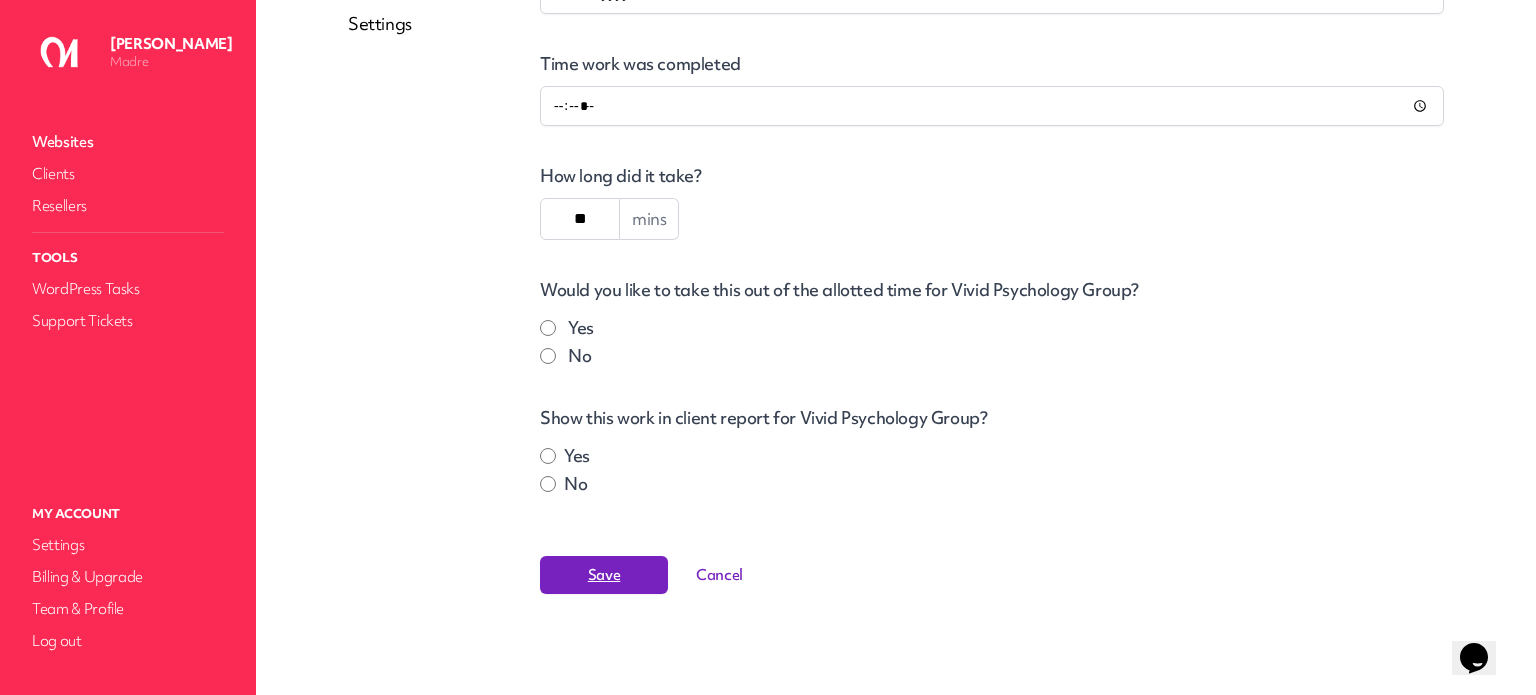 scroll, scrollTop: 0, scrollLeft: 0, axis: both 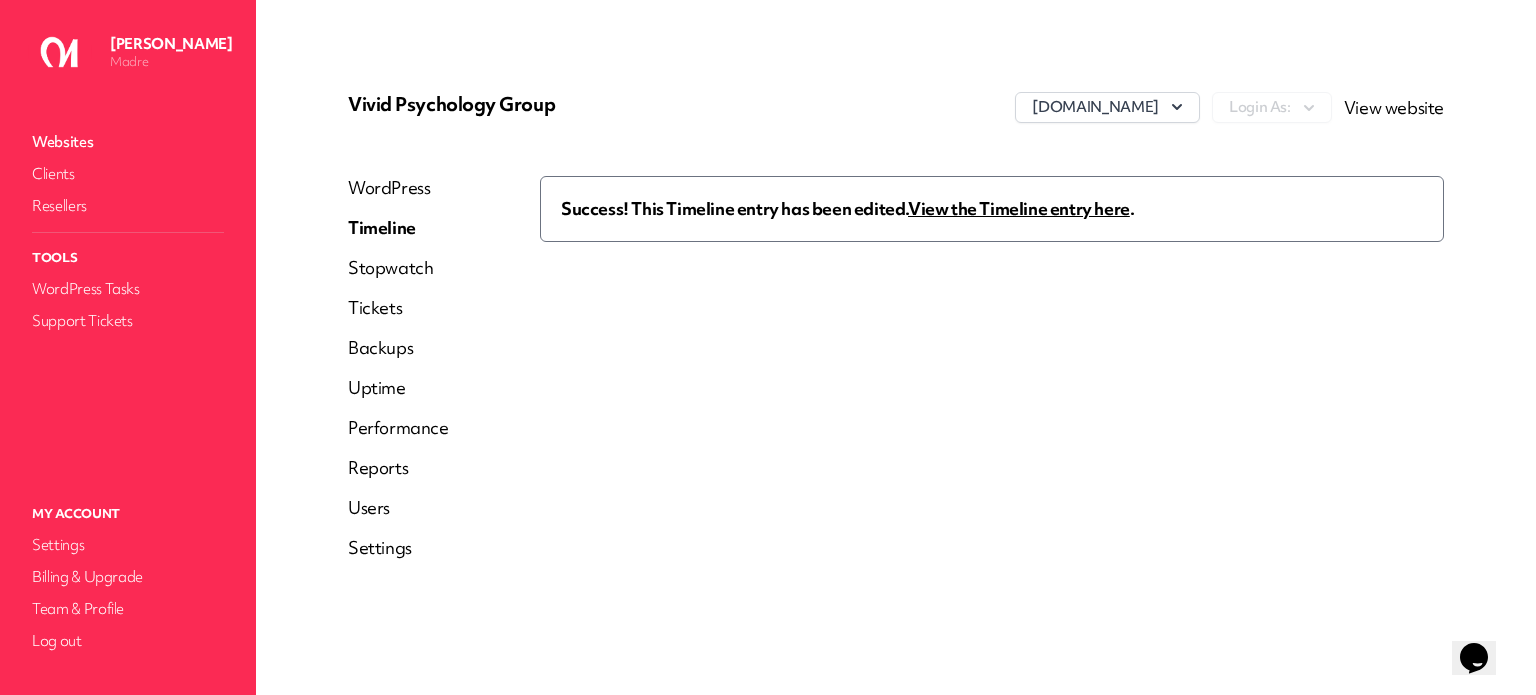 click on "View
the
Timeline entry here" at bounding box center (1019, 208) 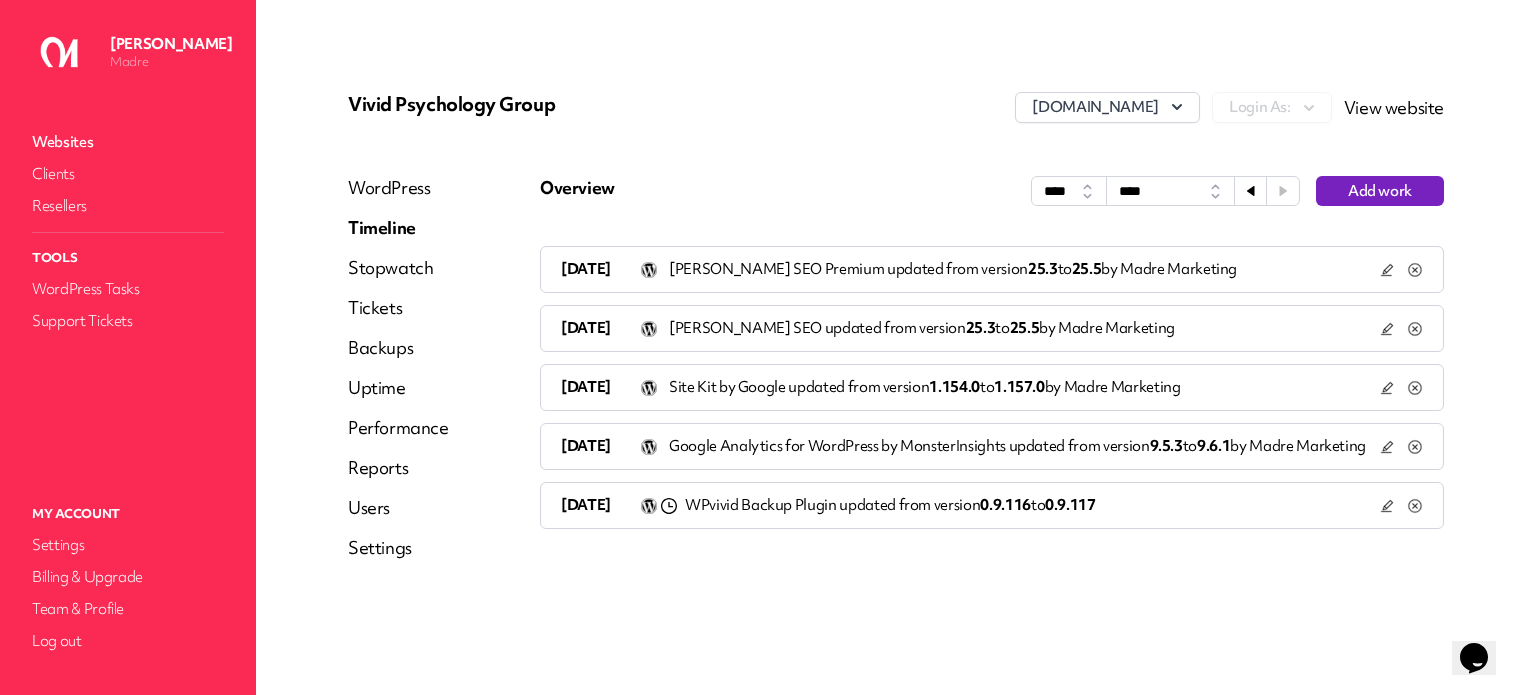 click 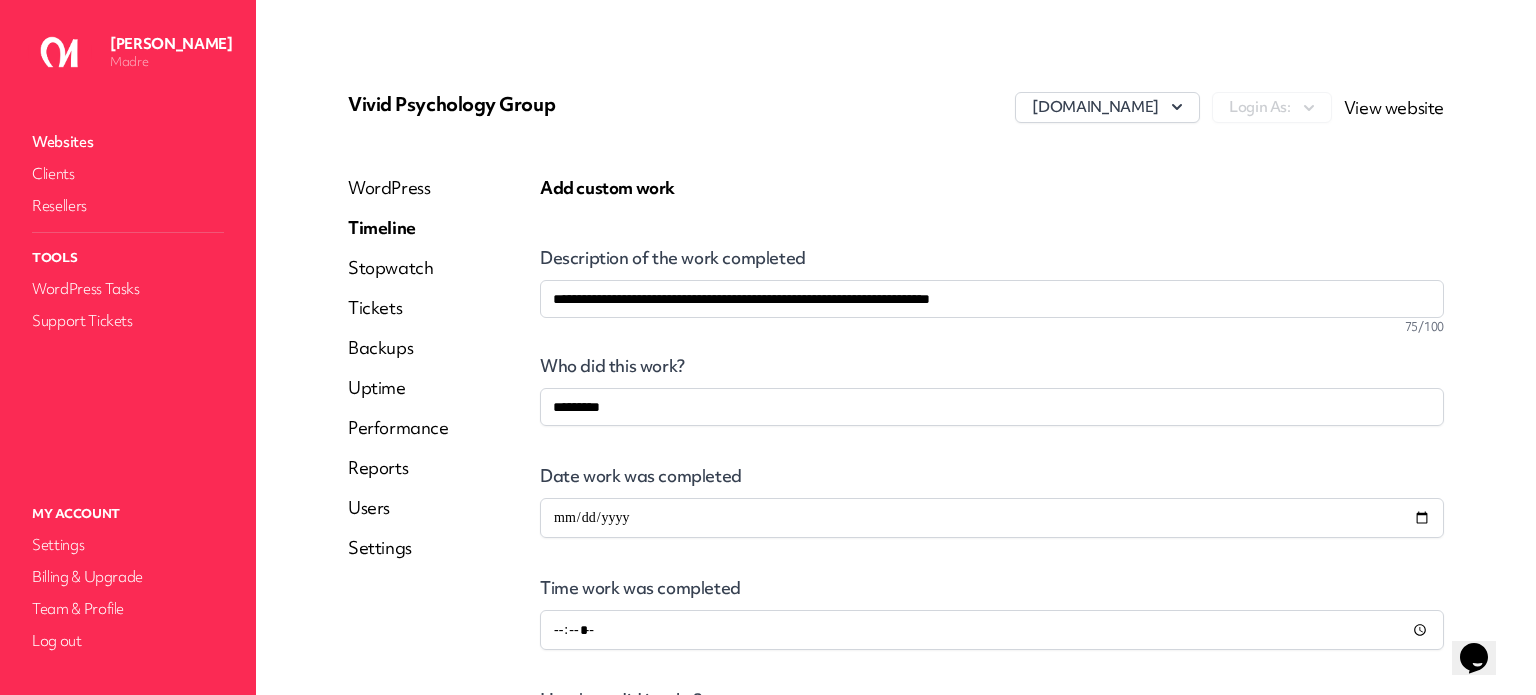 scroll, scrollTop: 400, scrollLeft: 0, axis: vertical 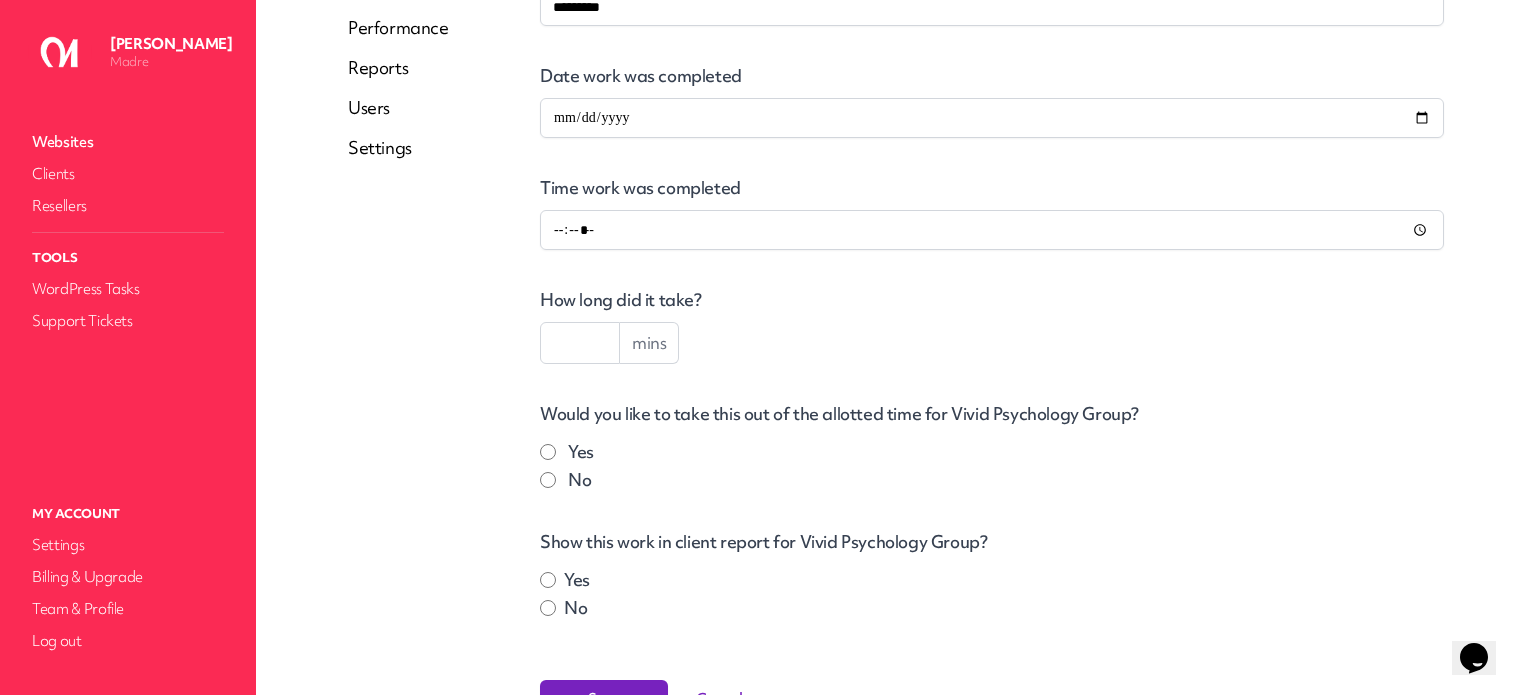 click at bounding box center (580, 343) 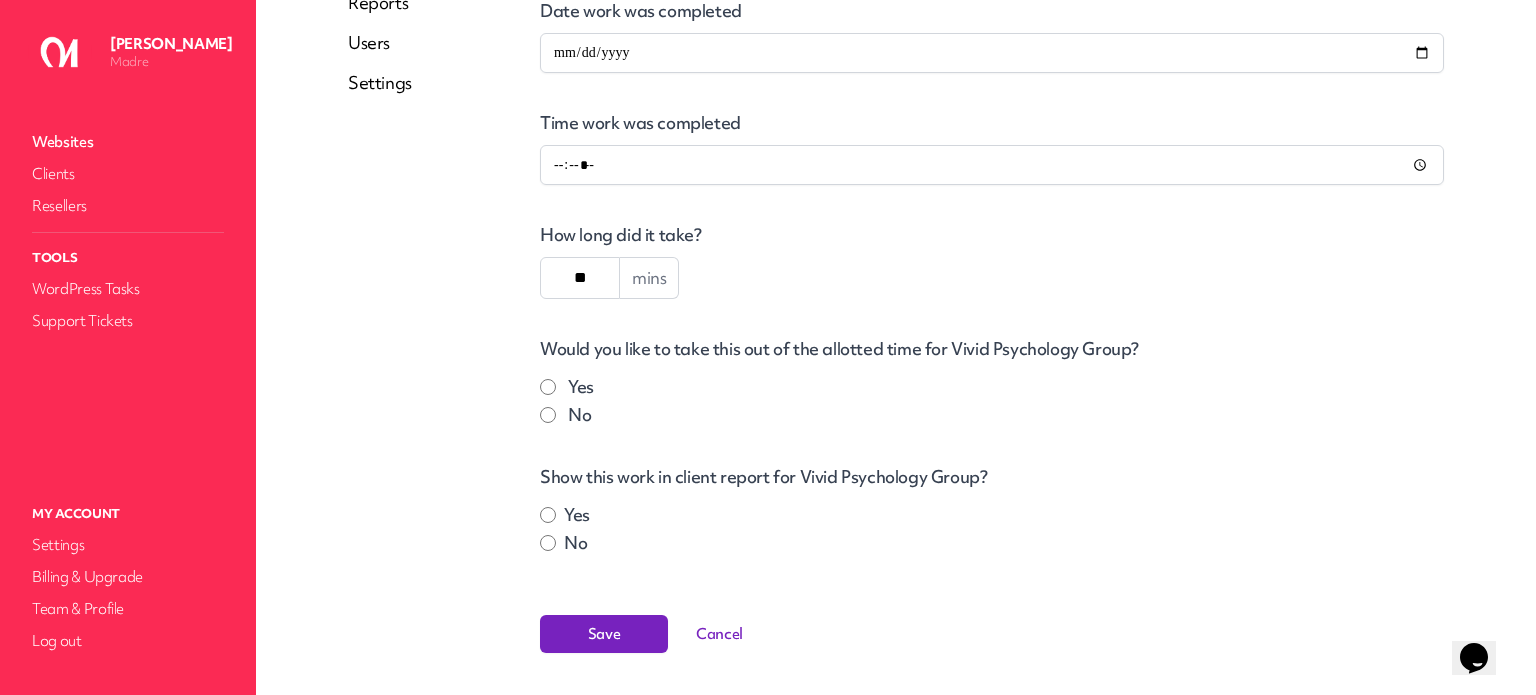 scroll, scrollTop: 524, scrollLeft: 0, axis: vertical 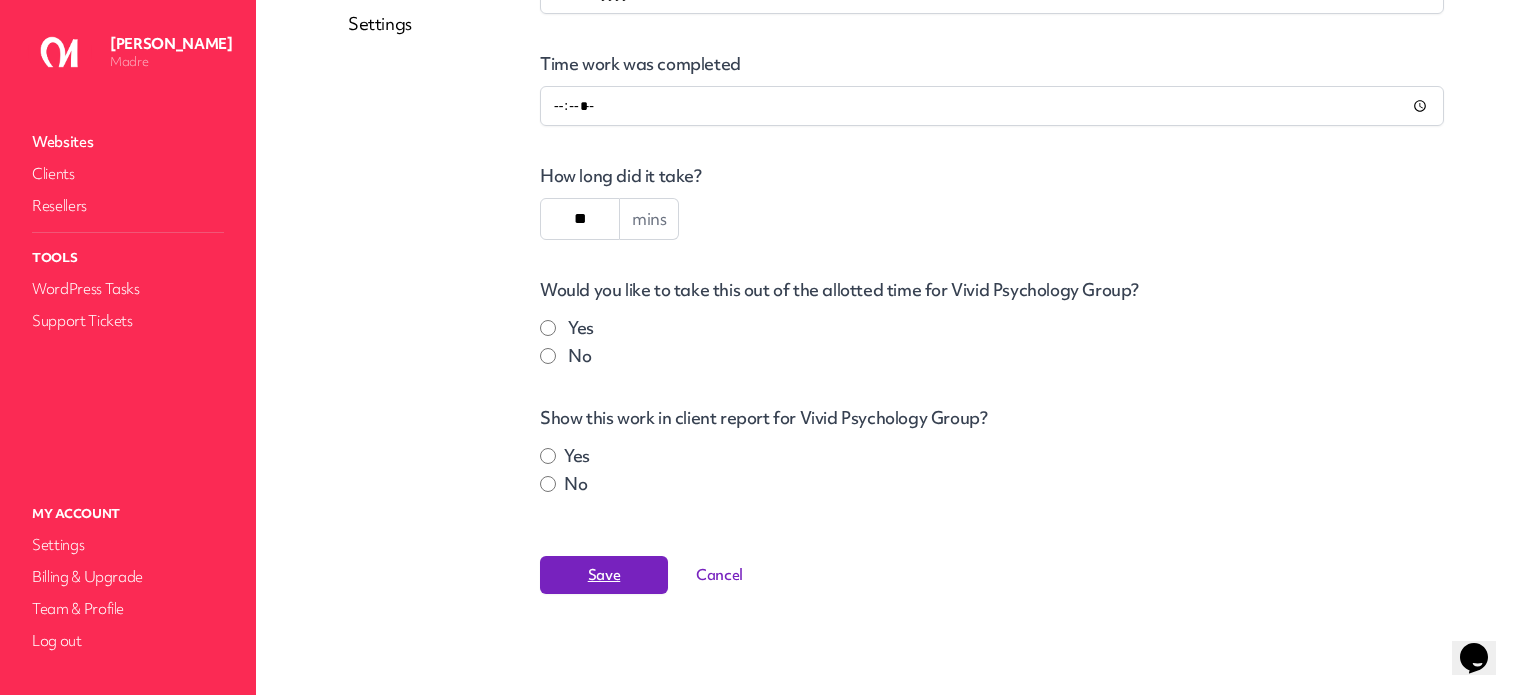 type on "**" 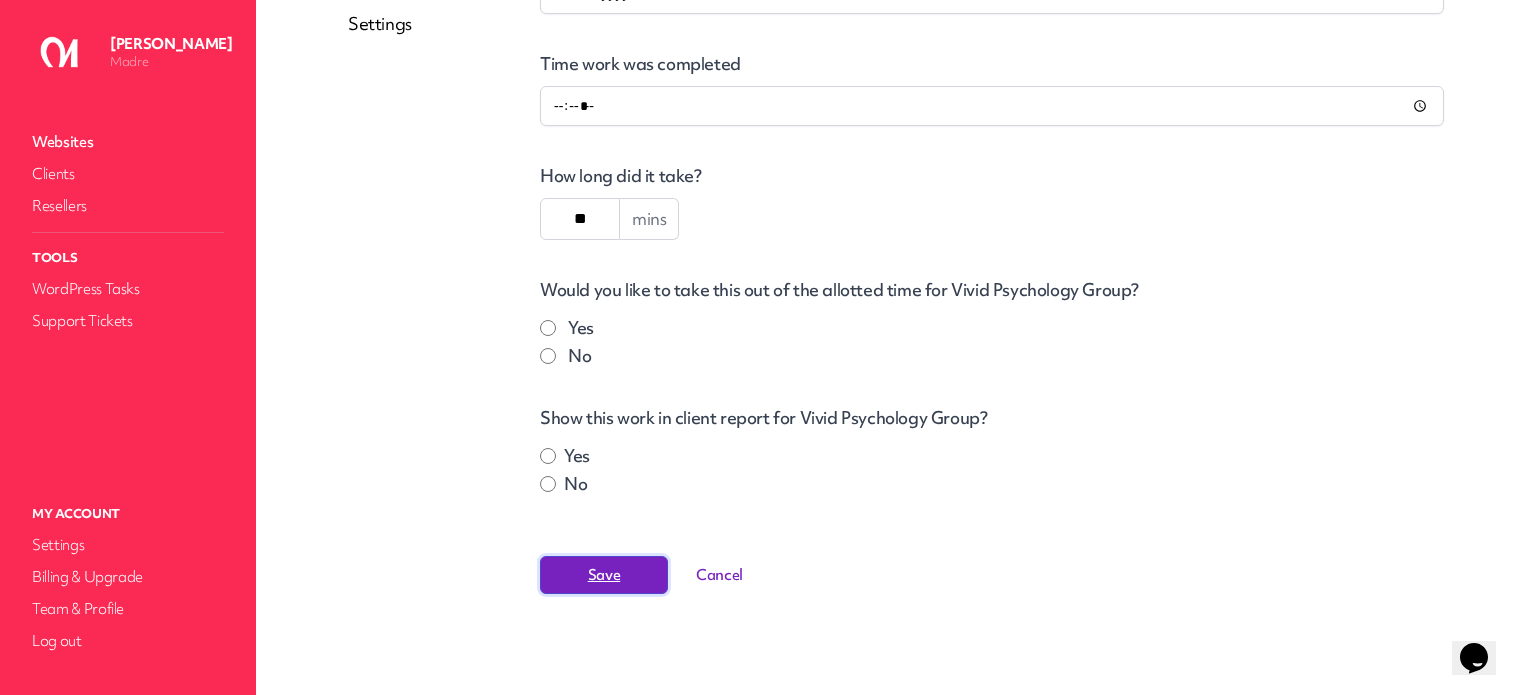 click on "Save" at bounding box center [604, 575] 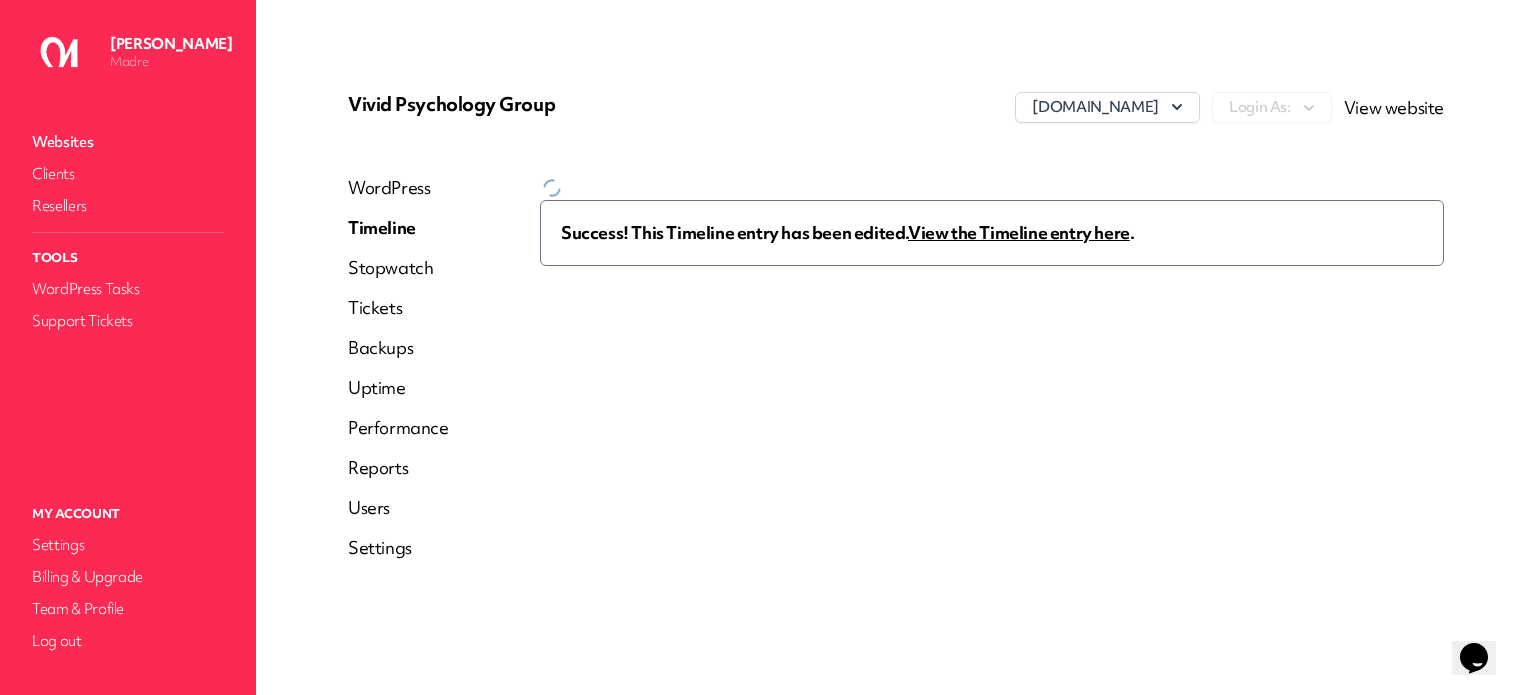 scroll, scrollTop: 0, scrollLeft: 0, axis: both 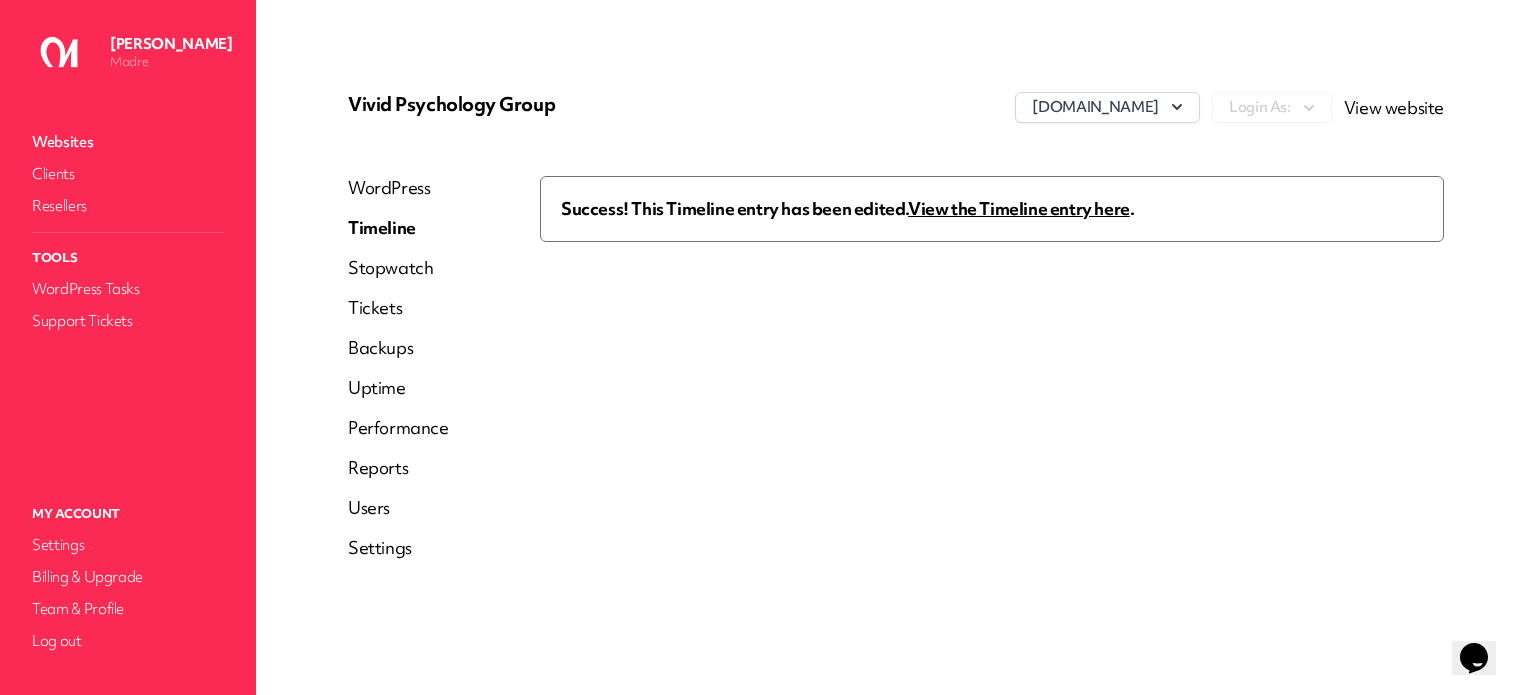 click on "Reports" at bounding box center [398, 468] 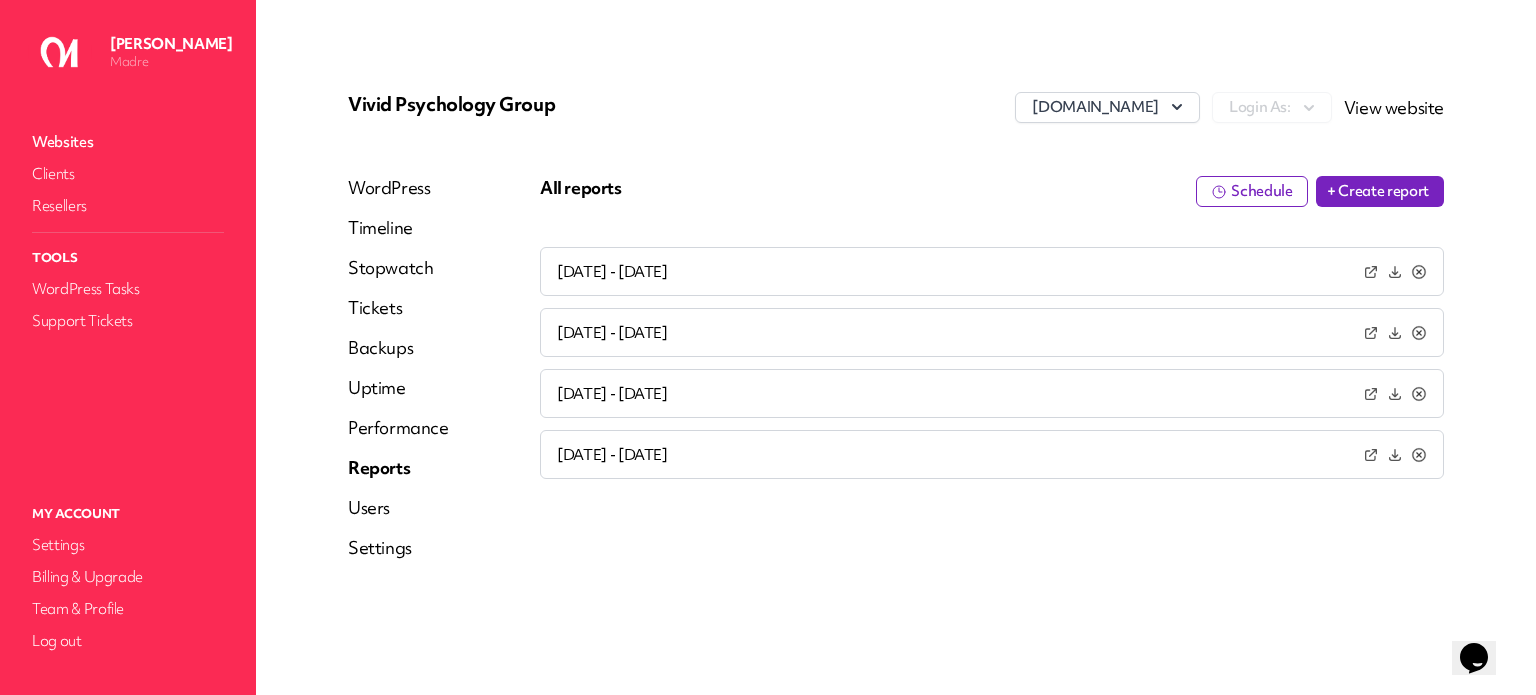 click on "+ Create report" at bounding box center [1380, 191] 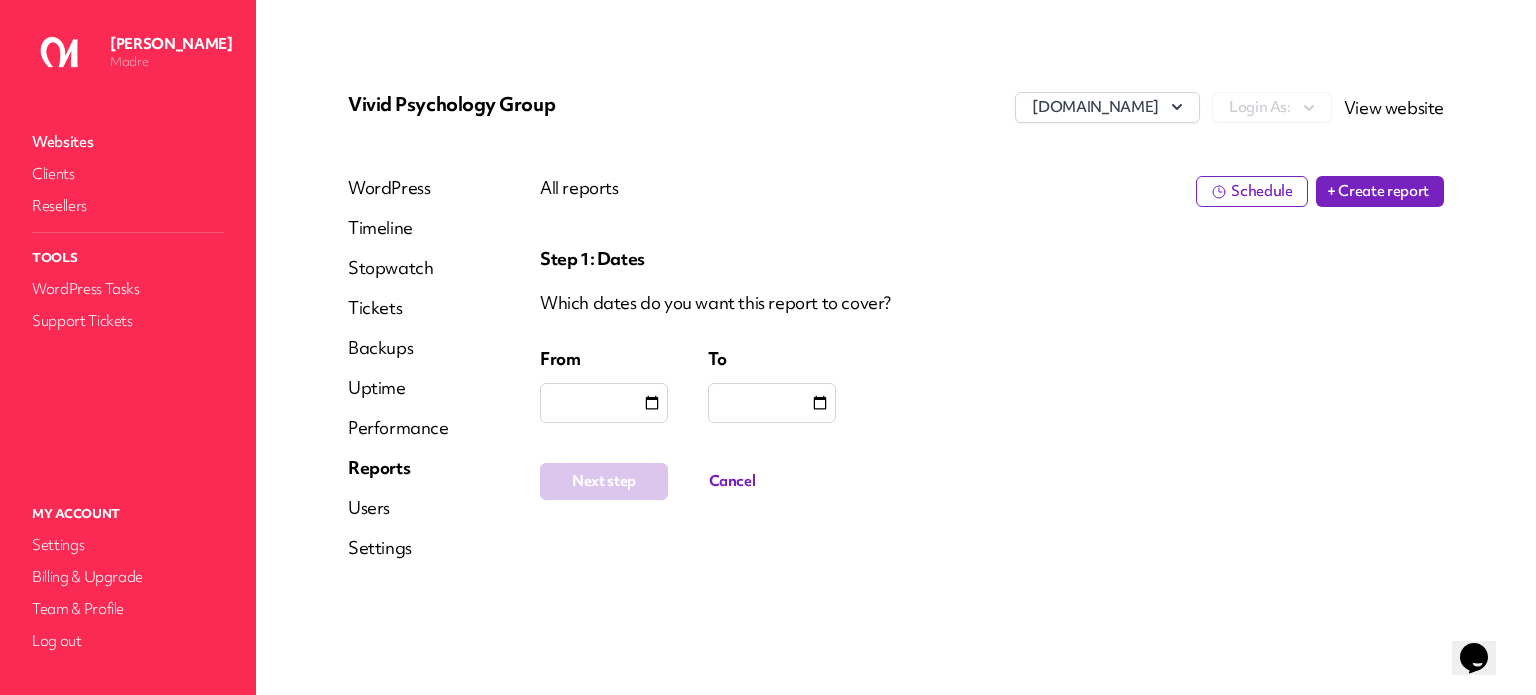 click at bounding box center [604, 403] 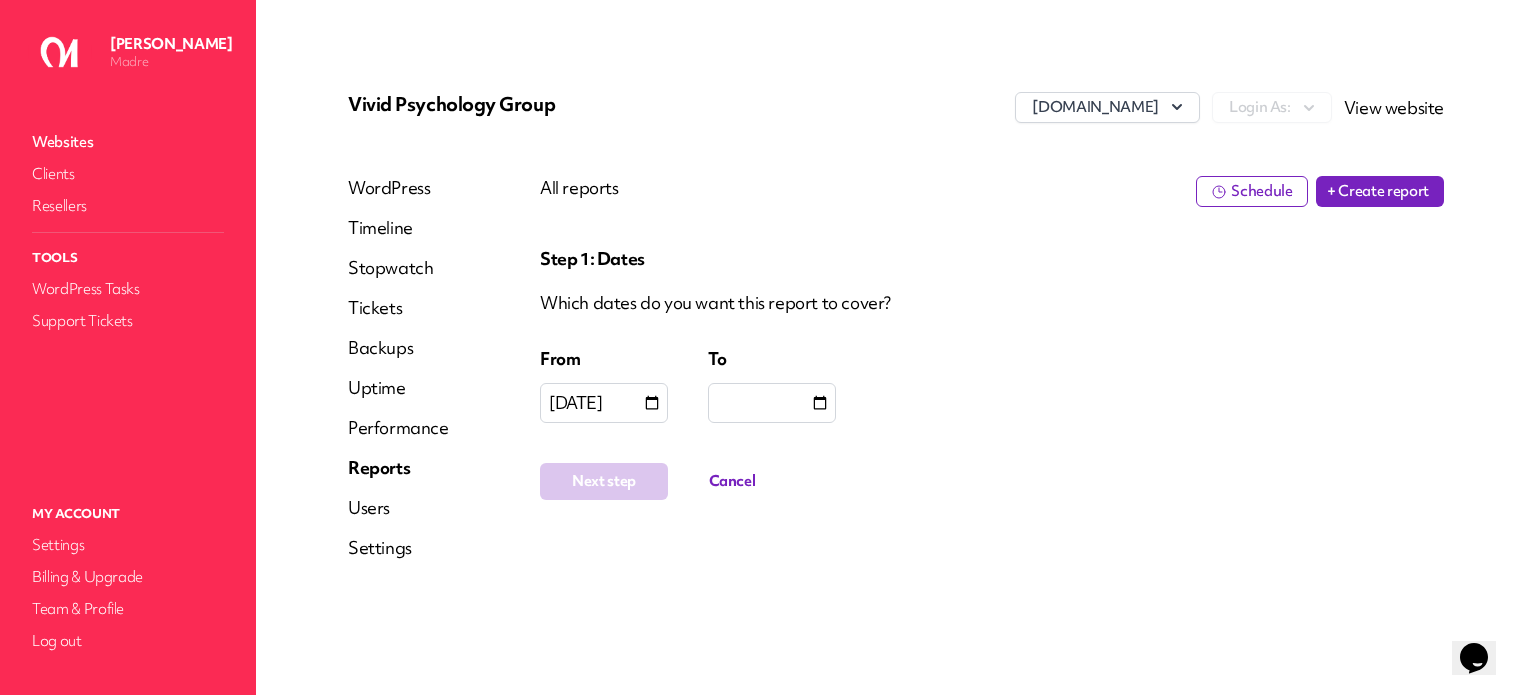 type on "**********" 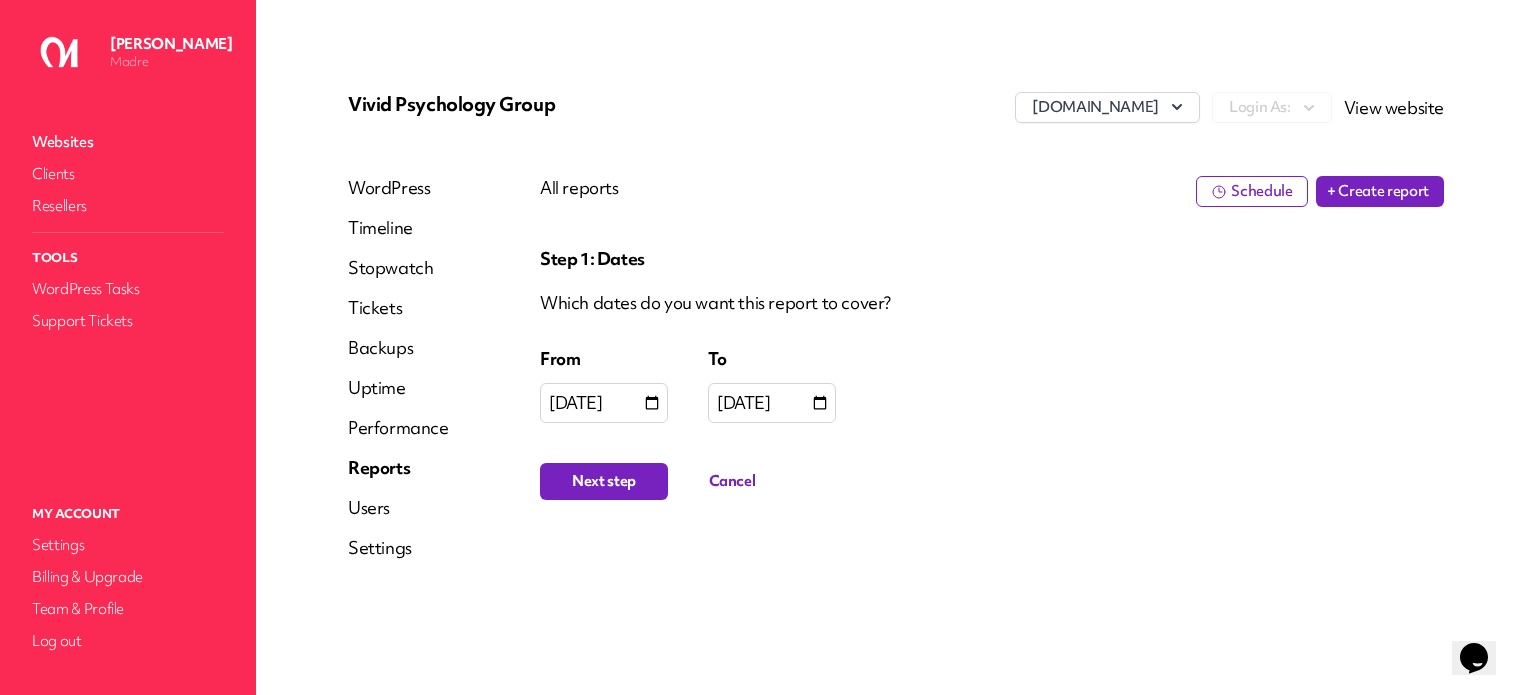 click on "Next step" at bounding box center [604, 481] 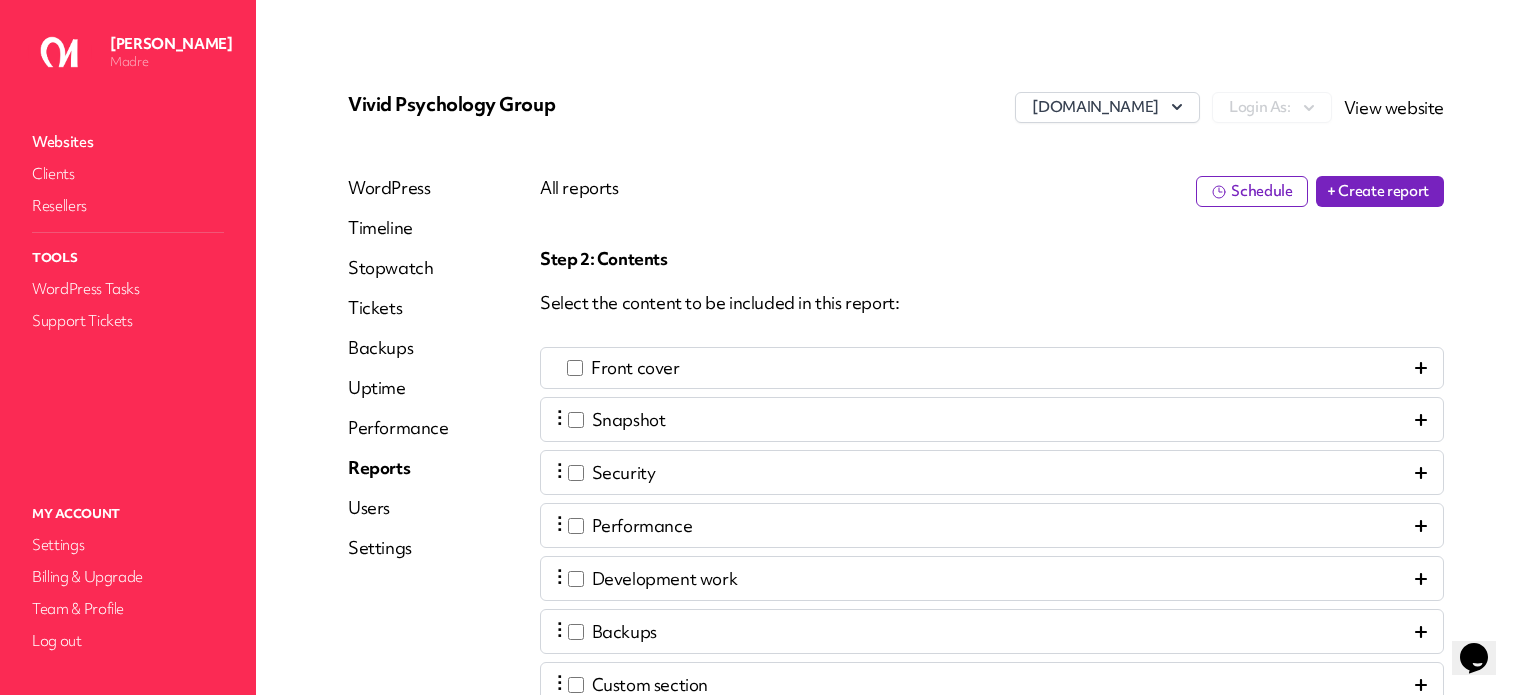 scroll, scrollTop: 388, scrollLeft: 0, axis: vertical 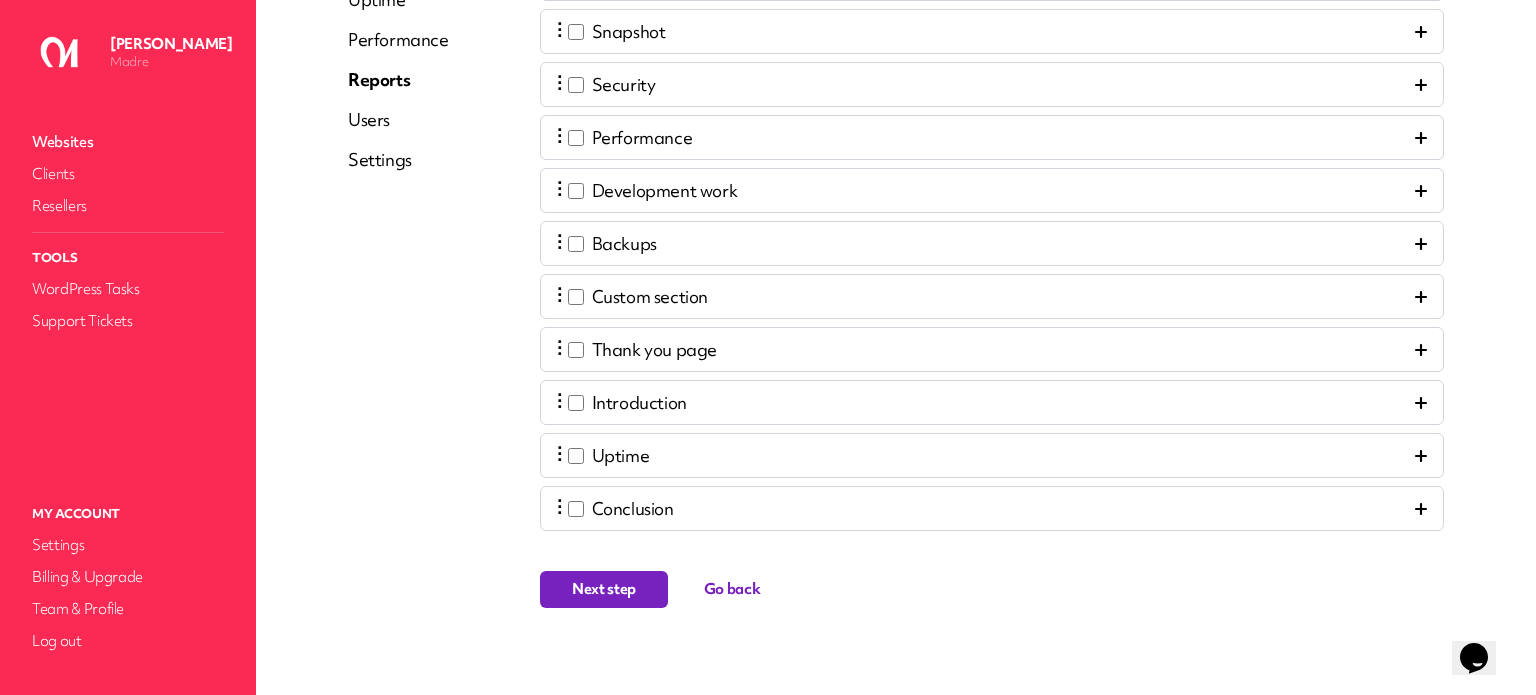 click on "Step 2: Contents   Select the content to be included in this report:       Front cover                           ⋮     Snapshot                           ⋮     Security                           ⋮     Performance                           ⋮     Development work                           ⋮     Backups                           ⋮     Custom section                           ⋮     Thank you page                           ⋮     Introduction                           ⋮     Uptime                           ⋮     Conclusion                             Next step
Go back" at bounding box center [992, 269] 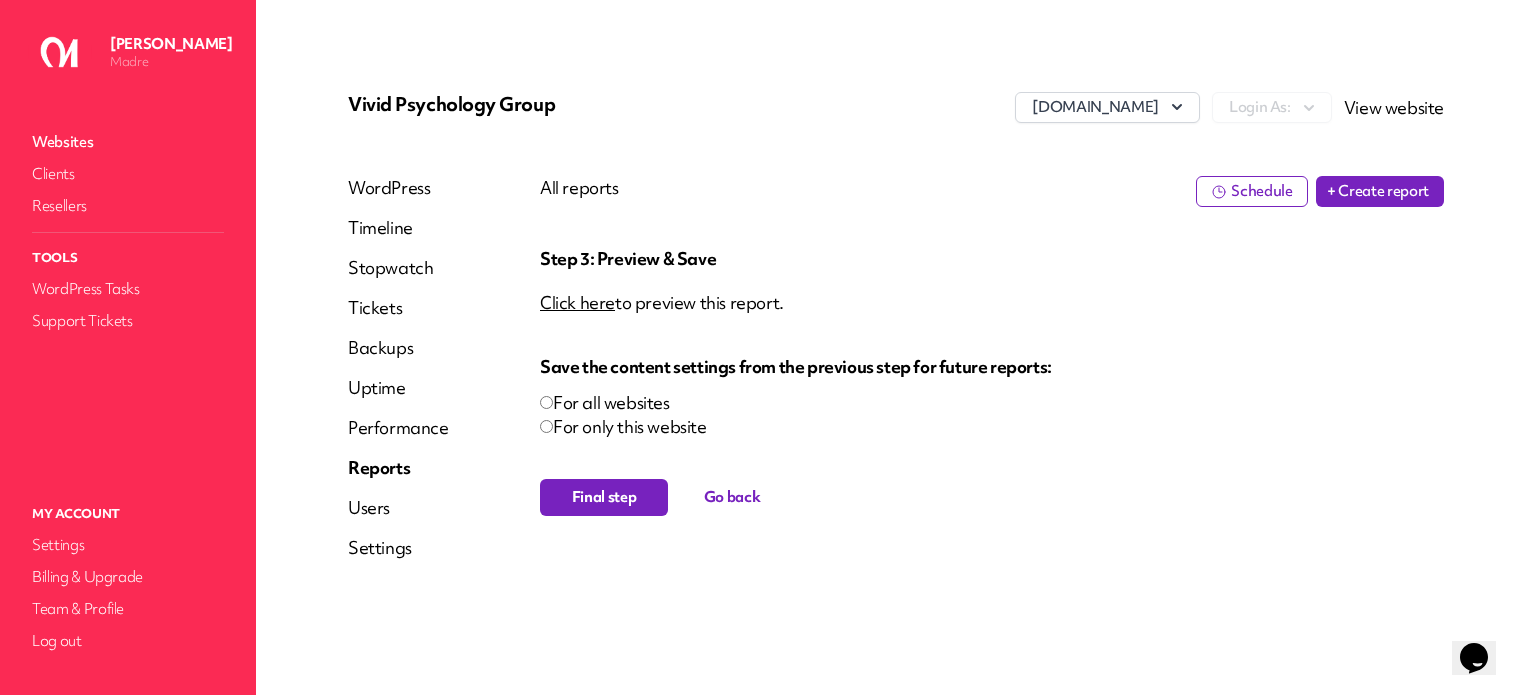 scroll, scrollTop: 0, scrollLeft: 0, axis: both 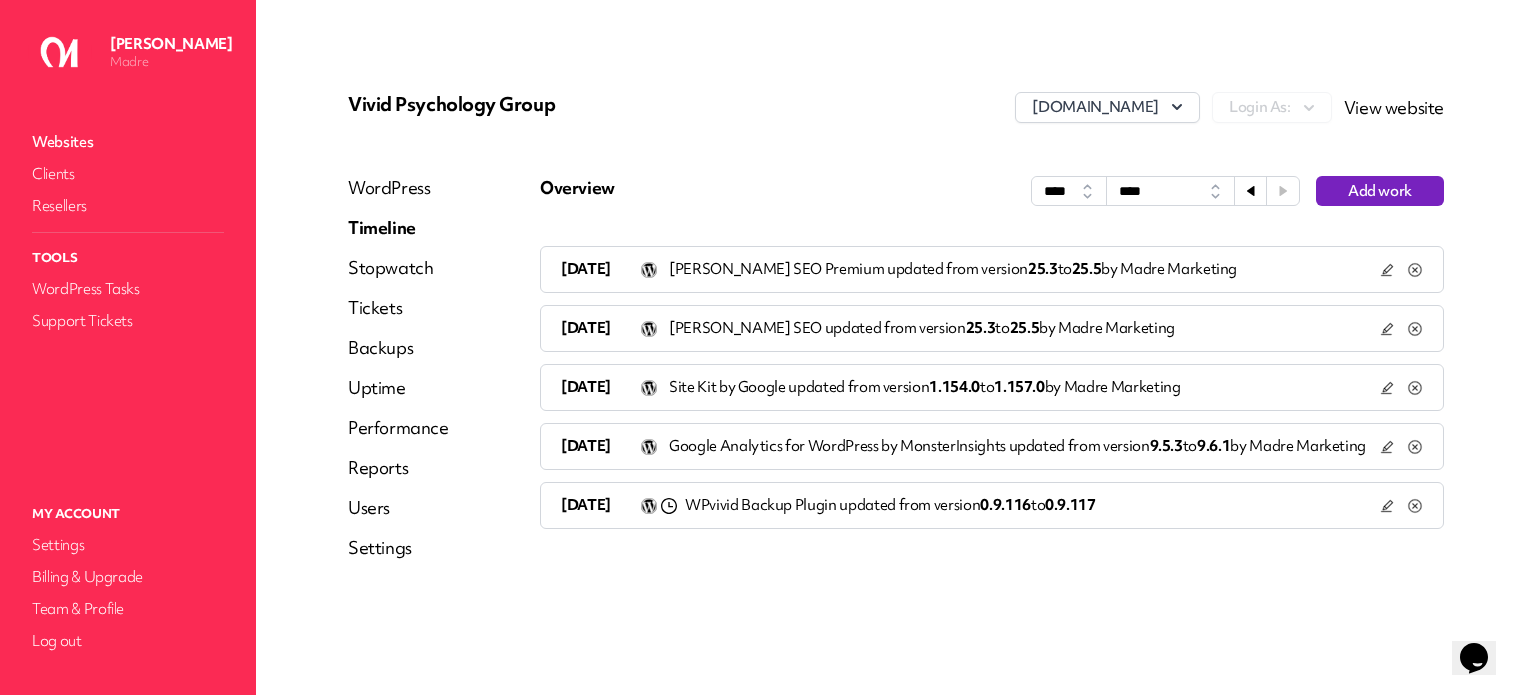 click 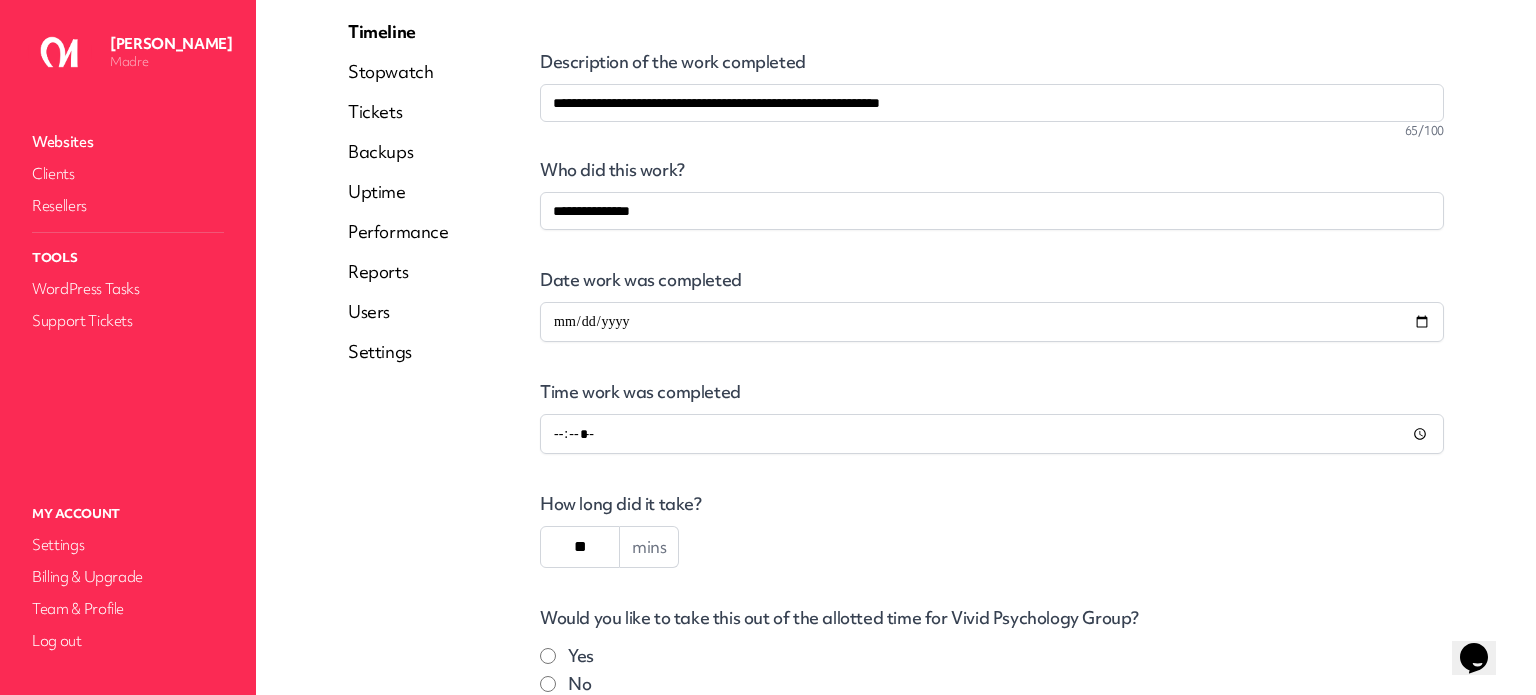 scroll, scrollTop: 200, scrollLeft: 0, axis: vertical 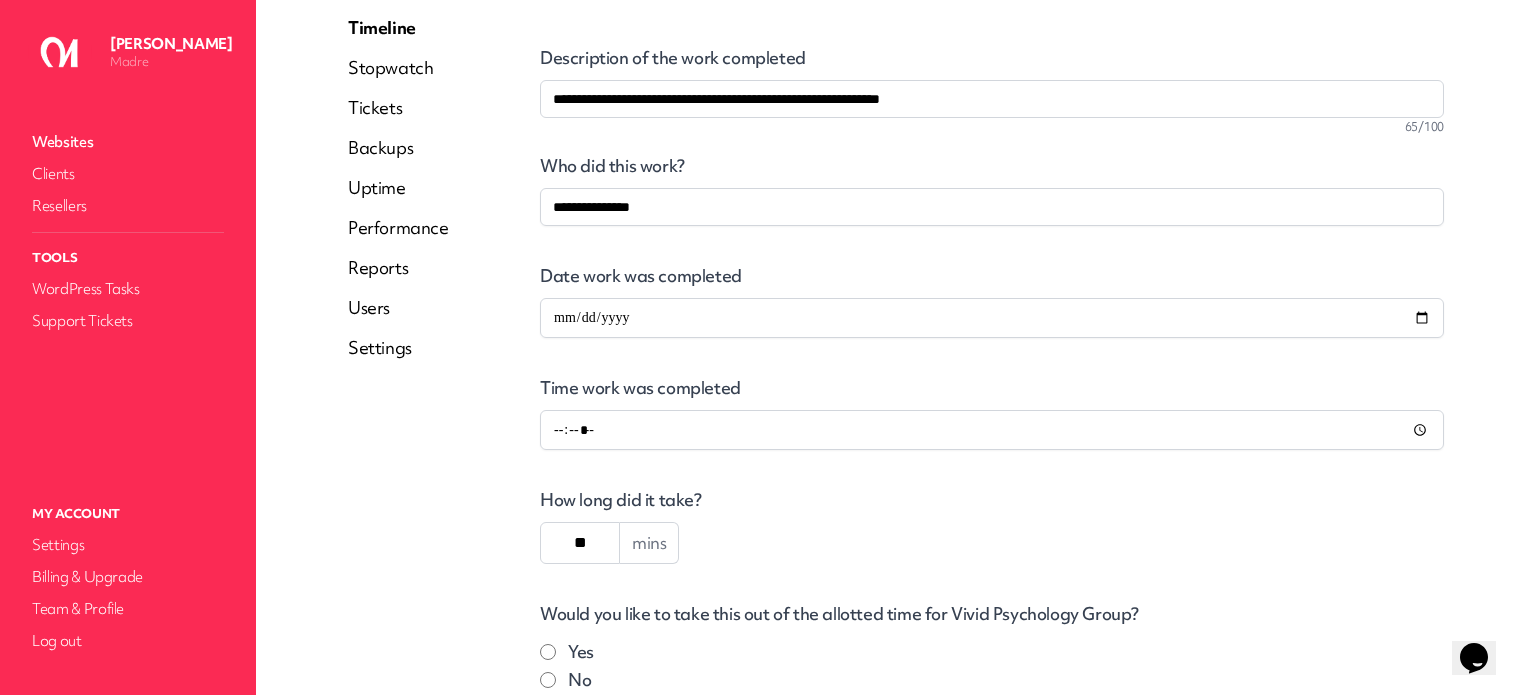 click on "**" at bounding box center (580, 543) 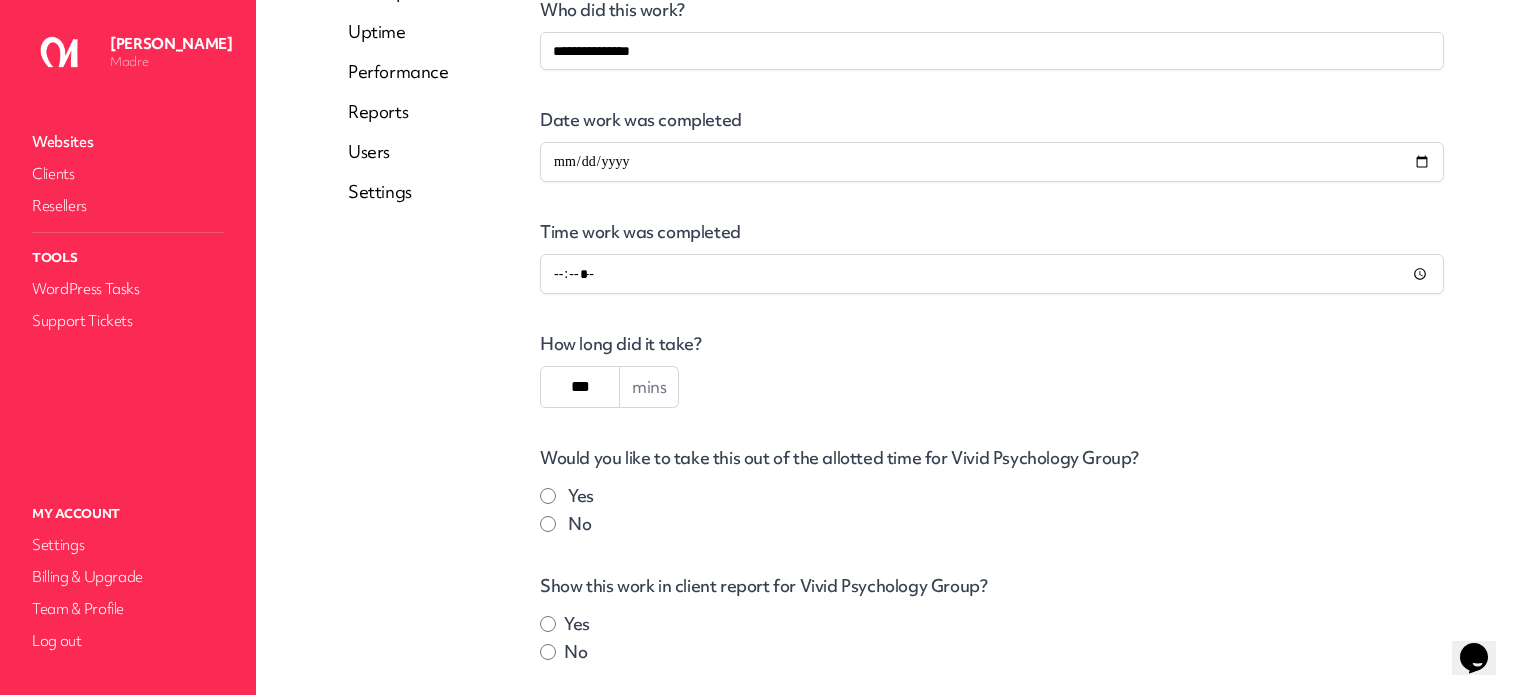 scroll, scrollTop: 500, scrollLeft: 0, axis: vertical 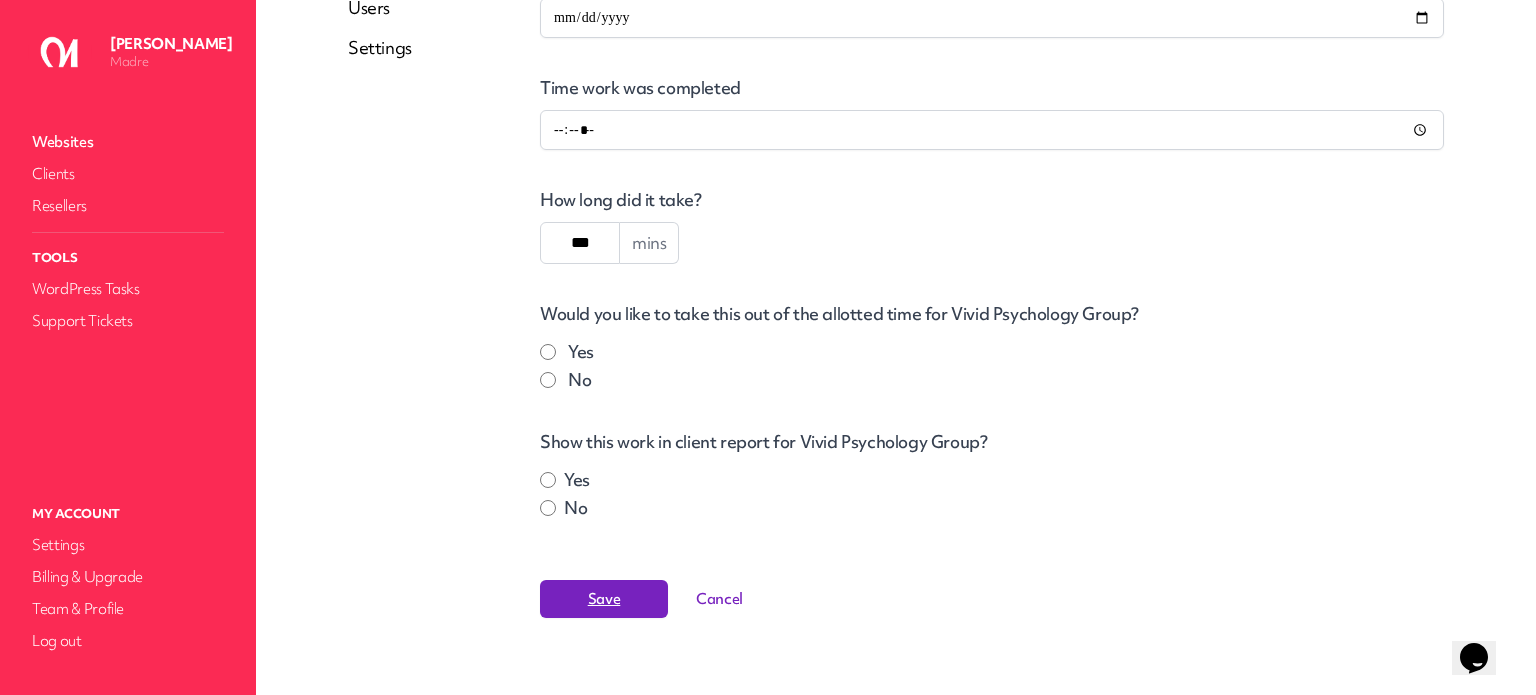 type on "***" 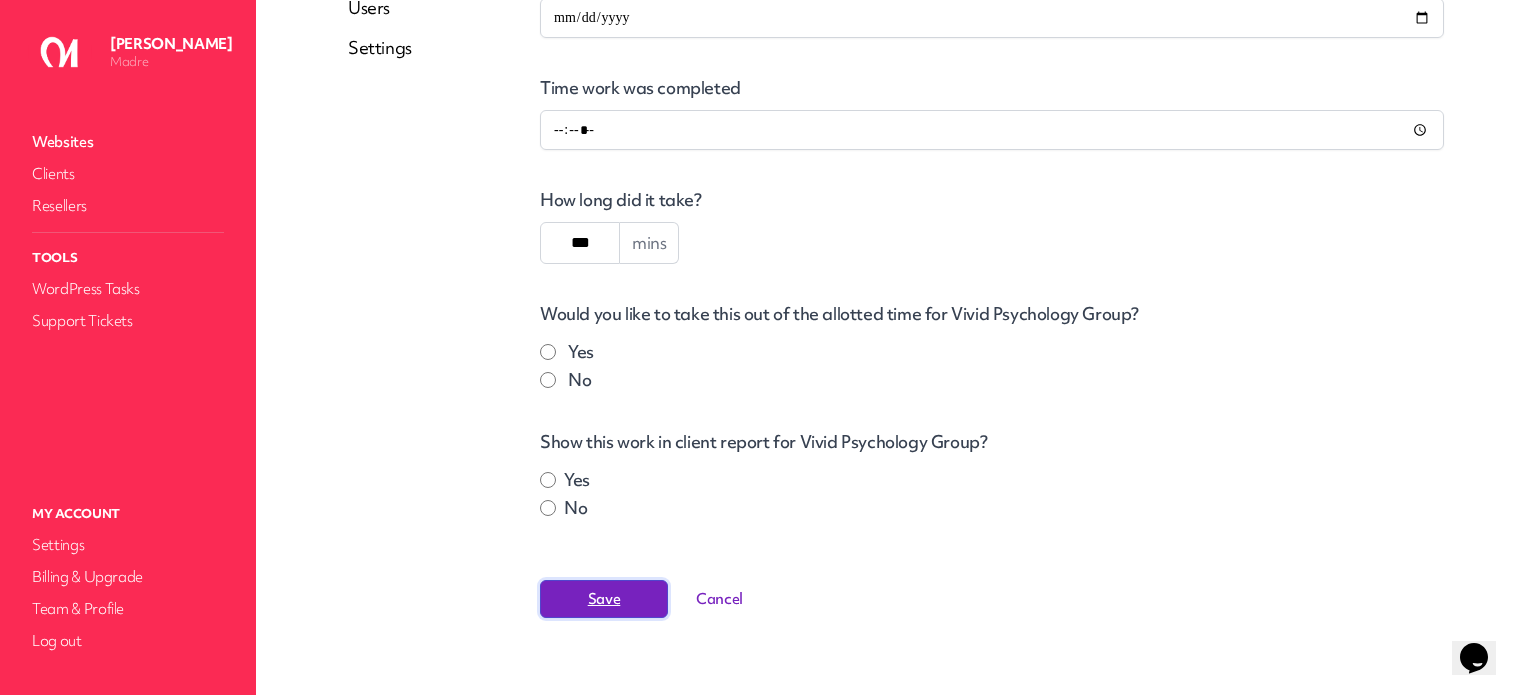 click on "Save" at bounding box center [604, 599] 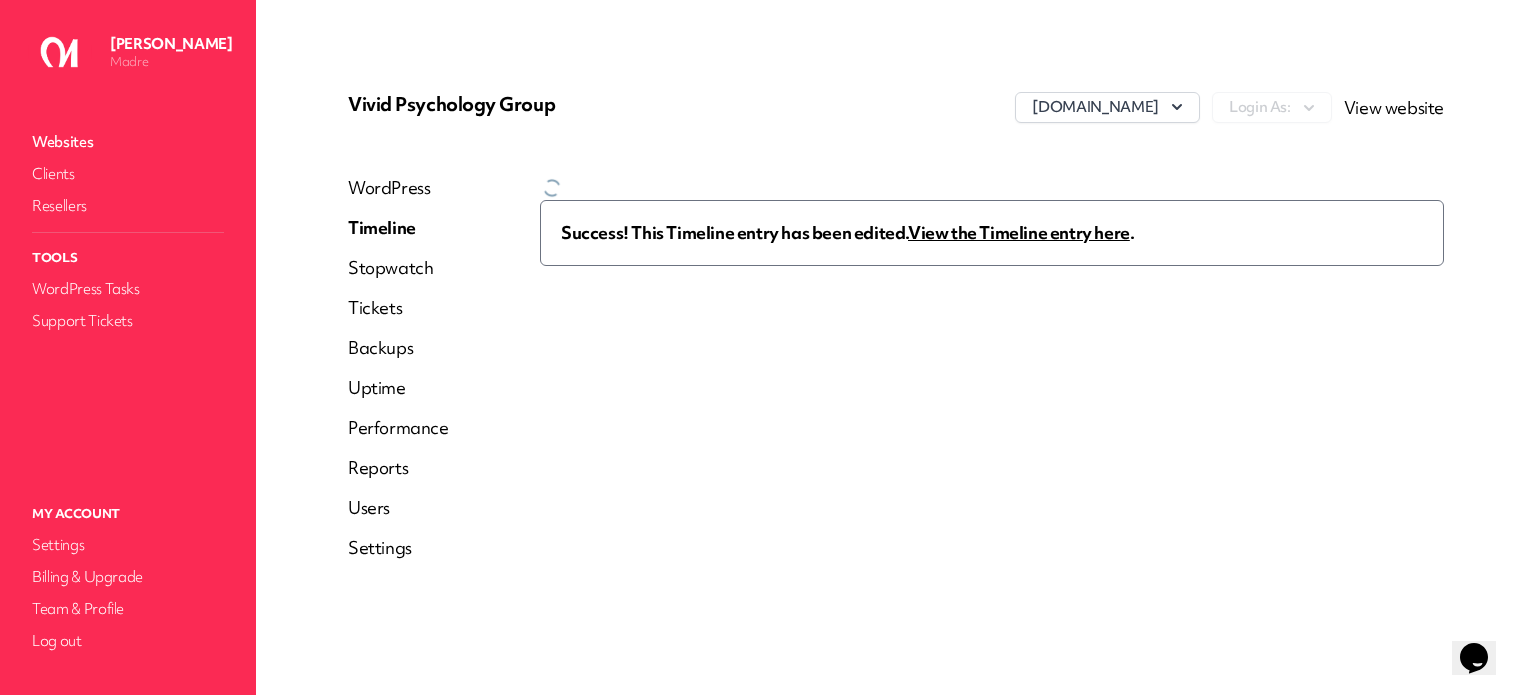 scroll, scrollTop: 0, scrollLeft: 0, axis: both 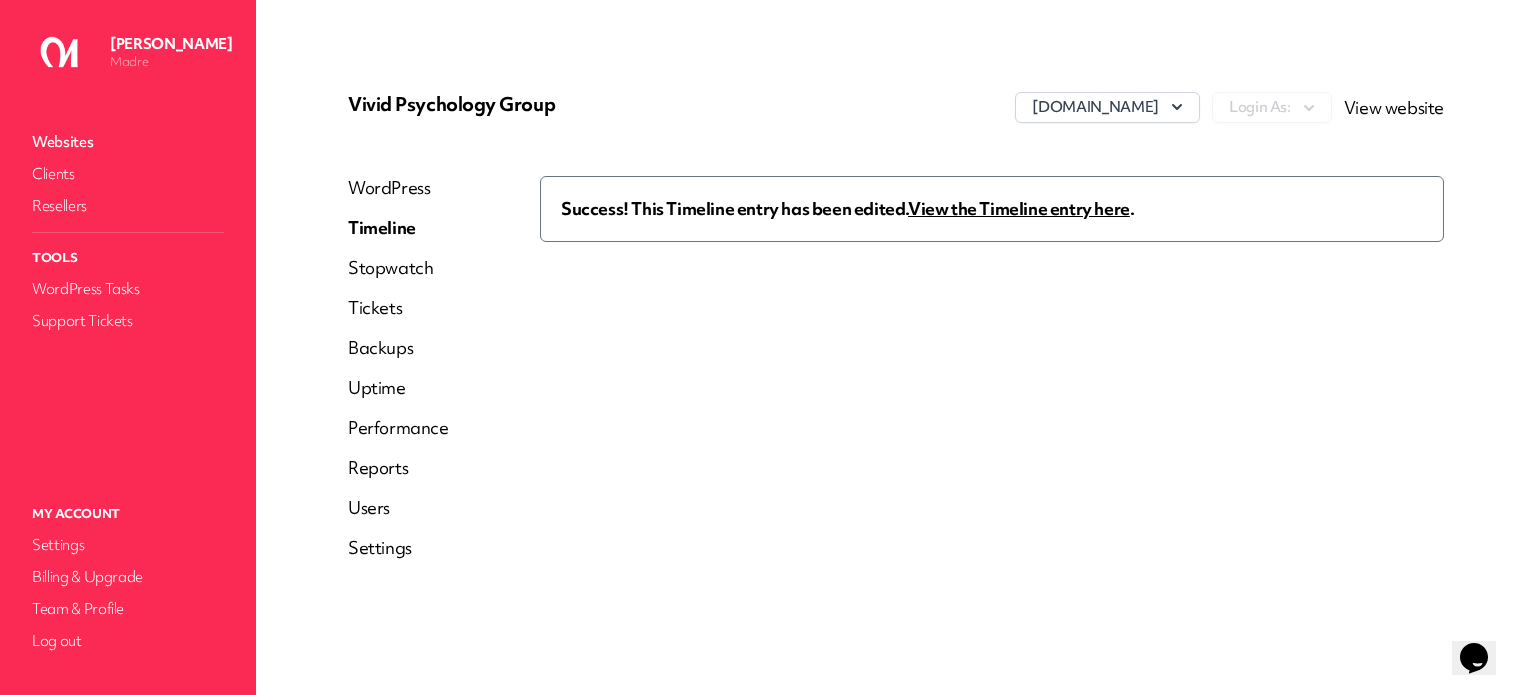 click on "View
the
Timeline entry here" at bounding box center (1019, 208) 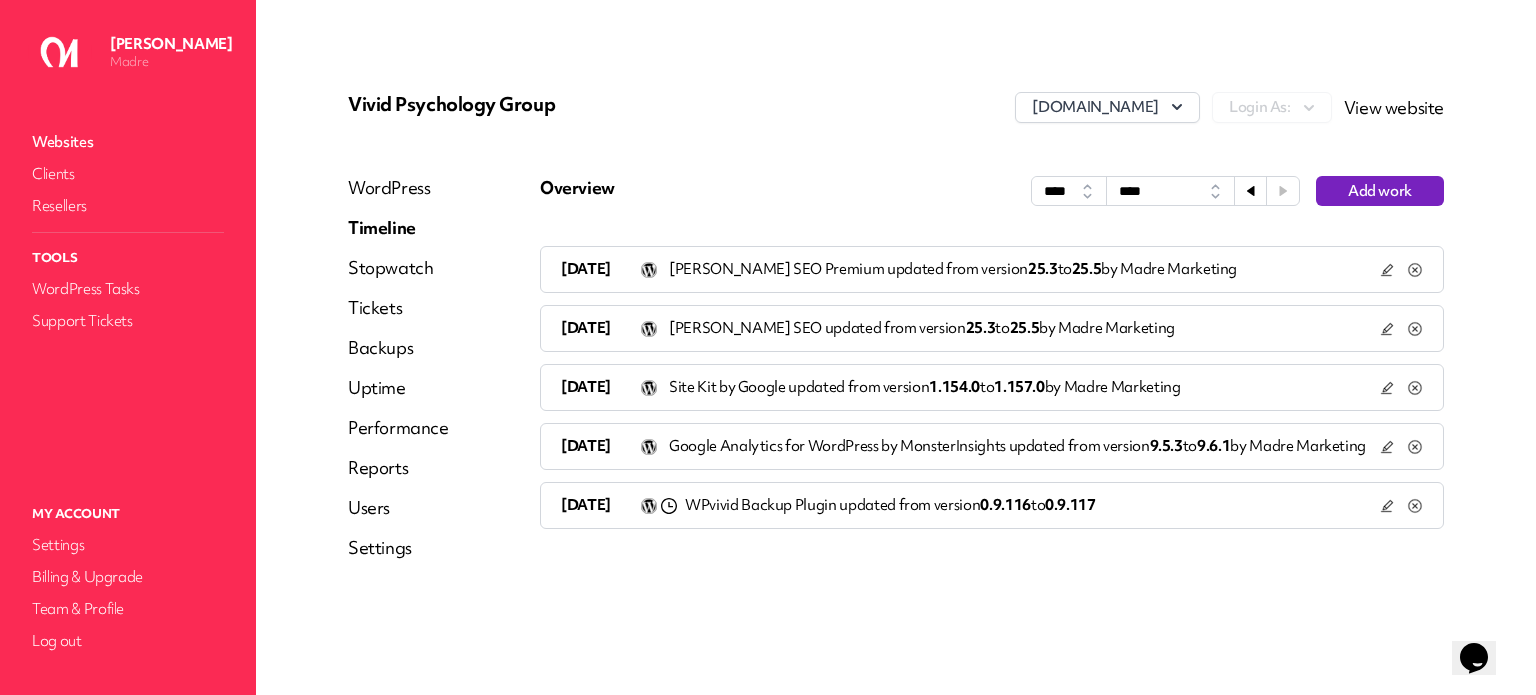click 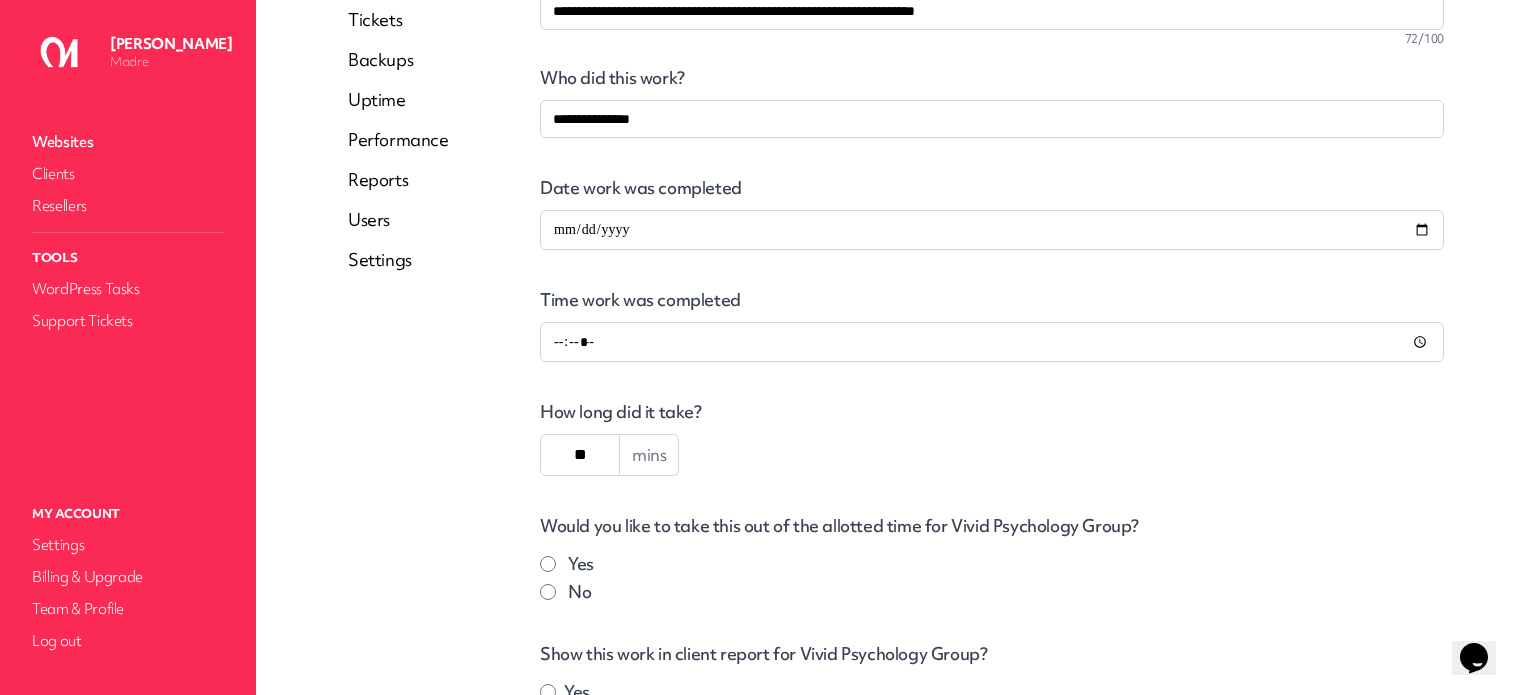 scroll, scrollTop: 300, scrollLeft: 0, axis: vertical 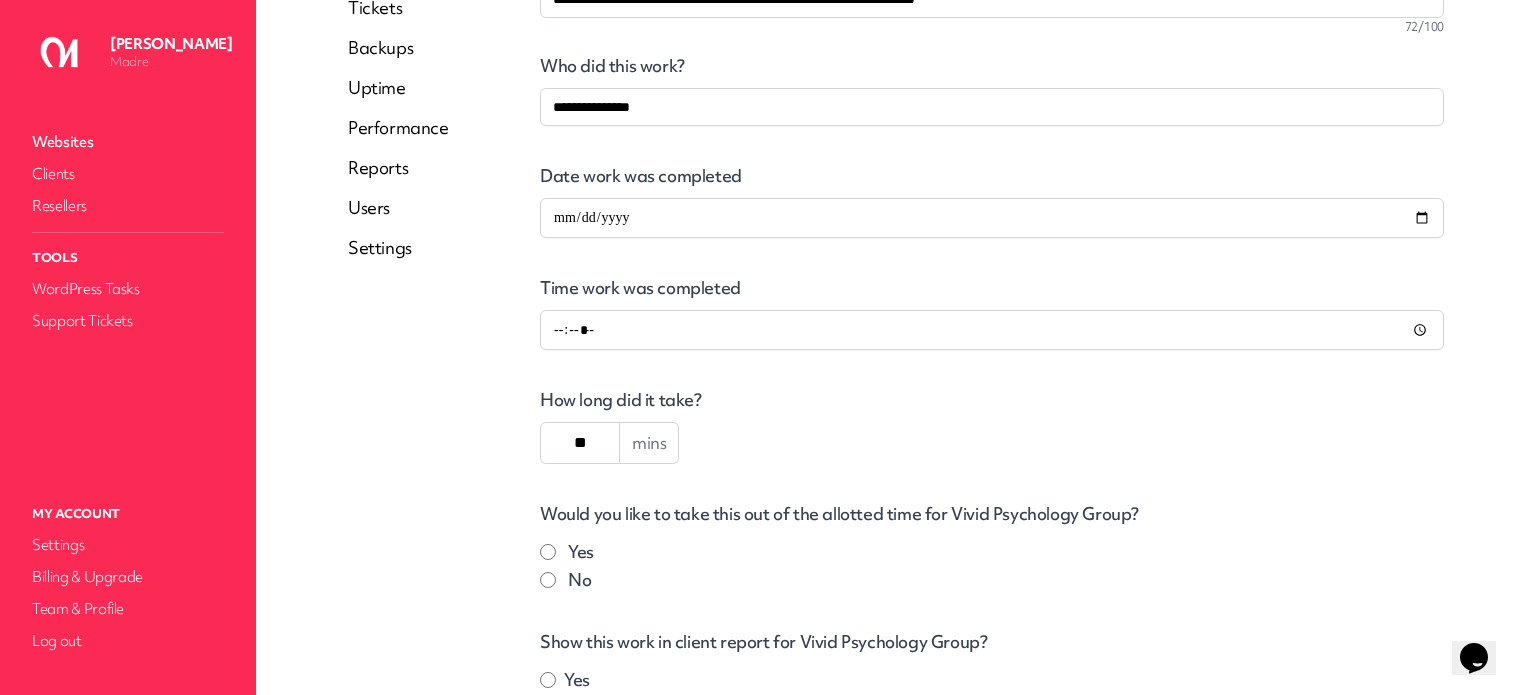 drag, startPoint x: 586, startPoint y: 438, endPoint x: 558, endPoint y: 440, distance: 28.071337 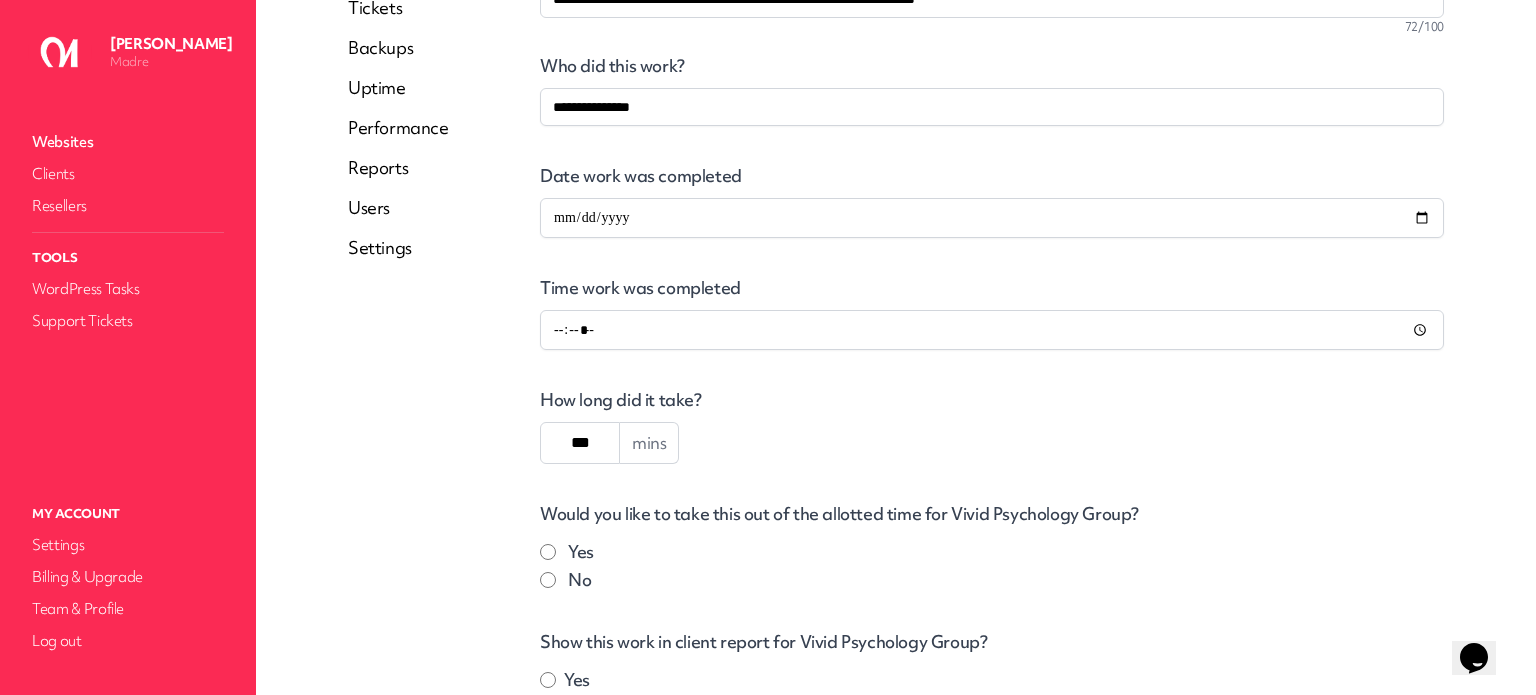 scroll, scrollTop: 524, scrollLeft: 0, axis: vertical 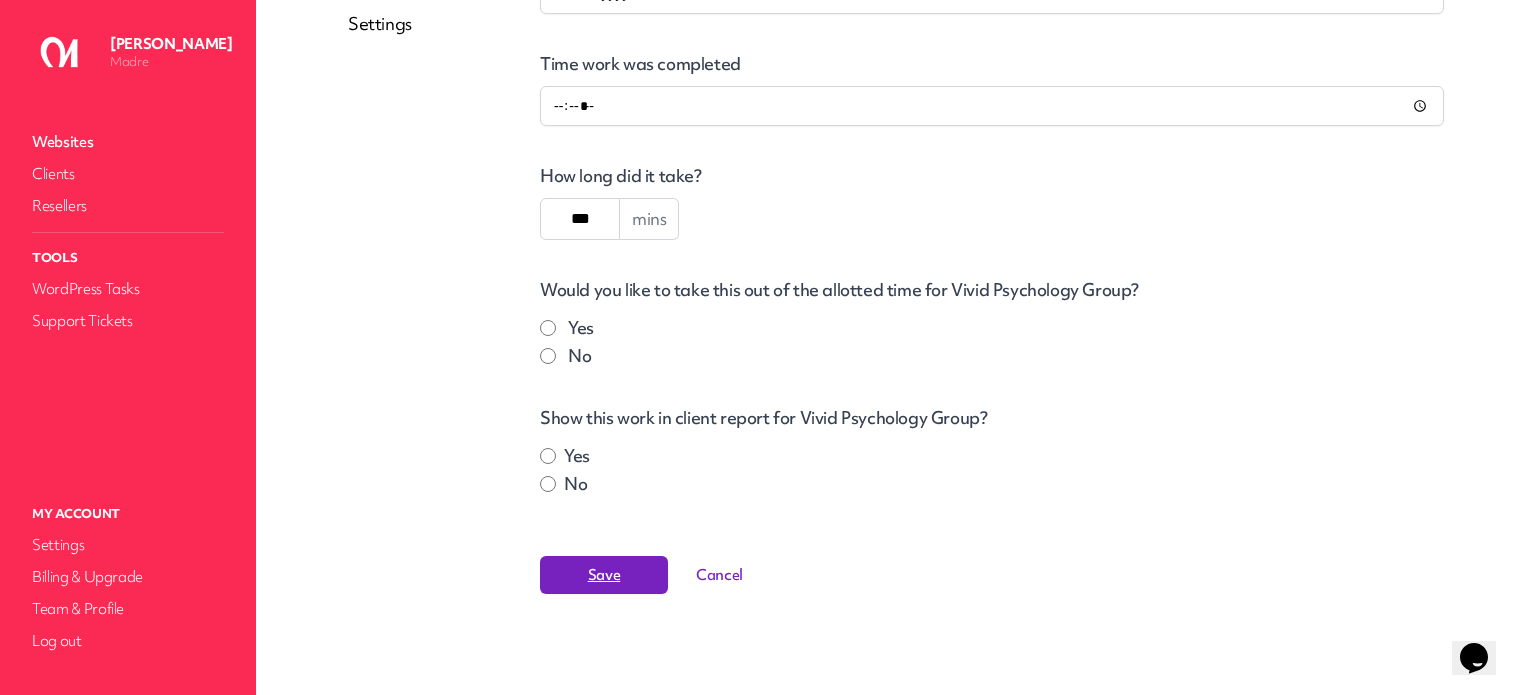 type on "***" 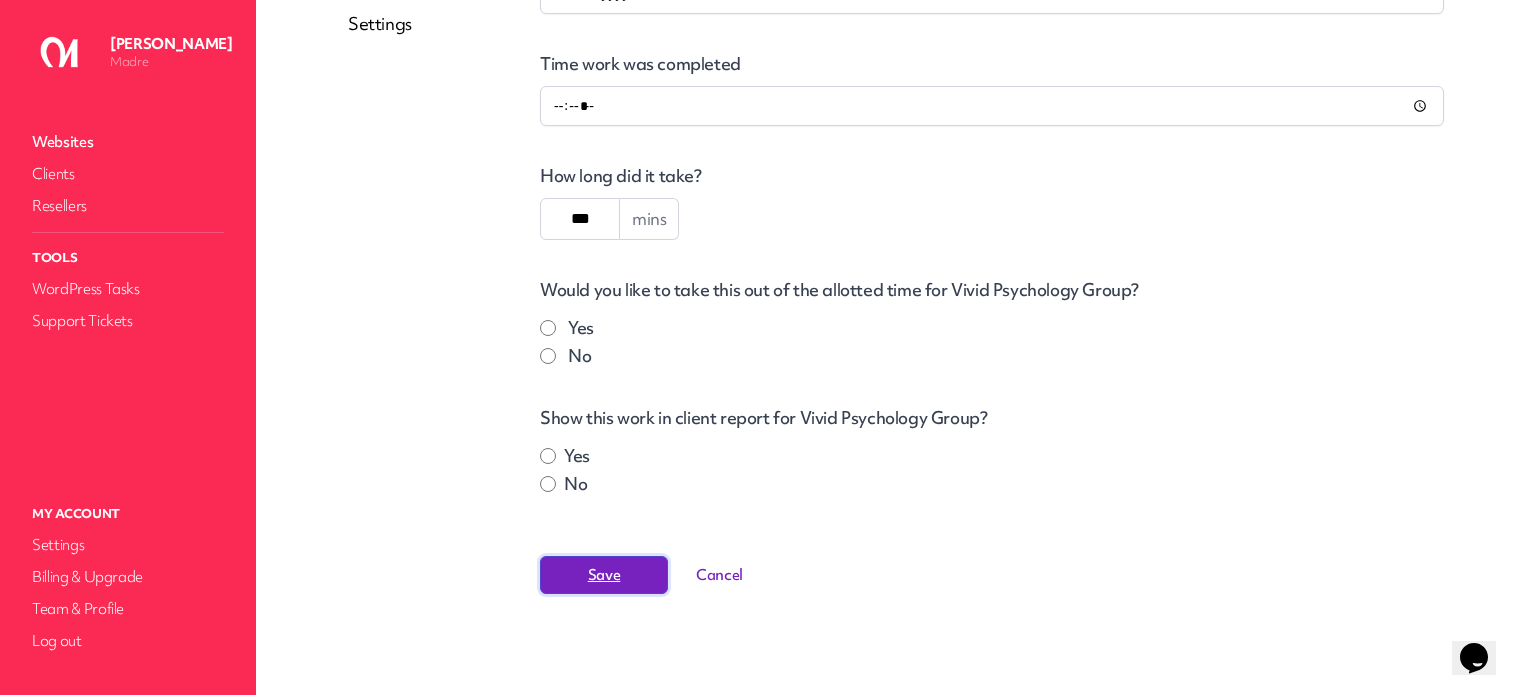 click on "Save" at bounding box center (604, 575) 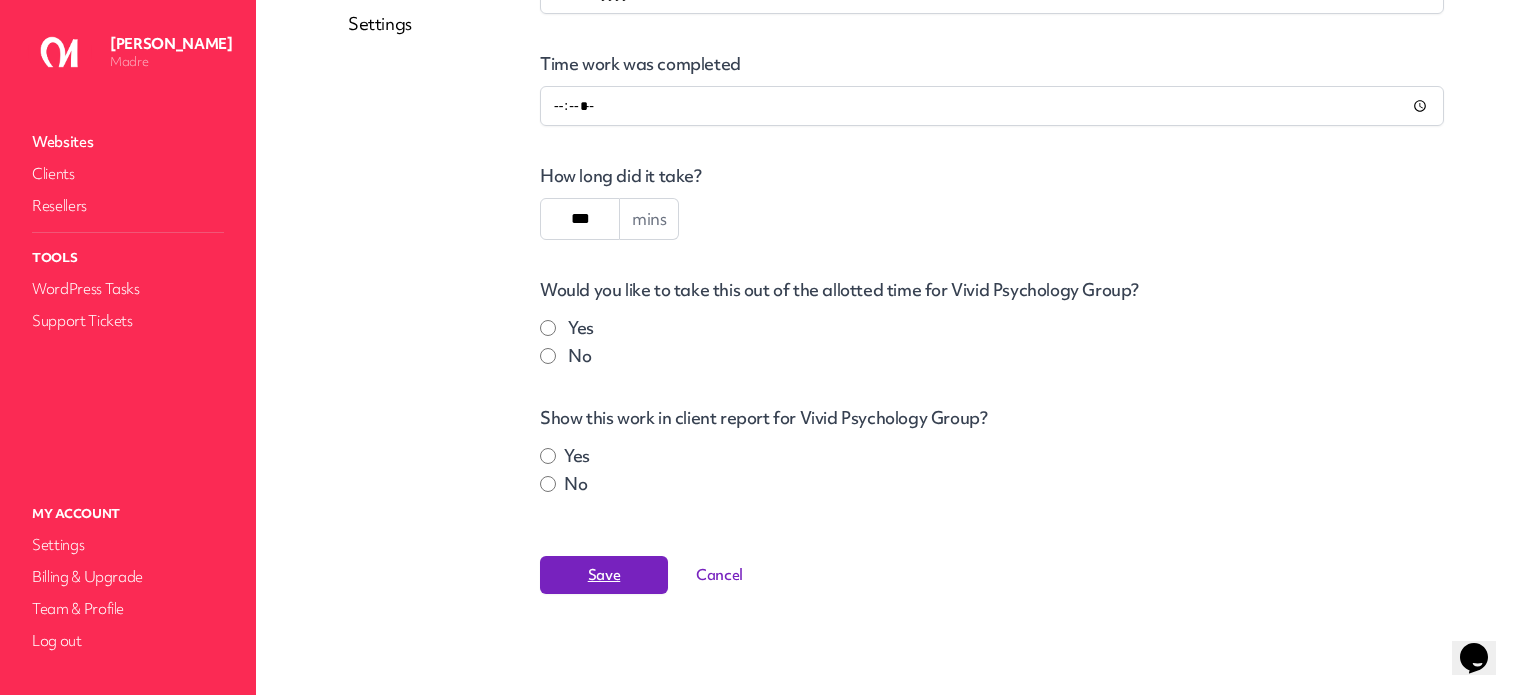 scroll, scrollTop: 0, scrollLeft: 0, axis: both 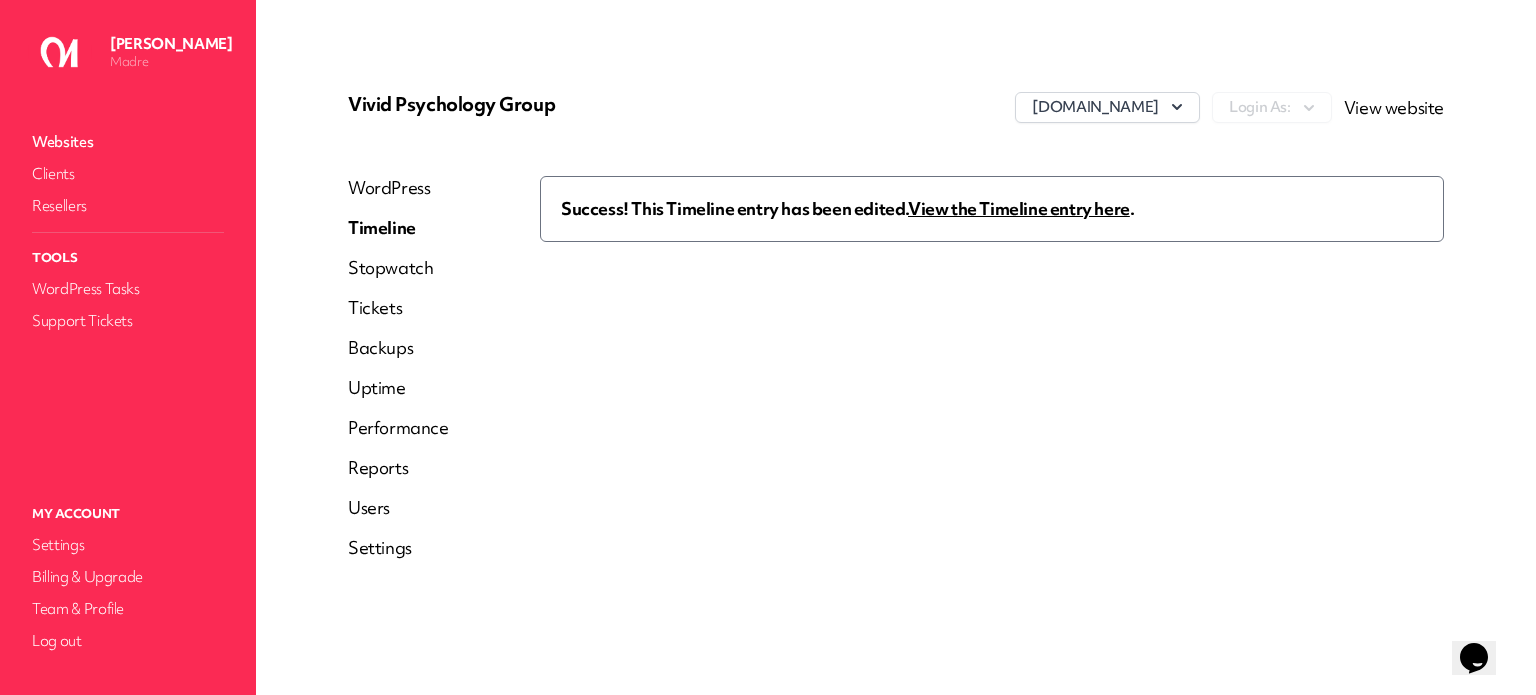 click on "View
the
Timeline entry here" at bounding box center [1019, 208] 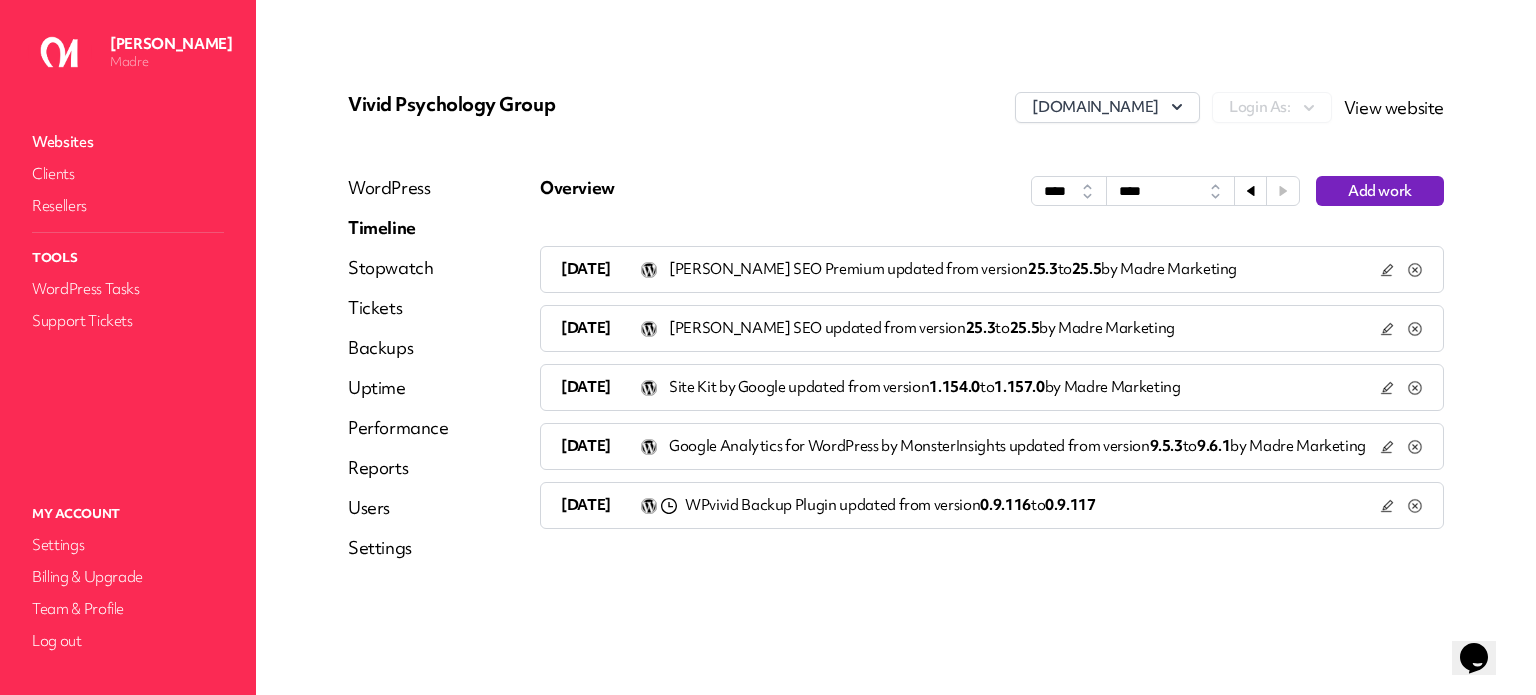 click 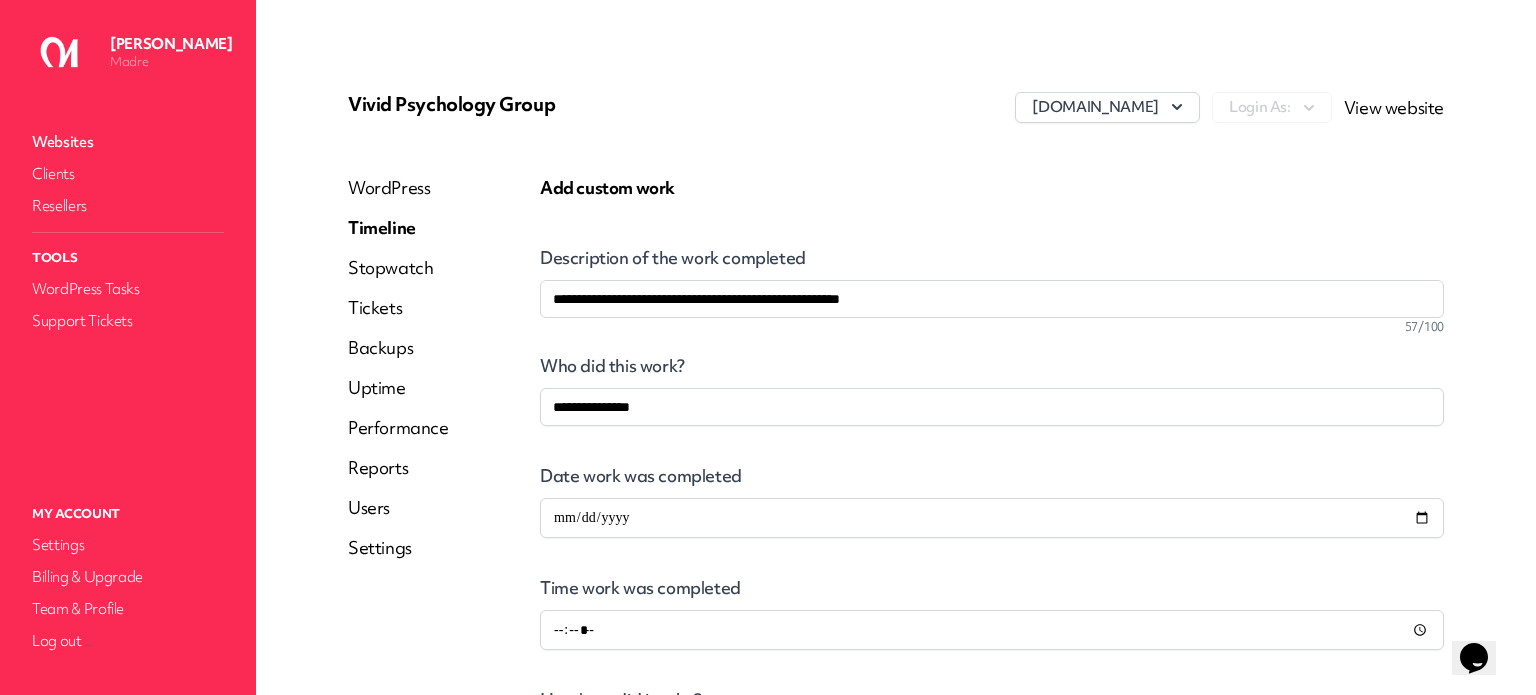scroll, scrollTop: 300, scrollLeft: 0, axis: vertical 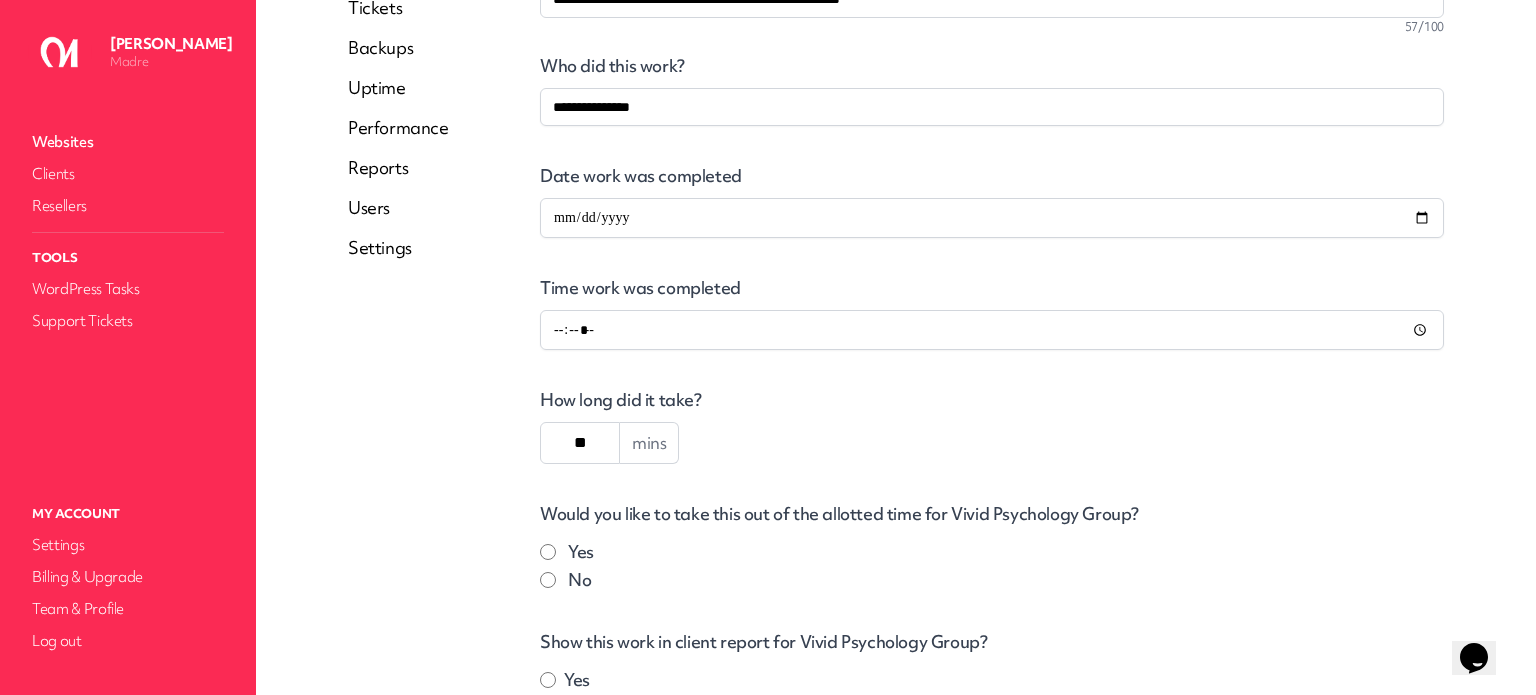drag, startPoint x: 583, startPoint y: 444, endPoint x: 565, endPoint y: 444, distance: 18 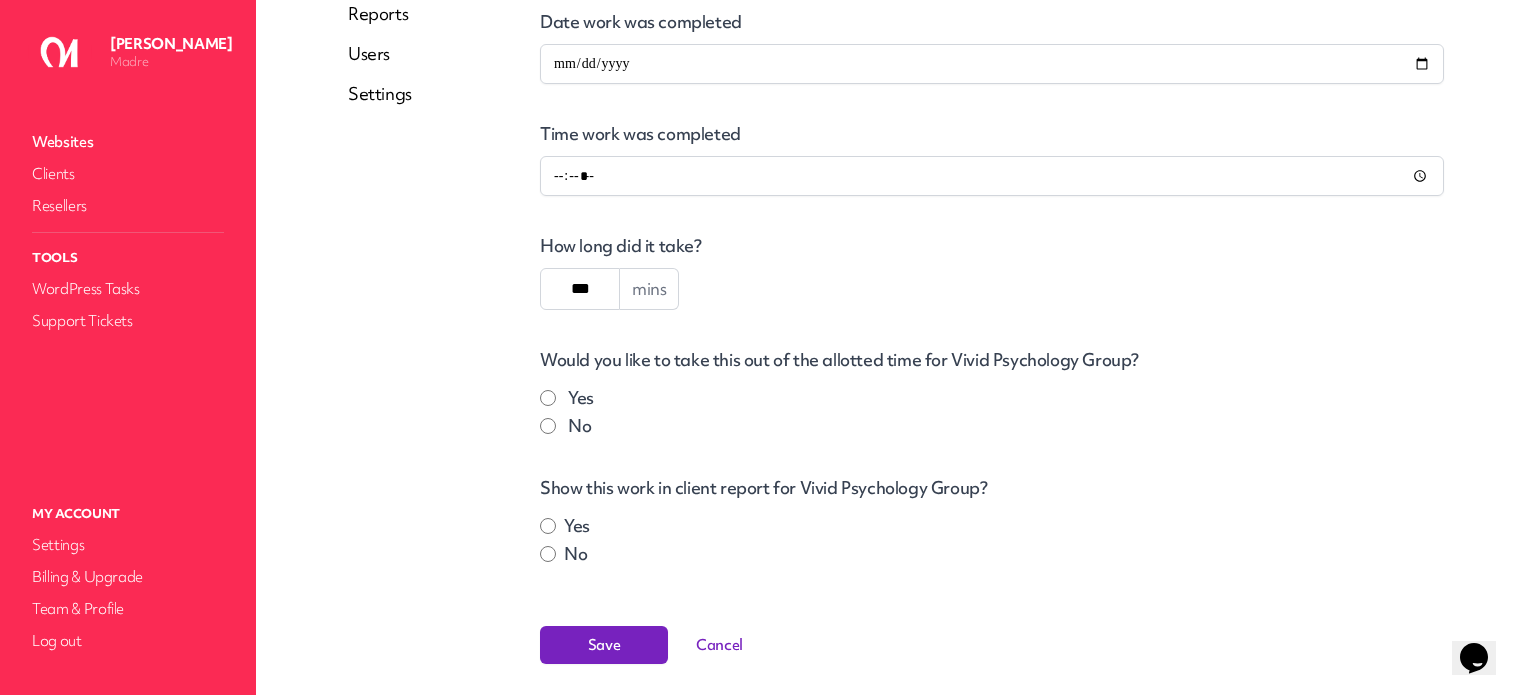 scroll, scrollTop: 524, scrollLeft: 0, axis: vertical 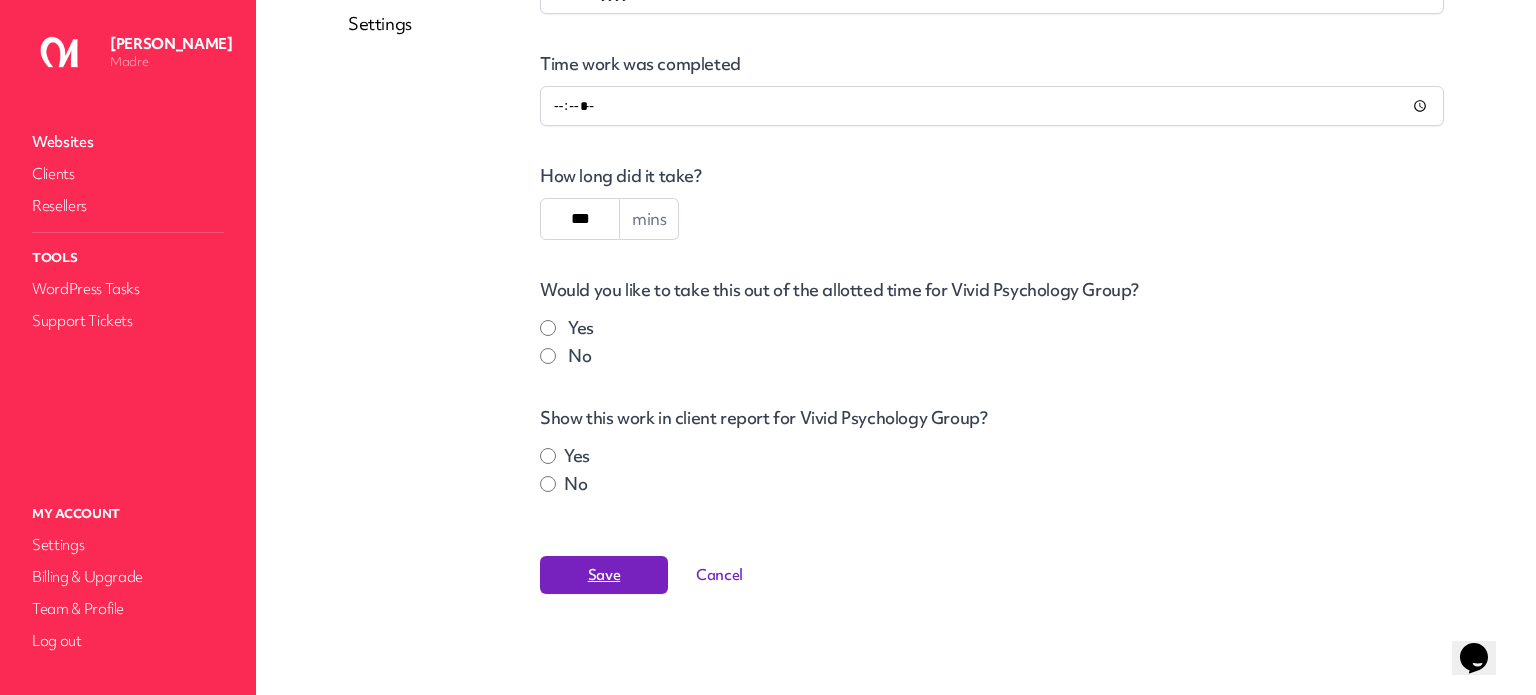 type on "***" 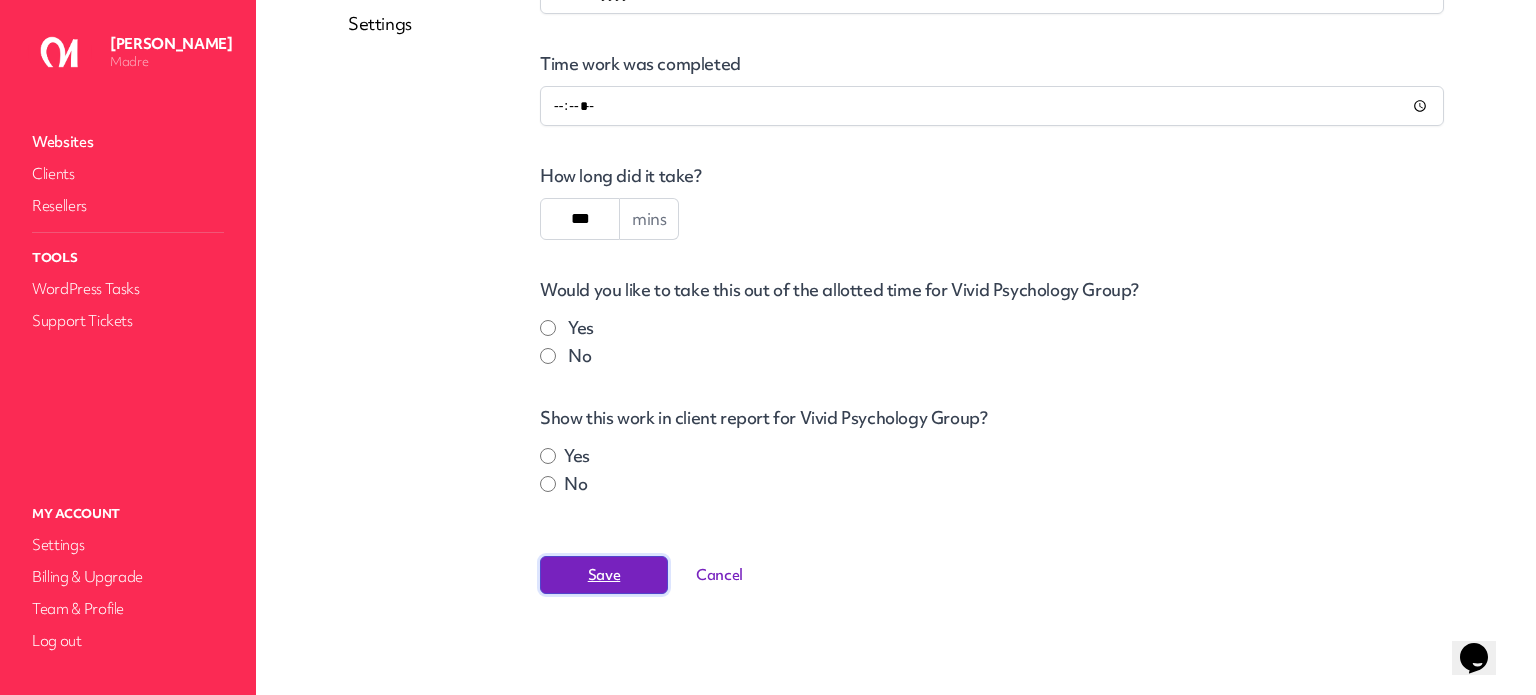 click on "Save" at bounding box center (604, 575) 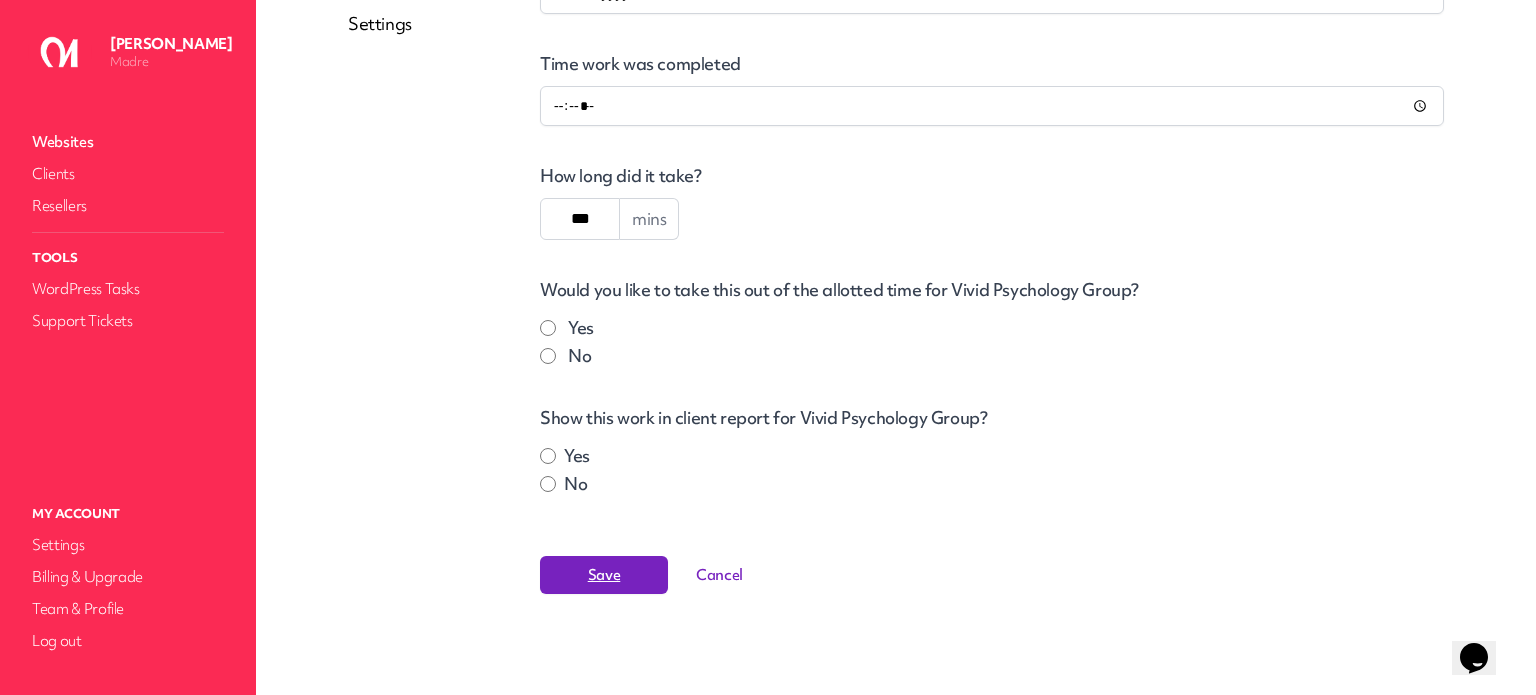 scroll, scrollTop: 0, scrollLeft: 0, axis: both 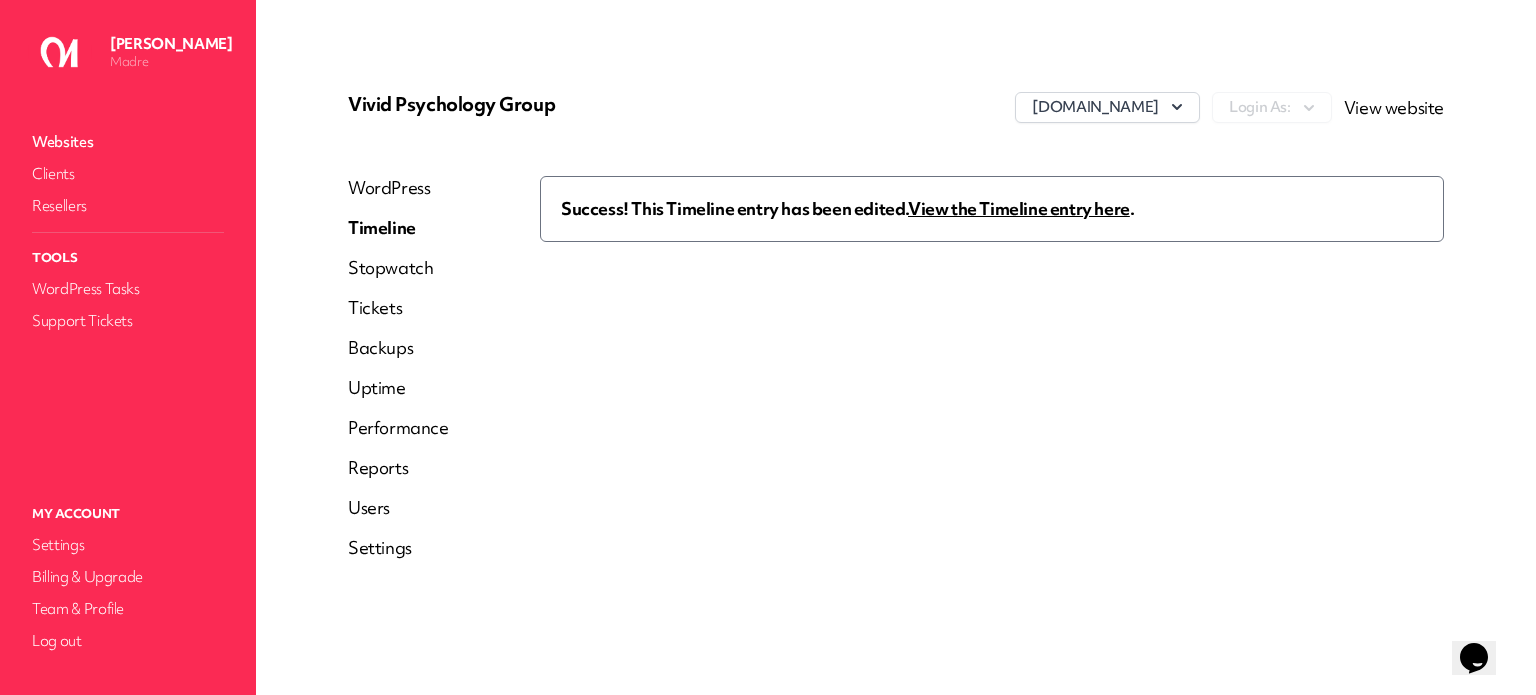click on "WordPress
Timeline
Stopwatch
Tickets
Backups
Uptime
Performance
Reports
Users
Settings" at bounding box center (398, 376) 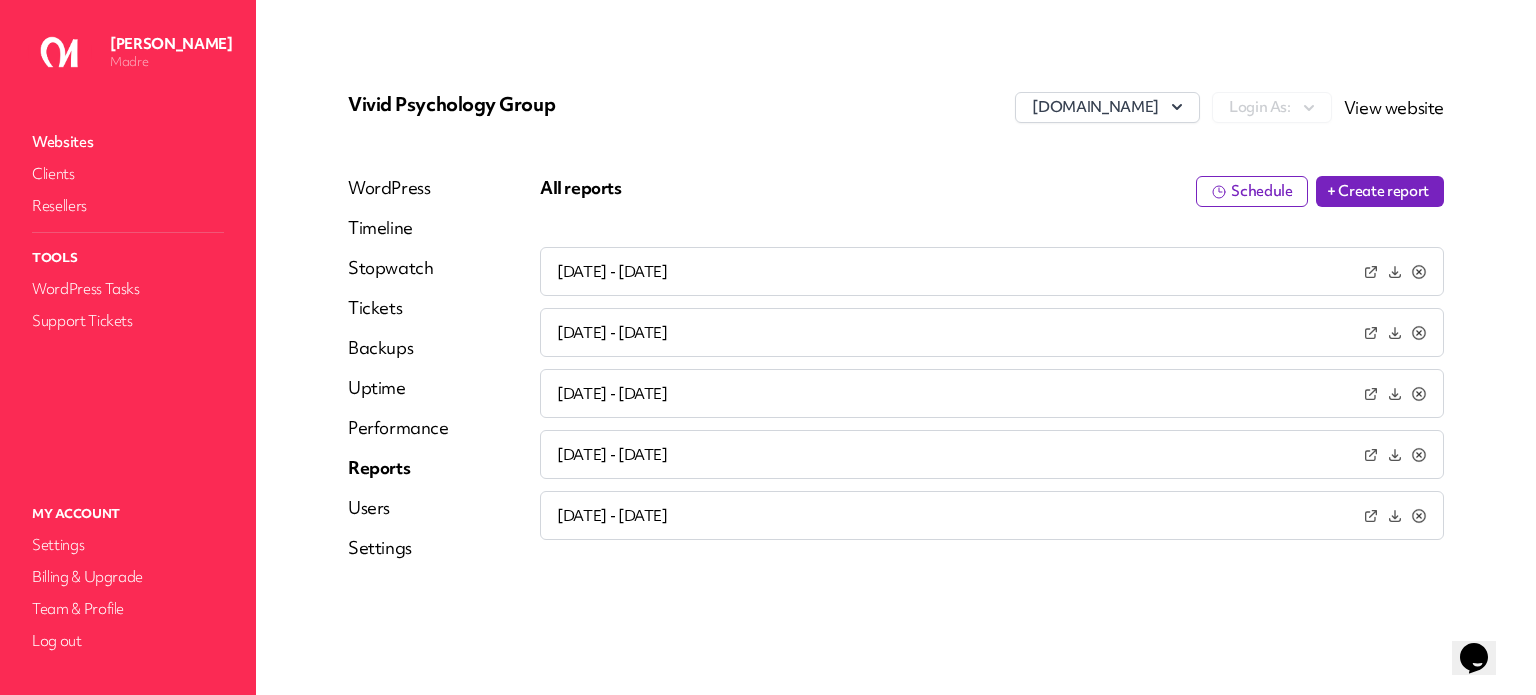 click 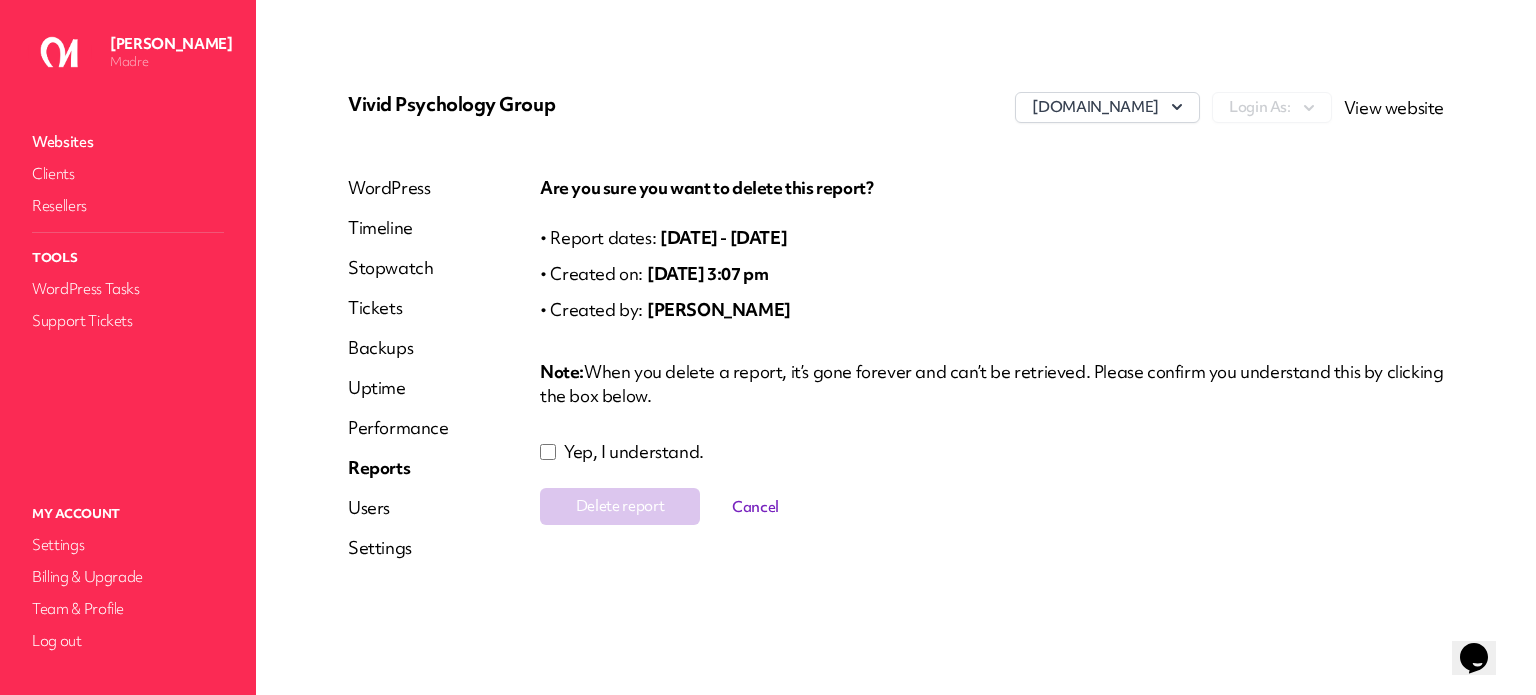 click on "WordPress
Timeline
Stopwatch
Tickets
Backups
Uptime
Performance
Reports
Users
Settings" at bounding box center [444, 376] 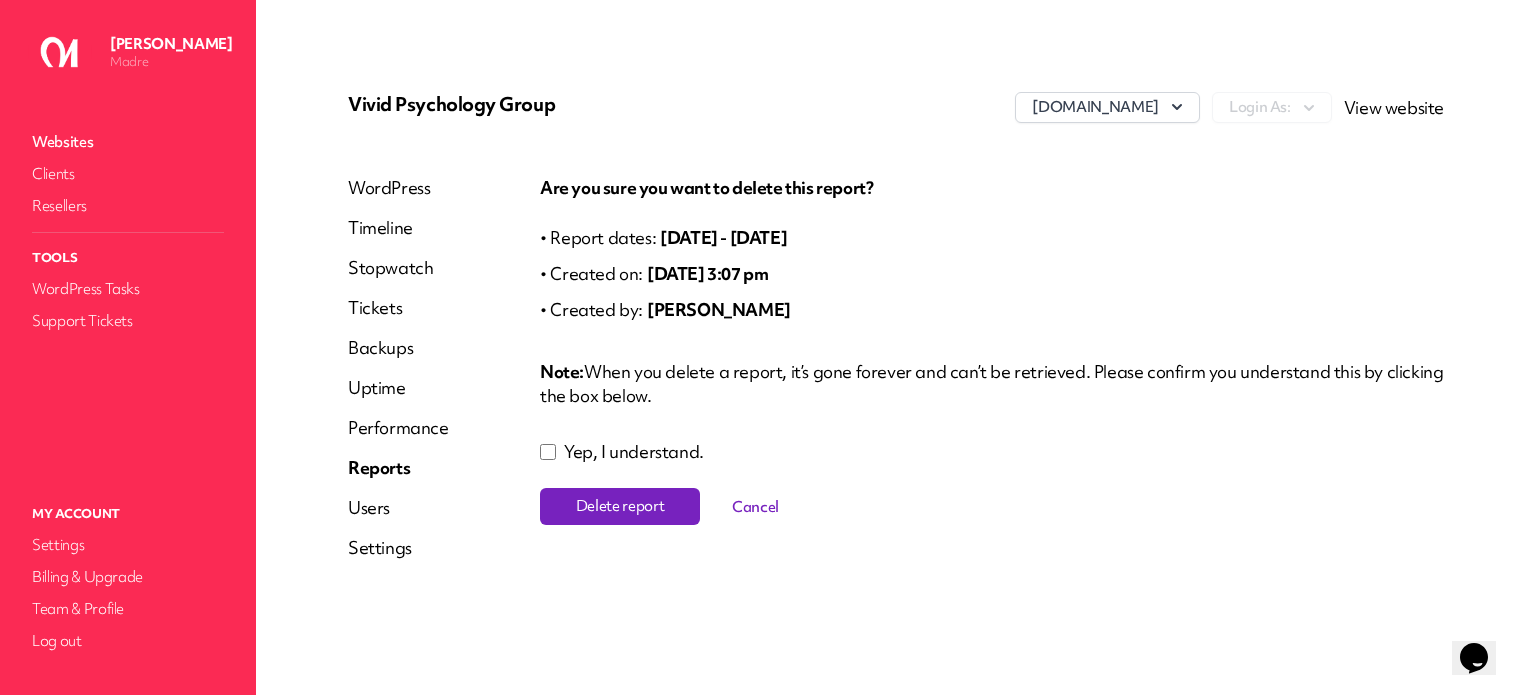 click on "Delete report" at bounding box center [620, 506] 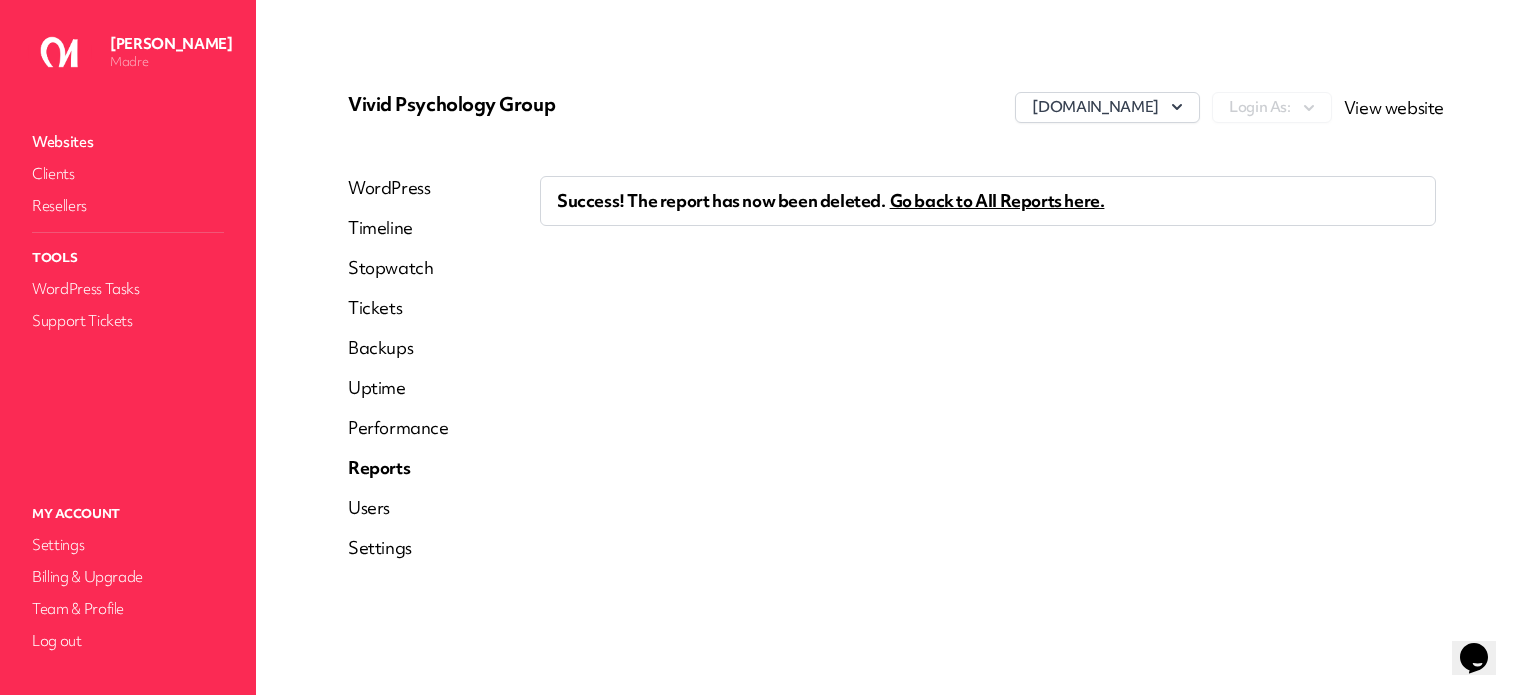click on "Go back to All Reports here." at bounding box center (997, 201) 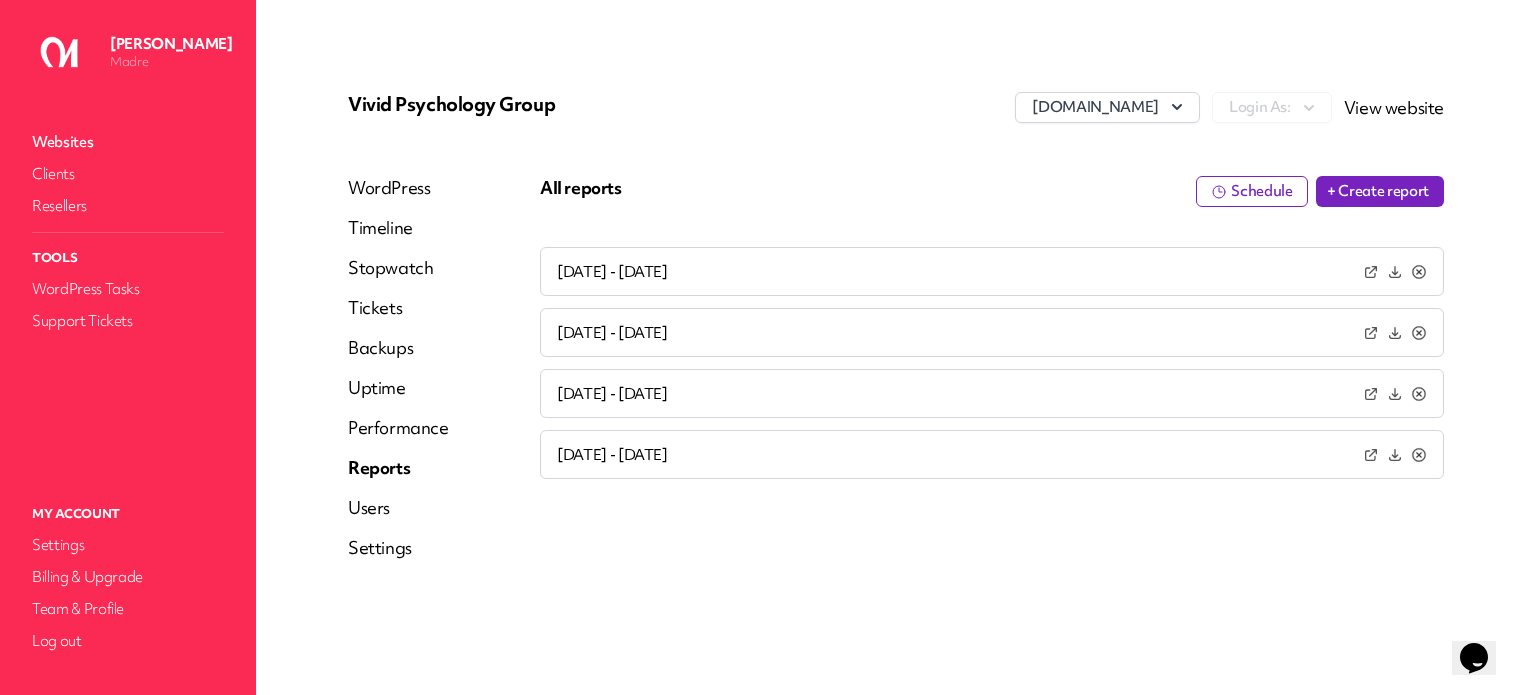 click on "+ Create report" at bounding box center (1380, 191) 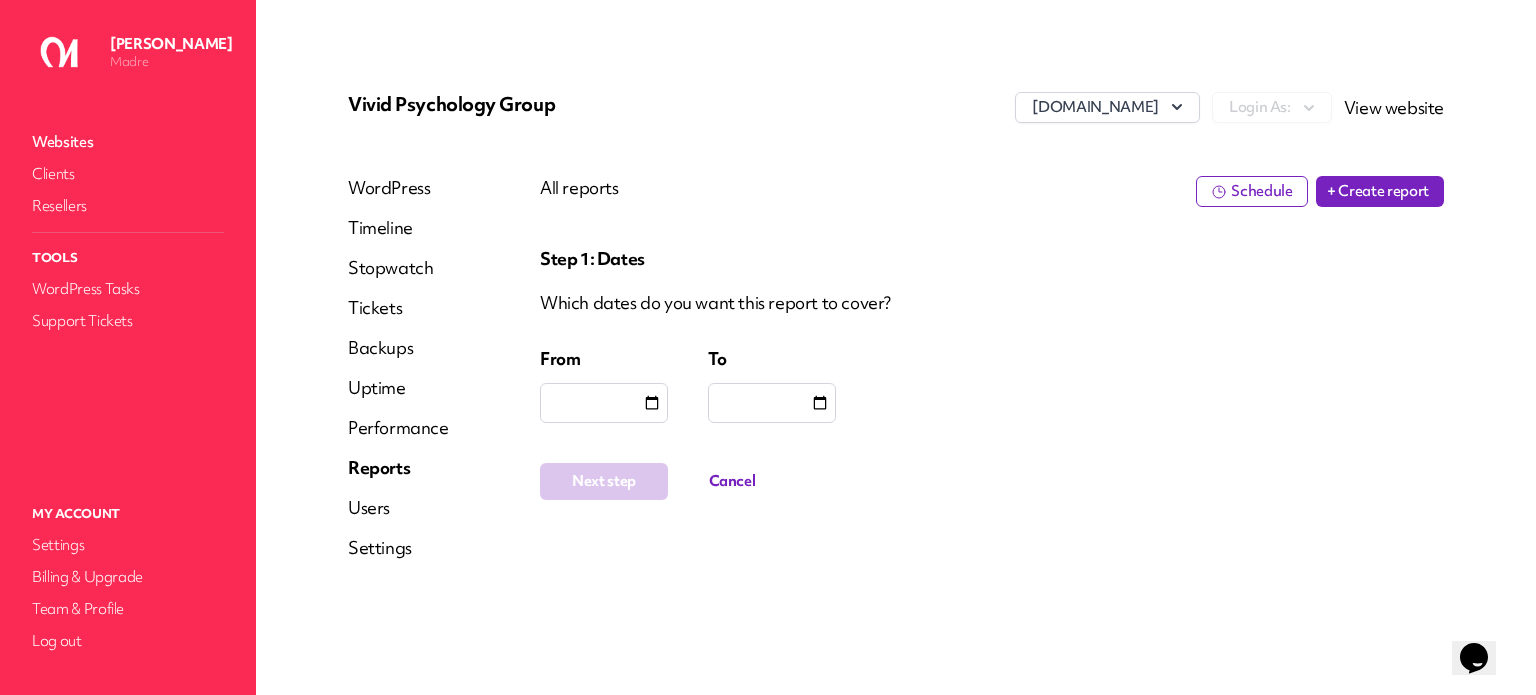 click at bounding box center [604, 403] 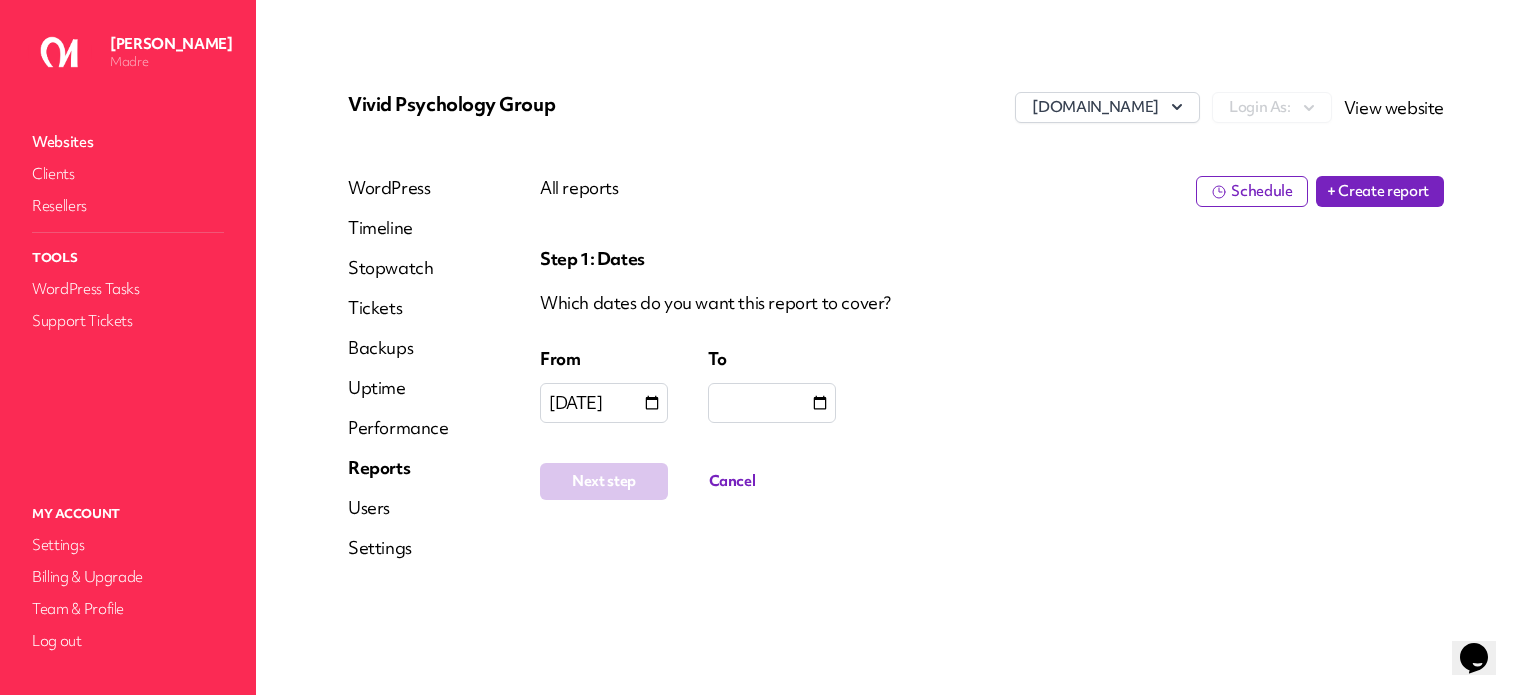 type on "**********" 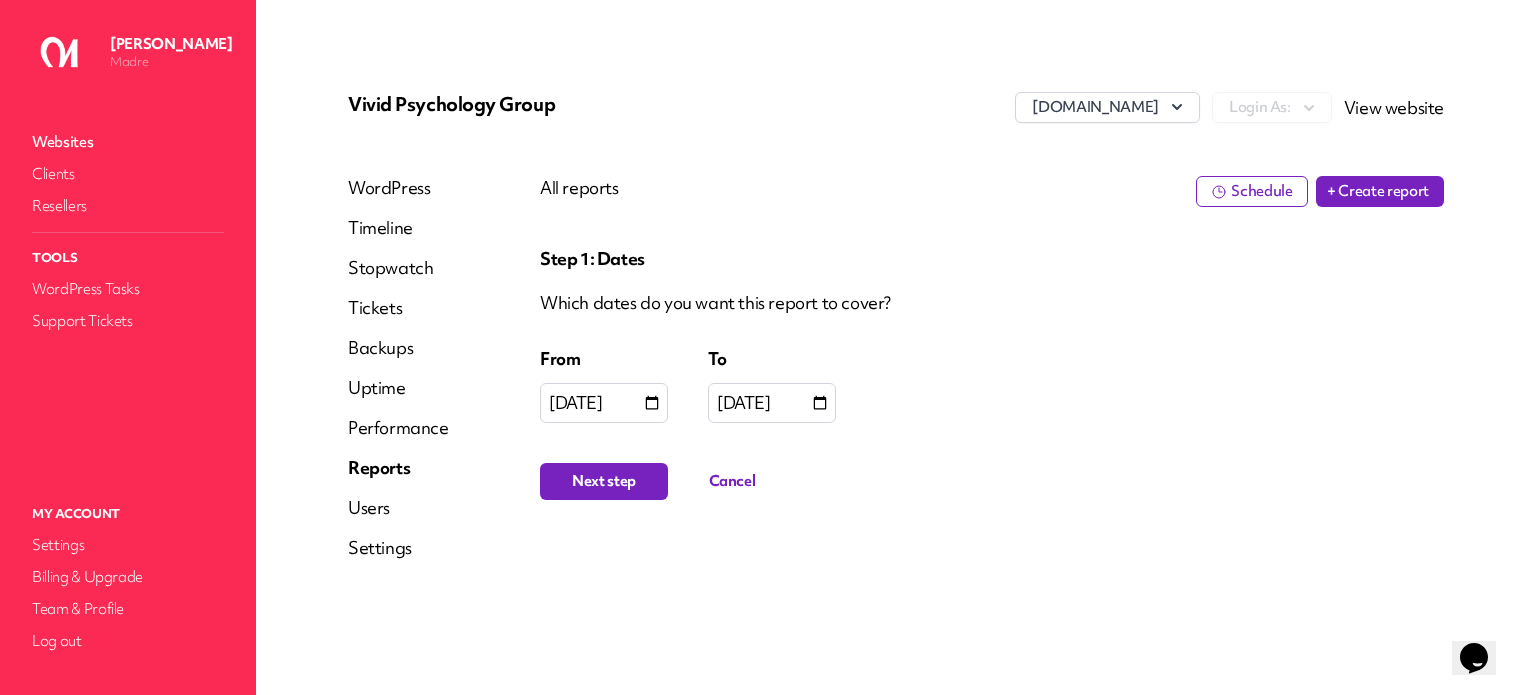 click on "Next step" at bounding box center (604, 481) 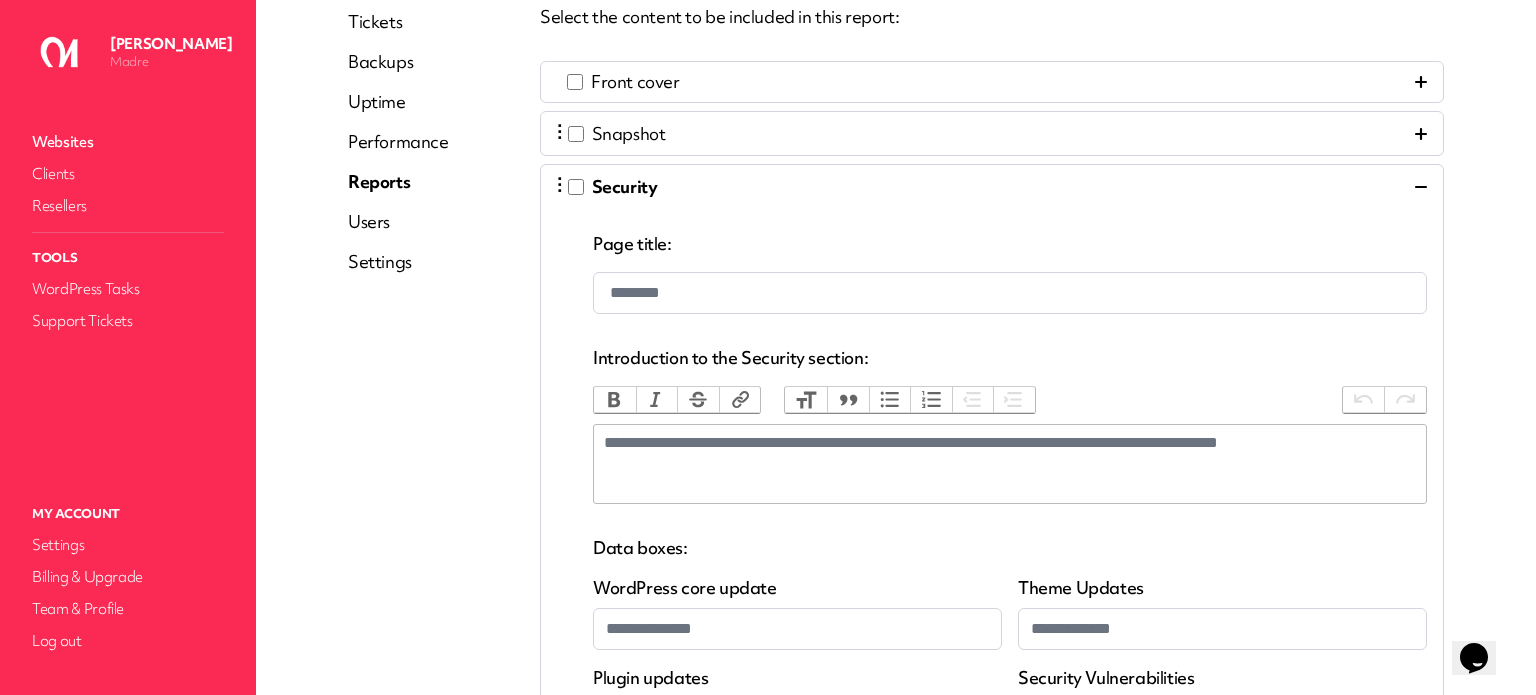 scroll, scrollTop: 300, scrollLeft: 0, axis: vertical 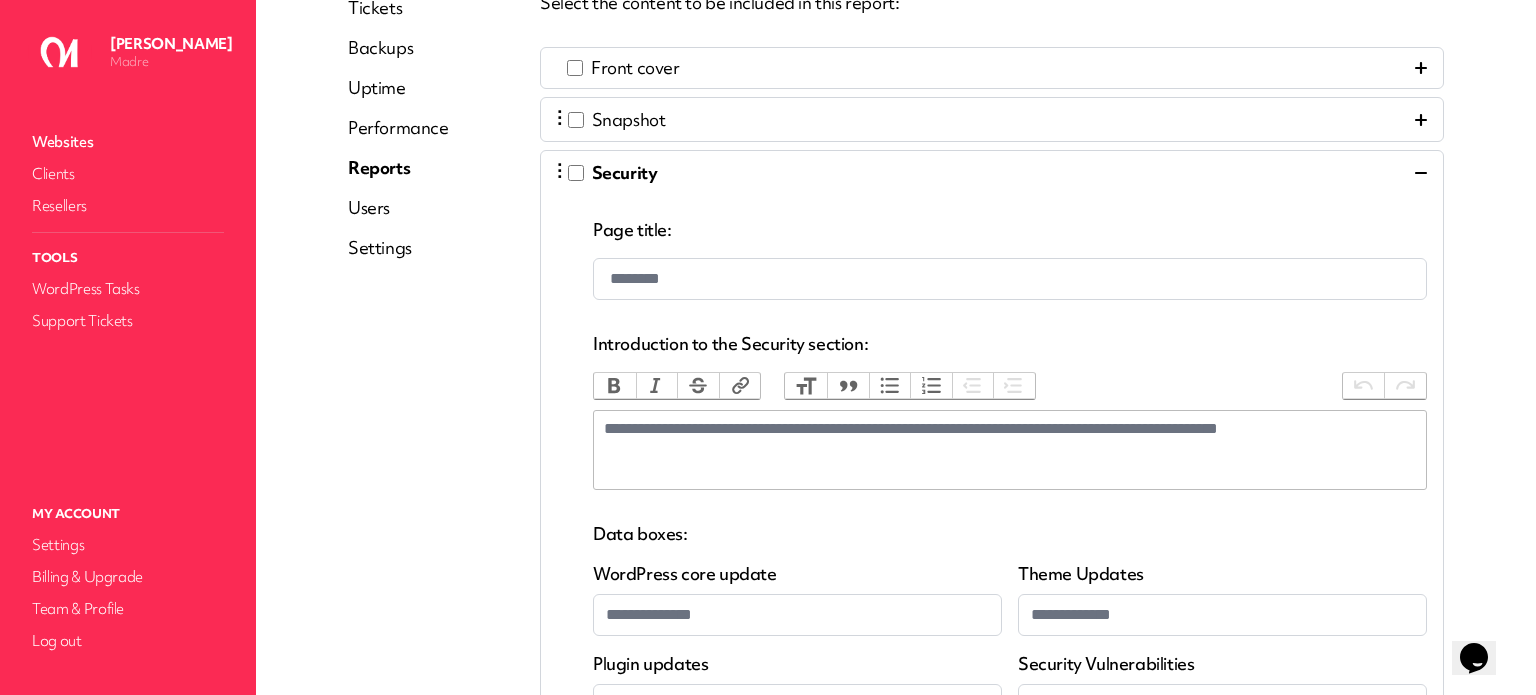 click on "⋮     Security" at bounding box center [992, 172] 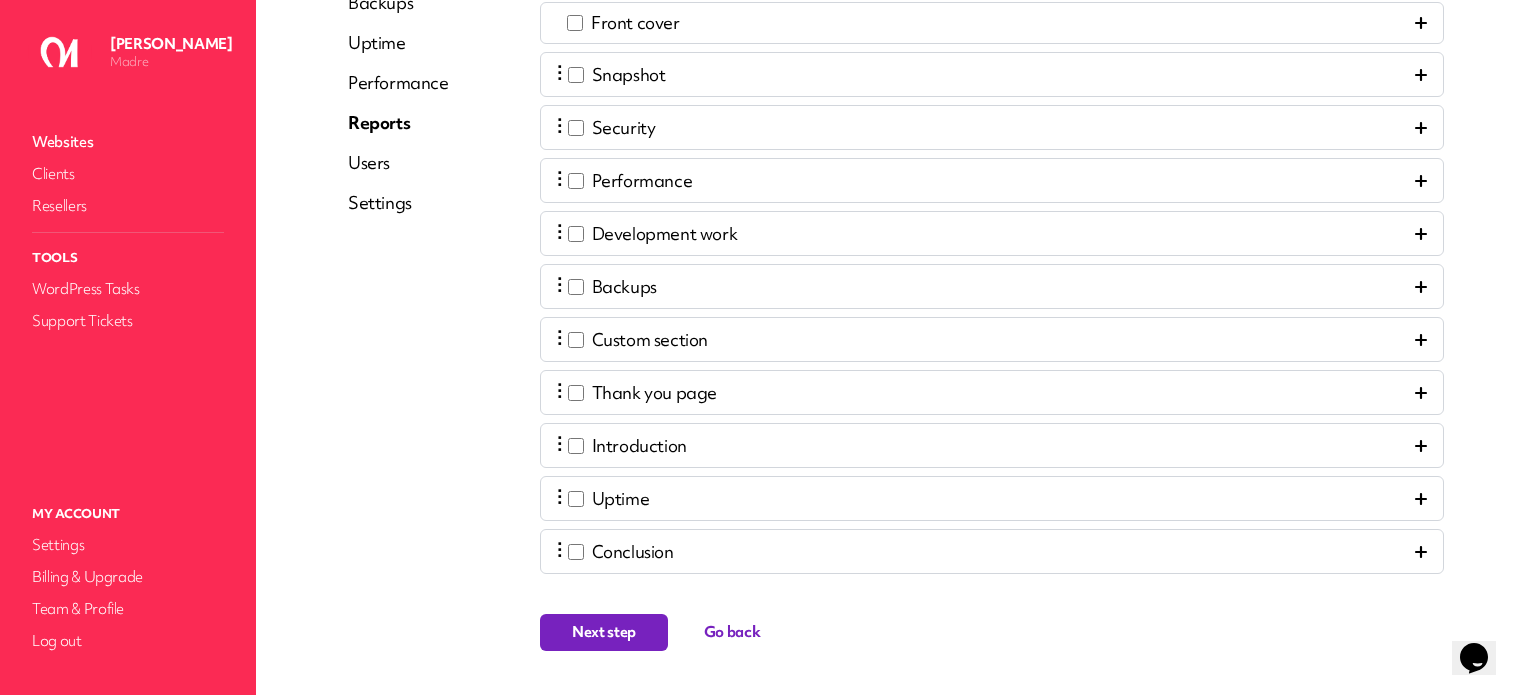 scroll, scrollTop: 388, scrollLeft: 0, axis: vertical 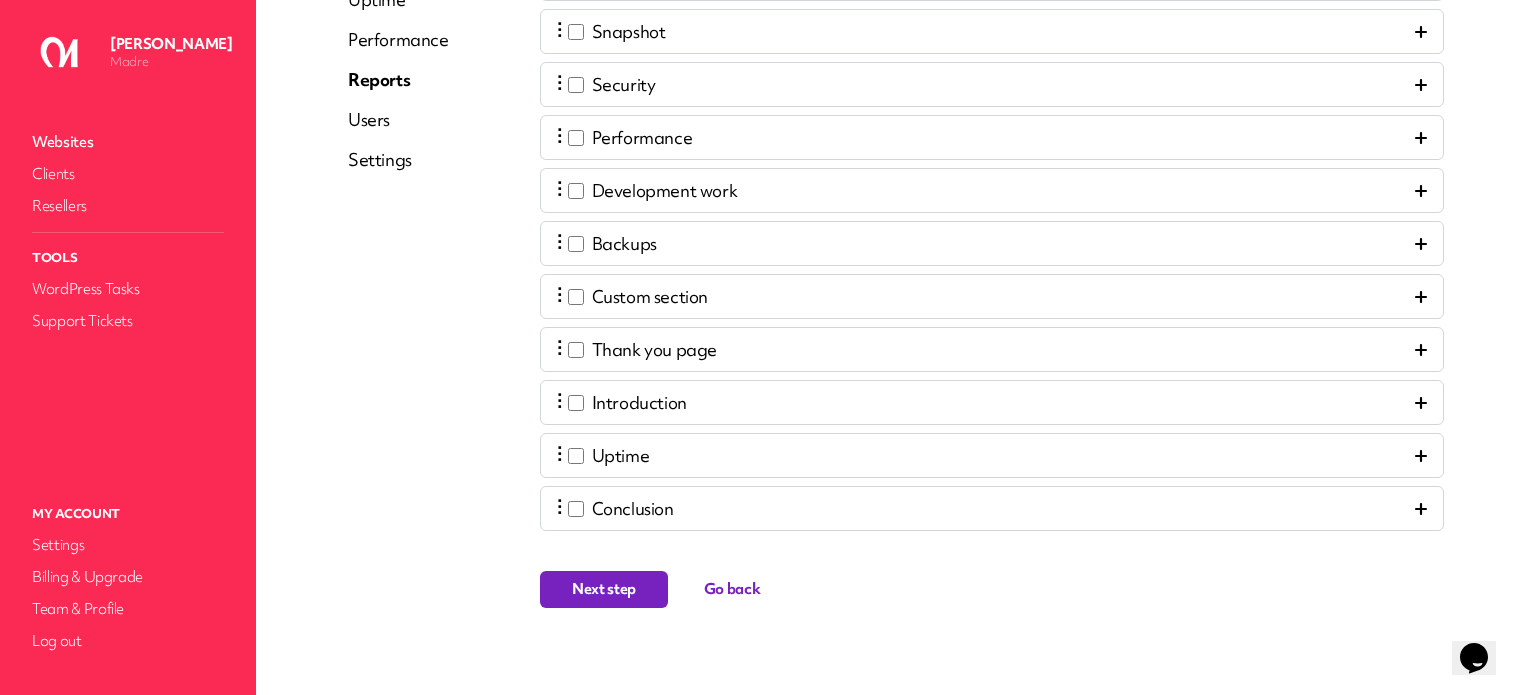 click on "Next step" at bounding box center [604, 589] 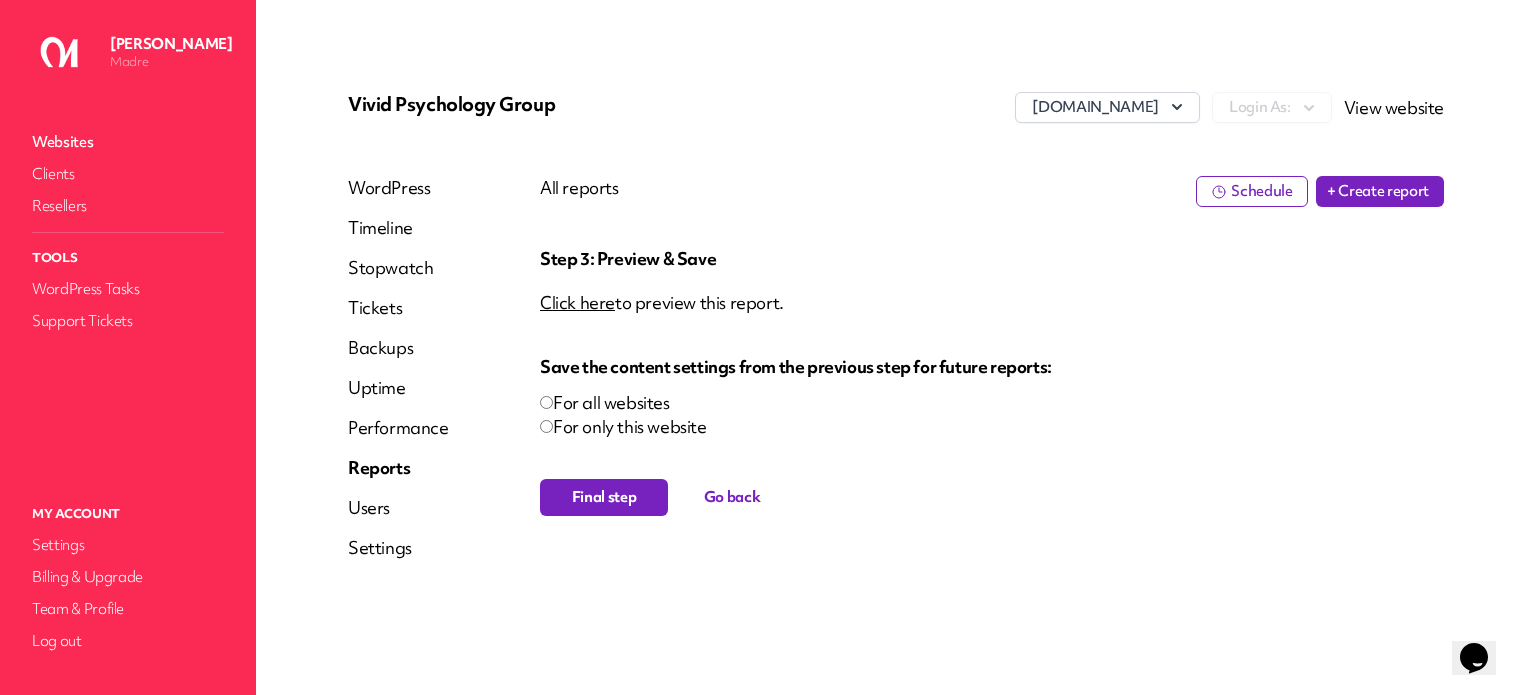 scroll, scrollTop: 0, scrollLeft: 0, axis: both 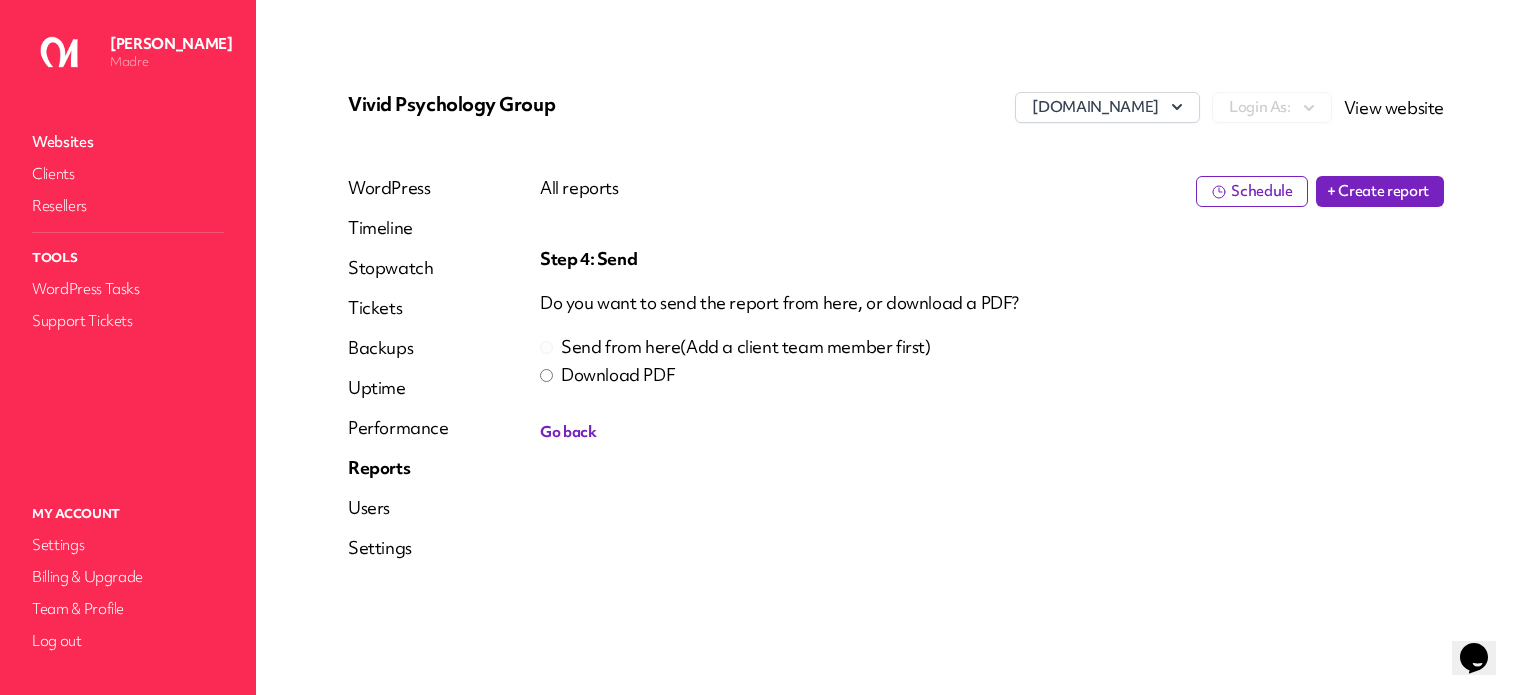 click on "Download PDF" at bounding box center [618, 375] 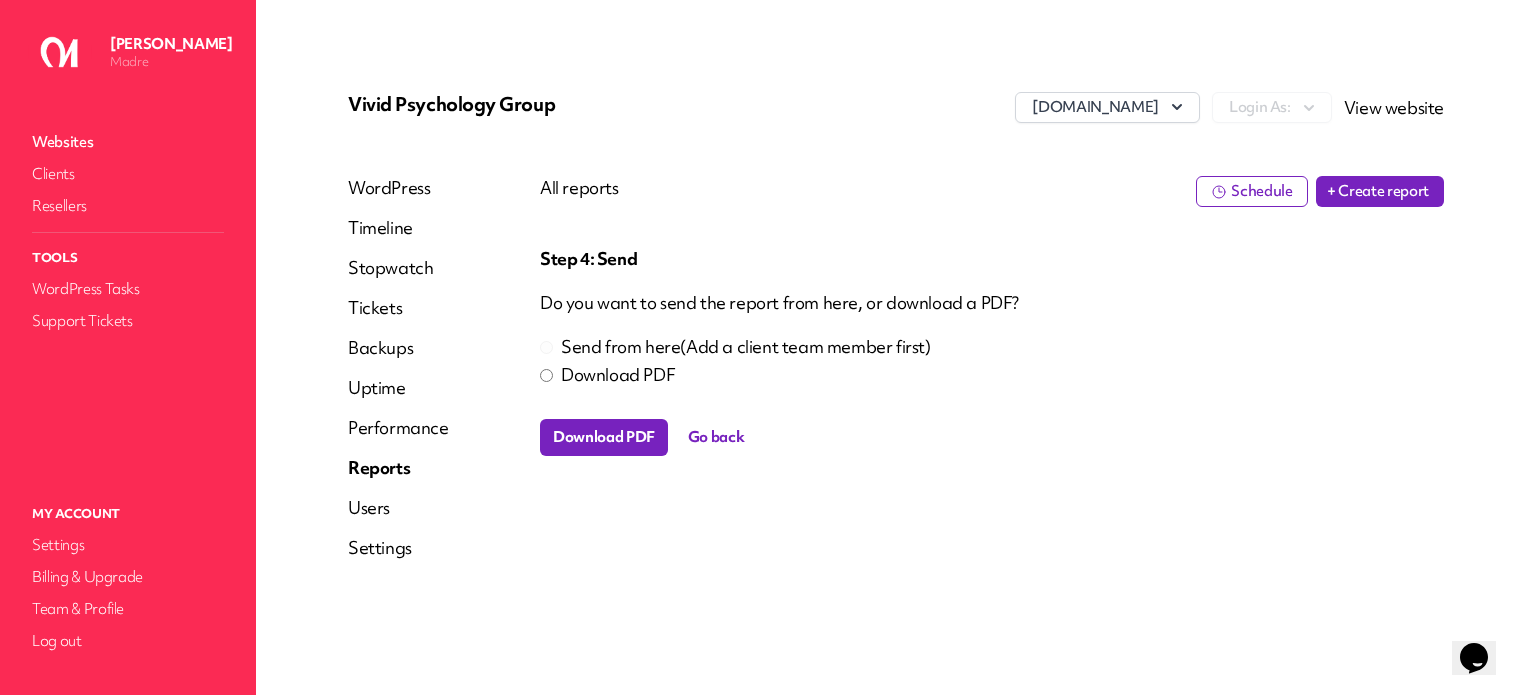 click on "Download PDF" at bounding box center (604, 437) 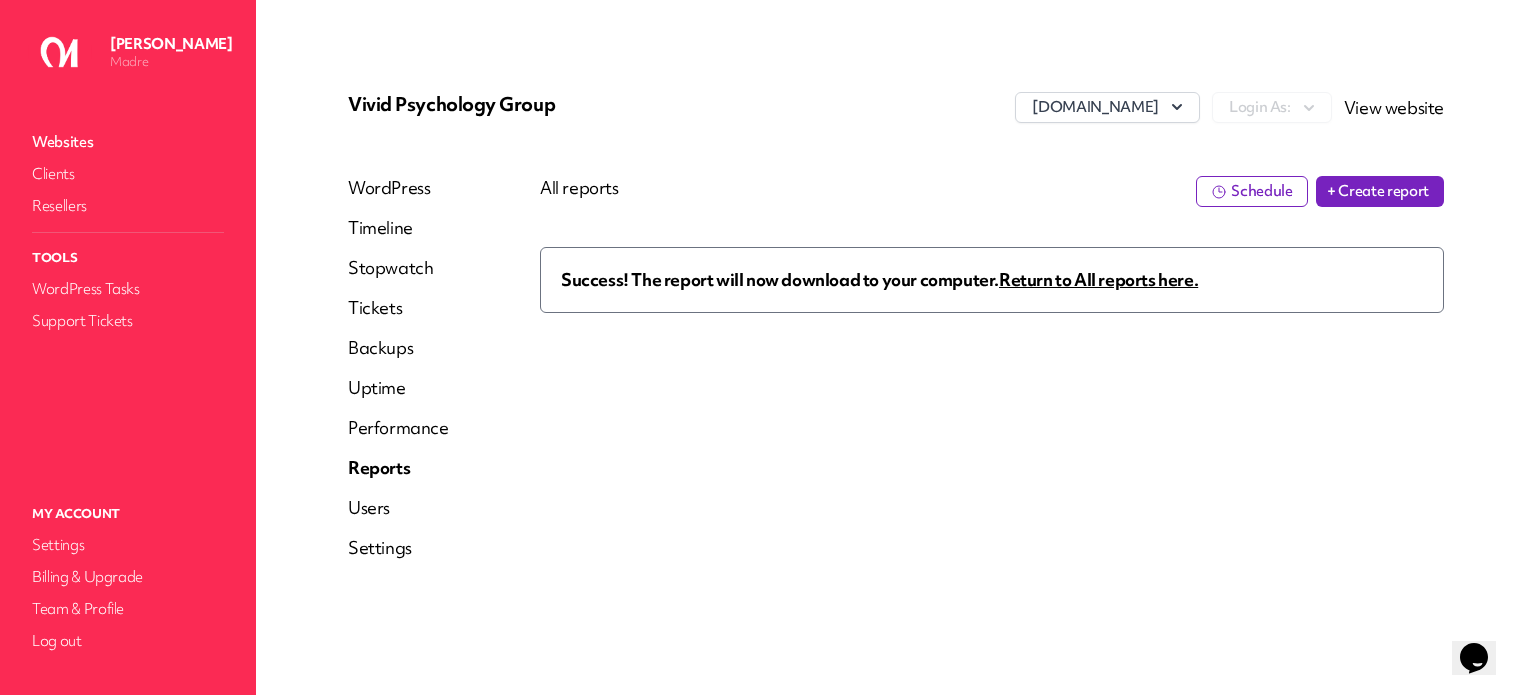 click on "Websites" at bounding box center (128, 142) 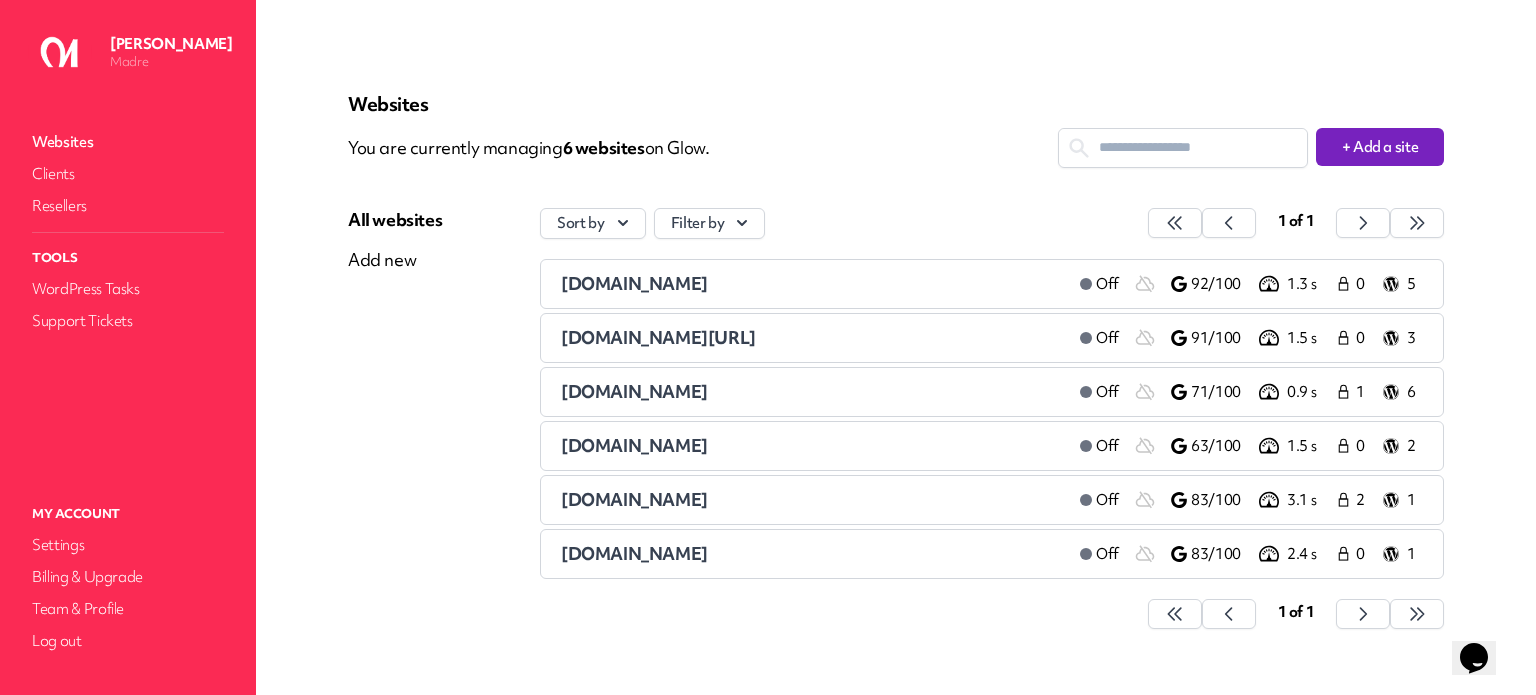 click on "[DOMAIN_NAME]" at bounding box center [634, 283] 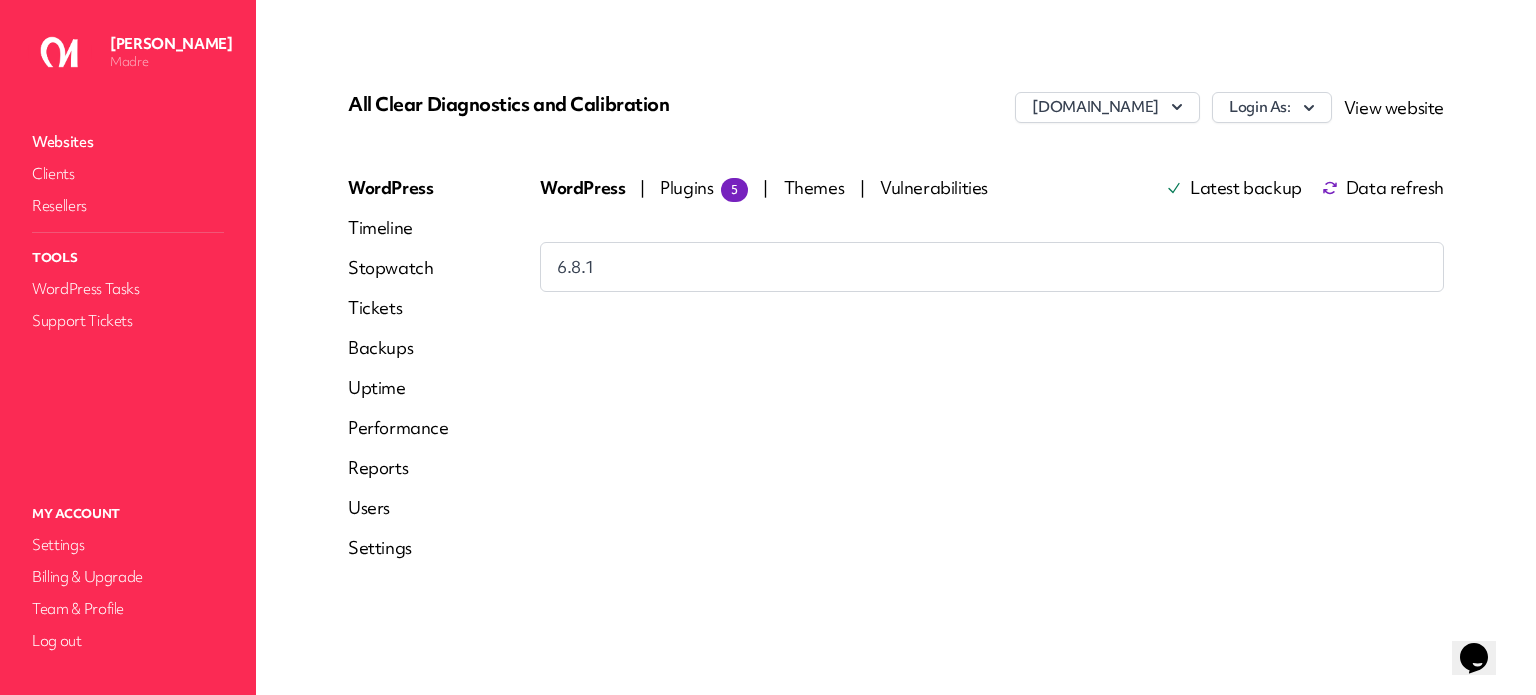 click on "Timeline" at bounding box center [398, 228] 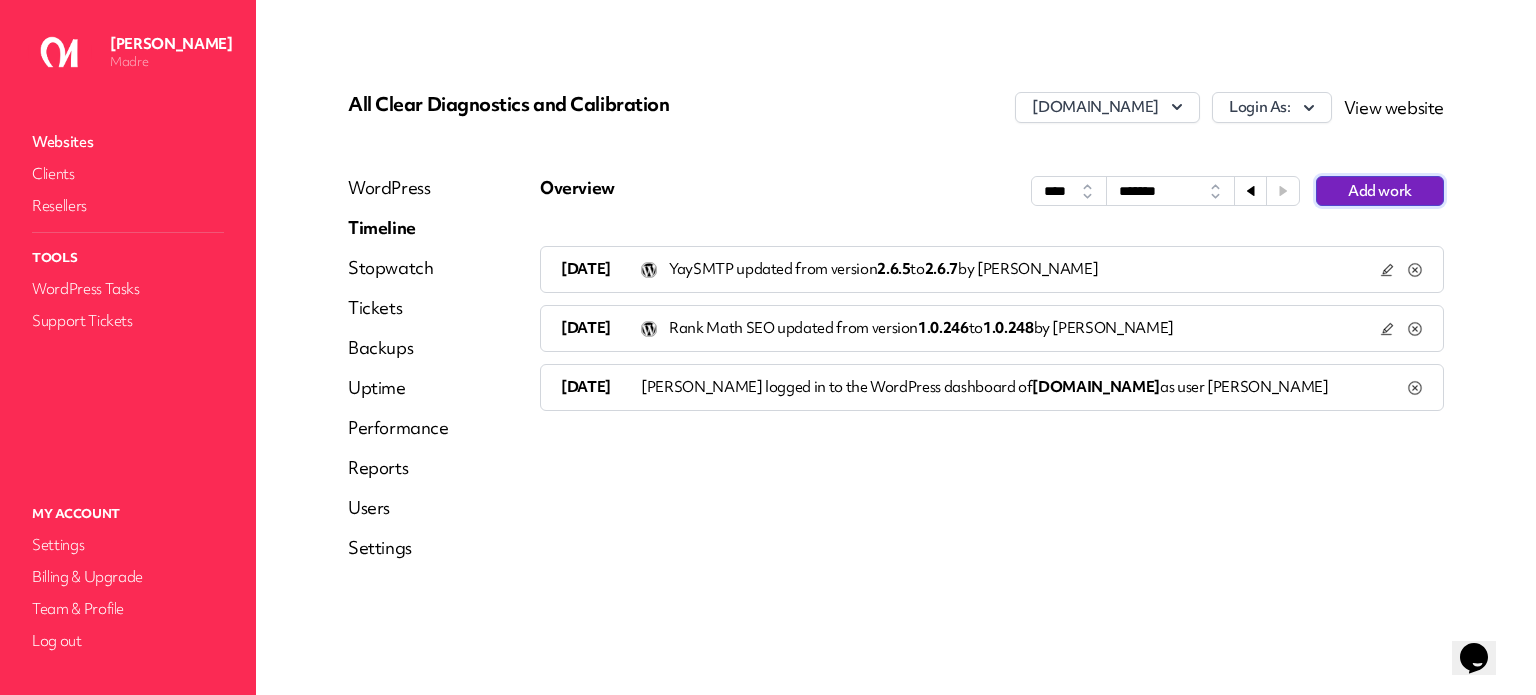 click on "Add work" at bounding box center [1380, 191] 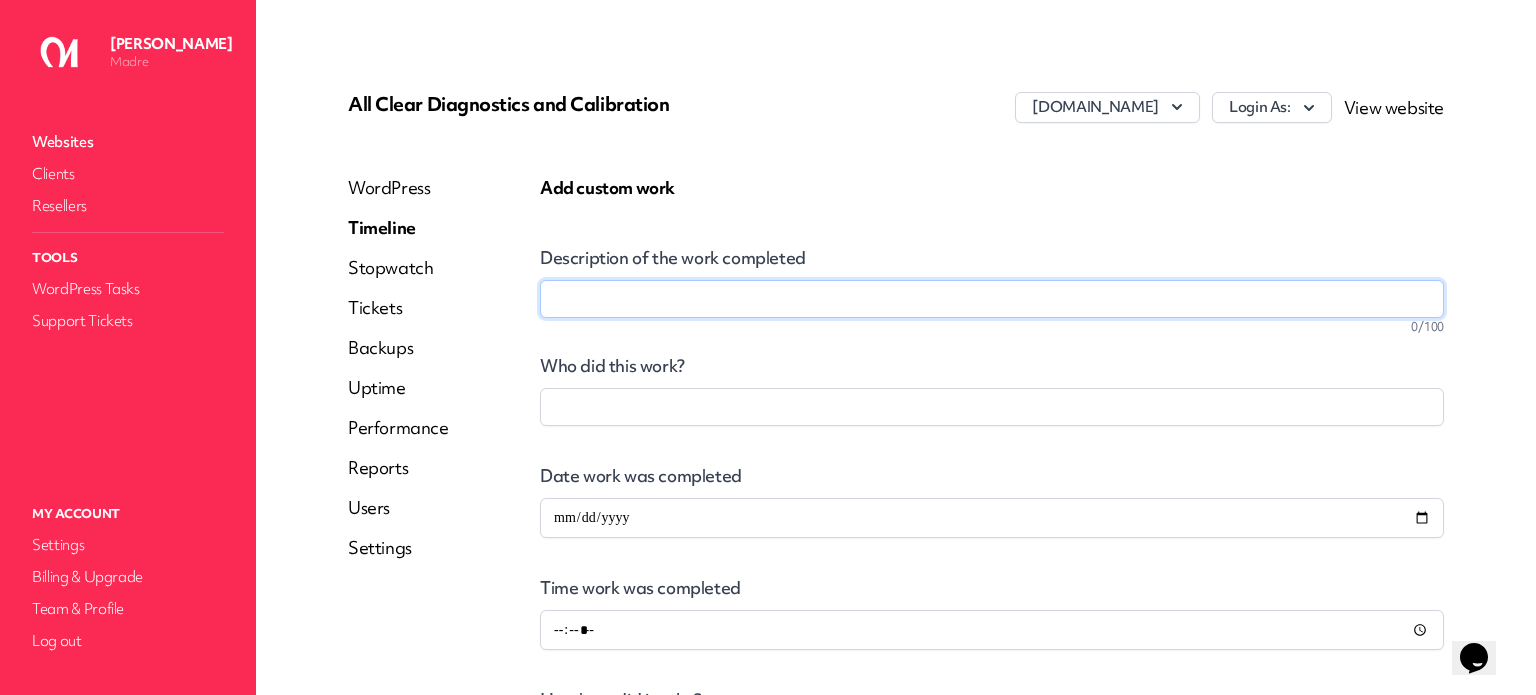 click on "Description of the work completed" at bounding box center [992, 299] 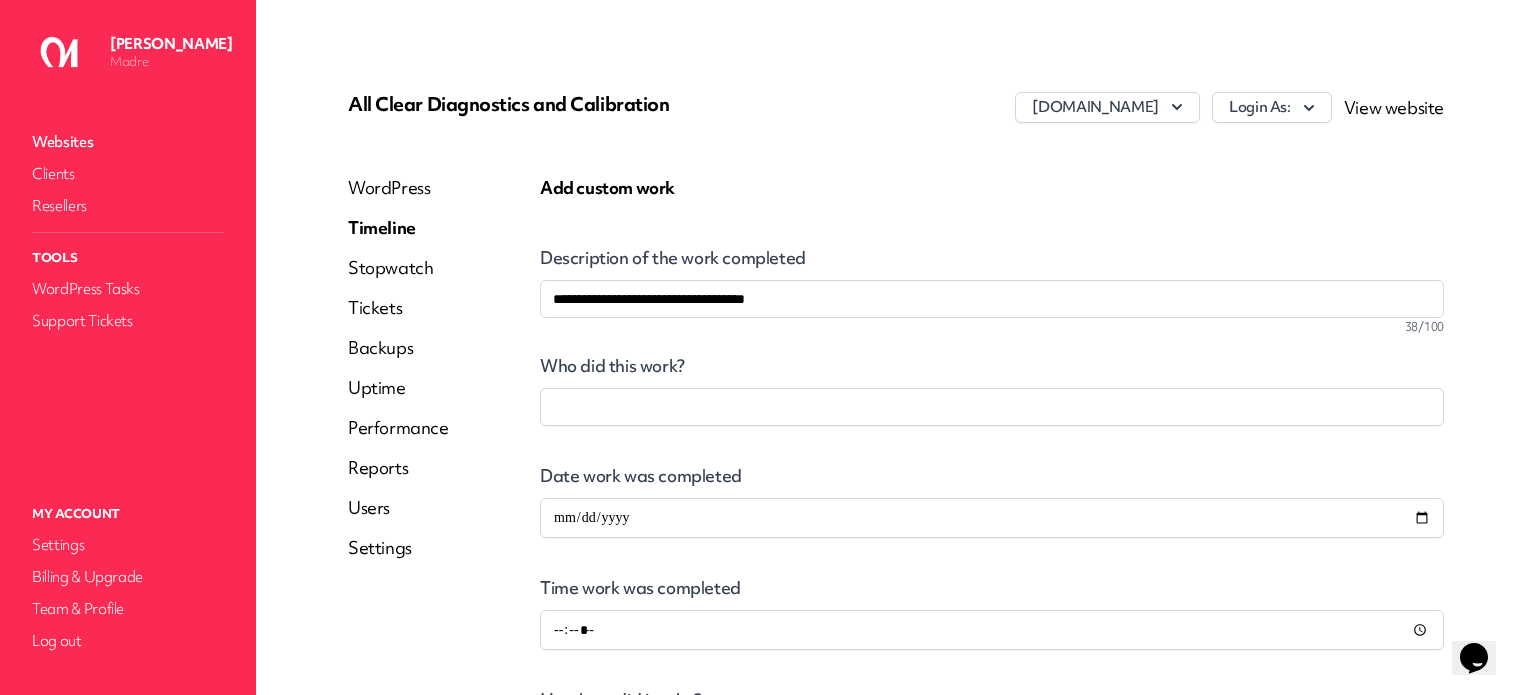 click at bounding box center (992, 407) 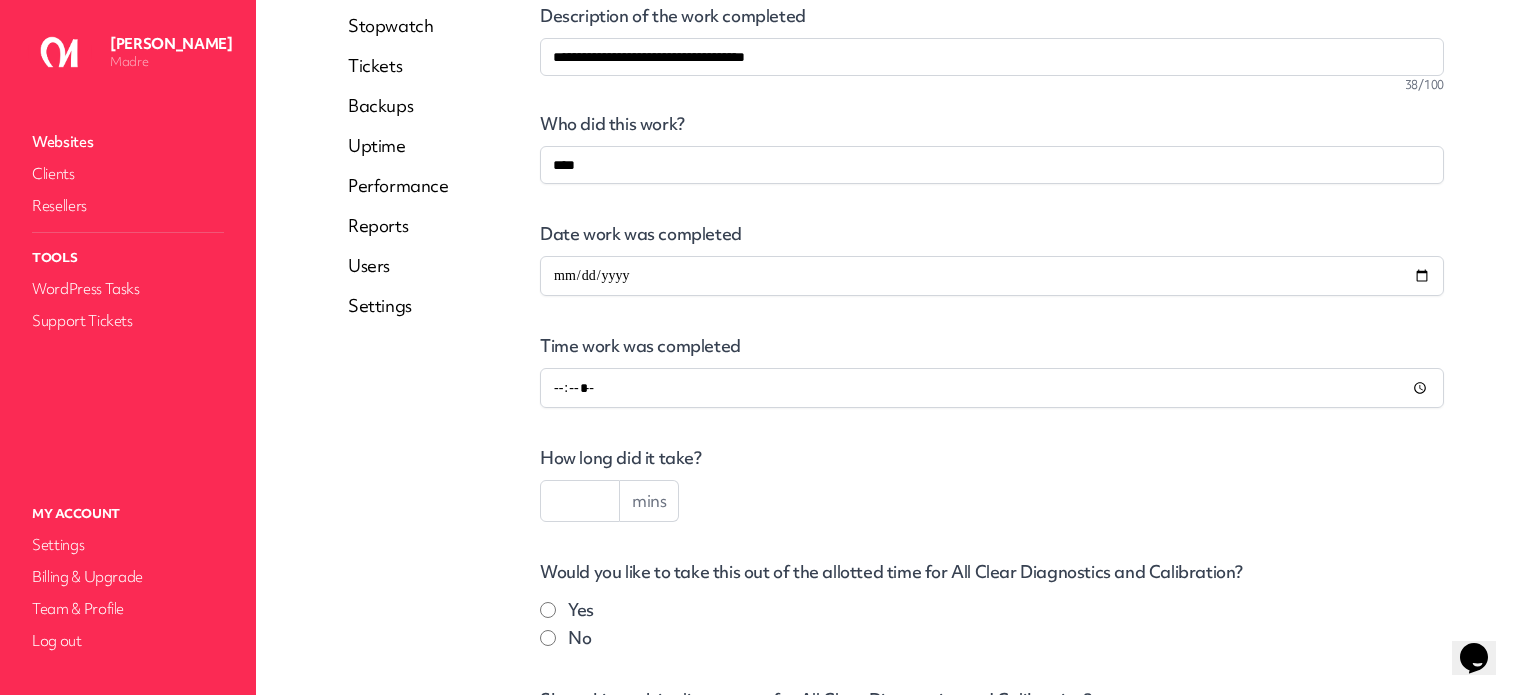 scroll, scrollTop: 300, scrollLeft: 0, axis: vertical 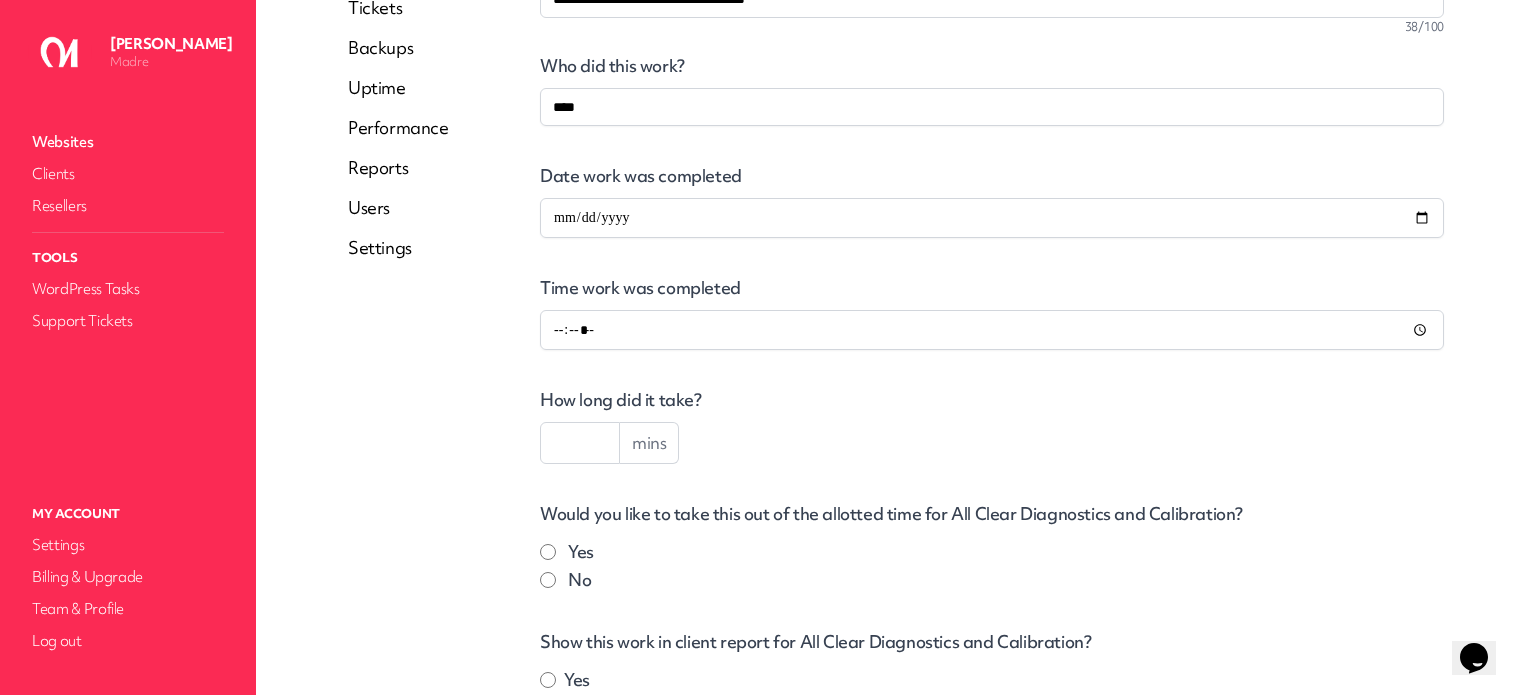 click on "*****" at bounding box center (992, 330) 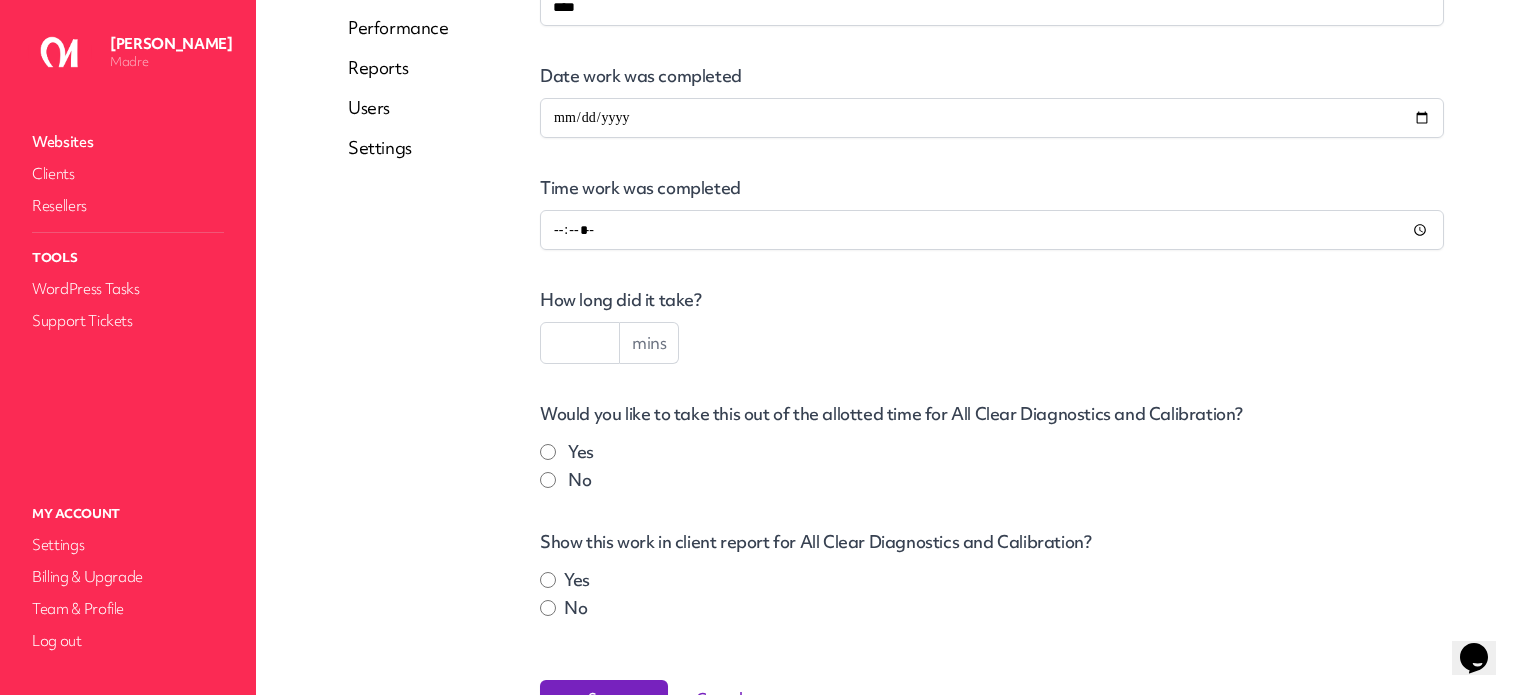 click at bounding box center [580, 343] 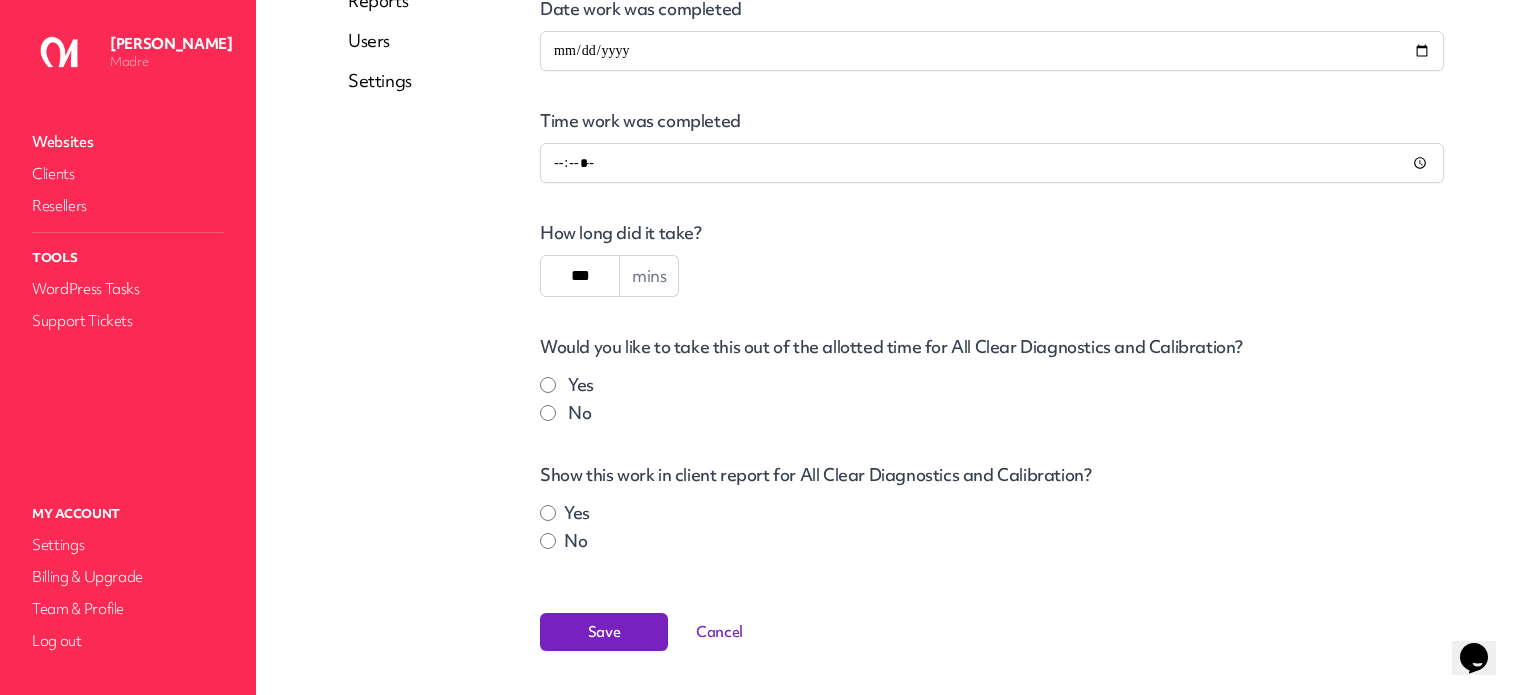 scroll, scrollTop: 524, scrollLeft: 0, axis: vertical 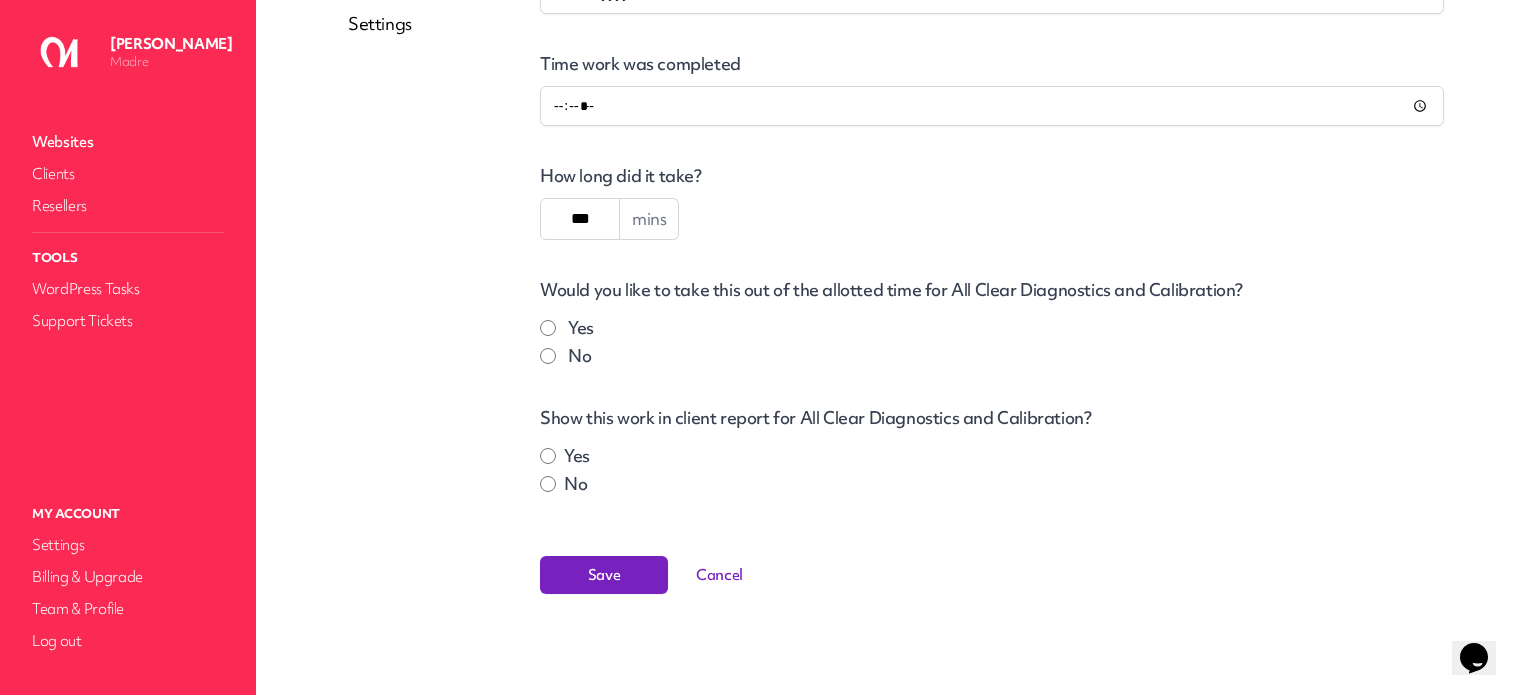 type on "***" 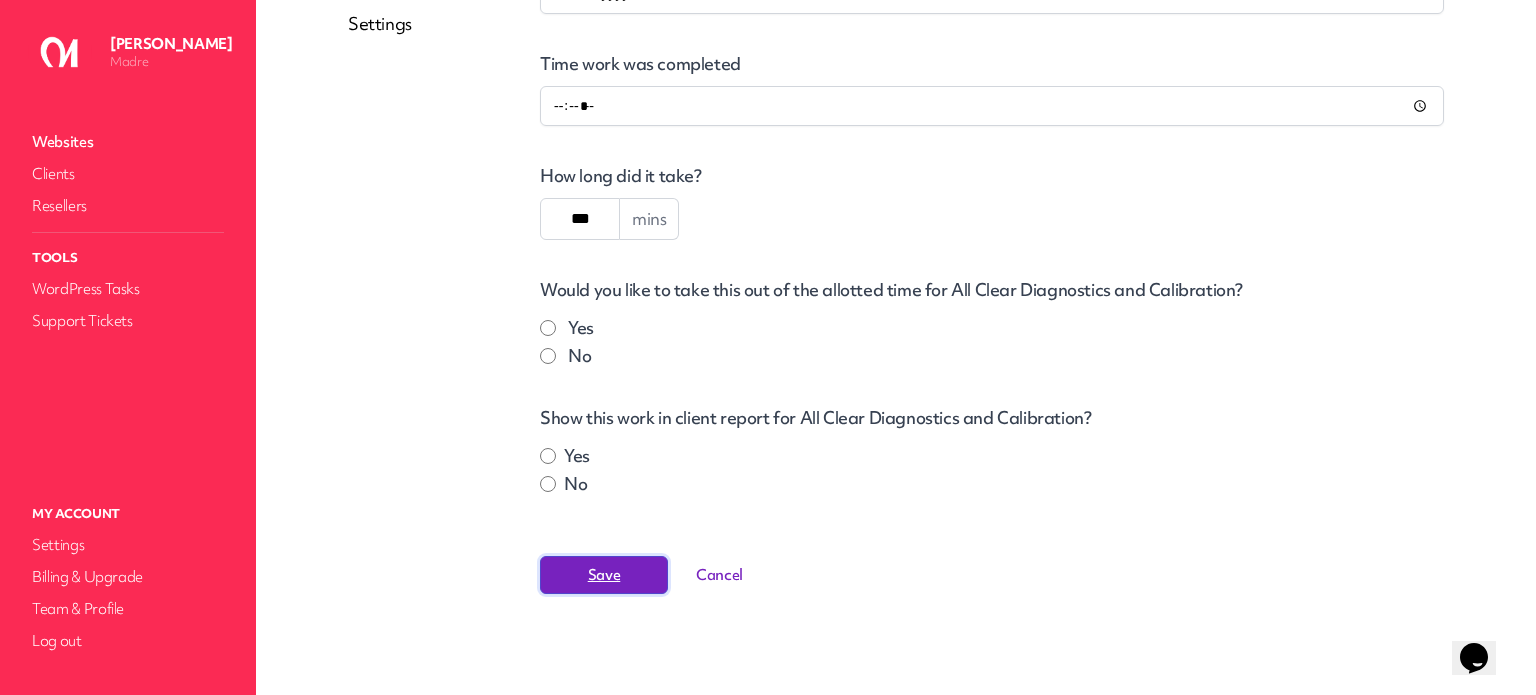 click on "Save" at bounding box center [604, 575] 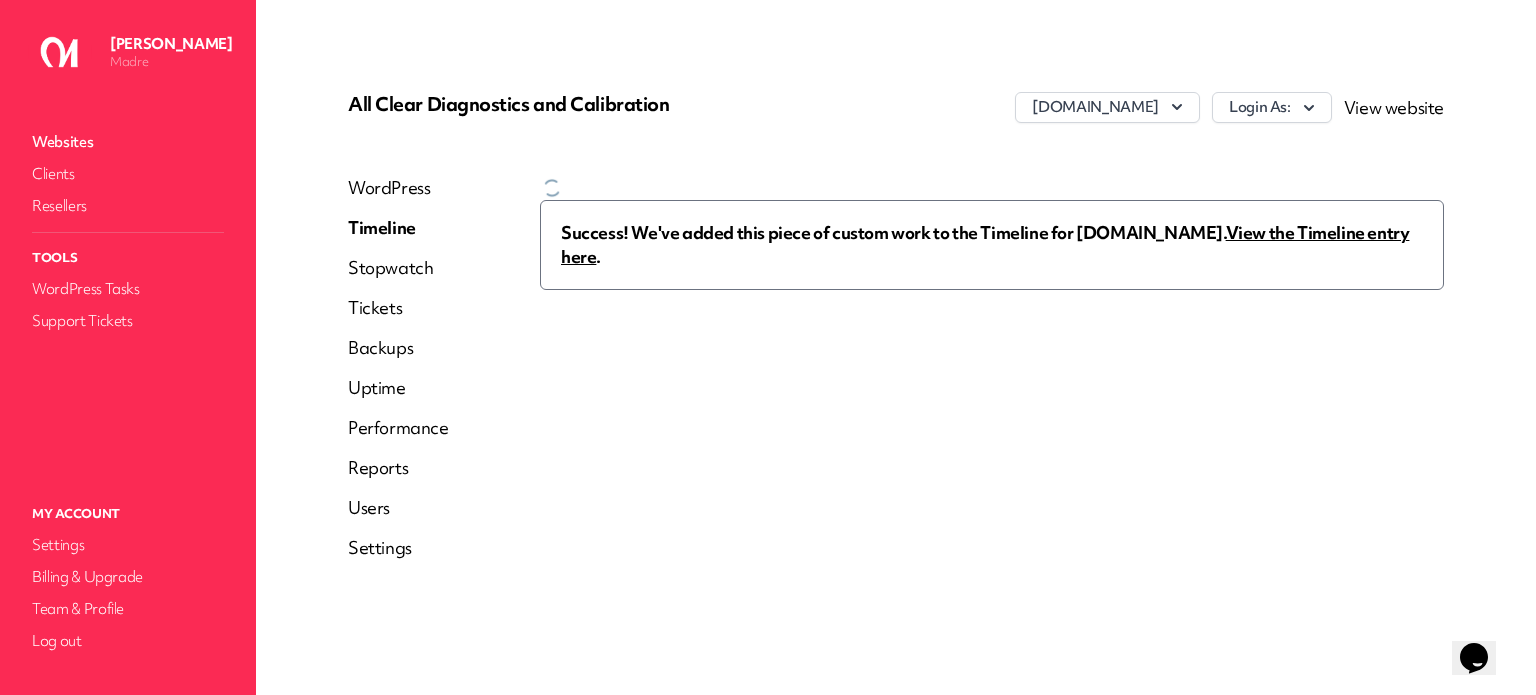 scroll, scrollTop: 0, scrollLeft: 0, axis: both 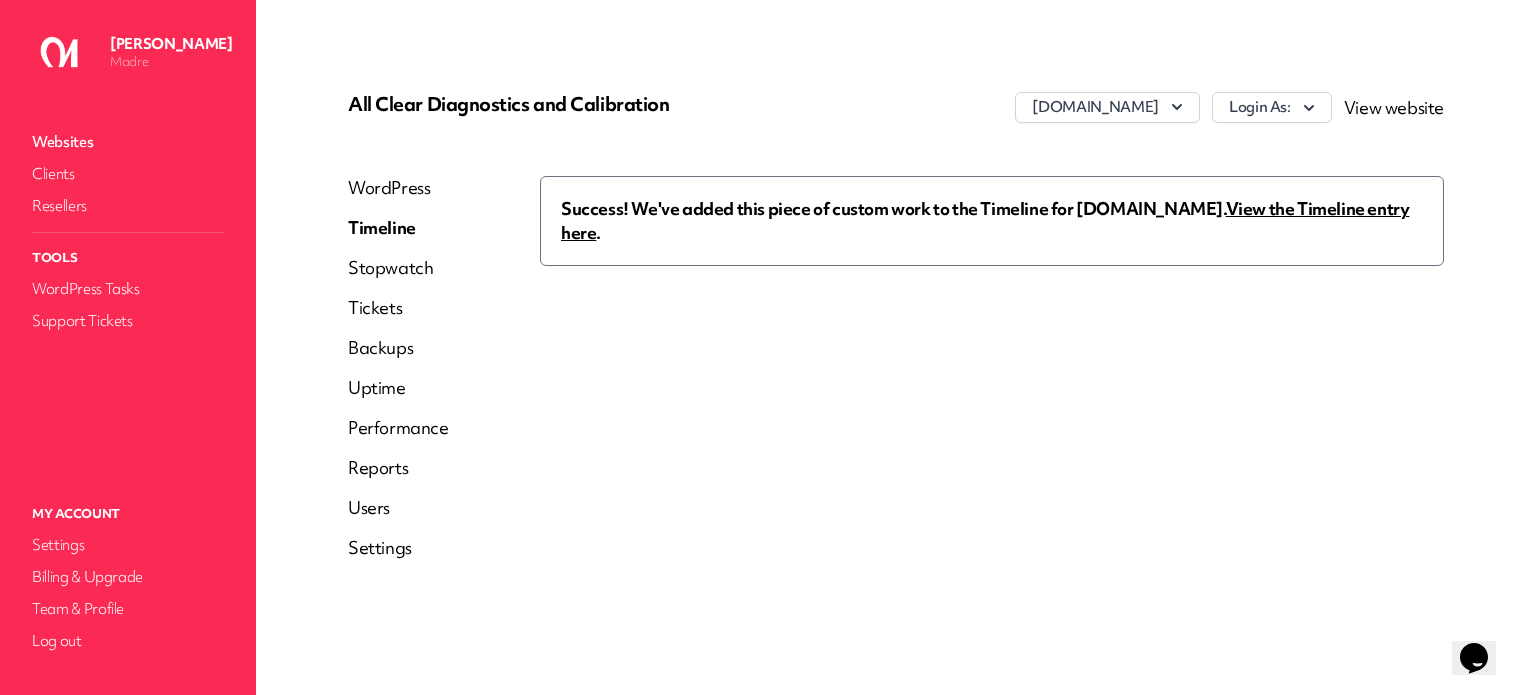 click on "Timeline" at bounding box center (398, 228) 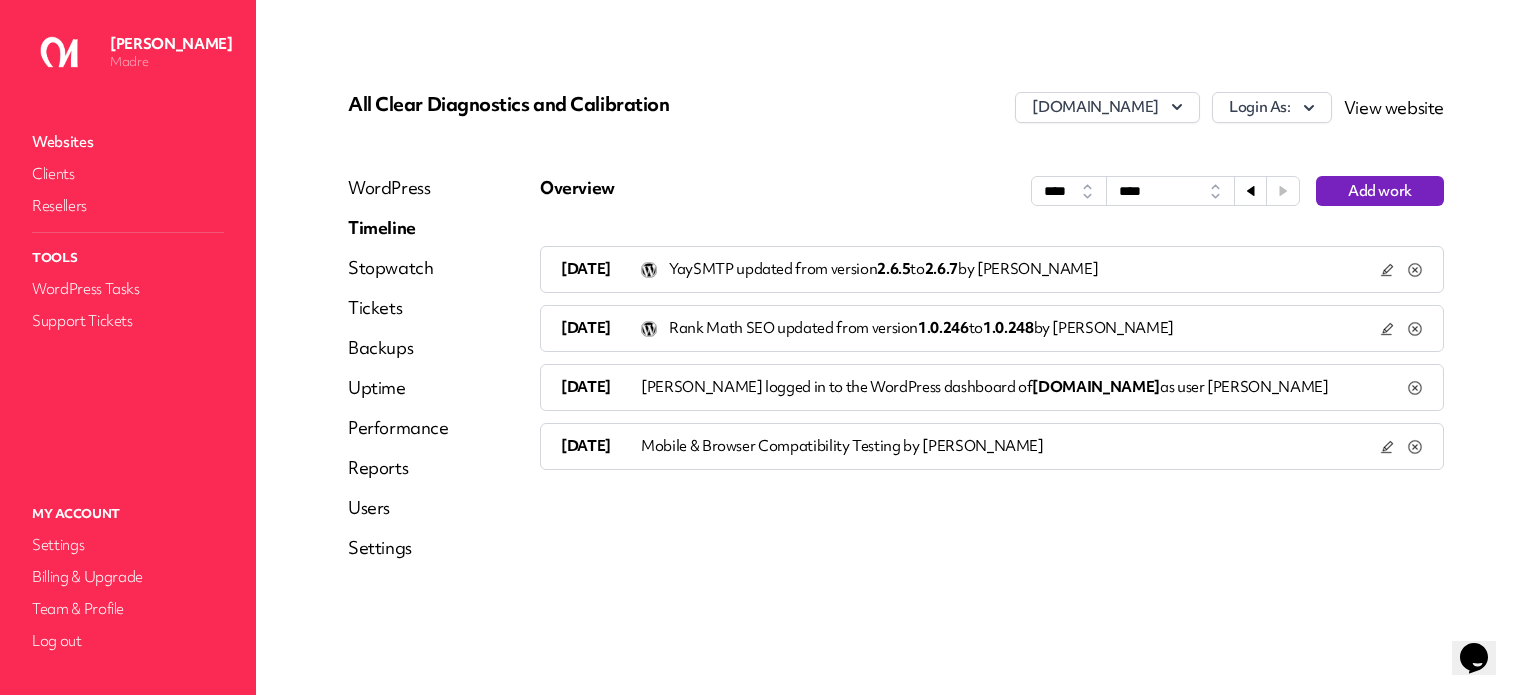click 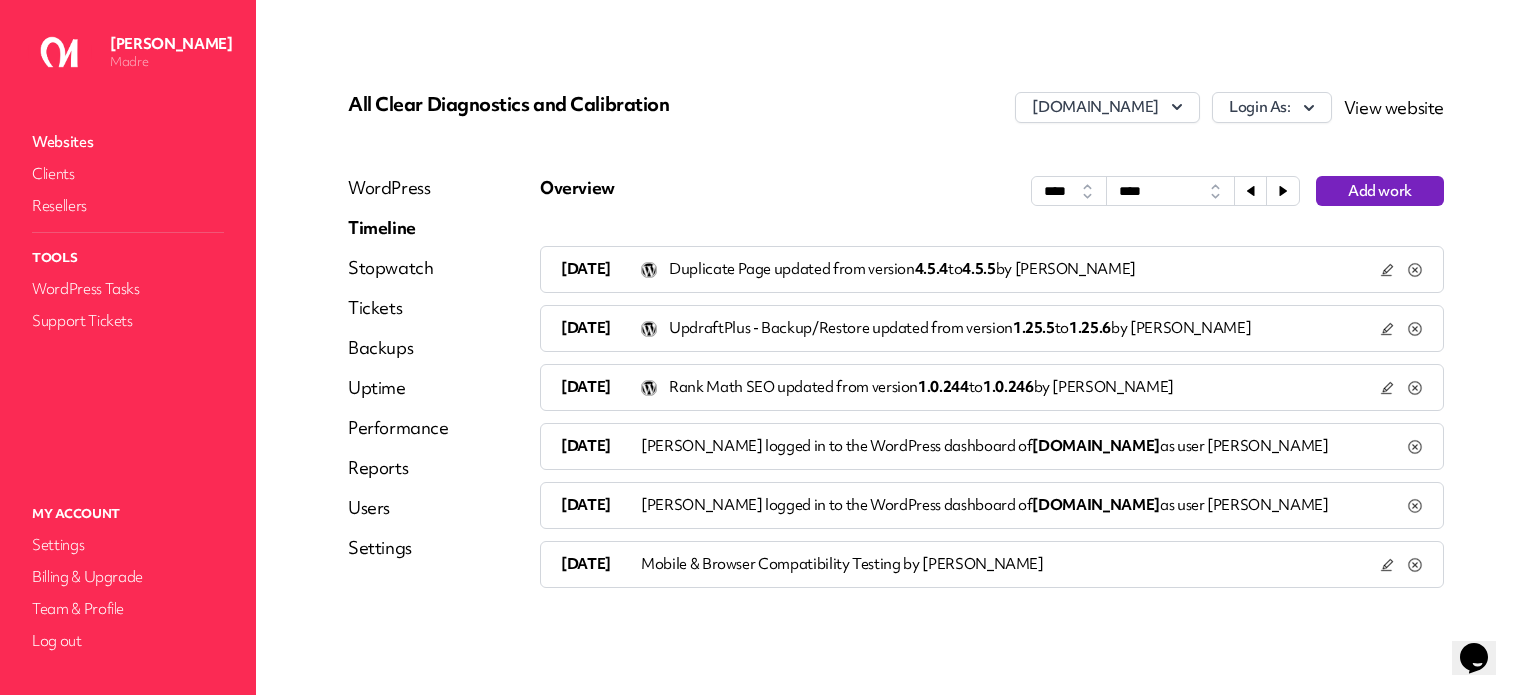 click at bounding box center [1283, 191] 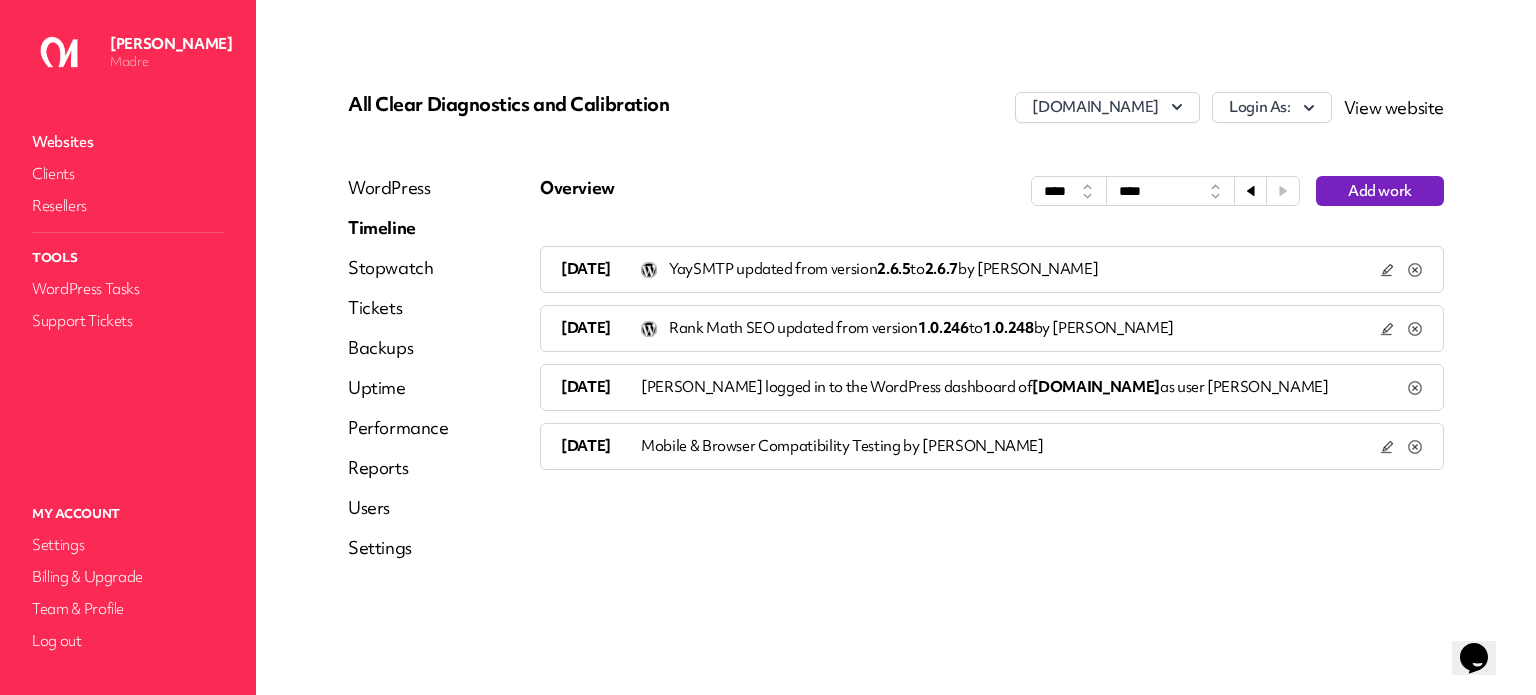 click 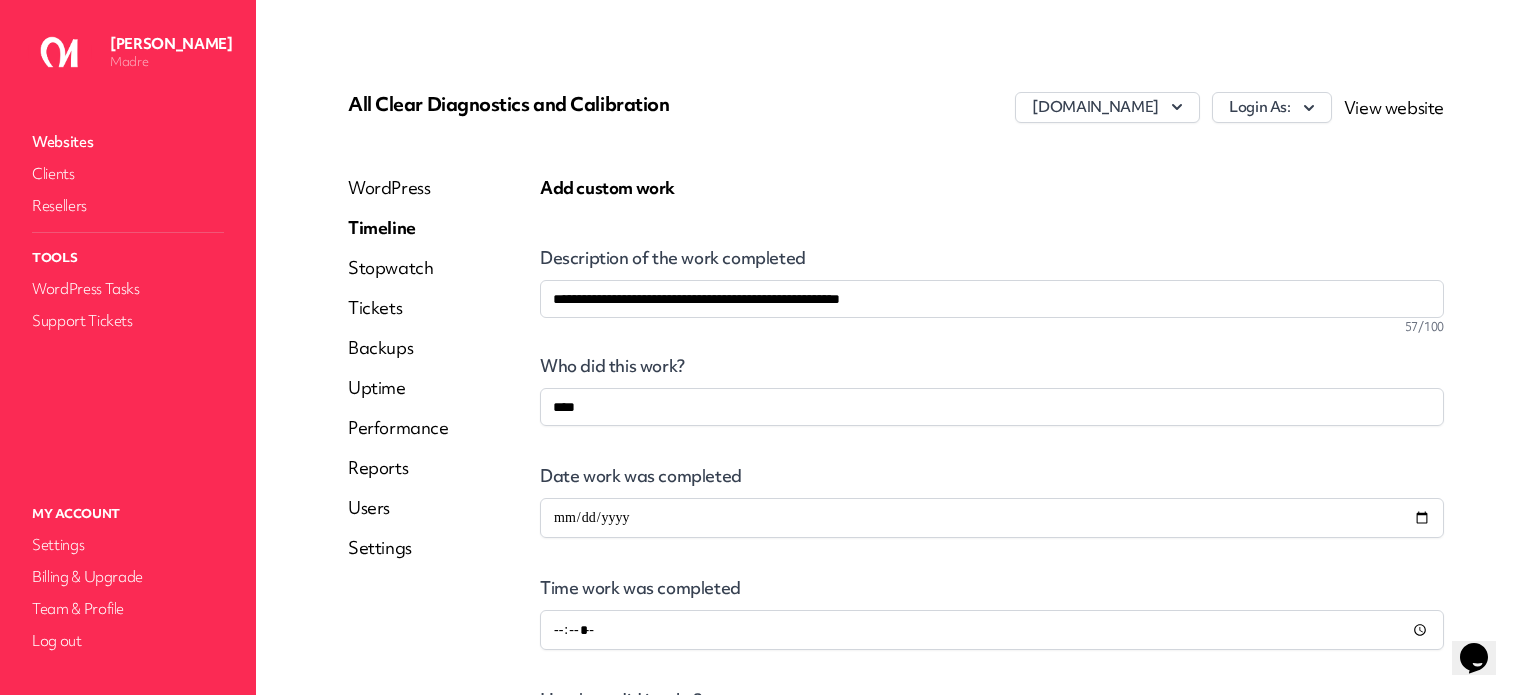scroll, scrollTop: 300, scrollLeft: 0, axis: vertical 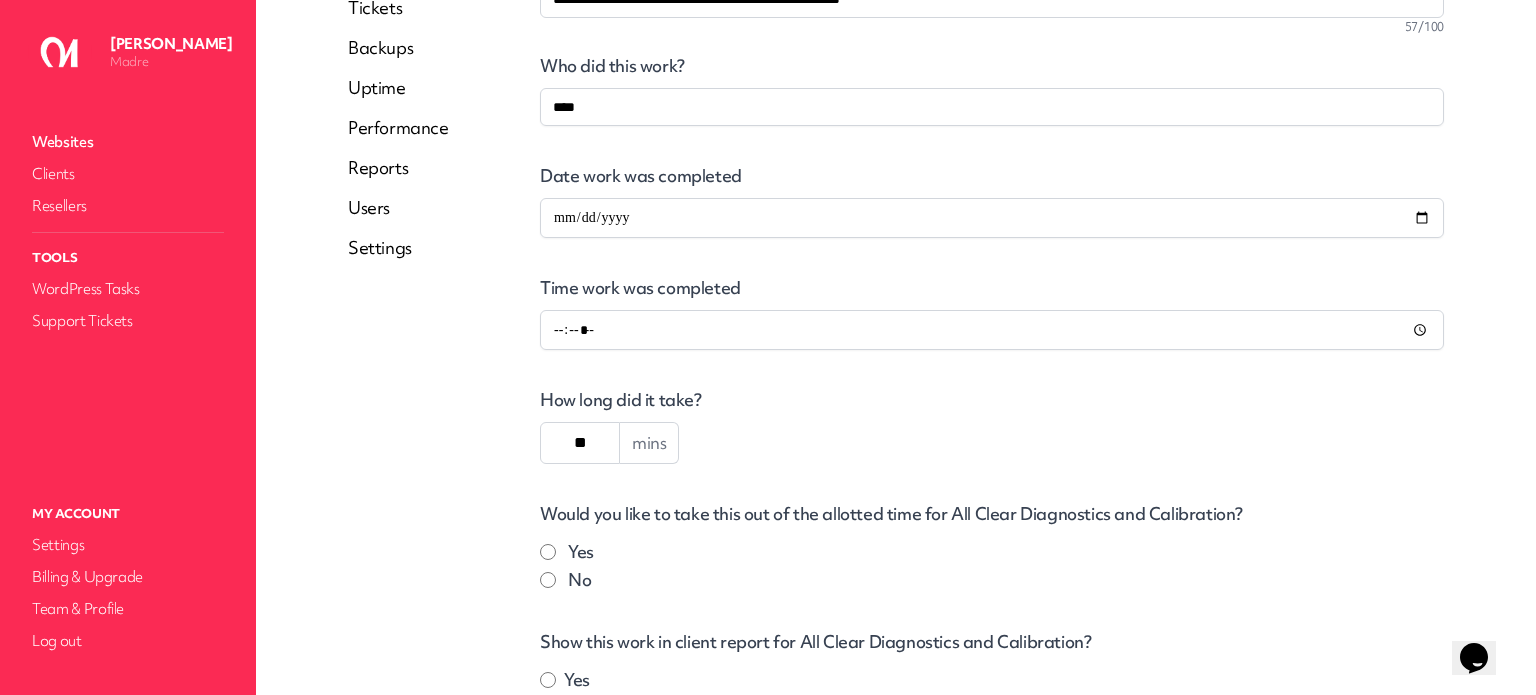 drag, startPoint x: 576, startPoint y: 444, endPoint x: 556, endPoint y: 438, distance: 20.880613 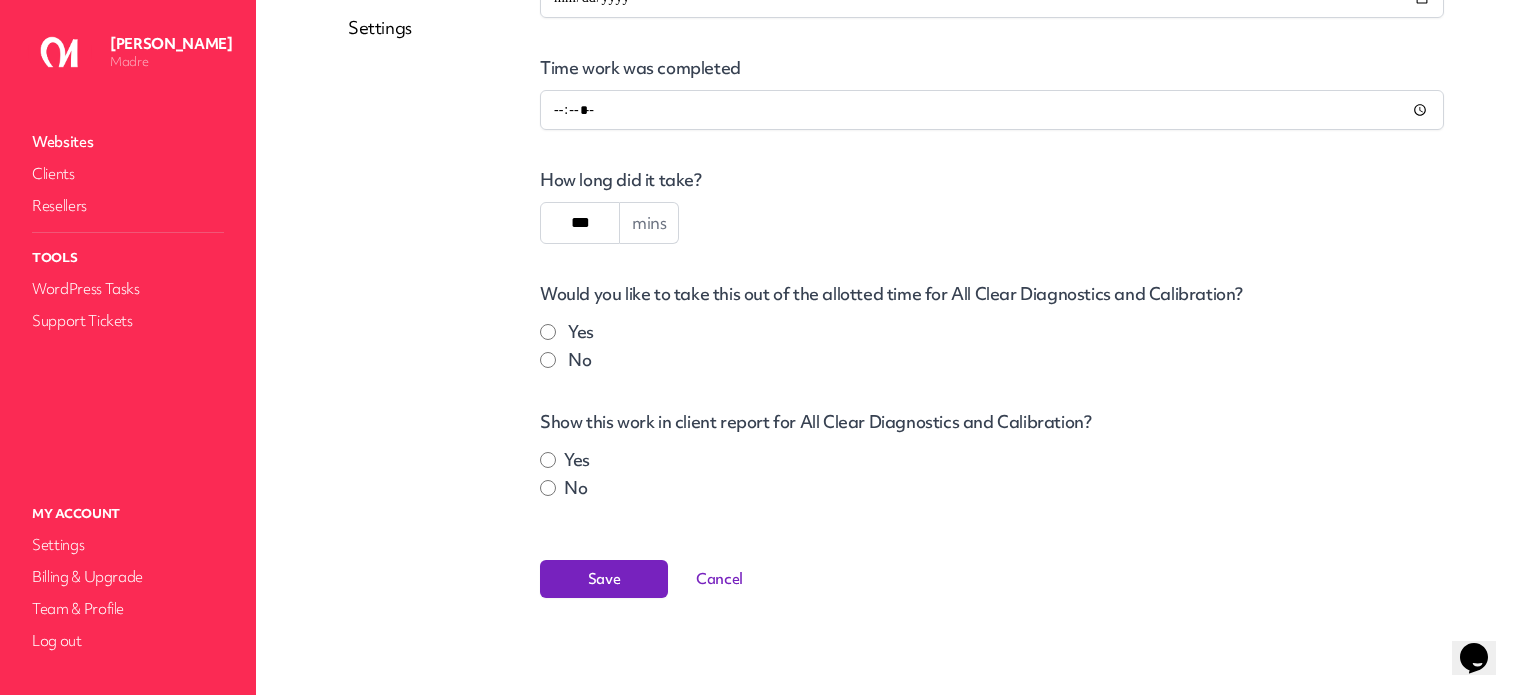 scroll, scrollTop: 524, scrollLeft: 0, axis: vertical 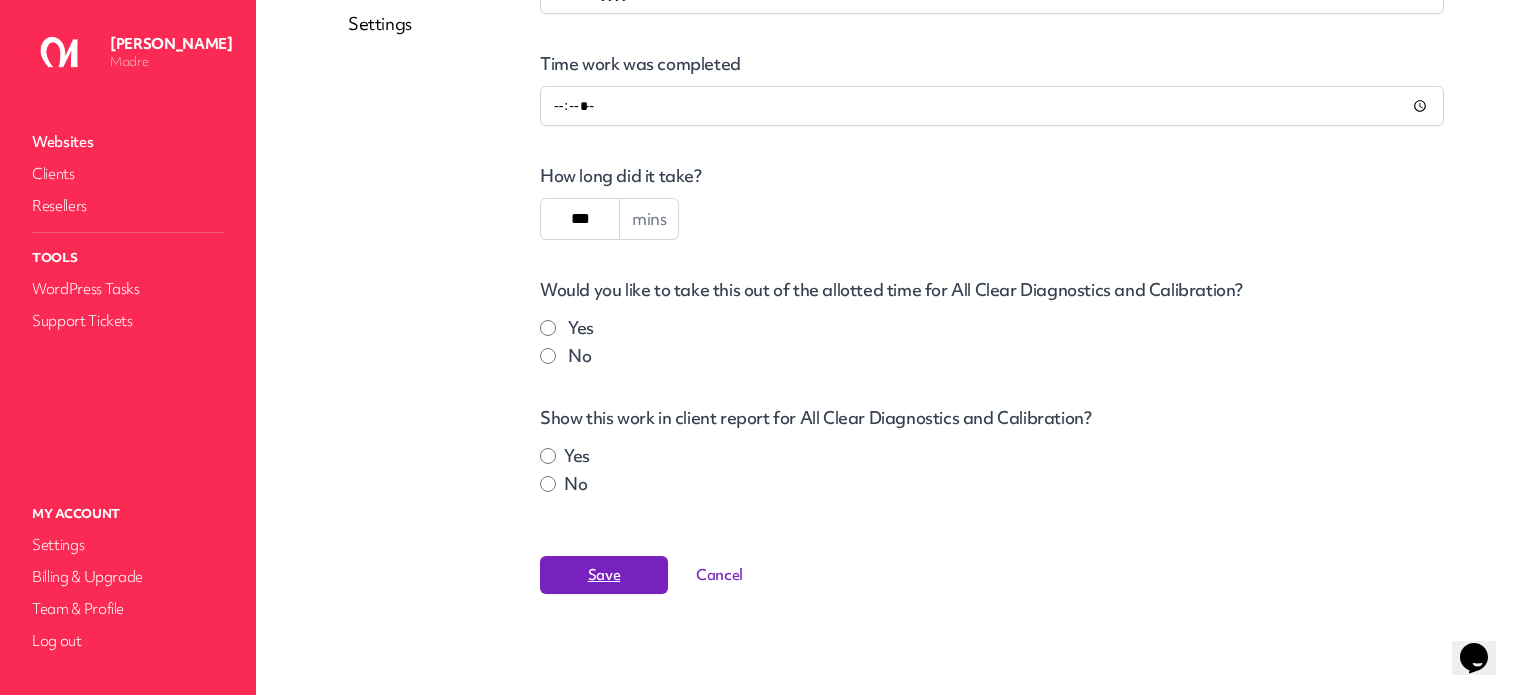 type on "***" 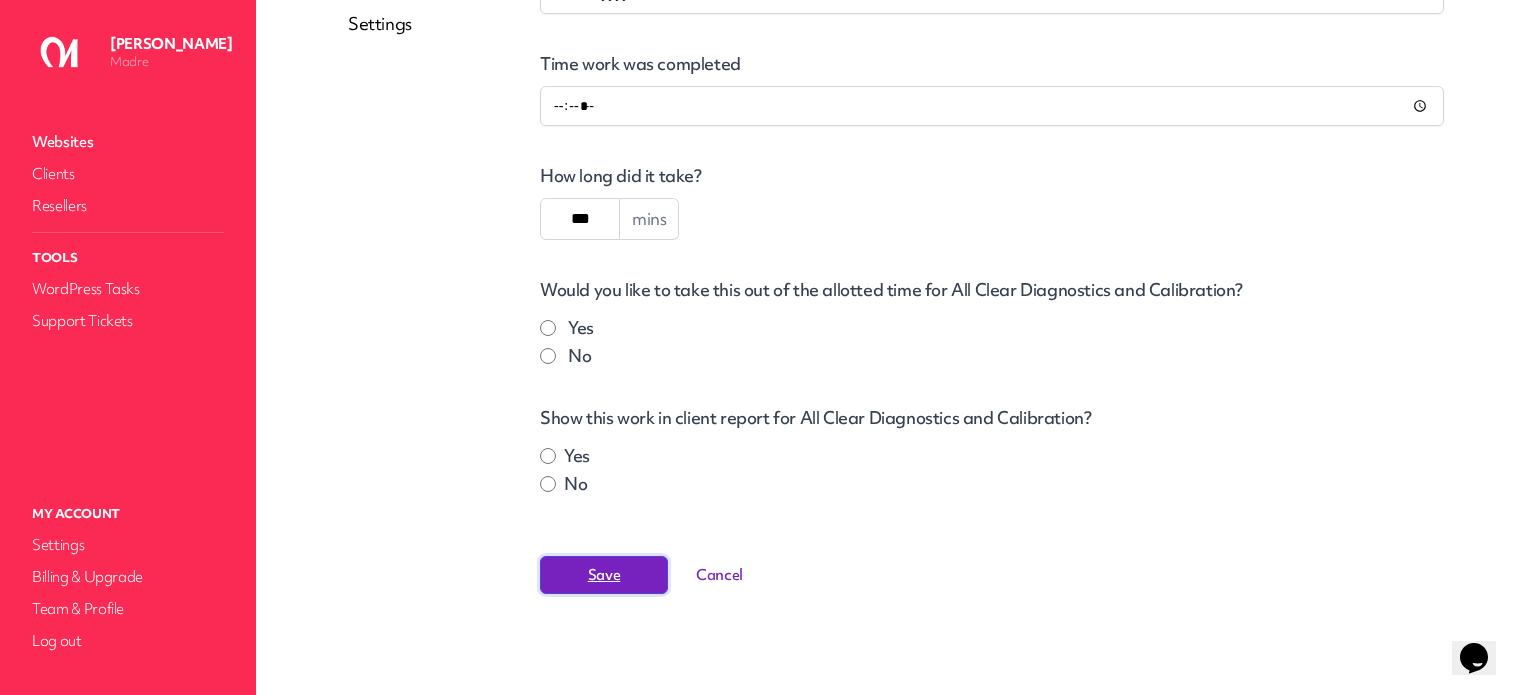 click on "Save" at bounding box center [604, 575] 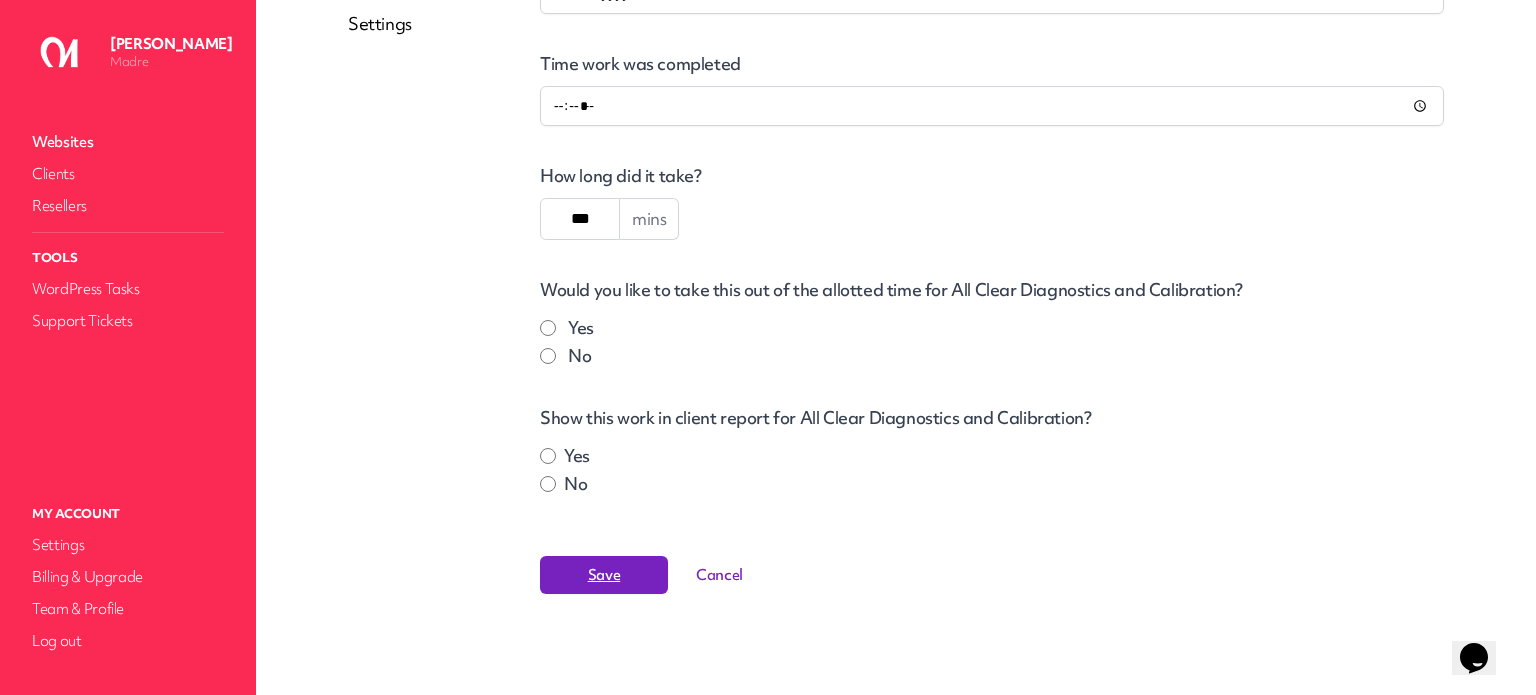 scroll, scrollTop: 0, scrollLeft: 0, axis: both 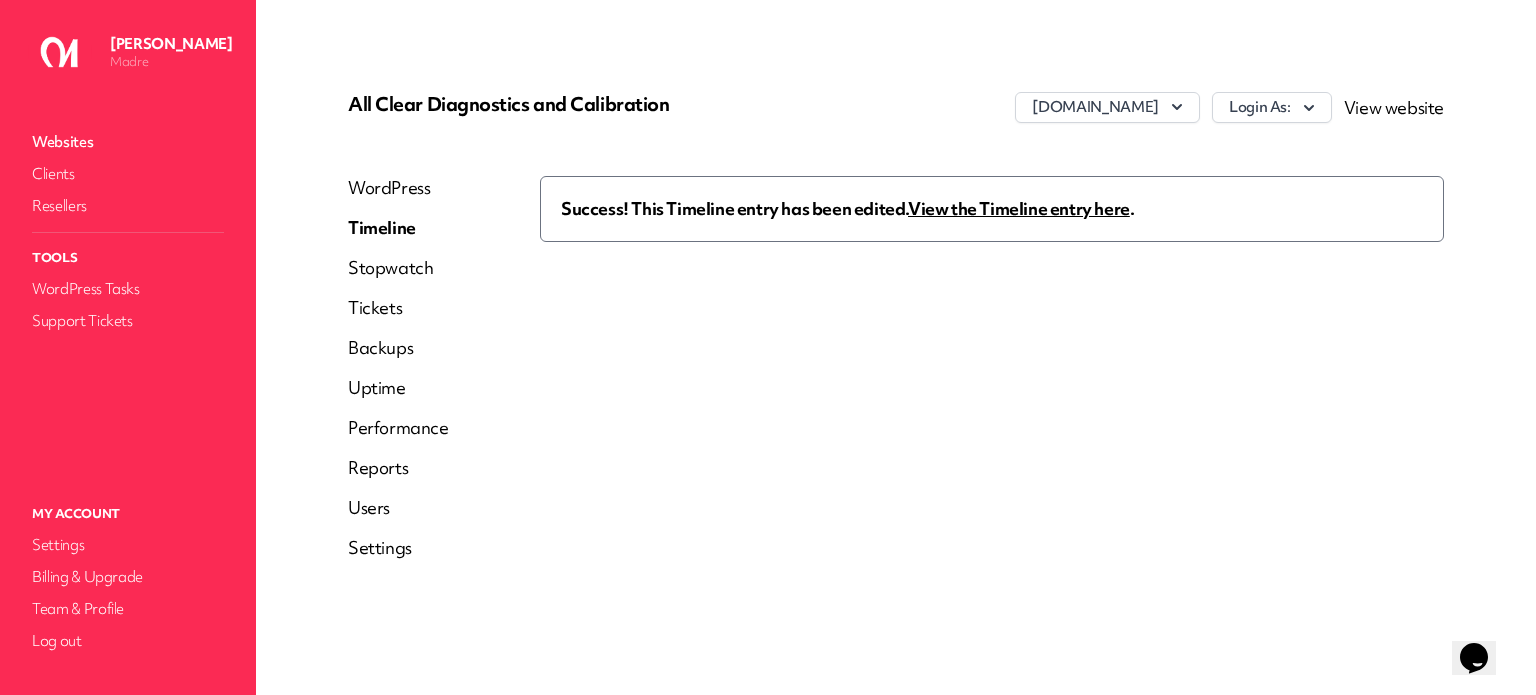 click on "View
the
Timeline entry here" at bounding box center (1019, 208) 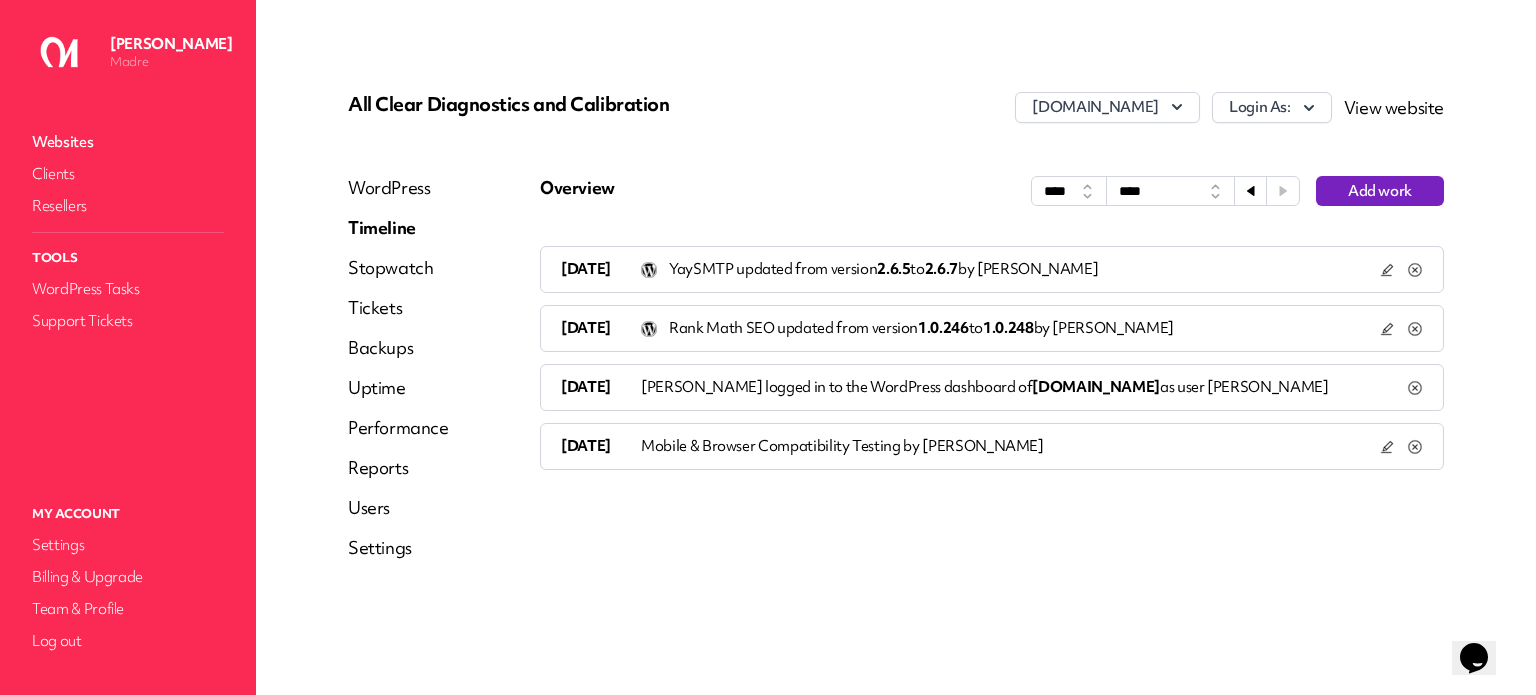 click 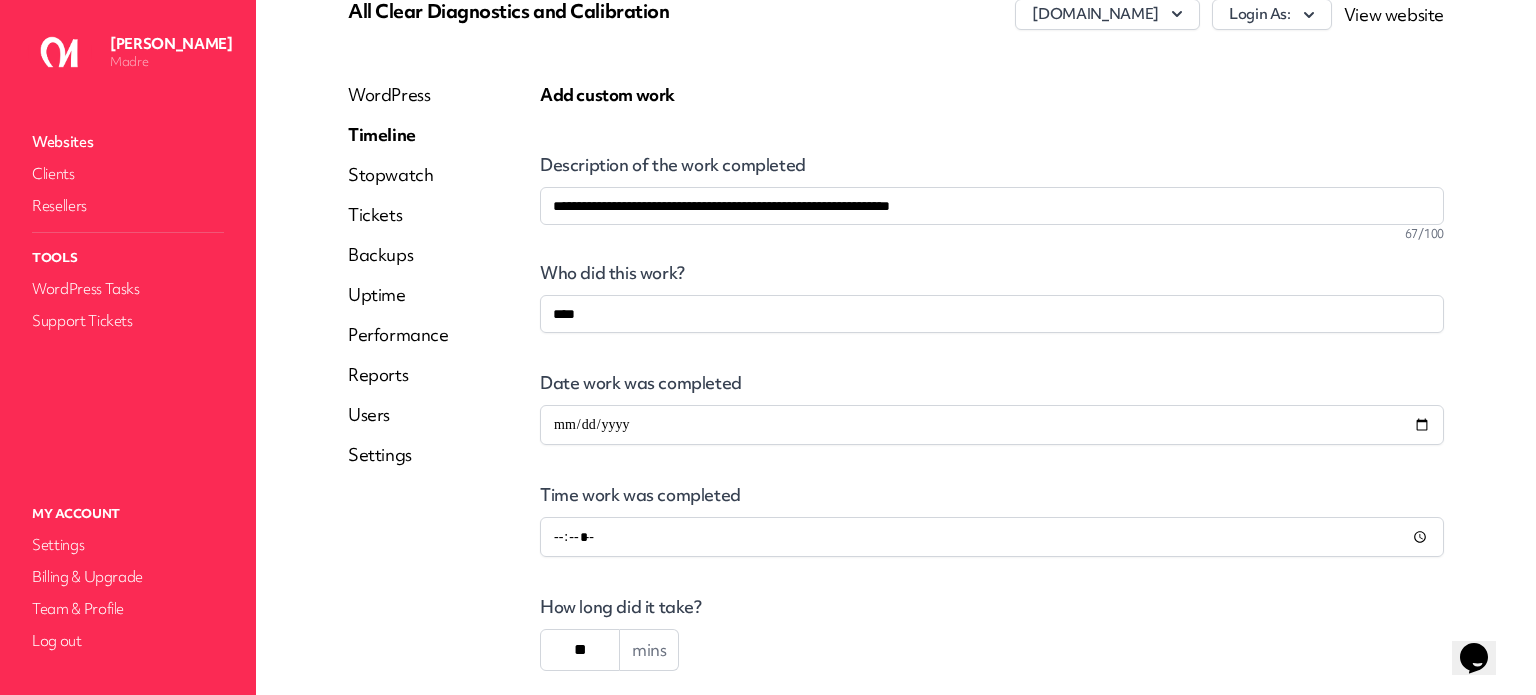 scroll, scrollTop: 200, scrollLeft: 0, axis: vertical 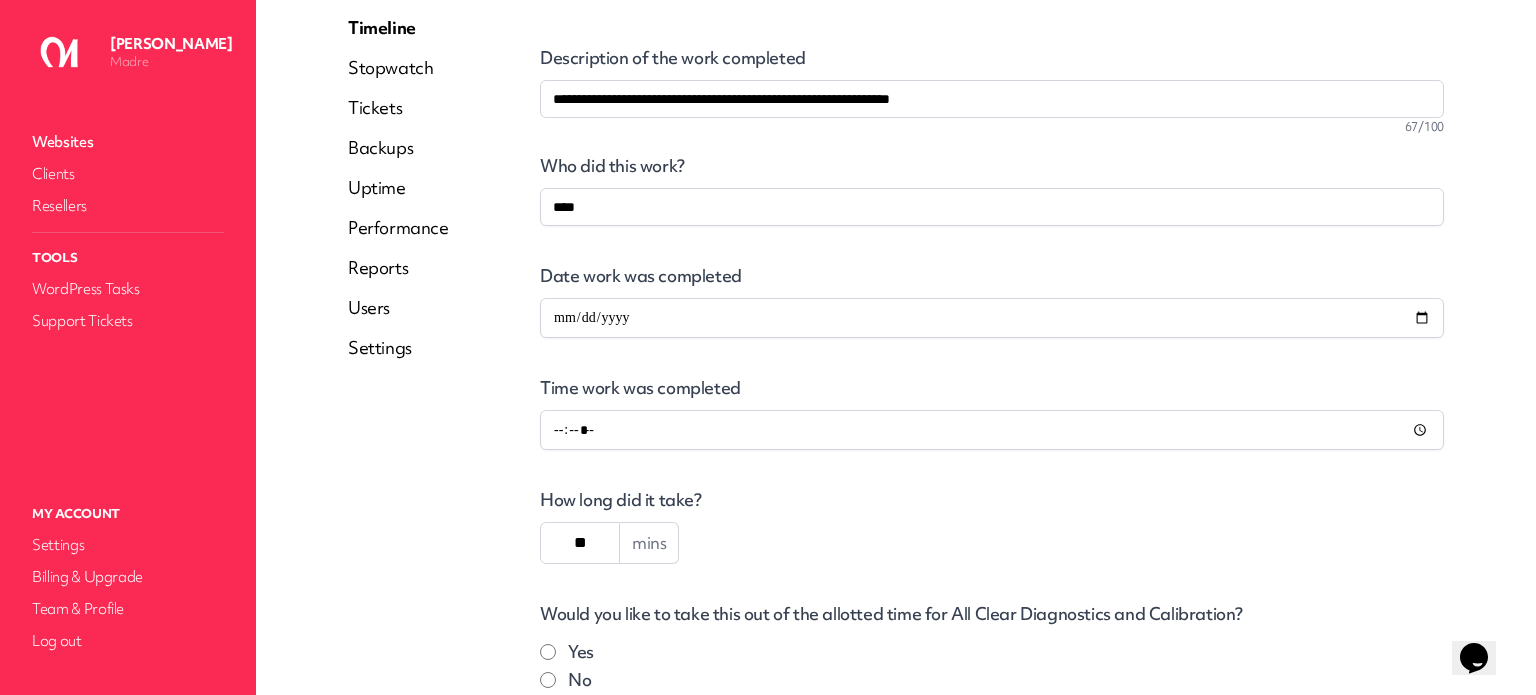 drag, startPoint x: 580, startPoint y: 543, endPoint x: 570, endPoint y: 544, distance: 10.049875 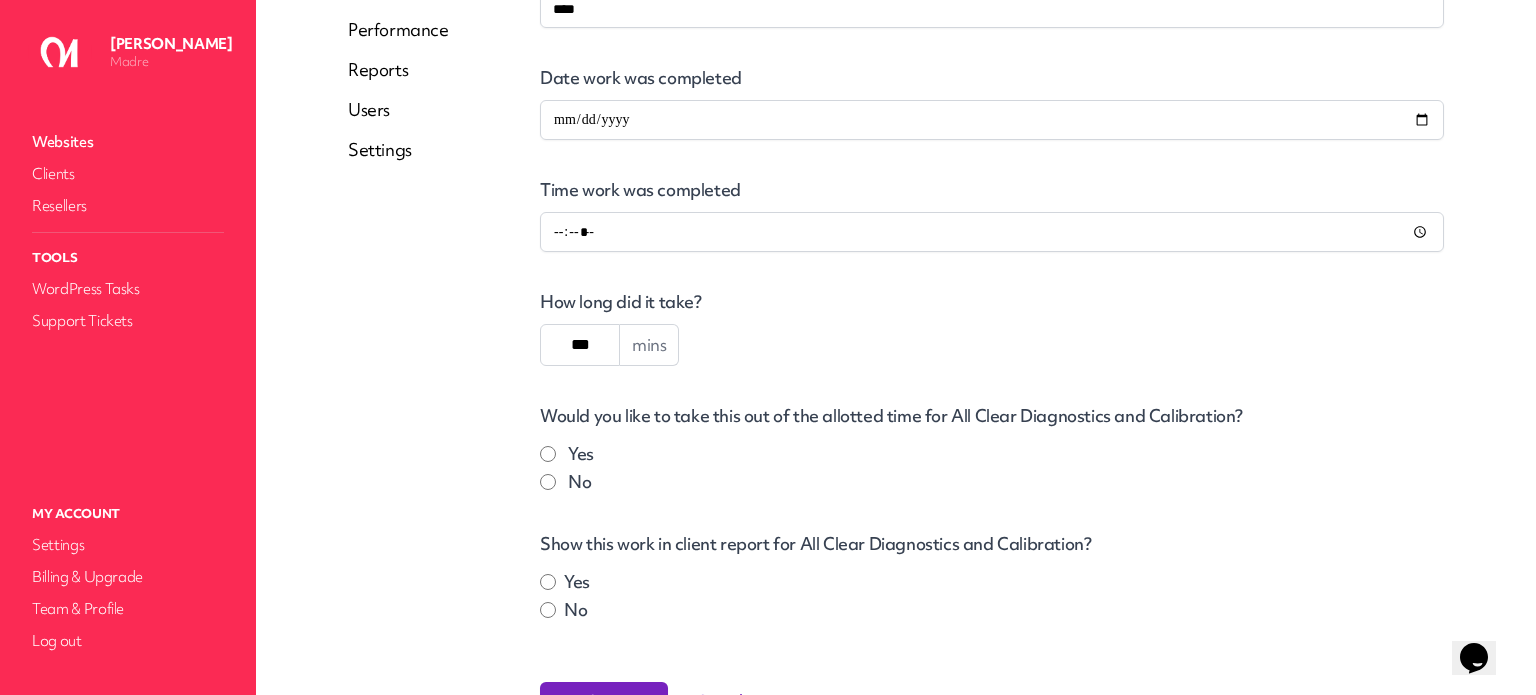 scroll, scrollTop: 524, scrollLeft: 0, axis: vertical 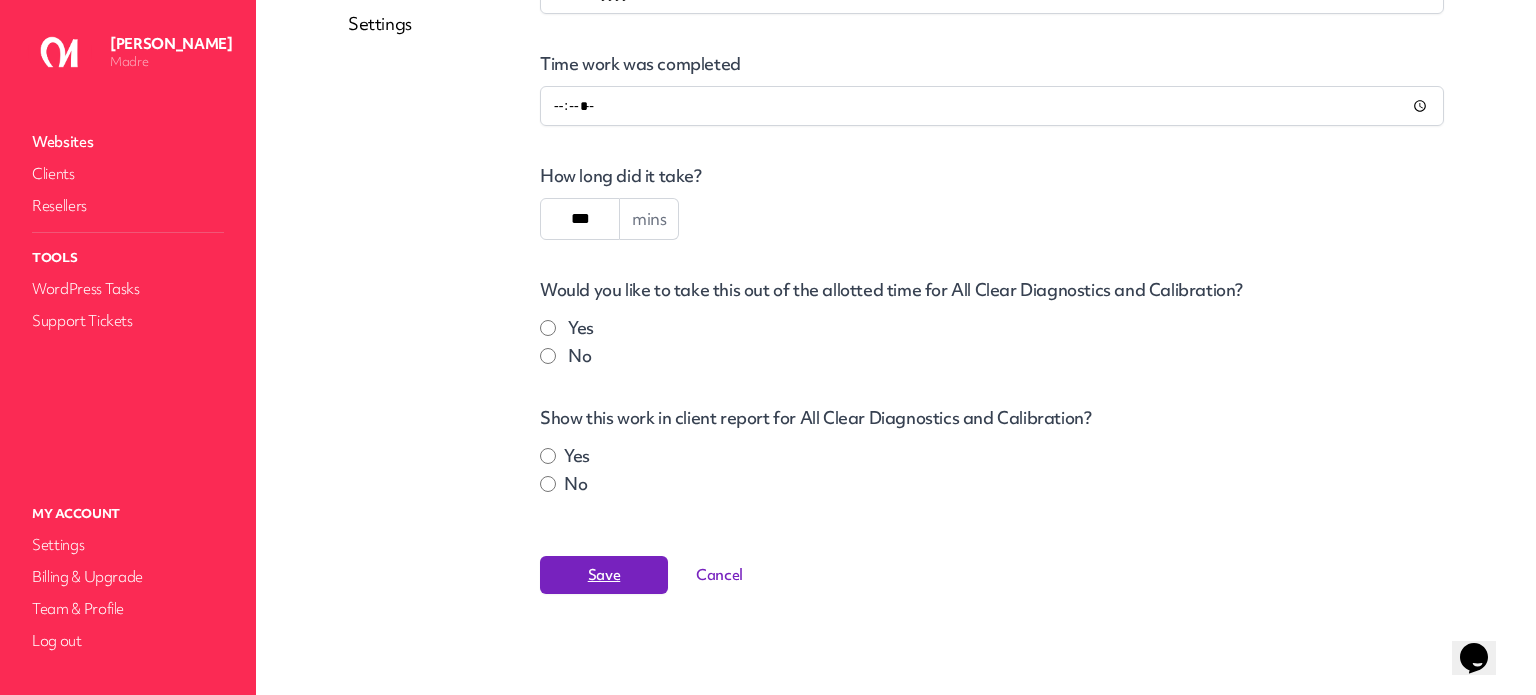 type on "***" 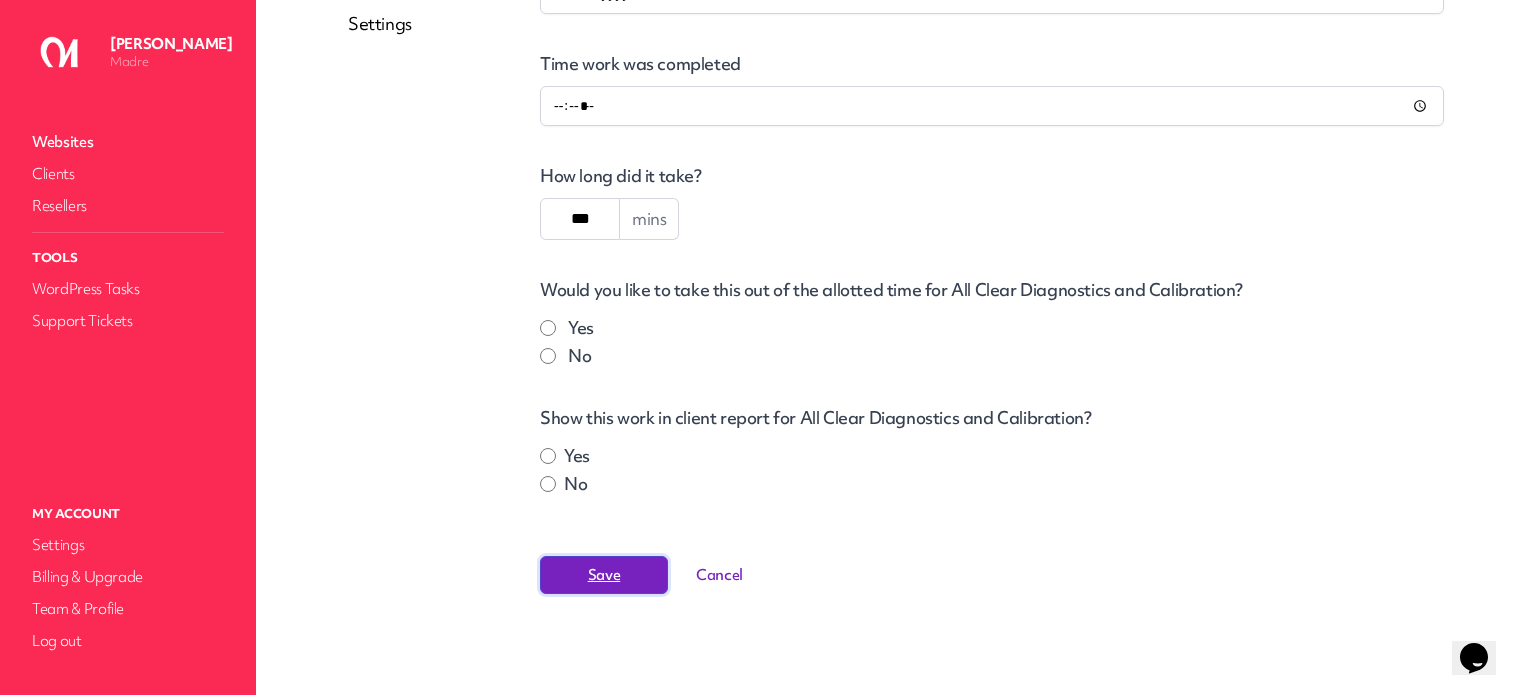 click on "Save" at bounding box center [604, 575] 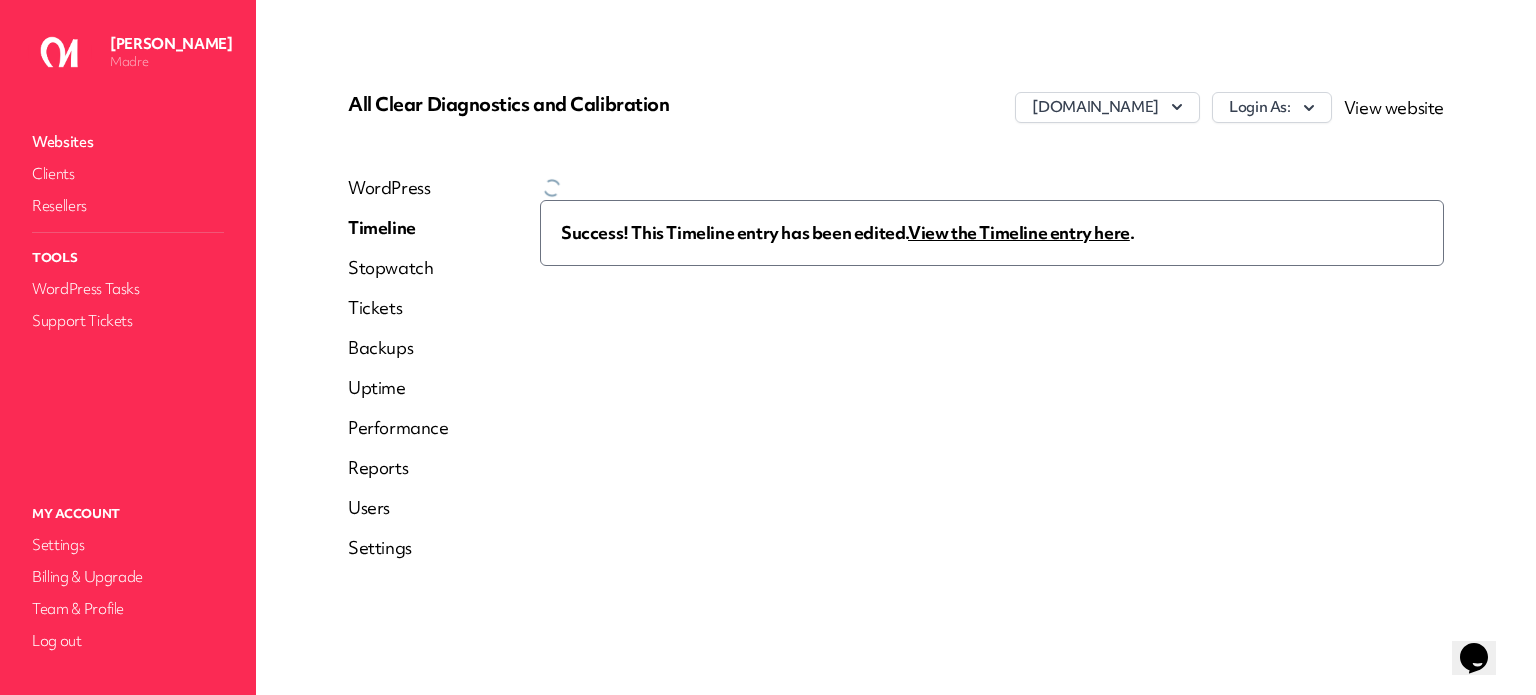 scroll, scrollTop: 0, scrollLeft: 0, axis: both 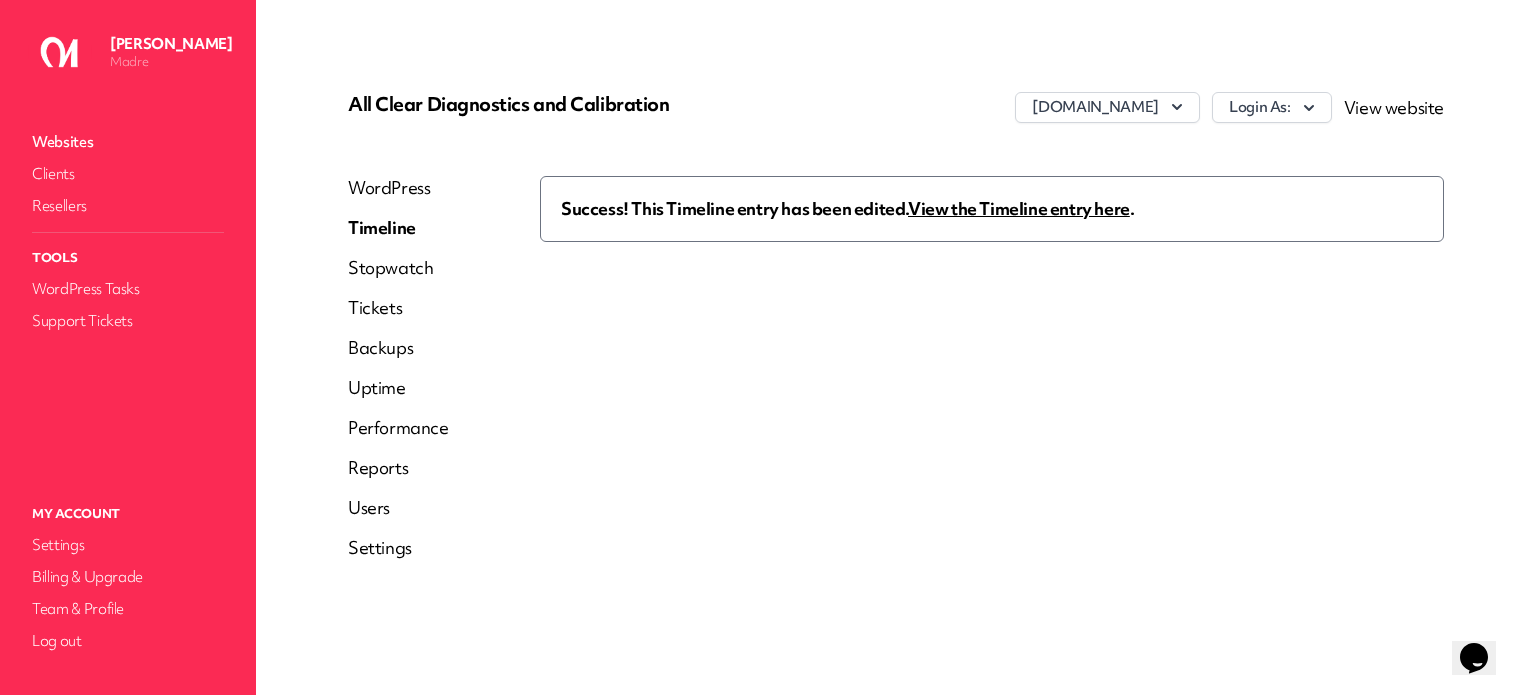 click on "View
the
Timeline entry here" at bounding box center [1019, 208] 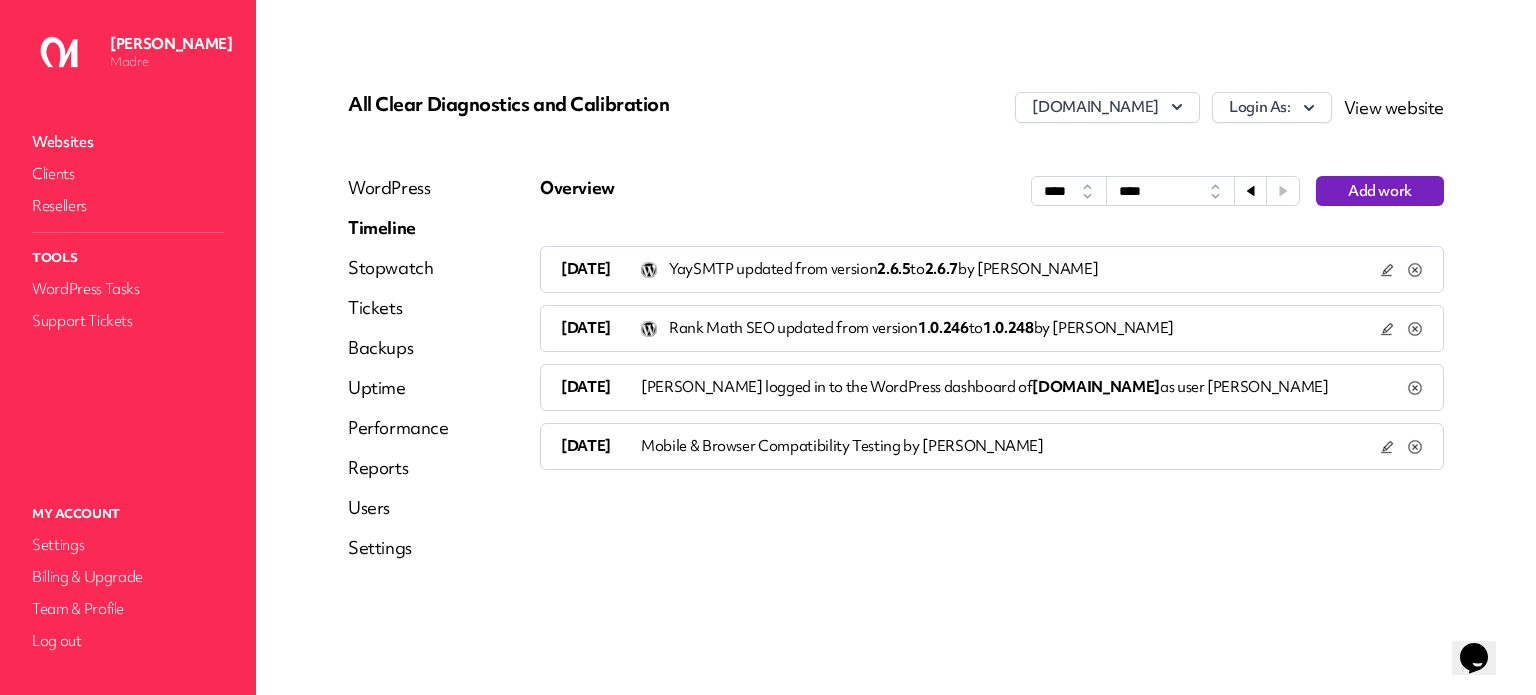 click 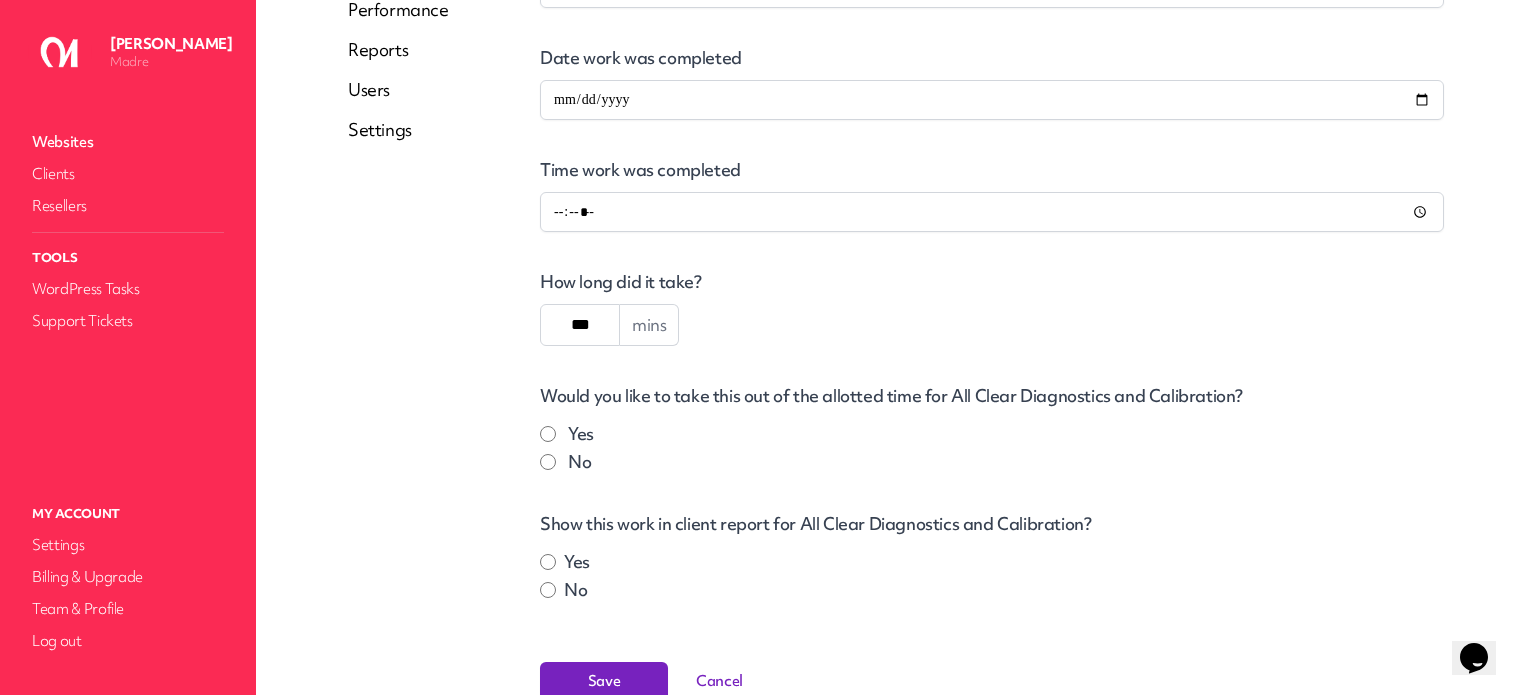 scroll, scrollTop: 524, scrollLeft: 0, axis: vertical 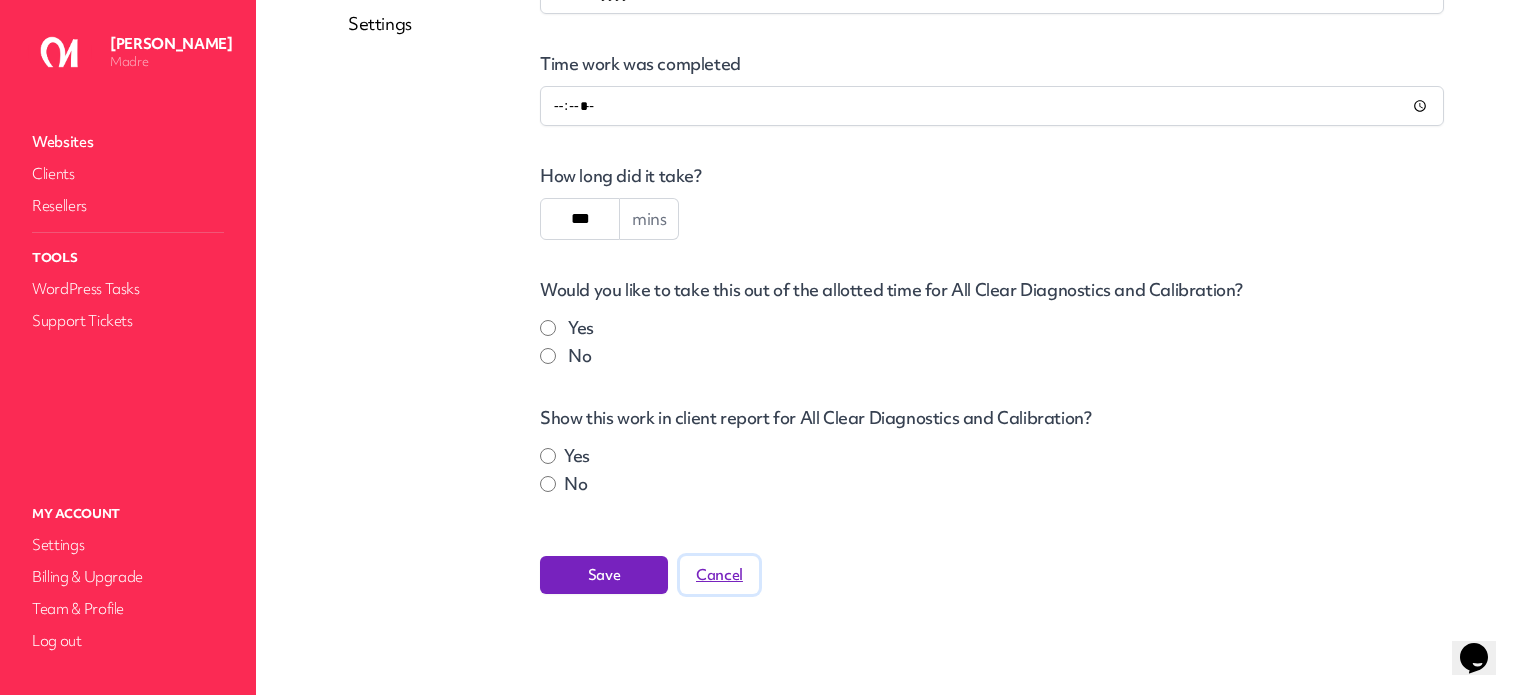 click on "Cancel" at bounding box center (719, 575) 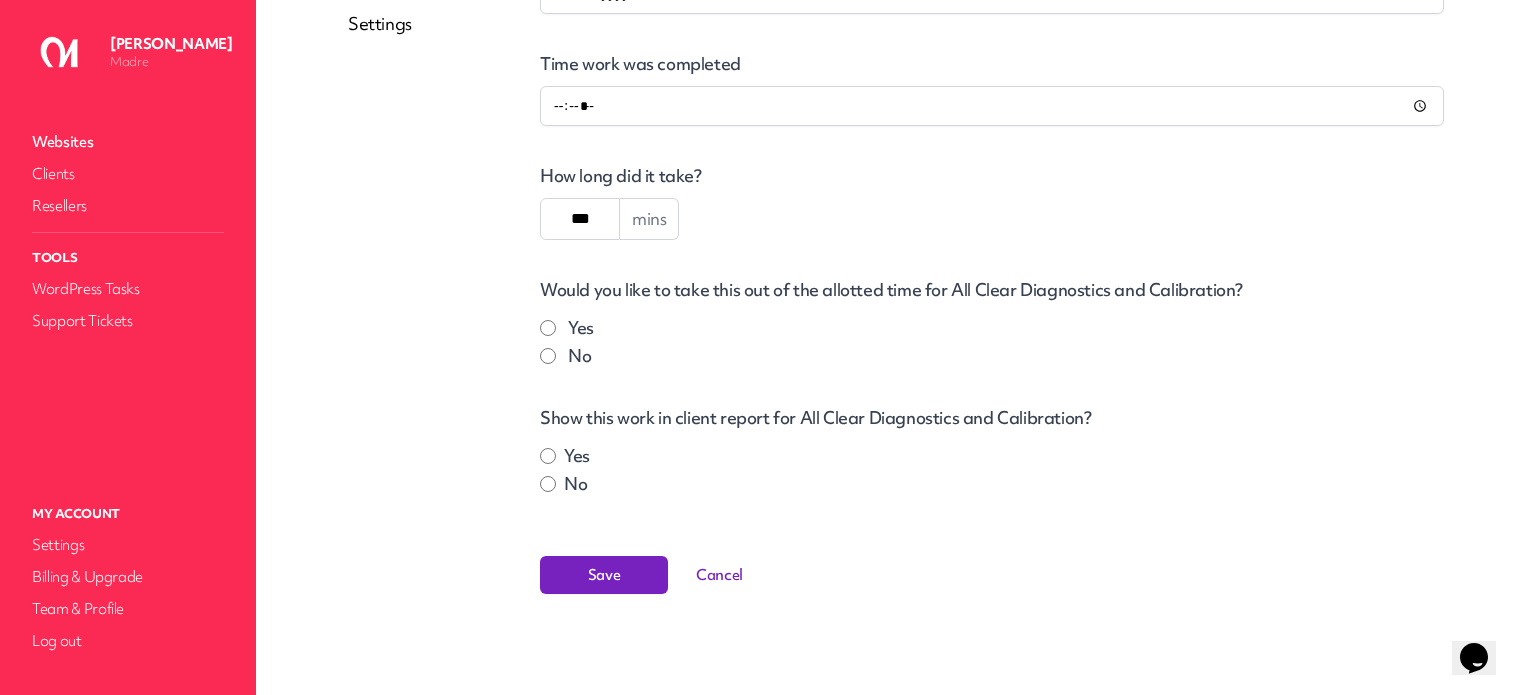 select on "****" 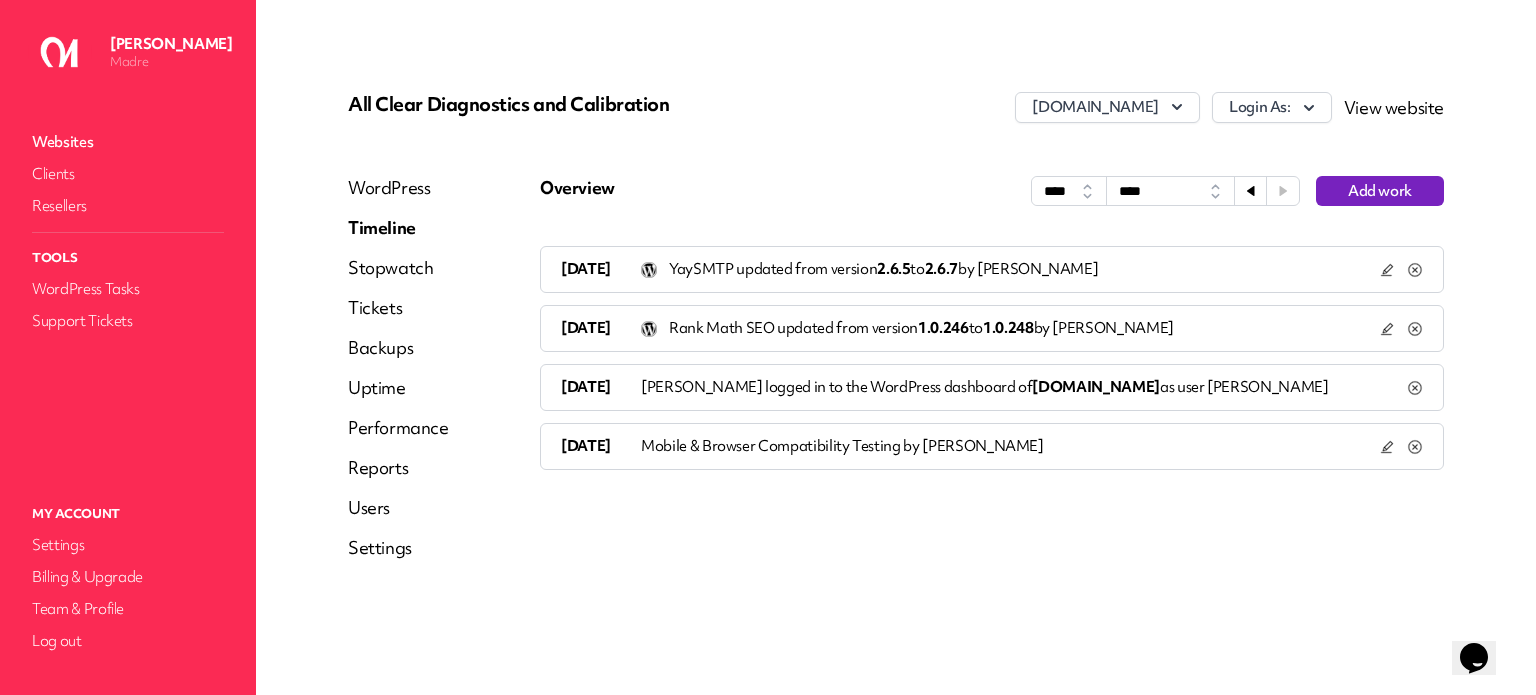 scroll, scrollTop: 0, scrollLeft: 0, axis: both 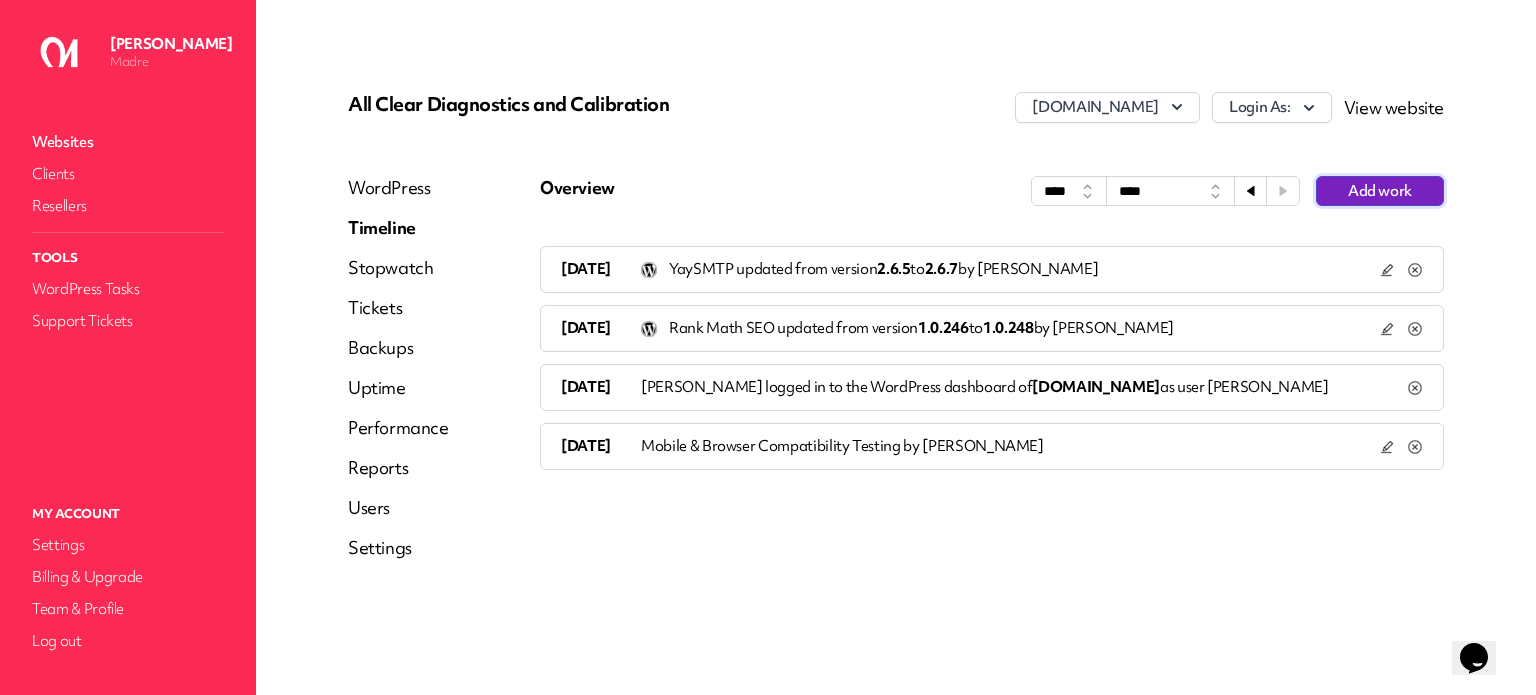 click on "Add work" at bounding box center [1380, 191] 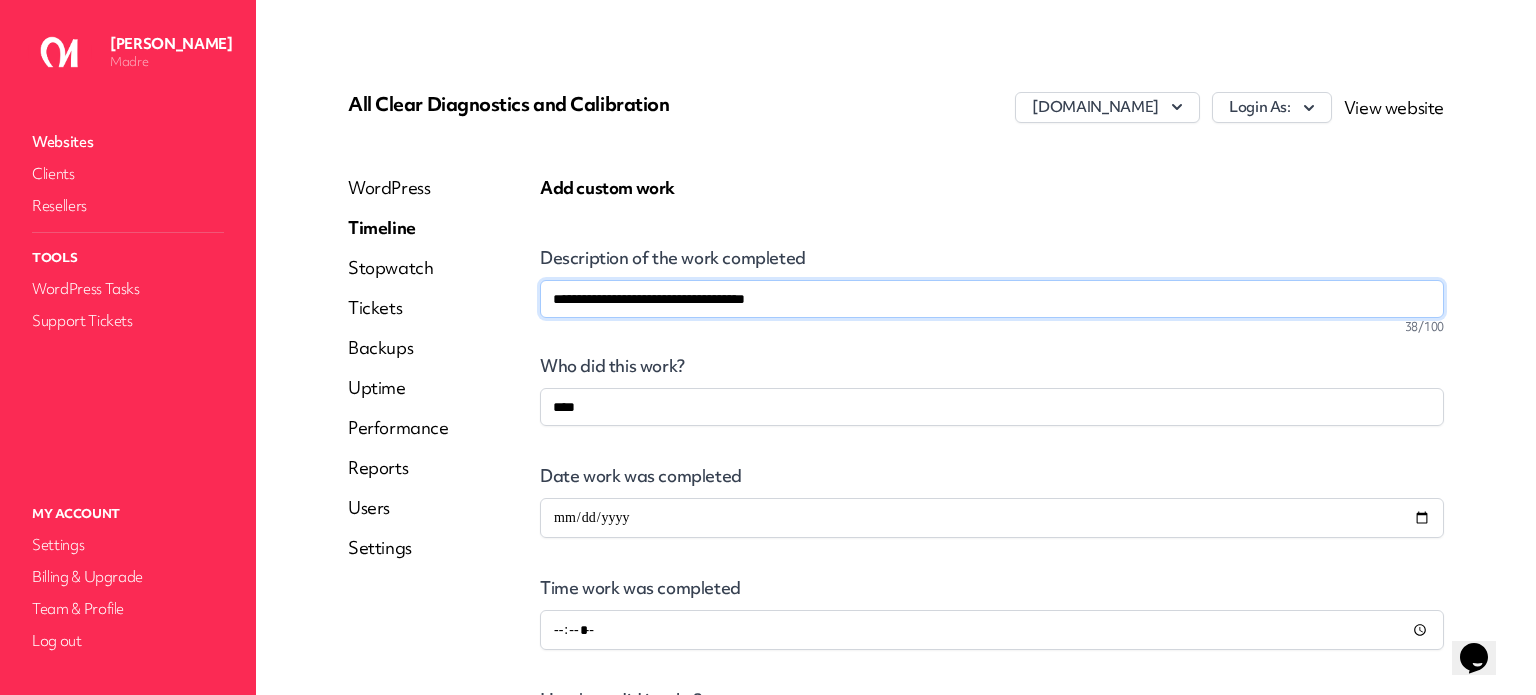 click on "**********" at bounding box center [992, 299] 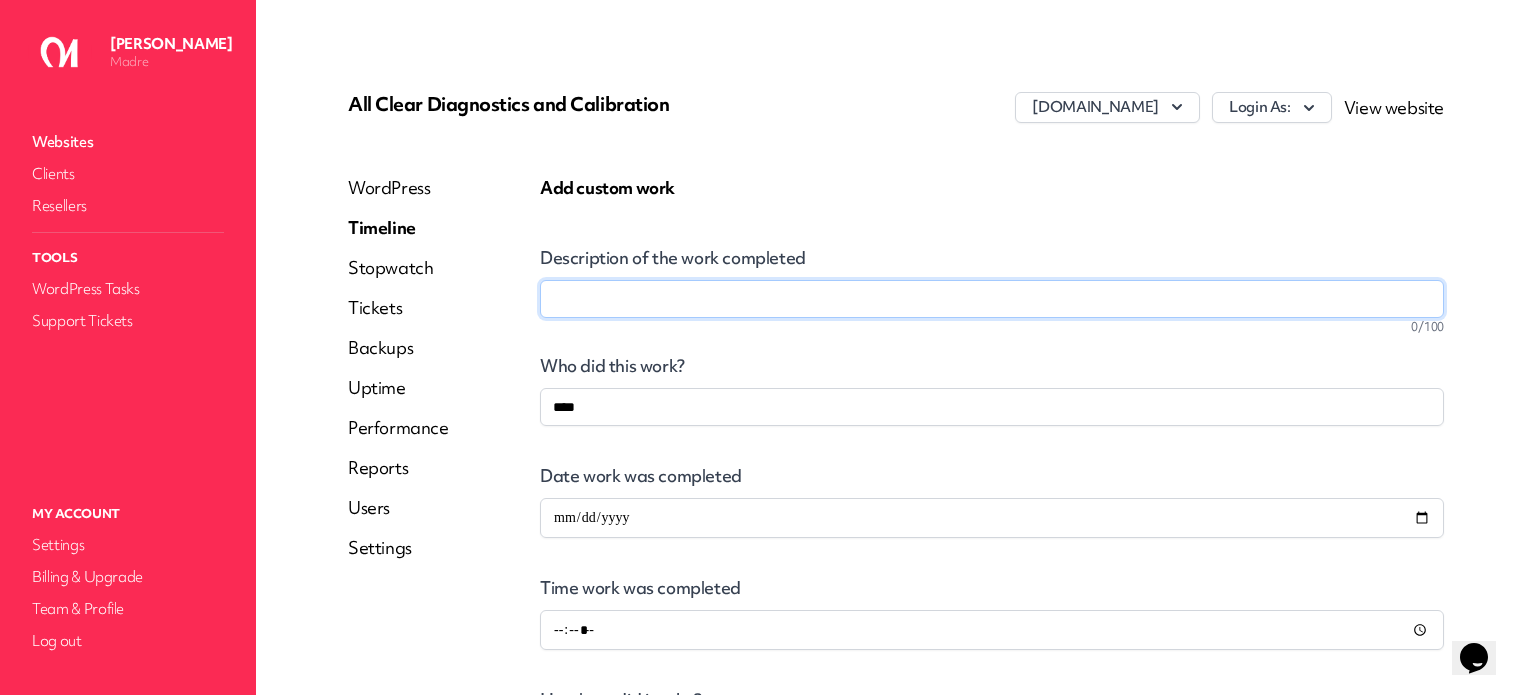 click on "Description of the work completed" at bounding box center [992, 299] 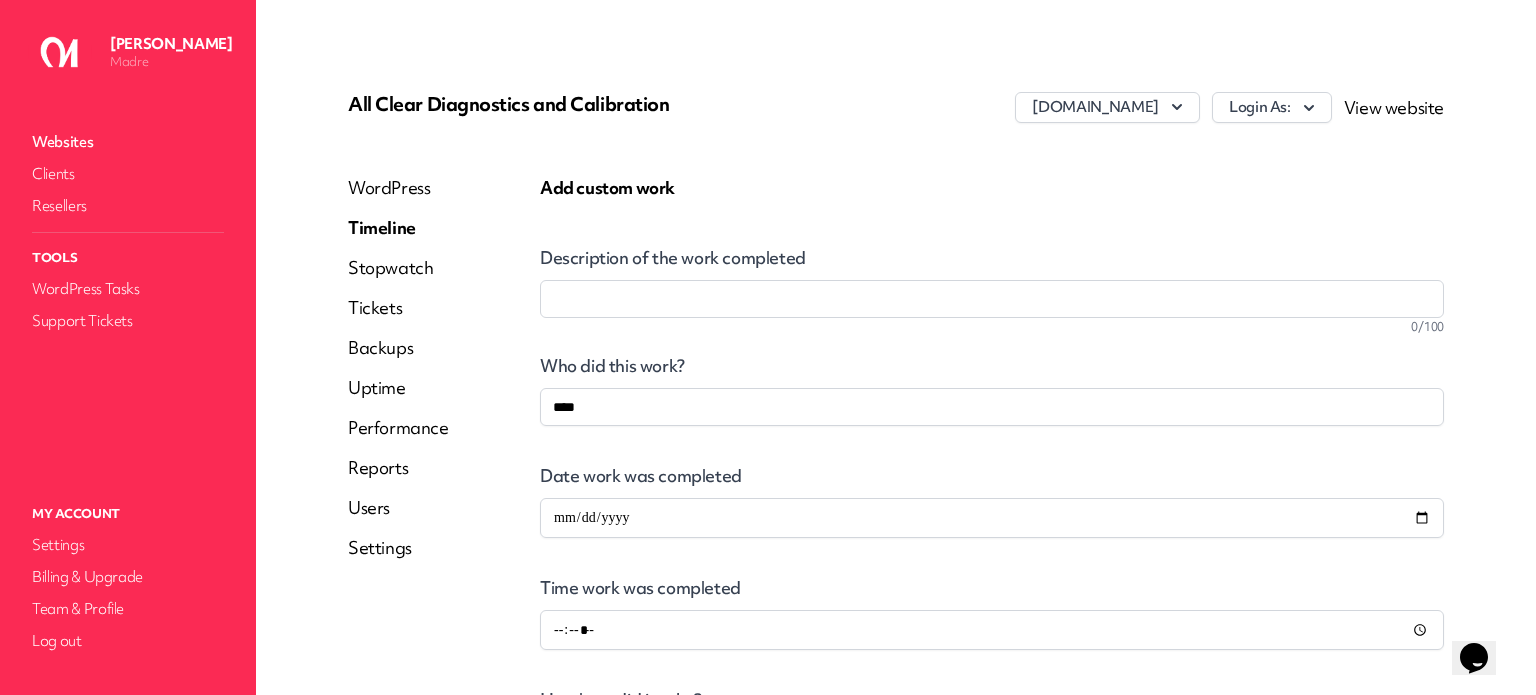click on "**********" at bounding box center (896, 347) 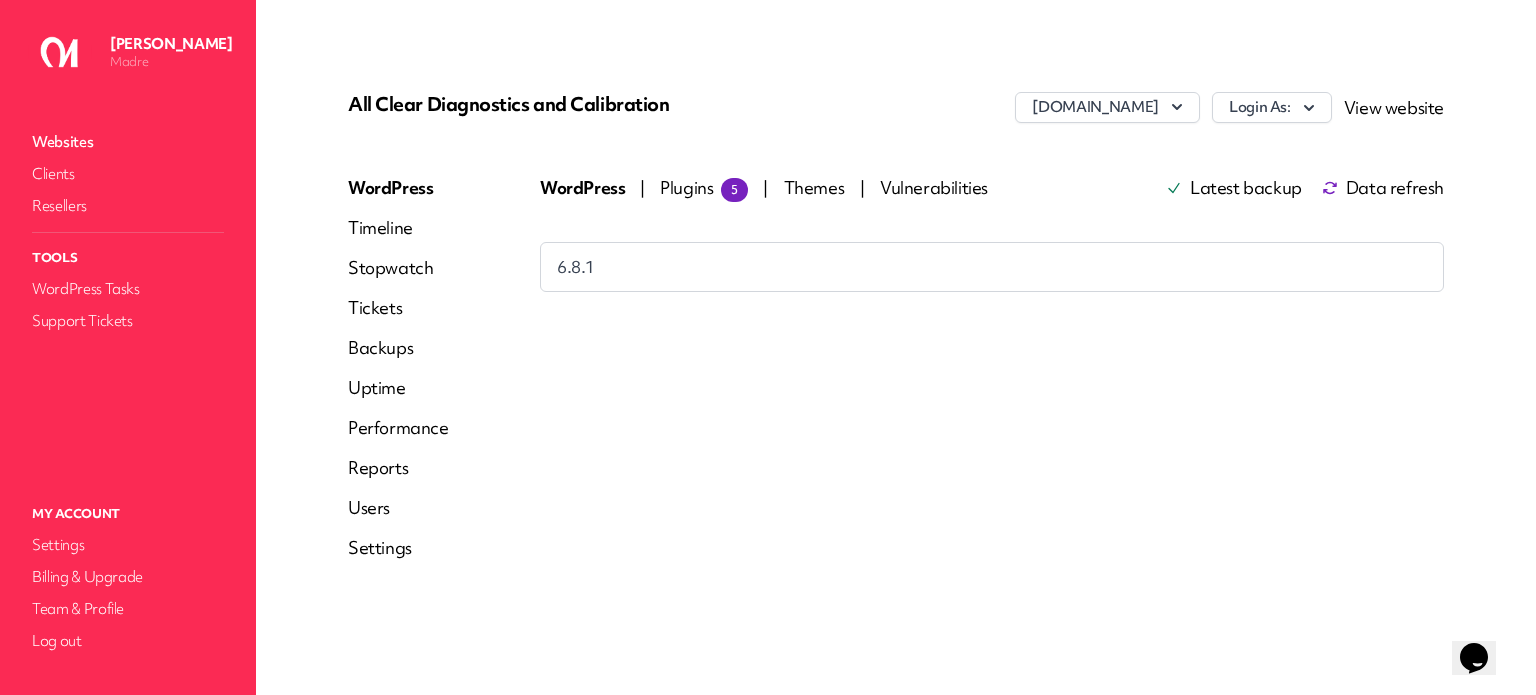 drag, startPoint x: 633, startPoint y: 175, endPoint x: 668, endPoint y: 188, distance: 37.336308 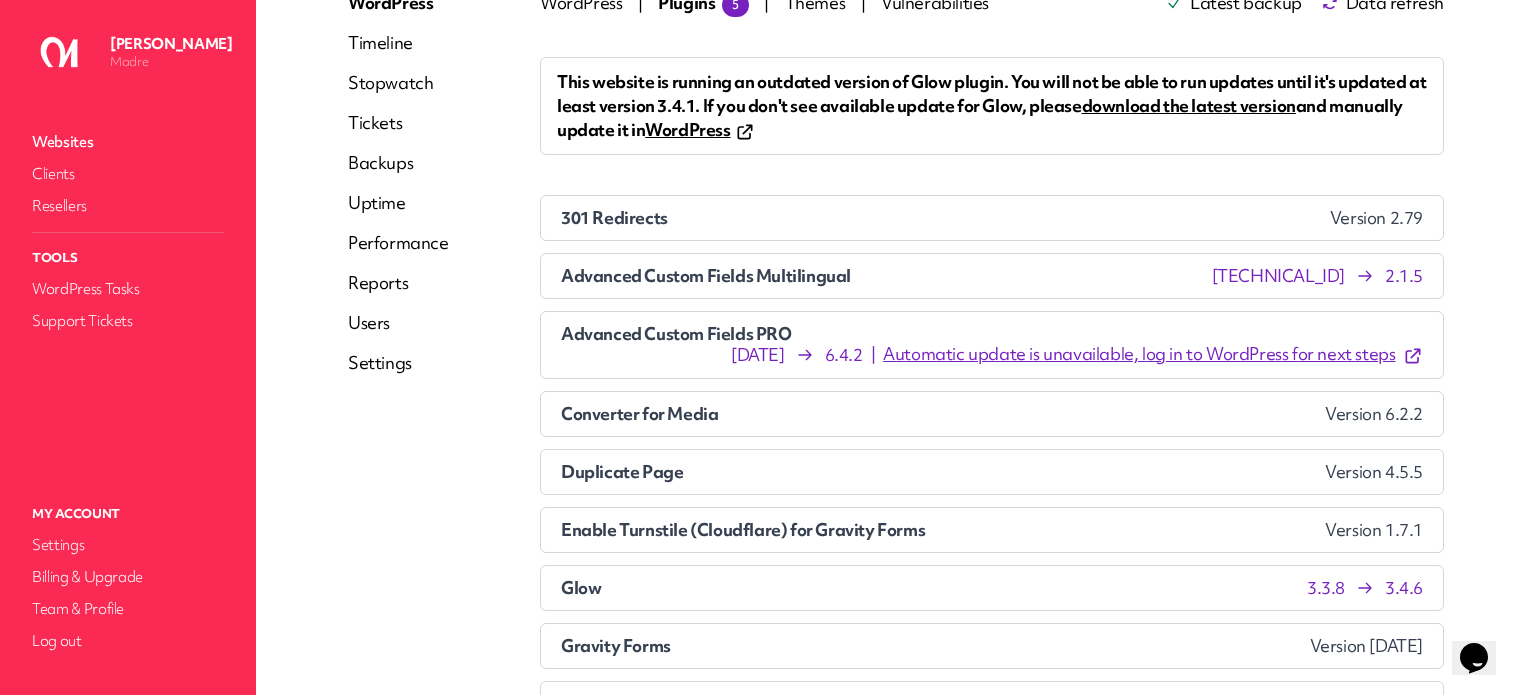 scroll, scrollTop: 0, scrollLeft: 0, axis: both 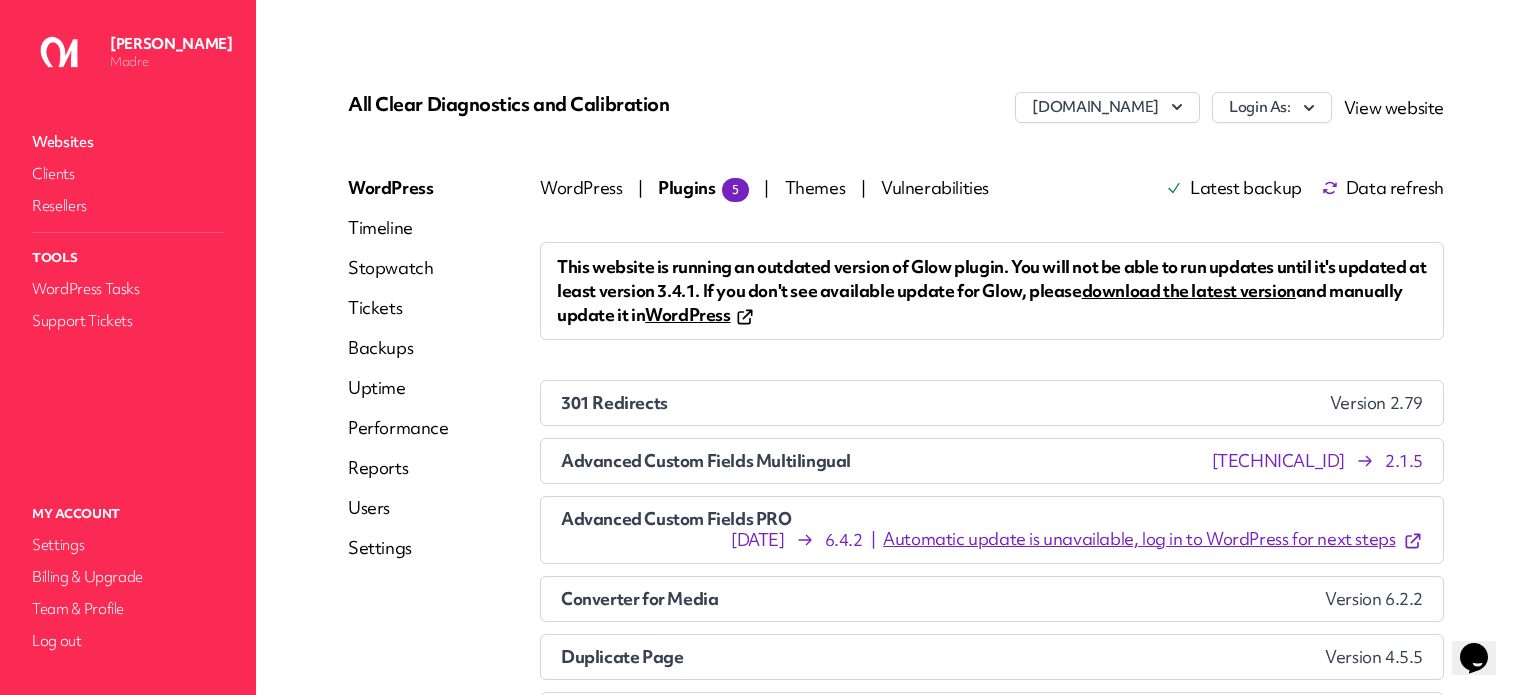 click on "WordPress
Timeline
Stopwatch
Tickets
Backups
Uptime
Performance
Reports
Users
Settings" at bounding box center [398, 753] 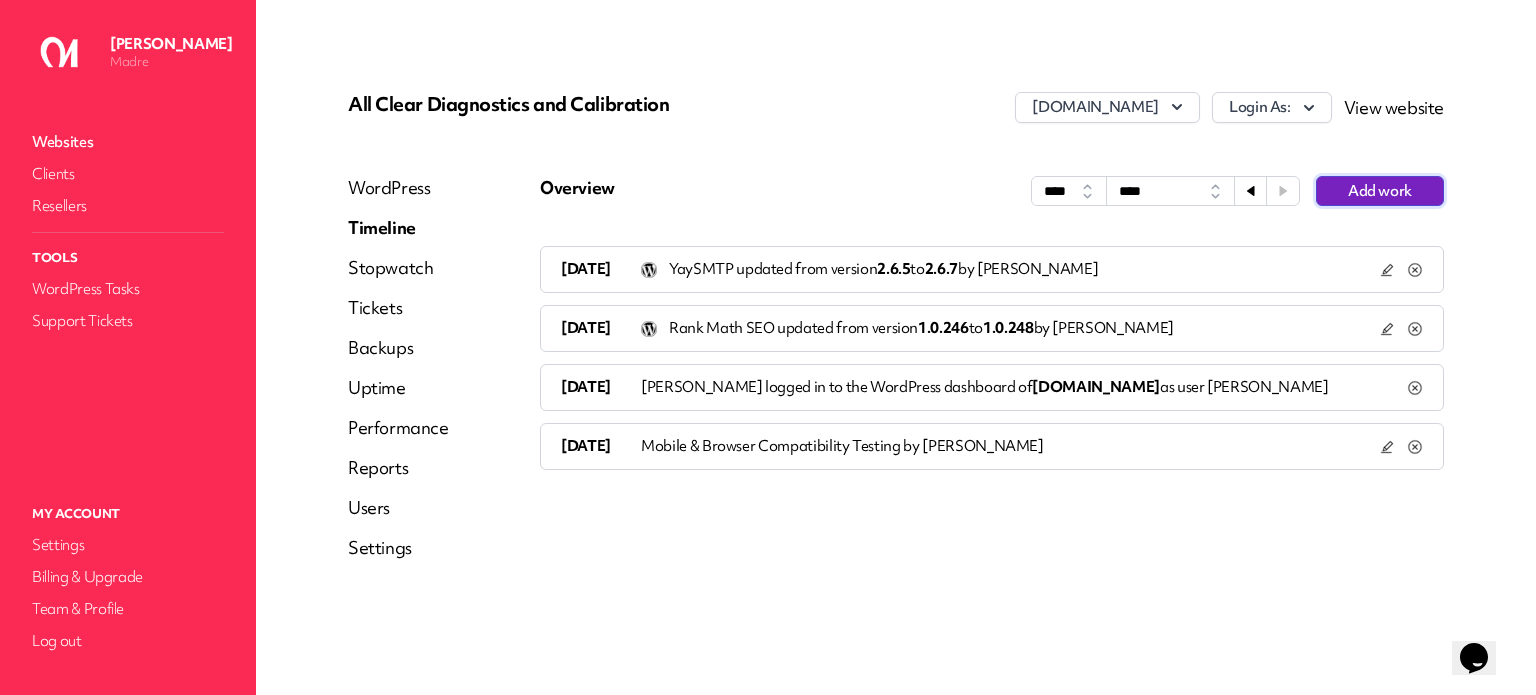 click on "Add work" at bounding box center [1380, 191] 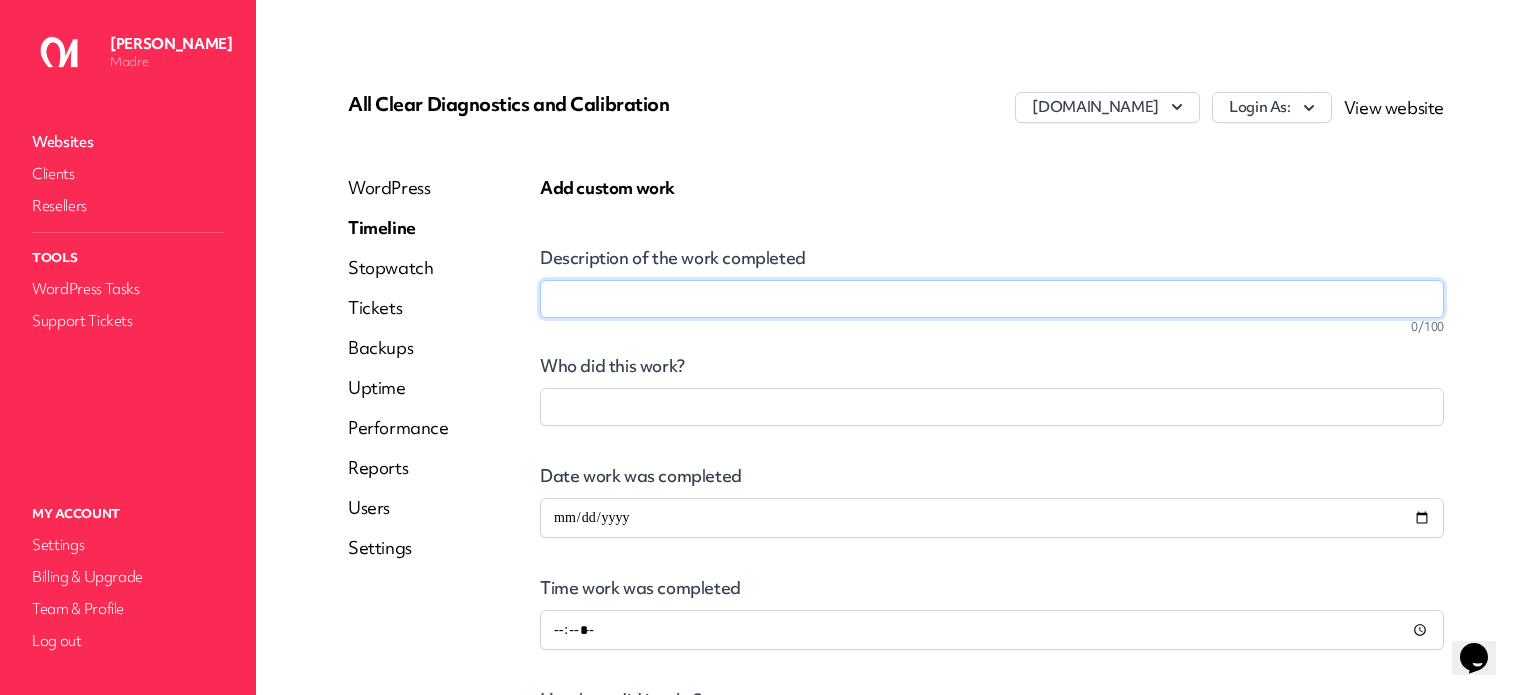 click on "Description of the work completed" at bounding box center [992, 299] 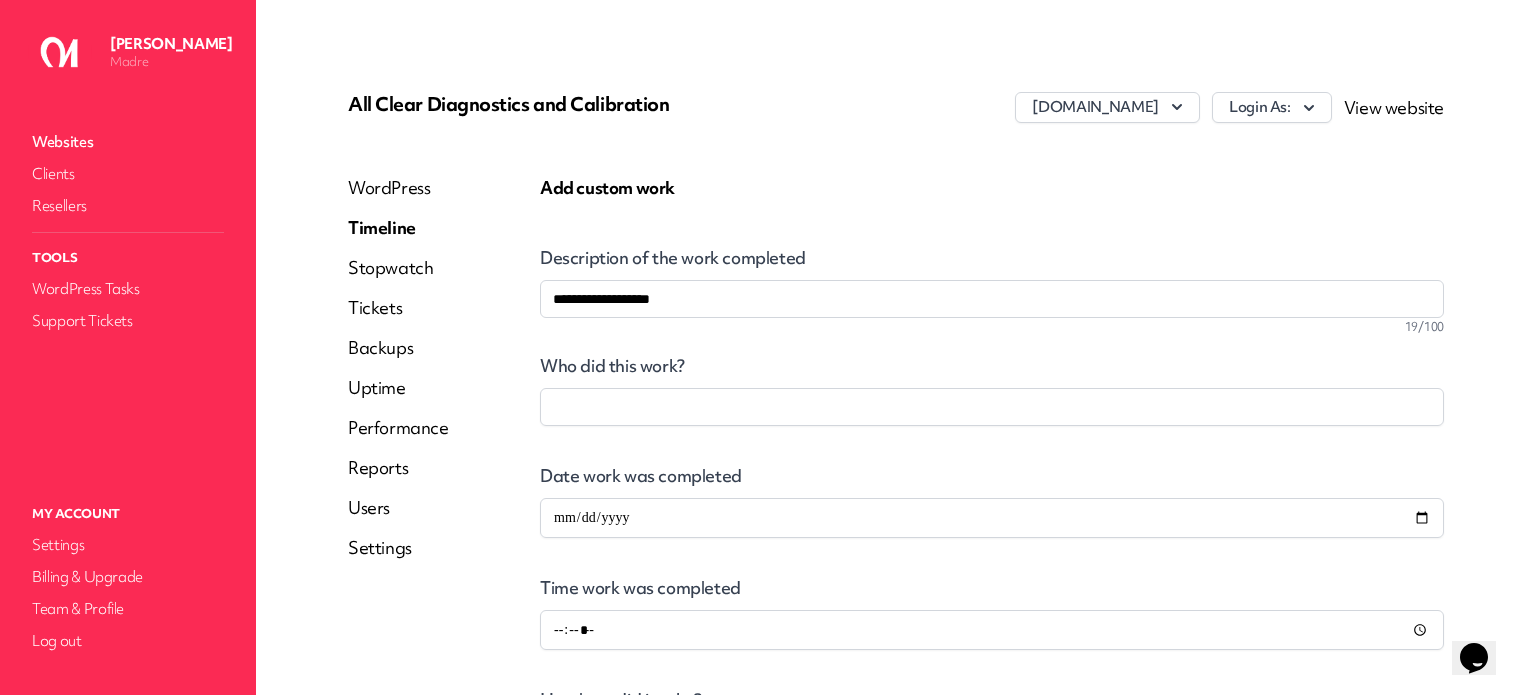 click at bounding box center [992, 407] 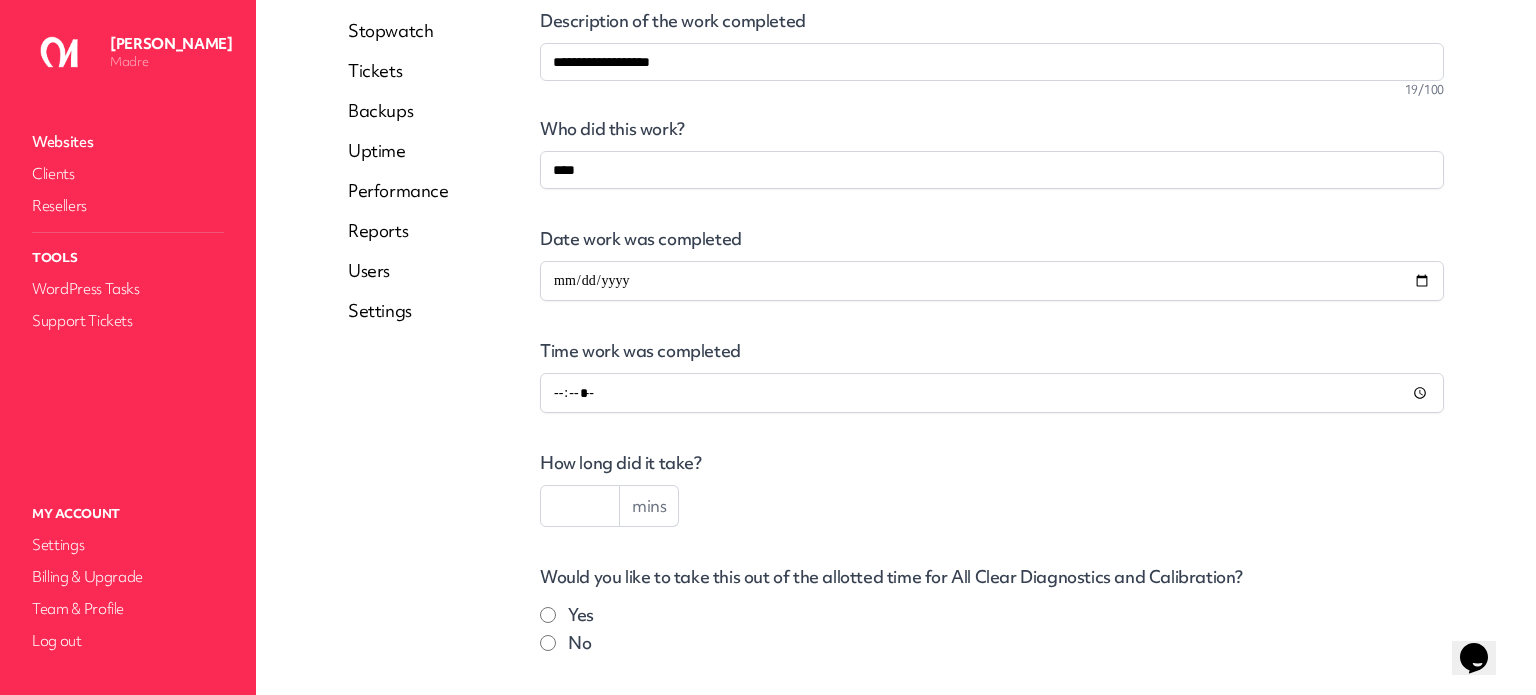 scroll, scrollTop: 300, scrollLeft: 0, axis: vertical 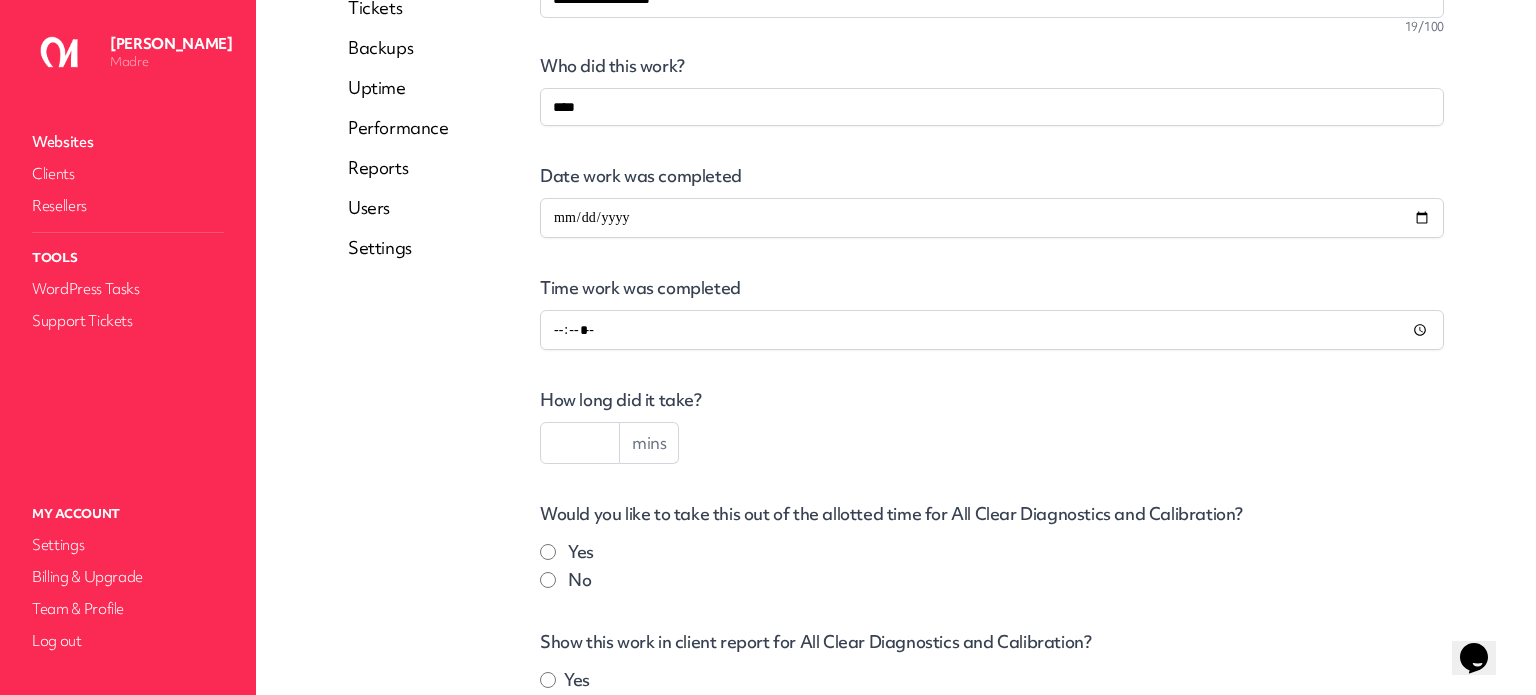 click at bounding box center [580, 443] 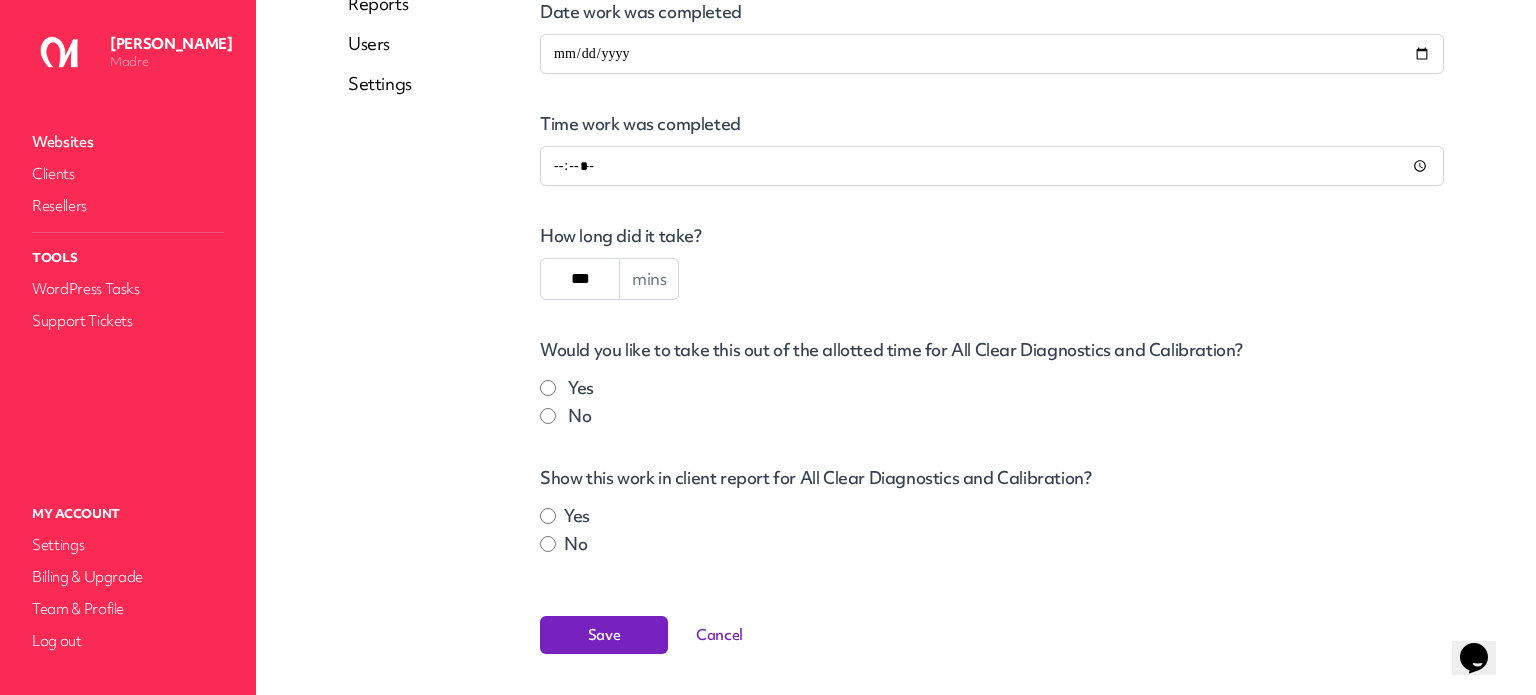 scroll, scrollTop: 500, scrollLeft: 0, axis: vertical 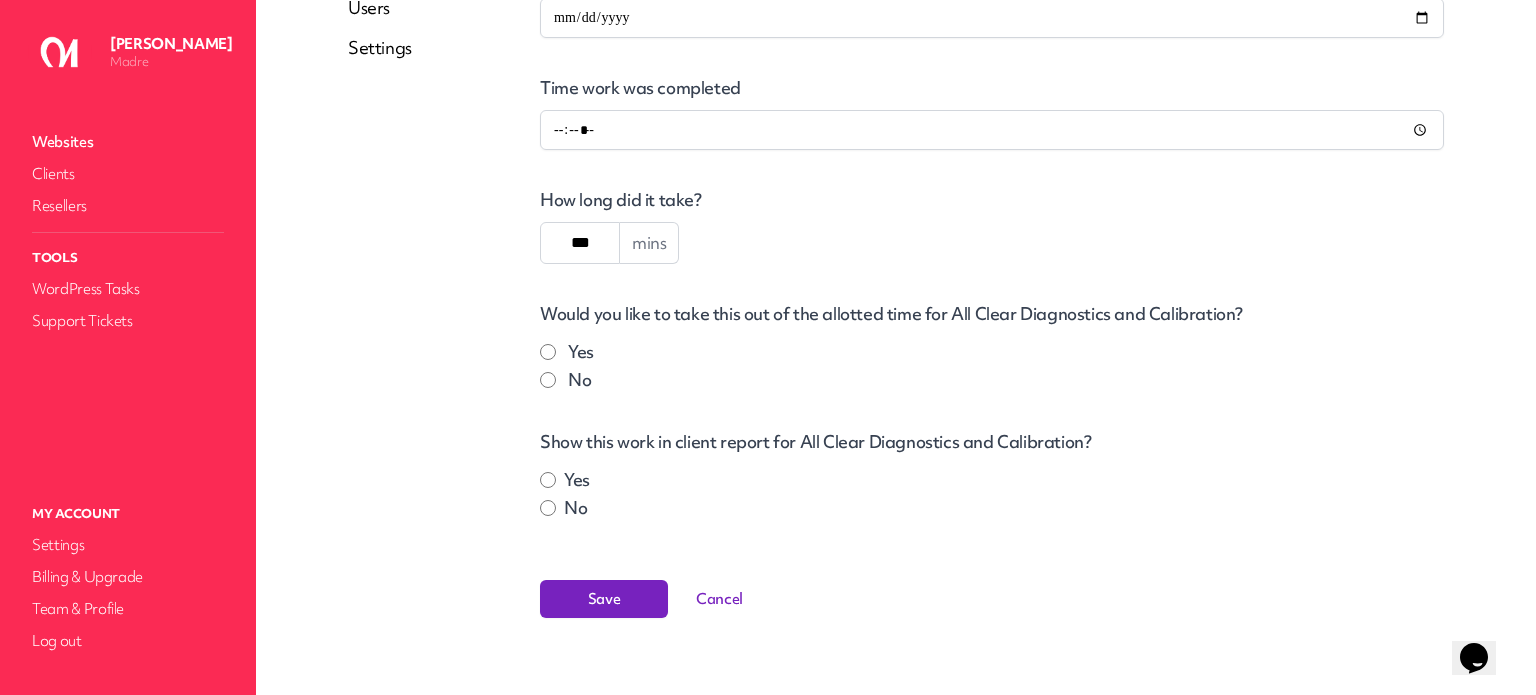 type on "***" 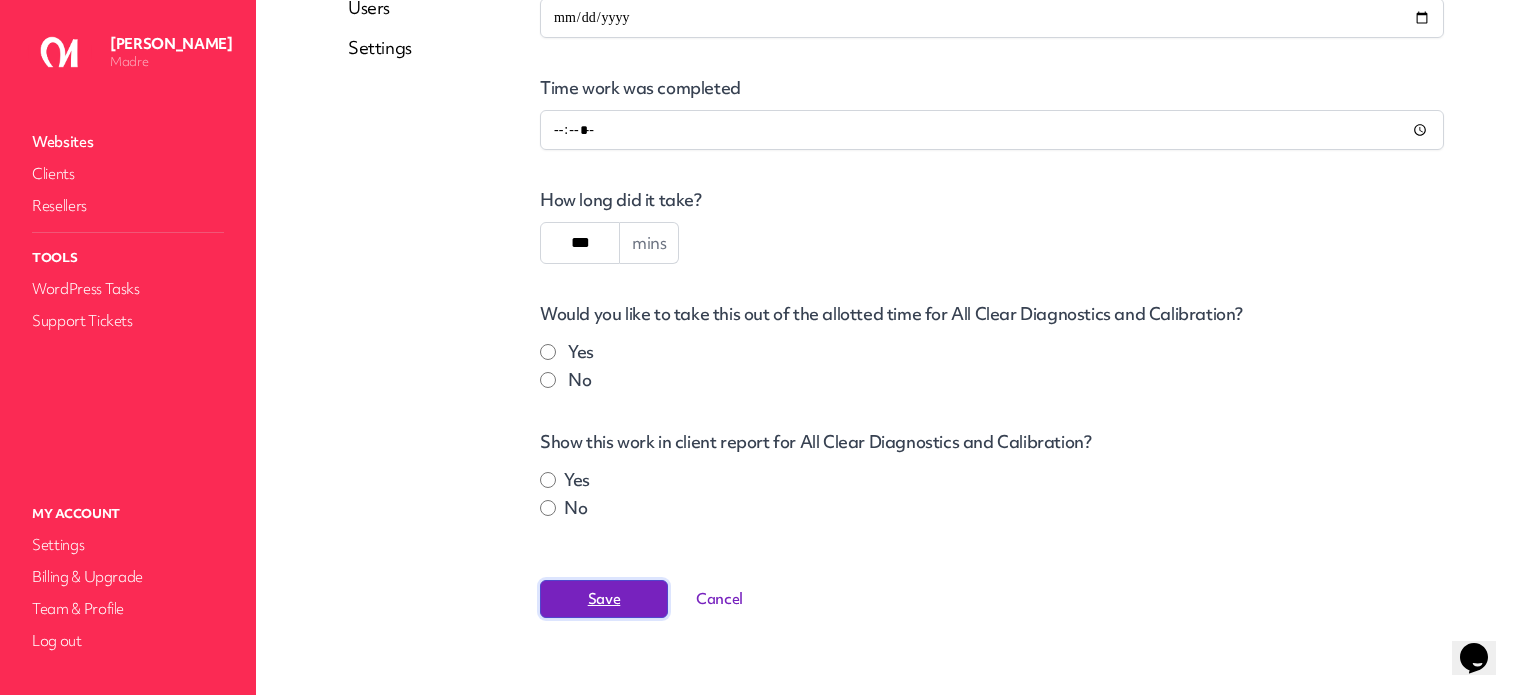 click on "Save" at bounding box center [604, 599] 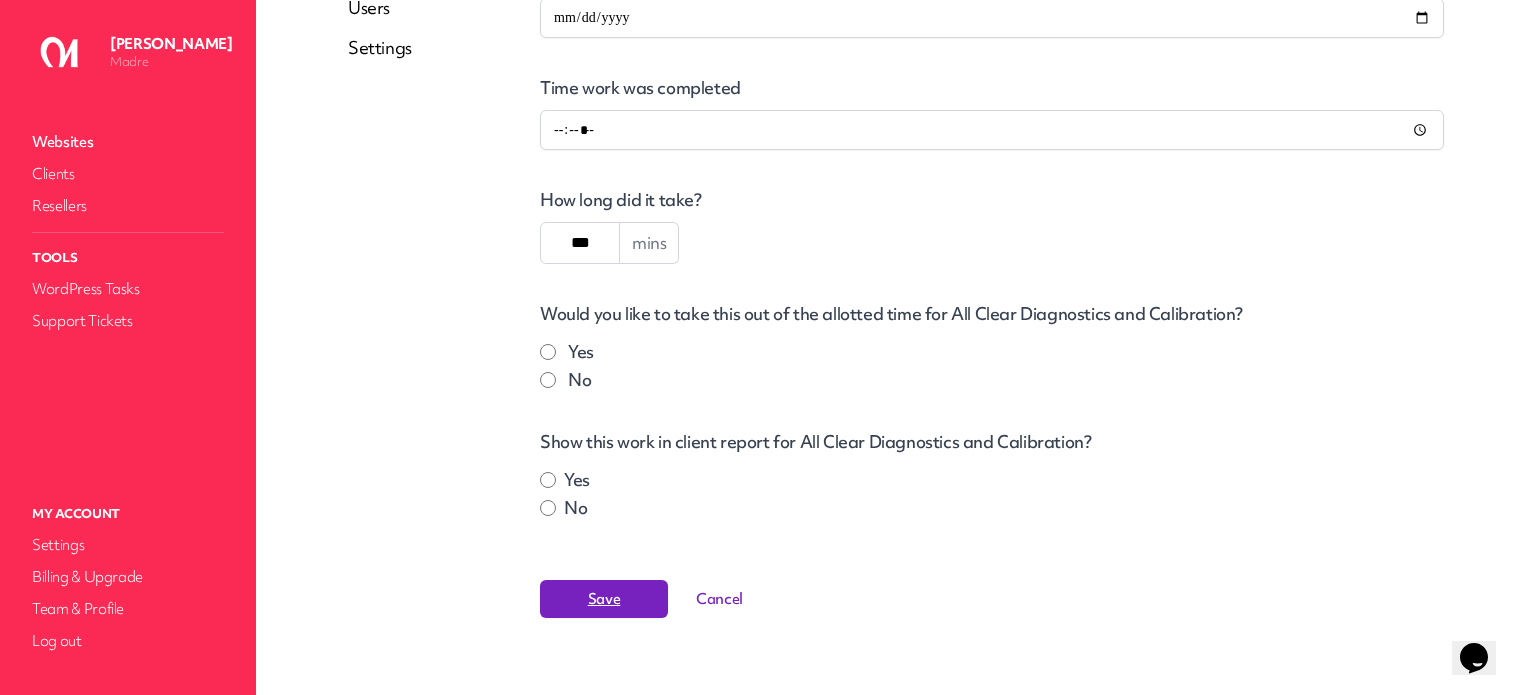 scroll, scrollTop: 0, scrollLeft: 0, axis: both 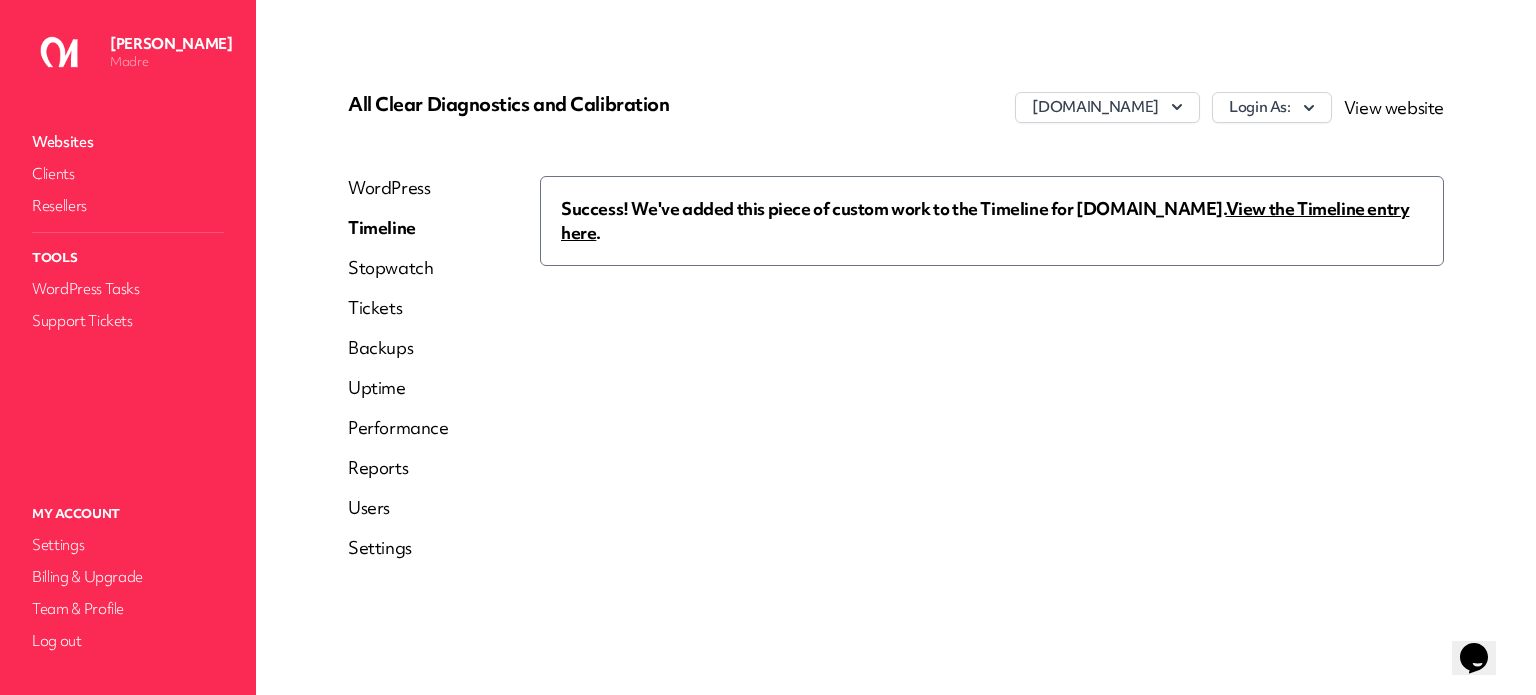click on "Reports" at bounding box center (398, 468) 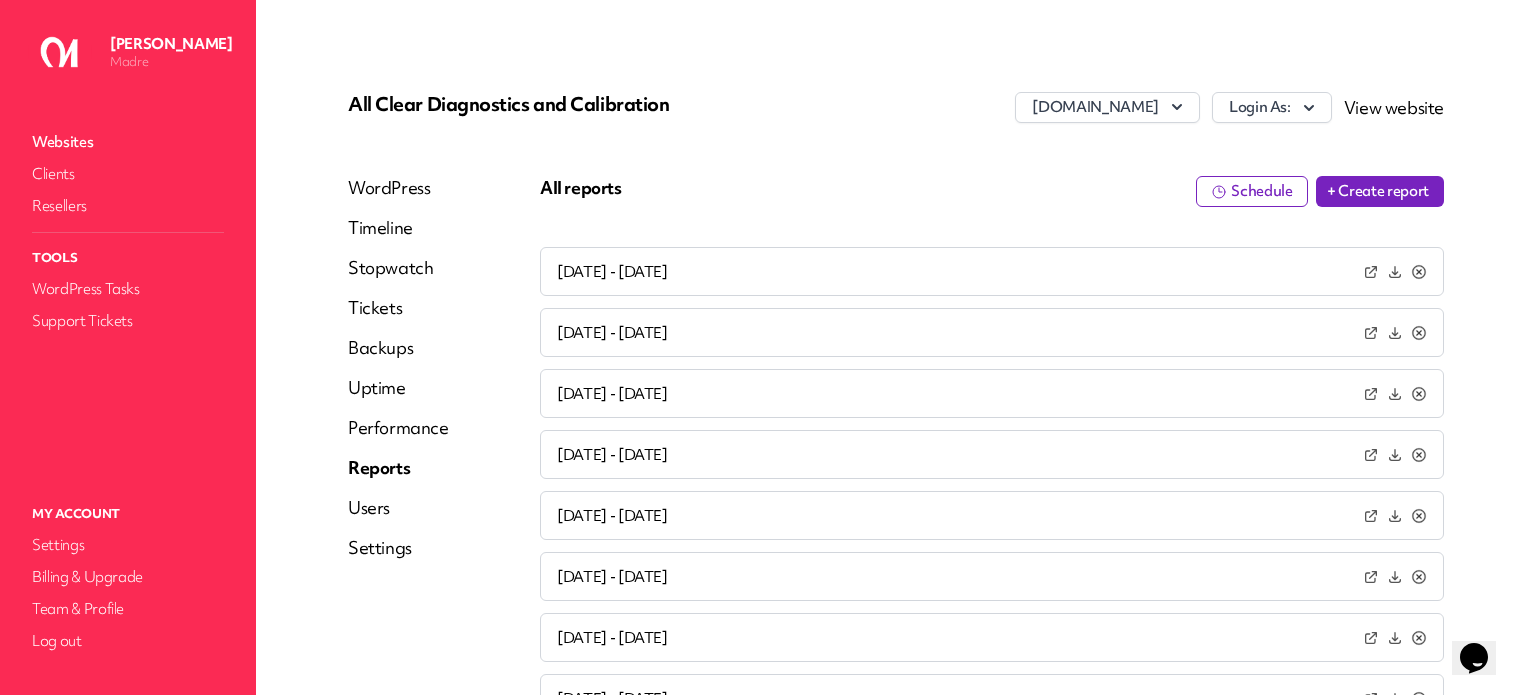 click 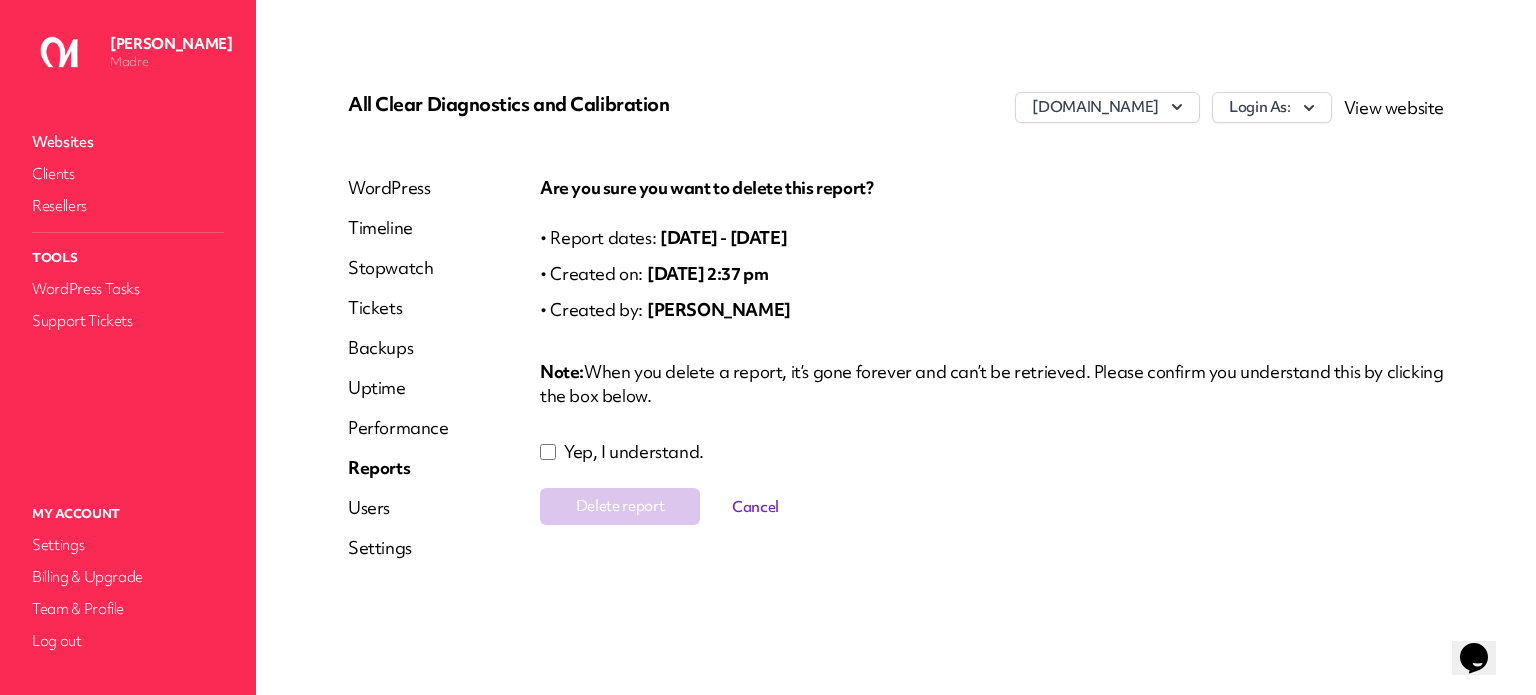 click on "Cancel" at bounding box center [755, 506] 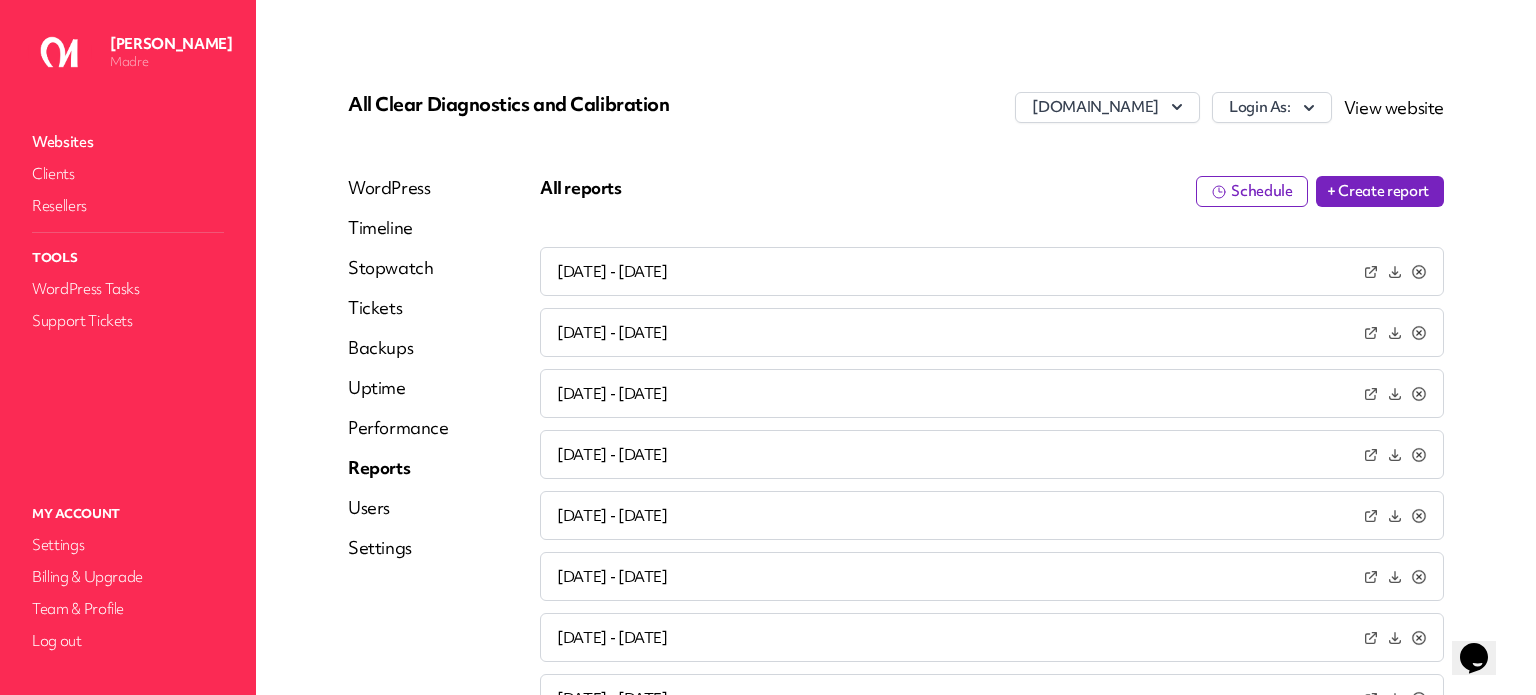 click 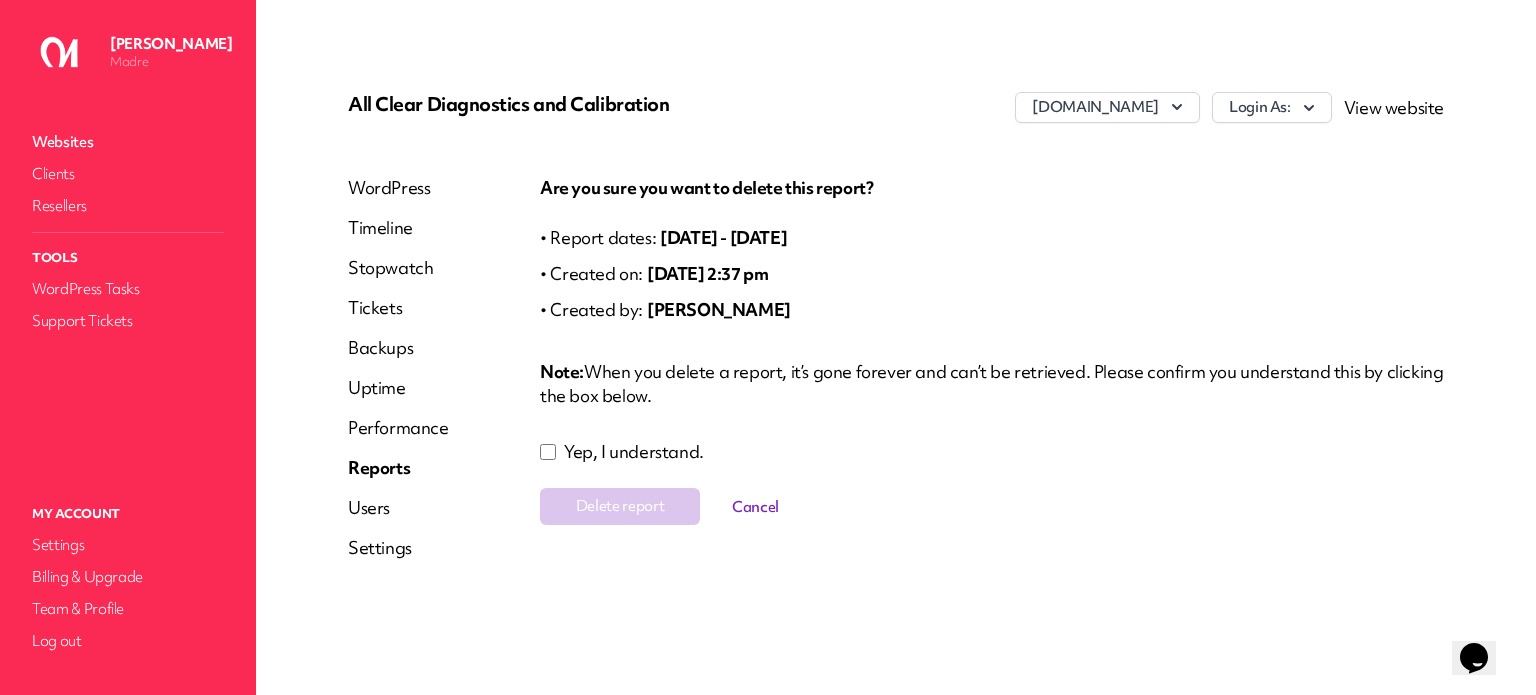click on "Yep, I understand." at bounding box center [992, 452] 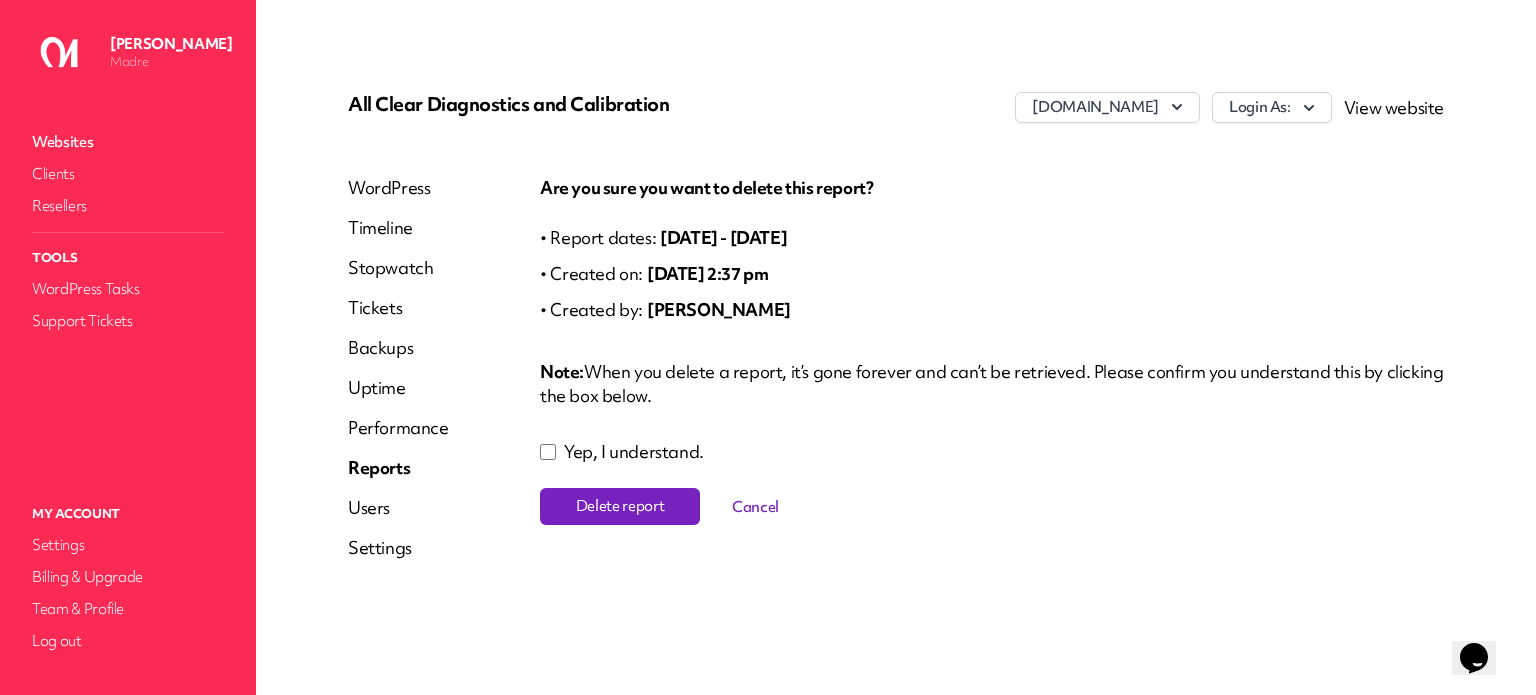 click on "Delete report" at bounding box center [620, 506] 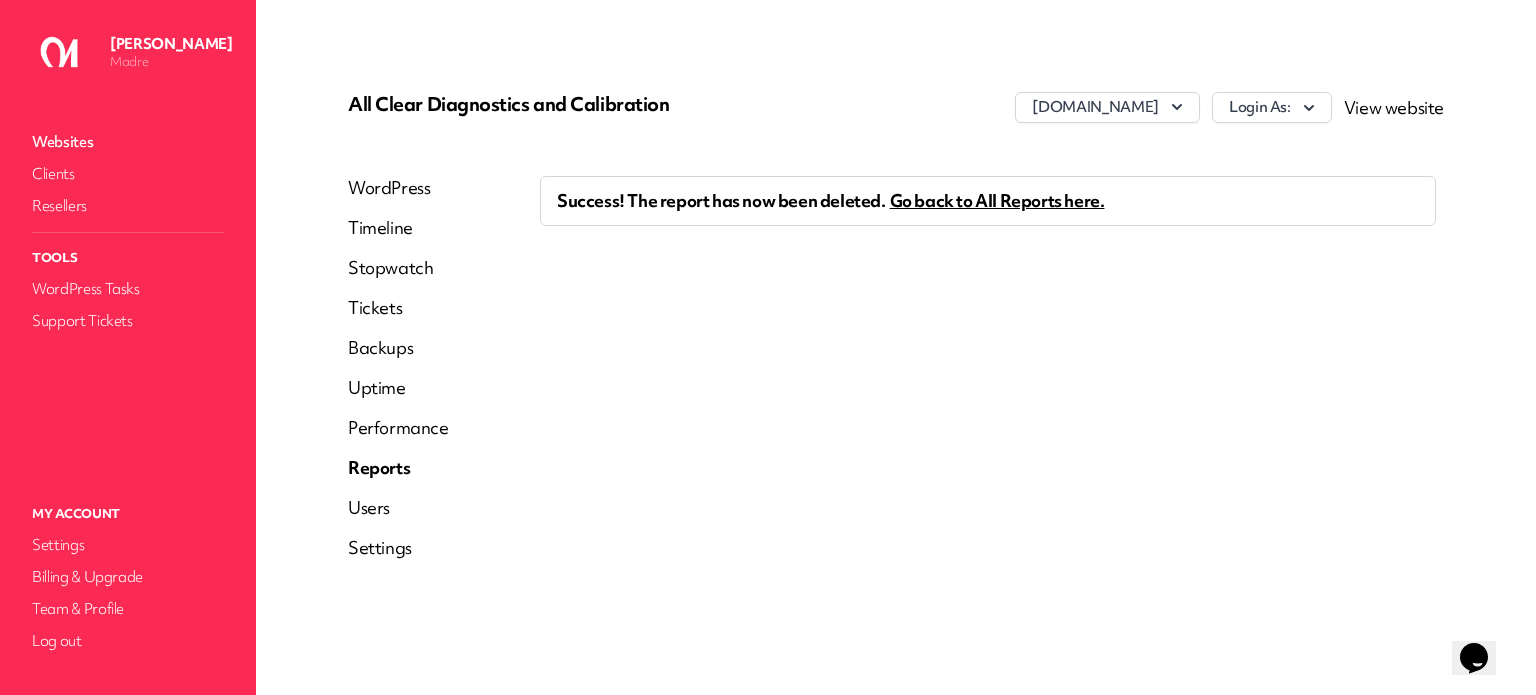 click on "Timeline" at bounding box center (398, 228) 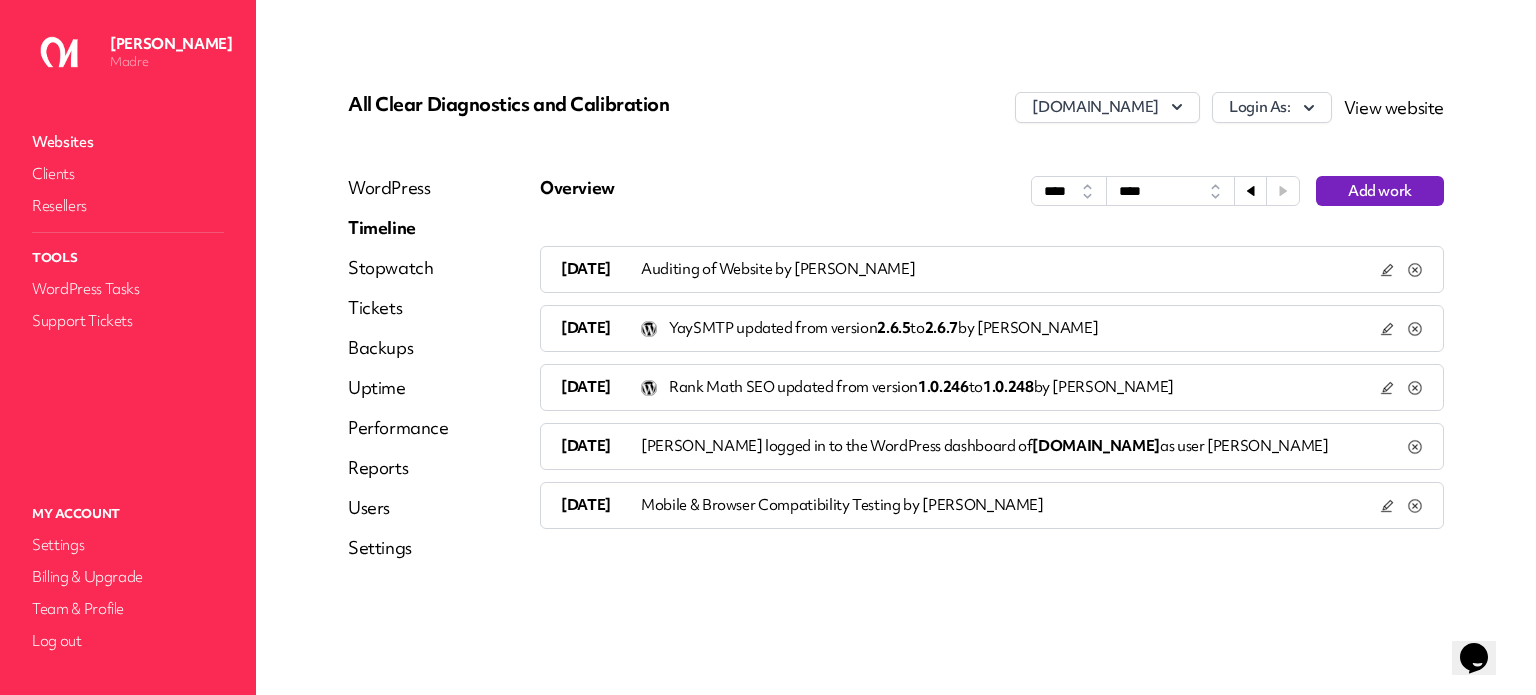 click on "Reports" at bounding box center (398, 468) 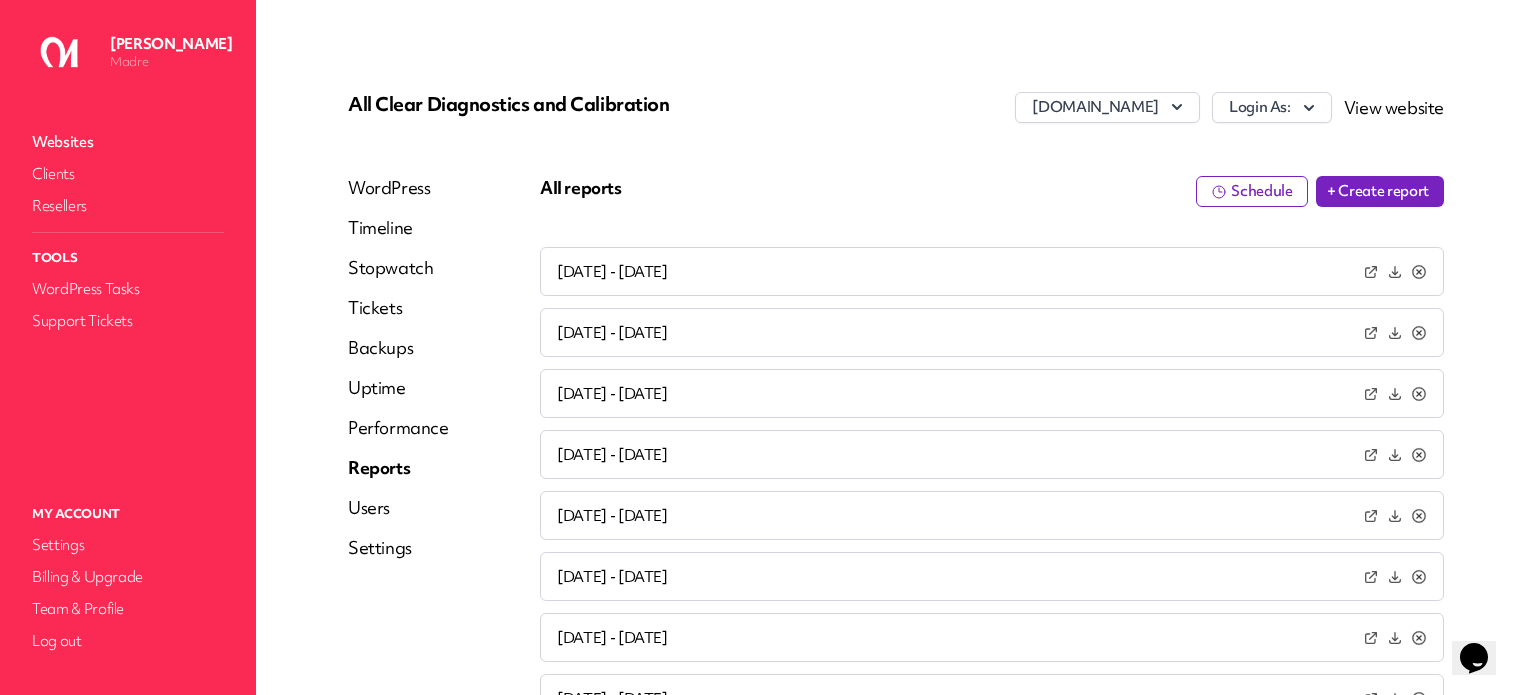 click on "+ Create report" at bounding box center [1380, 191] 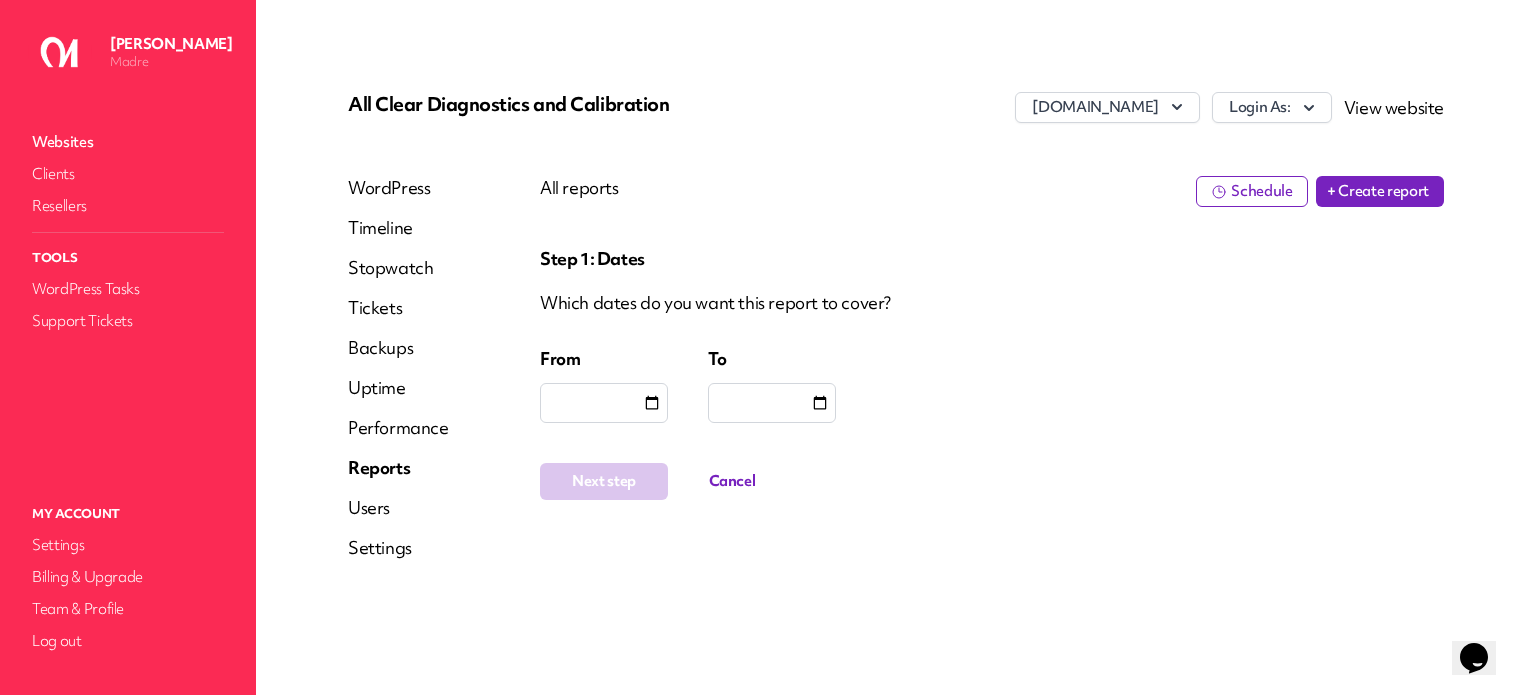click at bounding box center (604, 403) 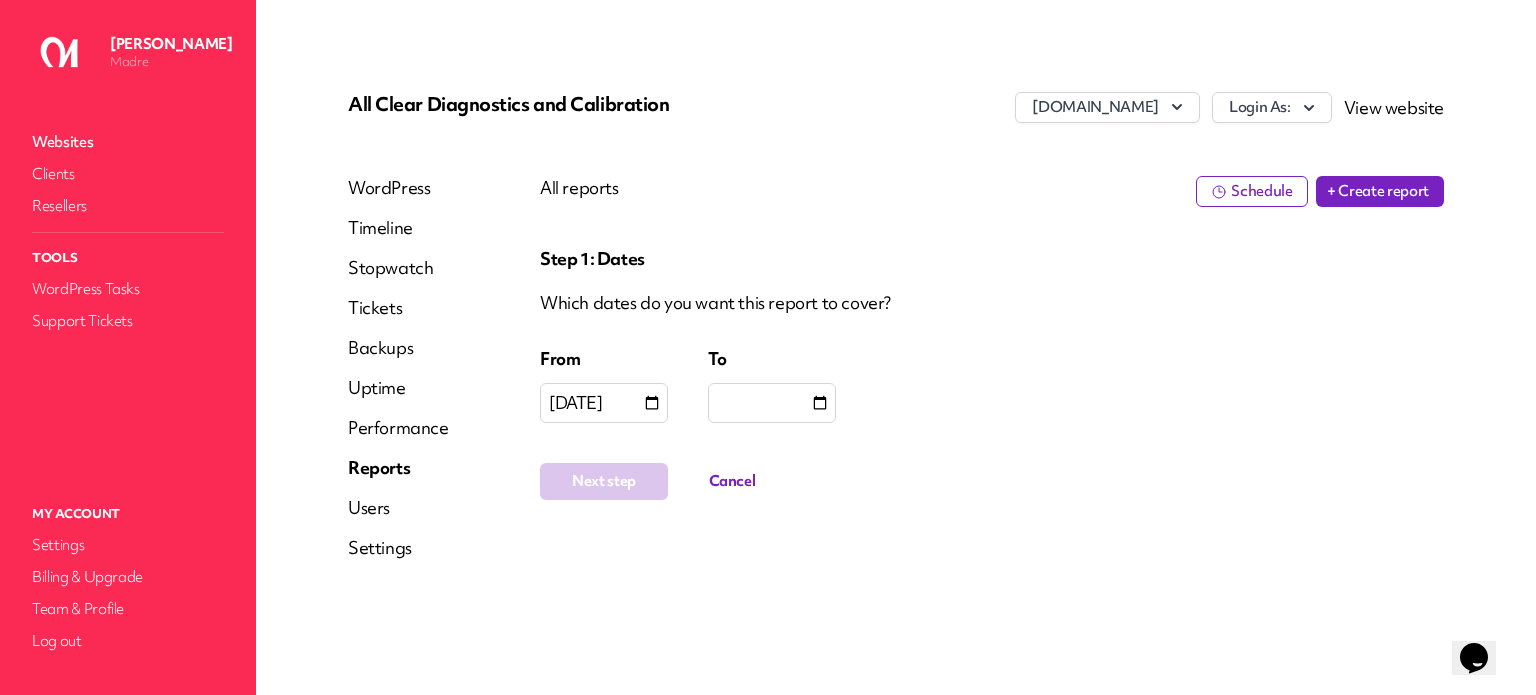 type on "**********" 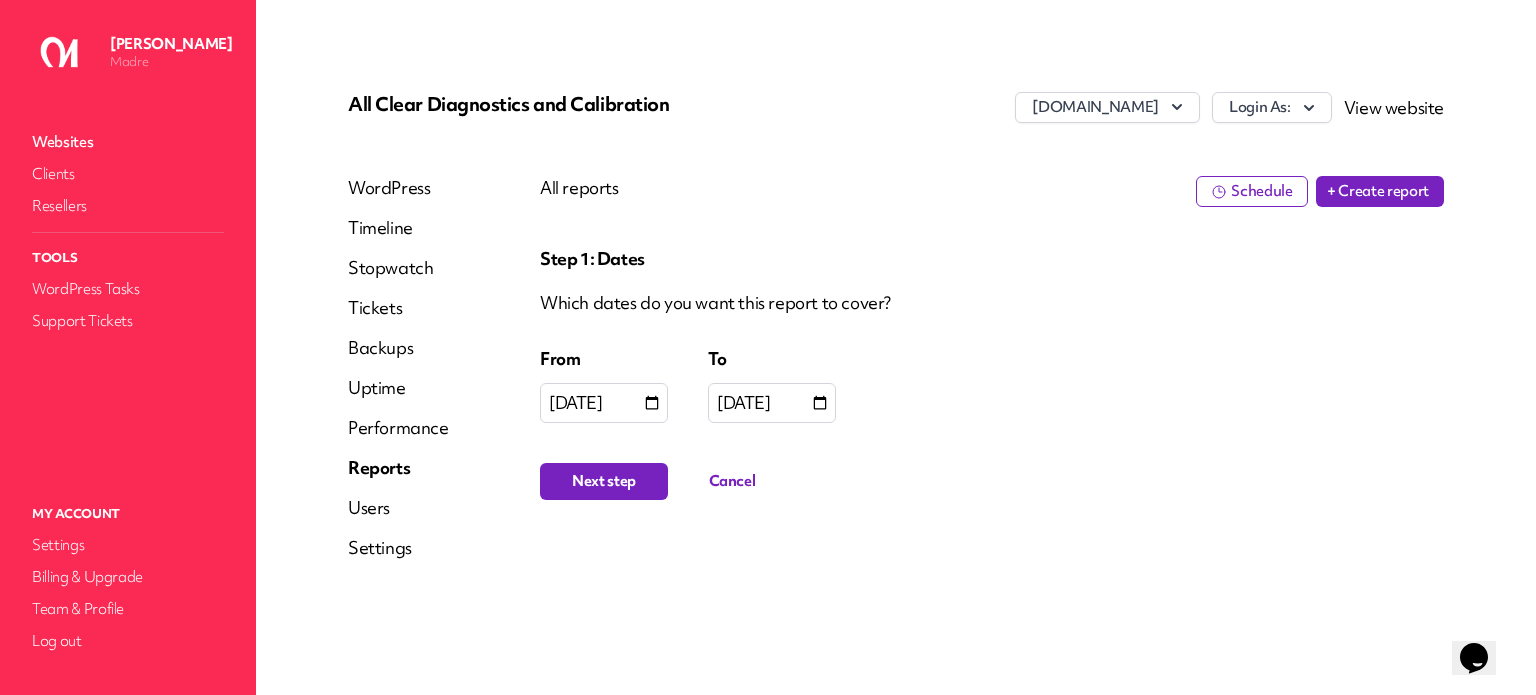 click on "Next step" at bounding box center (604, 481) 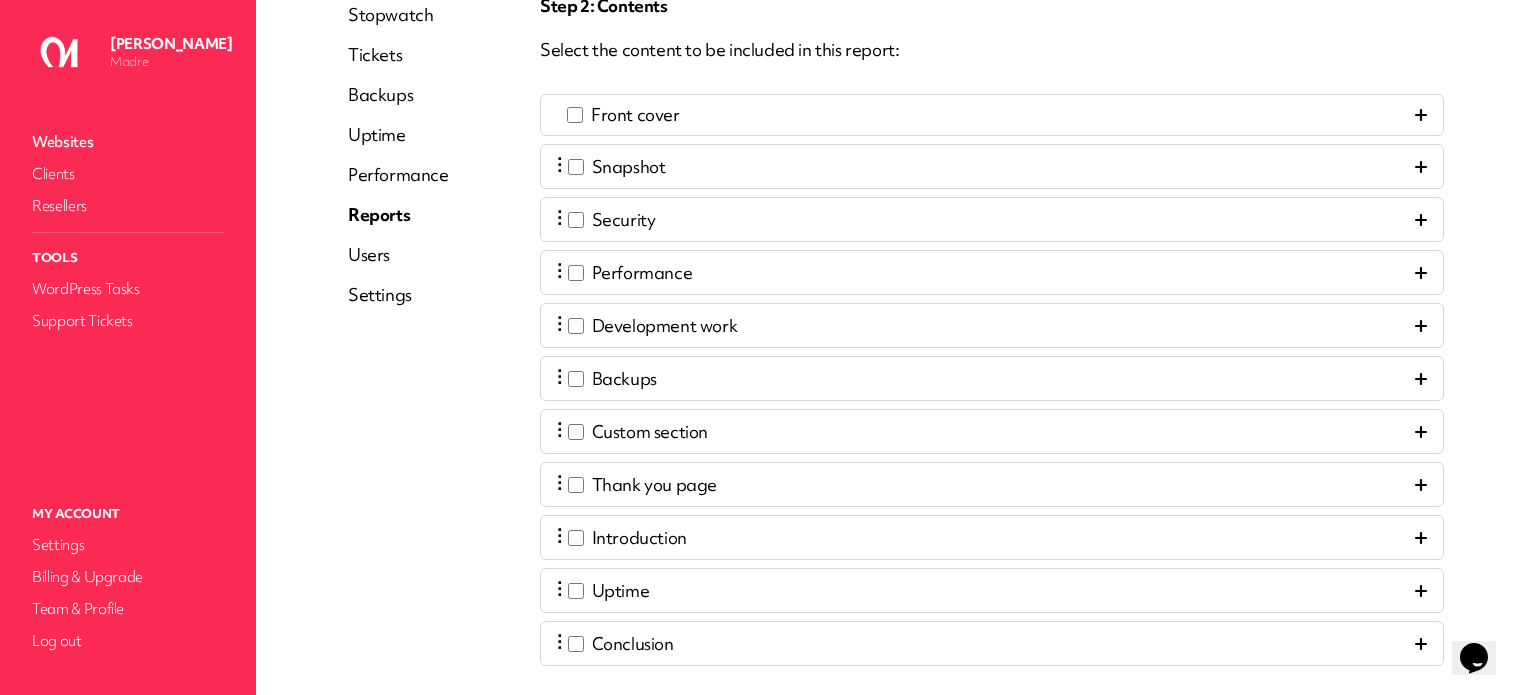 scroll, scrollTop: 388, scrollLeft: 0, axis: vertical 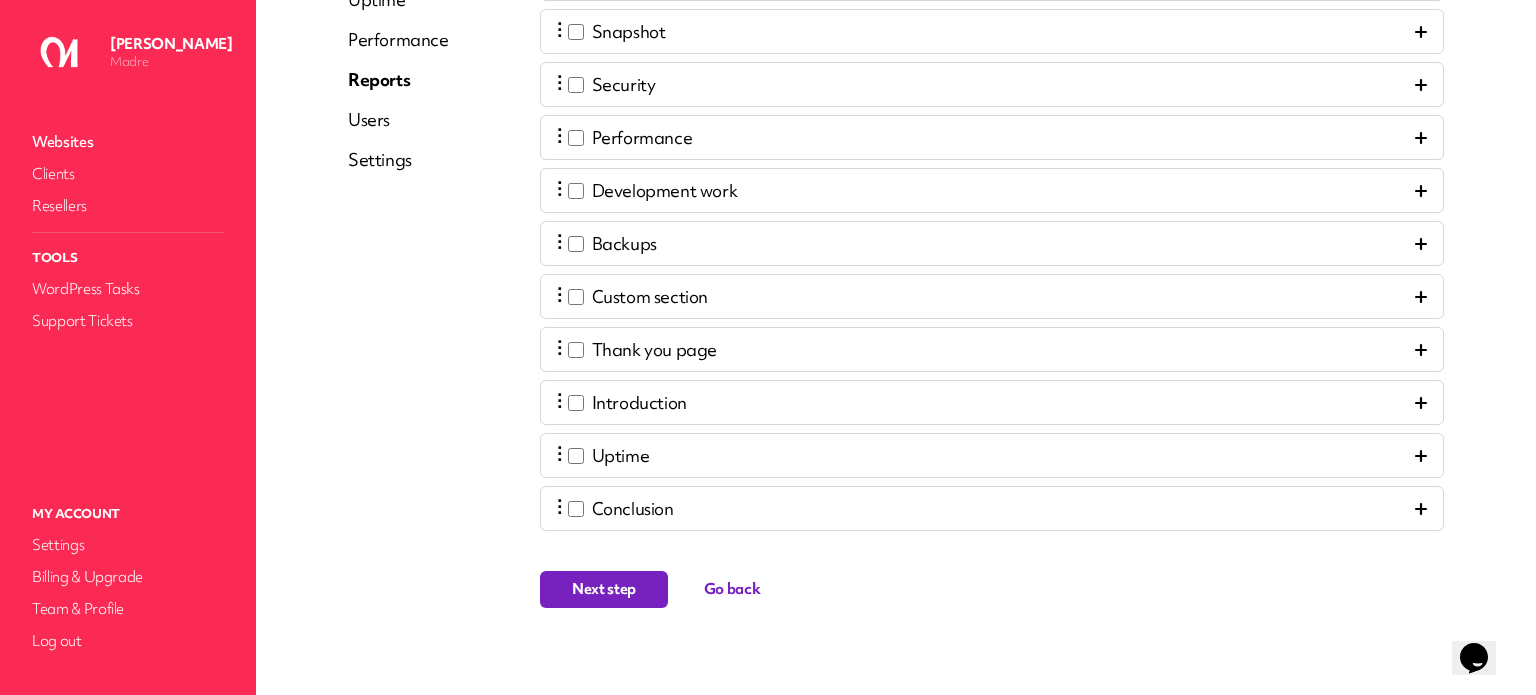 click on "⋮     Custom section" at bounding box center [632, 296] 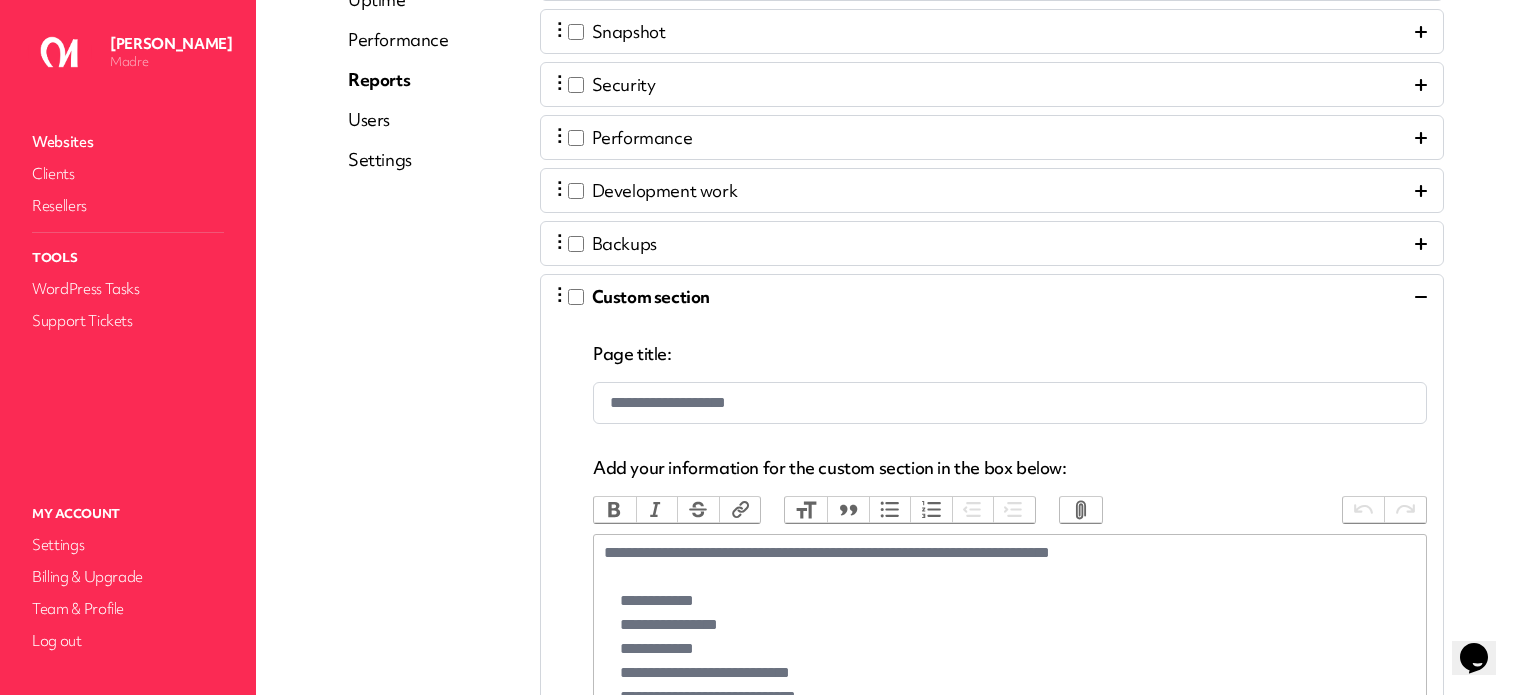 click on "⋮     Custom section" at bounding box center [633, 296] 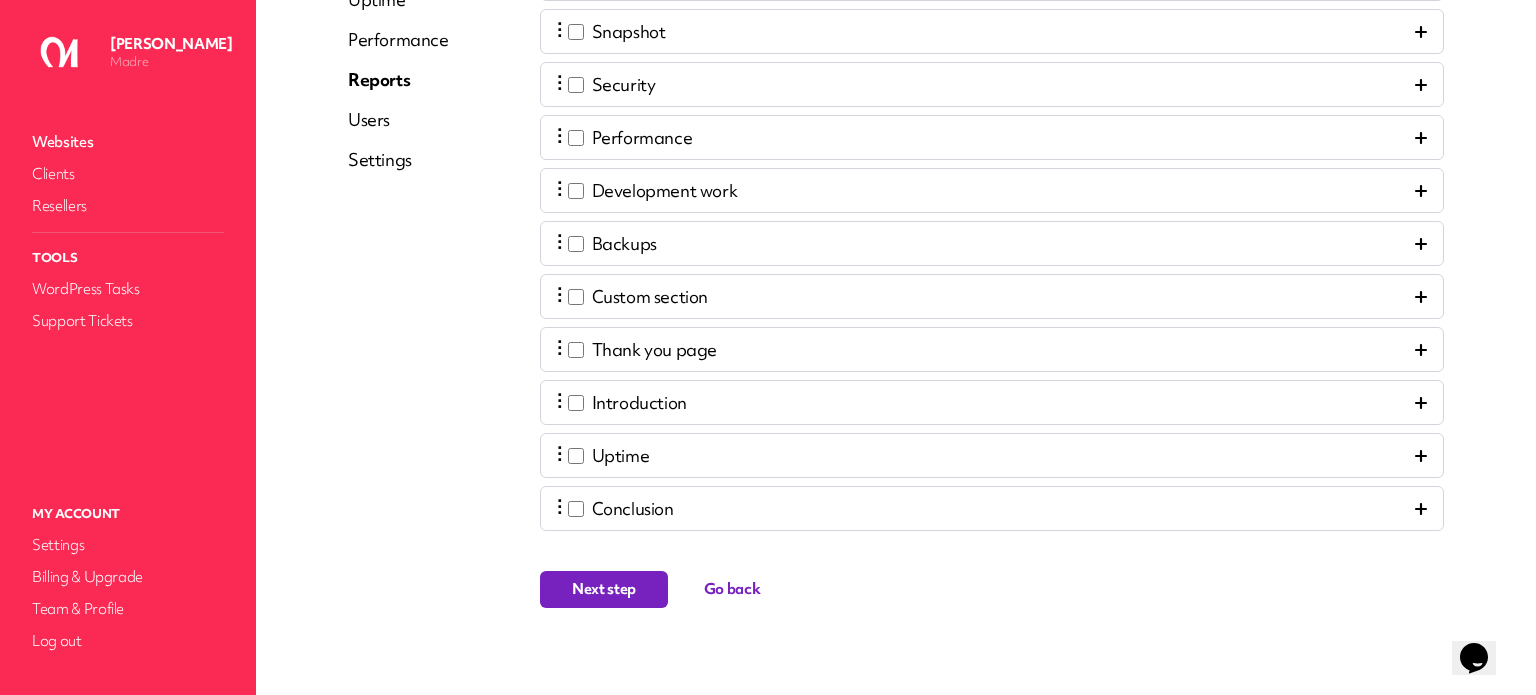 click on "Custom section" at bounding box center (650, 297) 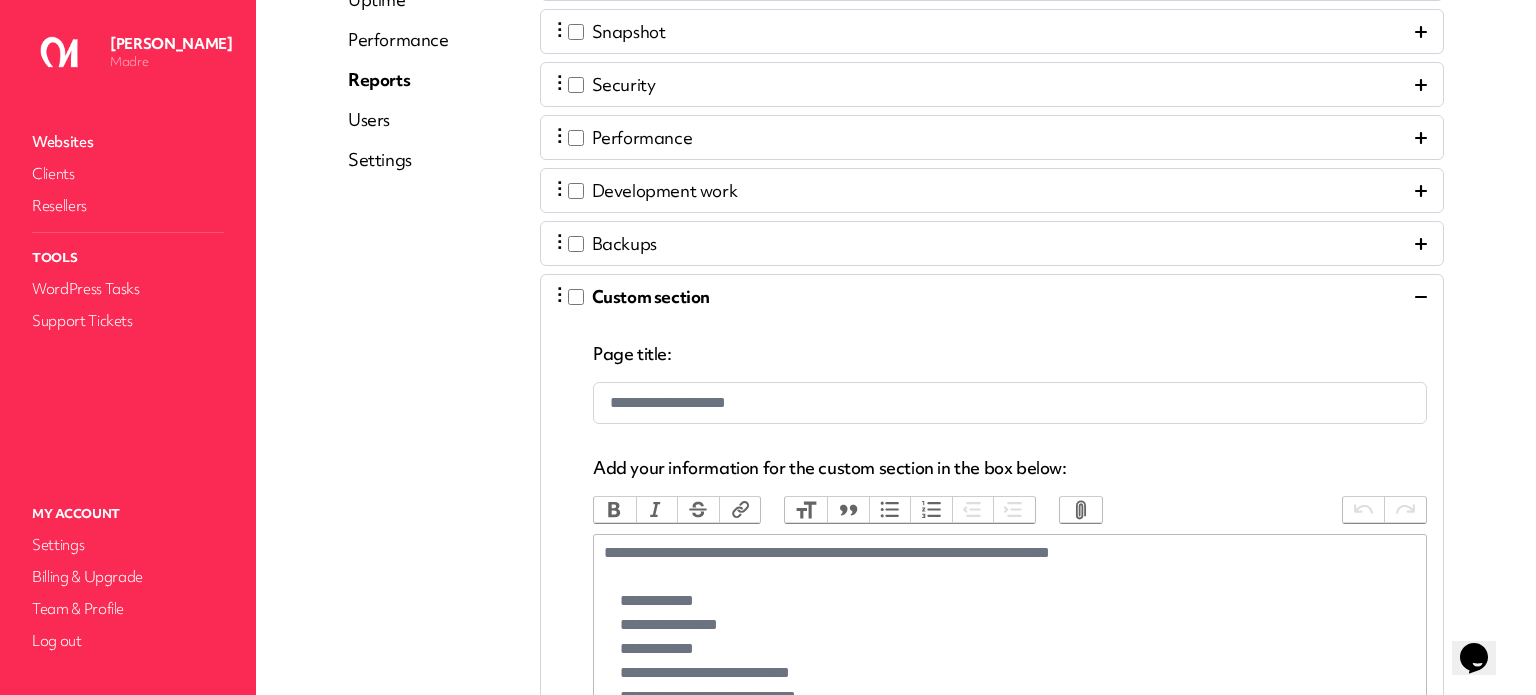 click on "Custom section" at bounding box center (651, 297) 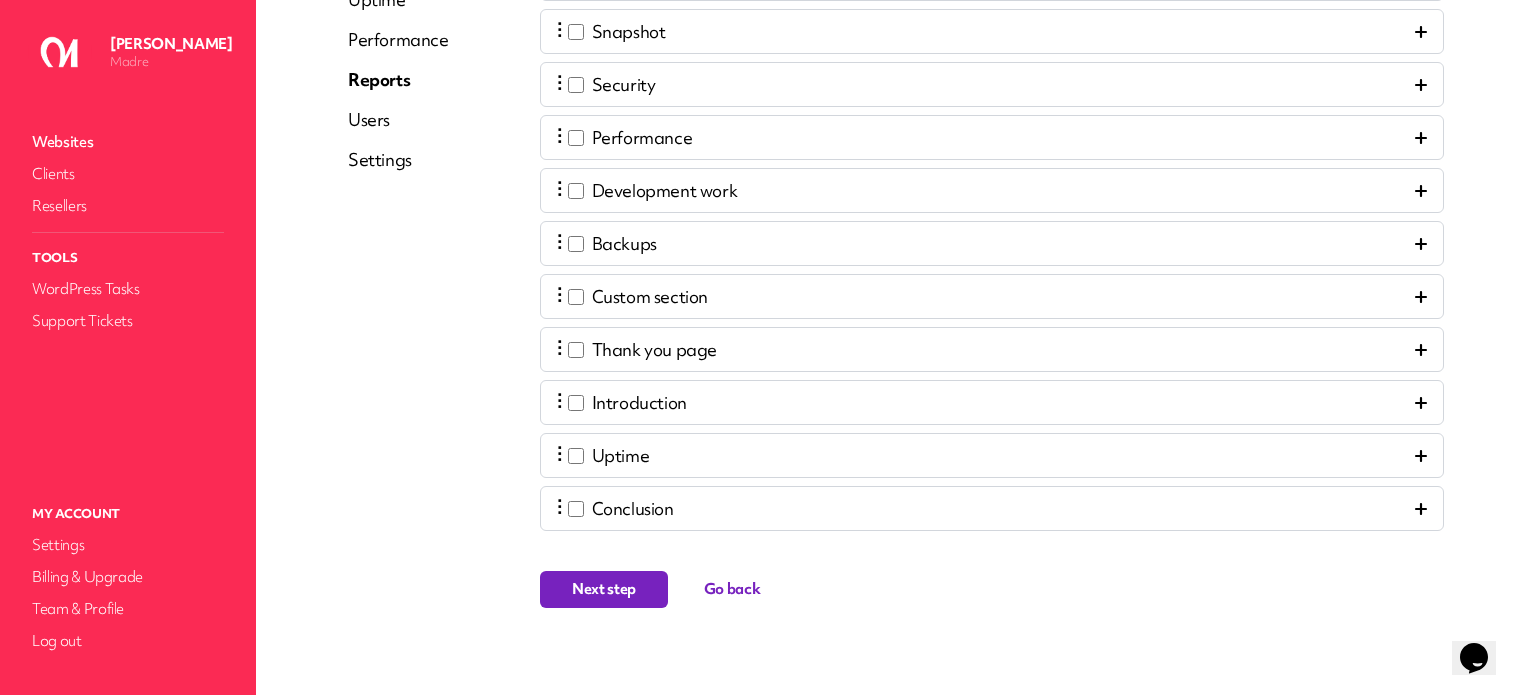 click on "Next step" at bounding box center [604, 589] 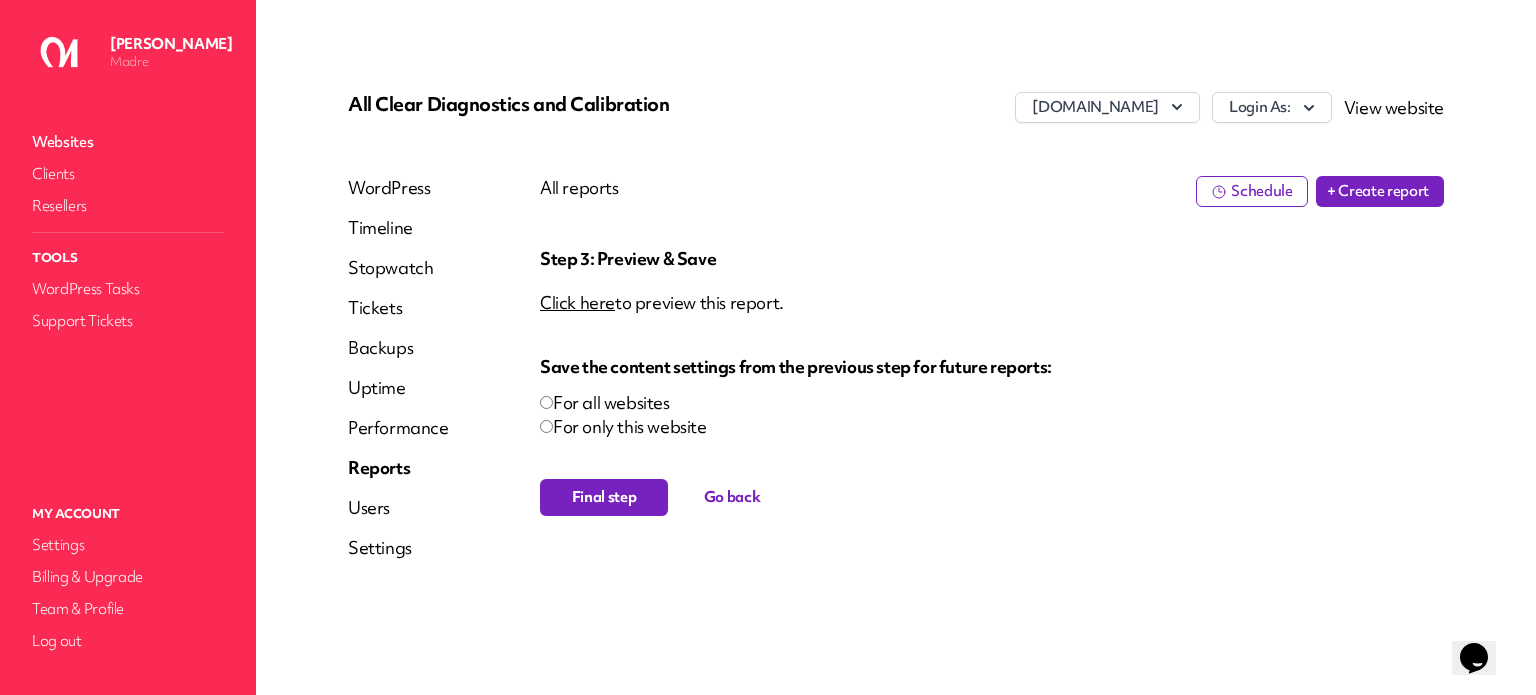 scroll, scrollTop: 0, scrollLeft: 0, axis: both 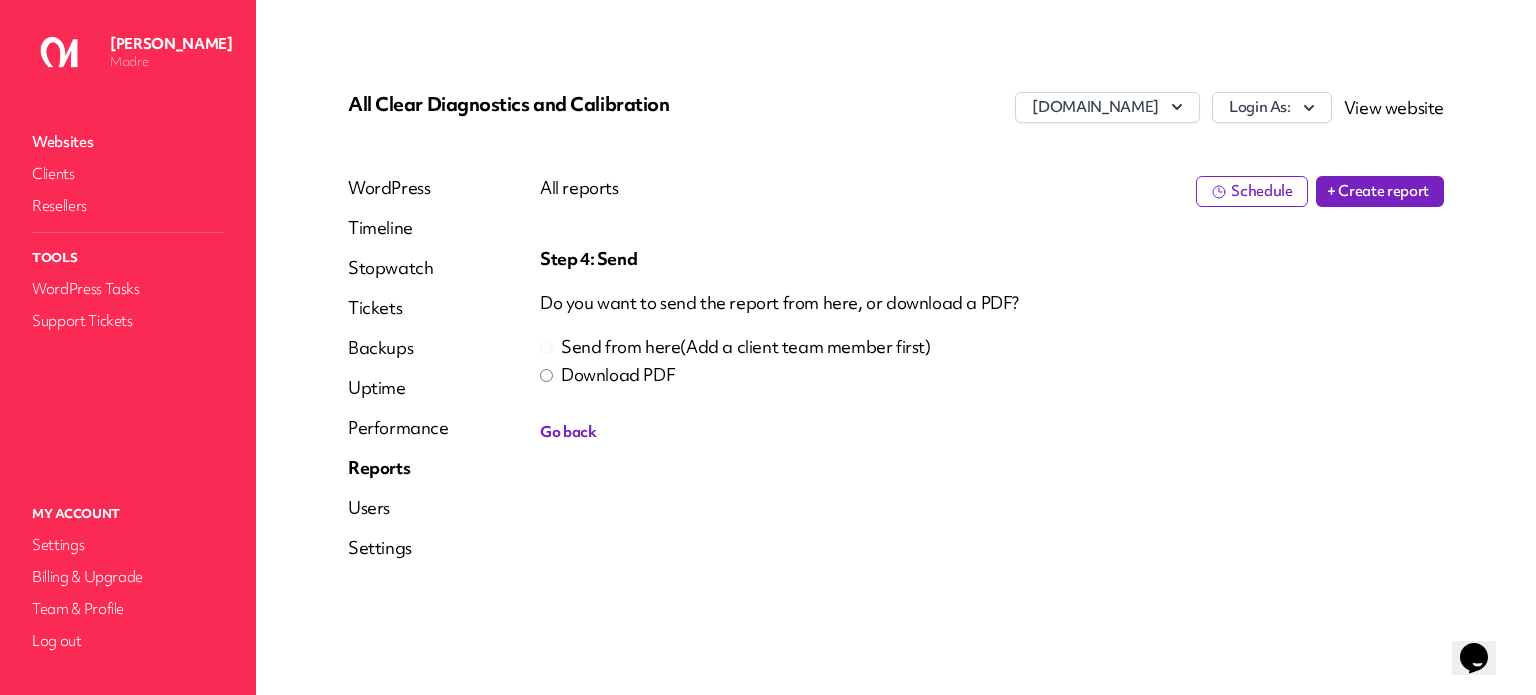 drag, startPoint x: 579, startPoint y: 387, endPoint x: 578, endPoint y: 371, distance: 16.03122 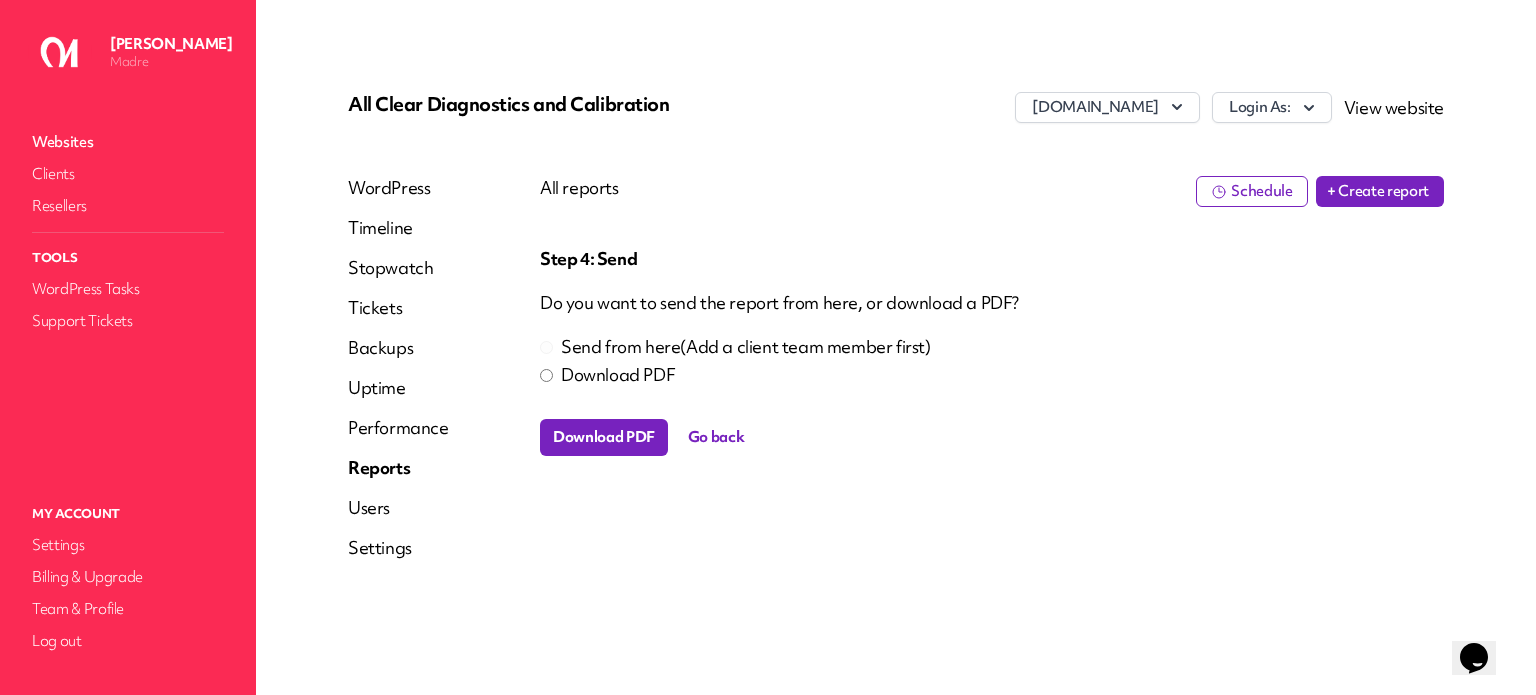 click on "Download PDF" at bounding box center [604, 437] 